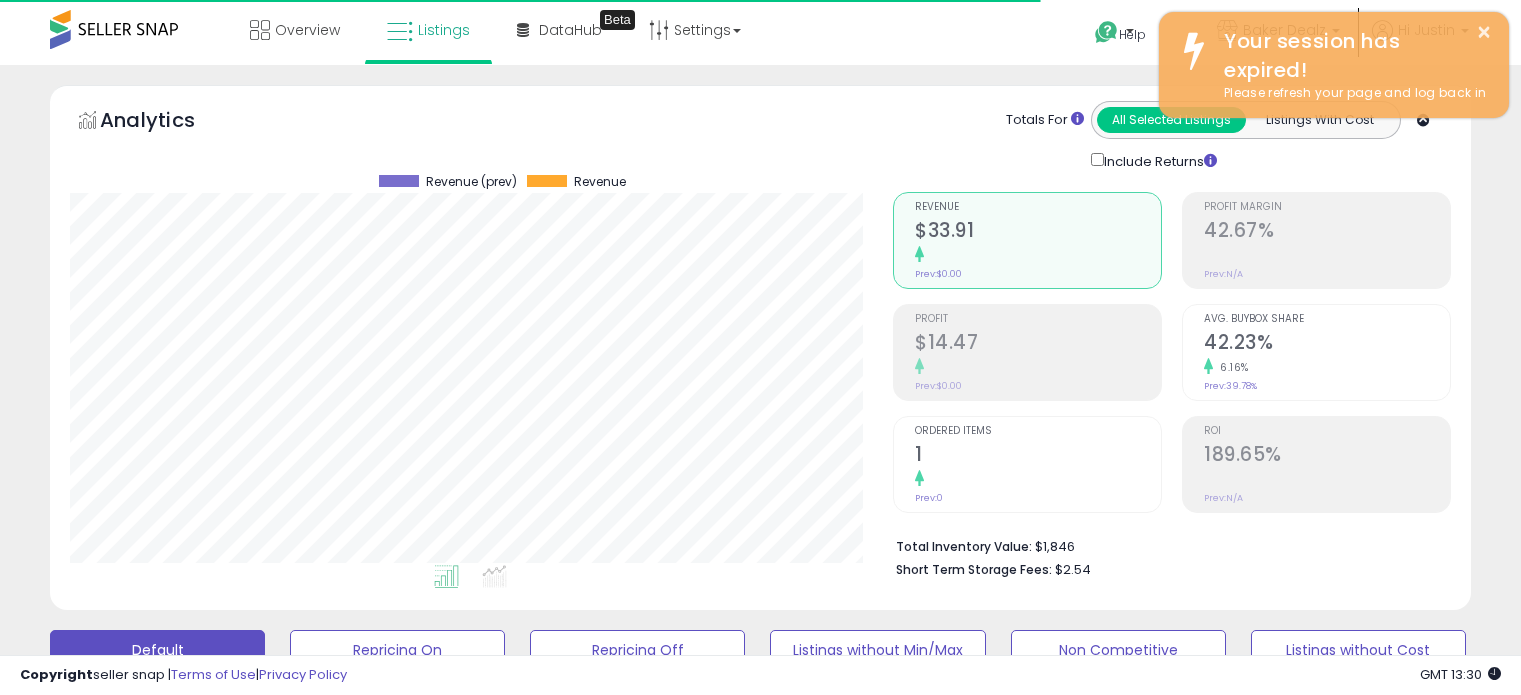 select on "**********" 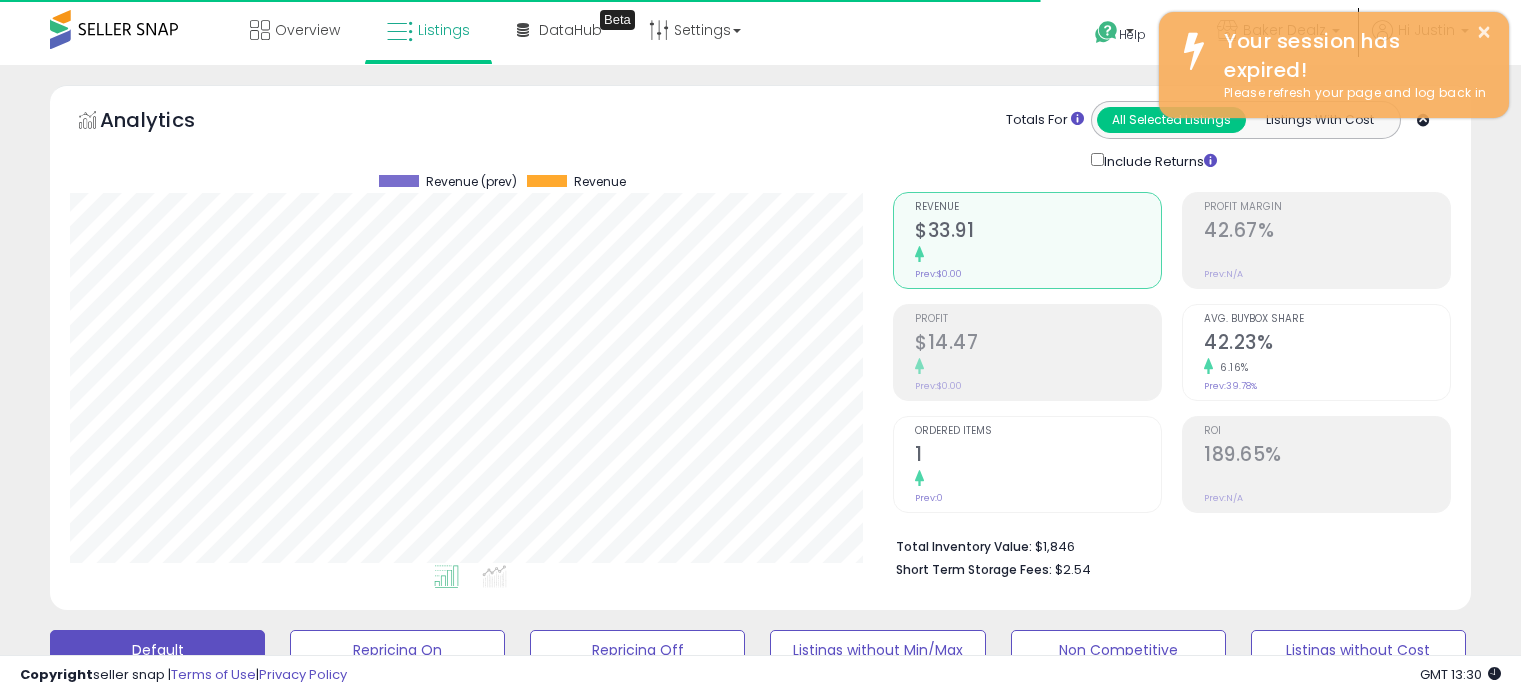 select on "**********" 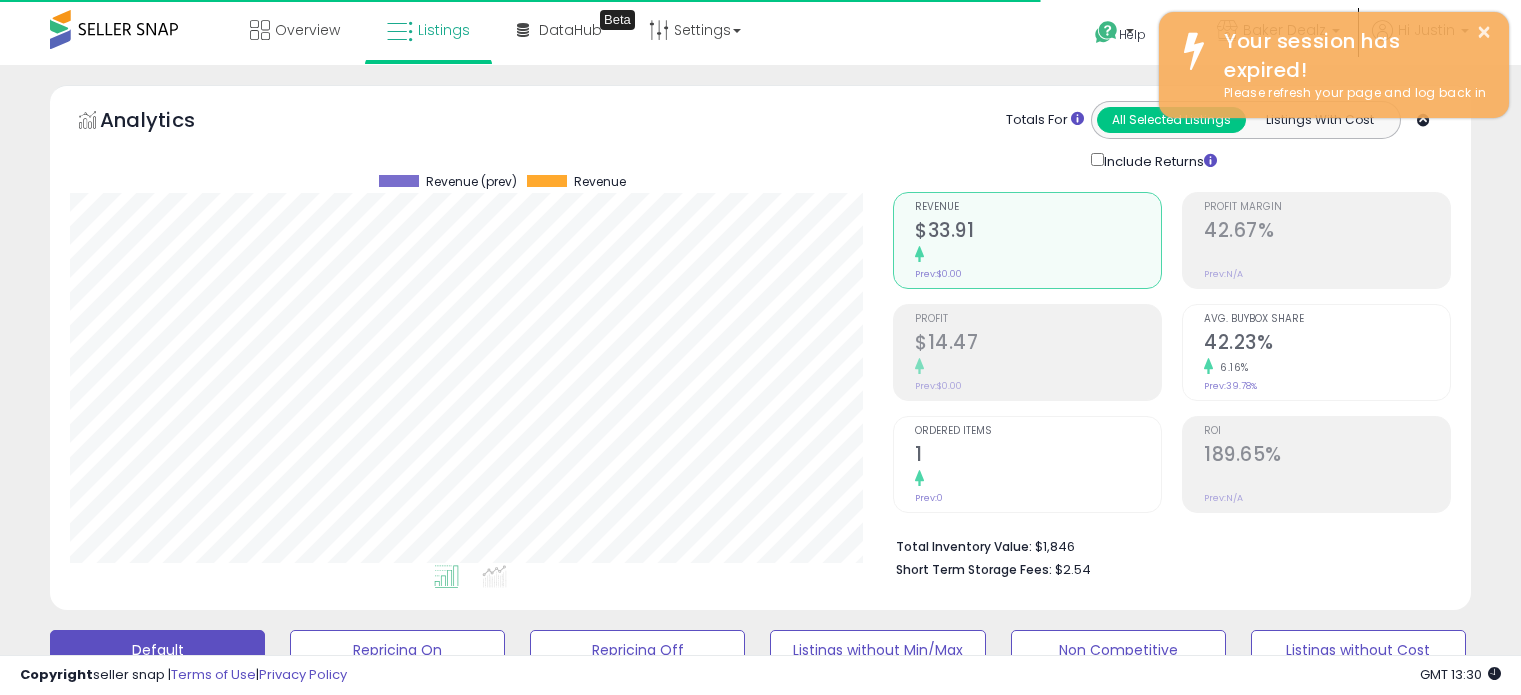 select on "**********" 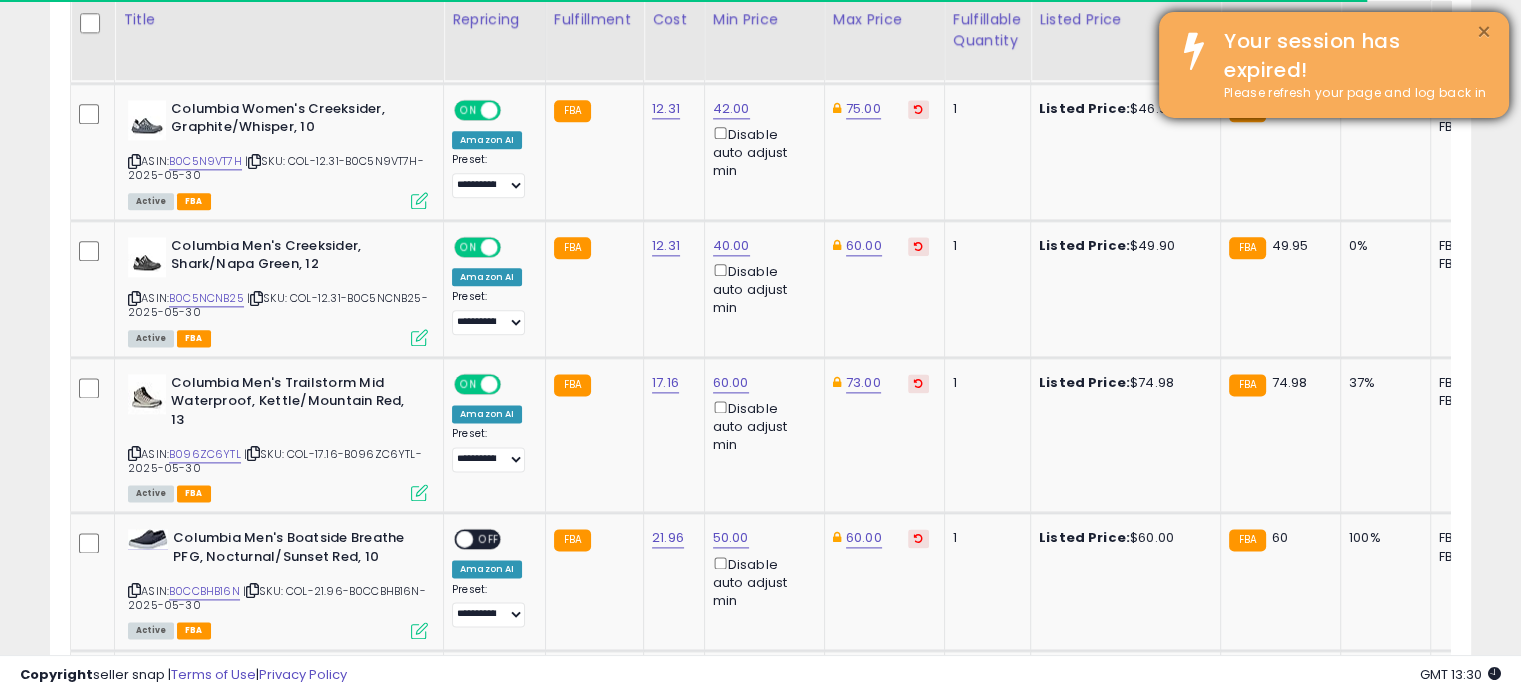 scroll, scrollTop: 2510, scrollLeft: 0, axis: vertical 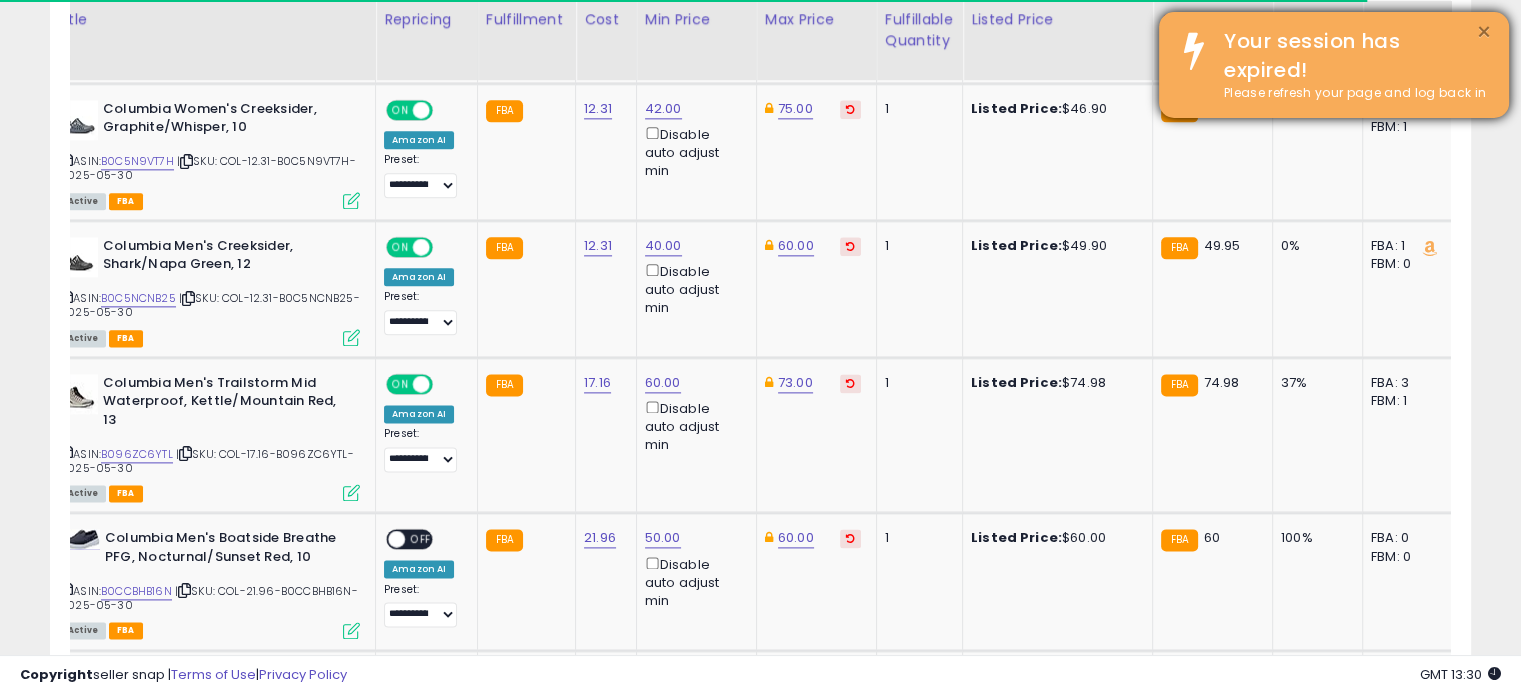 click on "×" at bounding box center (1484, 32) 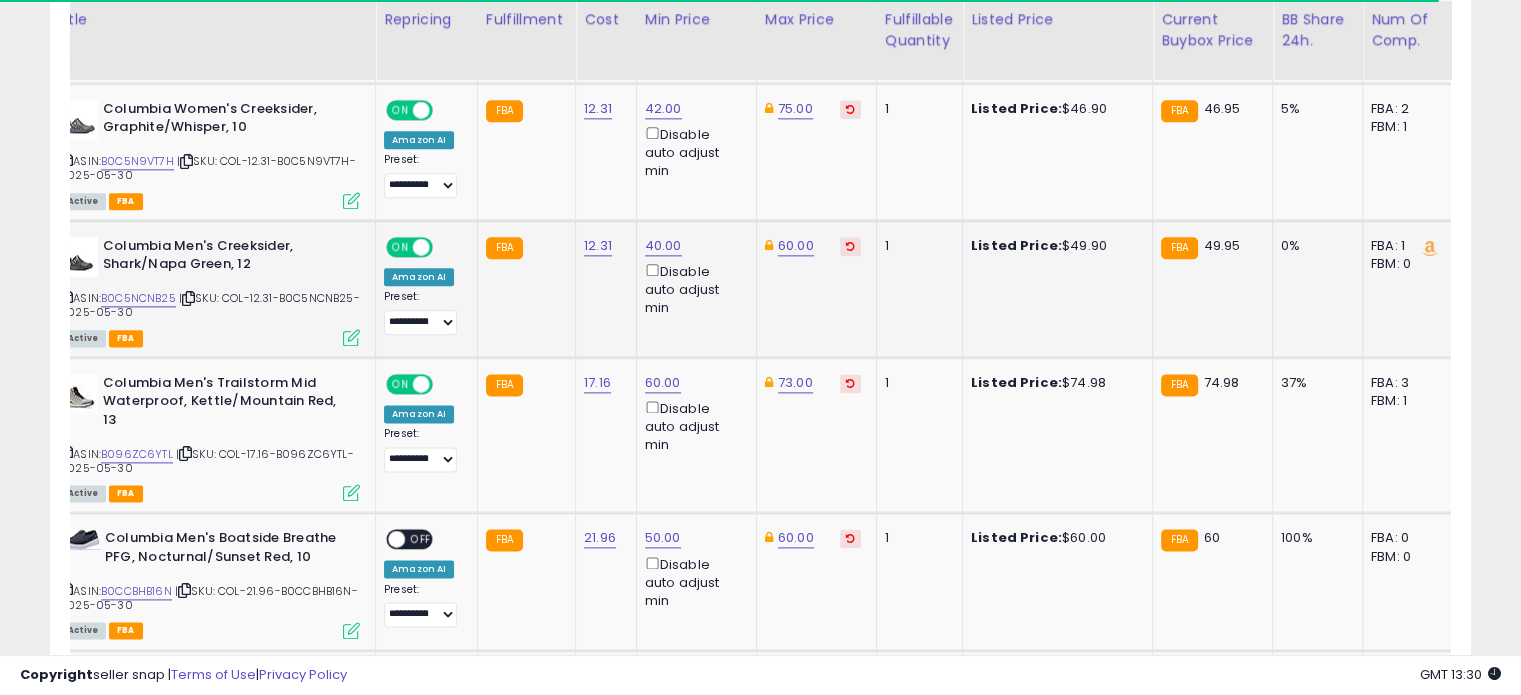 scroll, scrollTop: 0, scrollLeft: 72, axis: horizontal 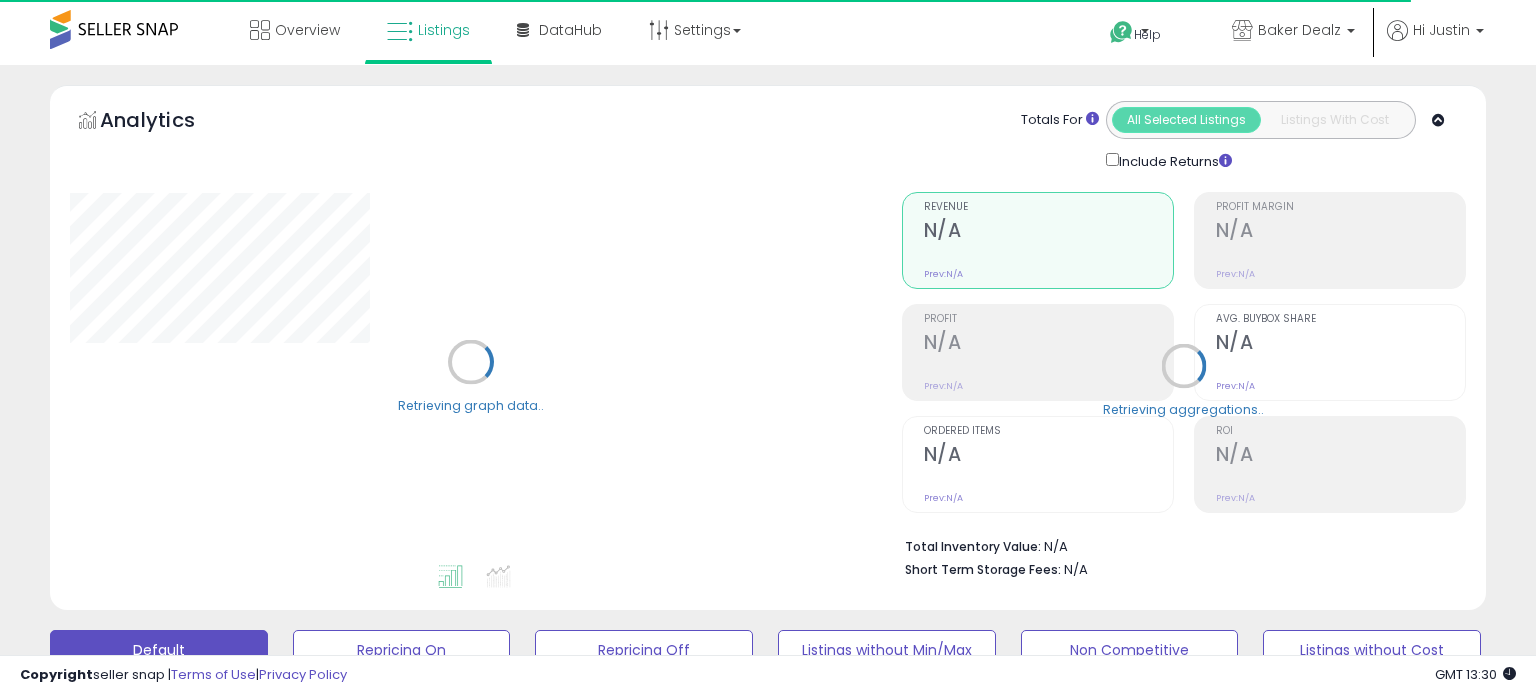 type on "********" 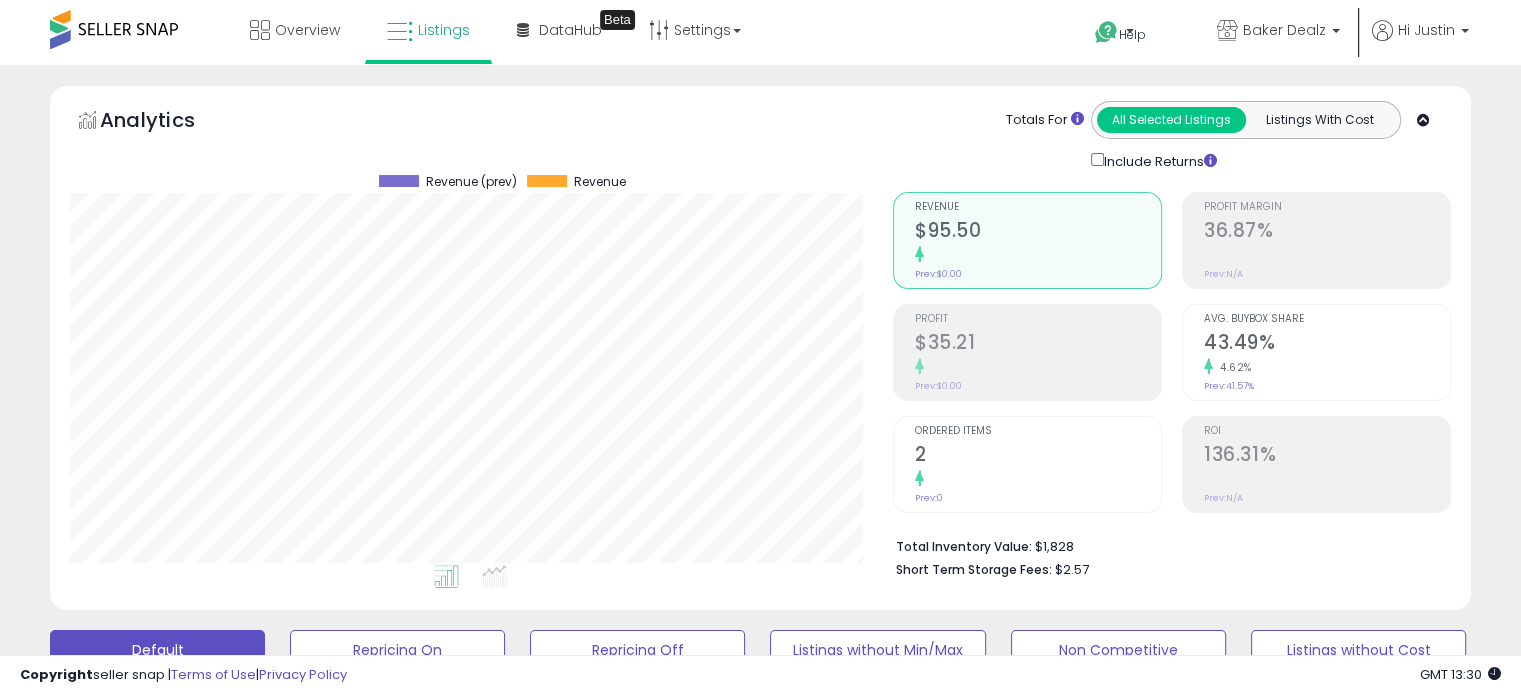 scroll, scrollTop: 999589, scrollLeft: 999176, axis: both 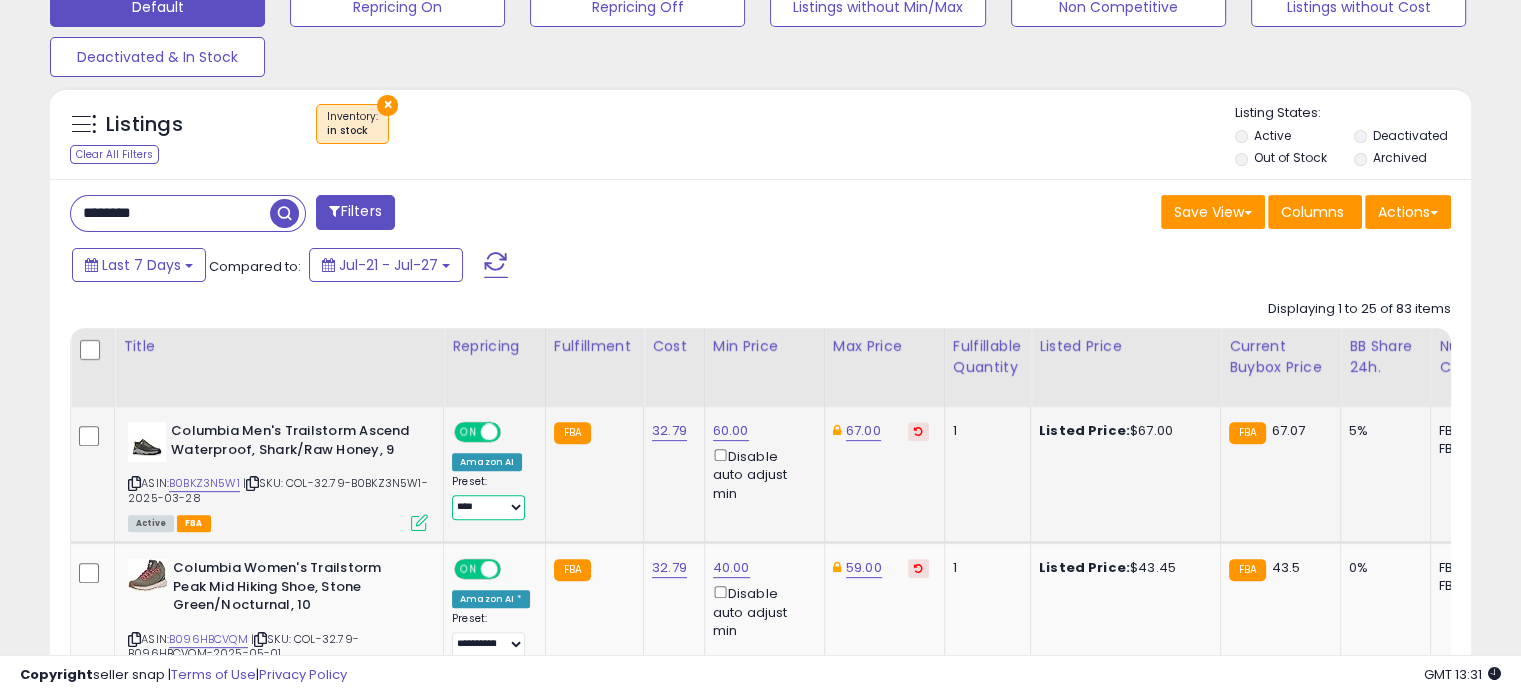 click on "**********" at bounding box center [488, 507] 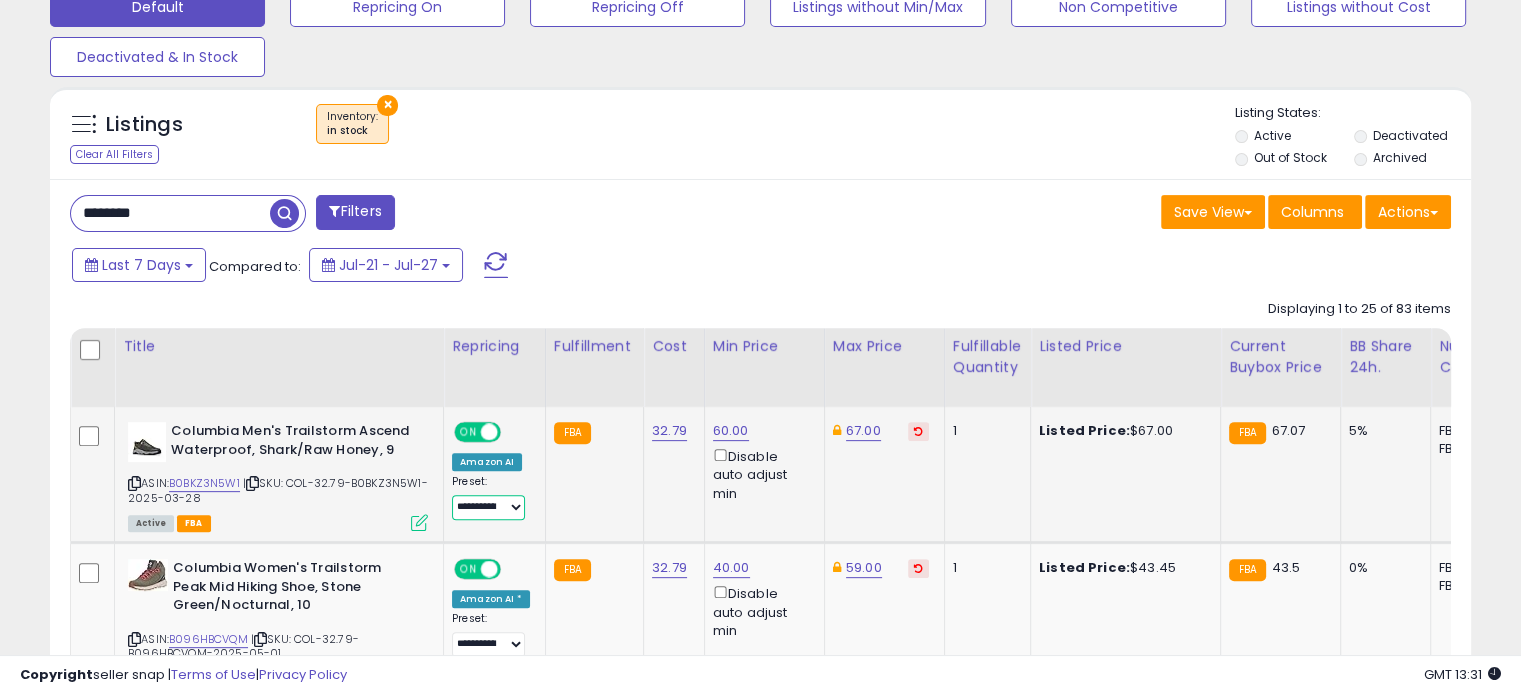 click on "**********" at bounding box center [488, 507] 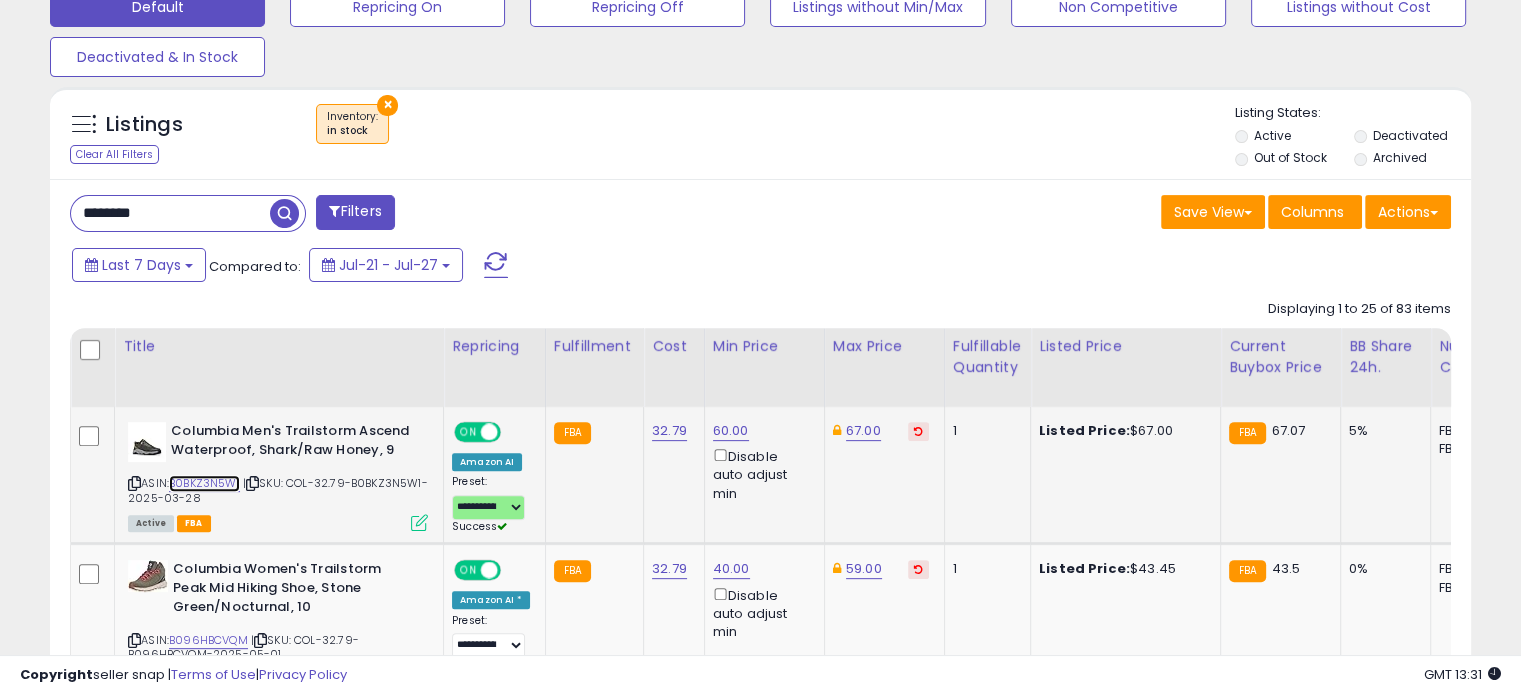 click on "B0BKZ3N5W1" at bounding box center (204, 483) 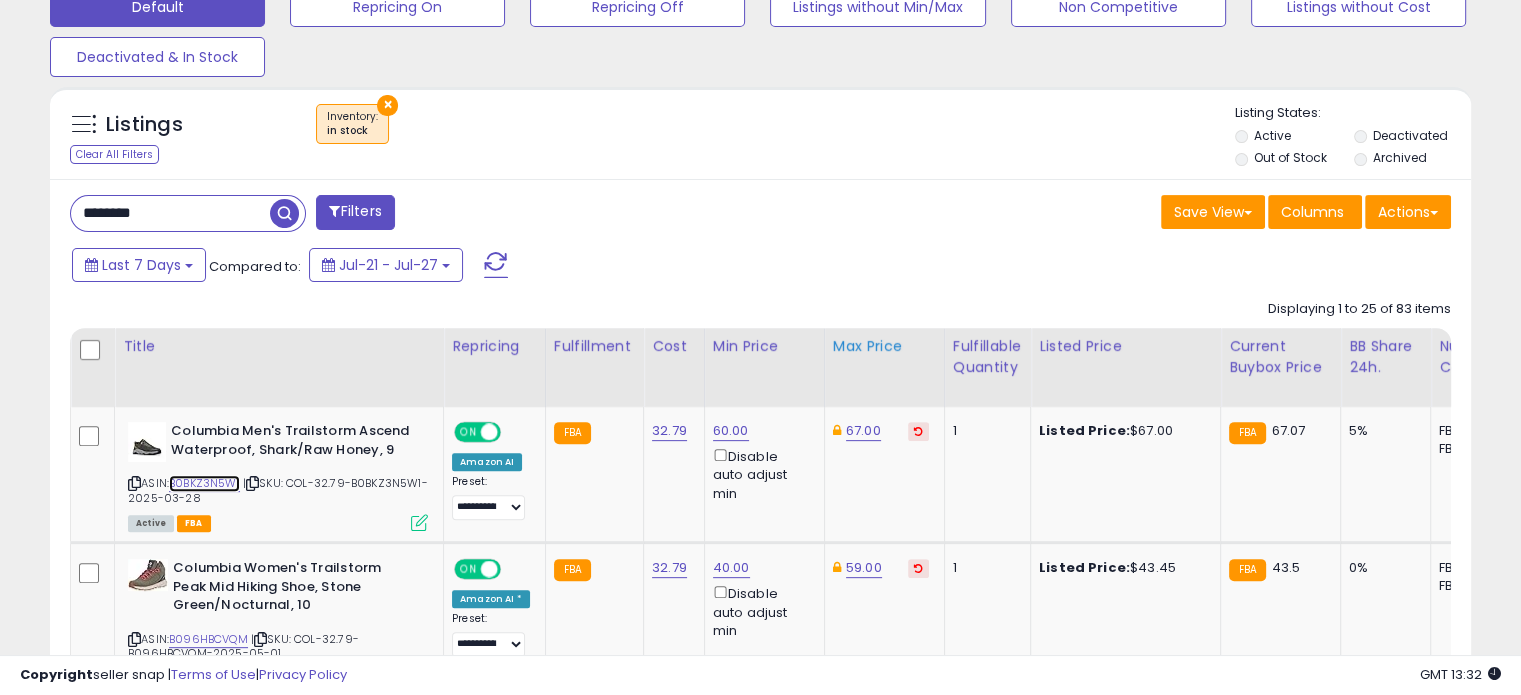 scroll, scrollTop: 752, scrollLeft: 0, axis: vertical 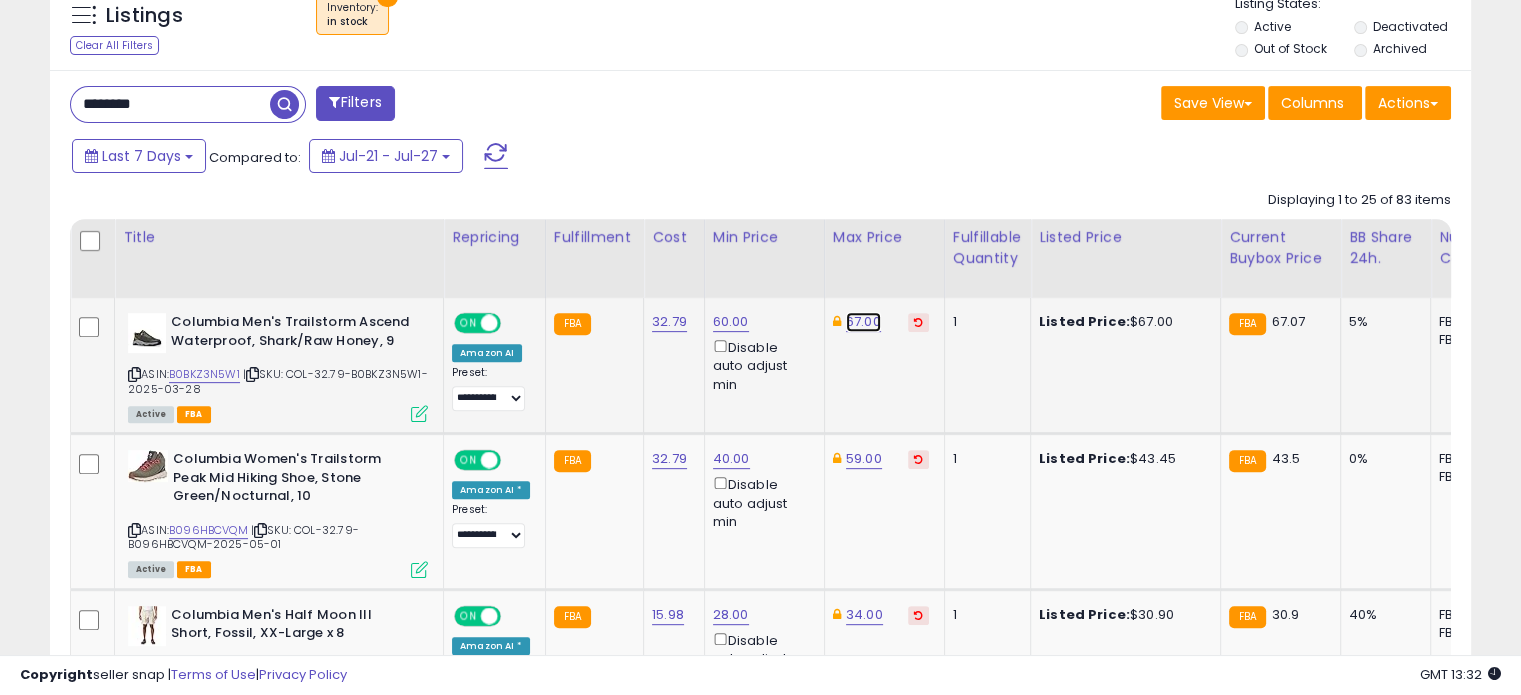 click on "67.00" at bounding box center (863, 322) 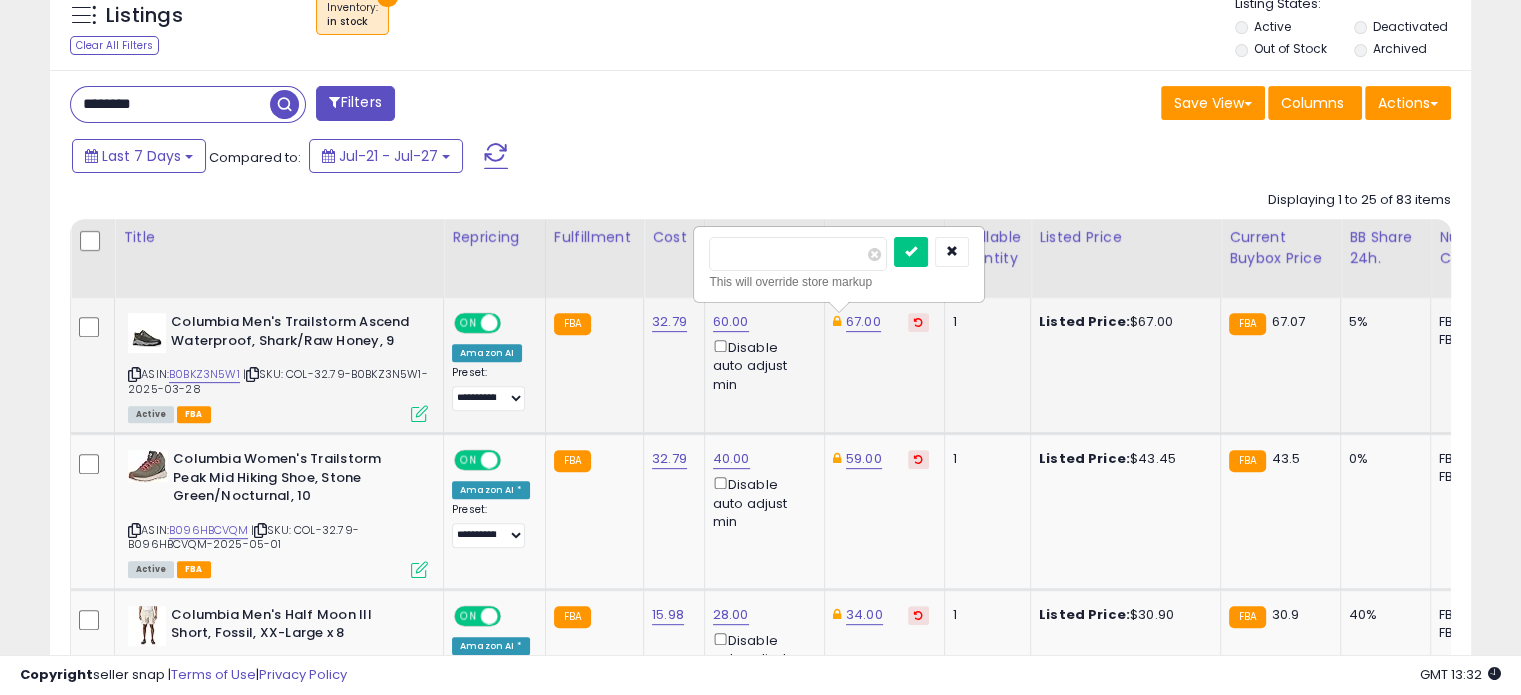 drag, startPoint x: 812, startPoint y: 259, endPoint x: 692, endPoint y: 254, distance: 120.10412 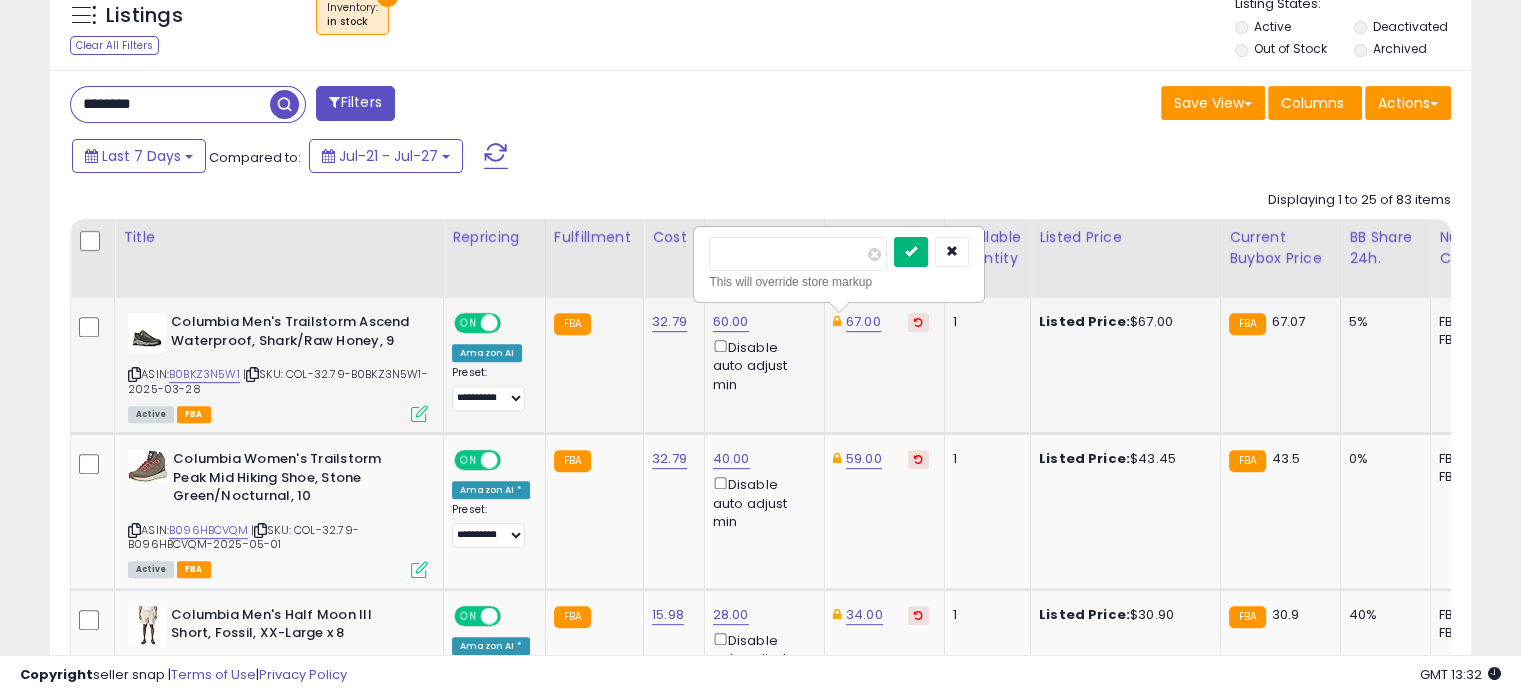 type on "**" 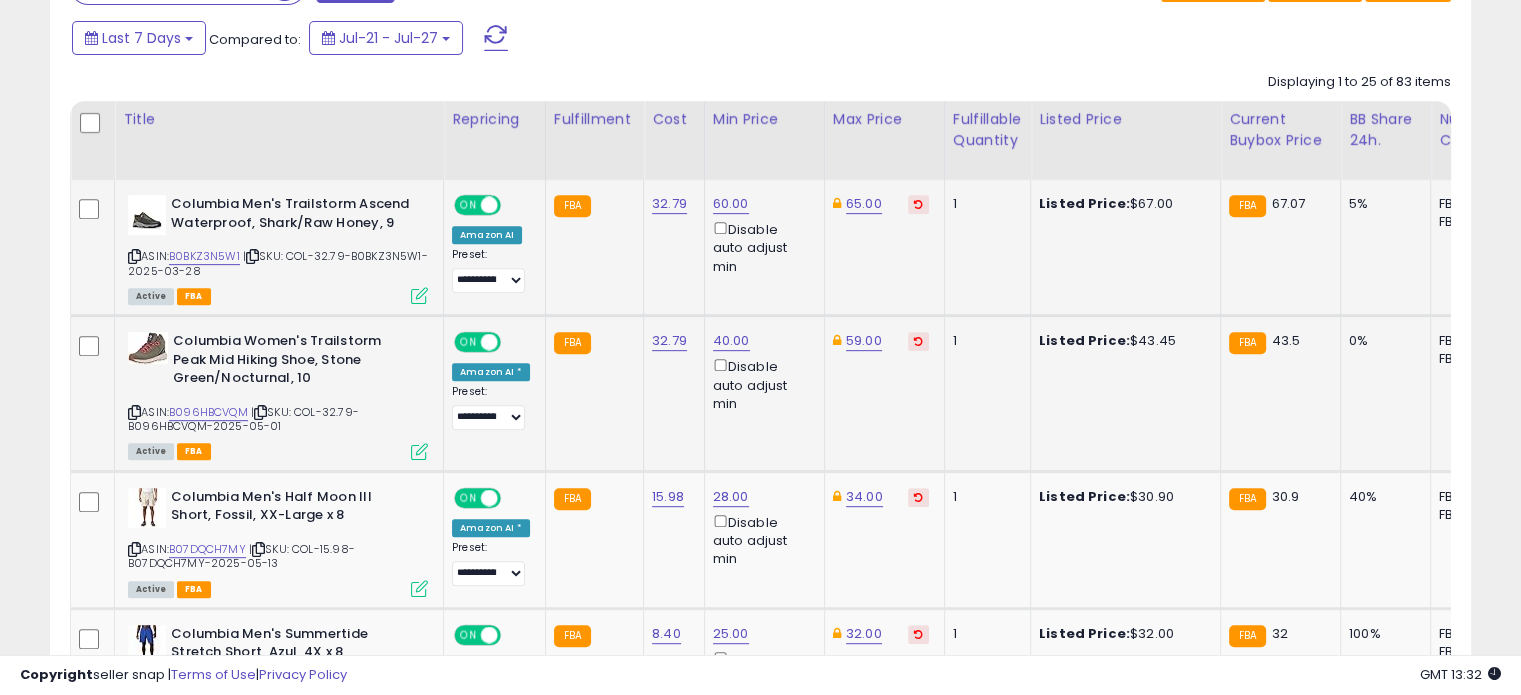 scroll, scrollTop: 872, scrollLeft: 0, axis: vertical 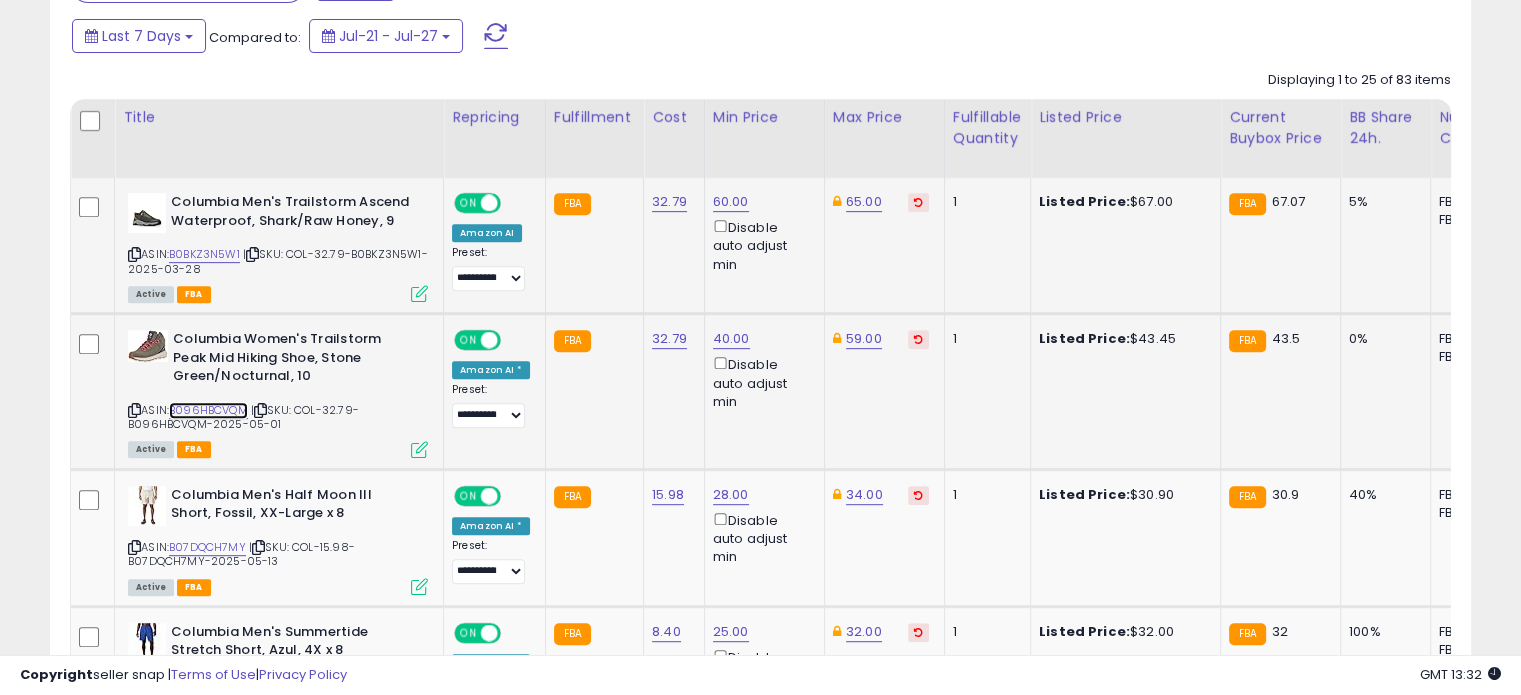 click on "B096HBCVQM" at bounding box center (208, 410) 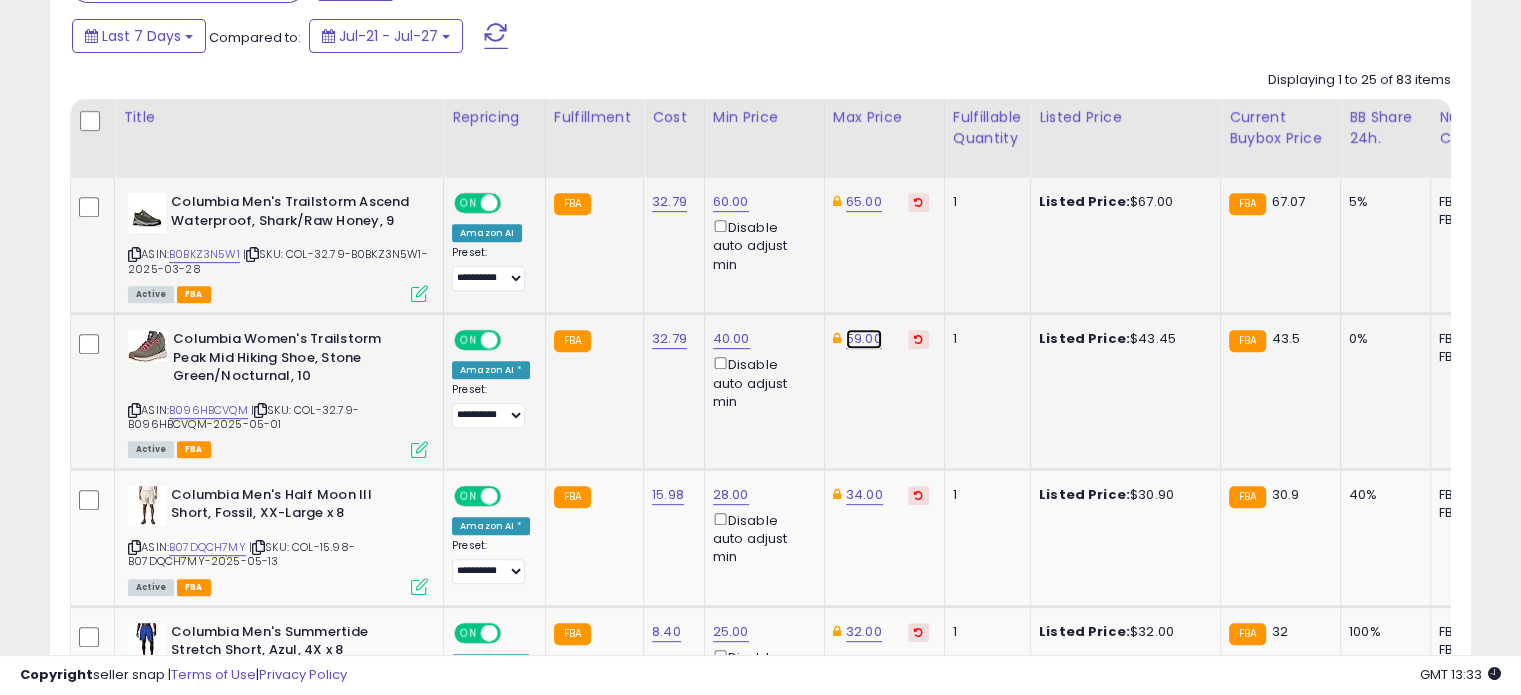 click on "59.00" at bounding box center [864, 202] 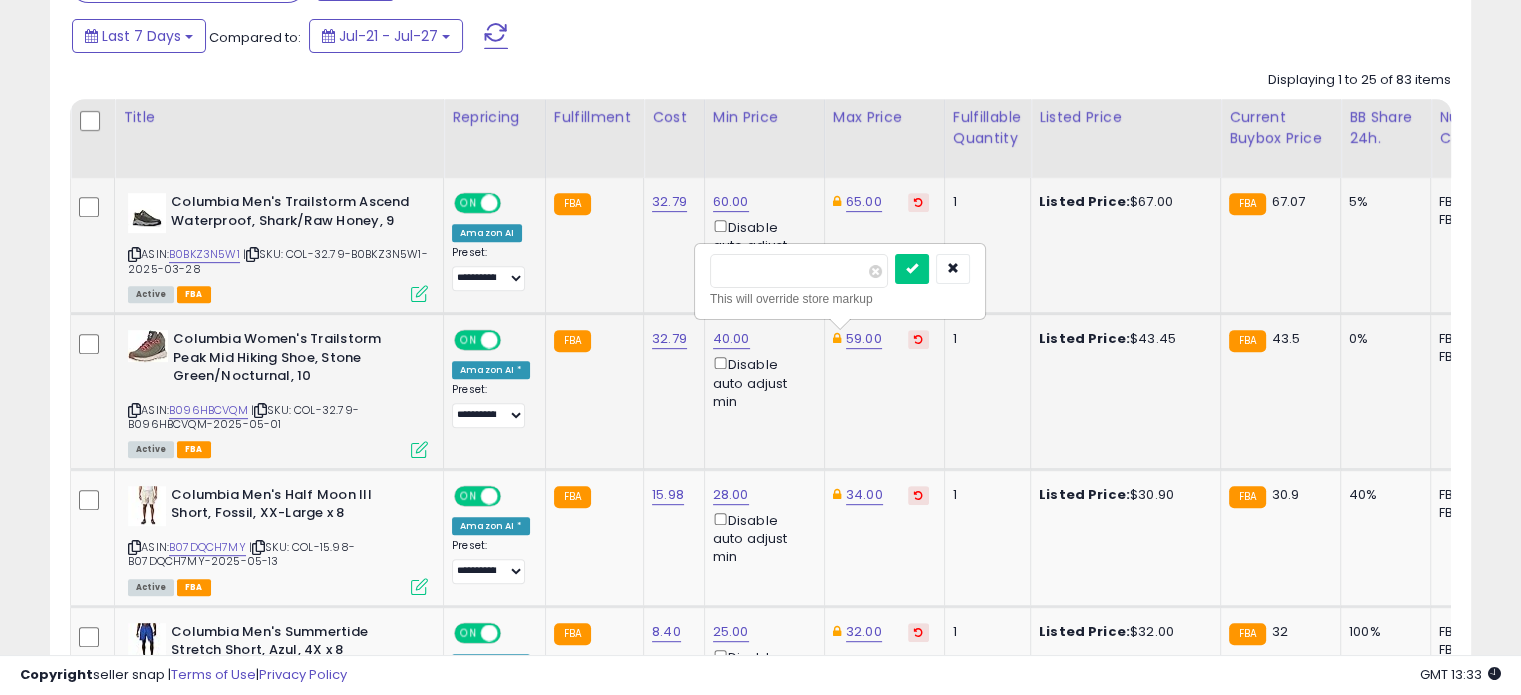 drag, startPoint x: 772, startPoint y: 278, endPoint x: 699, endPoint y: 275, distance: 73.061615 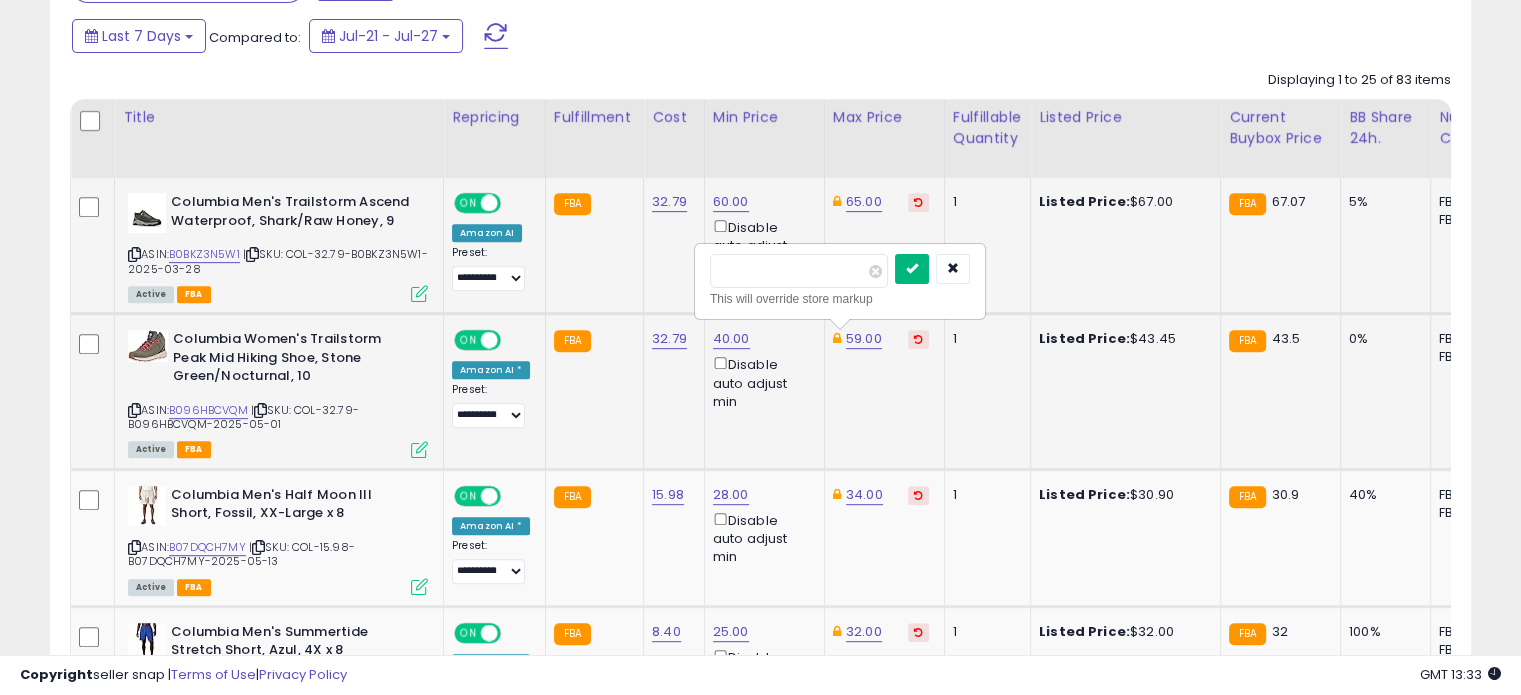 type on "**" 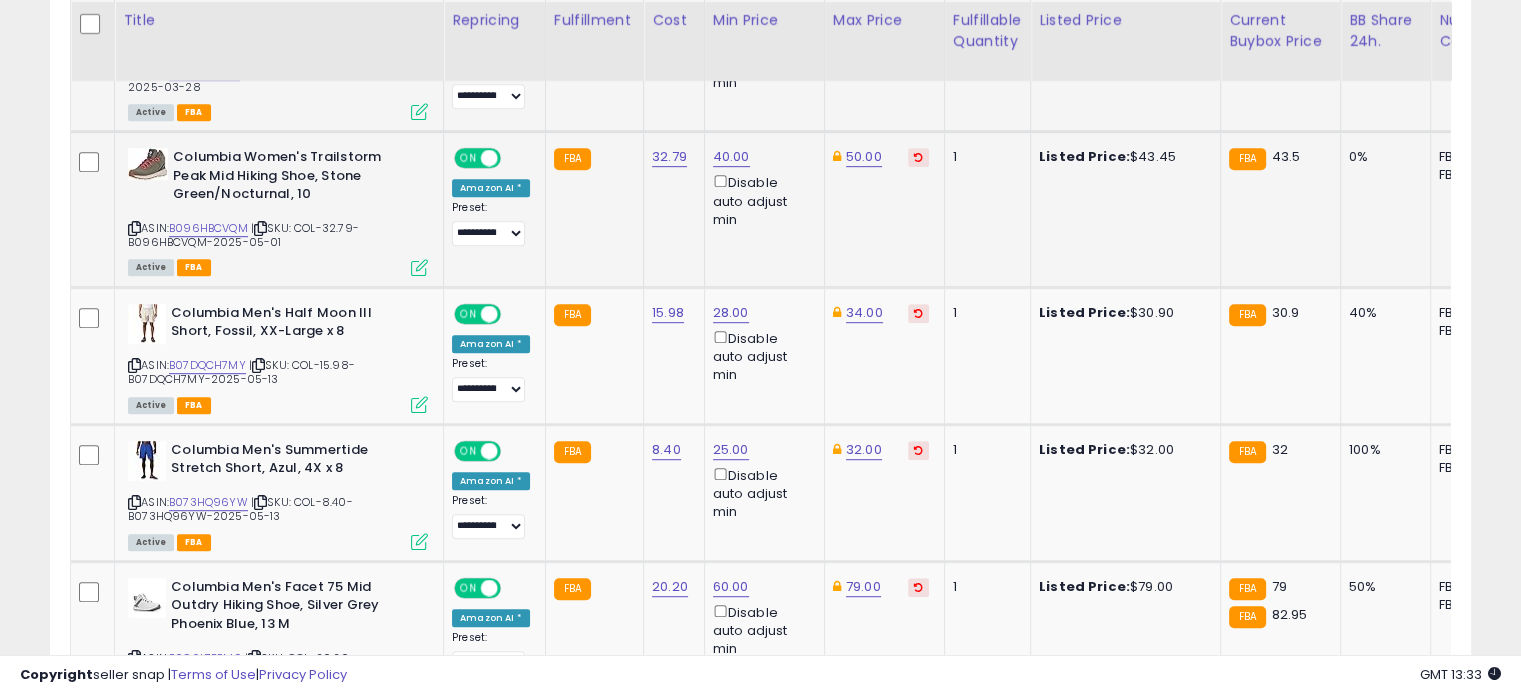 scroll, scrollTop: 1058, scrollLeft: 0, axis: vertical 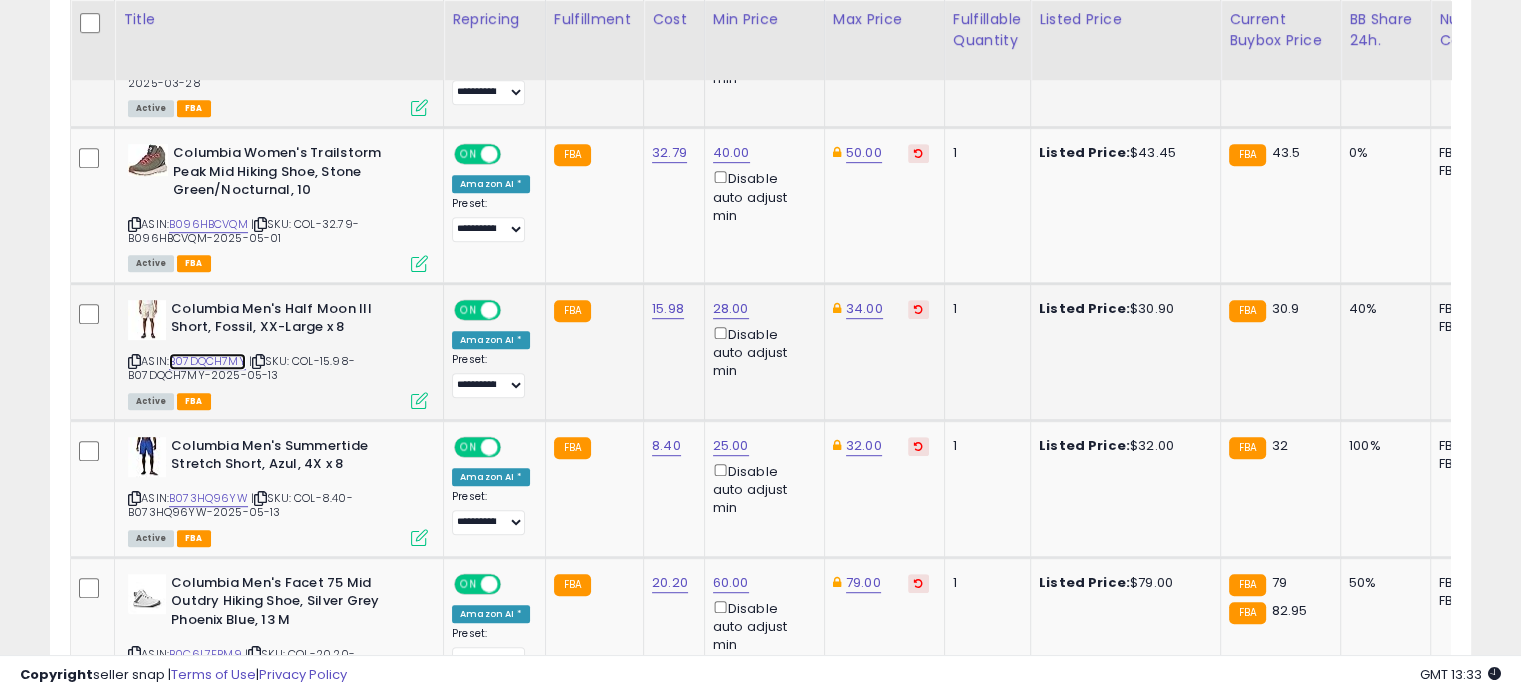 click on "B07DQCH7MY" at bounding box center [207, 361] 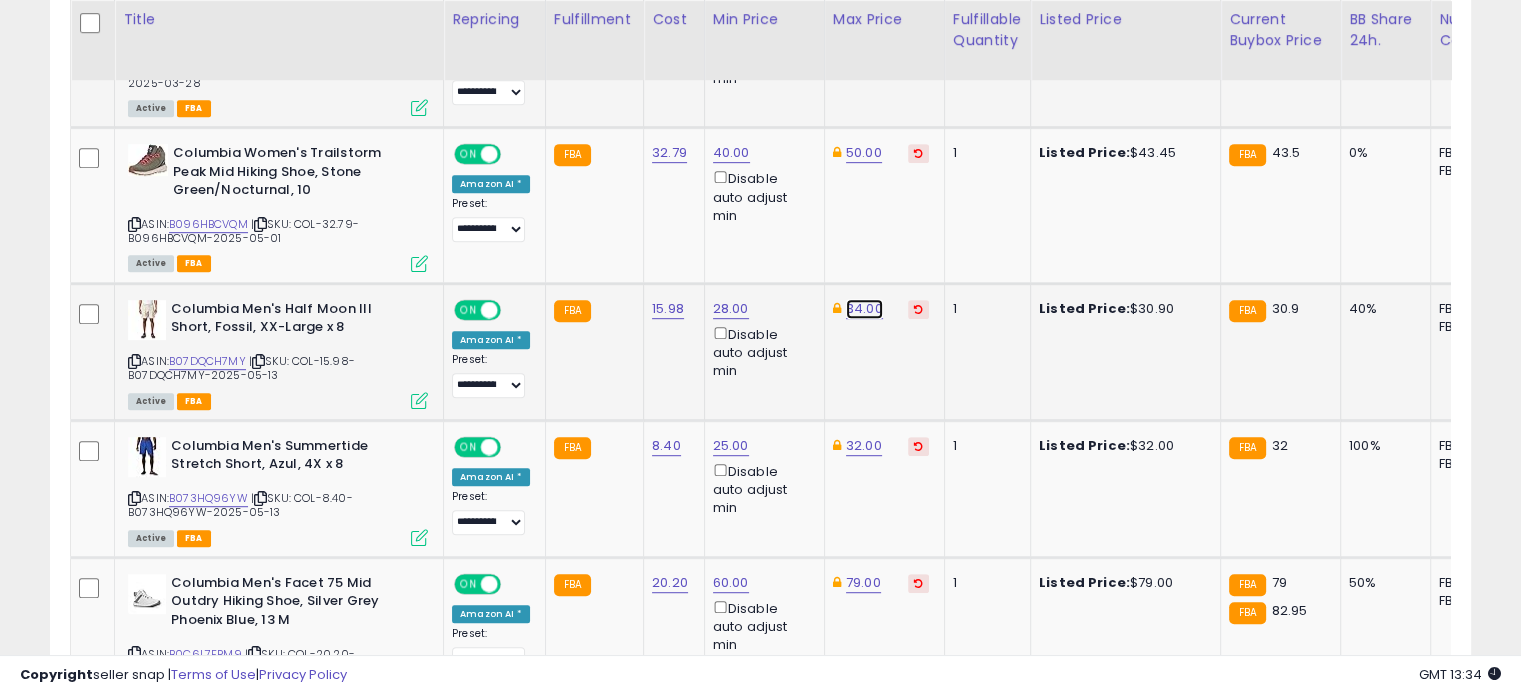 click on "34.00" at bounding box center [864, 16] 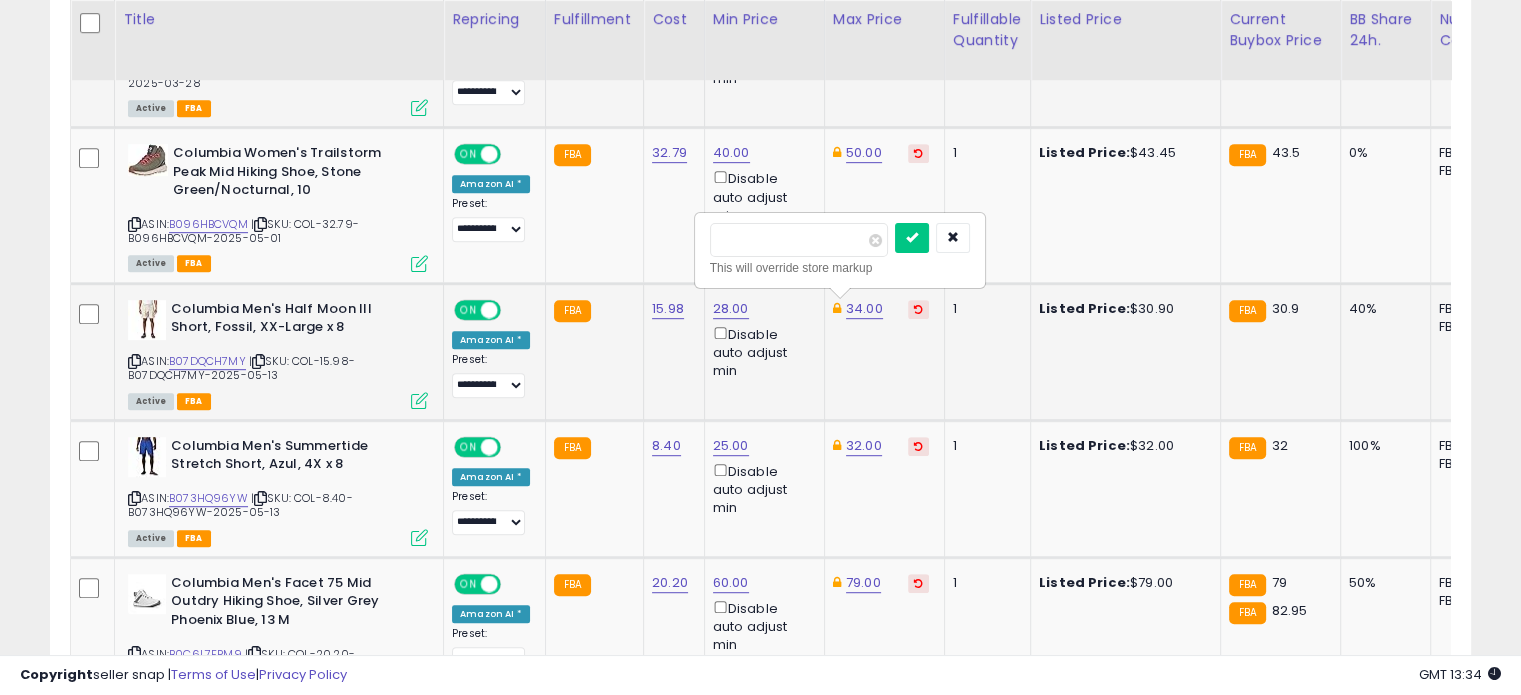 drag, startPoint x: 800, startPoint y: 239, endPoint x: 713, endPoint y: 235, distance: 87.0919 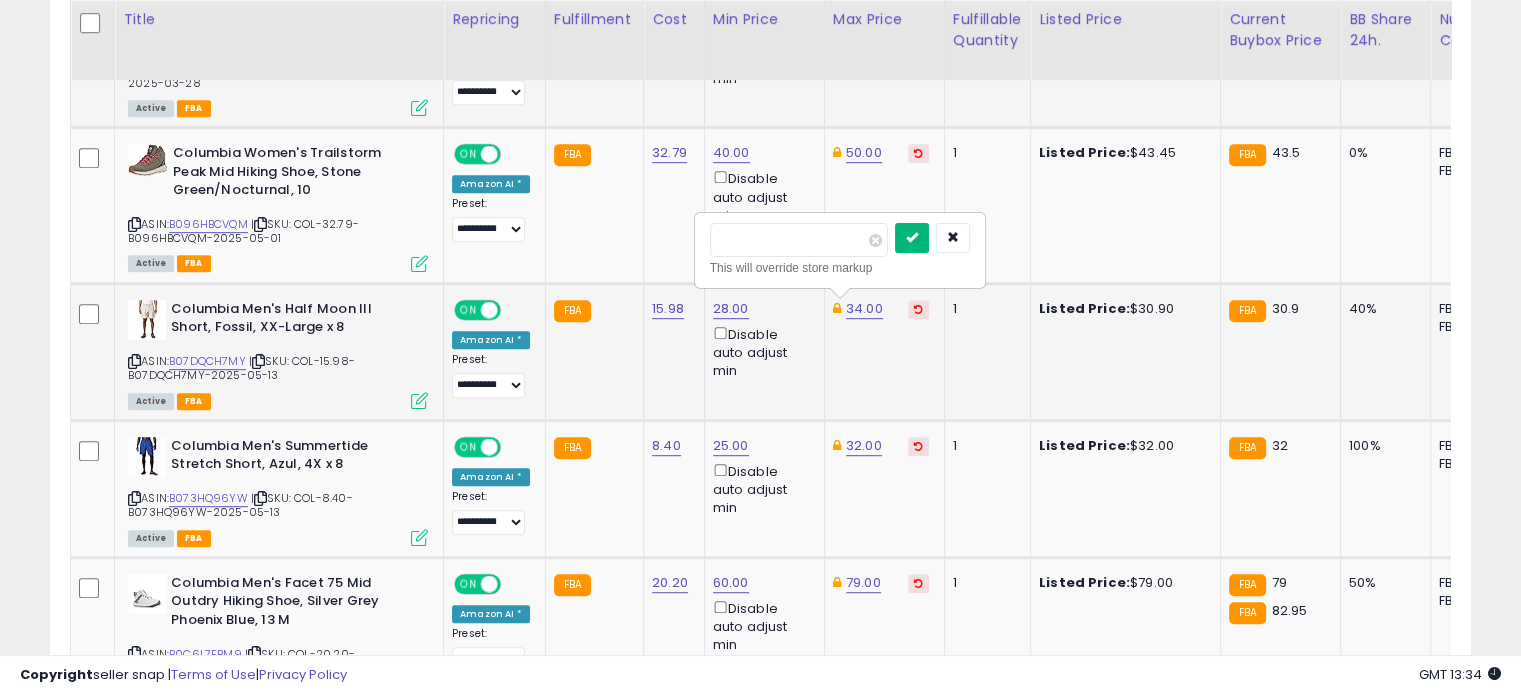 type on "*****" 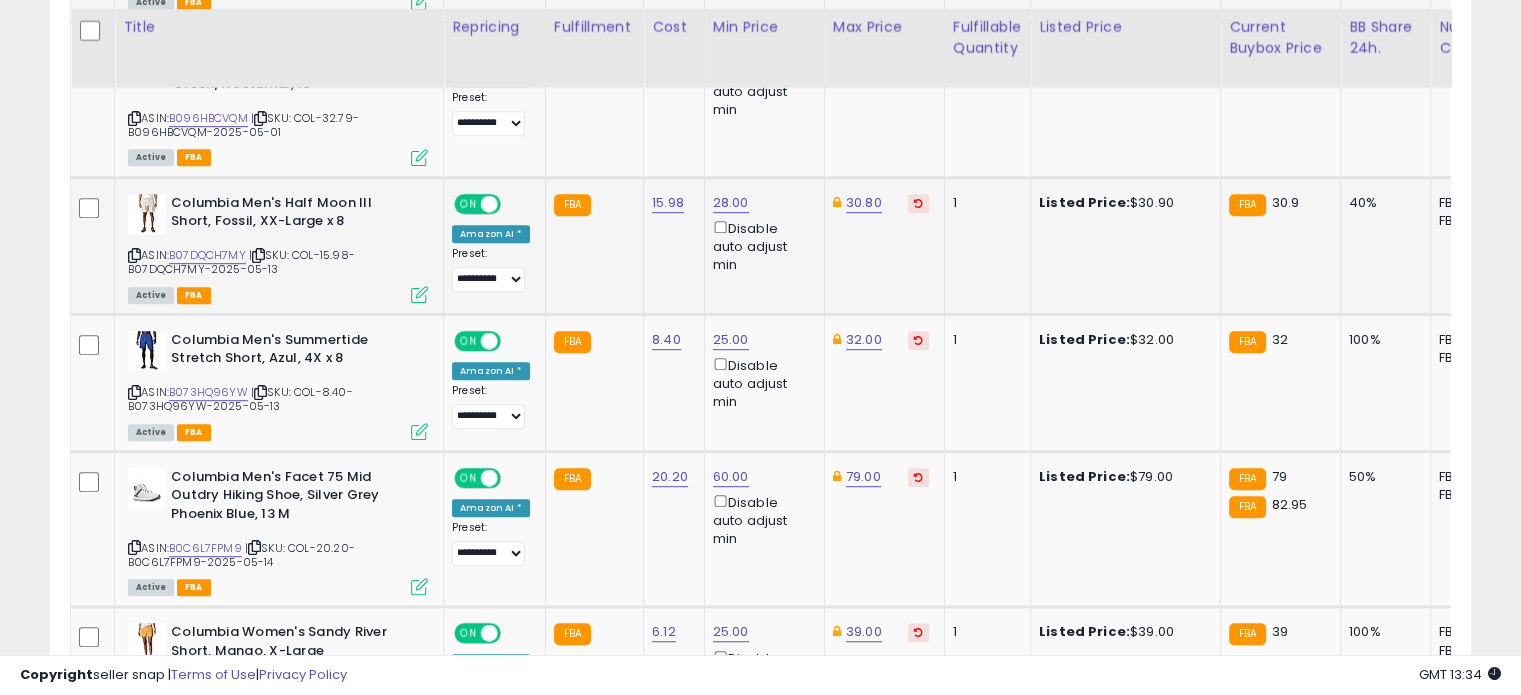 scroll, scrollTop: 1174, scrollLeft: 0, axis: vertical 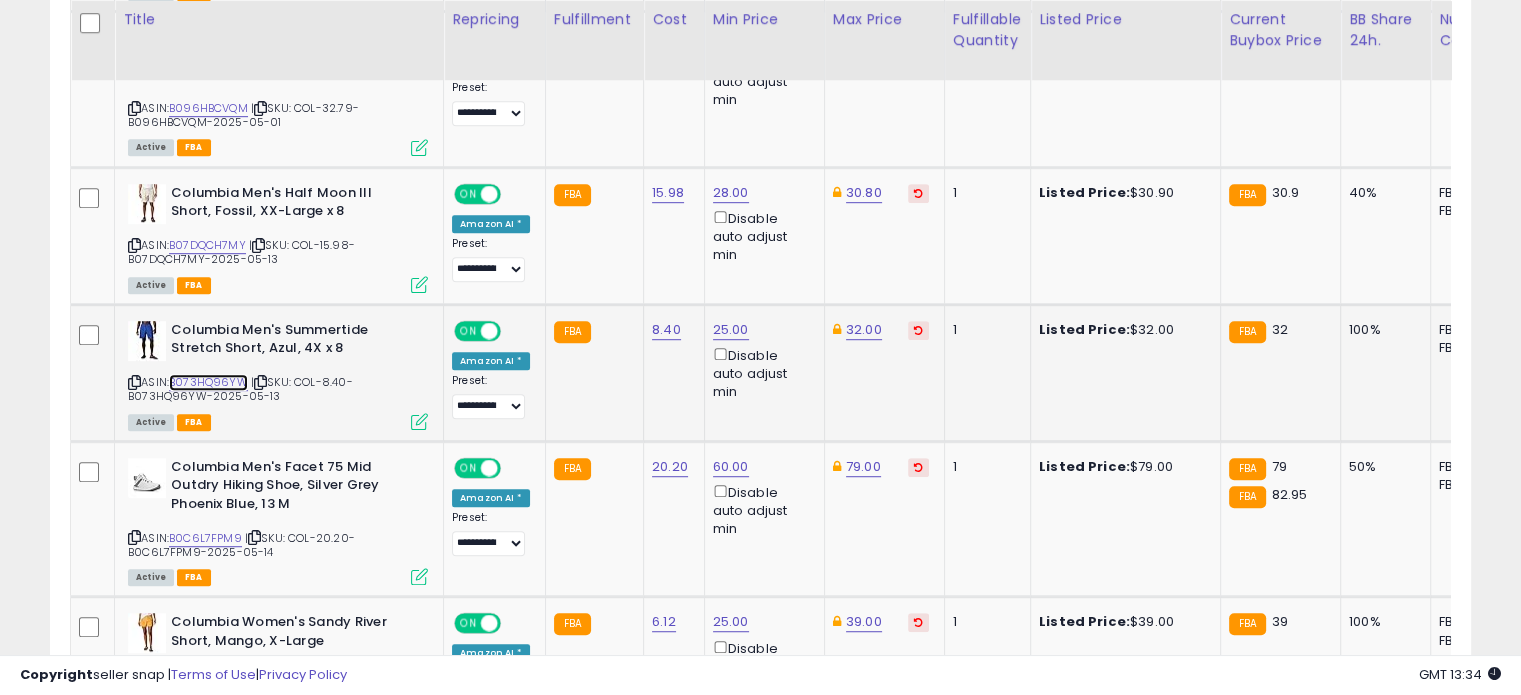 click on "B073HQ96YW" at bounding box center (208, 382) 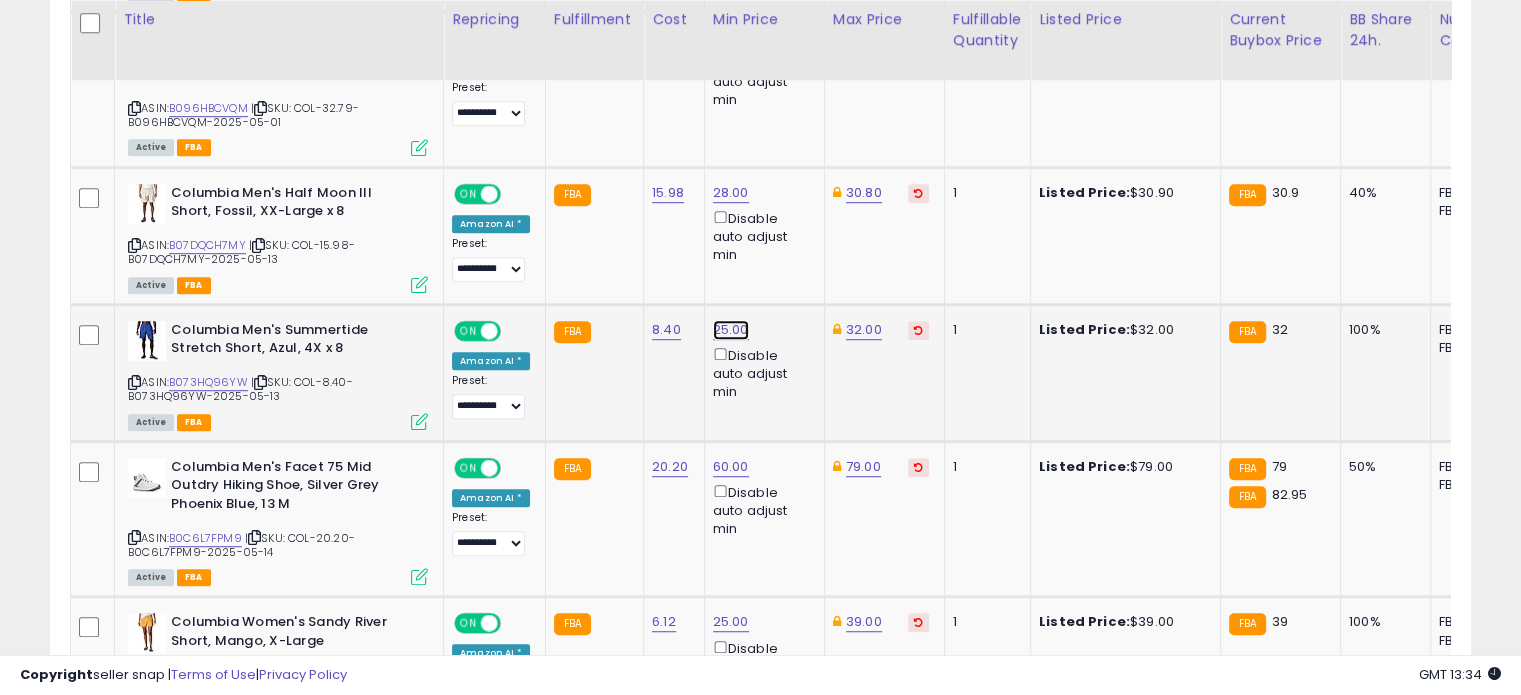 click on "25.00" at bounding box center (731, -100) 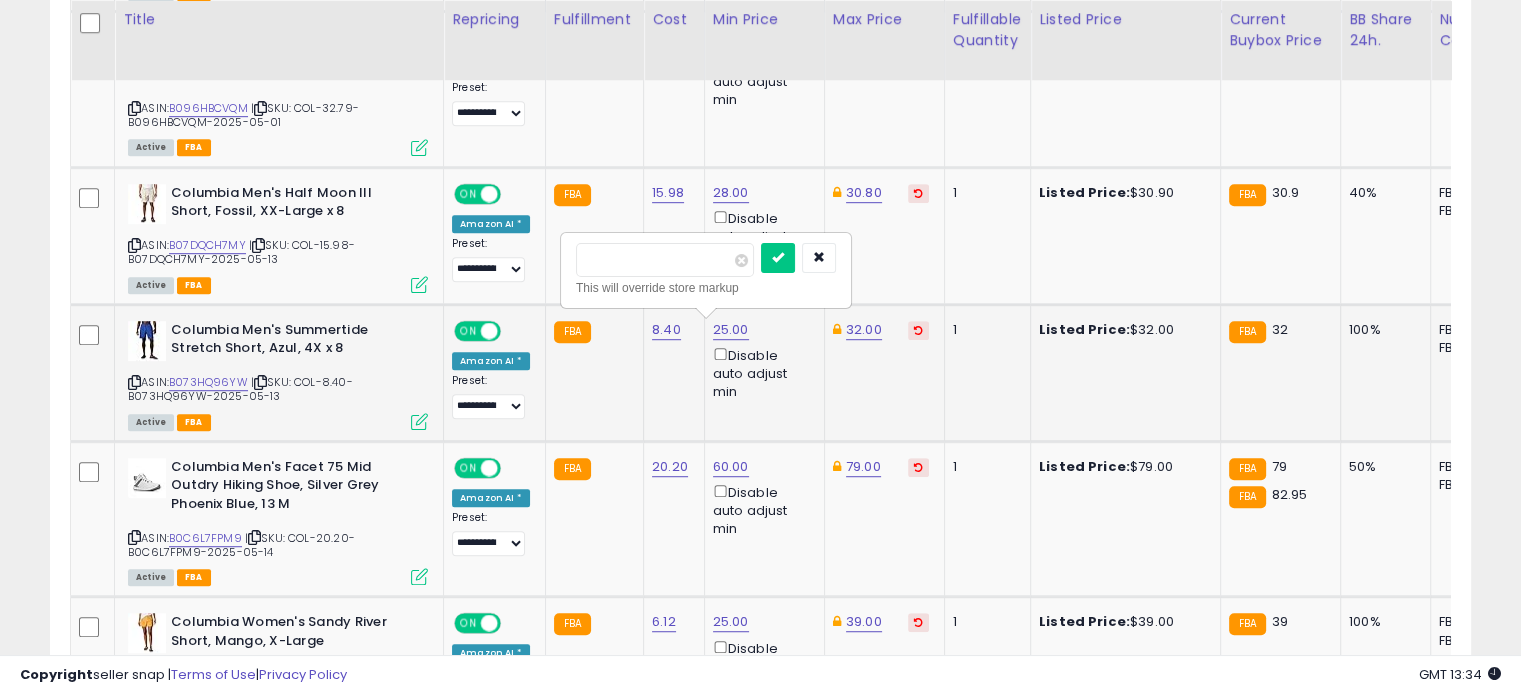 drag, startPoint x: 660, startPoint y: 258, endPoint x: 580, endPoint y: 249, distance: 80.50466 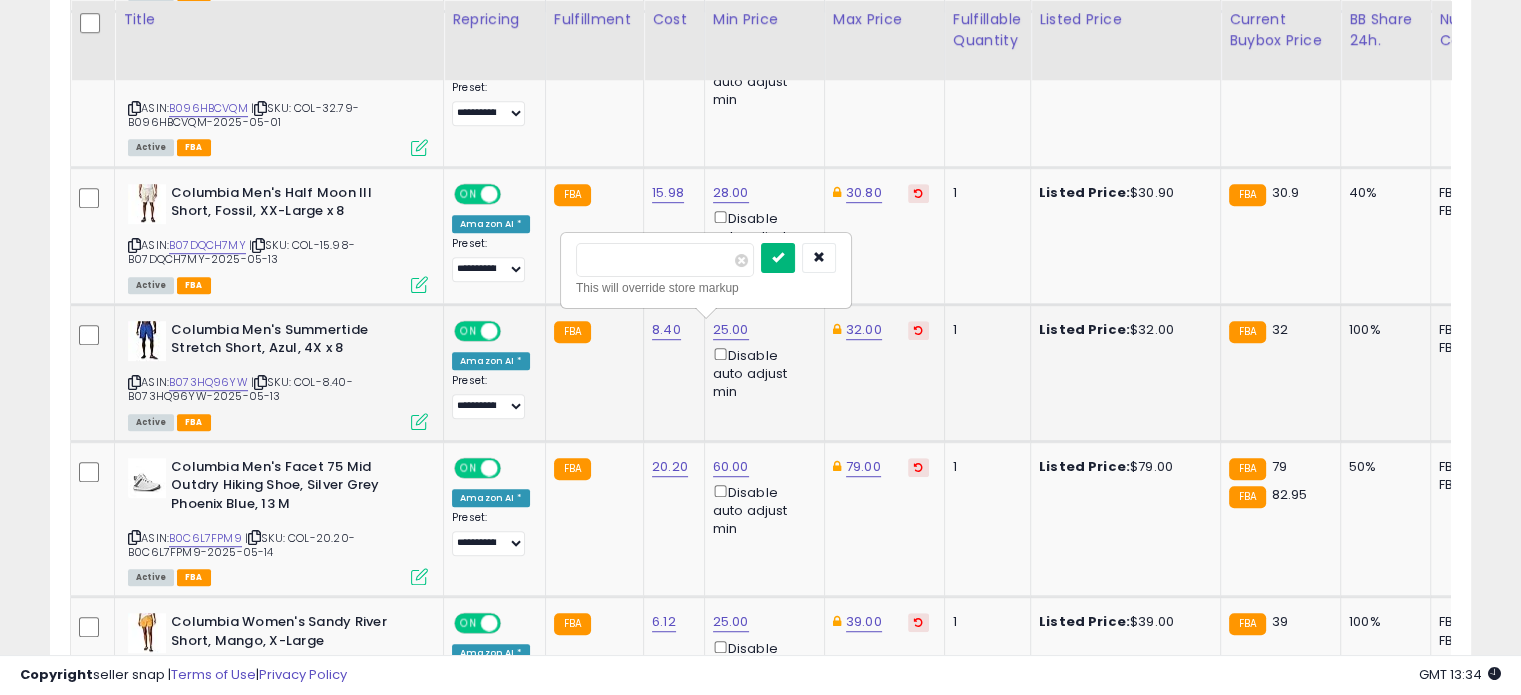 type on "**" 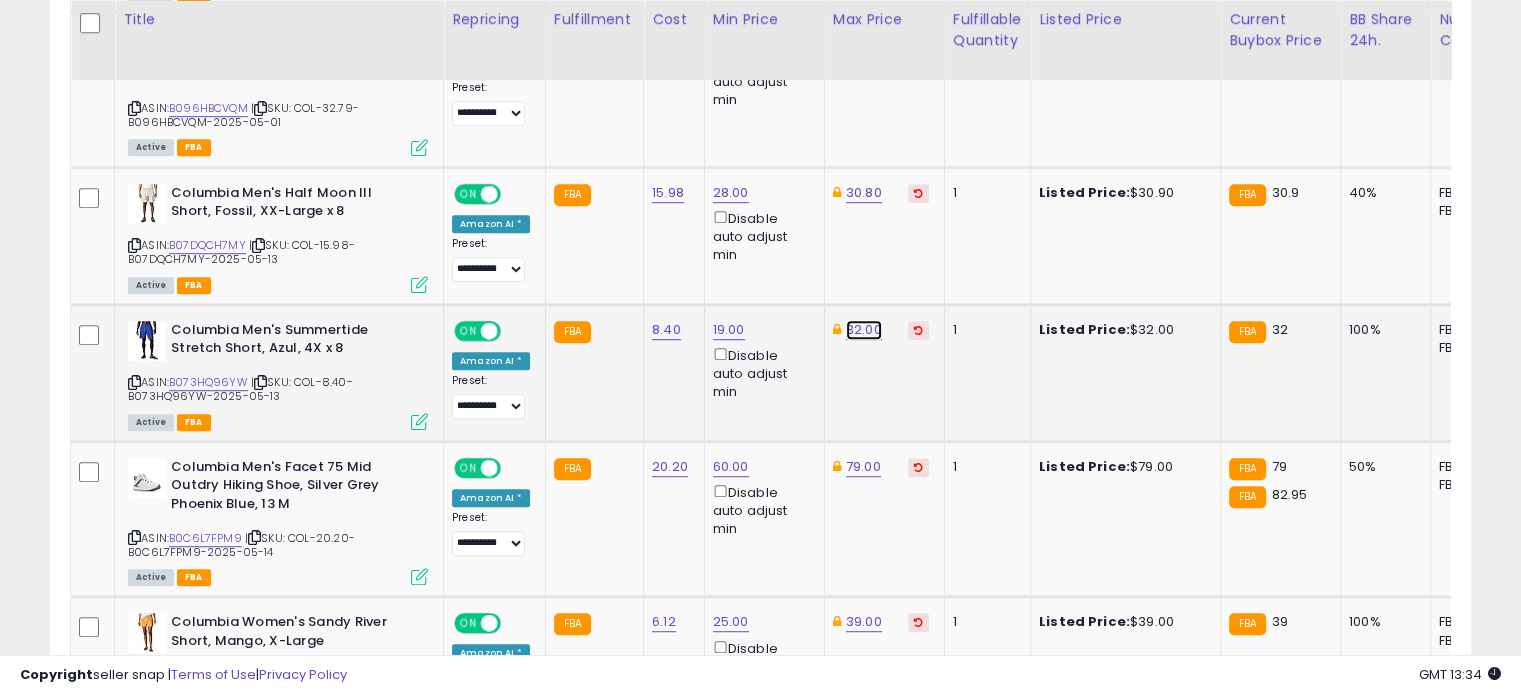 click on "32.00" at bounding box center [864, -100] 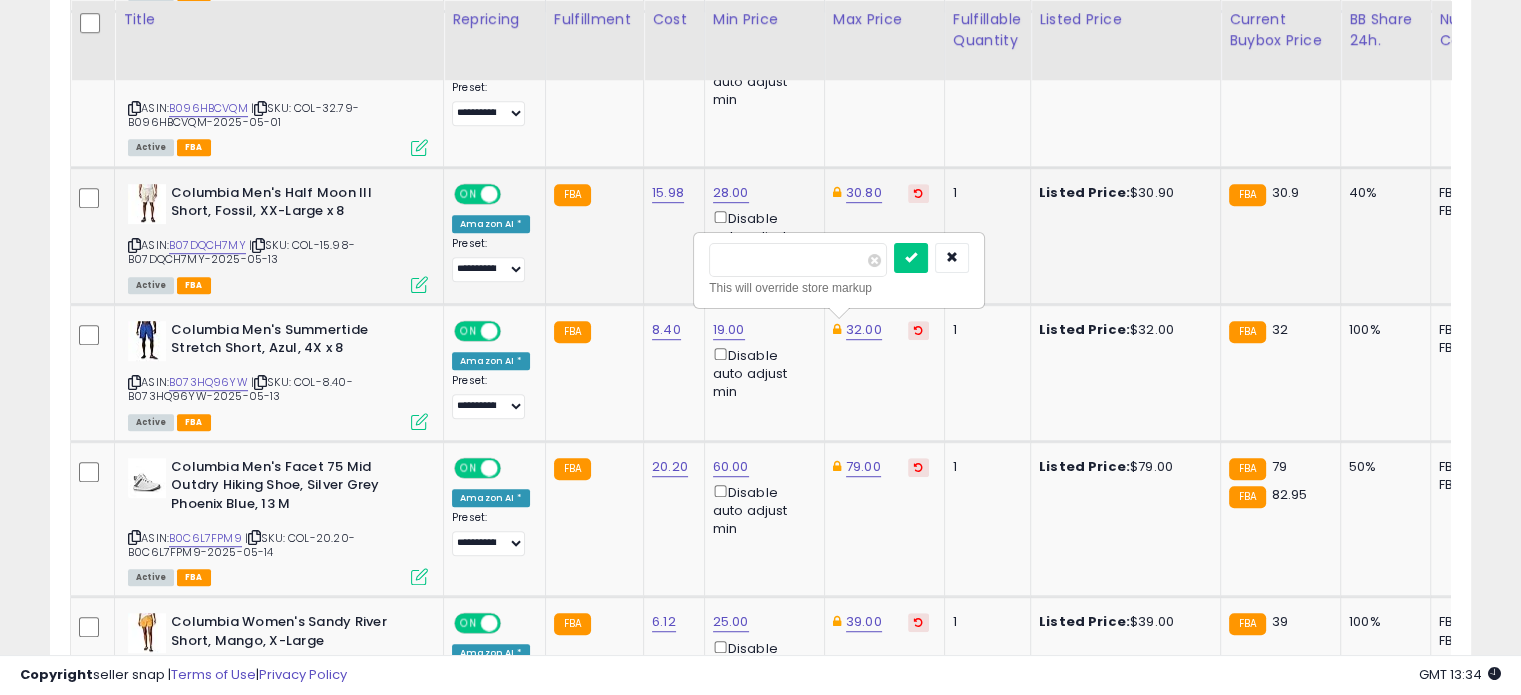 drag, startPoint x: 776, startPoint y: 250, endPoint x: 684, endPoint y: 246, distance: 92.086914 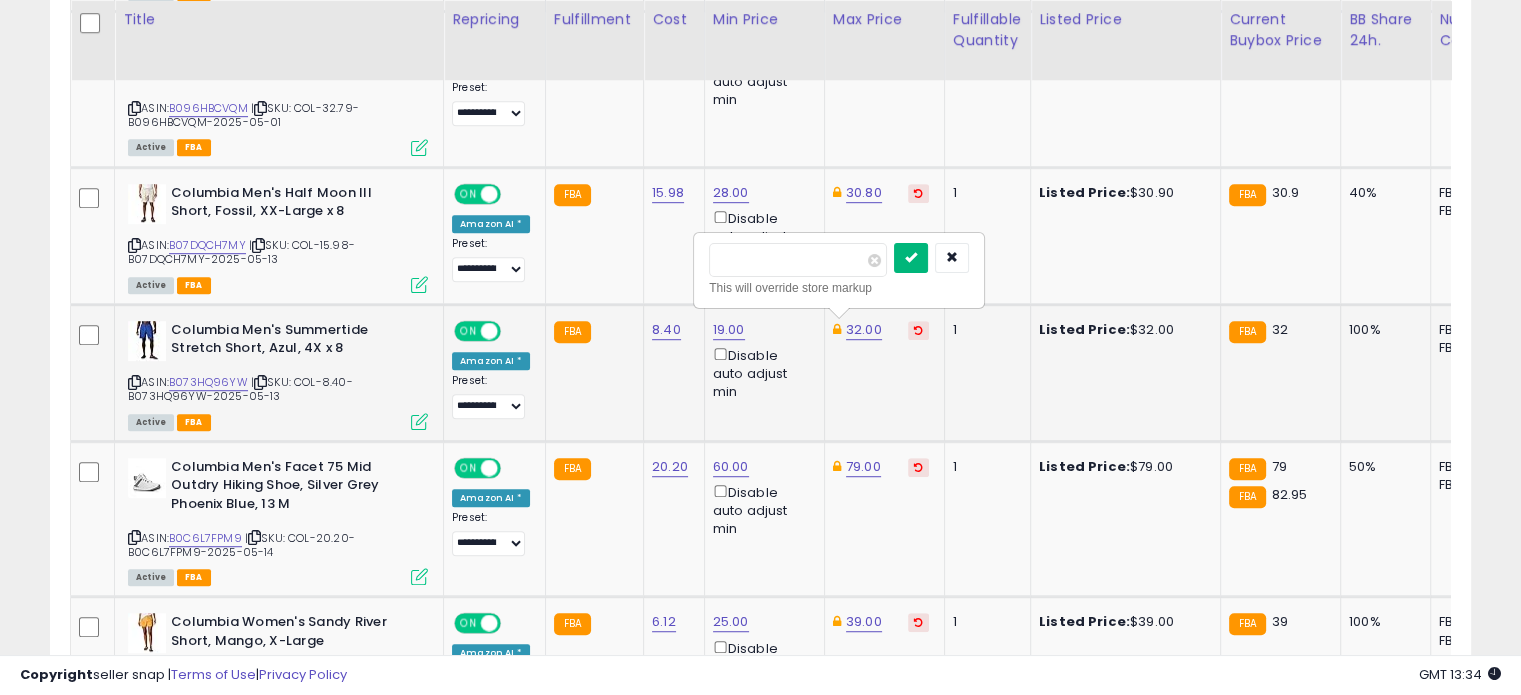 type on "**" 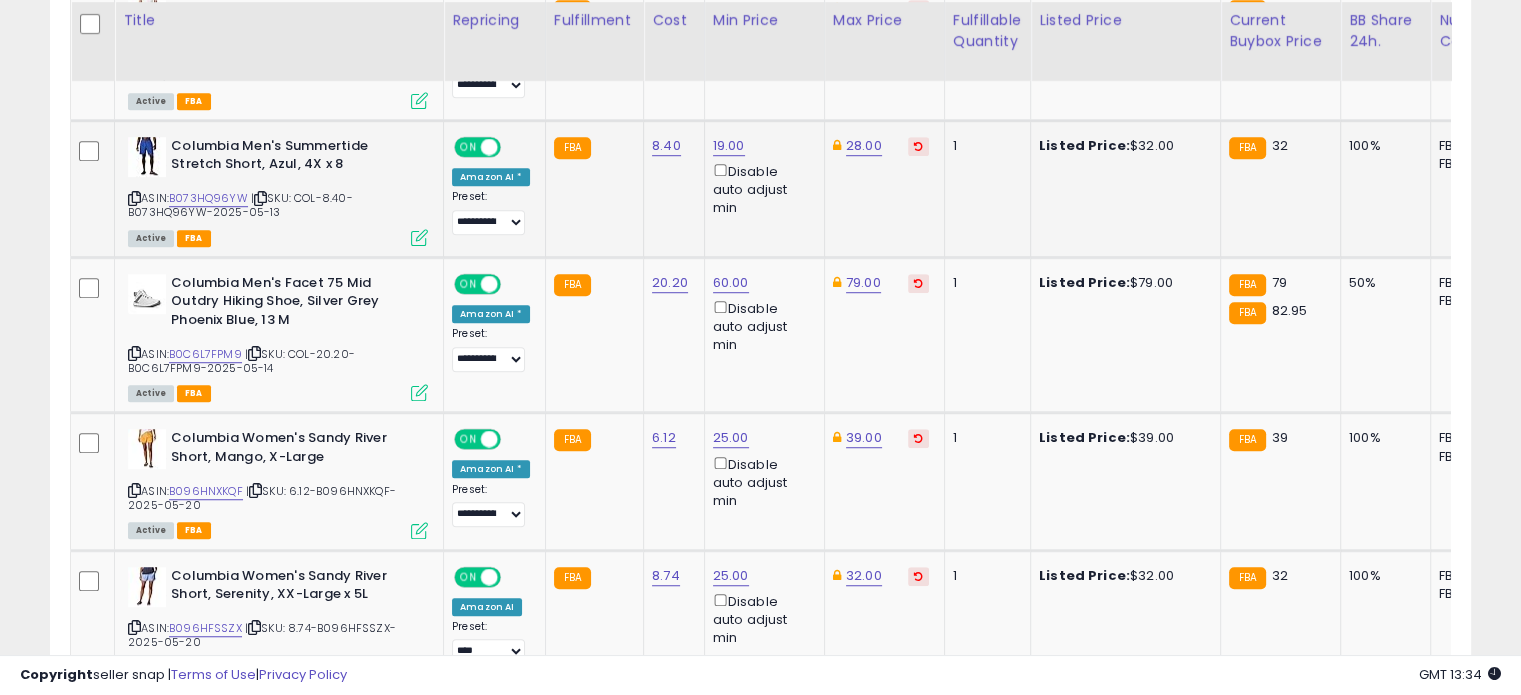 scroll, scrollTop: 1359, scrollLeft: 0, axis: vertical 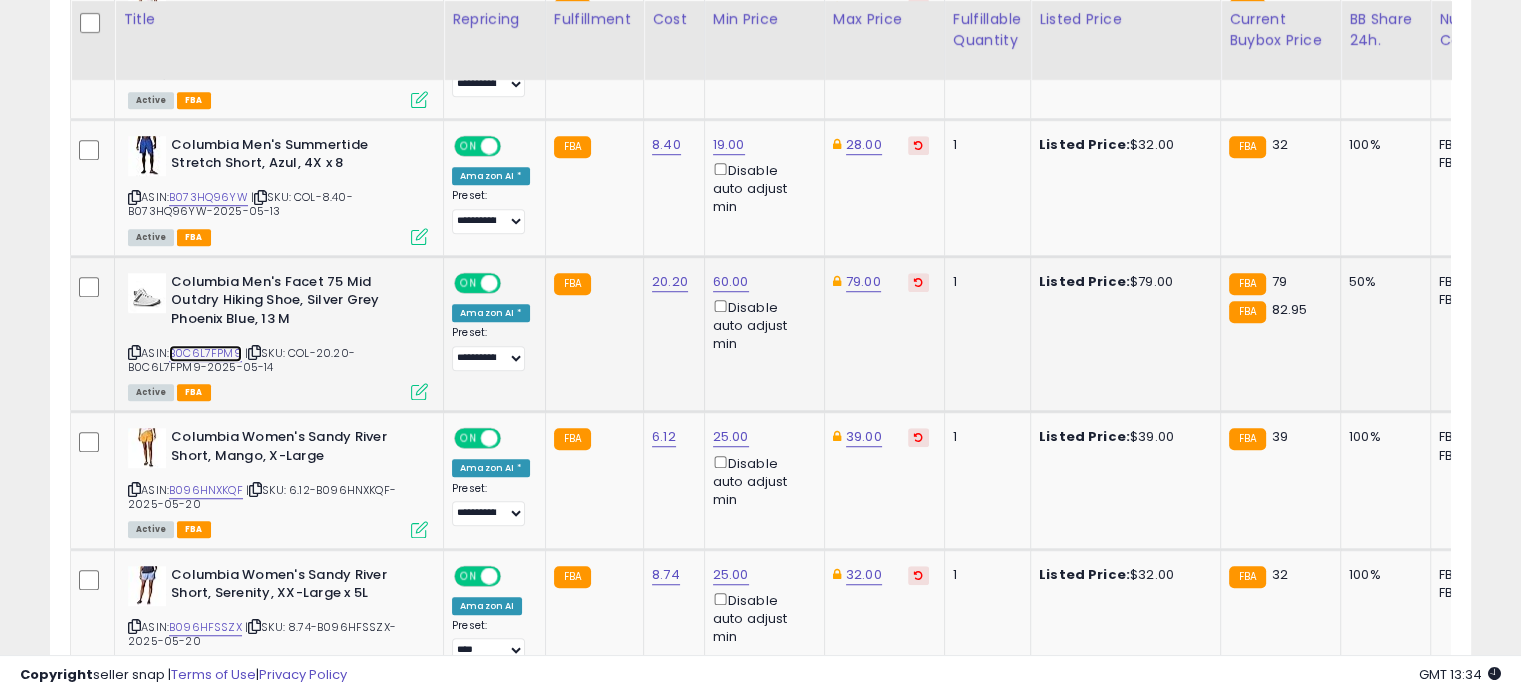 click on "B0C6L7FPM9" at bounding box center [205, 353] 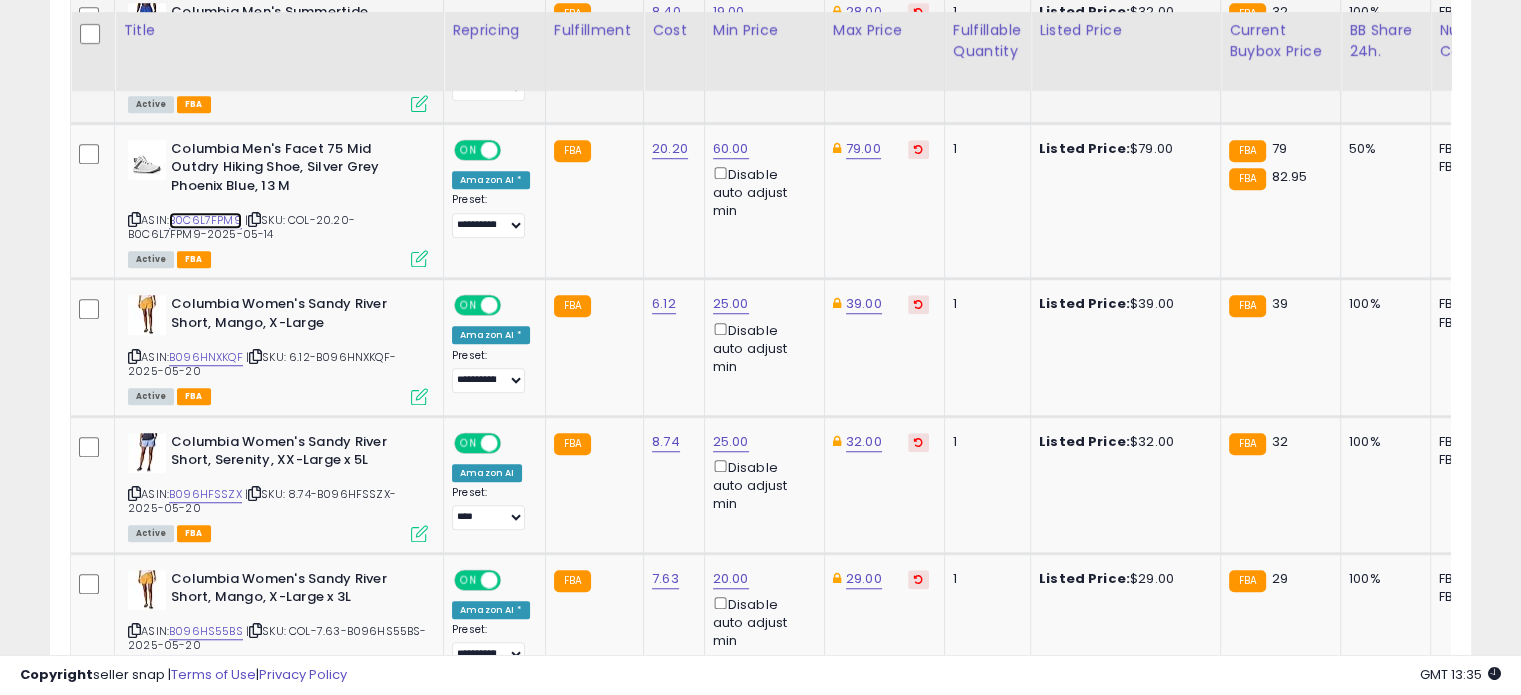 scroll, scrollTop: 1510, scrollLeft: 0, axis: vertical 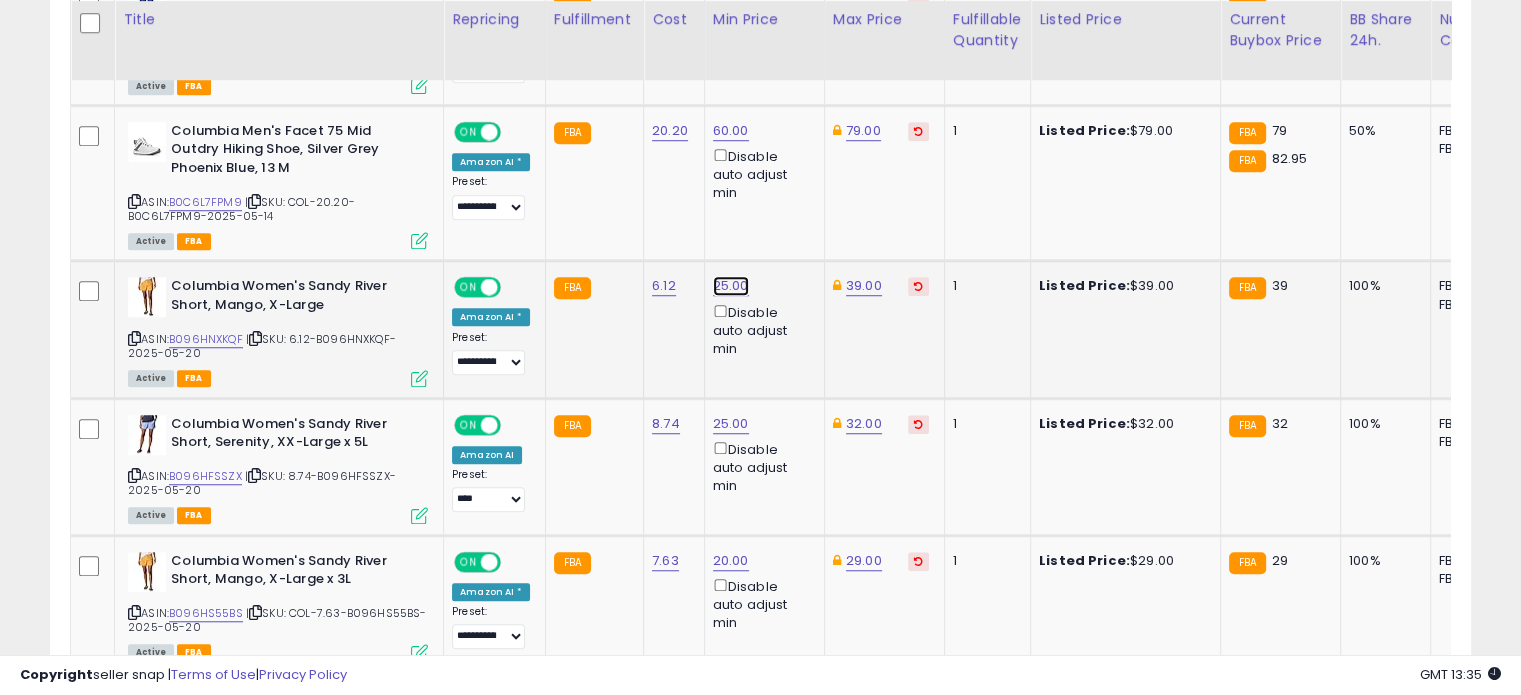 click on "25.00" at bounding box center [731, -436] 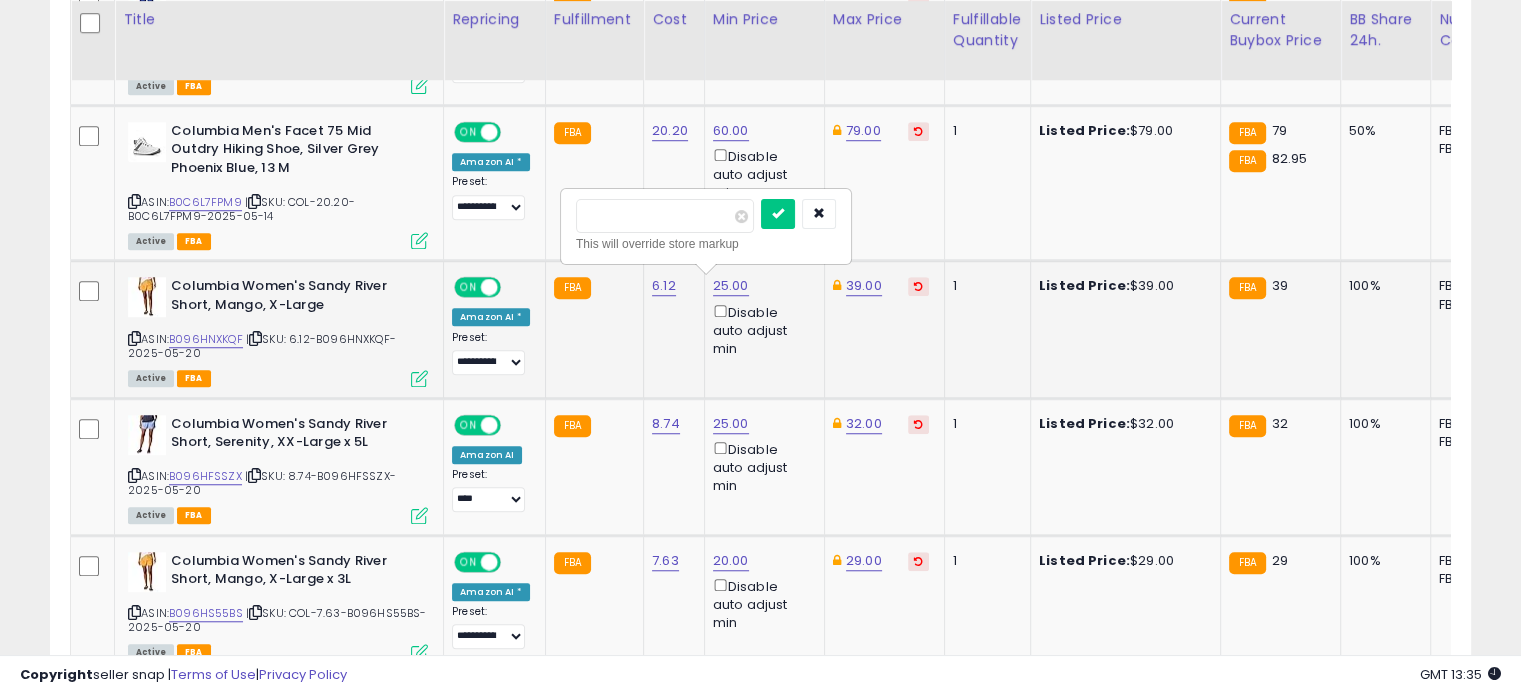drag, startPoint x: 672, startPoint y: 215, endPoint x: 581, endPoint y: 207, distance: 91.350975 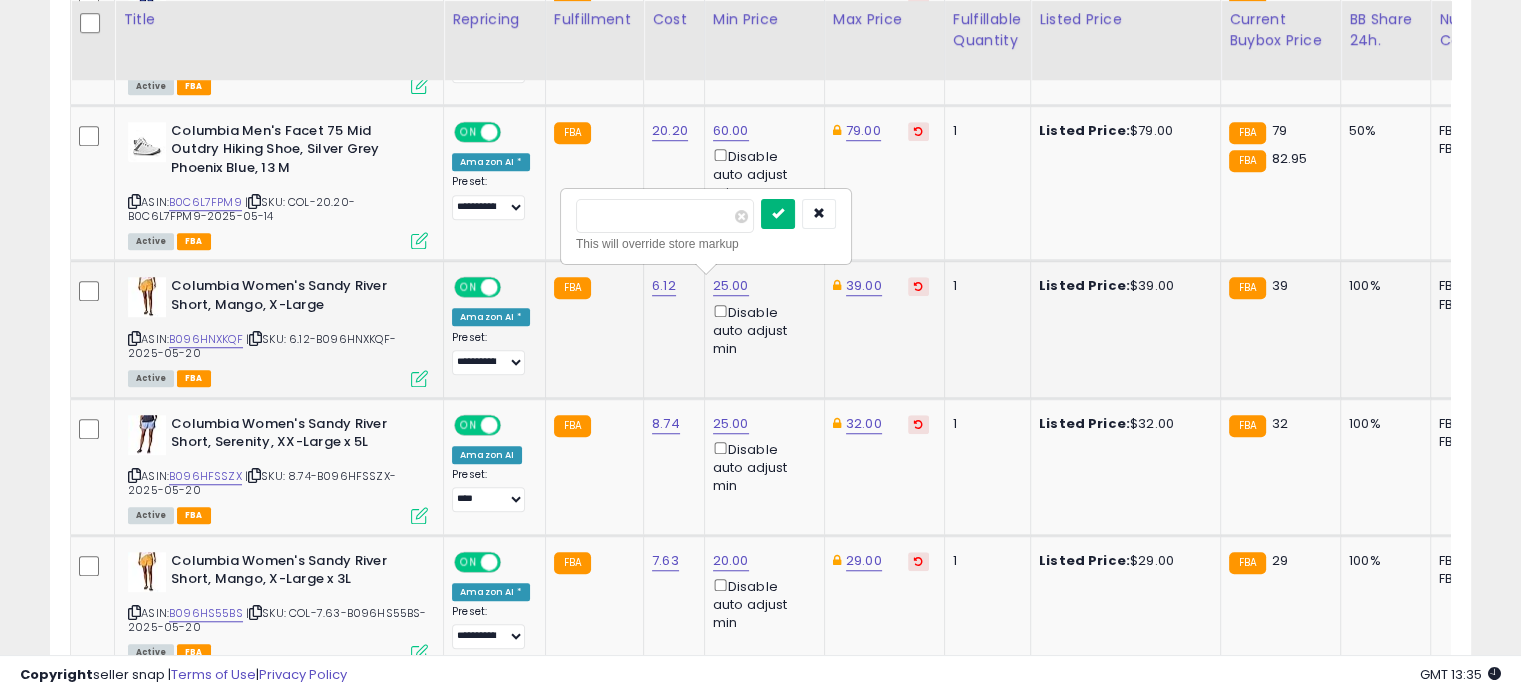 type on "**" 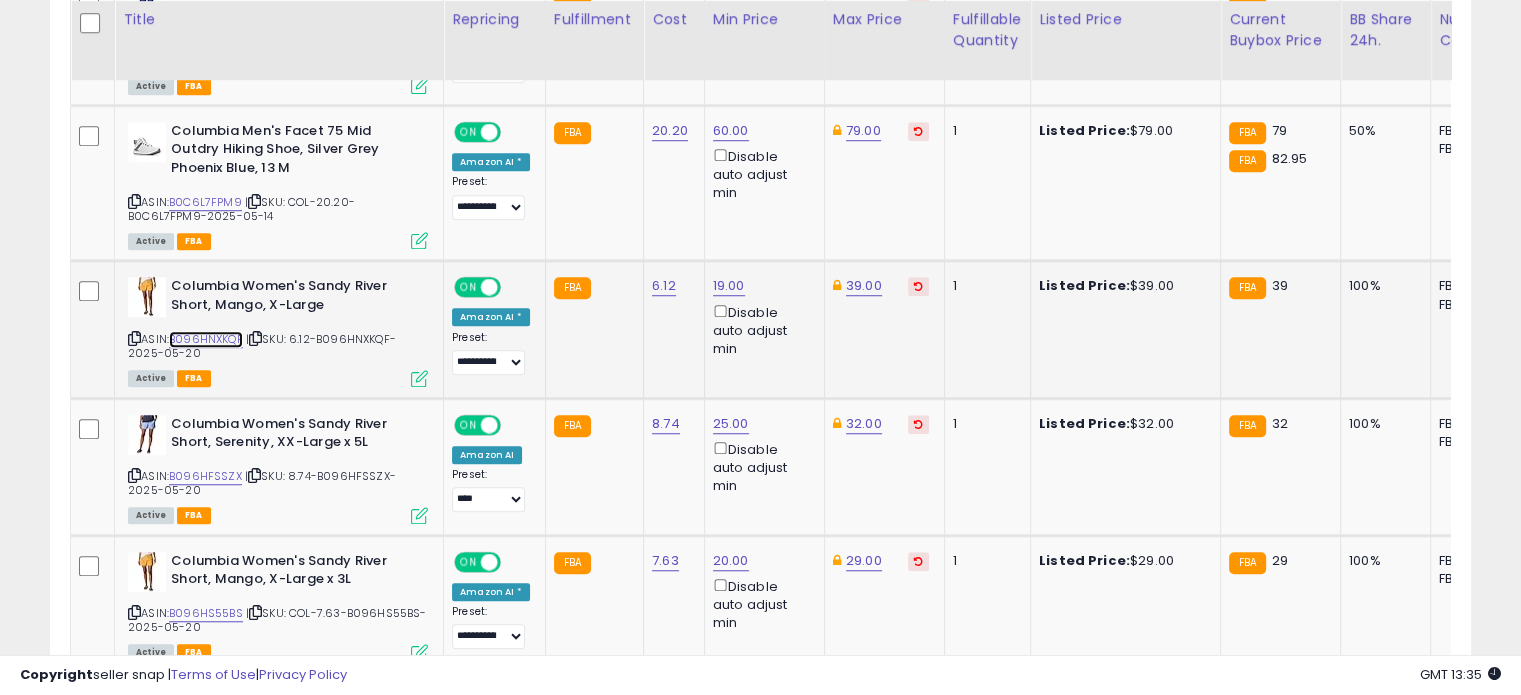 click on "B096HNXKQF" at bounding box center (206, 339) 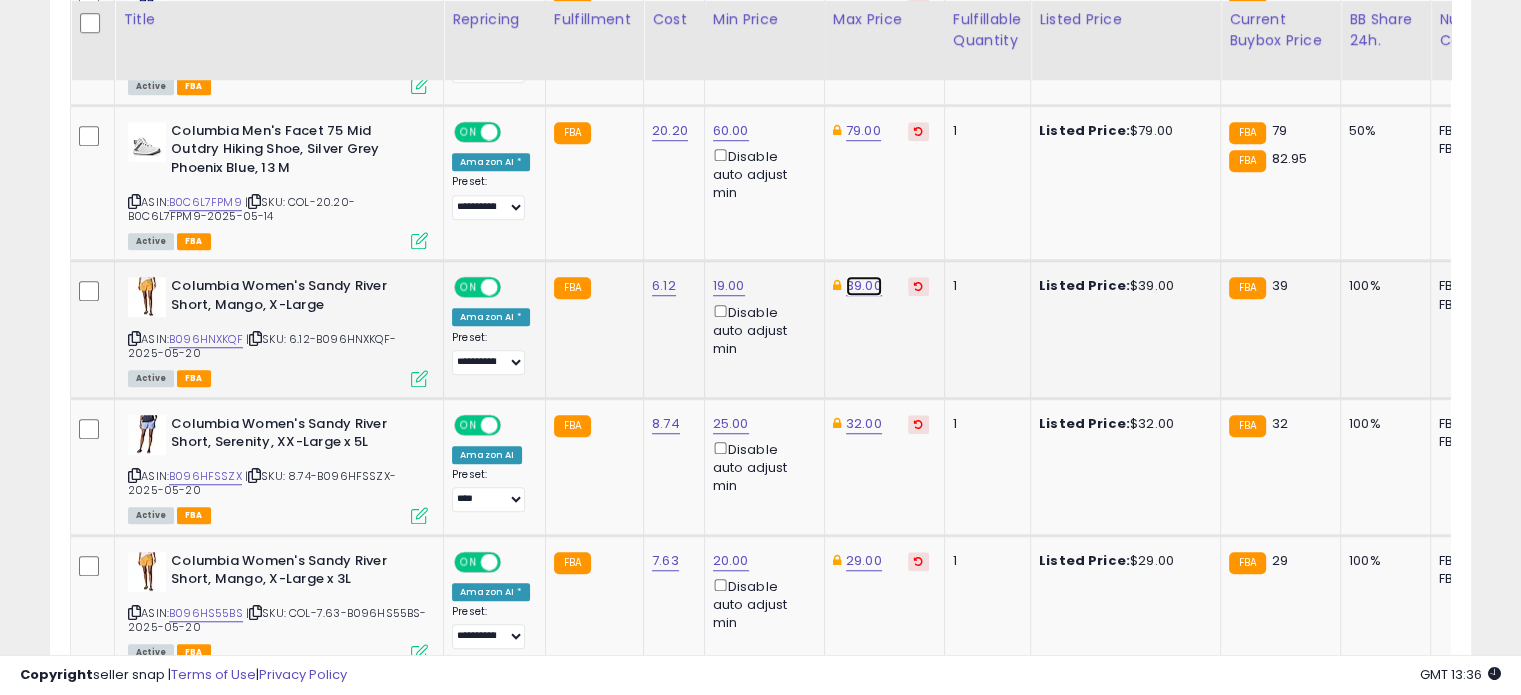 click on "39.00" at bounding box center [864, -436] 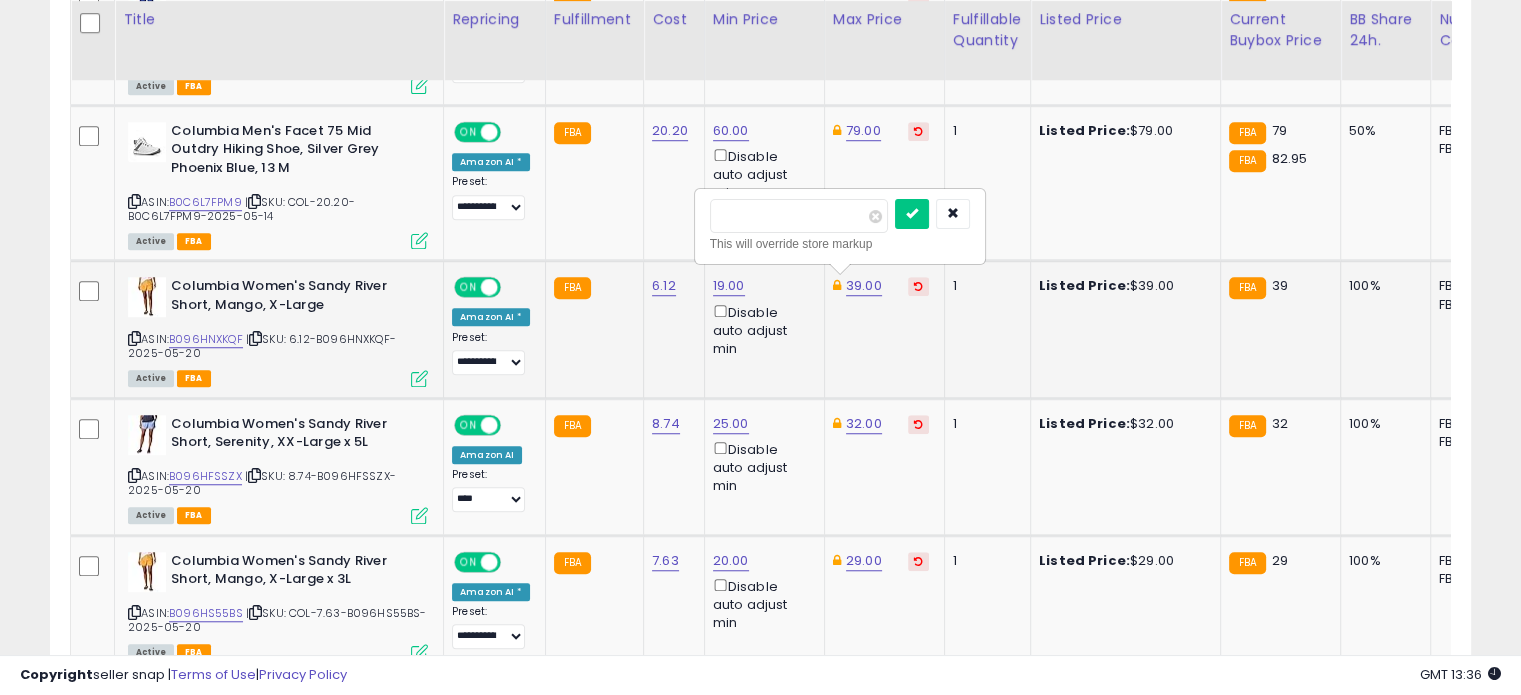drag, startPoint x: 789, startPoint y: 218, endPoint x: 716, endPoint y: 214, distance: 73.109505 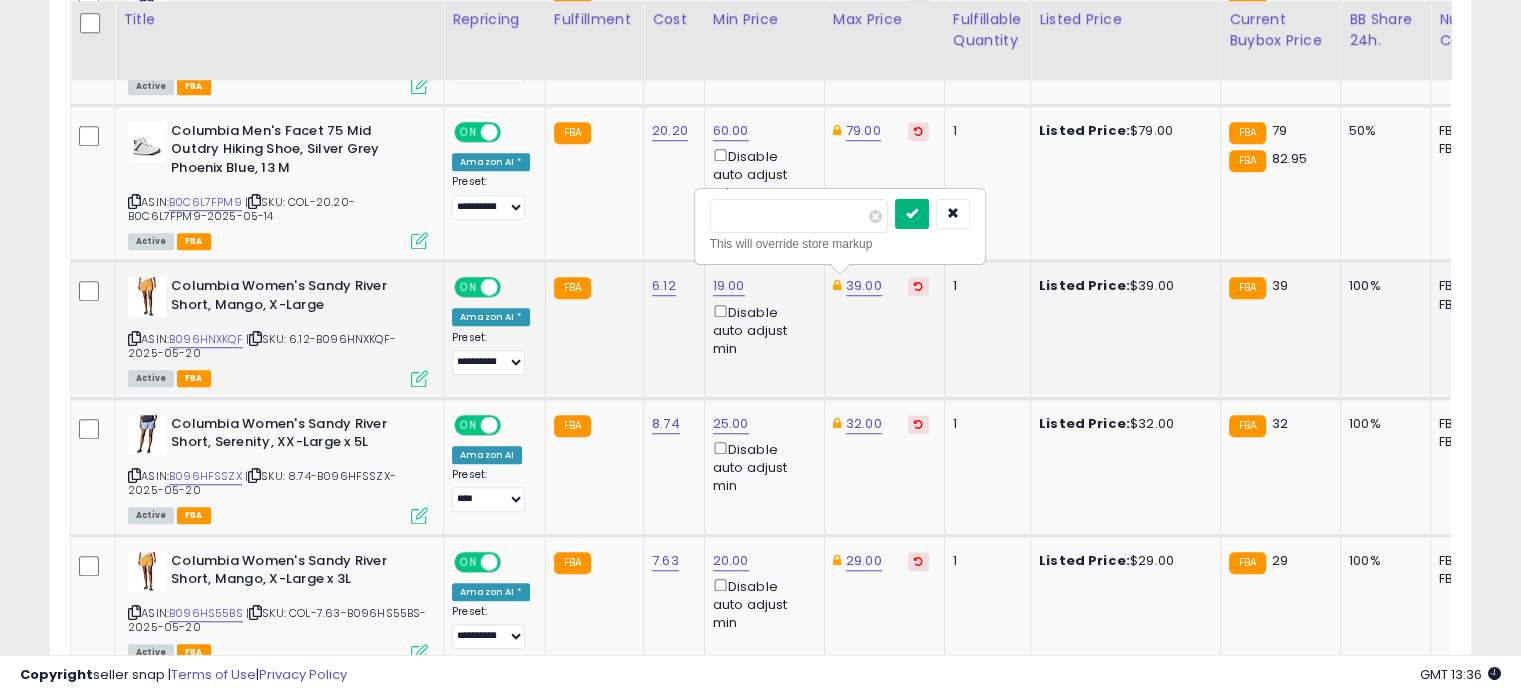 type on "**" 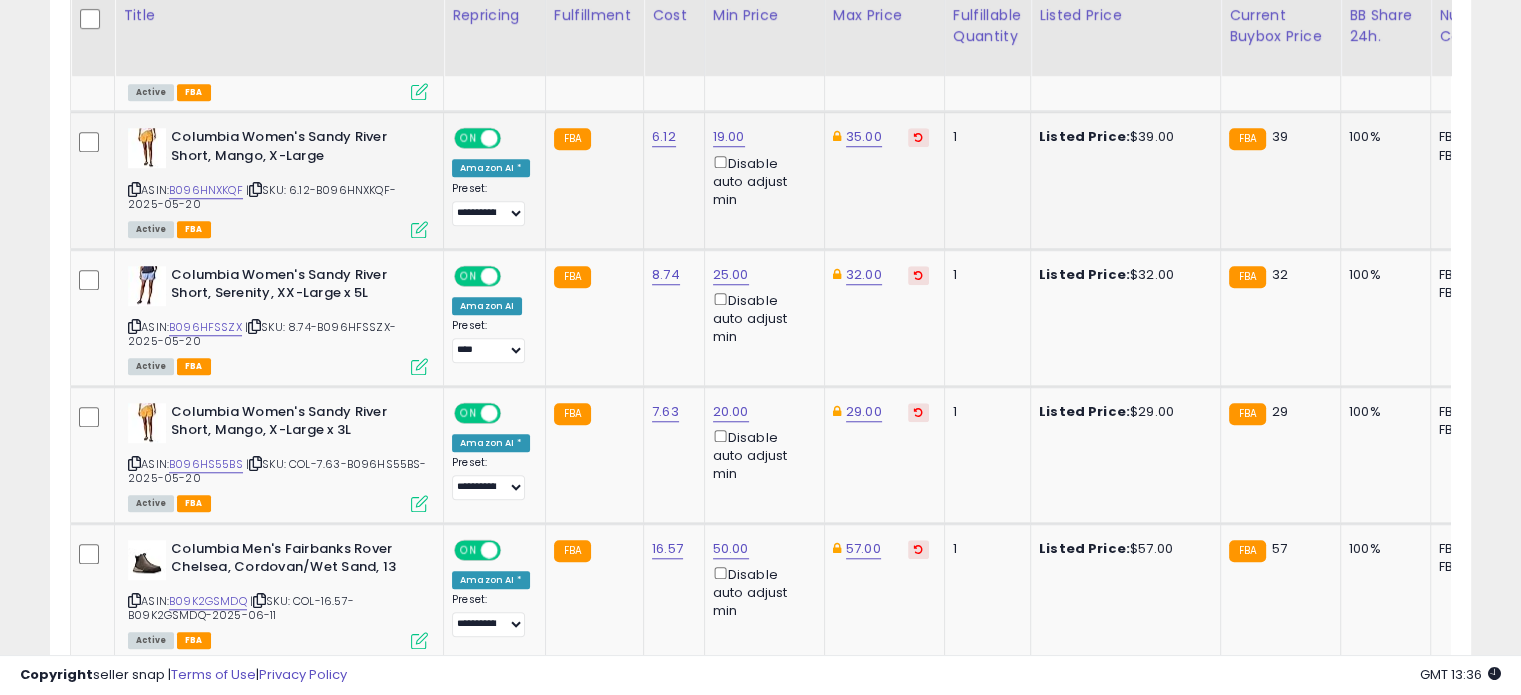scroll, scrollTop: 1666, scrollLeft: 0, axis: vertical 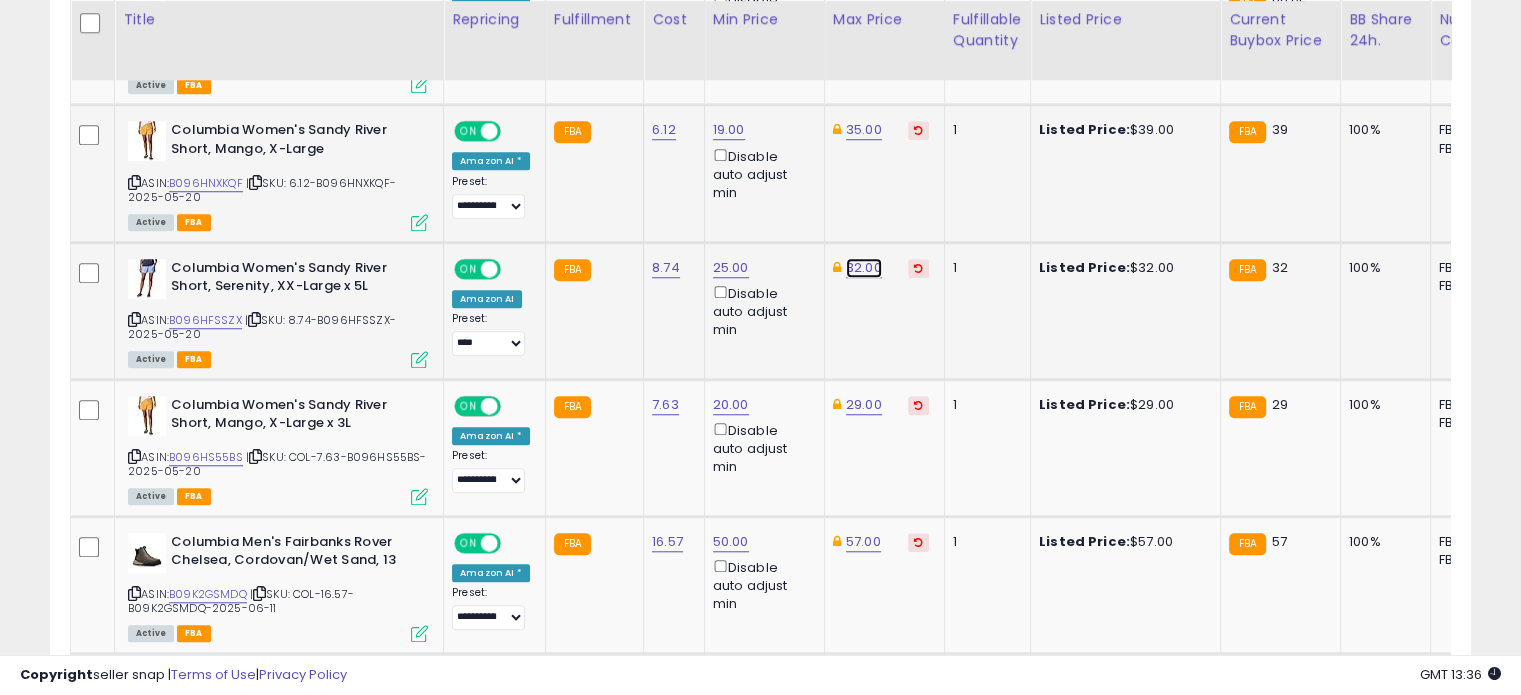 click on "32.00" at bounding box center (864, -592) 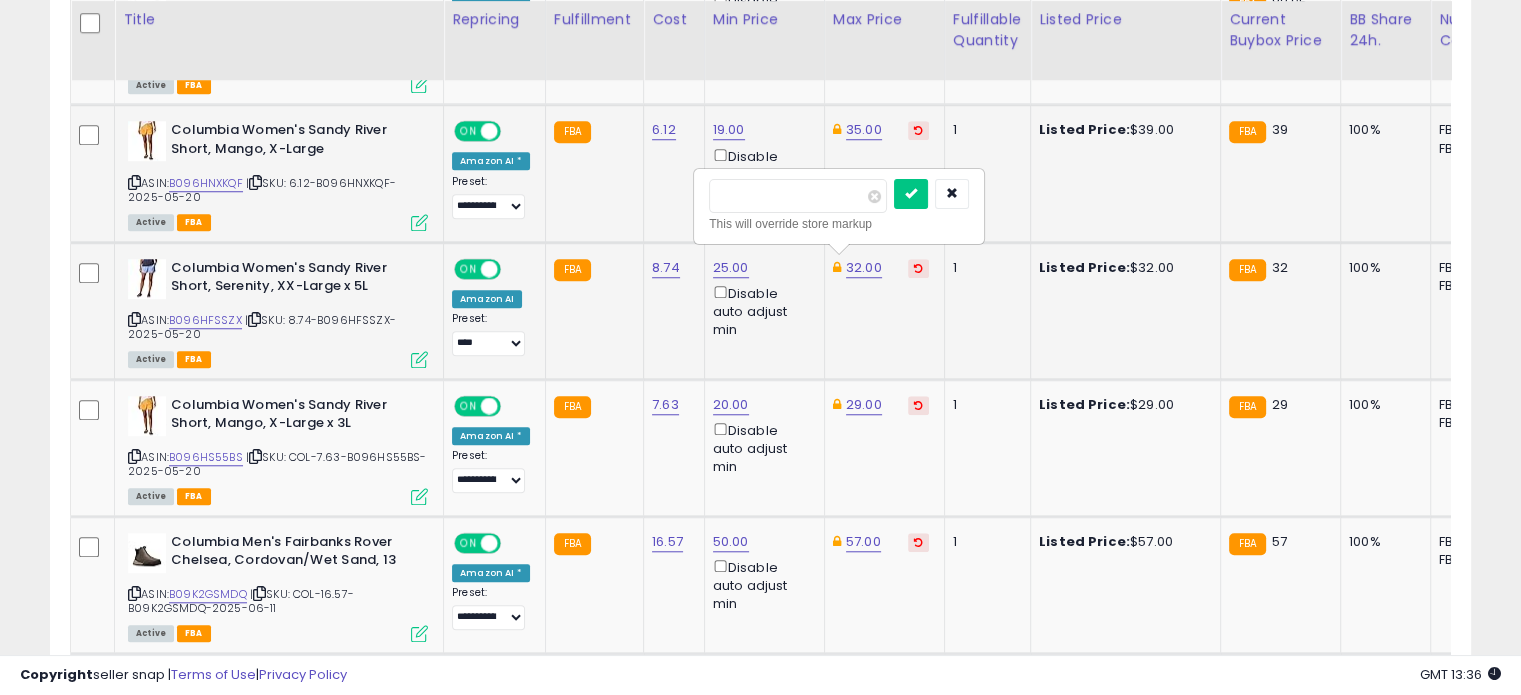 click on "*****" at bounding box center (798, 196) 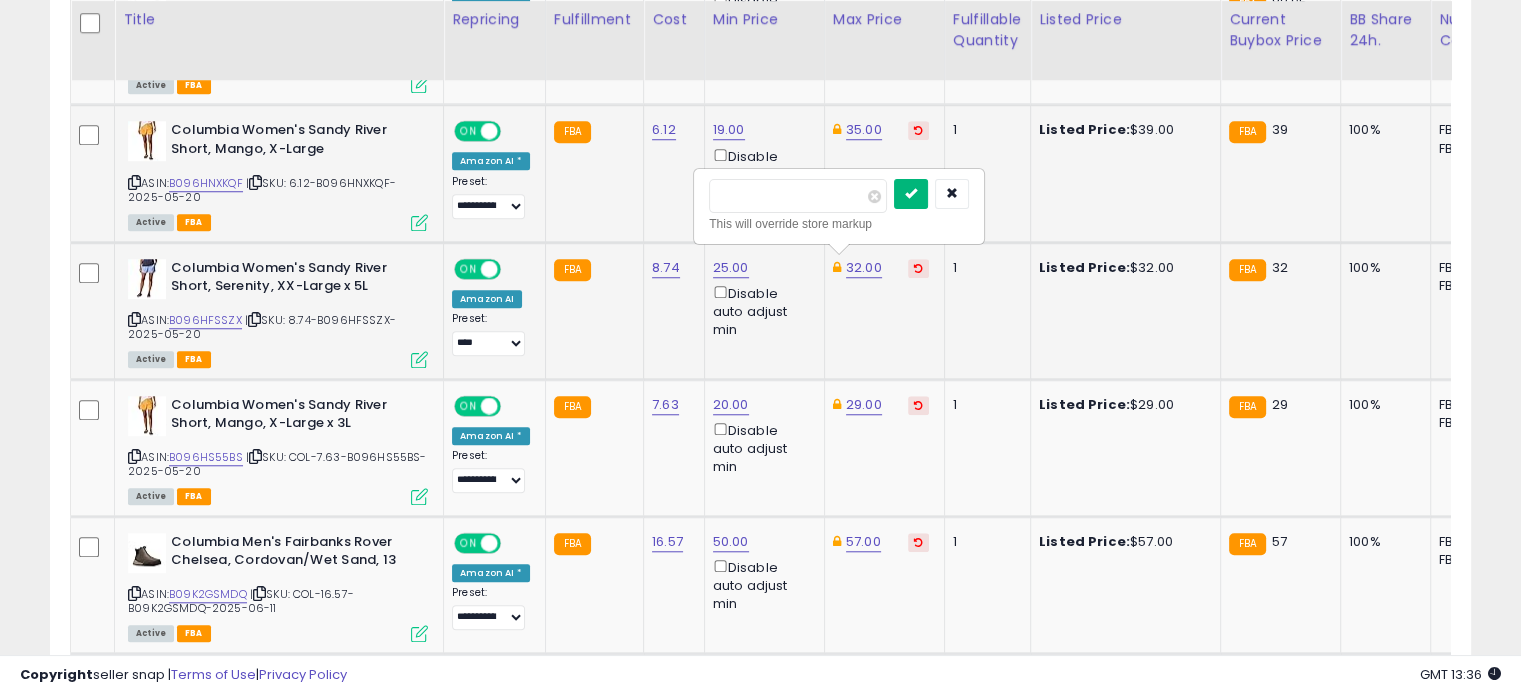 type on "**" 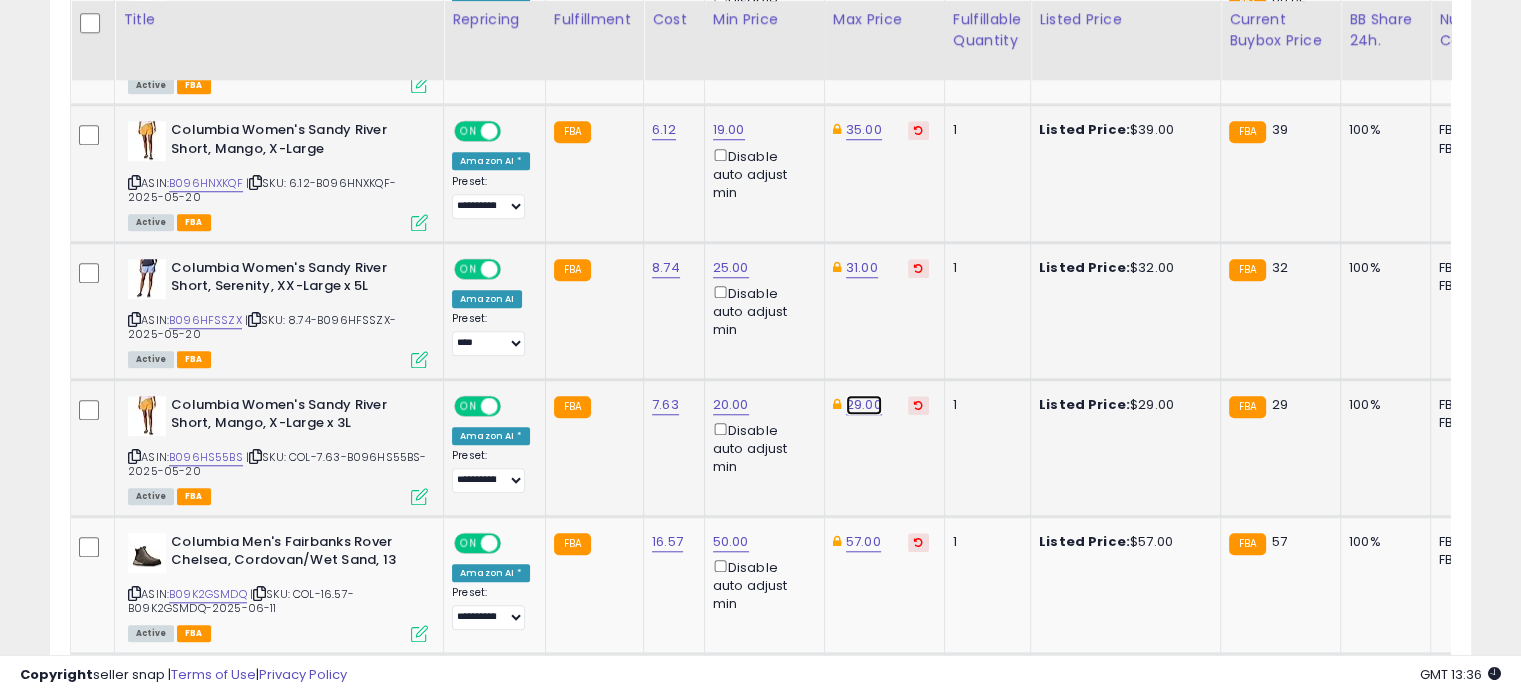click on "29.00" at bounding box center [864, -592] 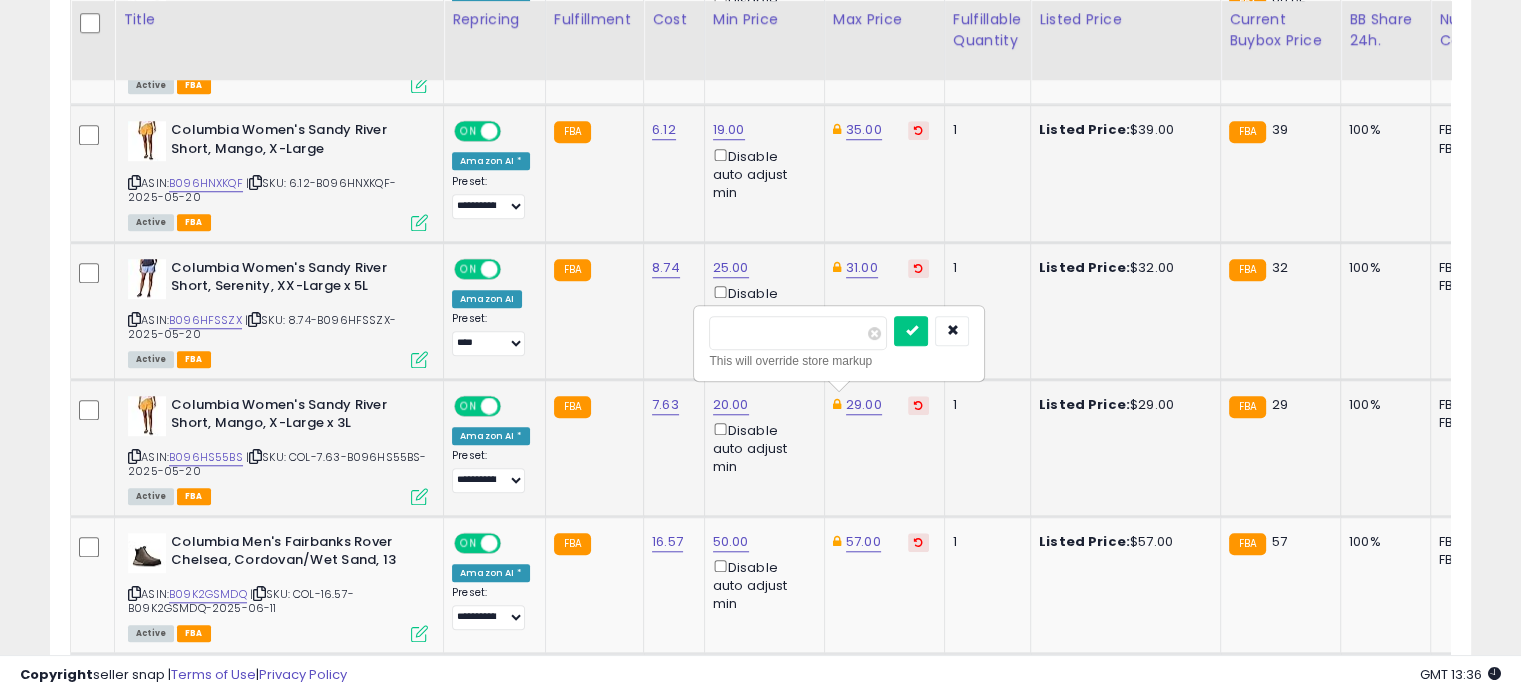 click on "*****" at bounding box center (798, 333) 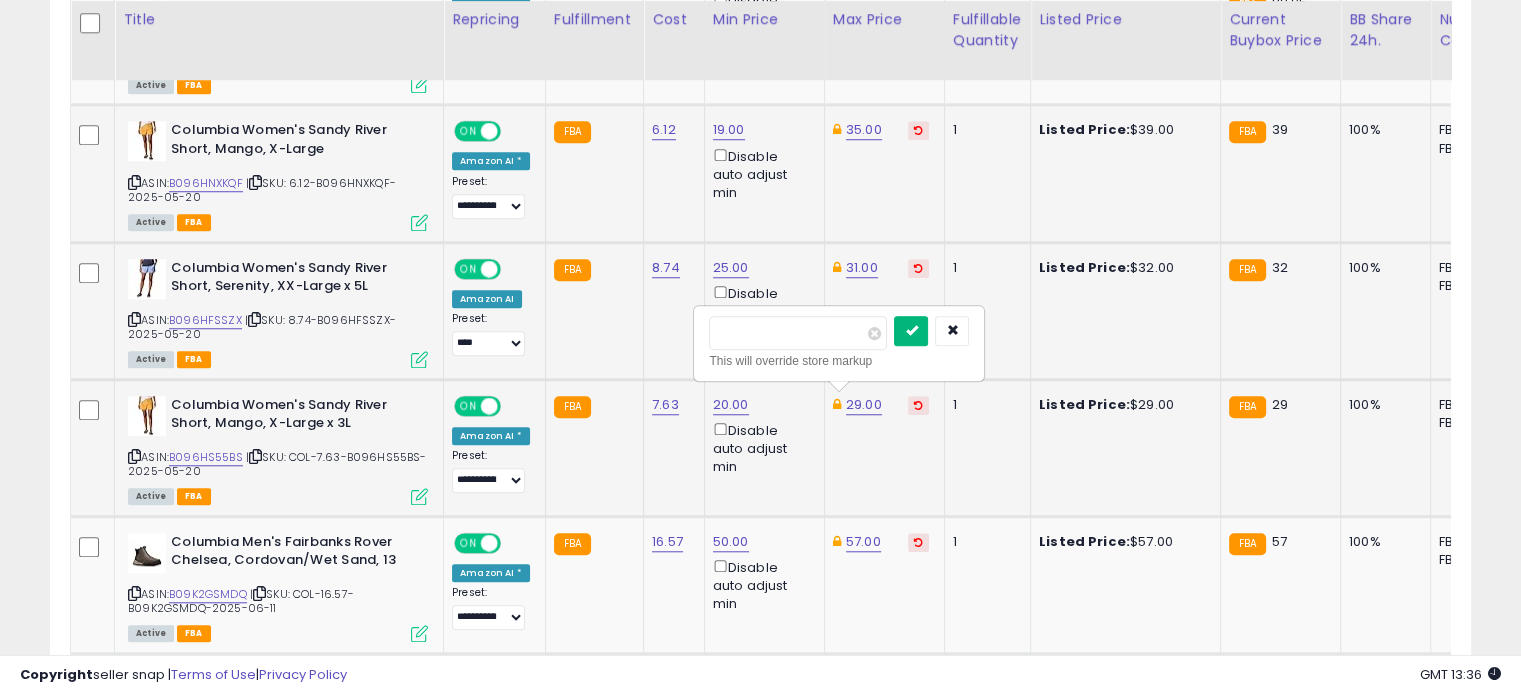 type on "**" 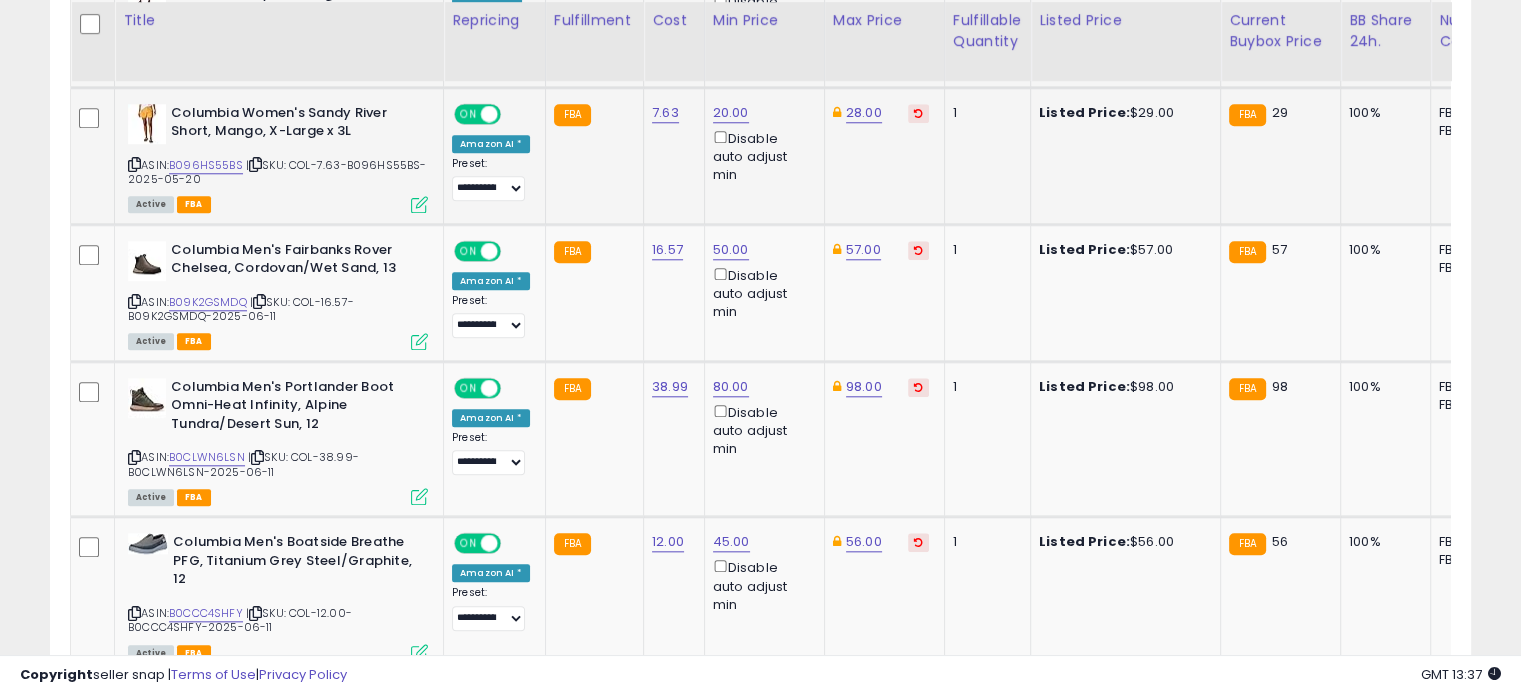 scroll, scrollTop: 1959, scrollLeft: 0, axis: vertical 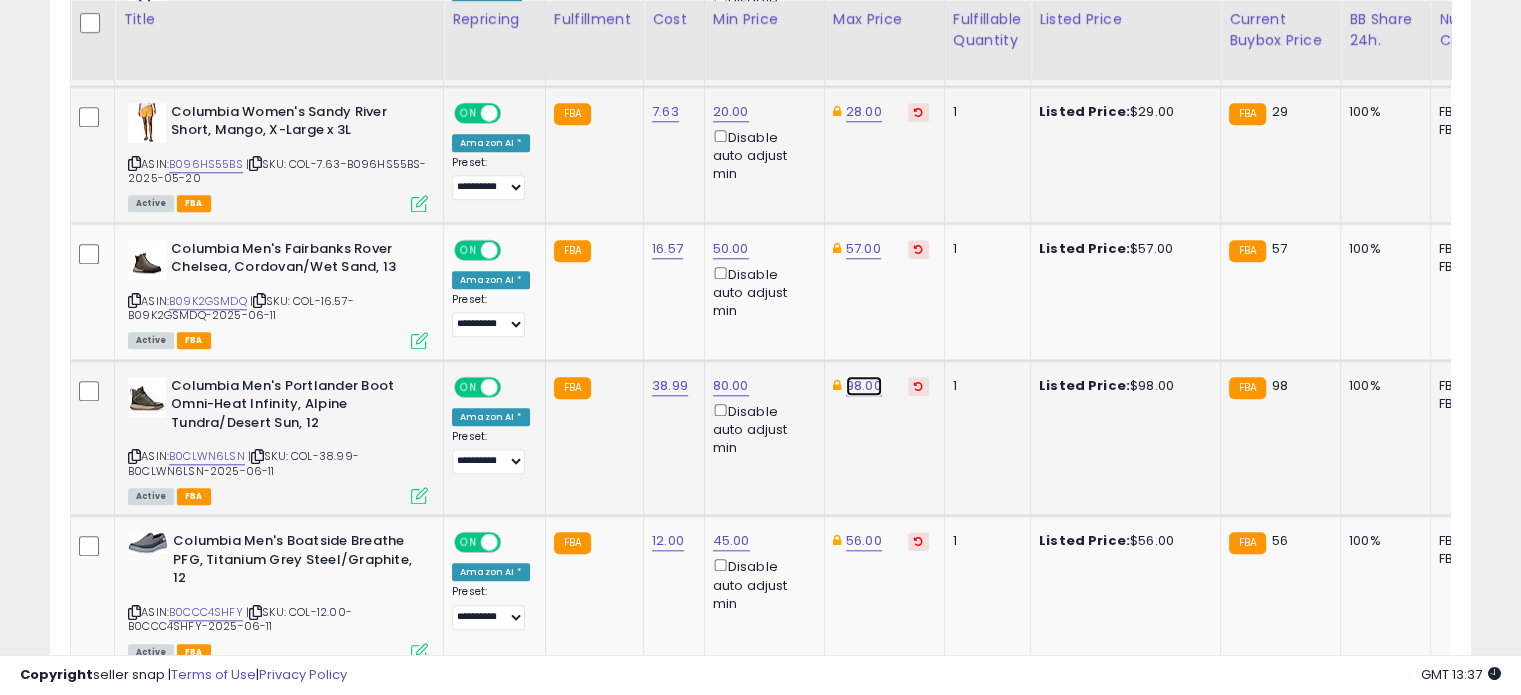 click on "98.00" at bounding box center (864, -885) 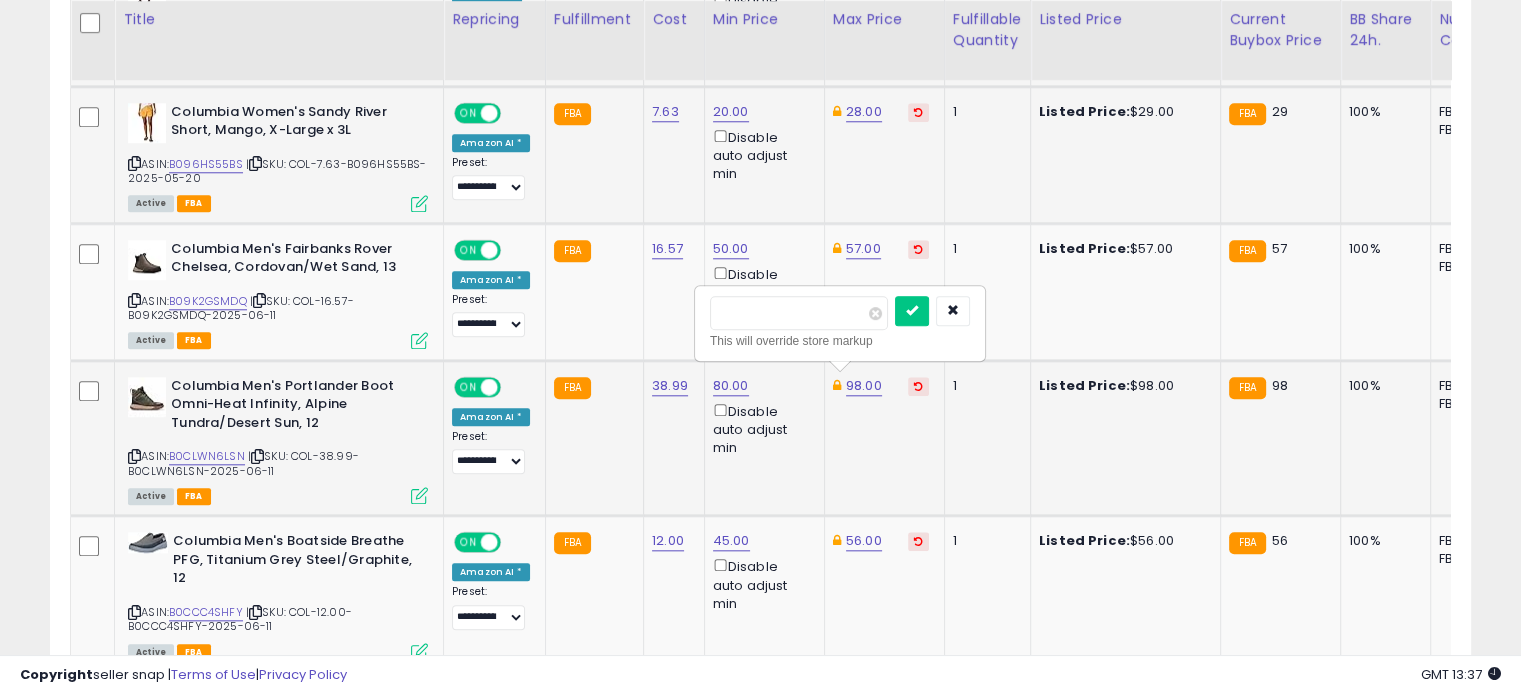 drag, startPoint x: 764, startPoint y: 305, endPoint x: 700, endPoint y: 310, distance: 64.195015 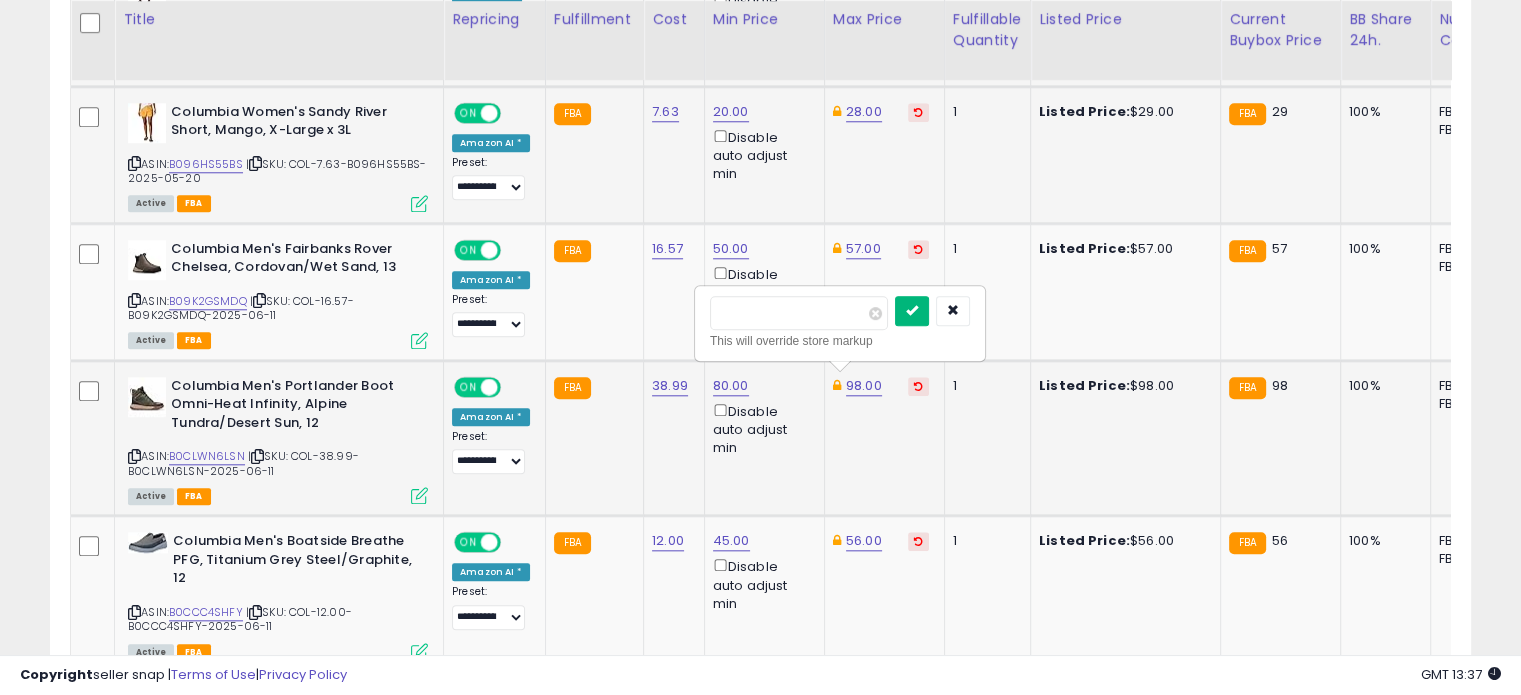 type on "**" 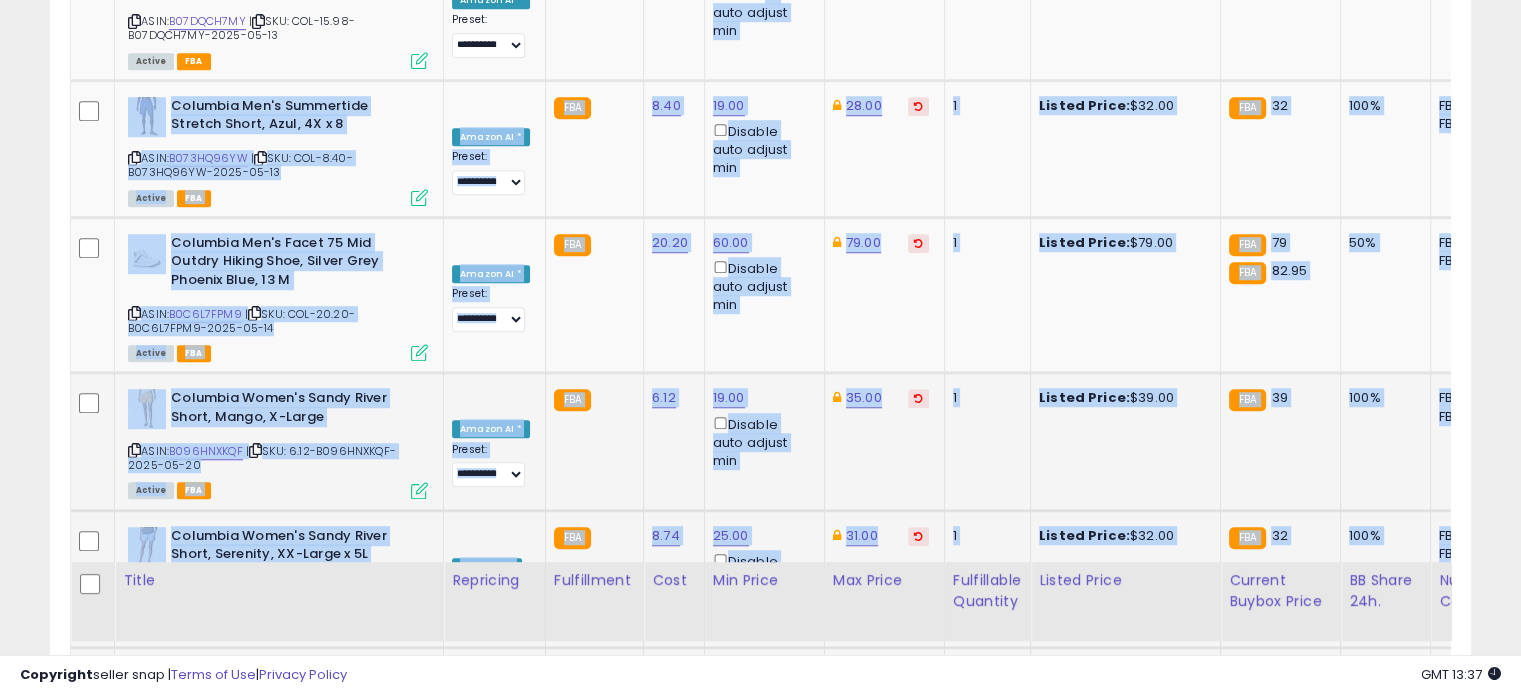 drag, startPoint x: 947, startPoint y: 309, endPoint x: 813, endPoint y: -112, distance: 441.81104 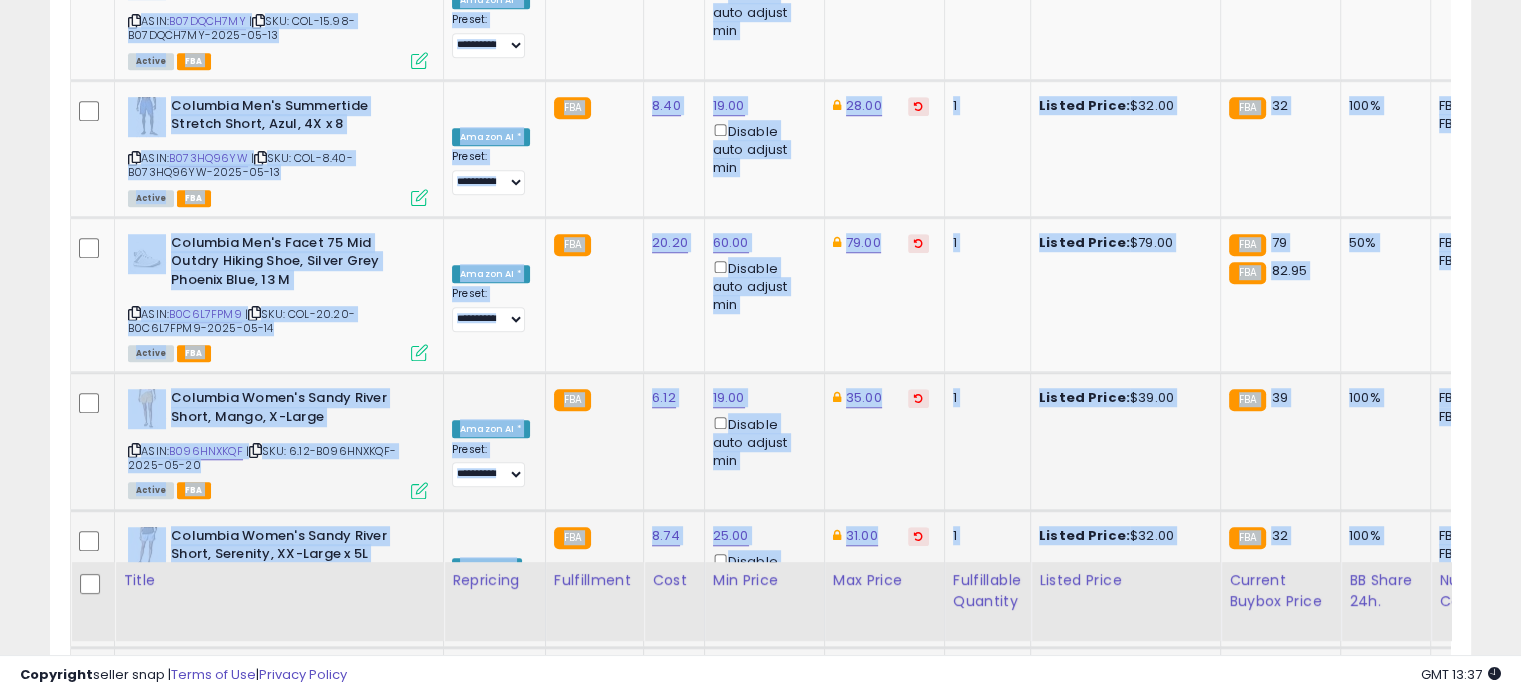 scroll, scrollTop: 1190, scrollLeft: 0, axis: vertical 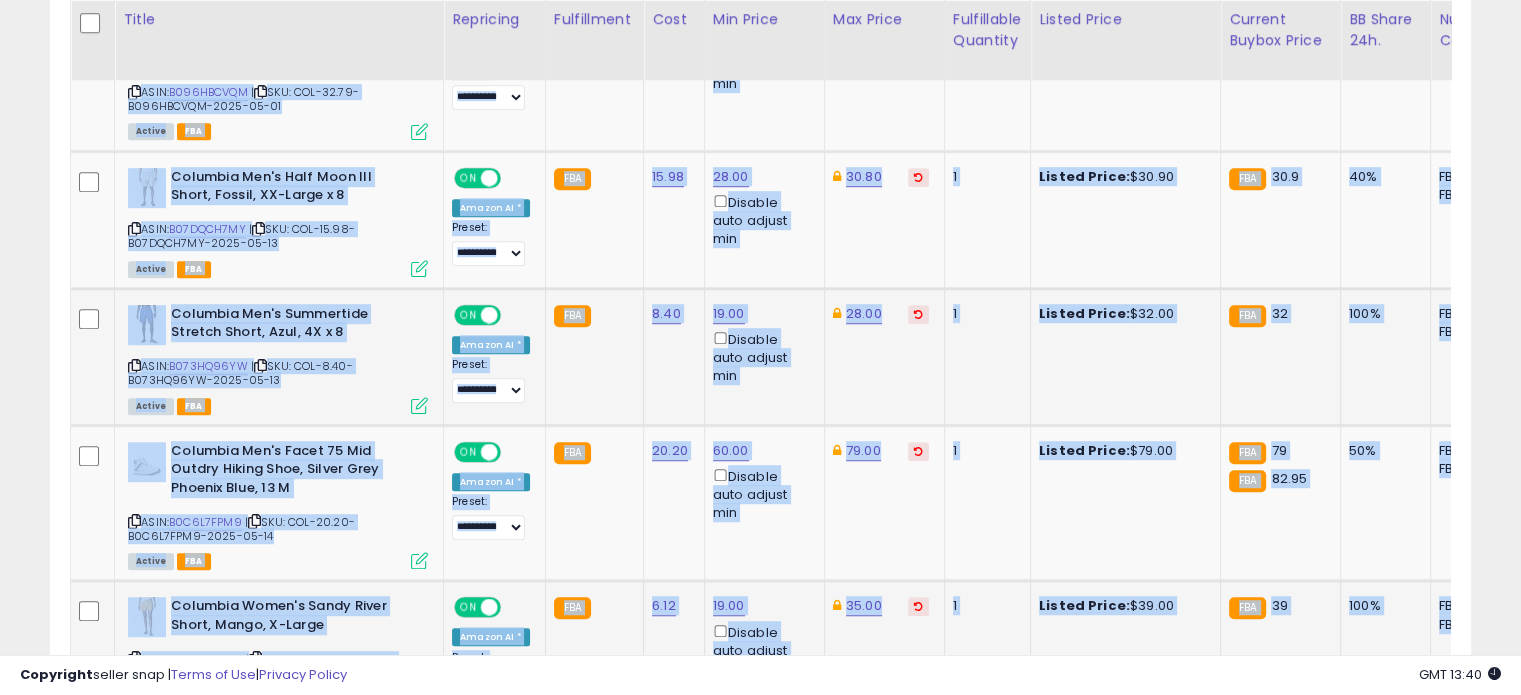 click on "Columbia Men's Summertide Stretch Short, Azul, 4X x 8" at bounding box center (278, 326) 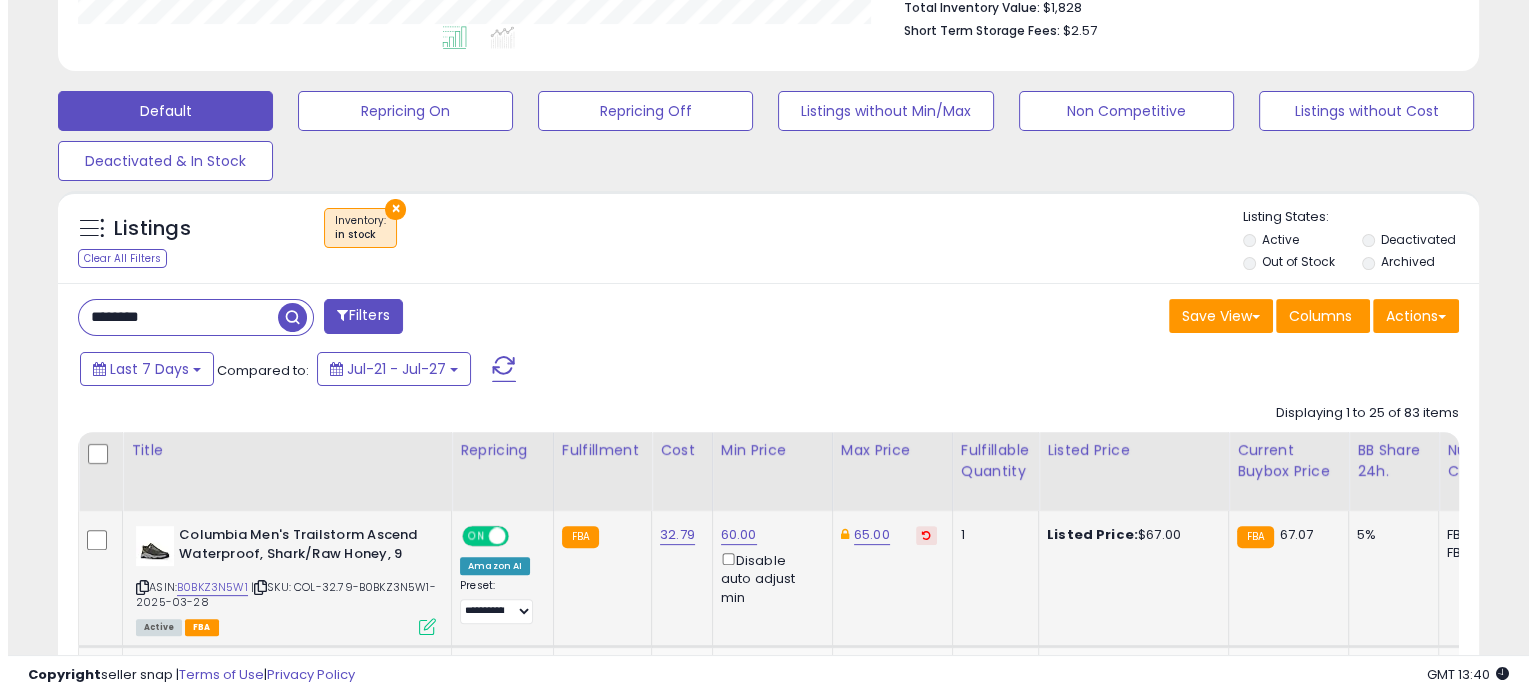 scroll, scrollTop: 540, scrollLeft: 0, axis: vertical 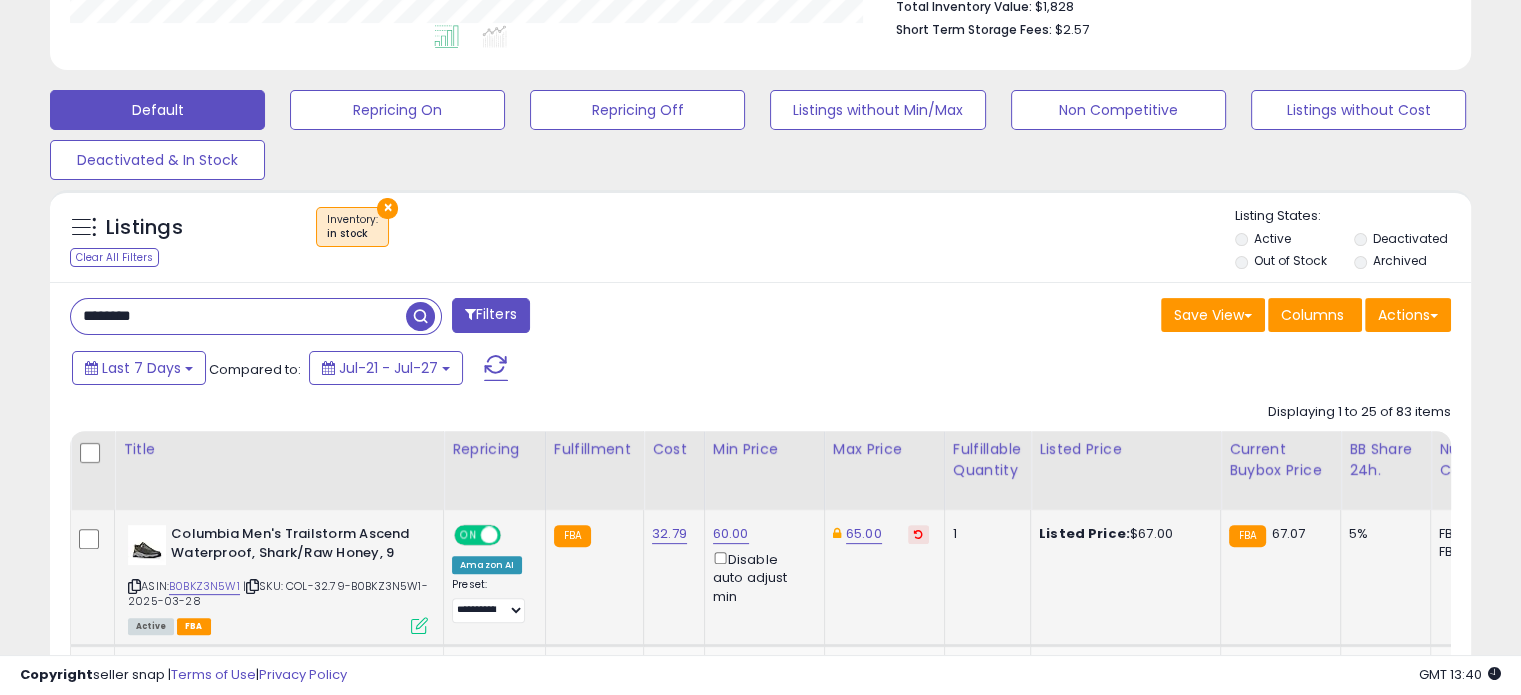 drag, startPoint x: 176, startPoint y: 316, endPoint x: 78, endPoint y: 319, distance: 98.045906 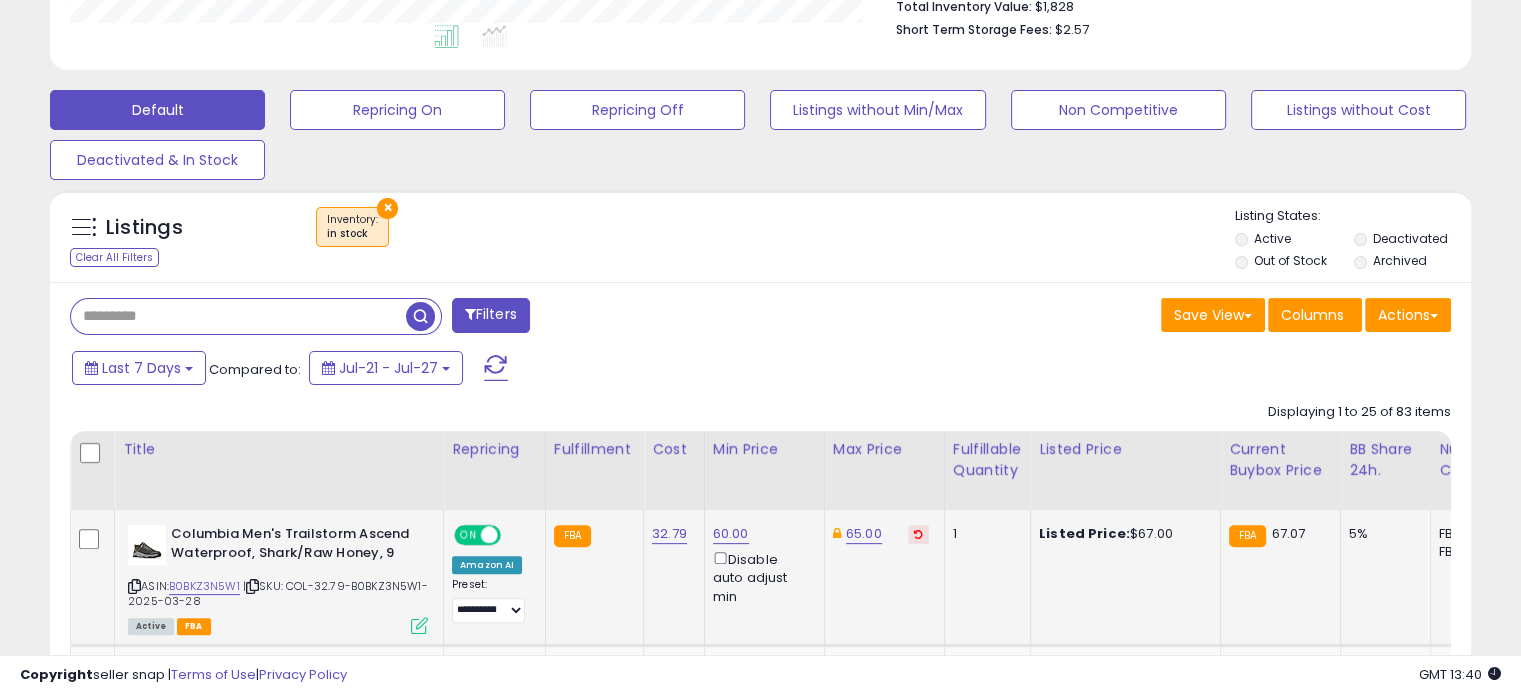 type 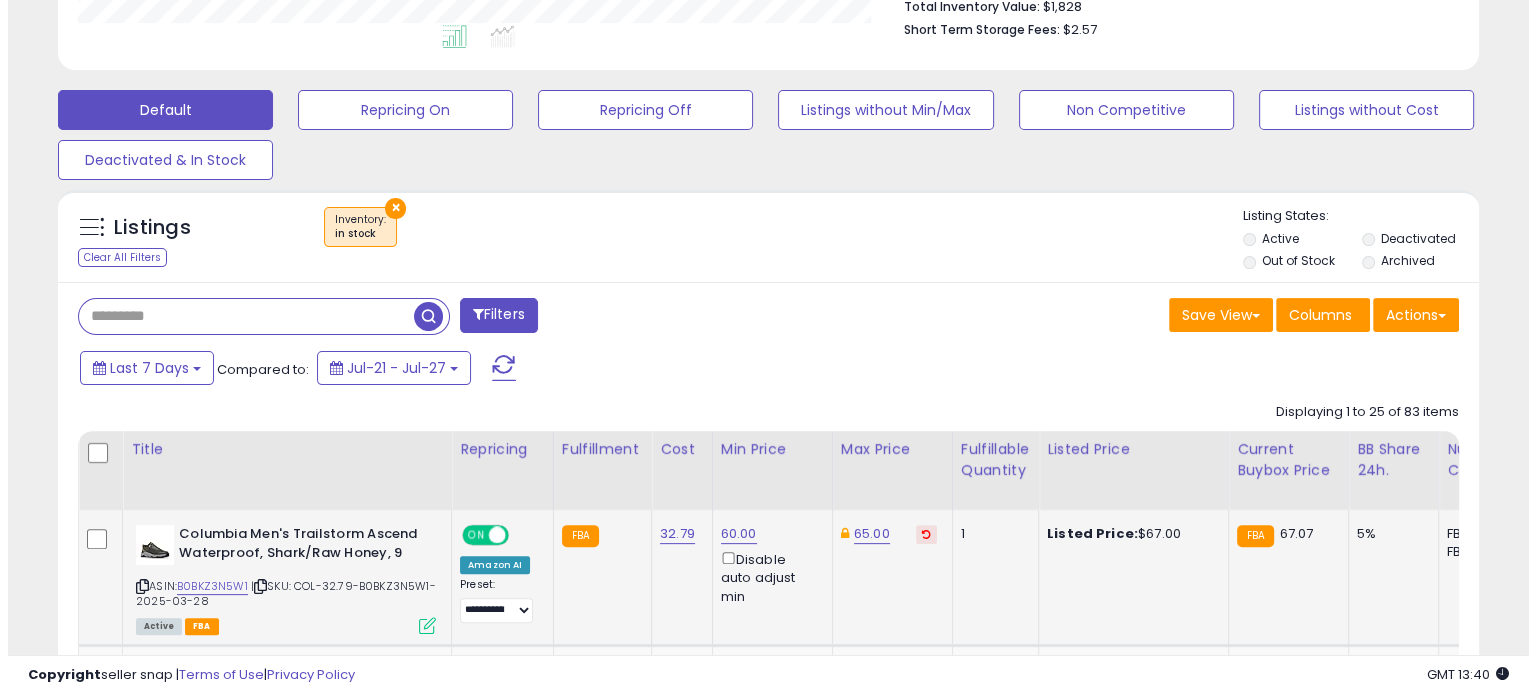 scroll, scrollTop: 999589, scrollLeft: 999168, axis: both 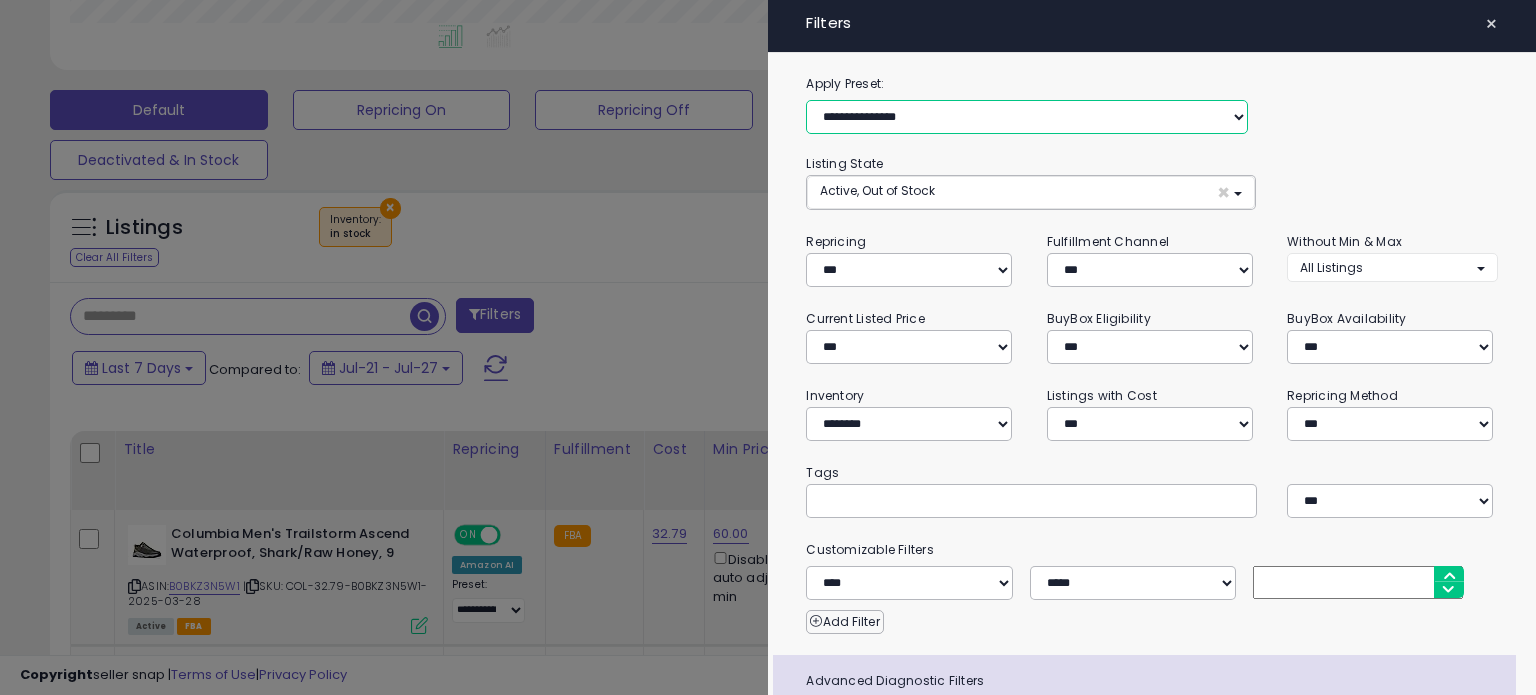 click on "**********" at bounding box center (1027, 117) 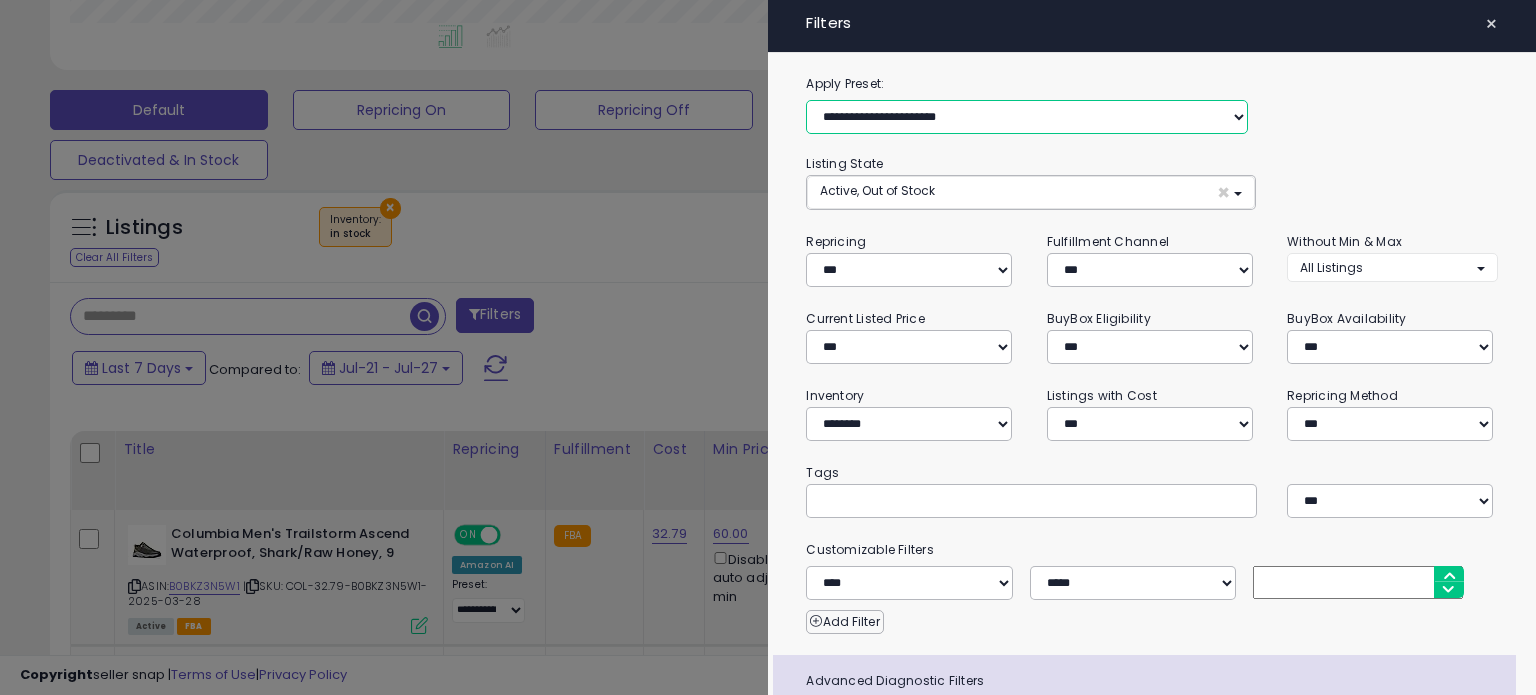 click on "**********" at bounding box center [1027, 117] 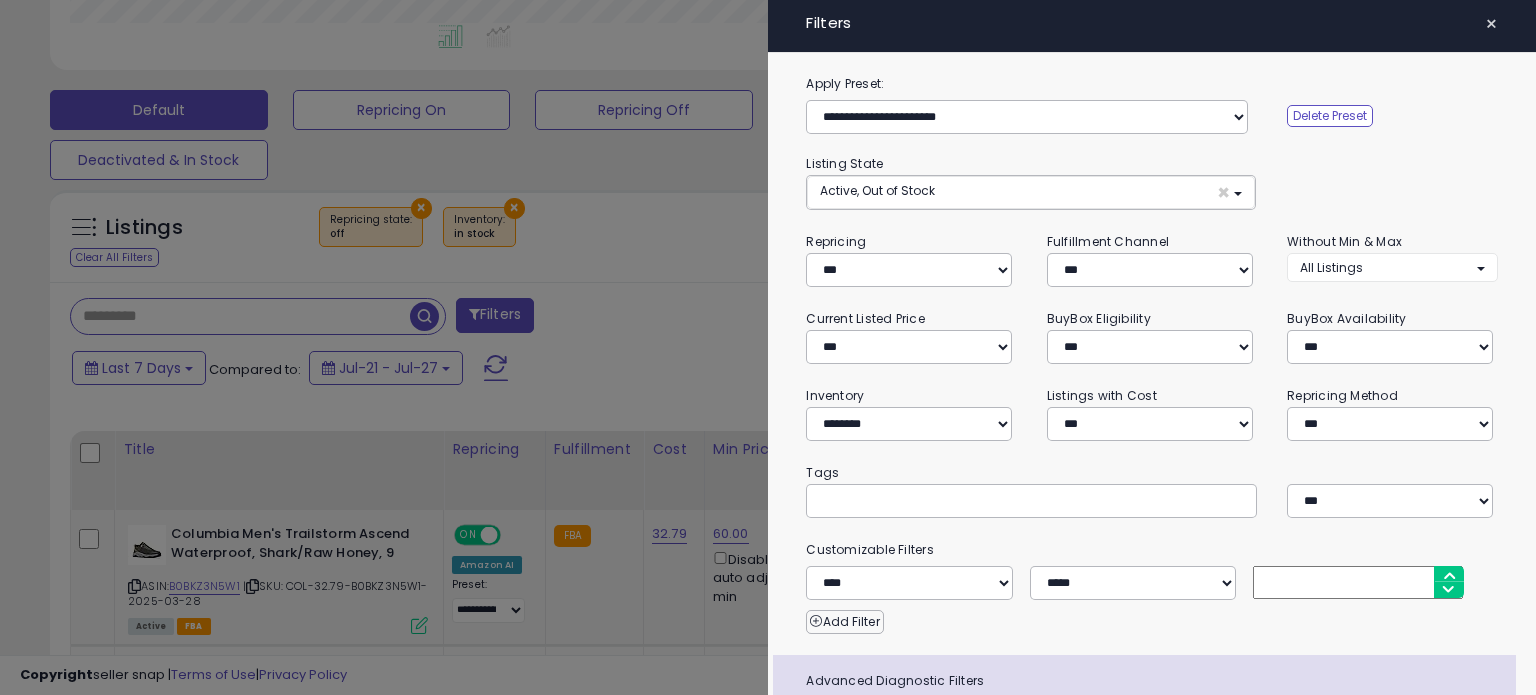 click on "**********" 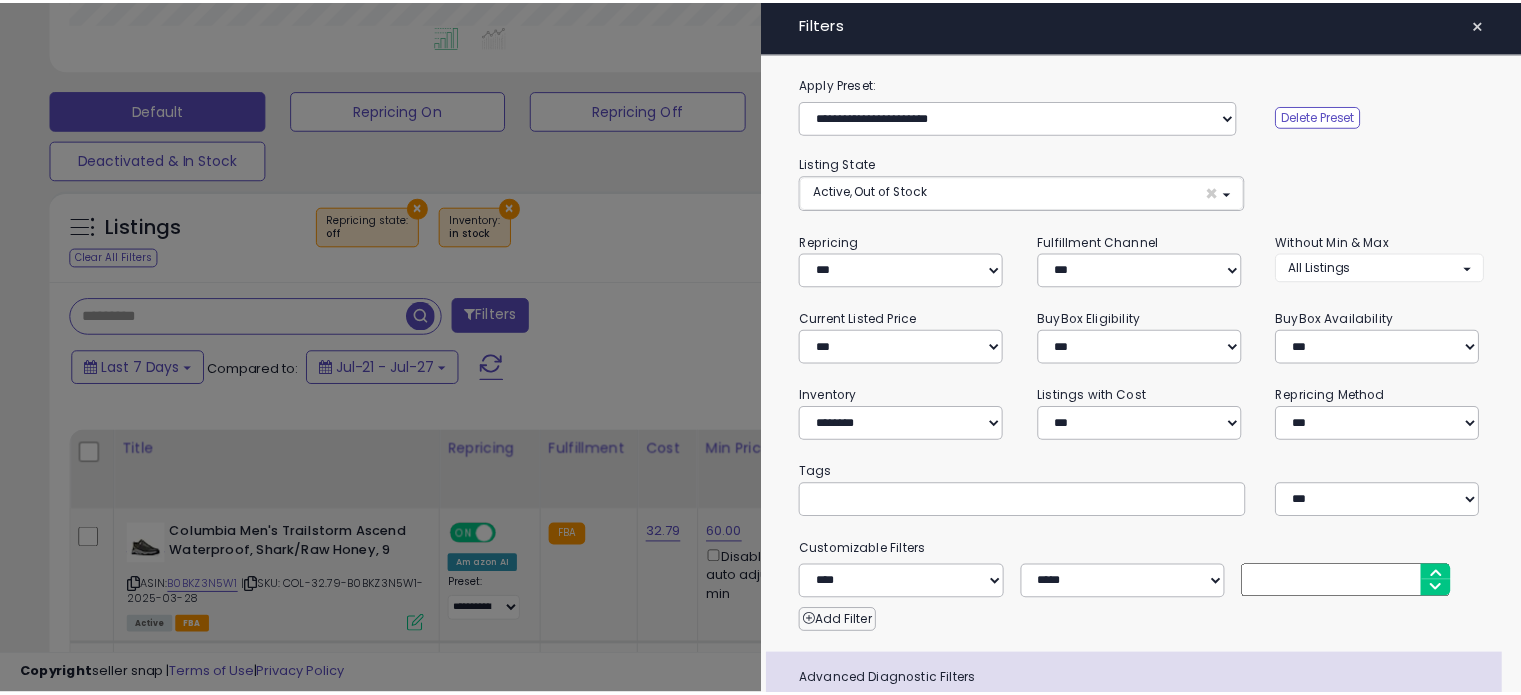 scroll, scrollTop: 154, scrollLeft: 0, axis: vertical 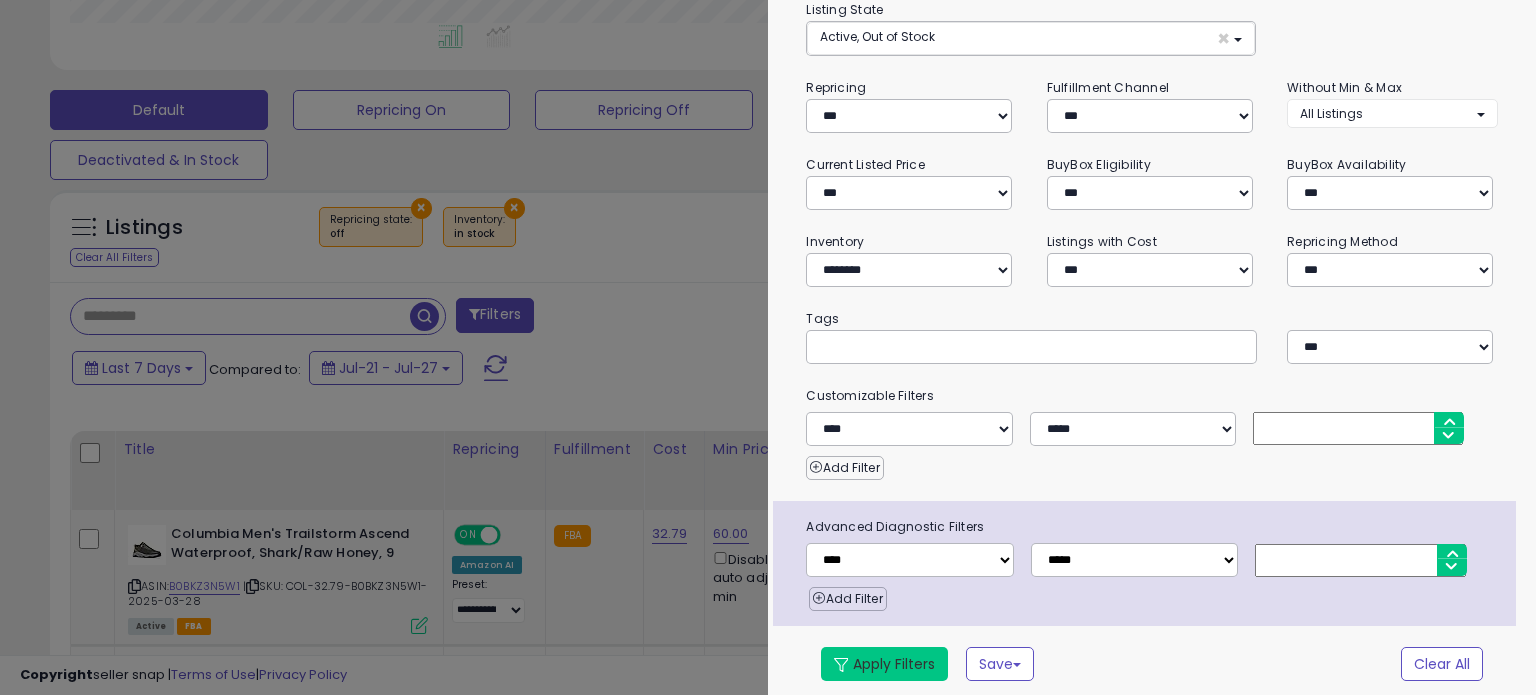 click on "Apply Filters" at bounding box center (884, 664) 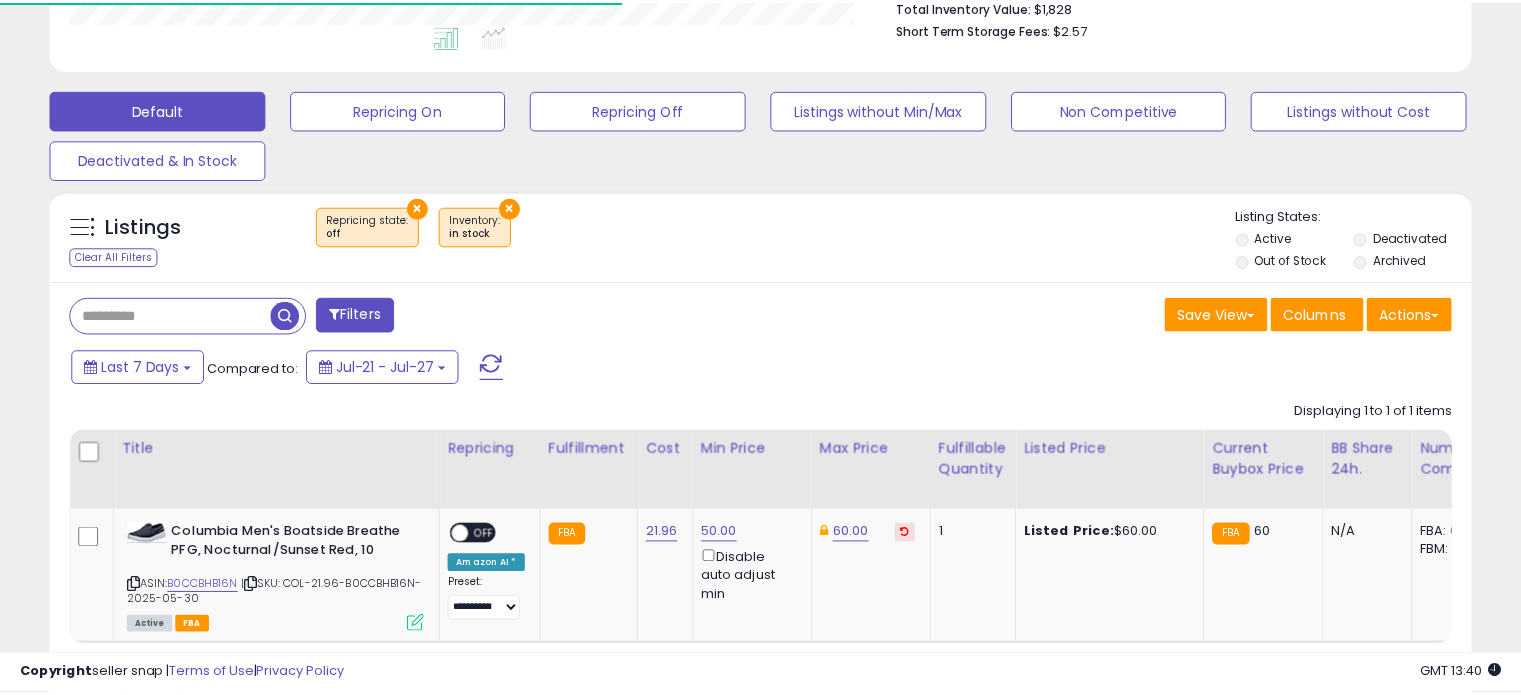scroll, scrollTop: 409, scrollLeft: 822, axis: both 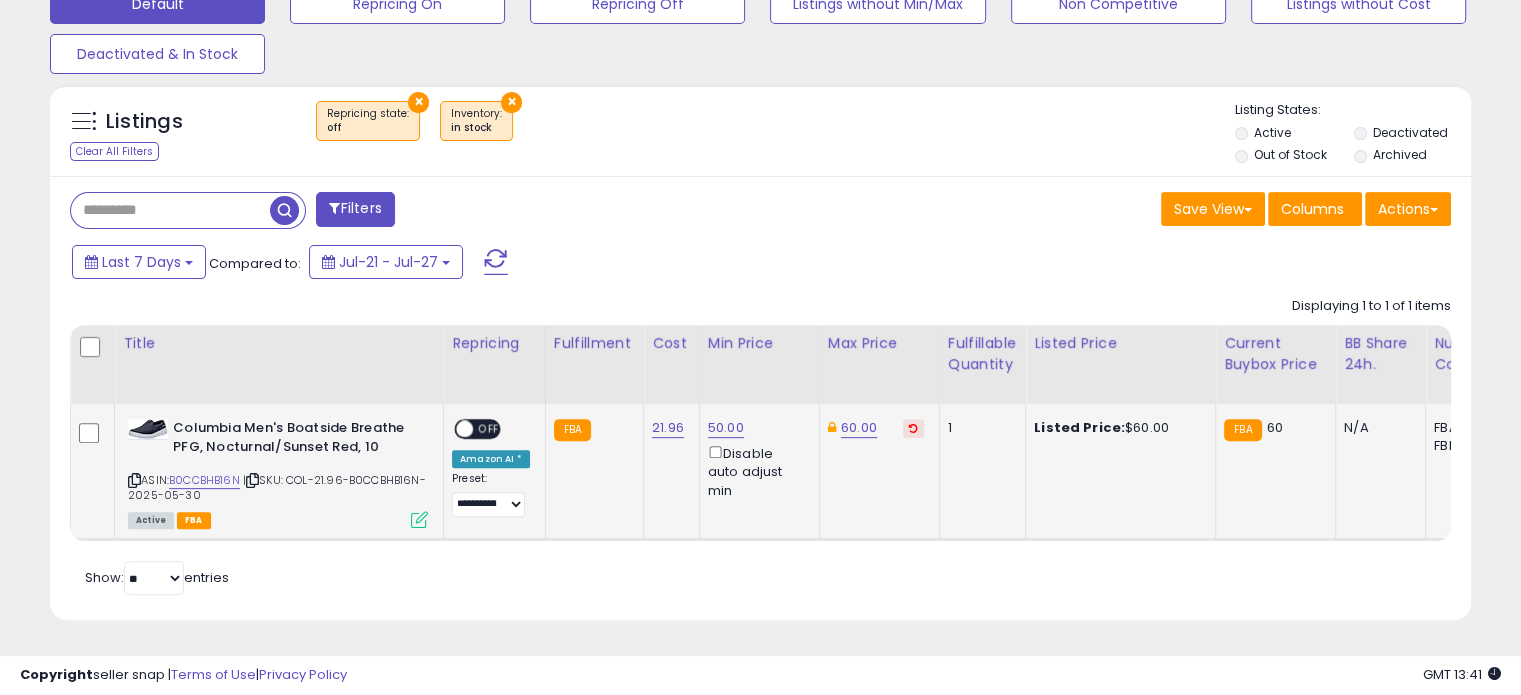 click at bounding box center (419, 519) 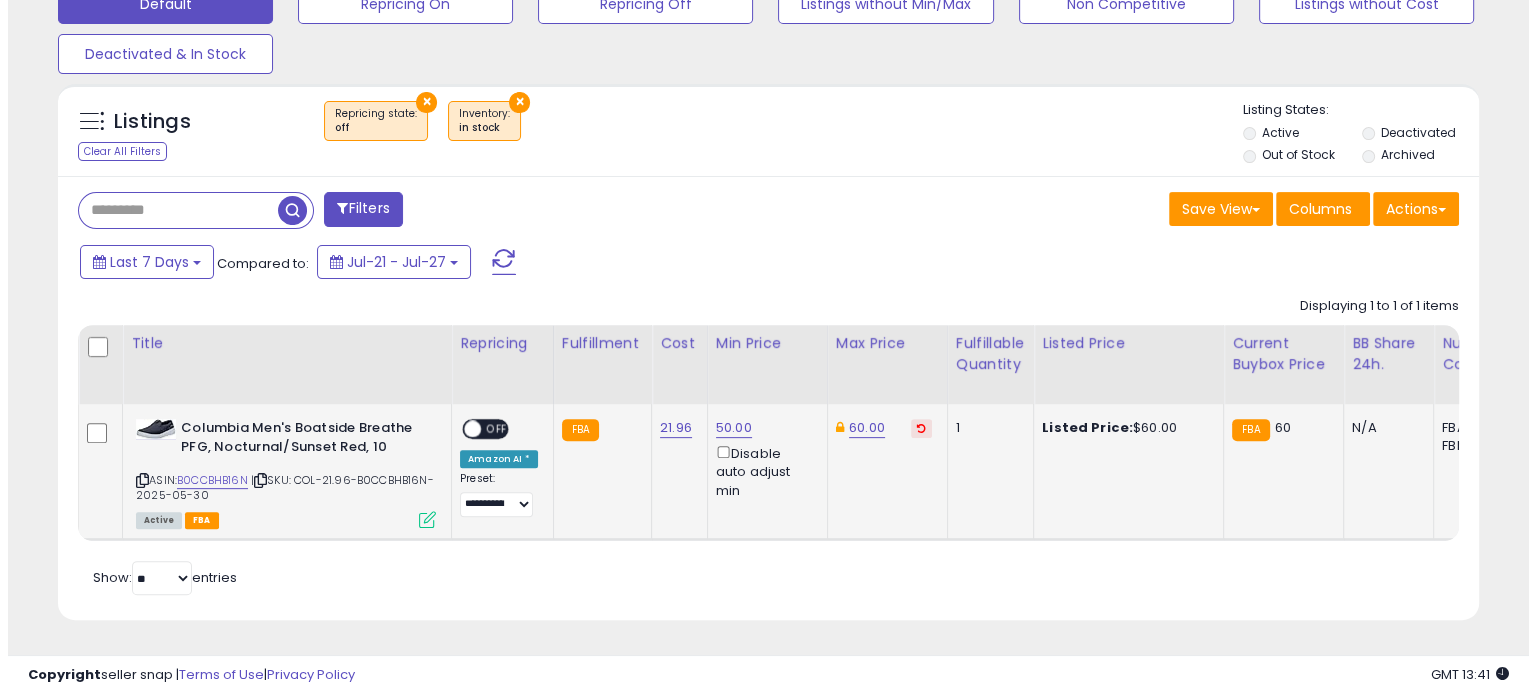 scroll, scrollTop: 999589, scrollLeft: 999168, axis: both 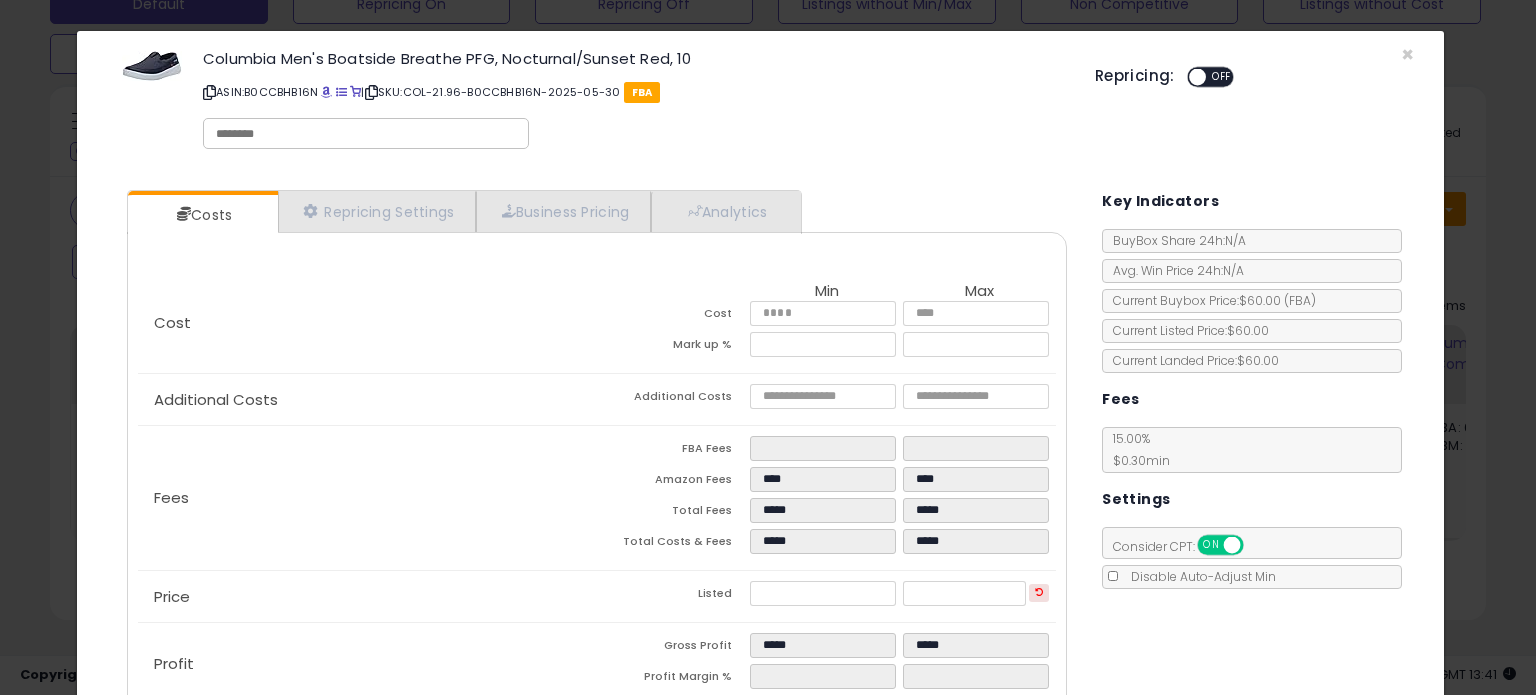 click at bounding box center [1197, 77] 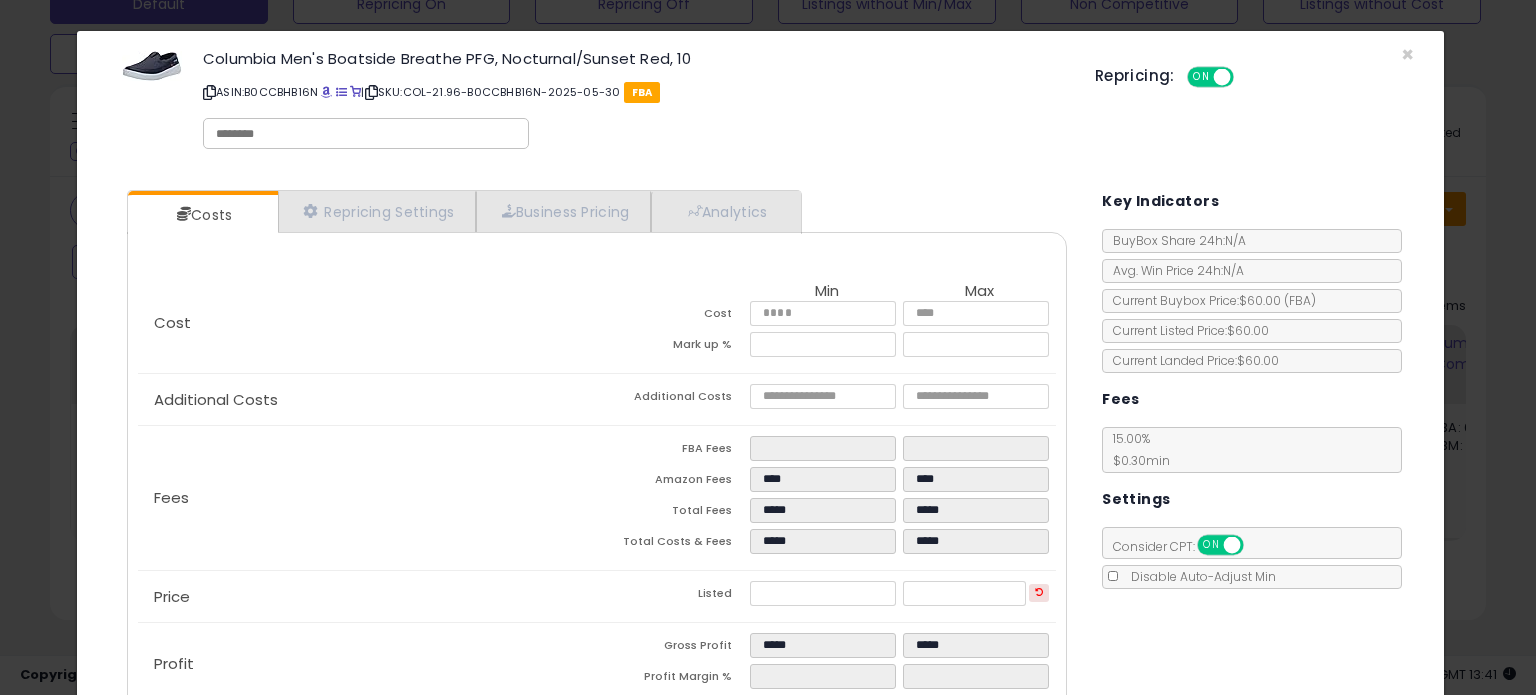 scroll, scrollTop: 113, scrollLeft: 0, axis: vertical 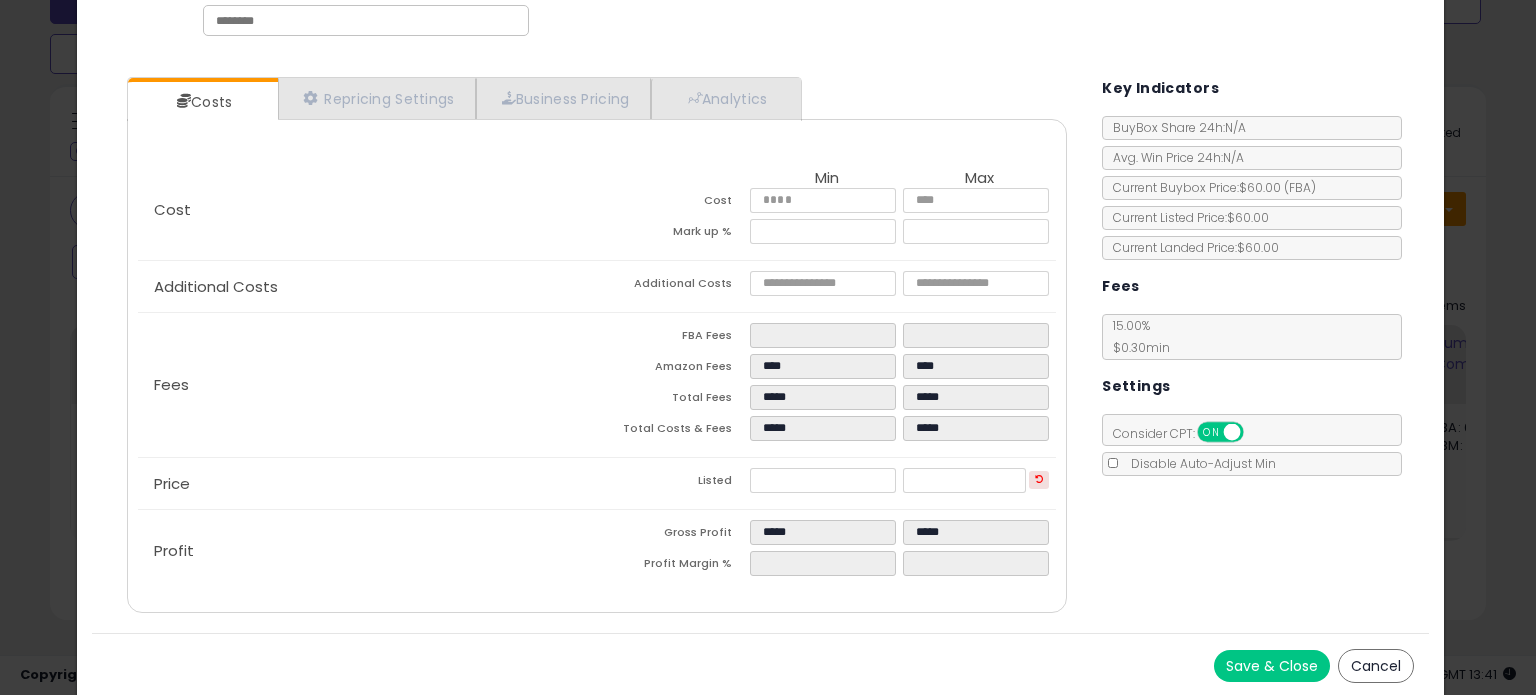 click on "Save & Close" at bounding box center (1272, 666) 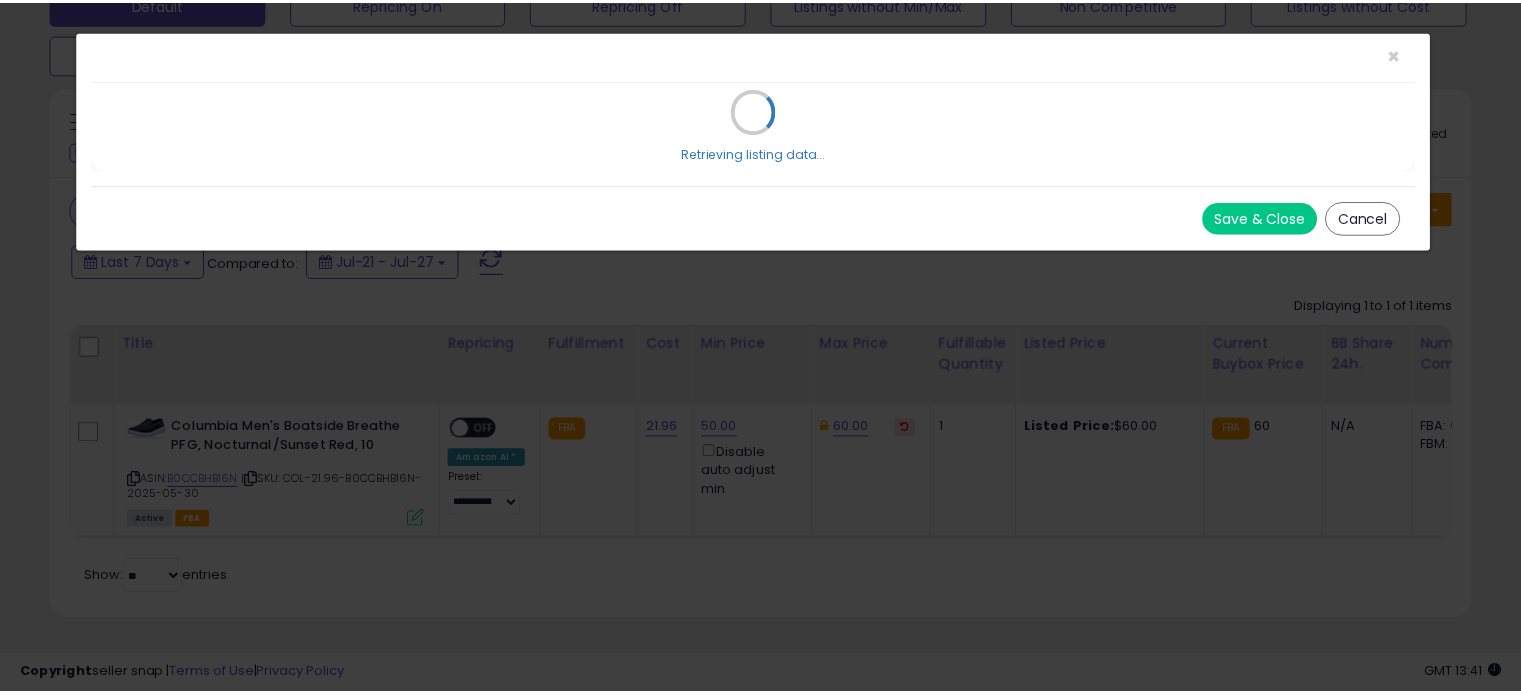 scroll, scrollTop: 0, scrollLeft: 0, axis: both 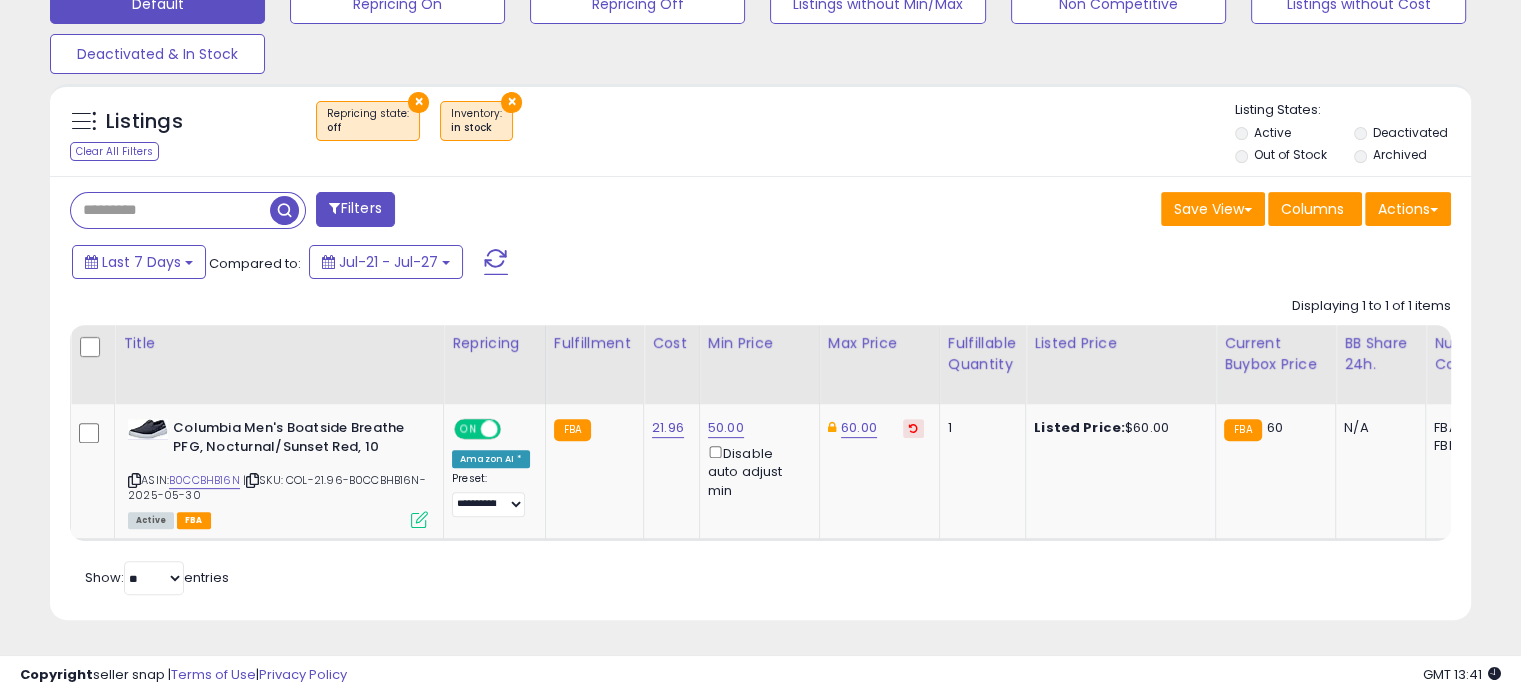 click on "×" at bounding box center (418, 102) 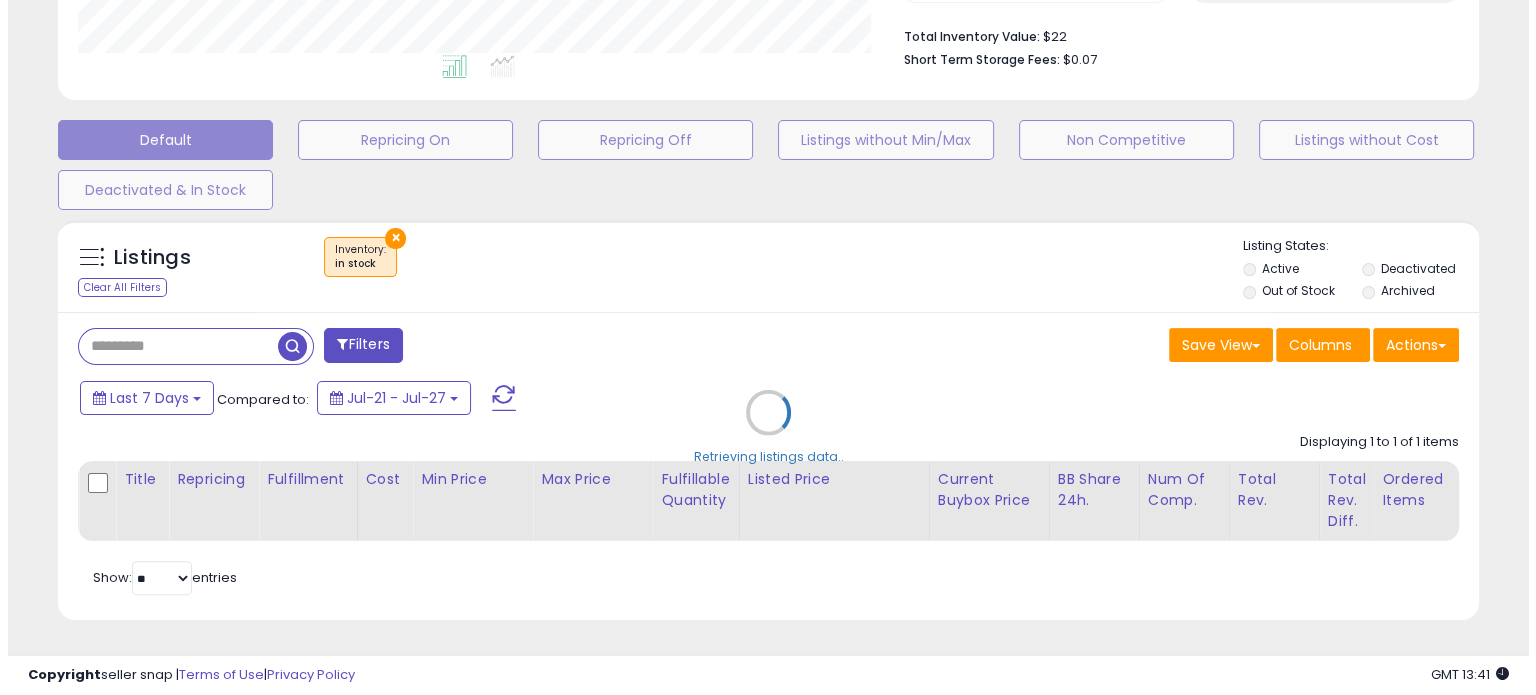 scroll, scrollTop: 524, scrollLeft: 0, axis: vertical 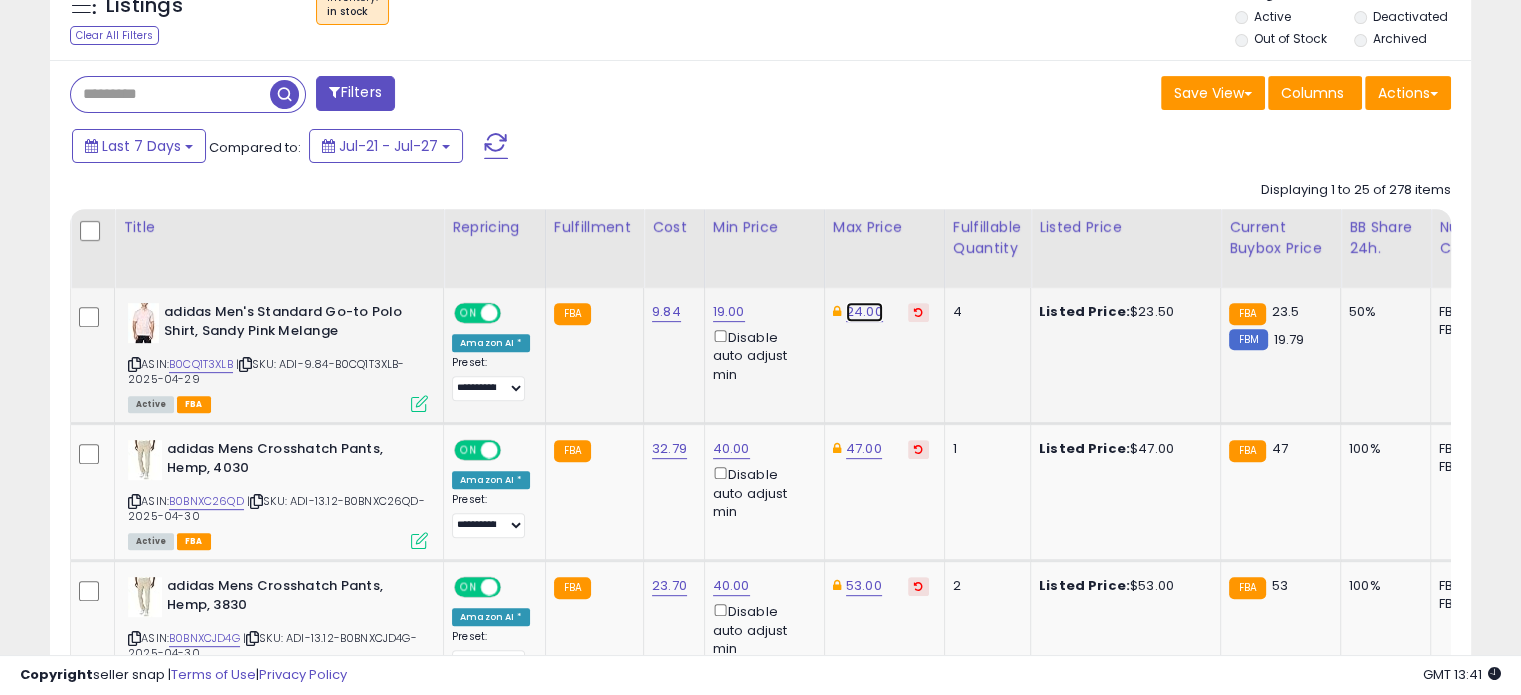 click on "24.00" at bounding box center [864, 312] 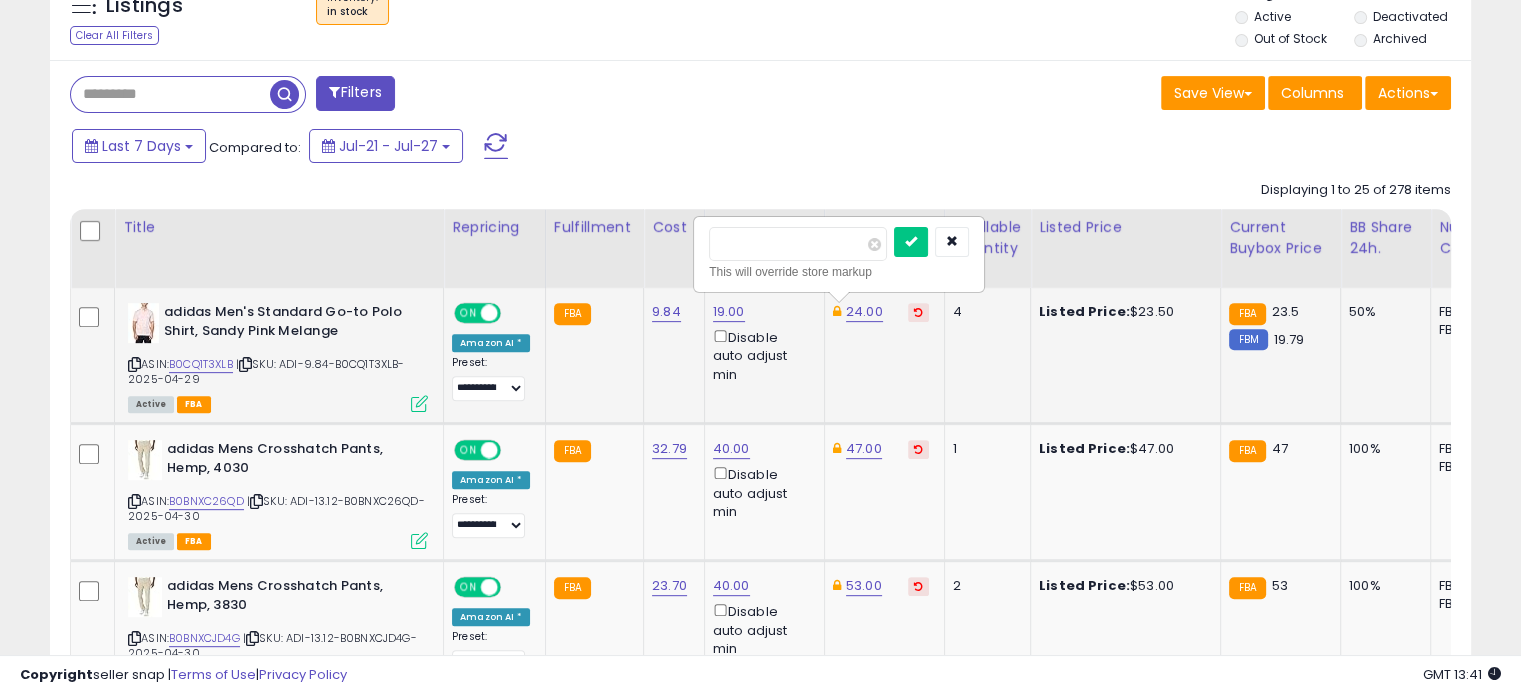drag, startPoint x: 774, startPoint y: 243, endPoint x: 709, endPoint y: 232, distance: 65.9242 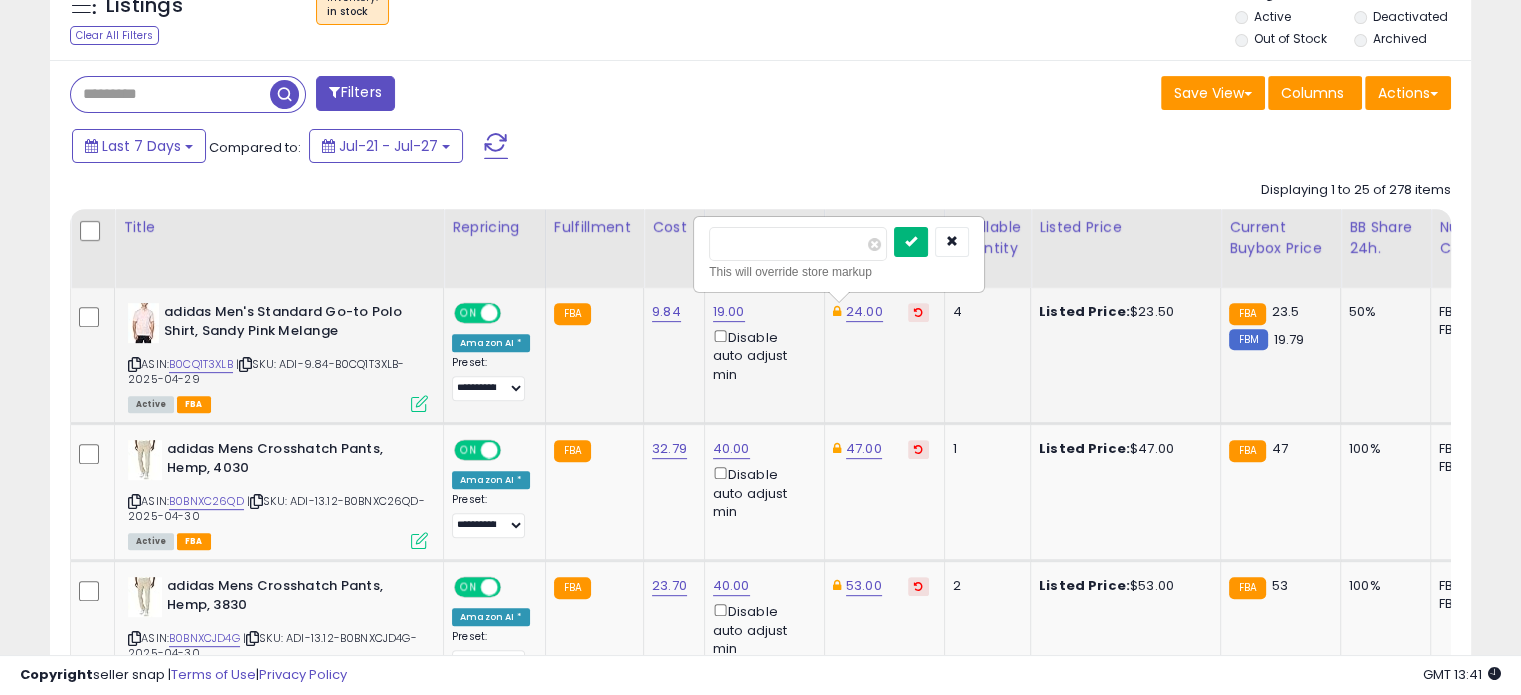 type on "**" 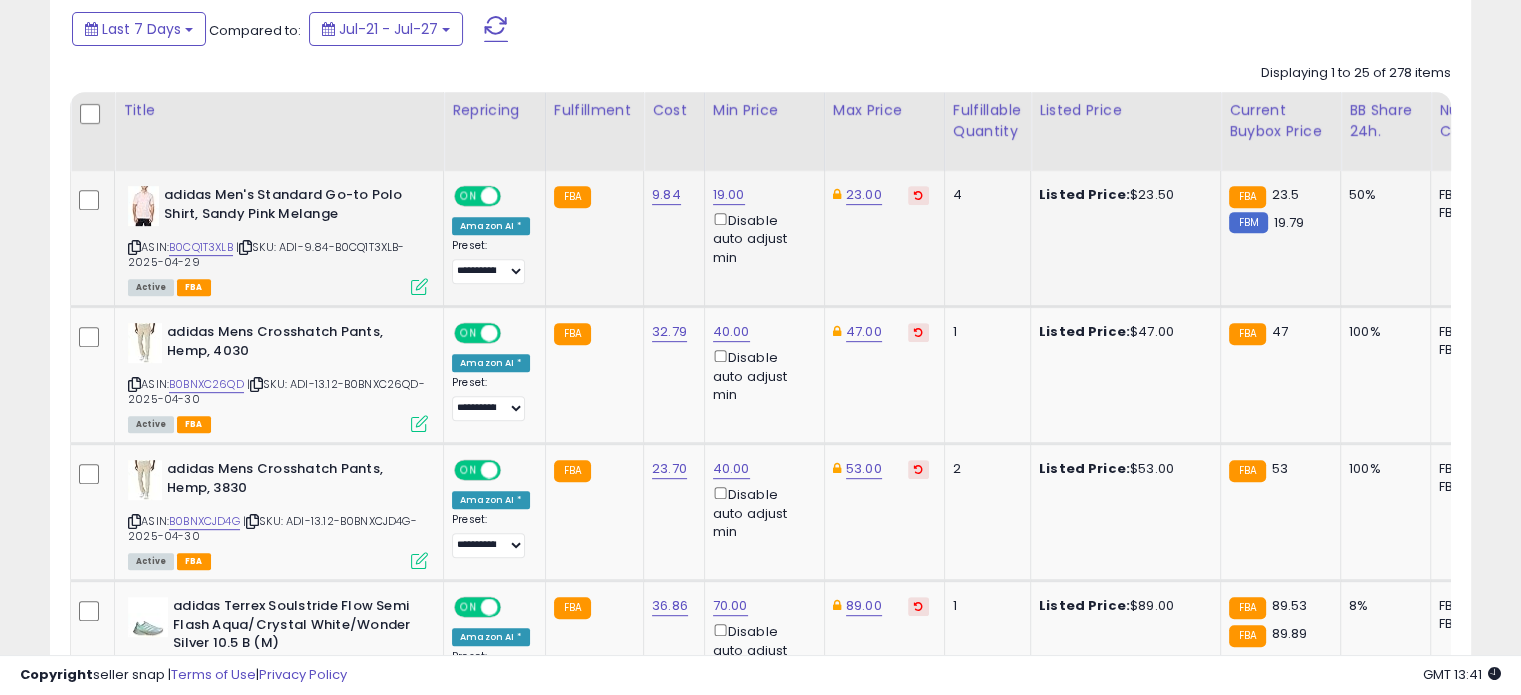 scroll, scrollTop: 880, scrollLeft: 0, axis: vertical 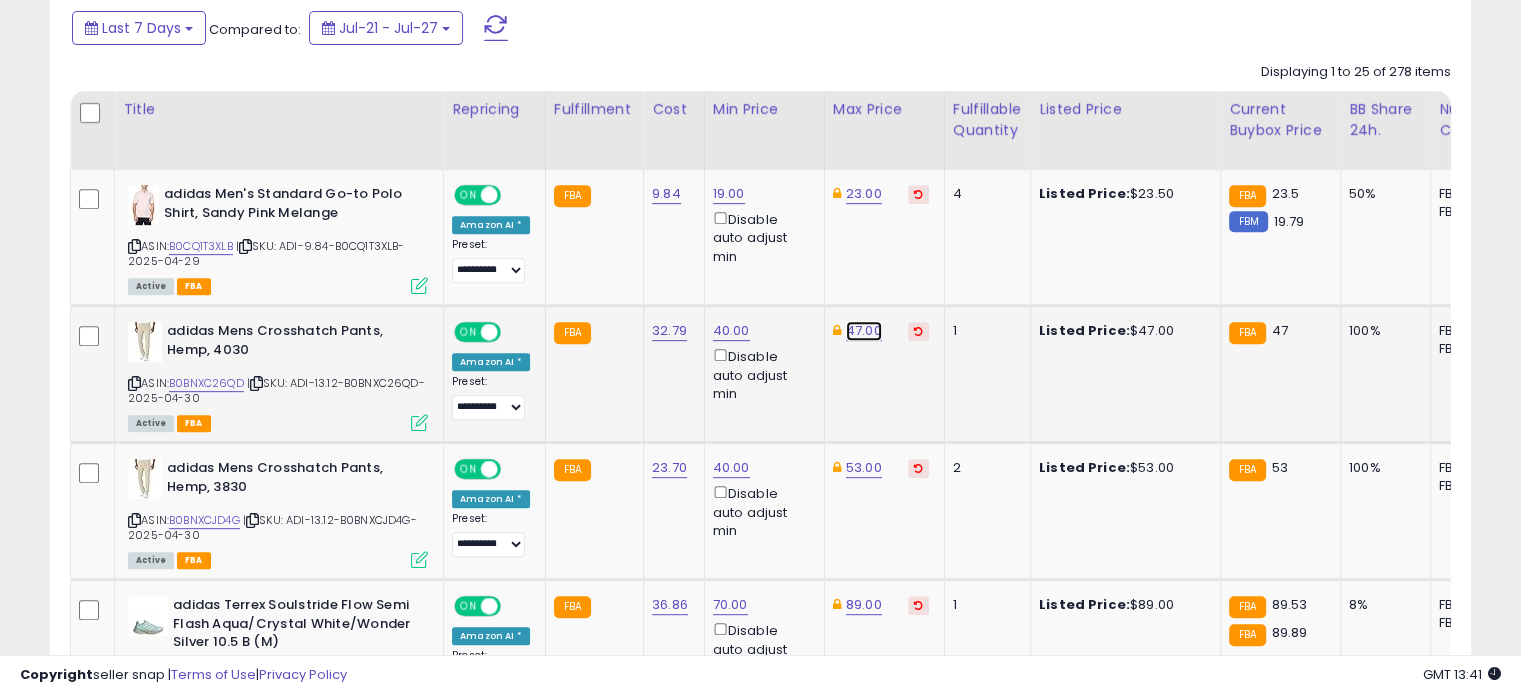 click on "47.00" at bounding box center (864, 194) 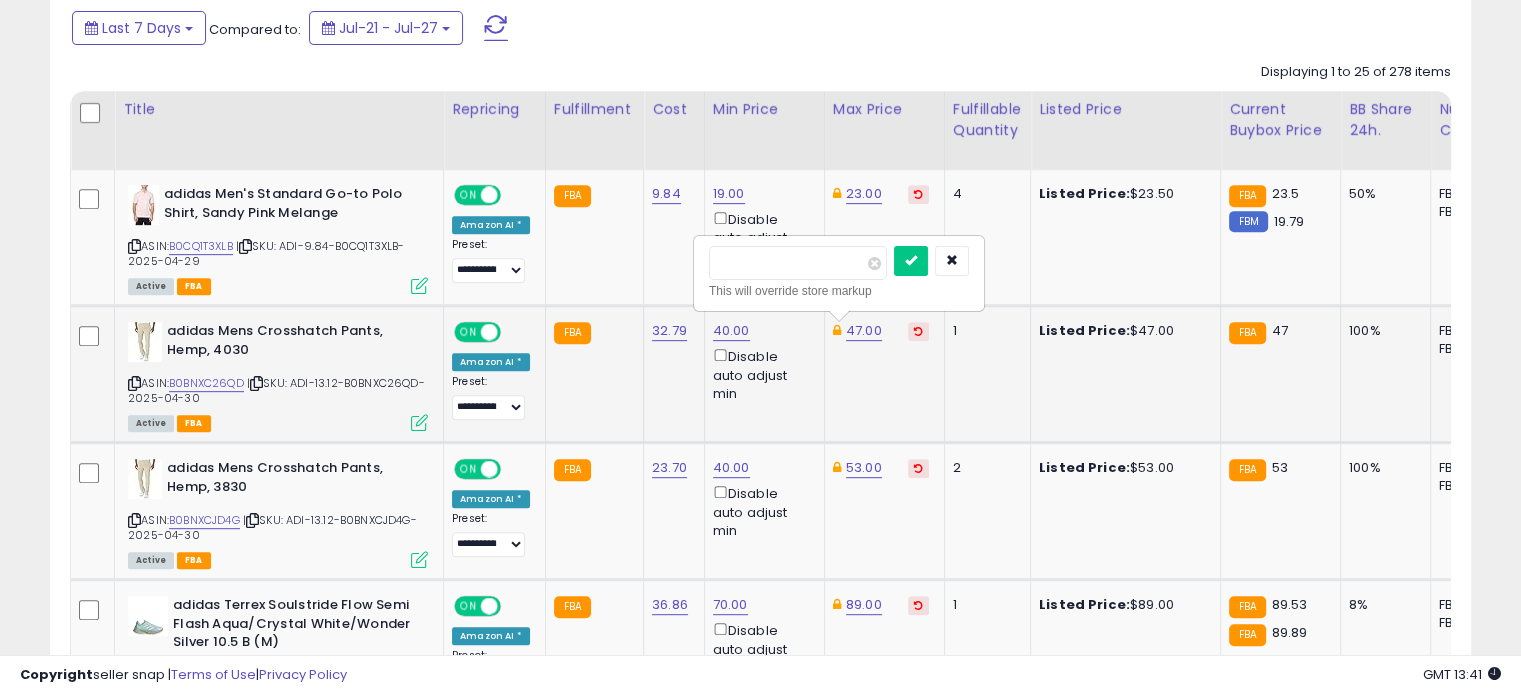 drag, startPoint x: 801, startPoint y: 269, endPoint x: 700, endPoint y: 247, distance: 103.36827 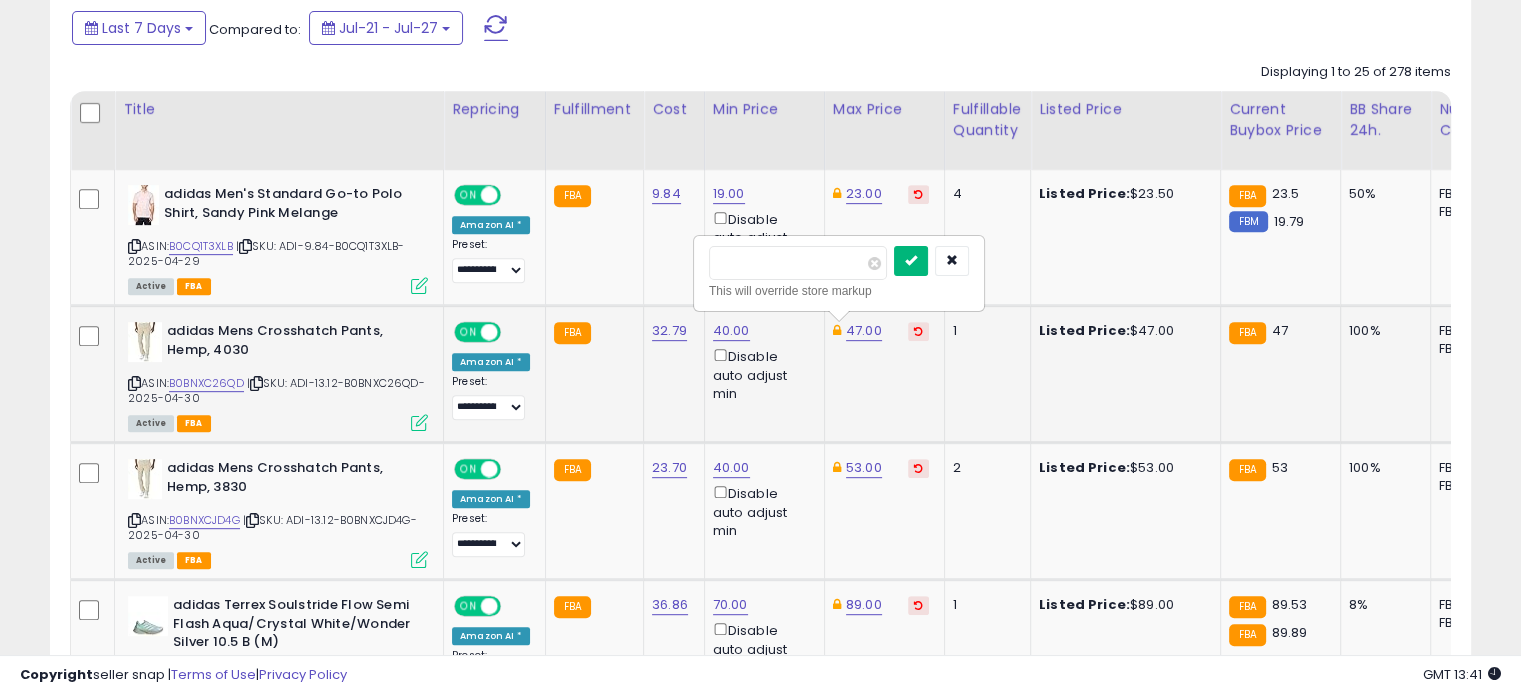 type on "**" 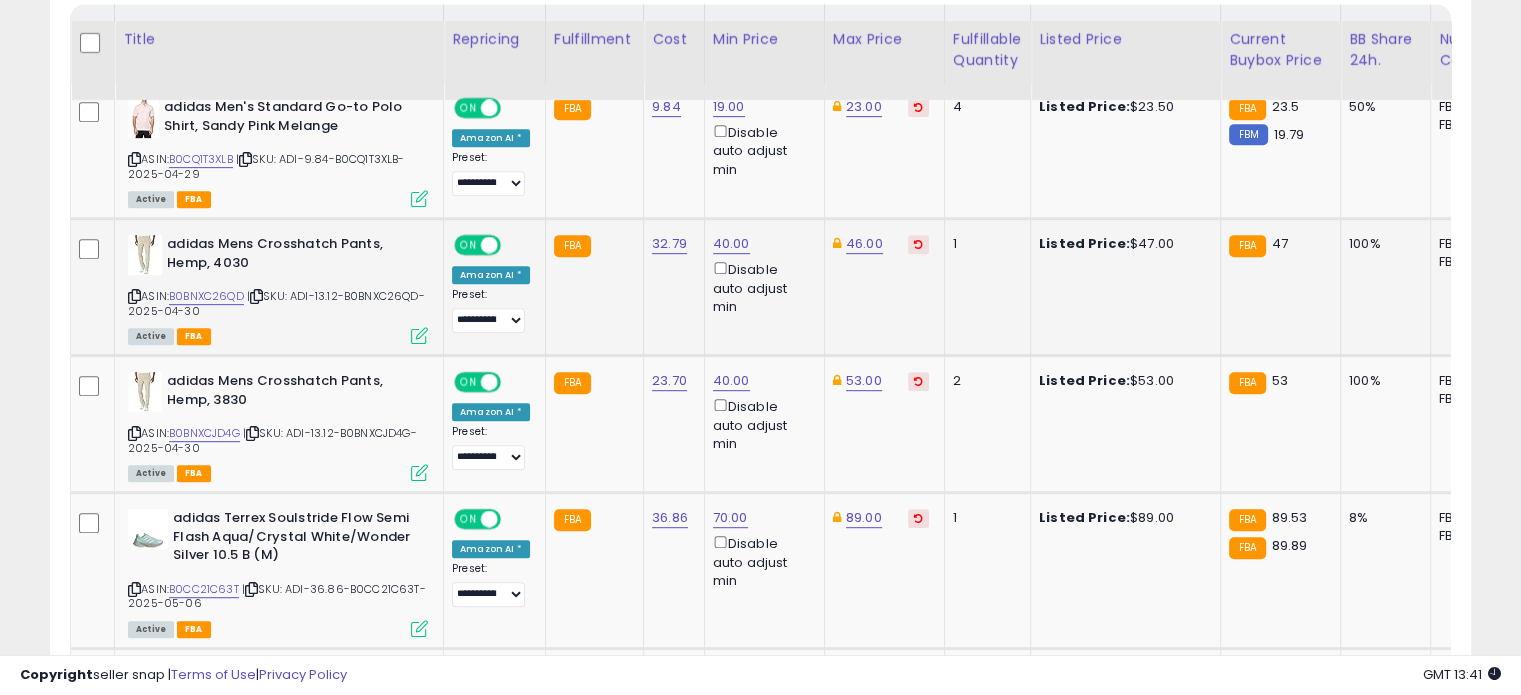 scroll, scrollTop: 991, scrollLeft: 0, axis: vertical 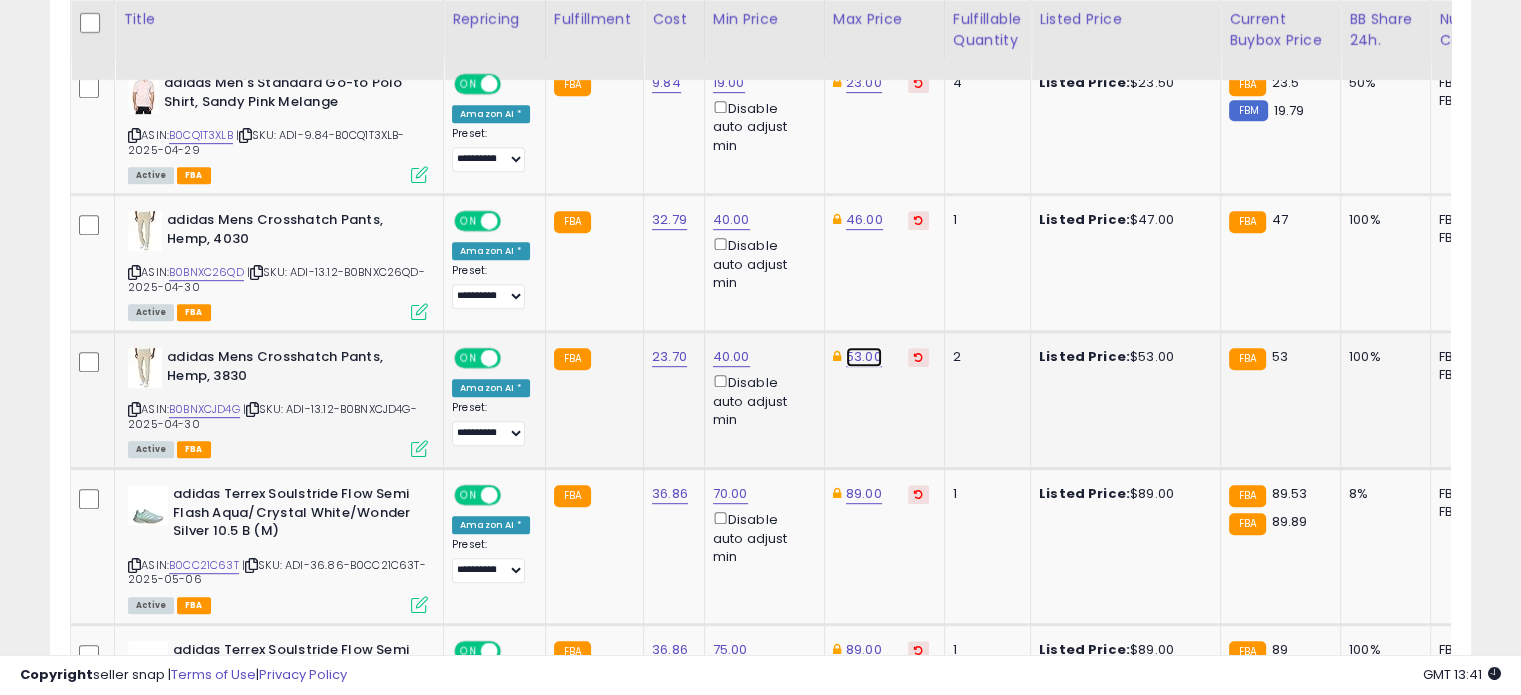 click on "53.00" at bounding box center (864, 83) 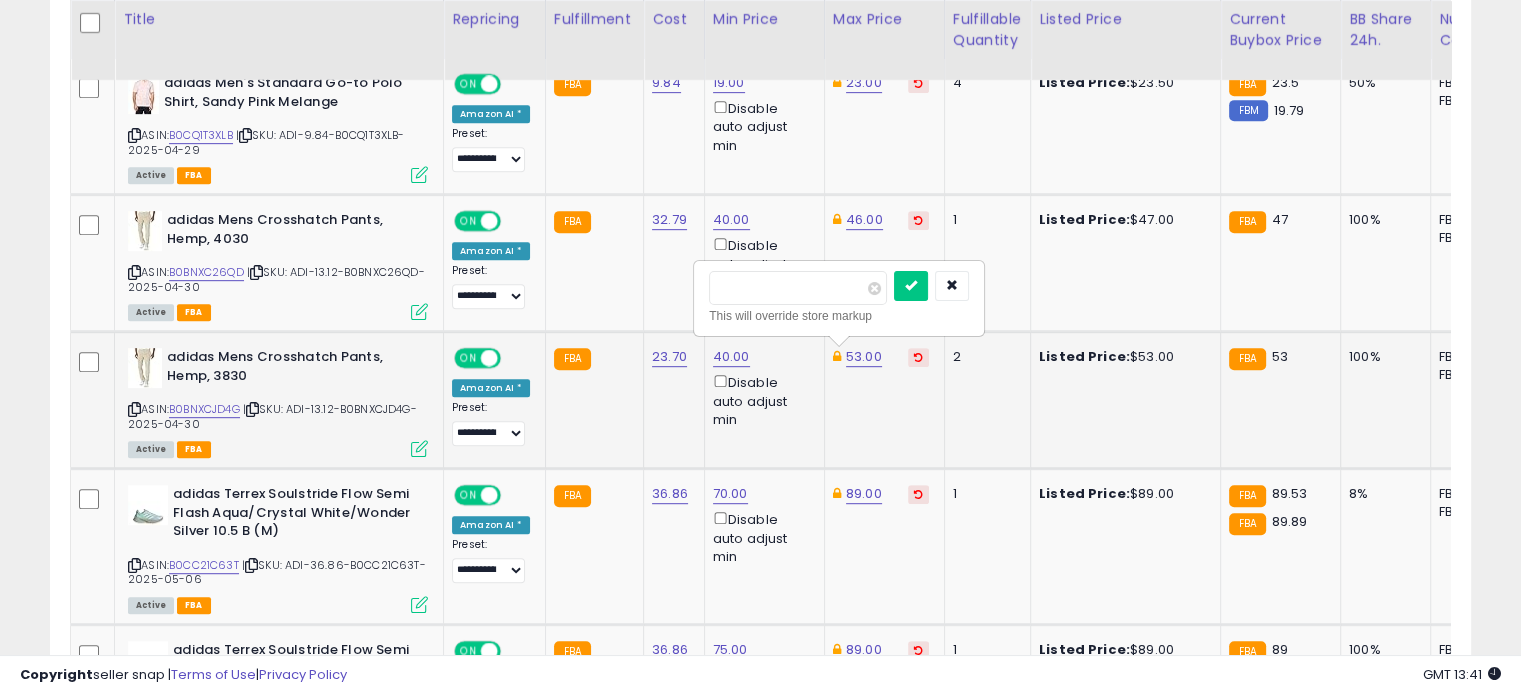 drag, startPoint x: 780, startPoint y: 283, endPoint x: 700, endPoint y: 279, distance: 80.09994 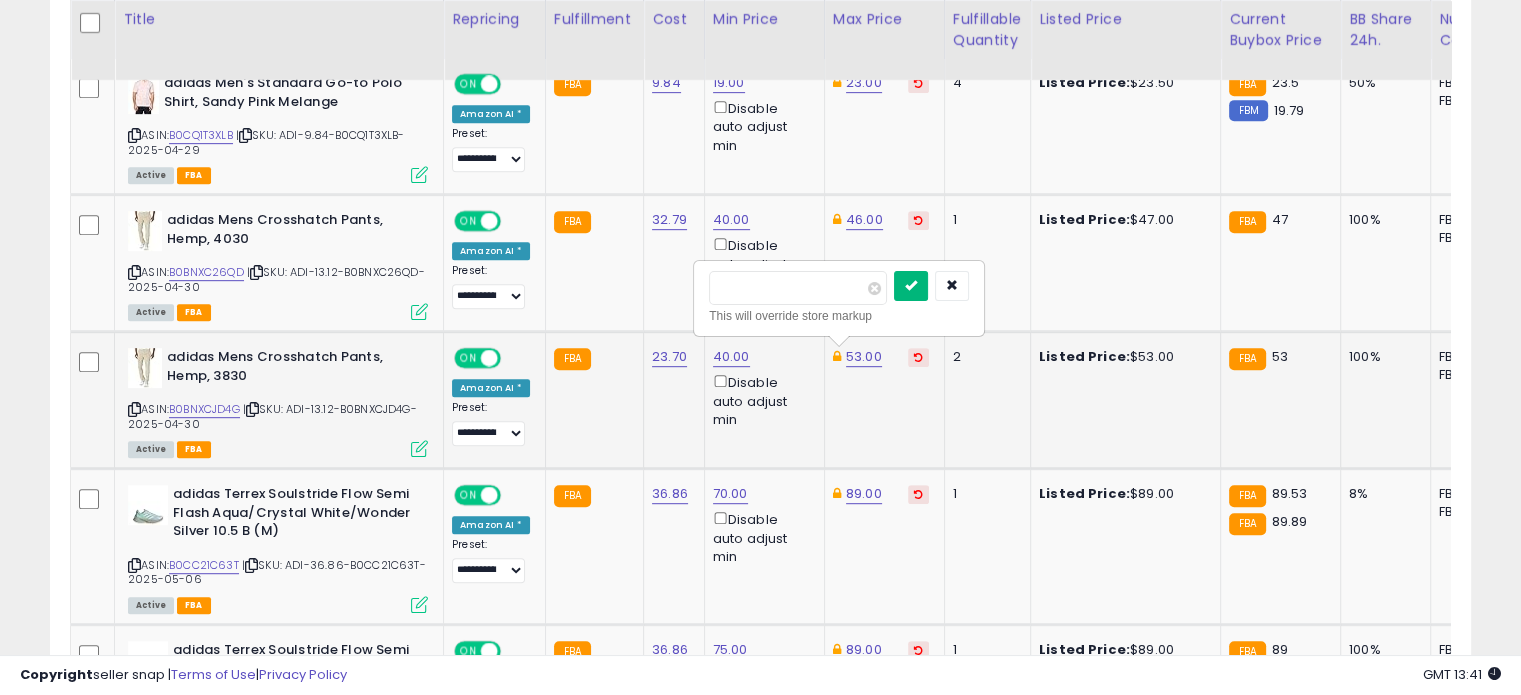 type on "**" 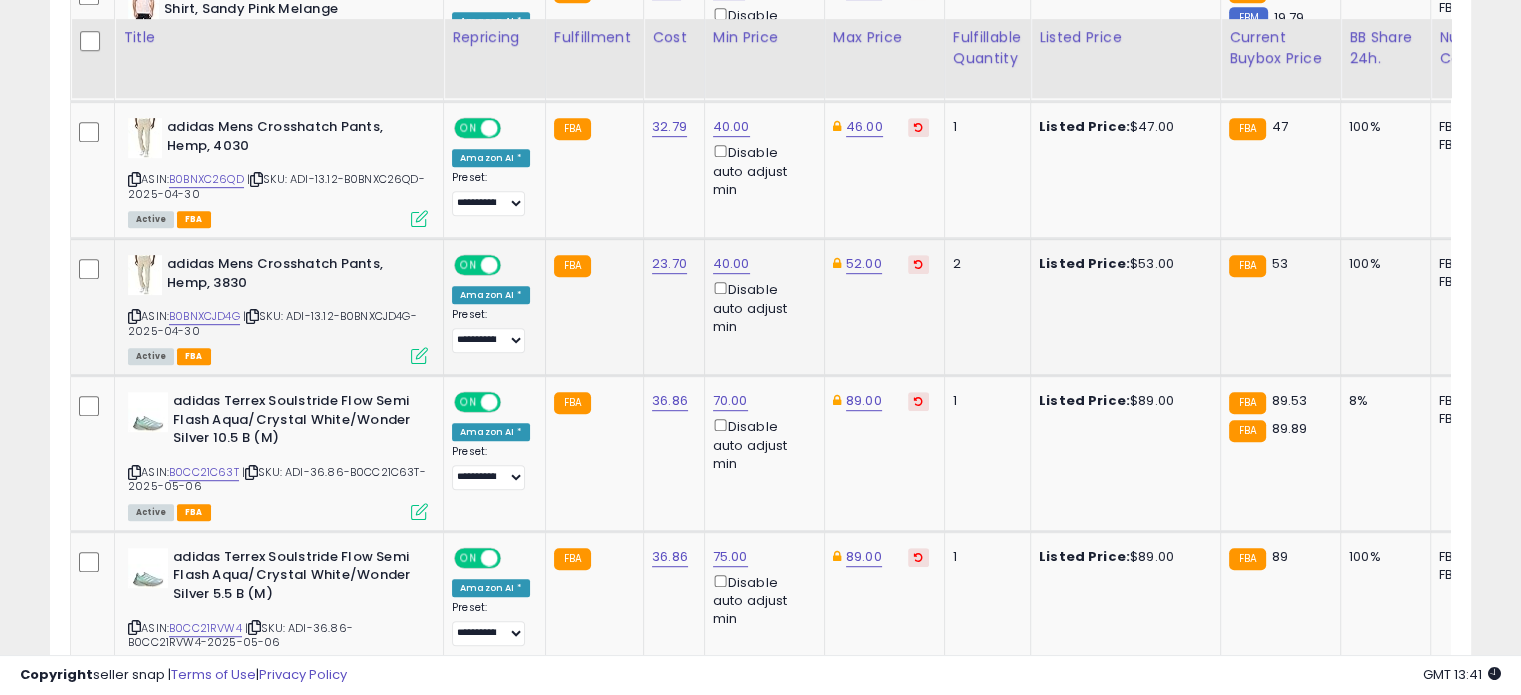 scroll, scrollTop: 1106, scrollLeft: 0, axis: vertical 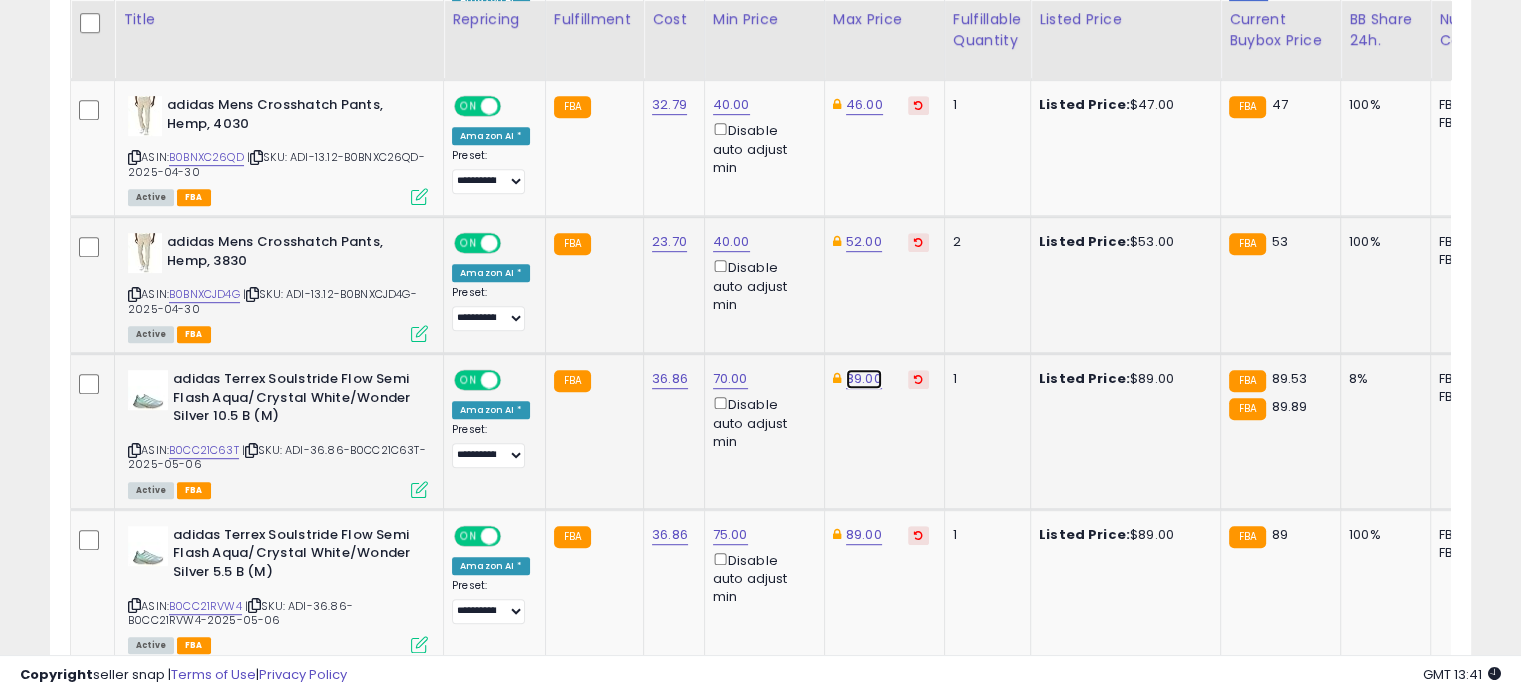 click on "89.00" at bounding box center [864, -32] 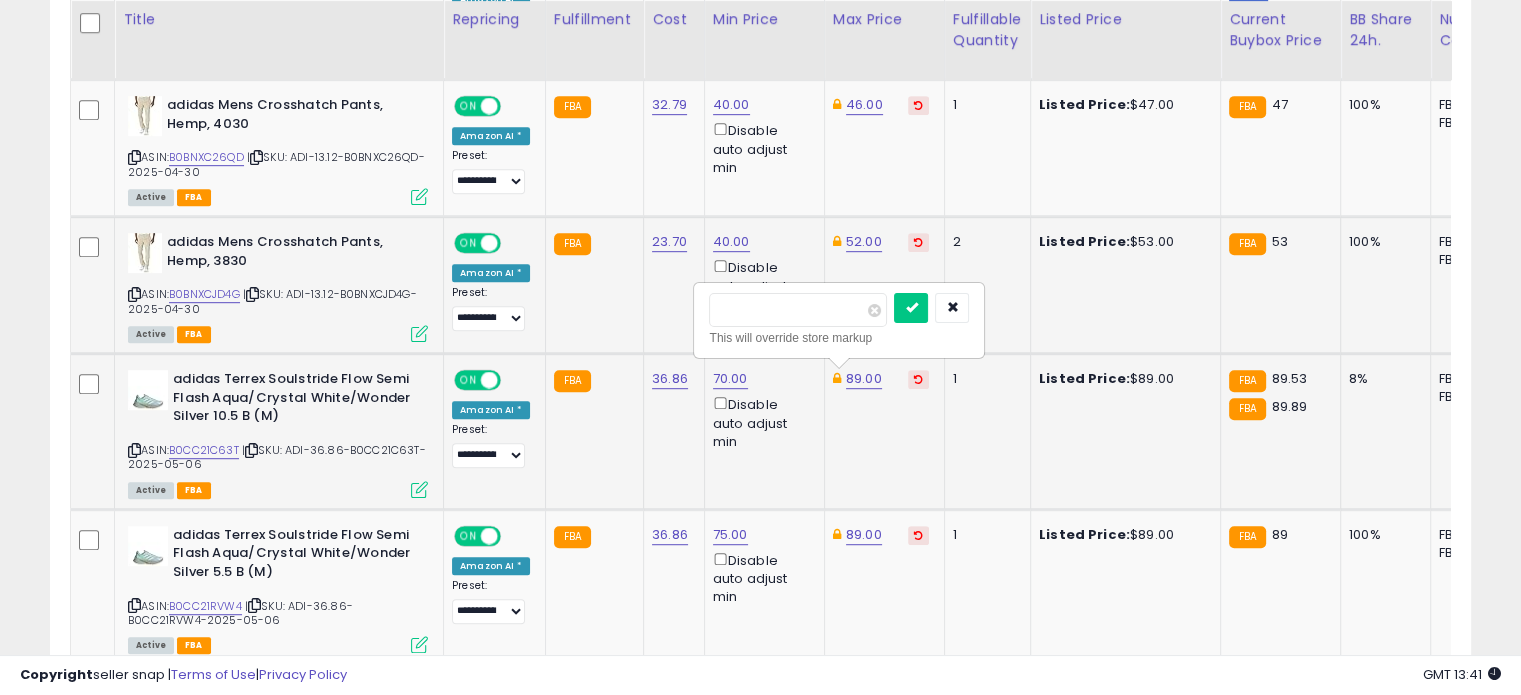 drag, startPoint x: 796, startPoint y: 311, endPoint x: 698, endPoint y: 292, distance: 99.824844 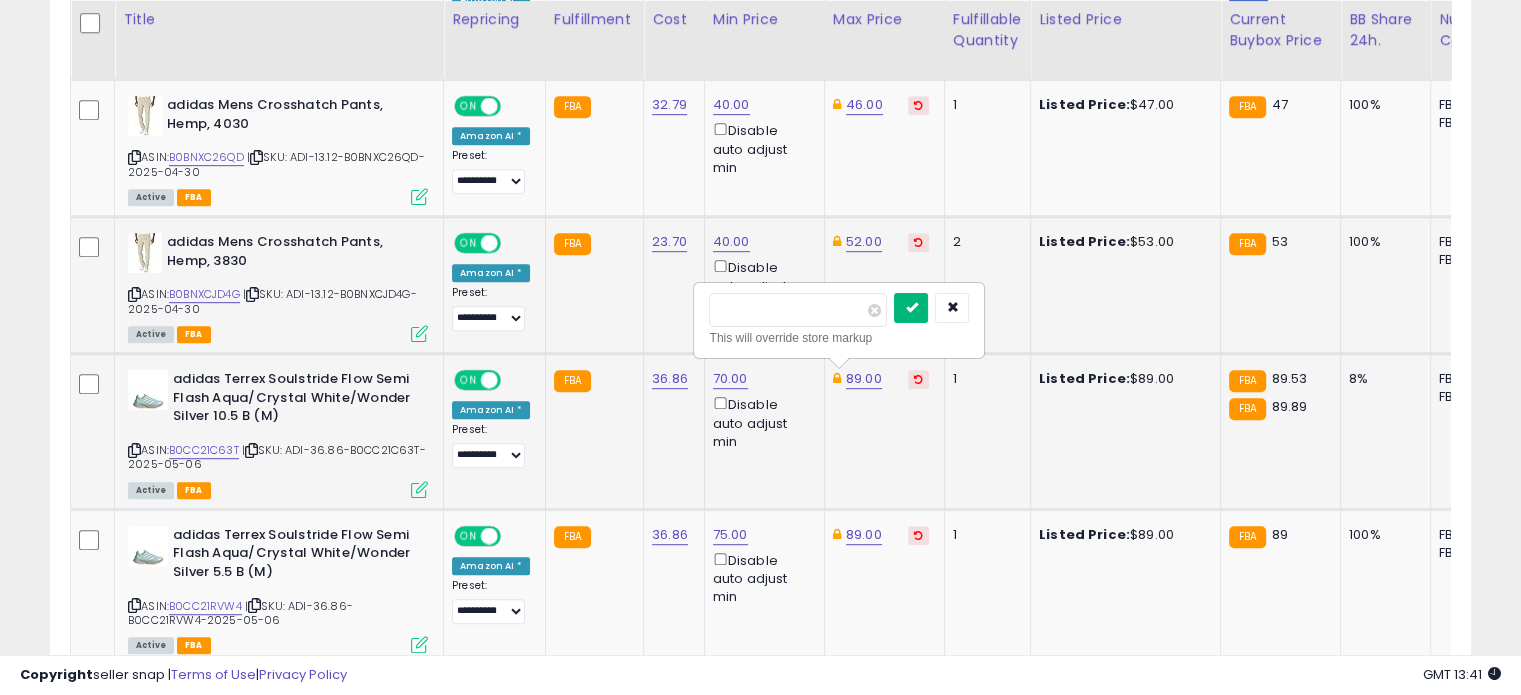 type on "**" 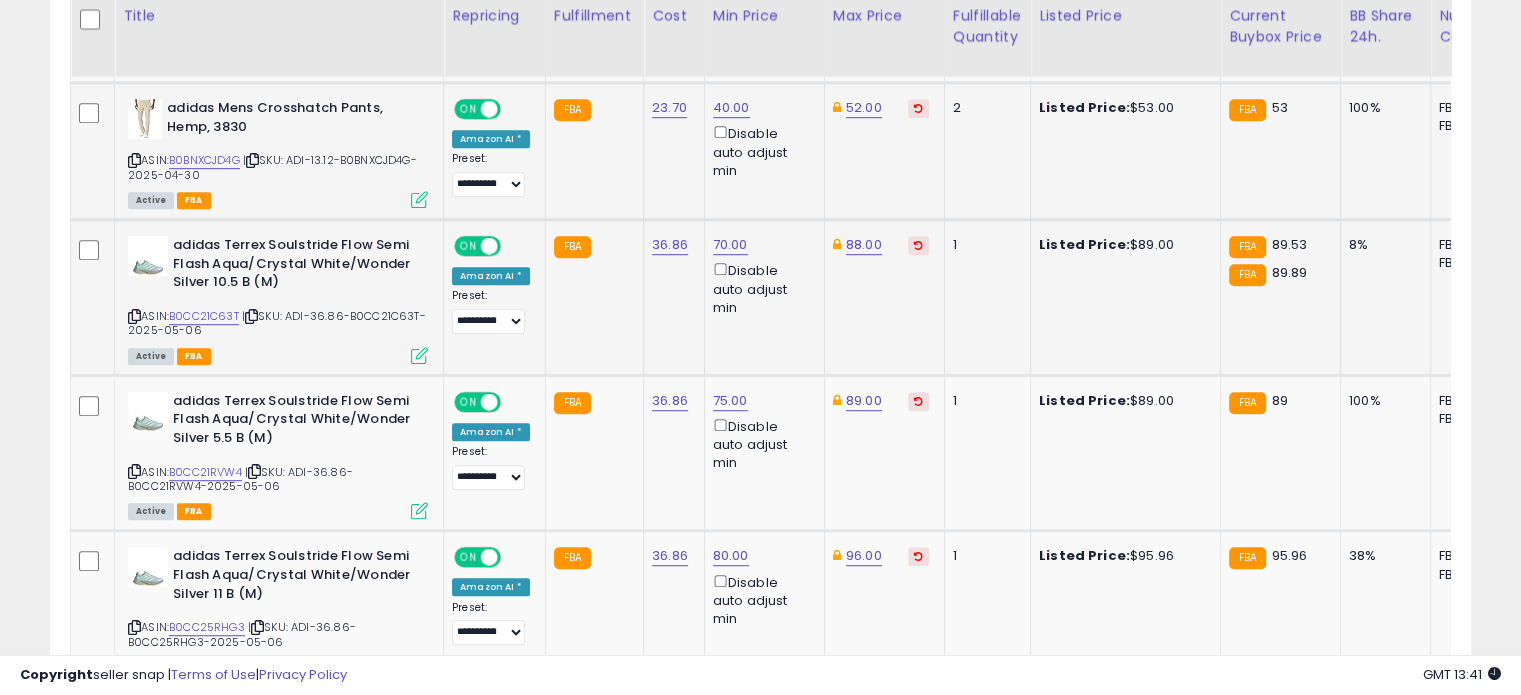 scroll, scrollTop: 1242, scrollLeft: 0, axis: vertical 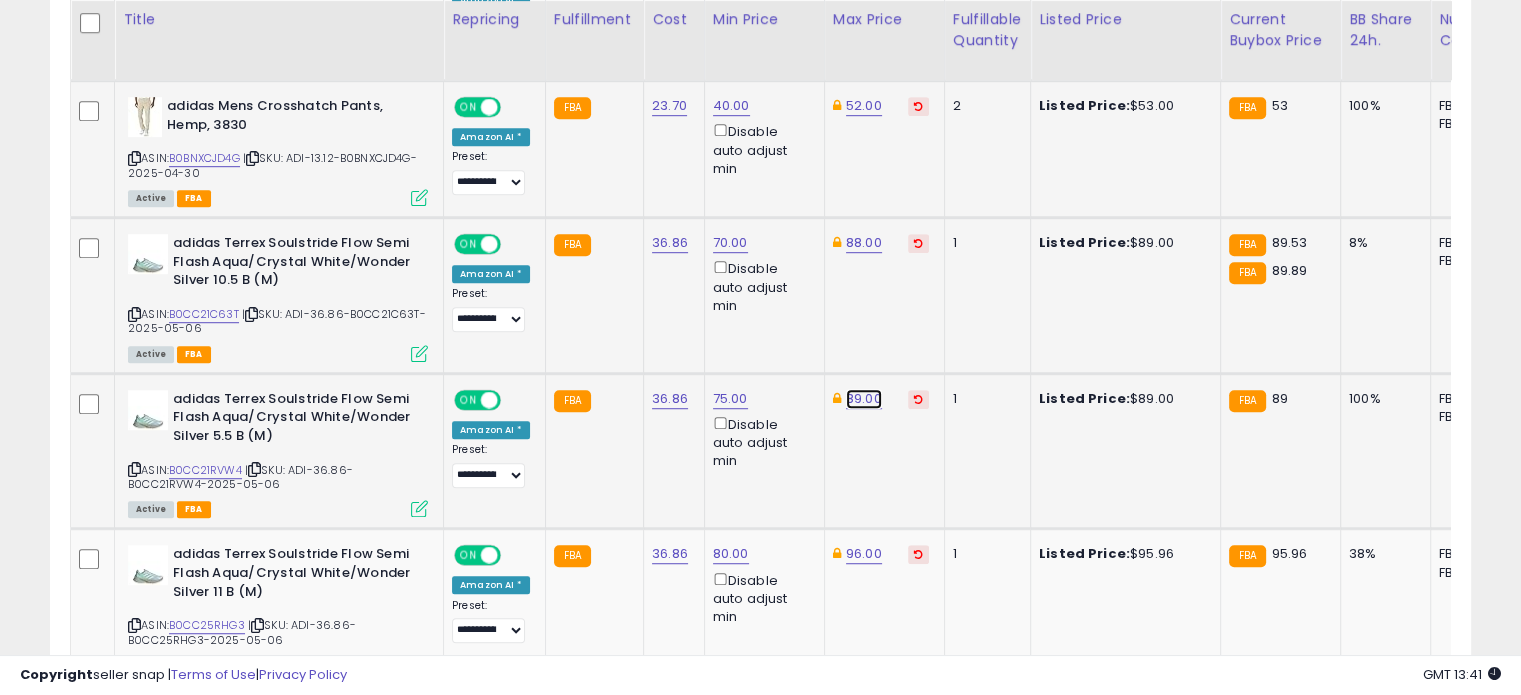 click on "89.00" at bounding box center [864, -168] 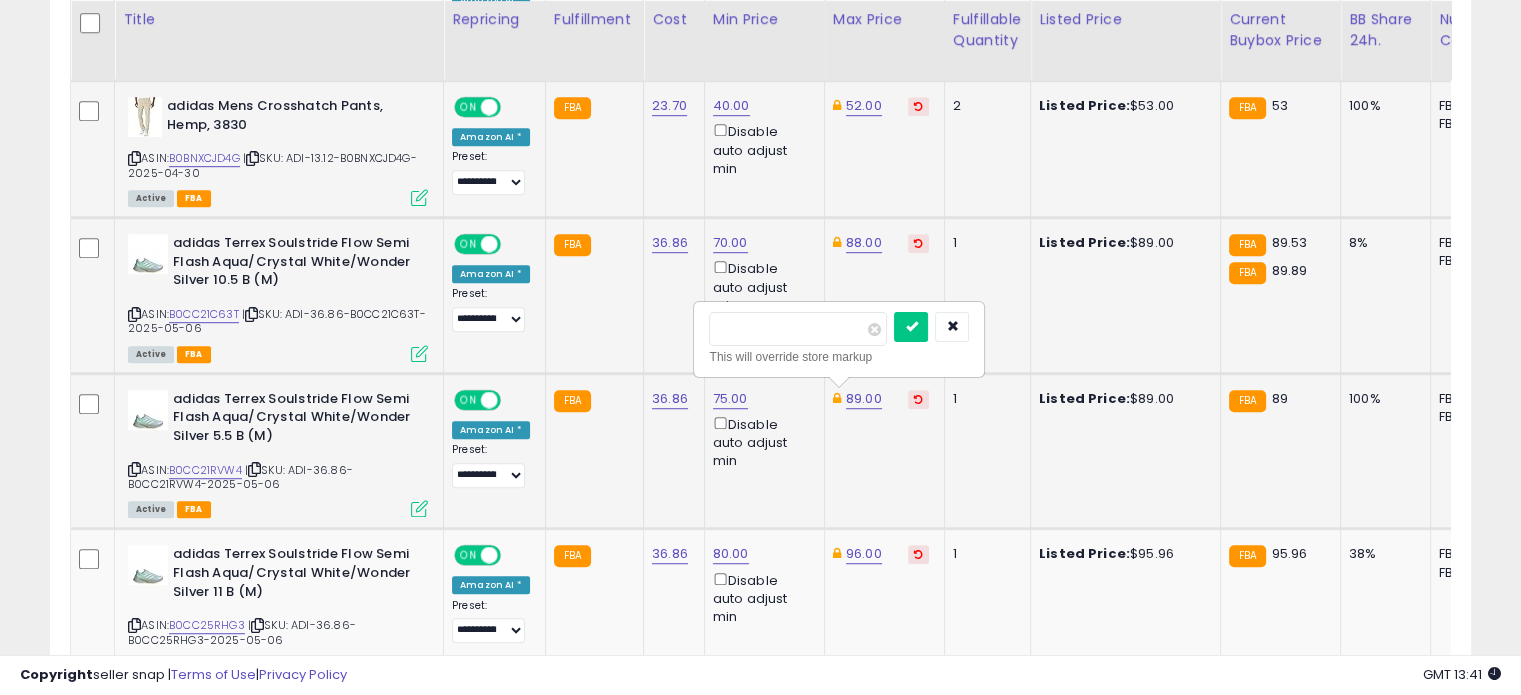 drag, startPoint x: 778, startPoint y: 323, endPoint x: 707, endPoint y: 319, distance: 71.11259 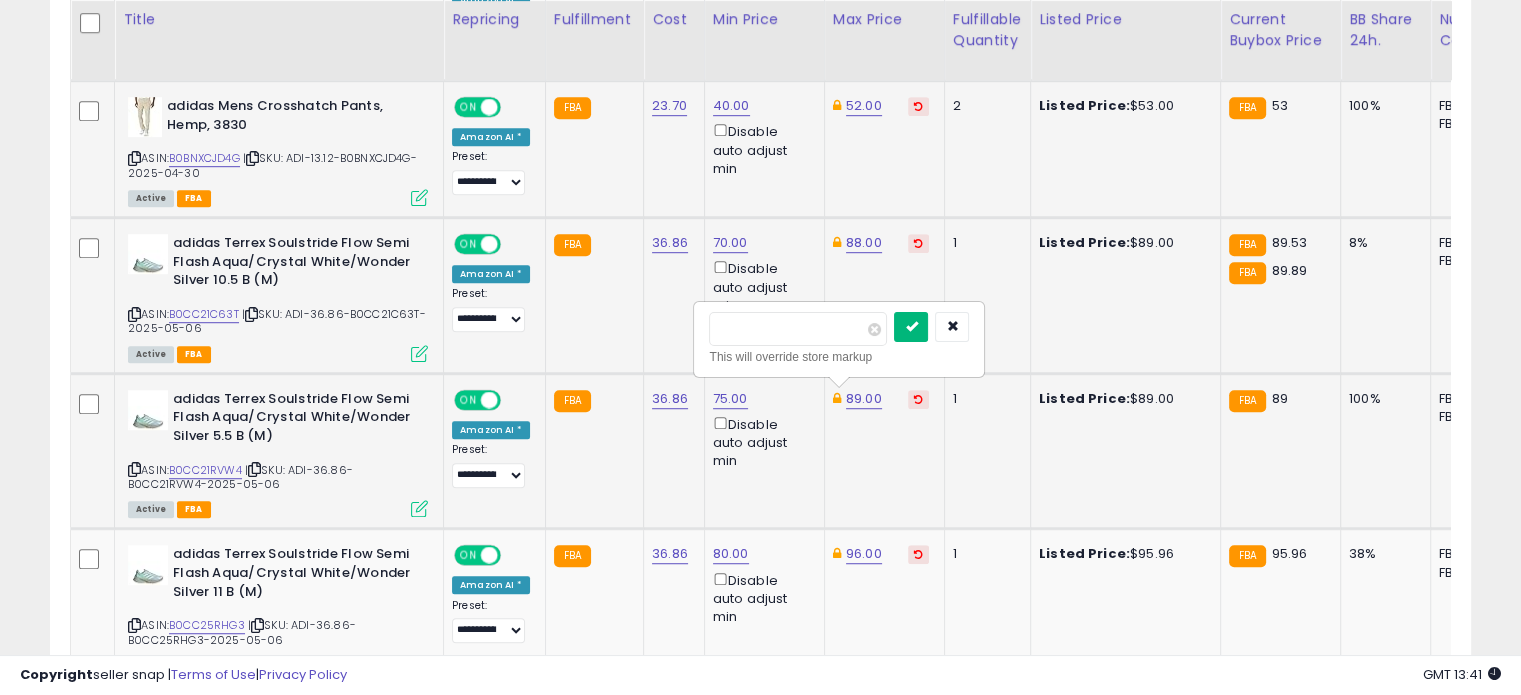 type on "**" 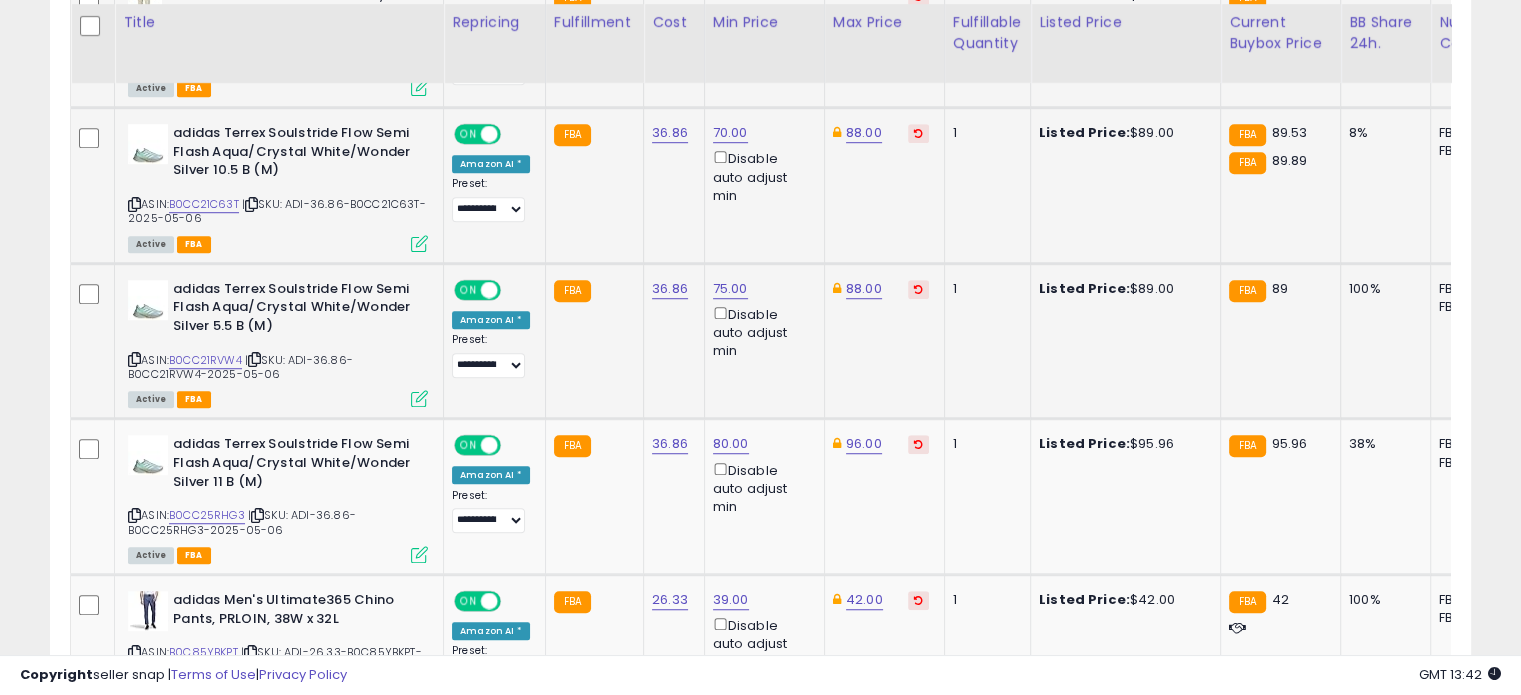 scroll, scrollTop: 1358, scrollLeft: 0, axis: vertical 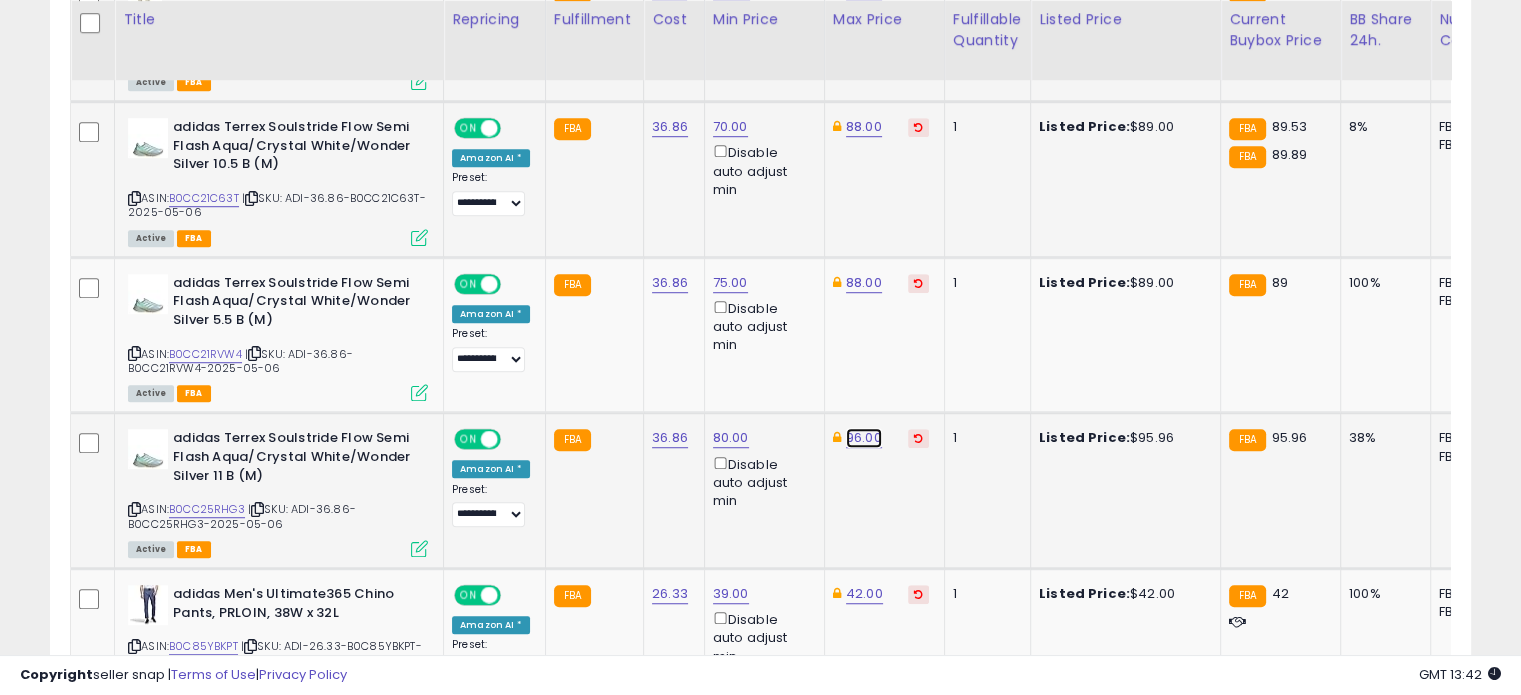 click on "96.00" at bounding box center [864, -284] 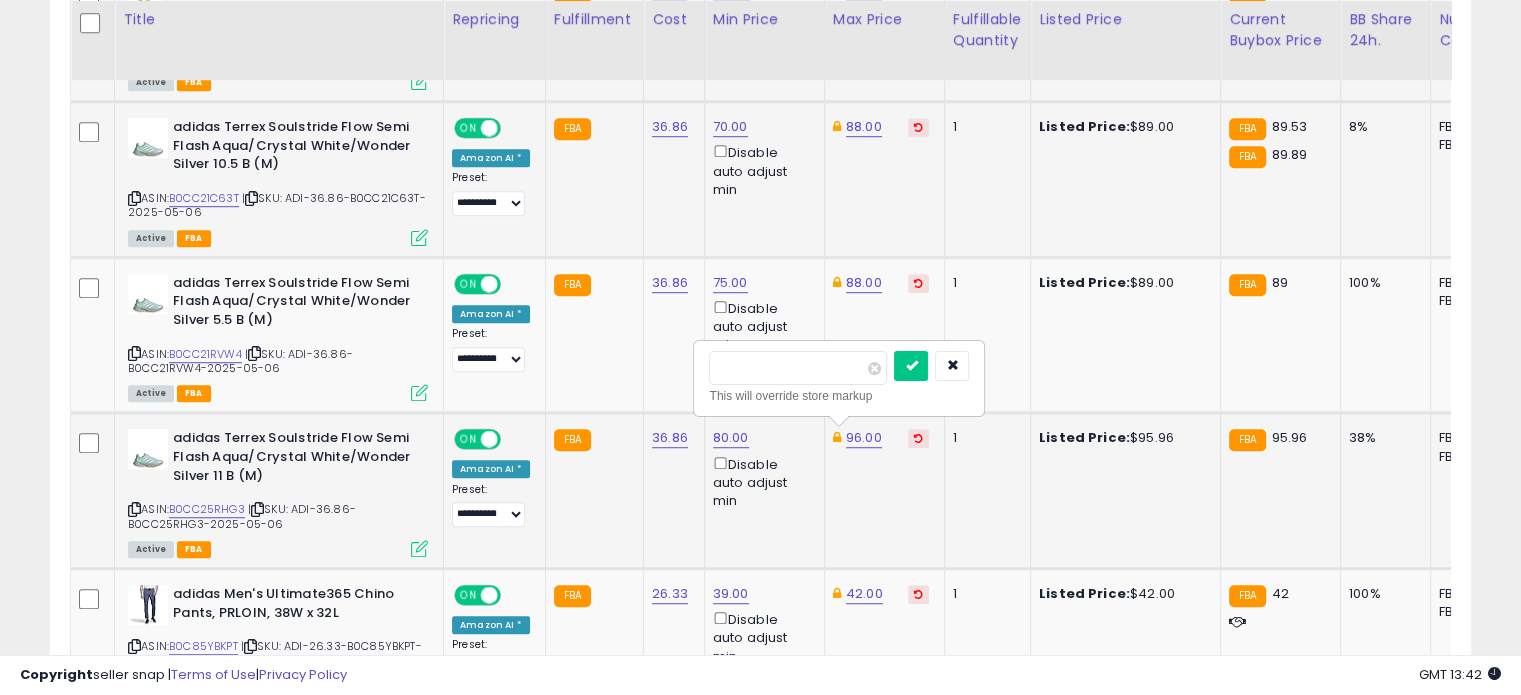 drag, startPoint x: 763, startPoint y: 364, endPoint x: 701, endPoint y: 358, distance: 62.289646 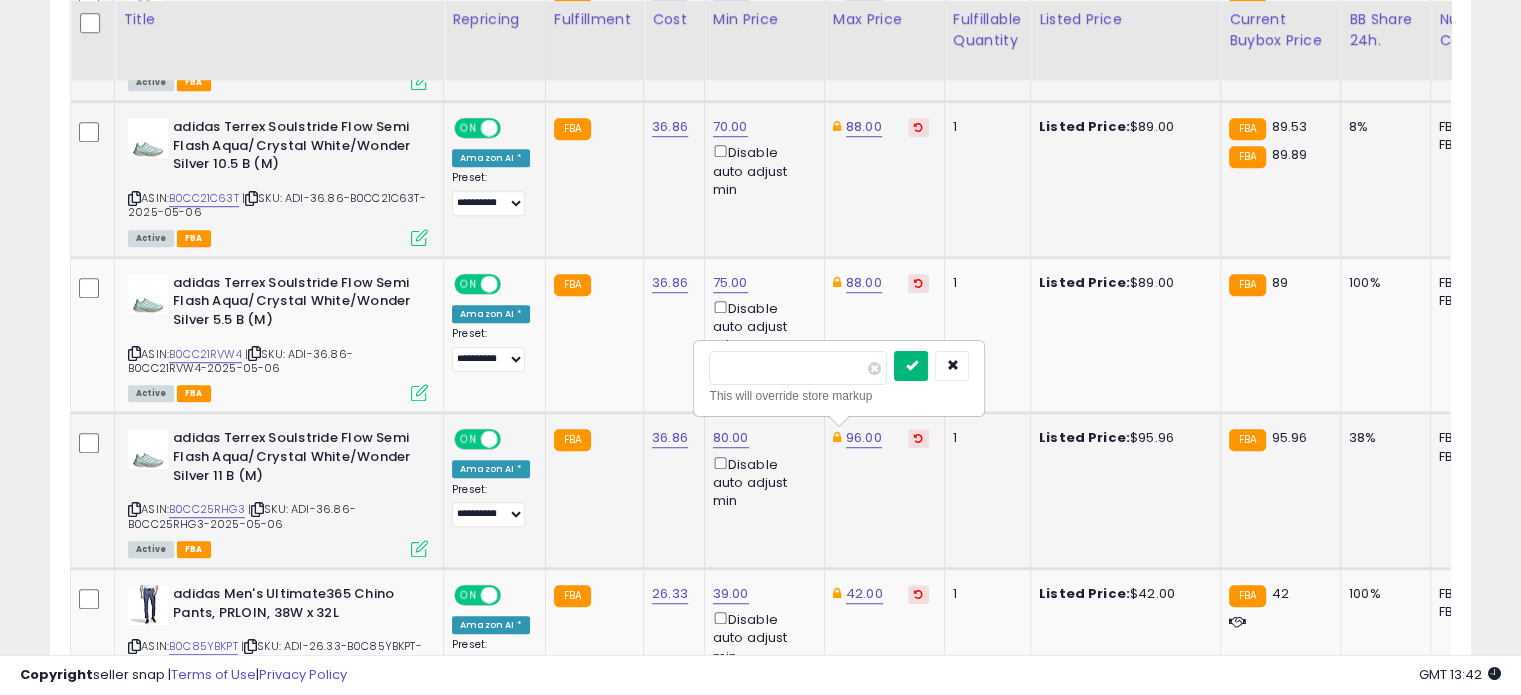 type on "**" 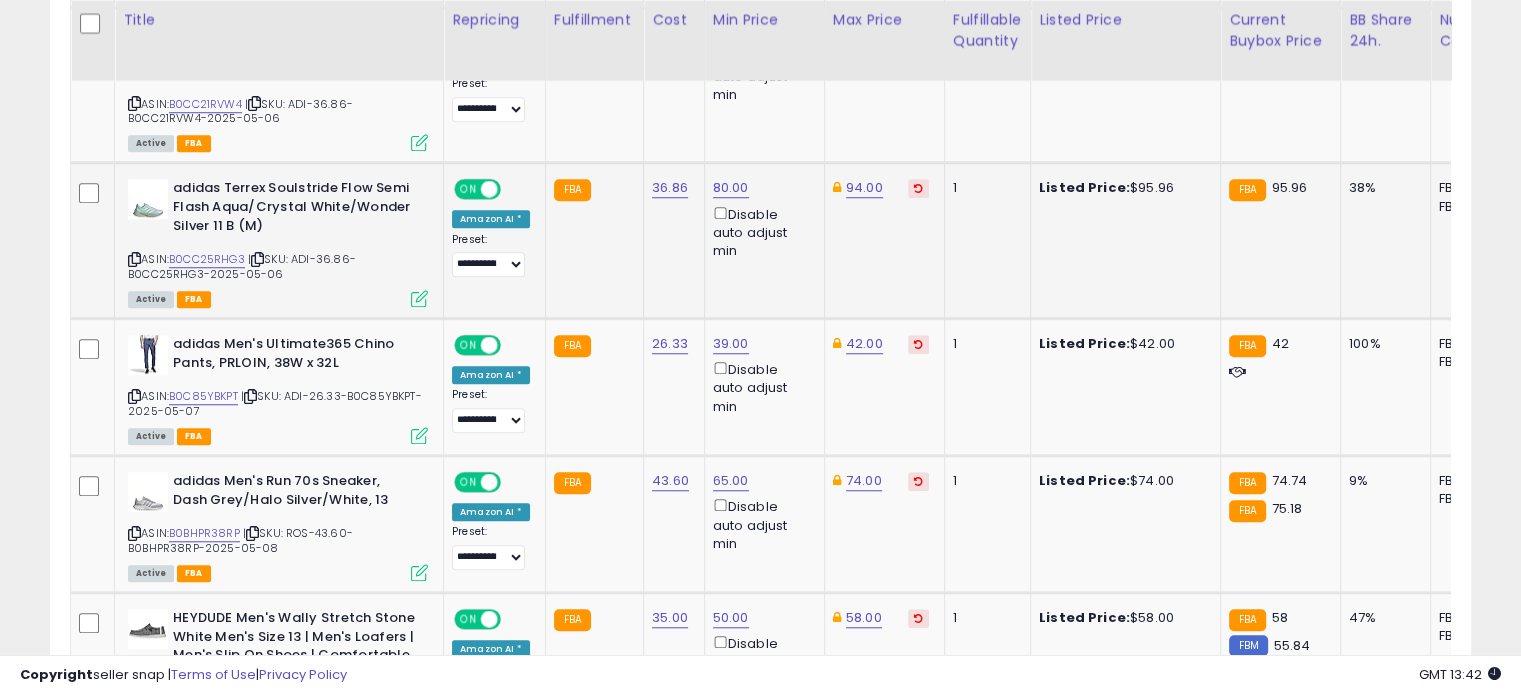 scroll, scrollTop: 1608, scrollLeft: 0, axis: vertical 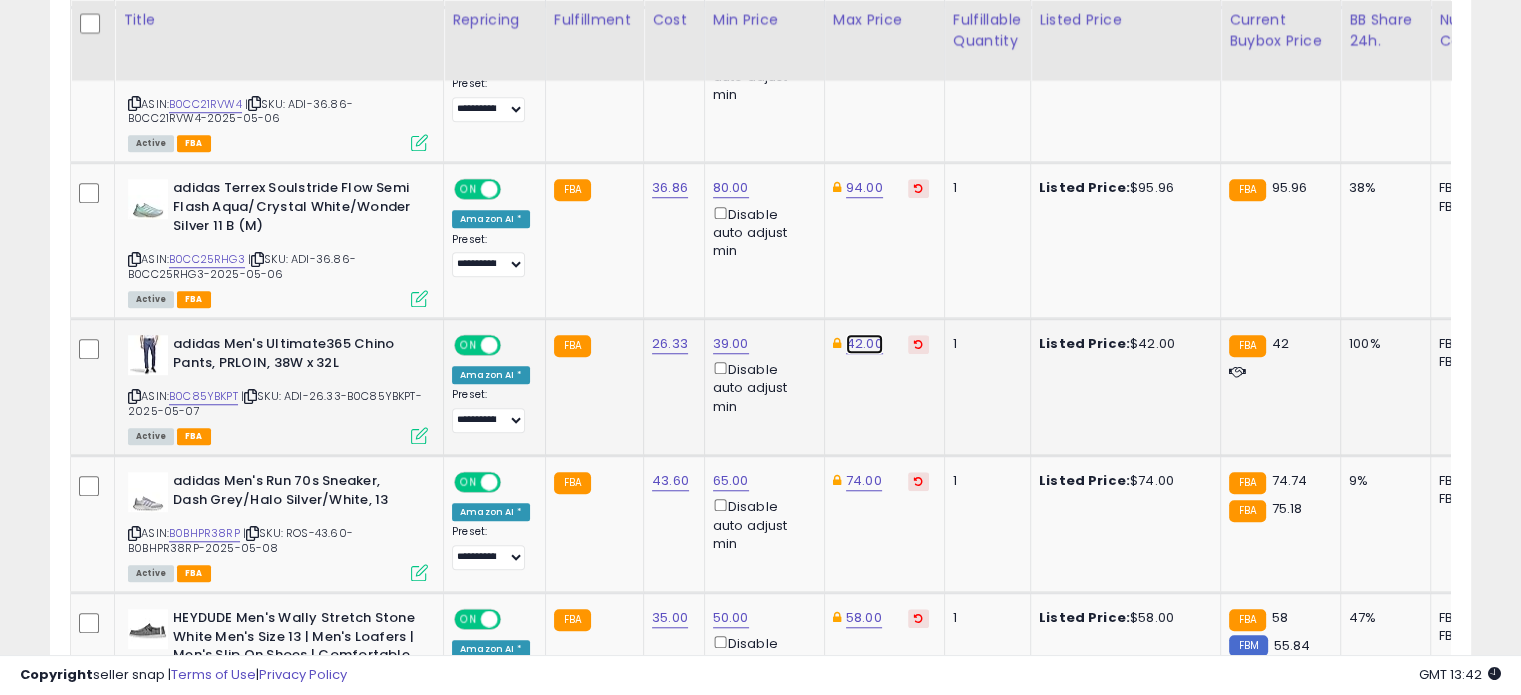 click on "42.00" at bounding box center [864, -534] 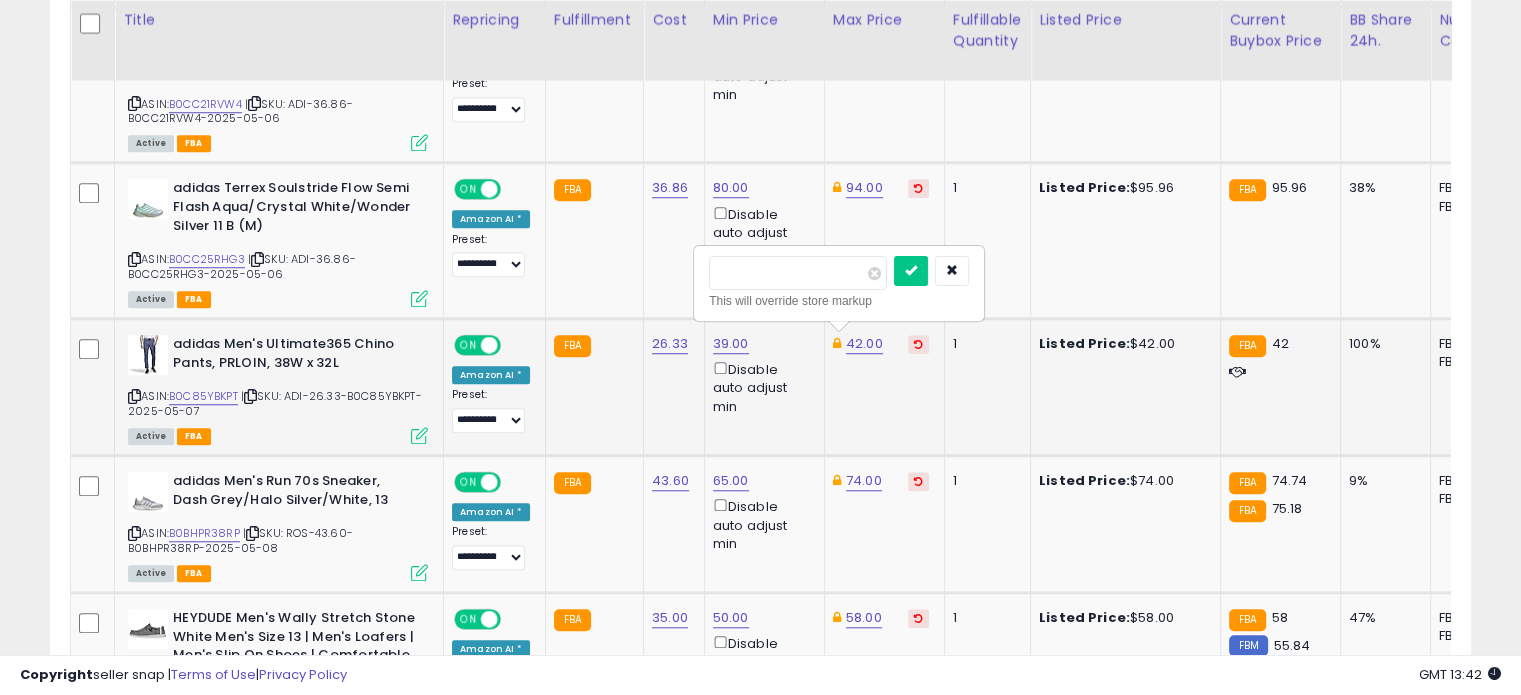 drag, startPoint x: 803, startPoint y: 268, endPoint x: 716, endPoint y: 257, distance: 87.69264 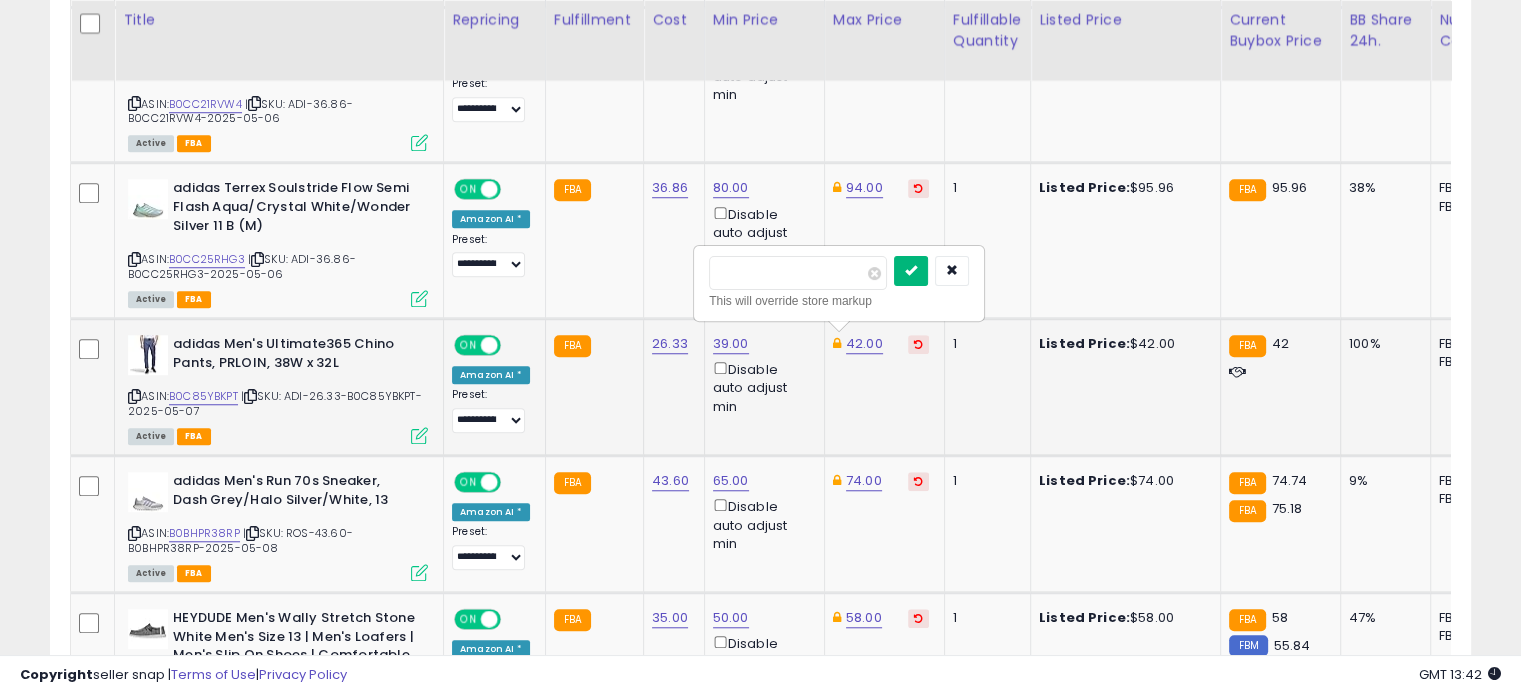 type on "**" 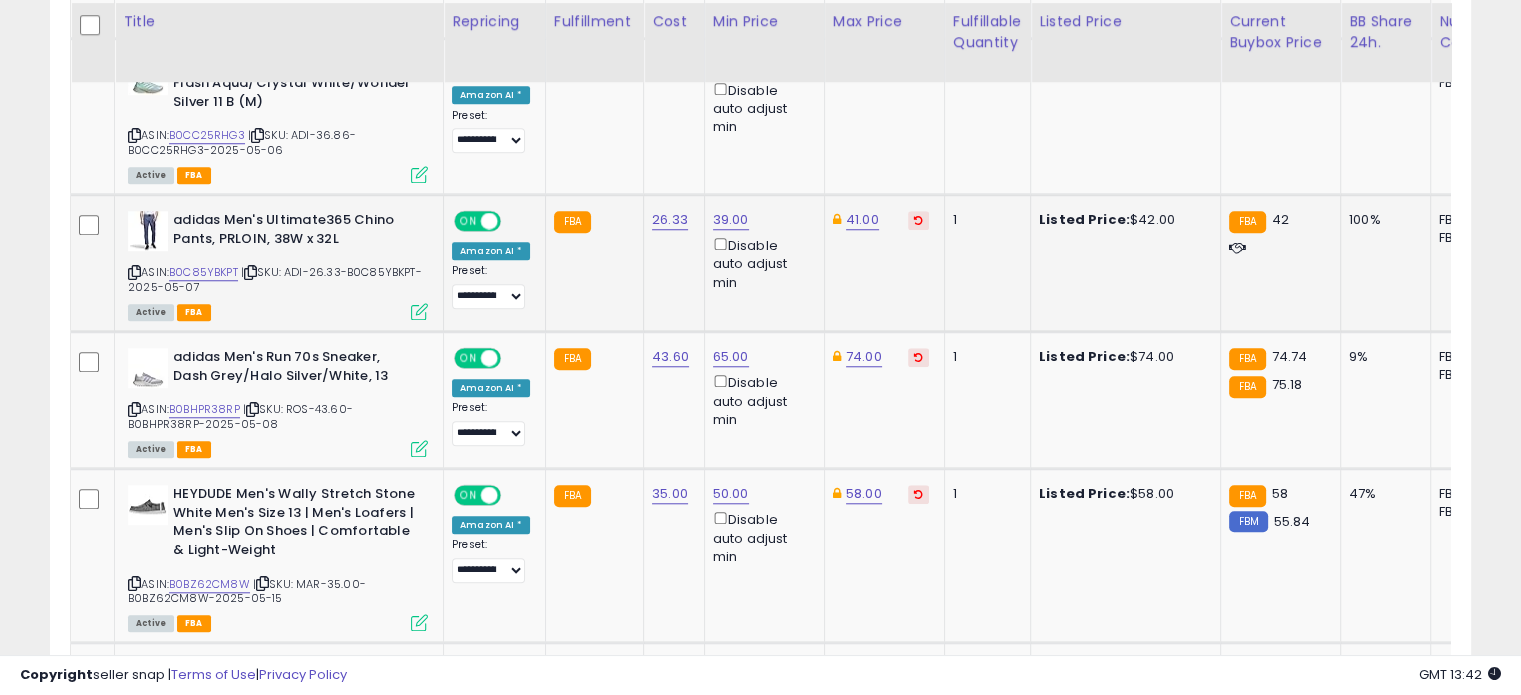 scroll, scrollTop: 1735, scrollLeft: 0, axis: vertical 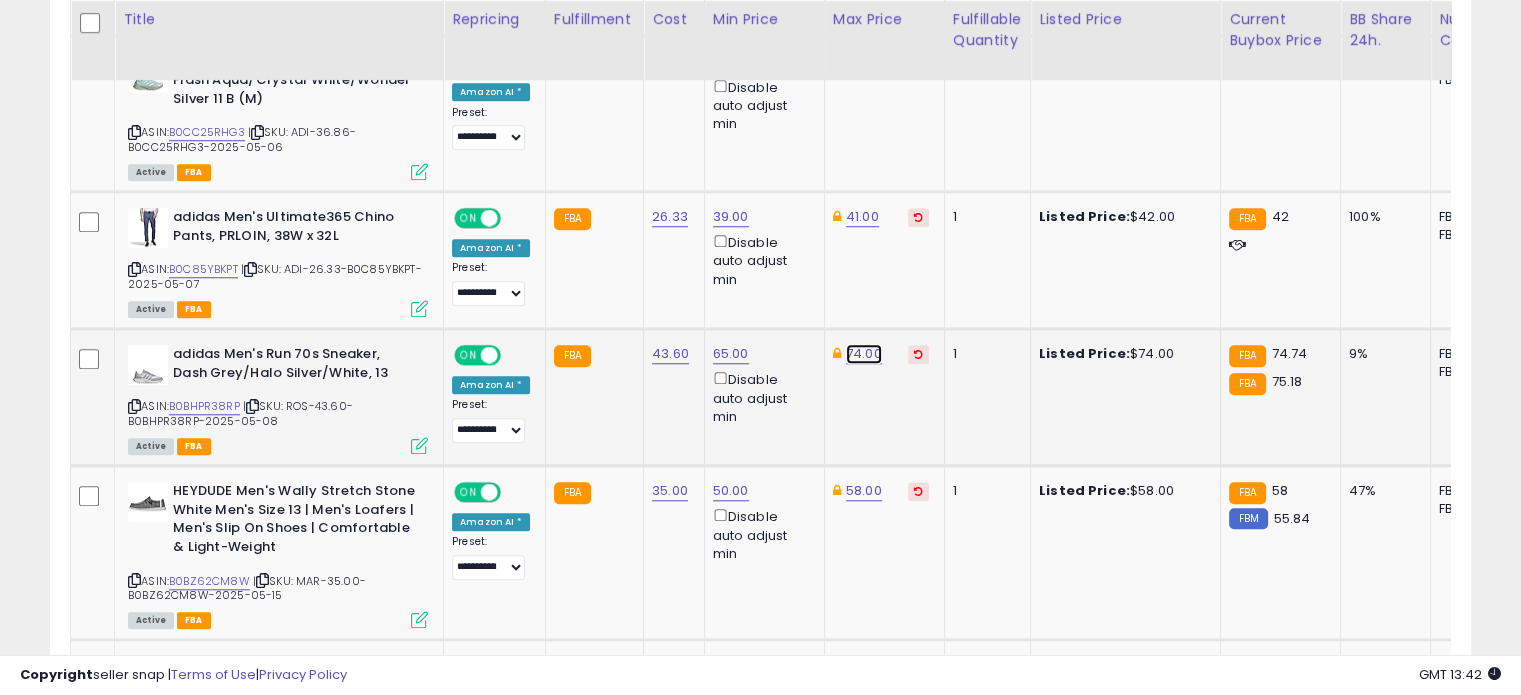 click on "74.00" at bounding box center (864, -661) 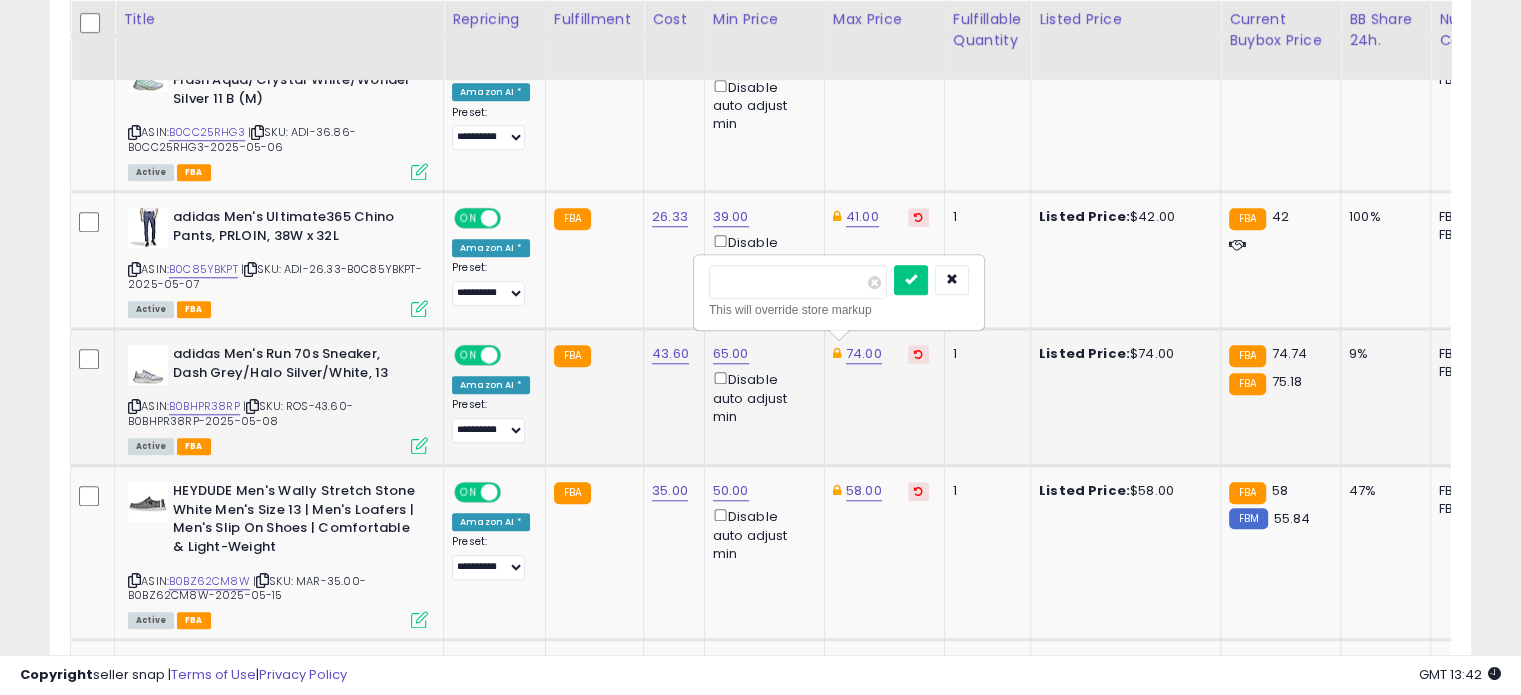 drag, startPoint x: 793, startPoint y: 279, endPoint x: 697, endPoint y: 274, distance: 96.13012 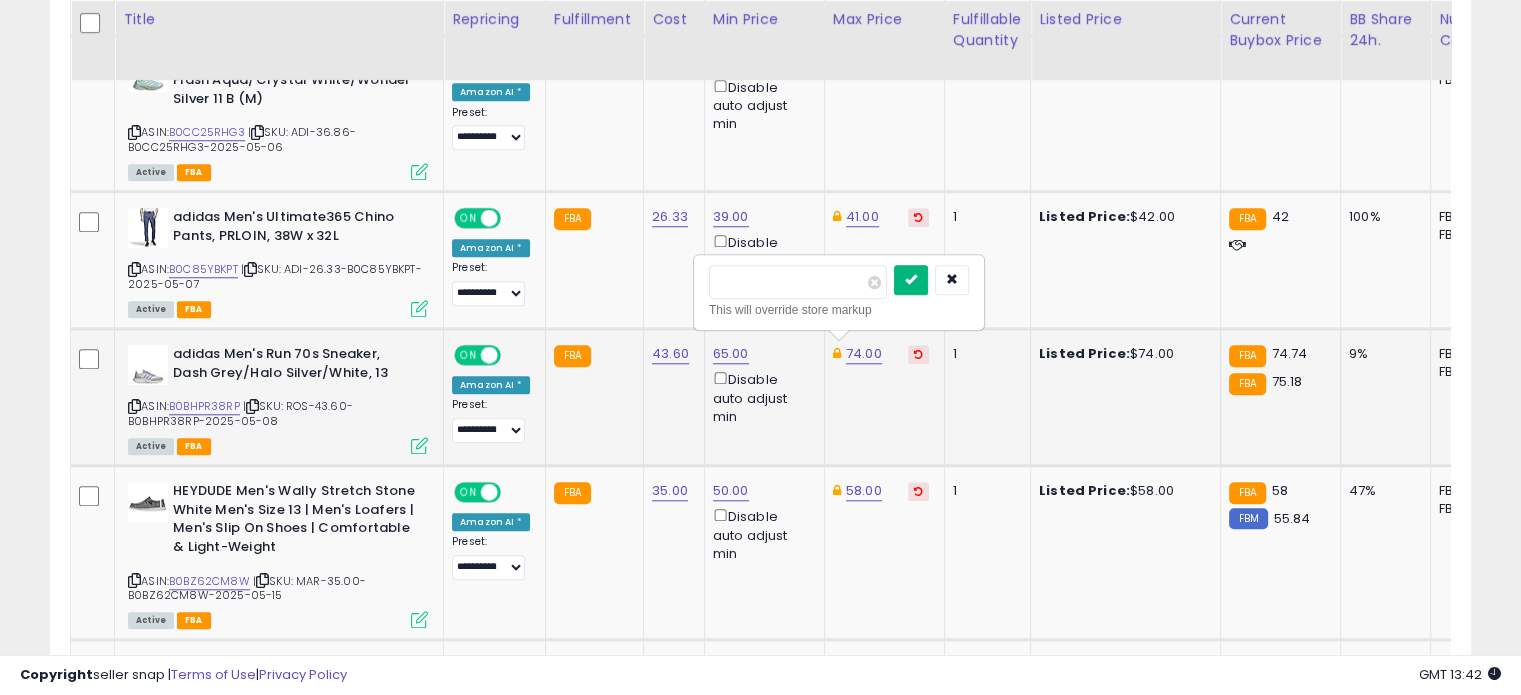 type on "**" 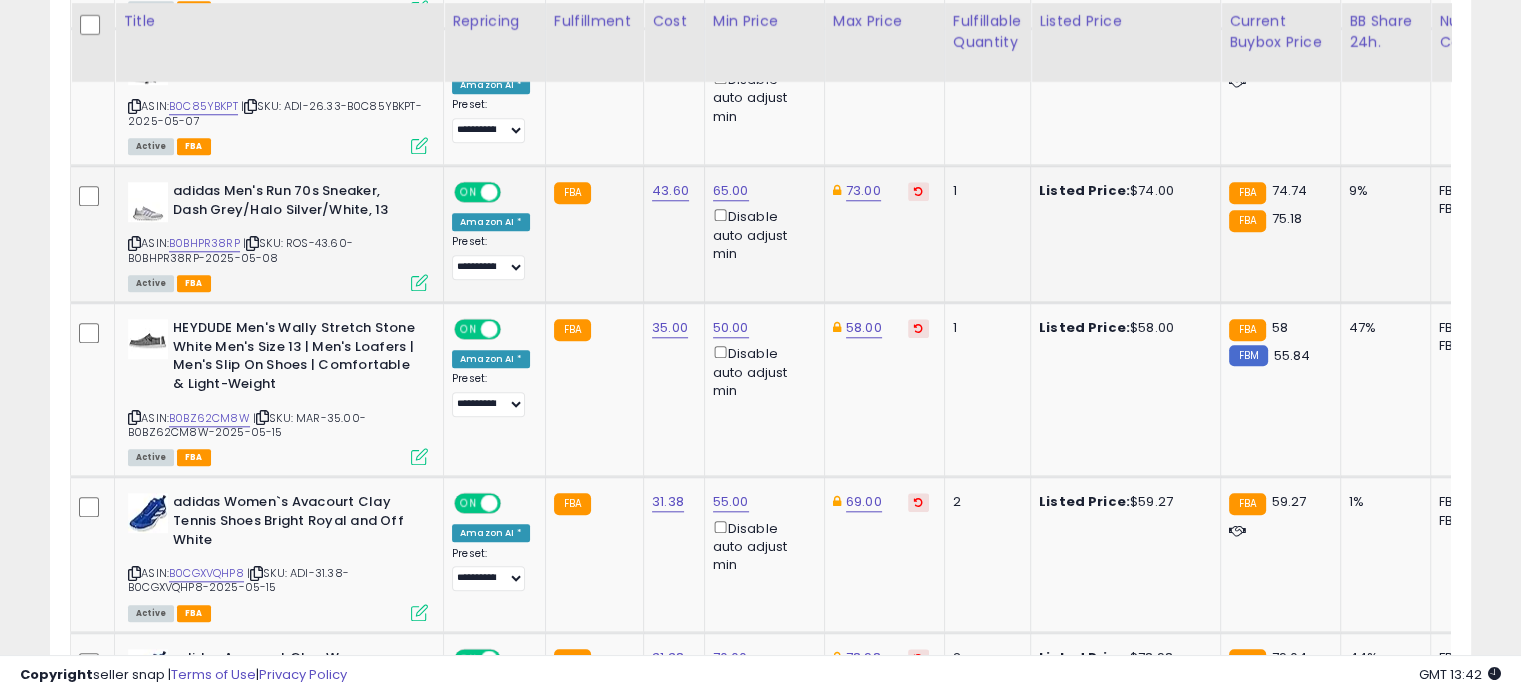 scroll, scrollTop: 1900, scrollLeft: 0, axis: vertical 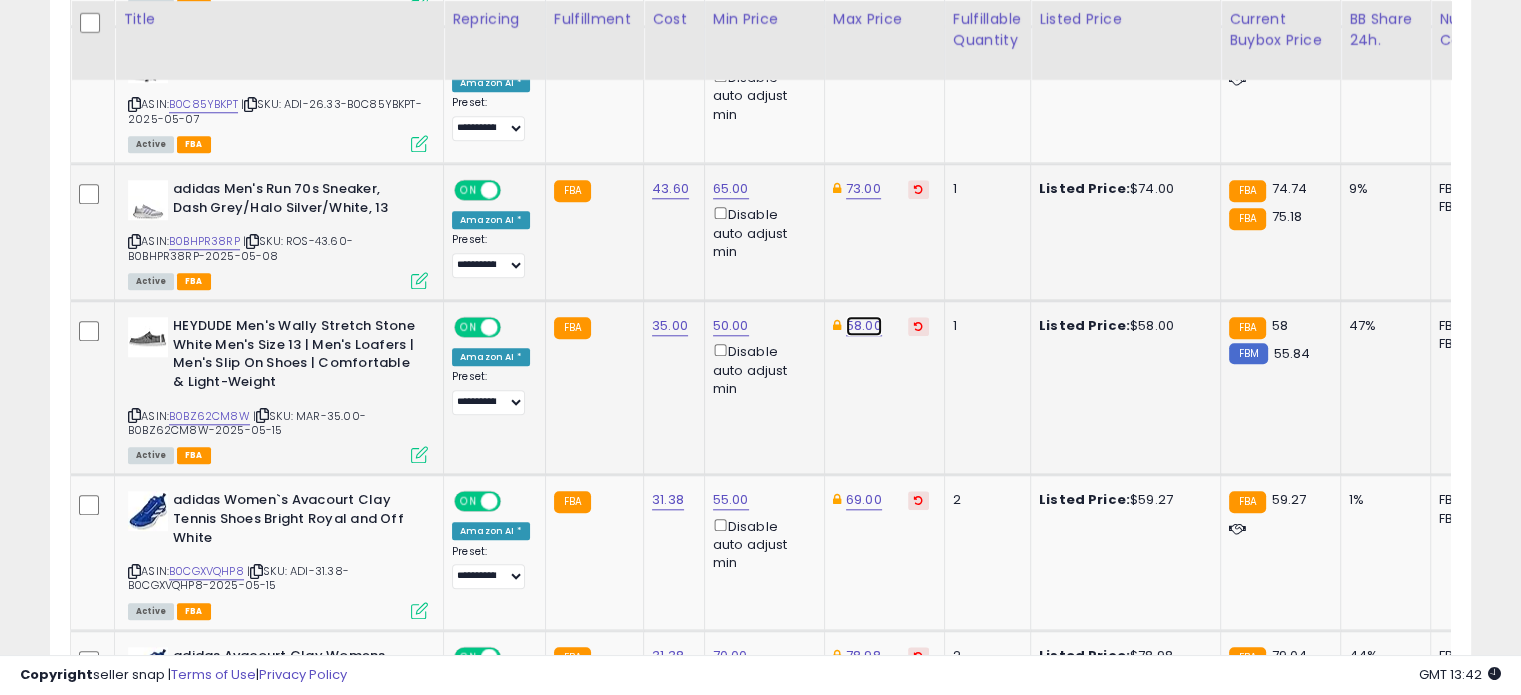 click on "58.00" at bounding box center (864, -826) 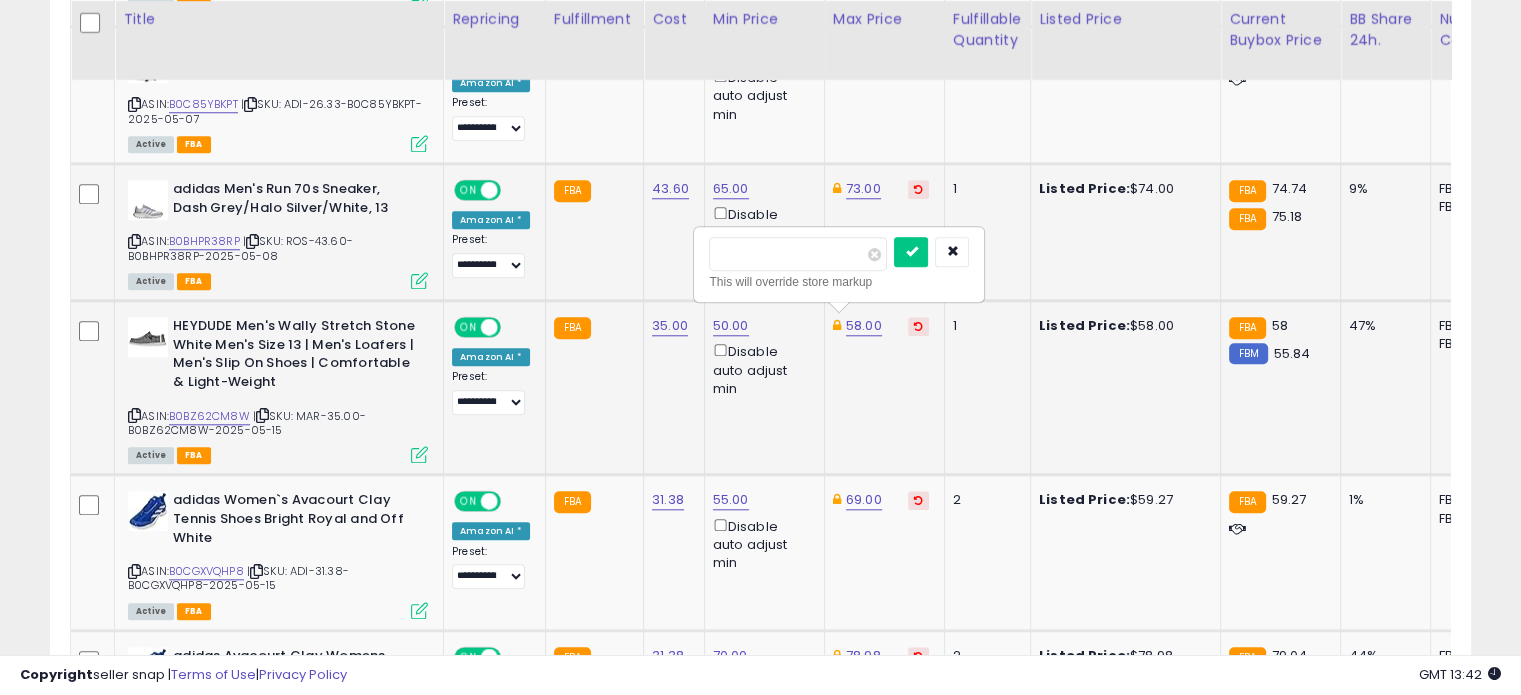 drag, startPoint x: 783, startPoint y: 249, endPoint x: 714, endPoint y: 247, distance: 69.02898 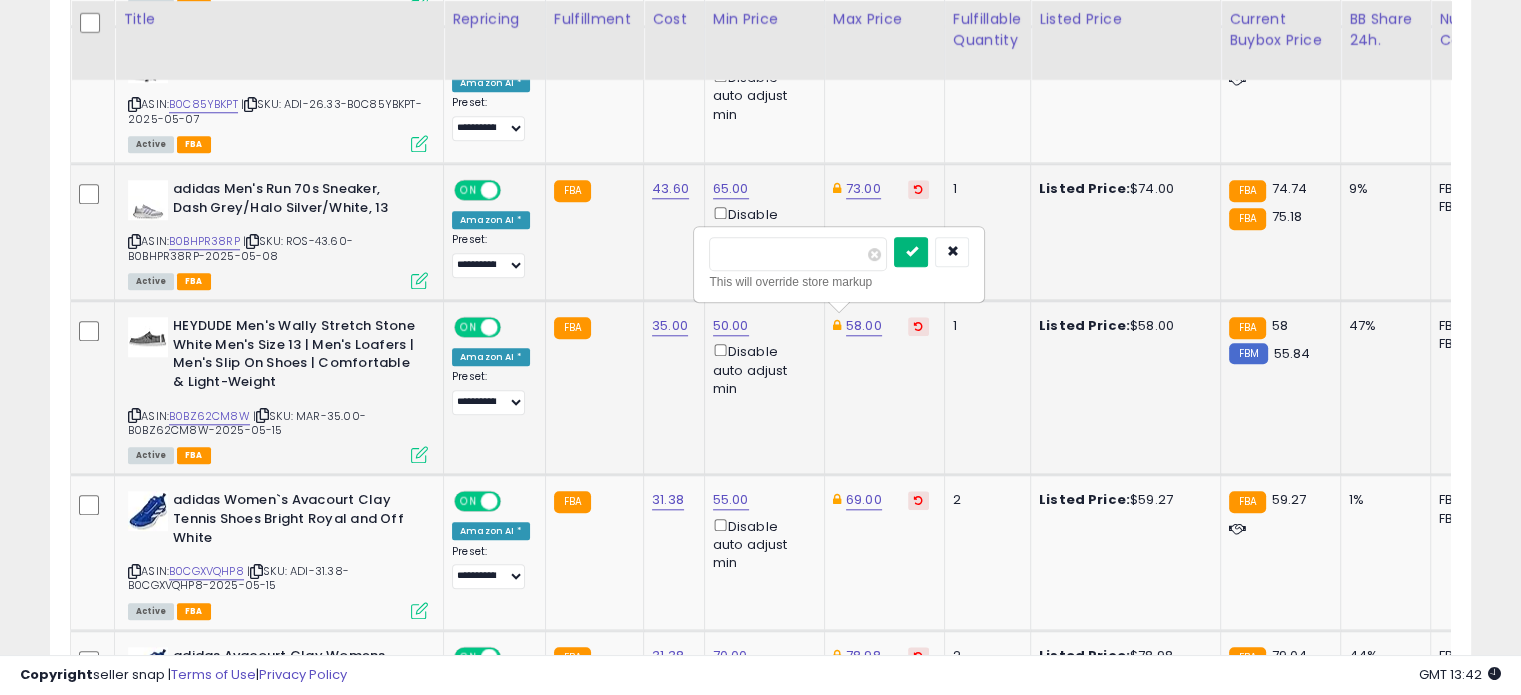 type on "**" 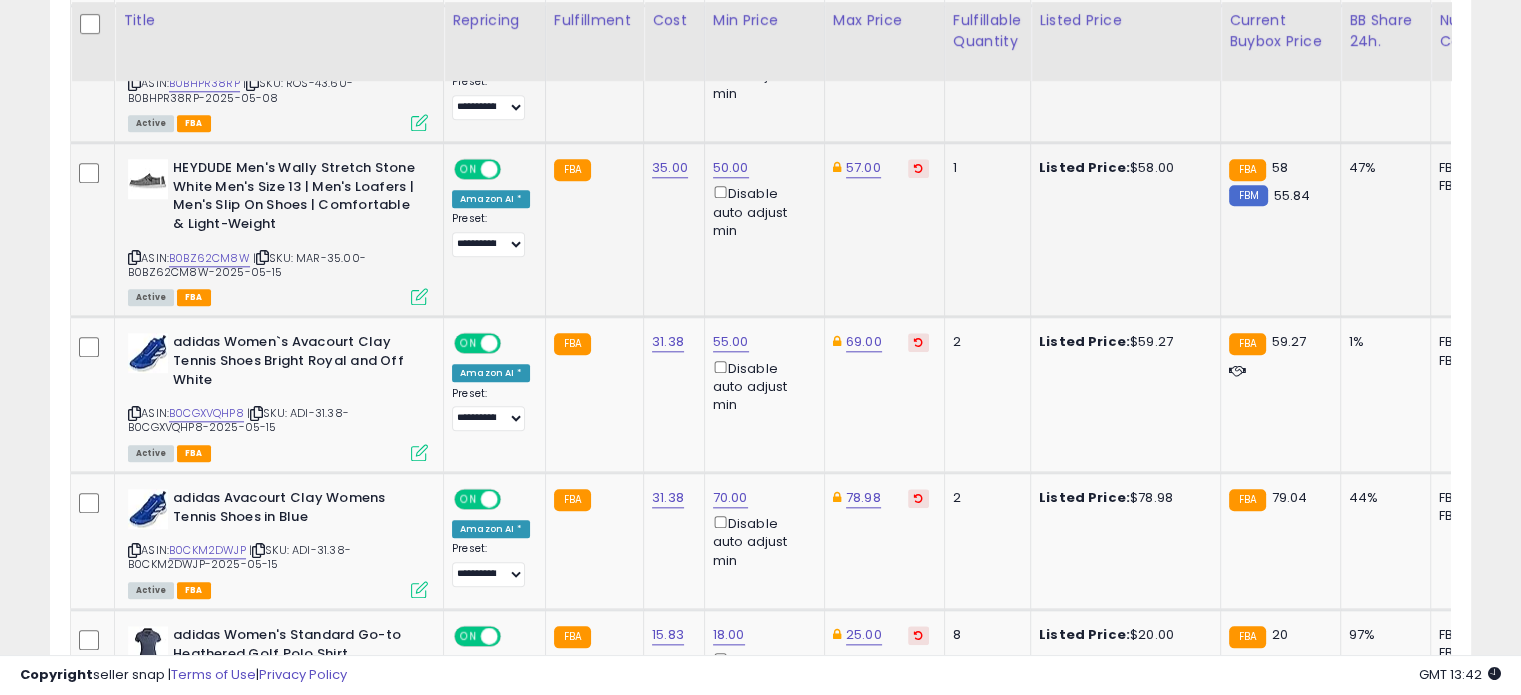 scroll, scrollTop: 2059, scrollLeft: 0, axis: vertical 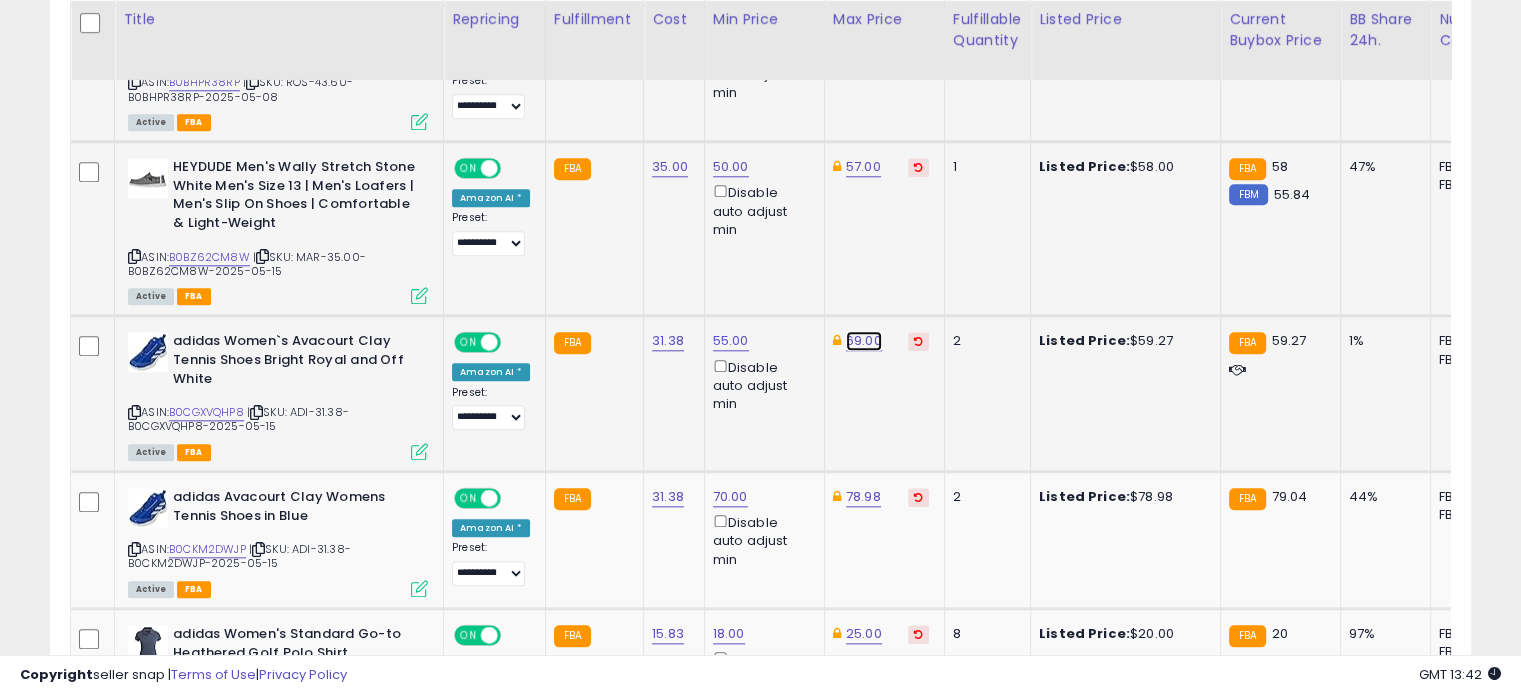 click on "69.00" at bounding box center (864, -985) 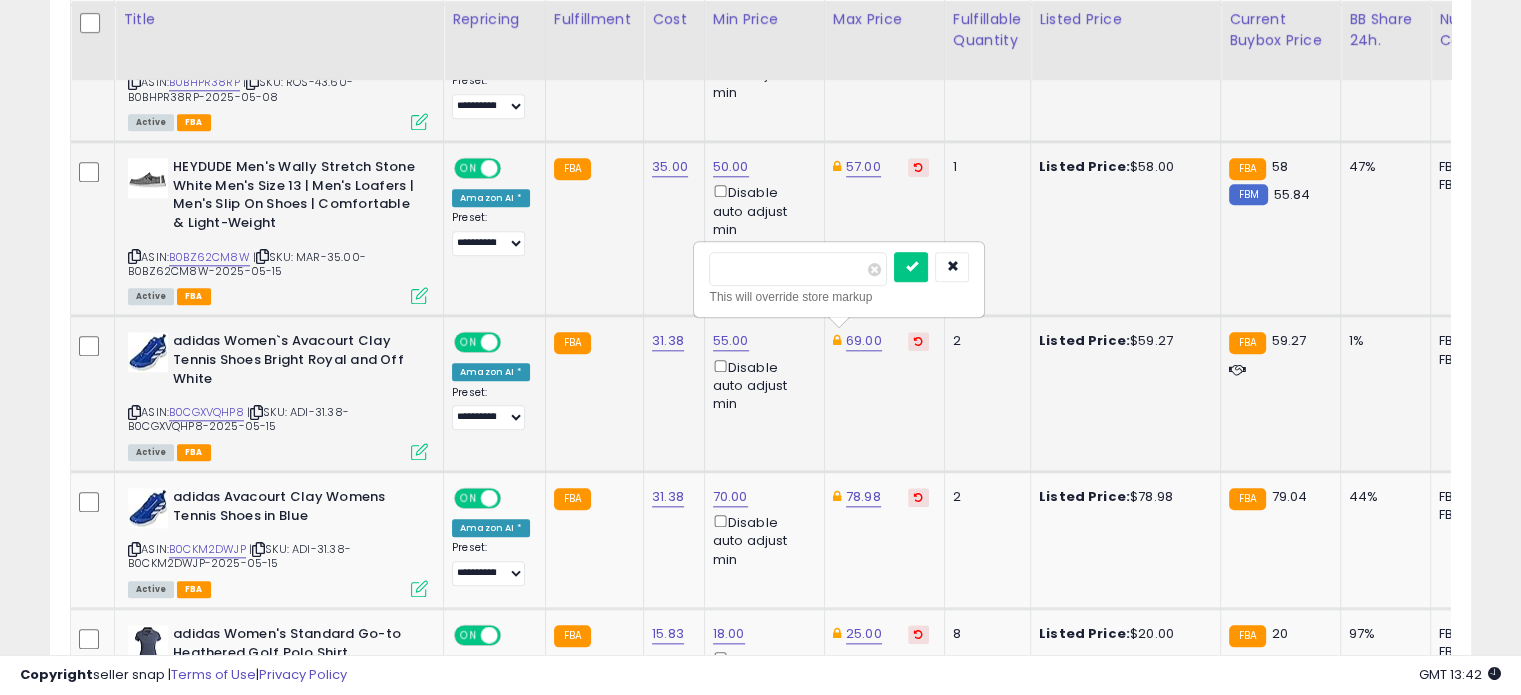 drag, startPoint x: 776, startPoint y: 257, endPoint x: 703, endPoint y: 247, distance: 73.68175 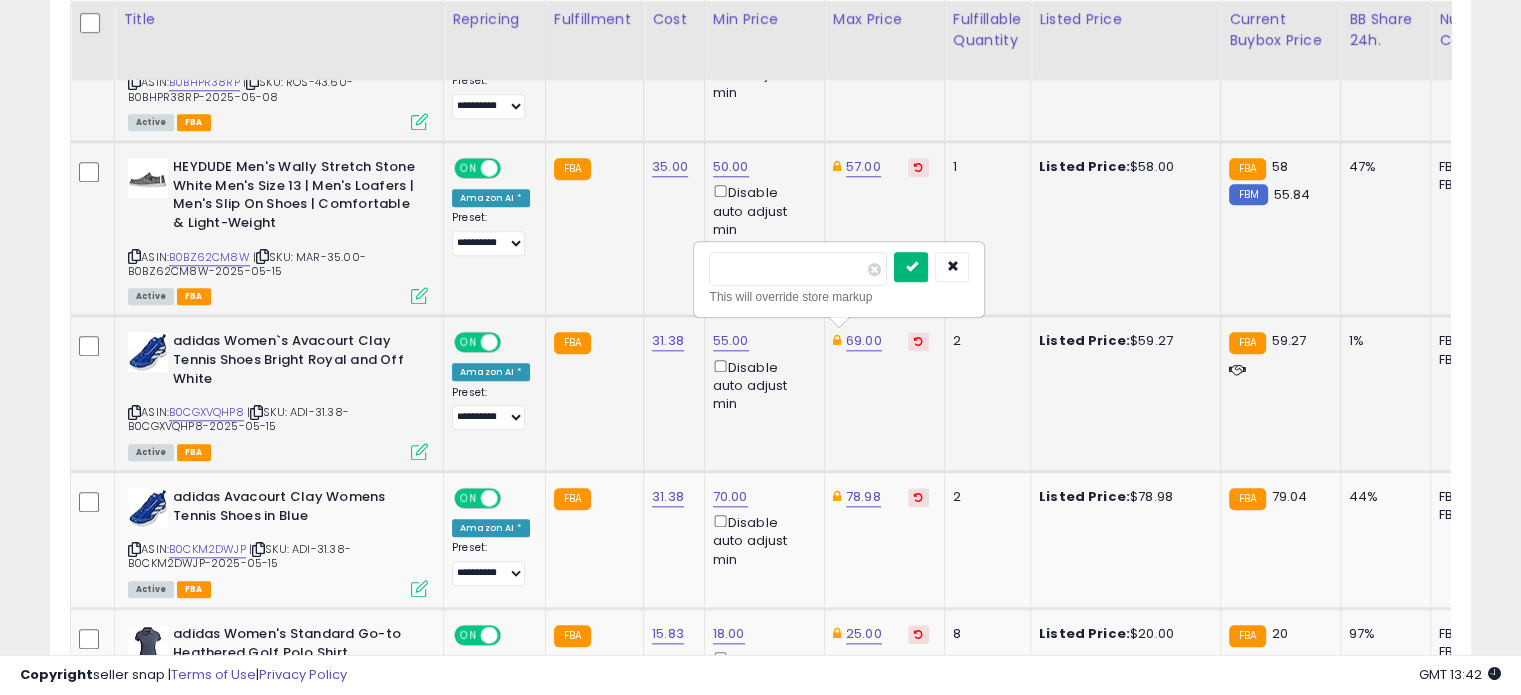 type on "**" 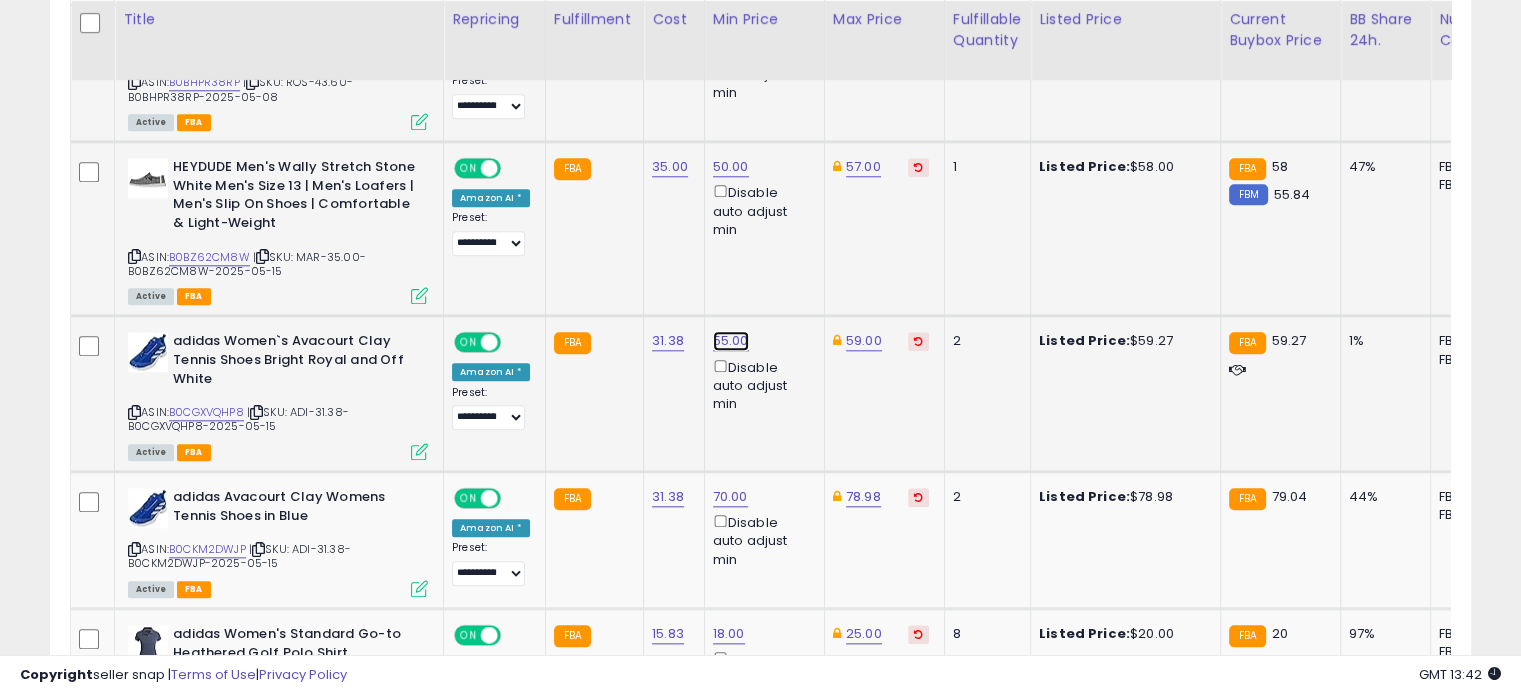 click on "55.00" at bounding box center (729, -985) 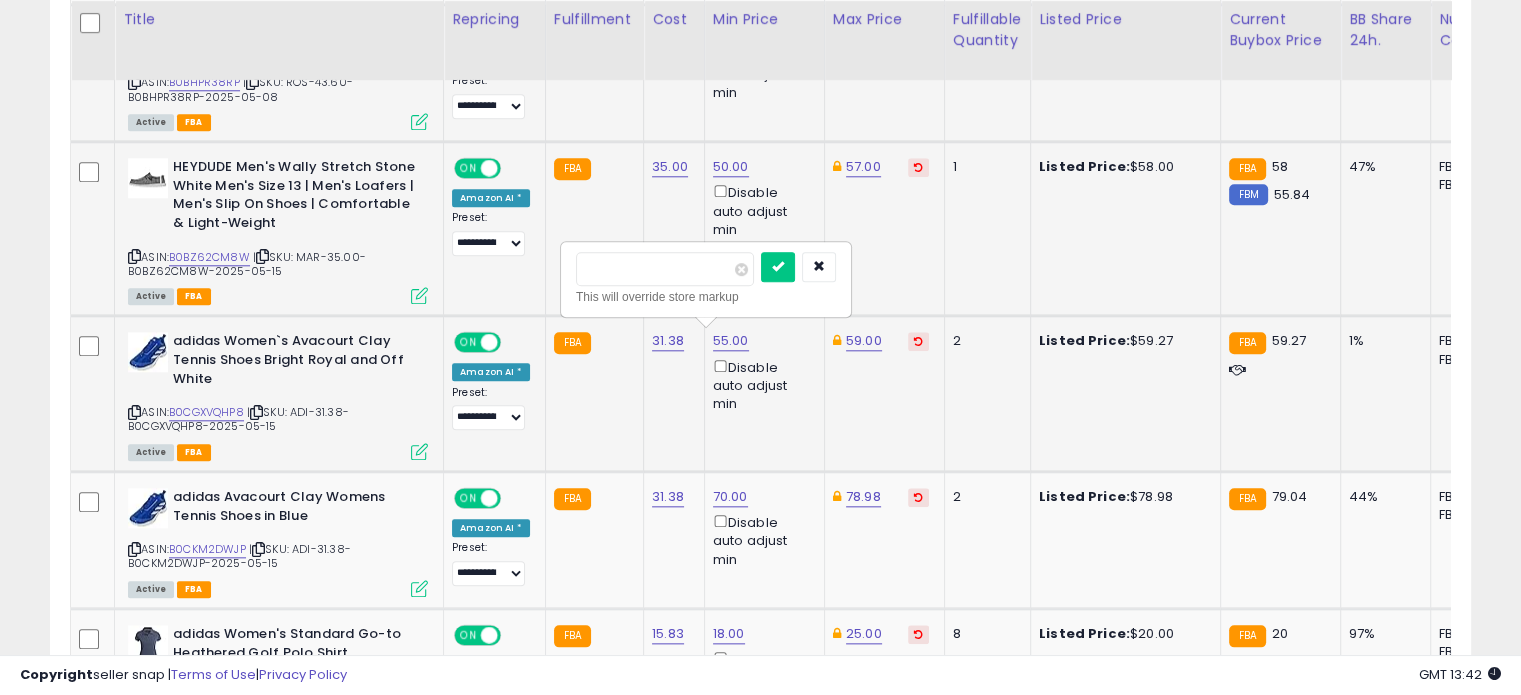 drag, startPoint x: 646, startPoint y: 260, endPoint x: 574, endPoint y: 263, distance: 72.06247 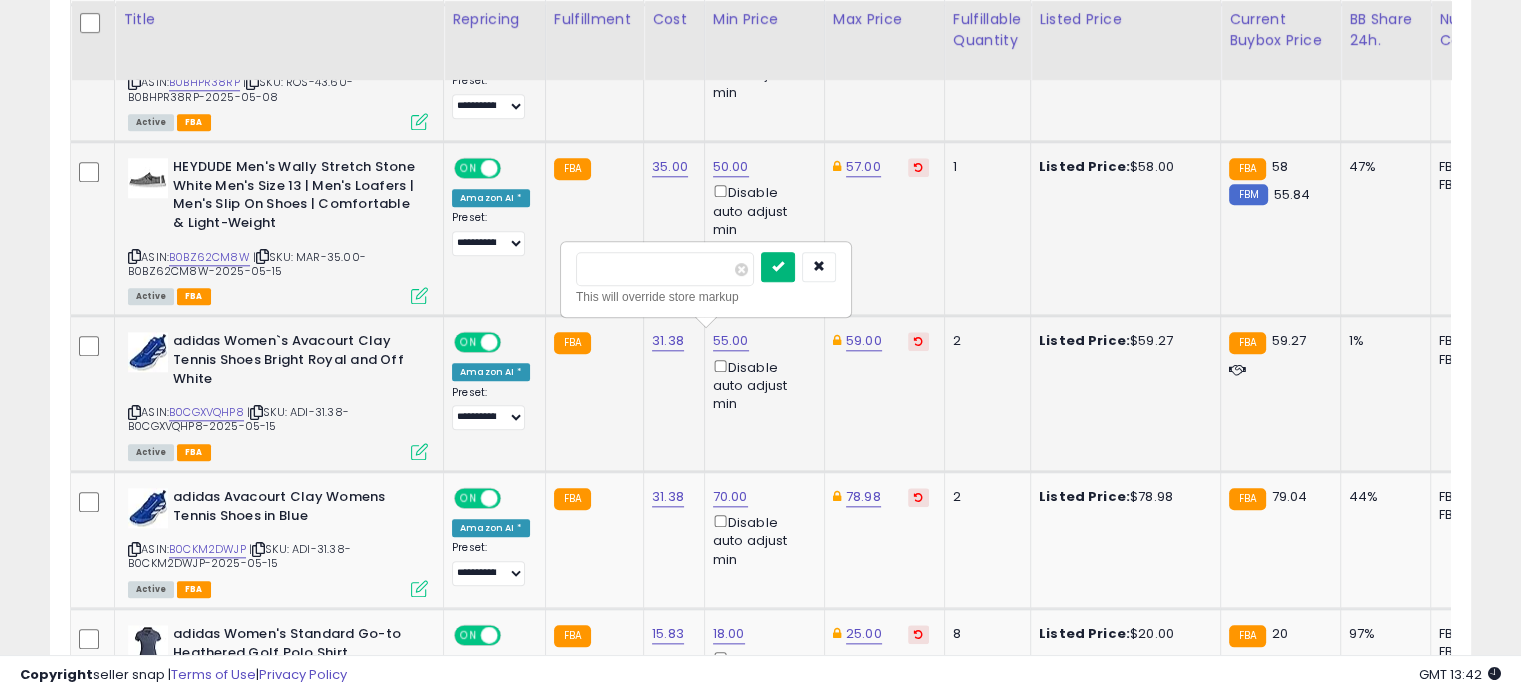 type on "**" 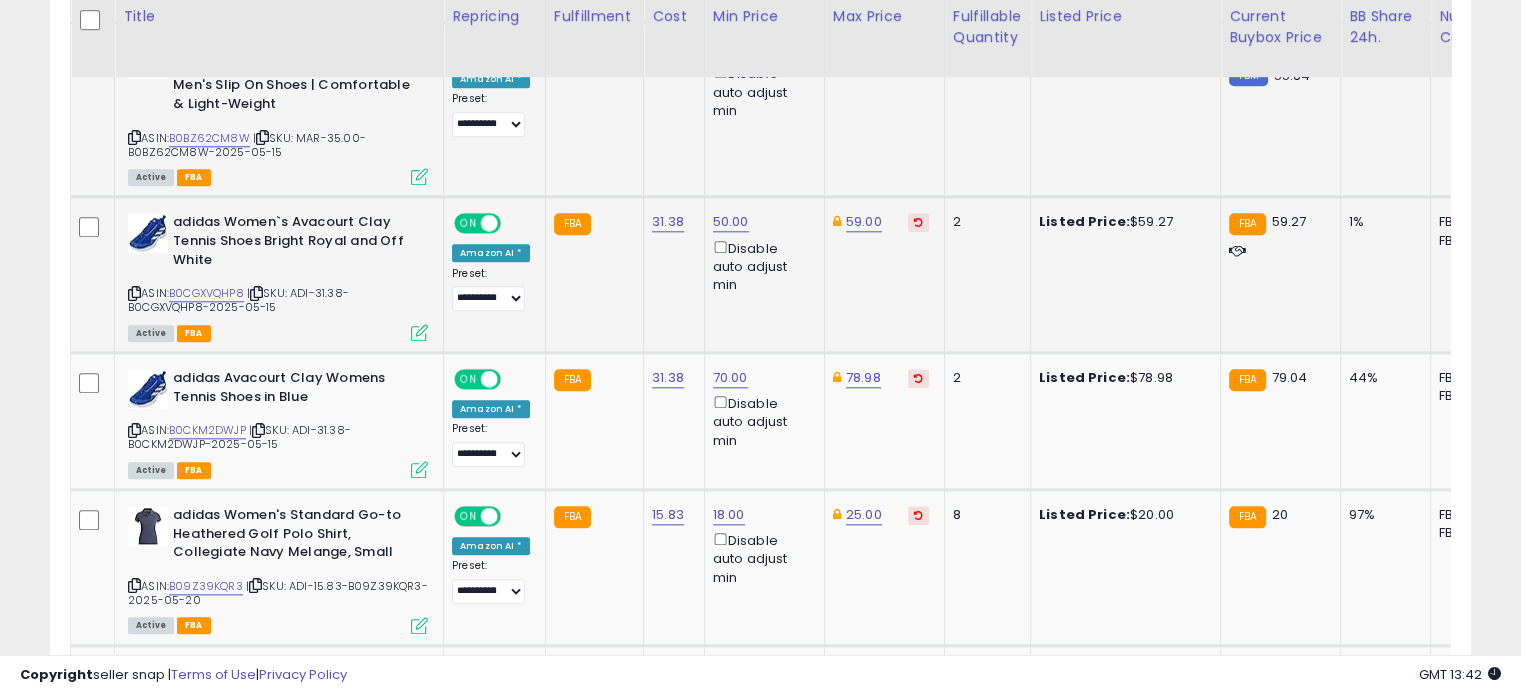 scroll, scrollTop: 2186, scrollLeft: 0, axis: vertical 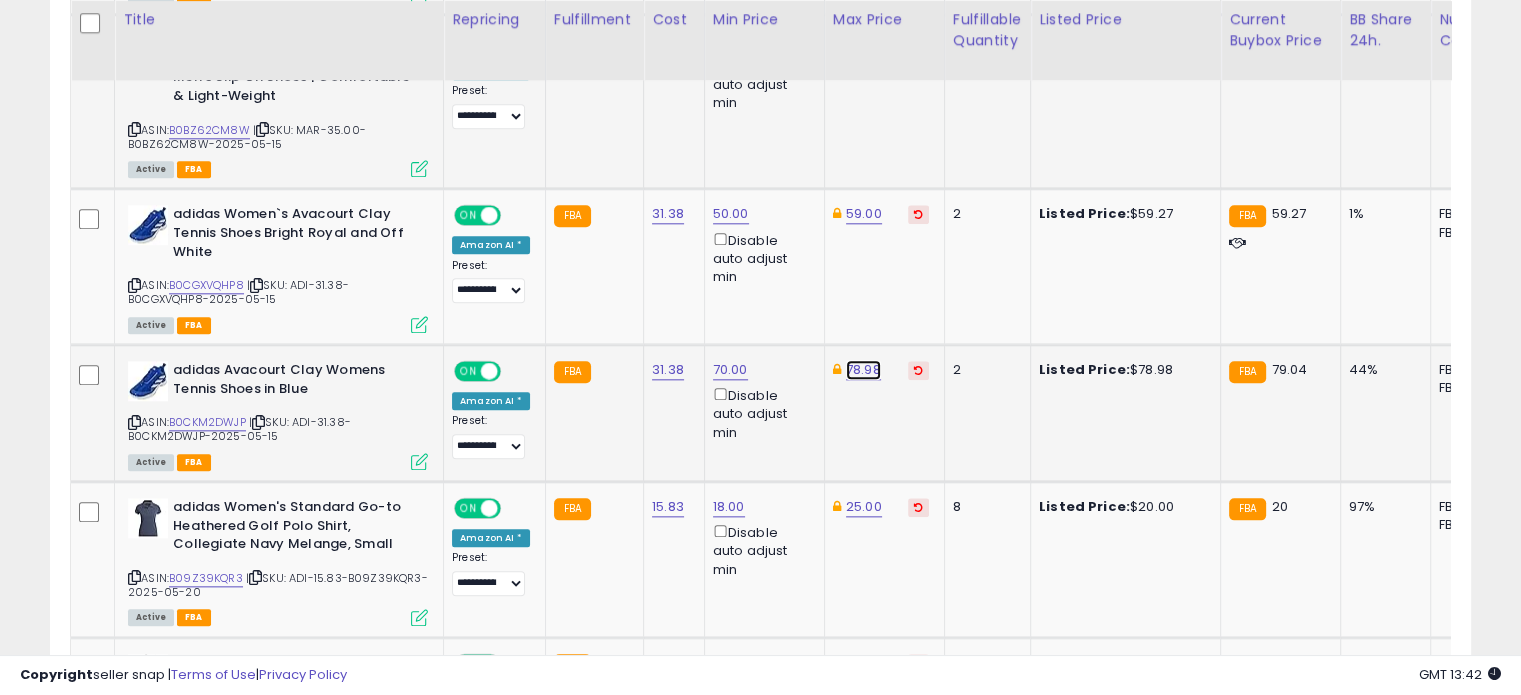 click on "78.98" at bounding box center [864, -1112] 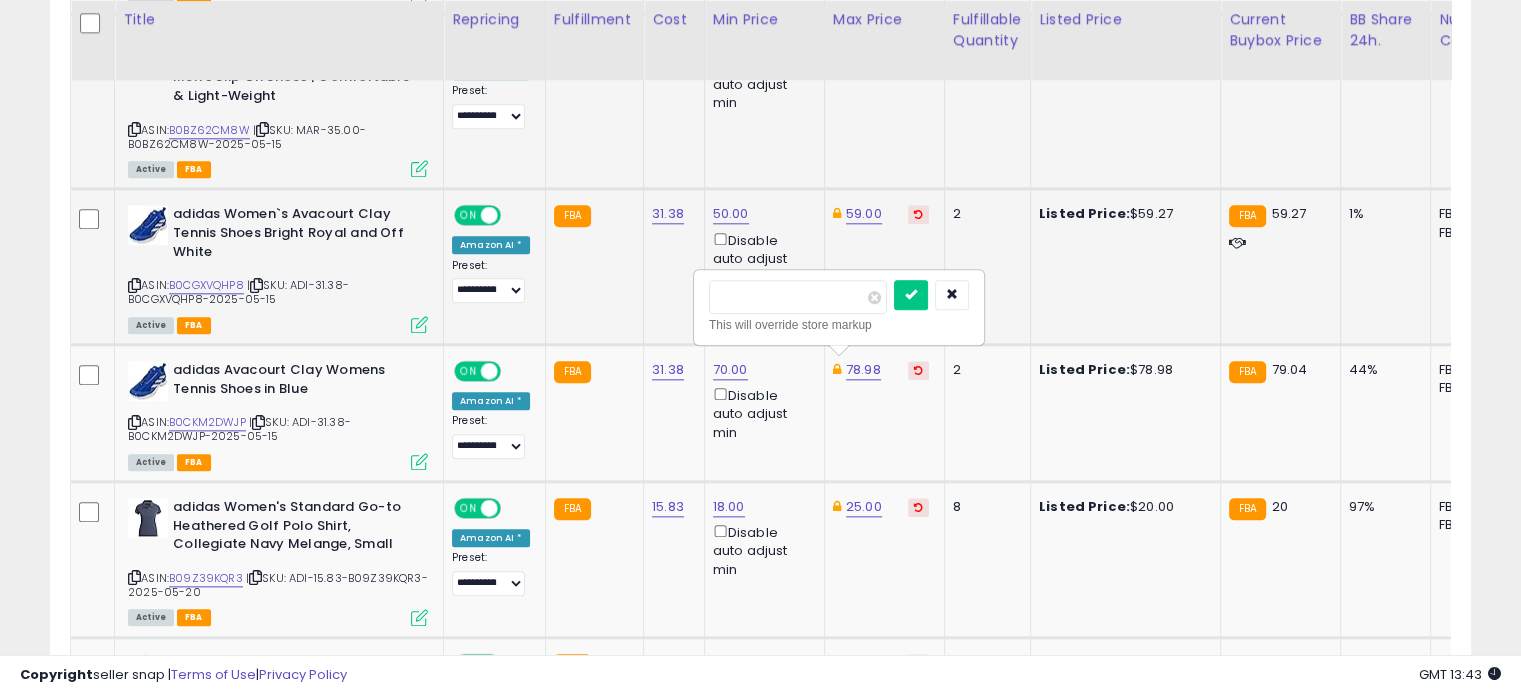 drag, startPoint x: 784, startPoint y: 287, endPoint x: 691, endPoint y: 289, distance: 93.0215 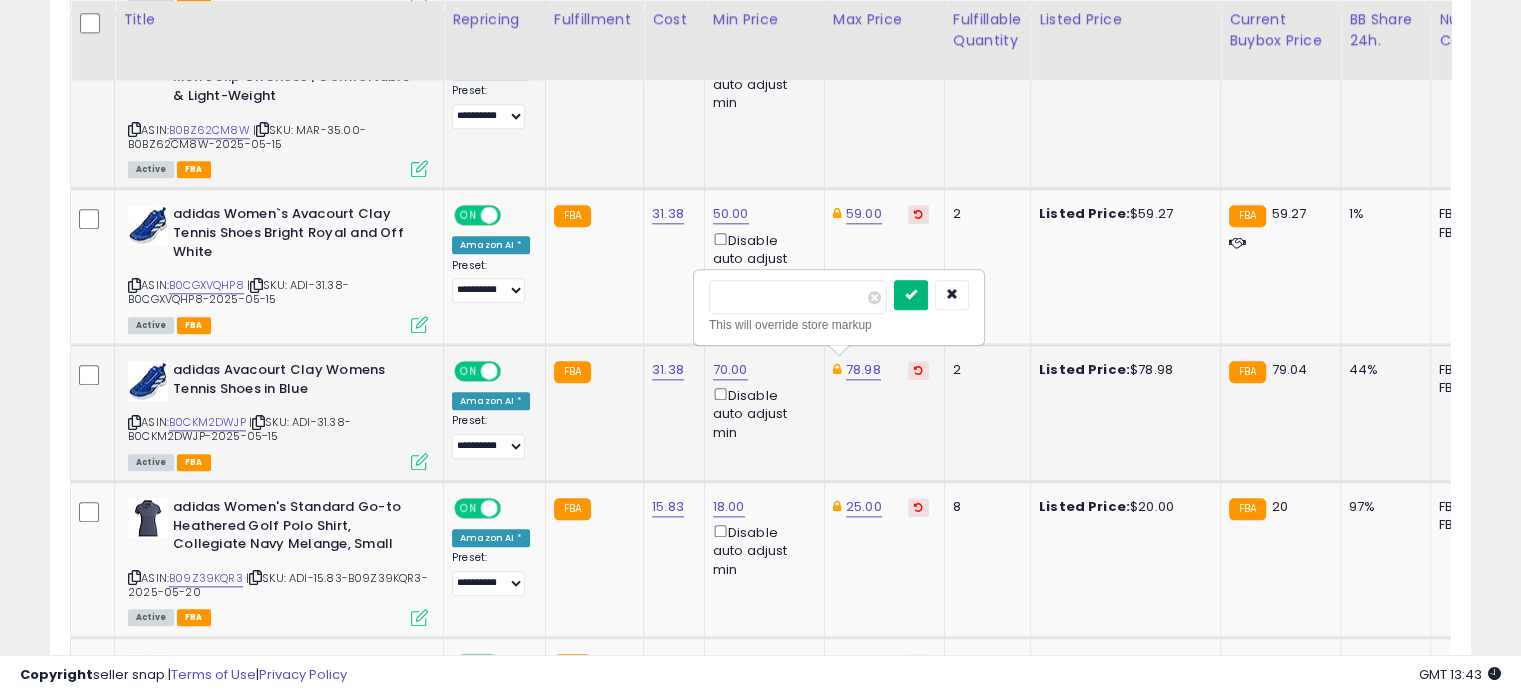 type on "**" 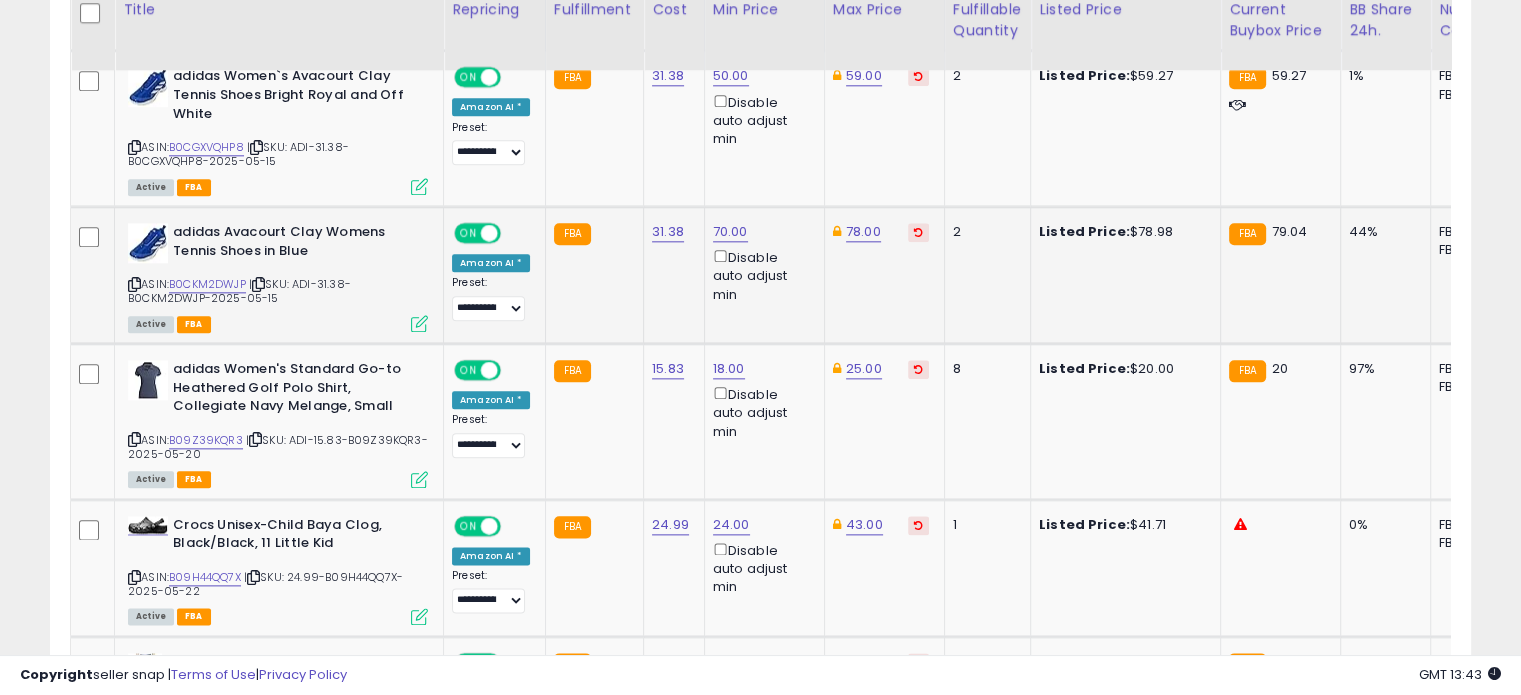 scroll, scrollTop: 2327, scrollLeft: 0, axis: vertical 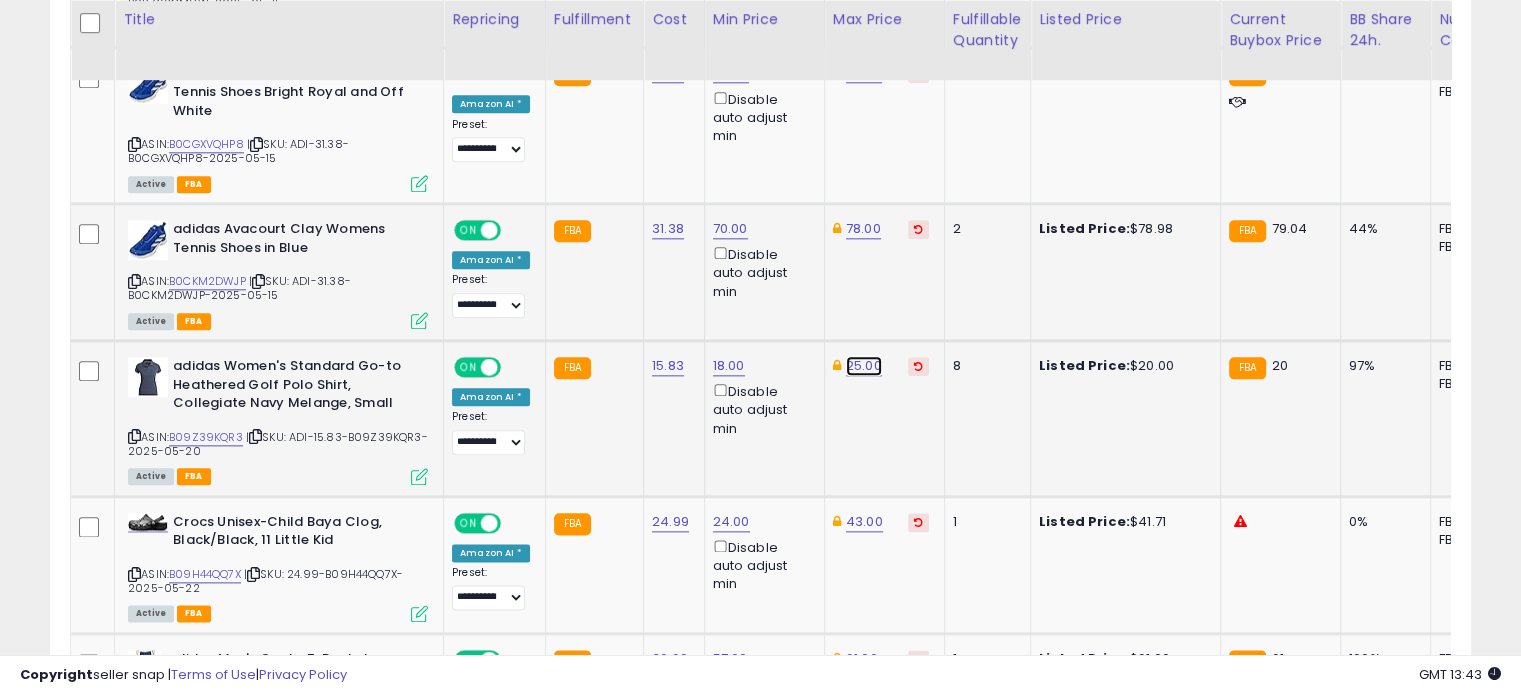 click on "25.00" at bounding box center [864, -1253] 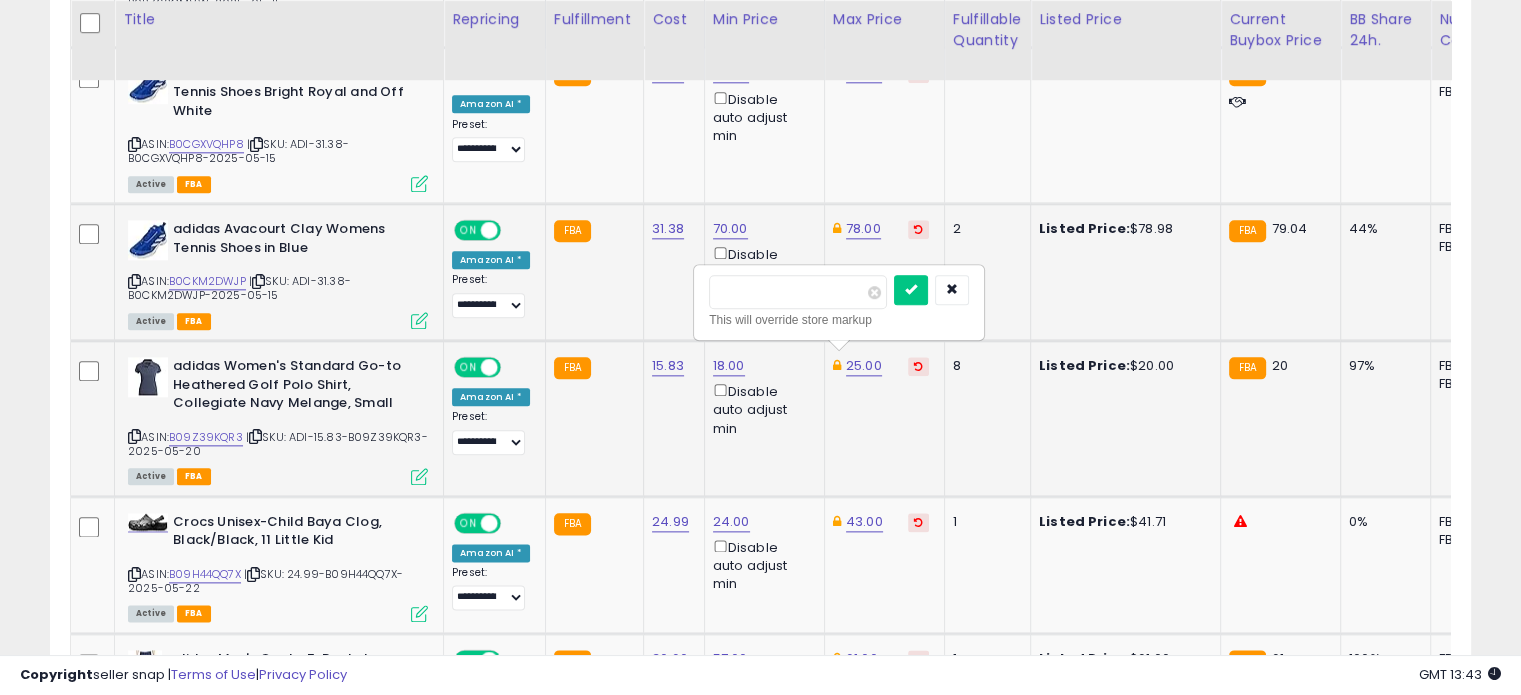 drag, startPoint x: 774, startPoint y: 290, endPoint x: 704, endPoint y: 279, distance: 70.85902 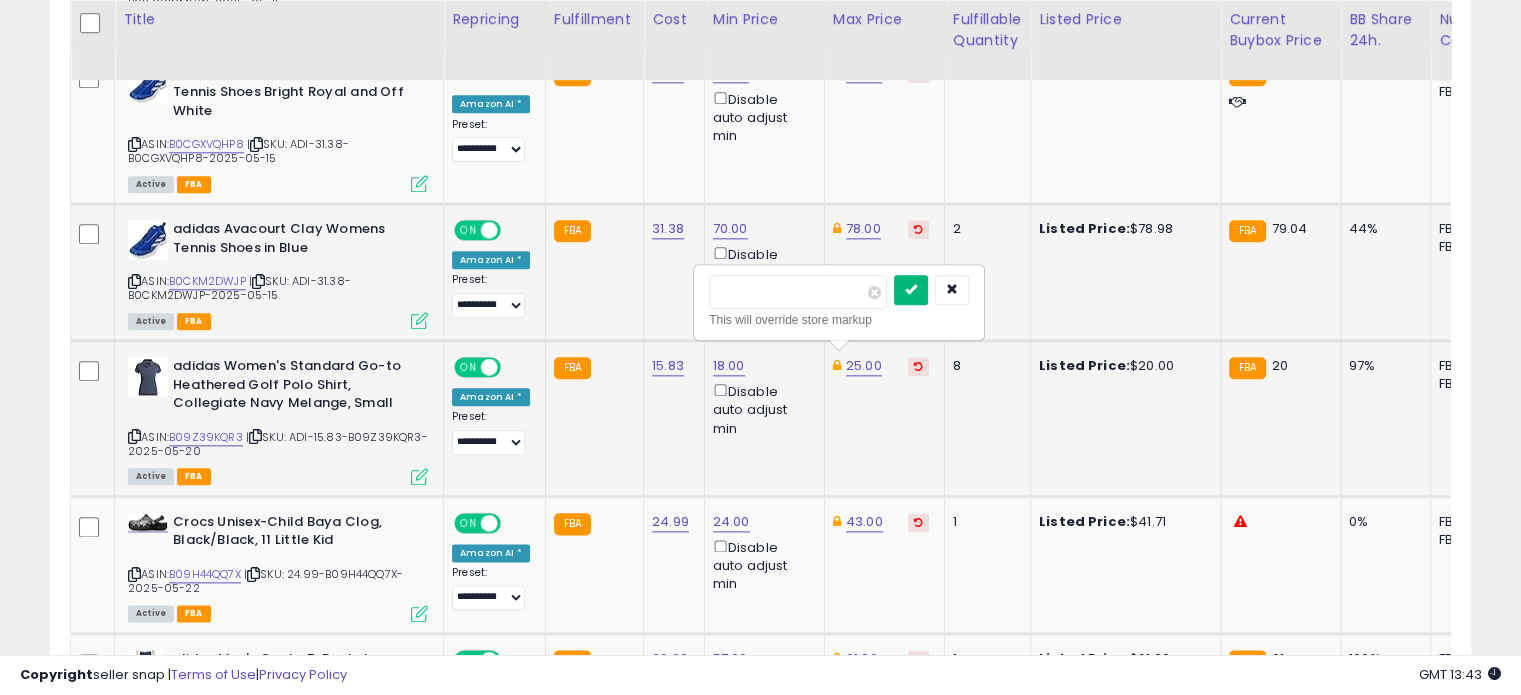 click at bounding box center (911, 289) 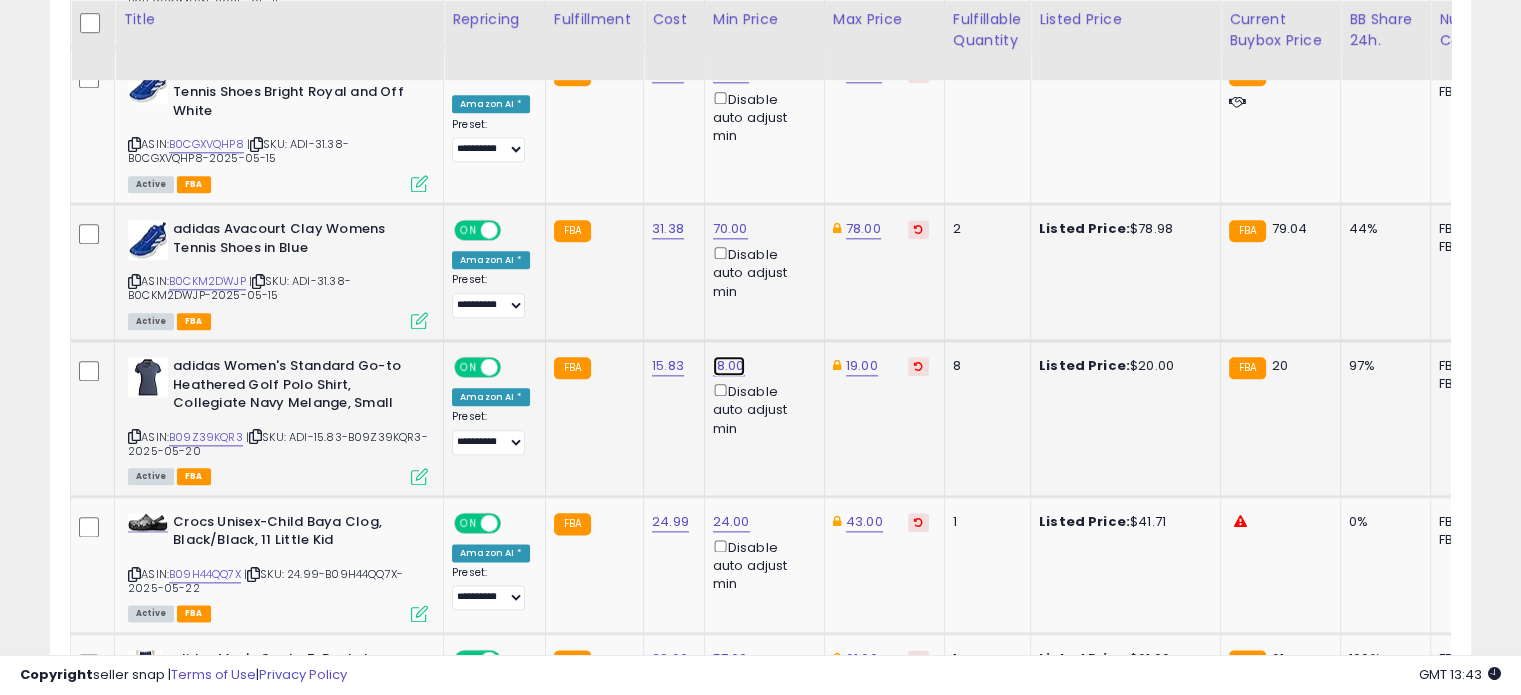 click on "18.00" at bounding box center [729, -1253] 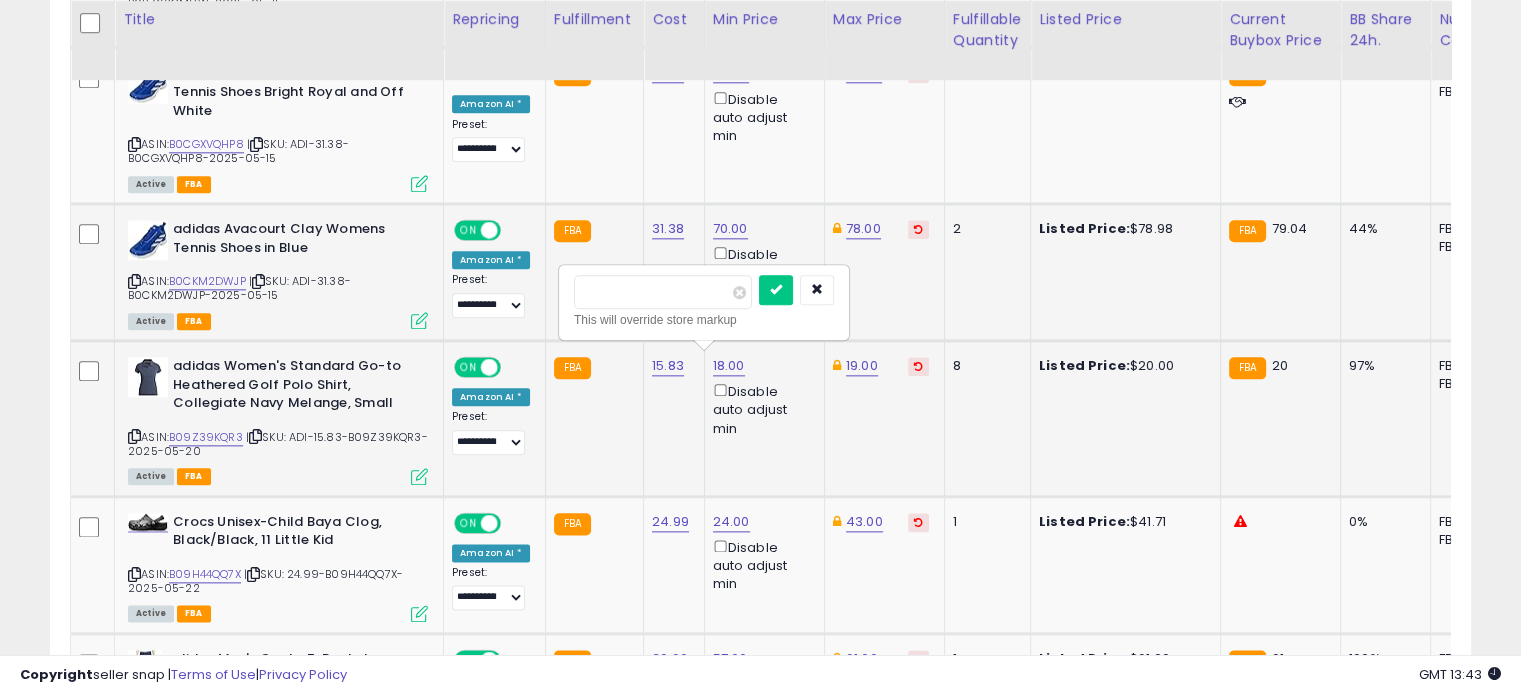drag, startPoint x: 647, startPoint y: 292, endPoint x: 571, endPoint y: 283, distance: 76.53104 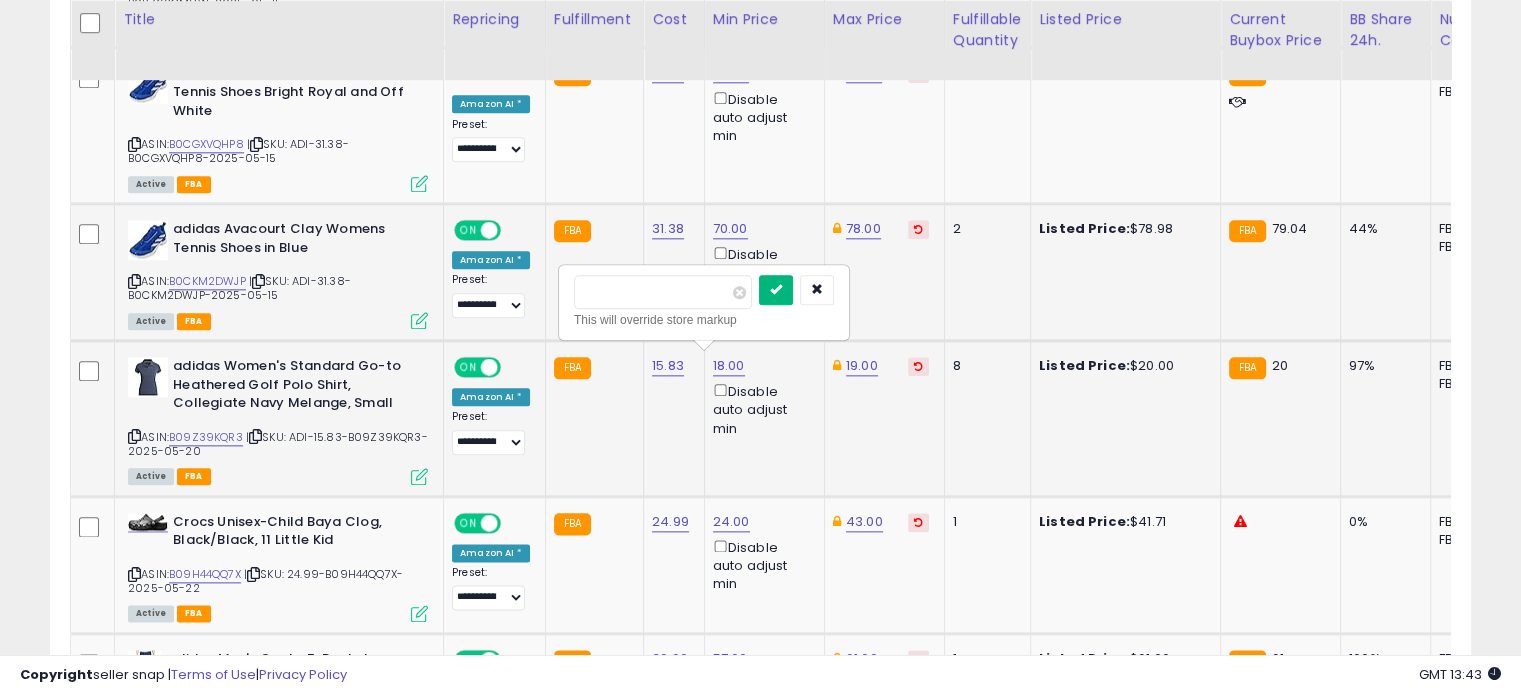 type on "**" 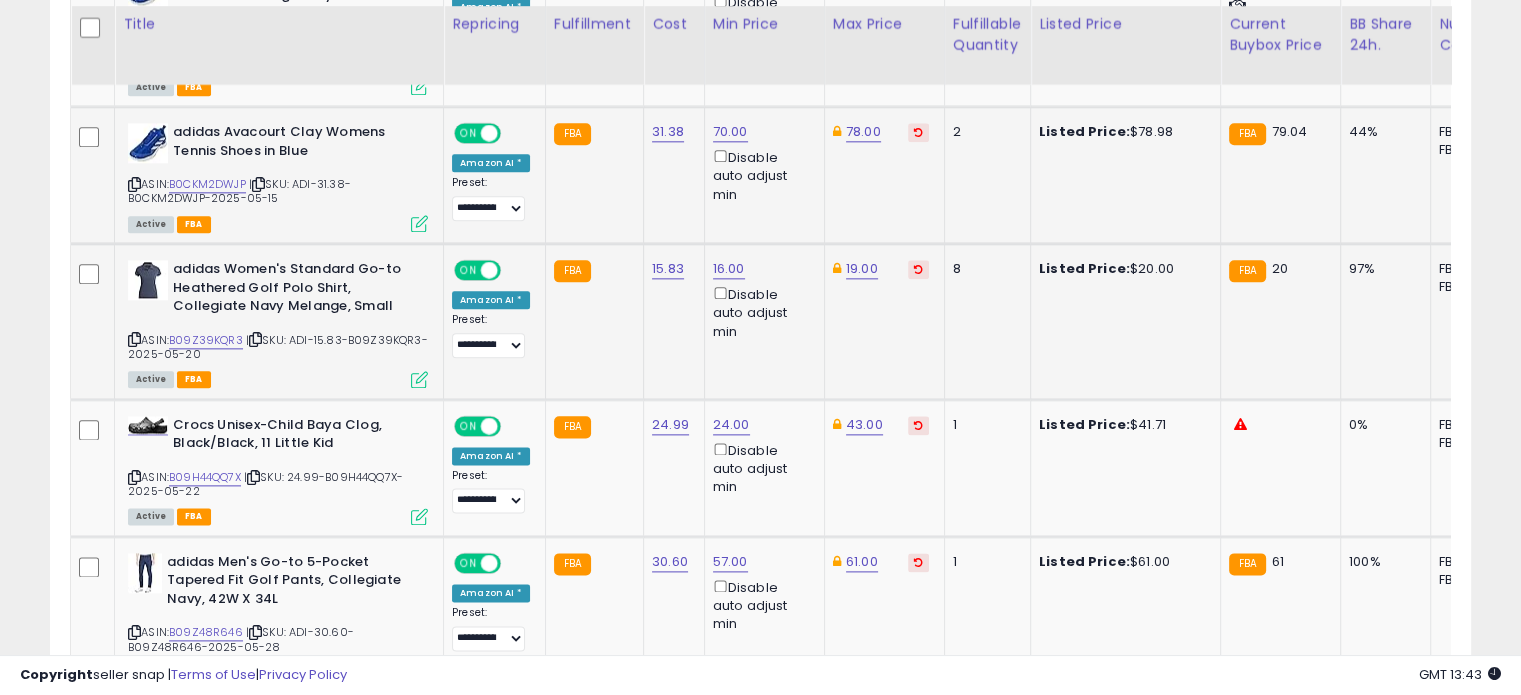 scroll, scrollTop: 2432, scrollLeft: 0, axis: vertical 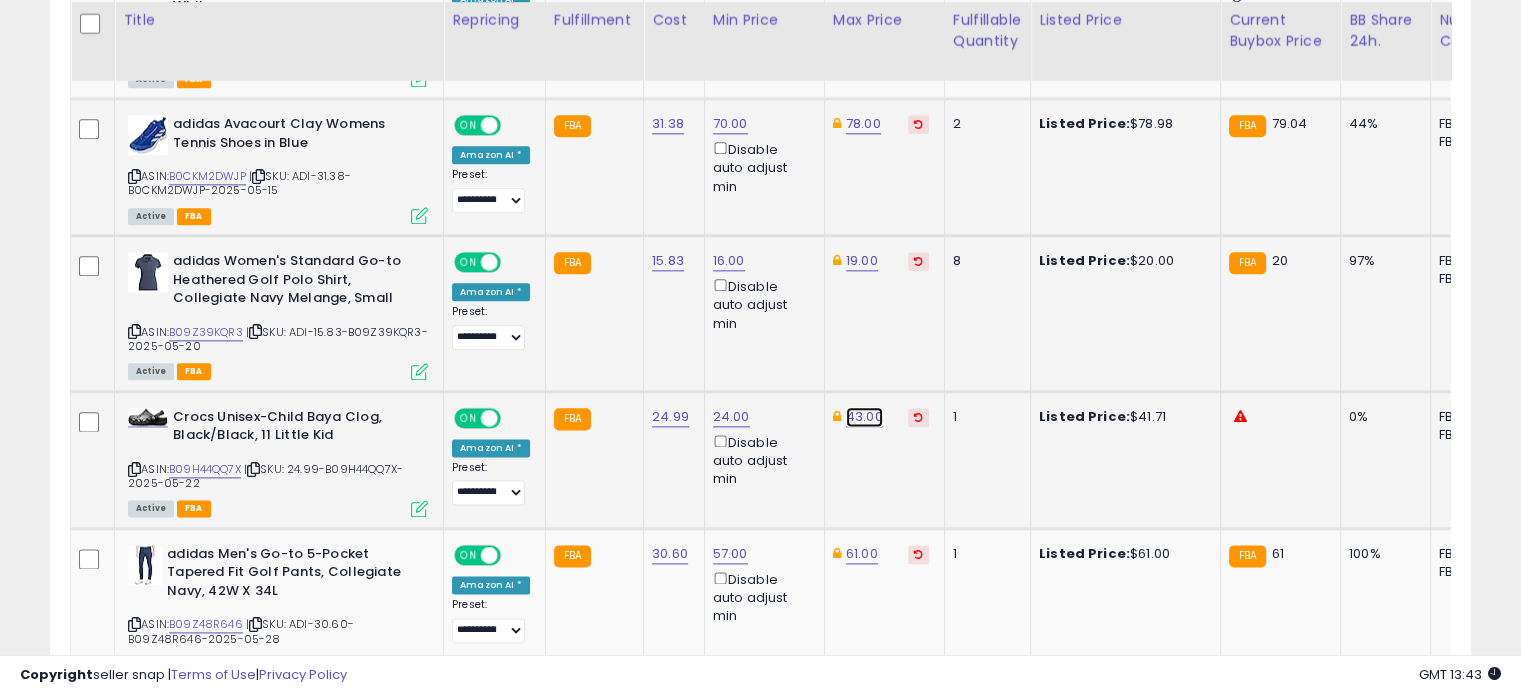 click on "43.00" at bounding box center [864, -1358] 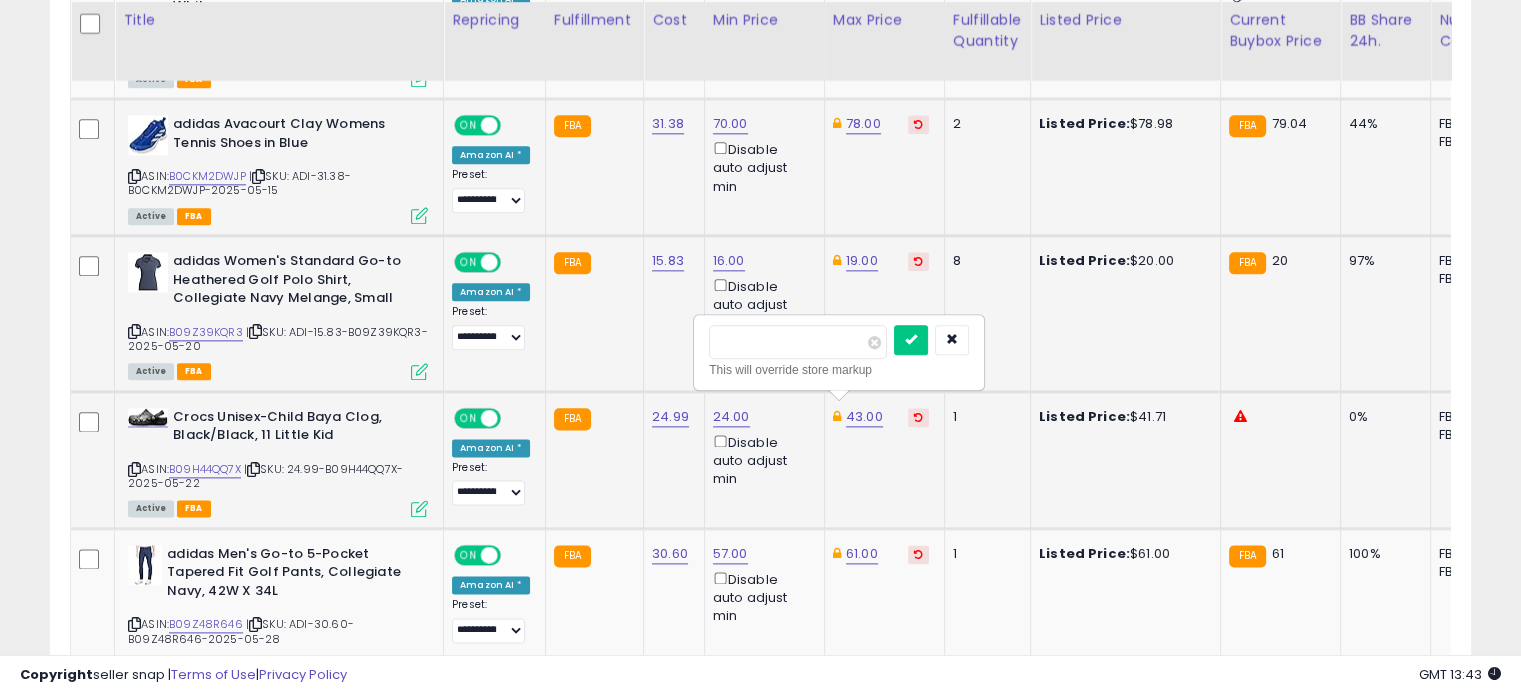 drag, startPoint x: 789, startPoint y: 355, endPoint x: 715, endPoint y: 329, distance: 78.434685 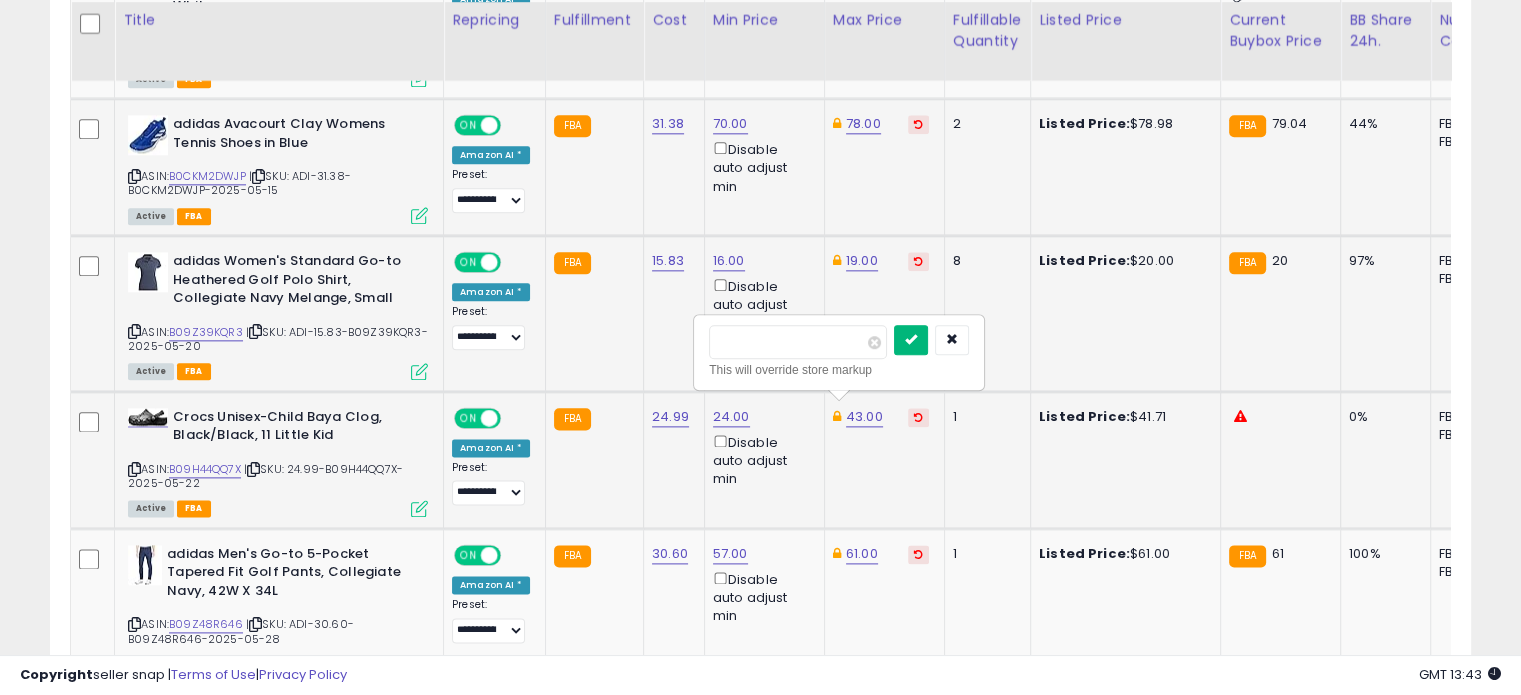 type on "**" 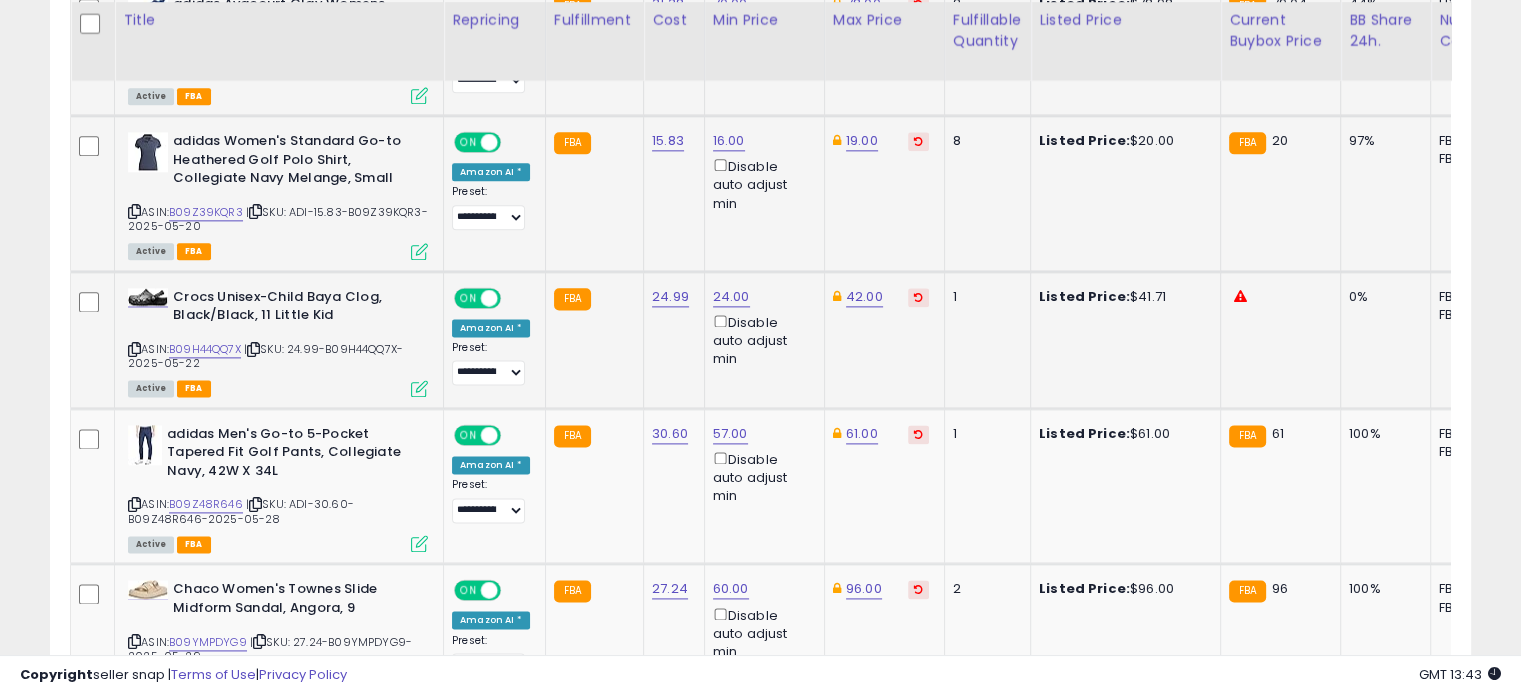 scroll, scrollTop: 2554, scrollLeft: 0, axis: vertical 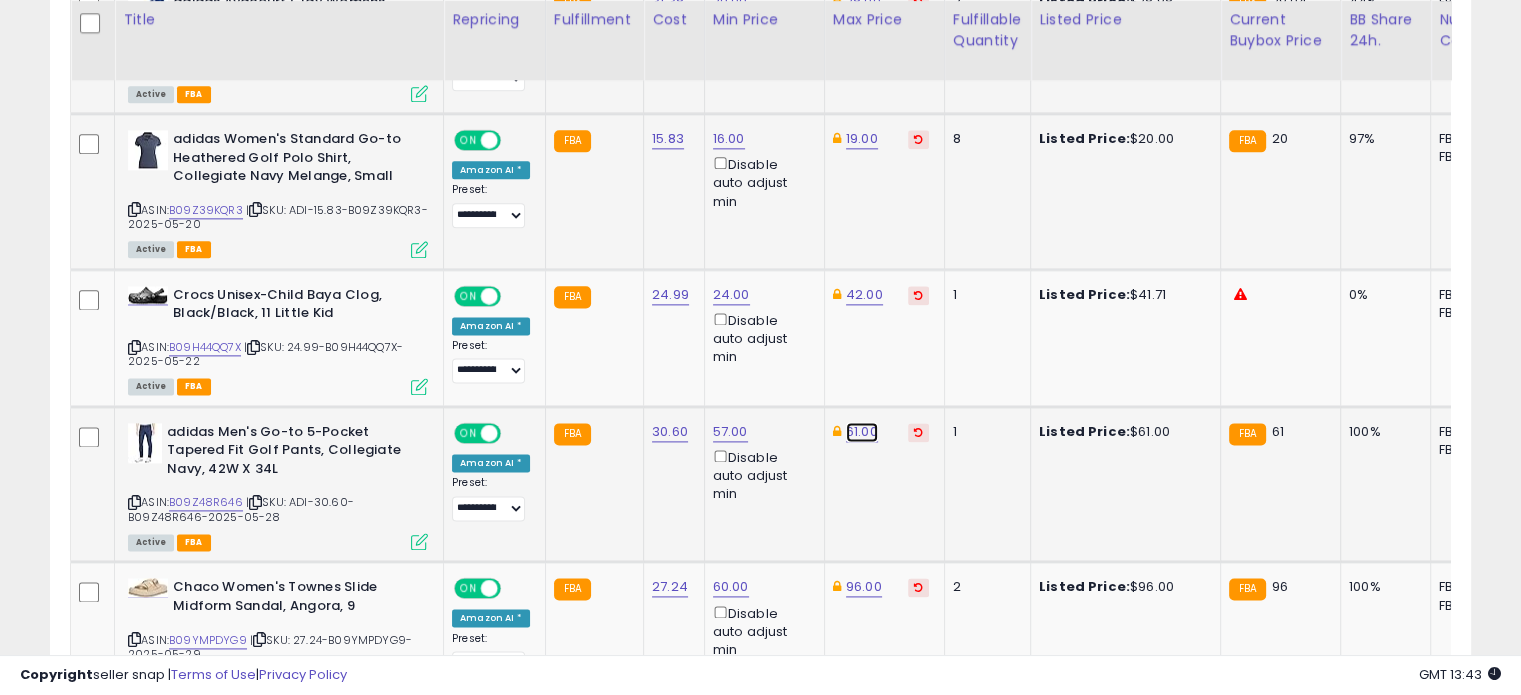 click on "61.00" at bounding box center (864, -1480) 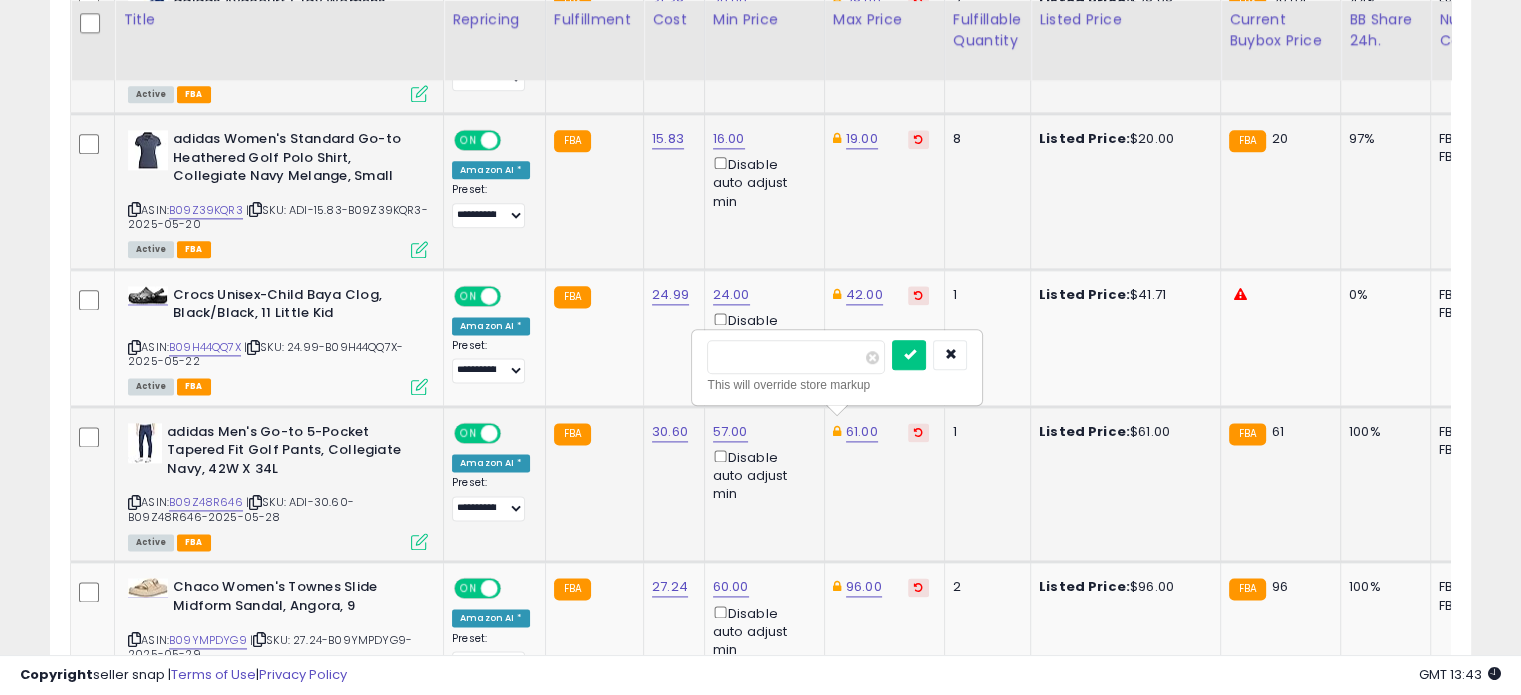 drag, startPoint x: 772, startPoint y: 349, endPoint x: 707, endPoint y: 347, distance: 65.03076 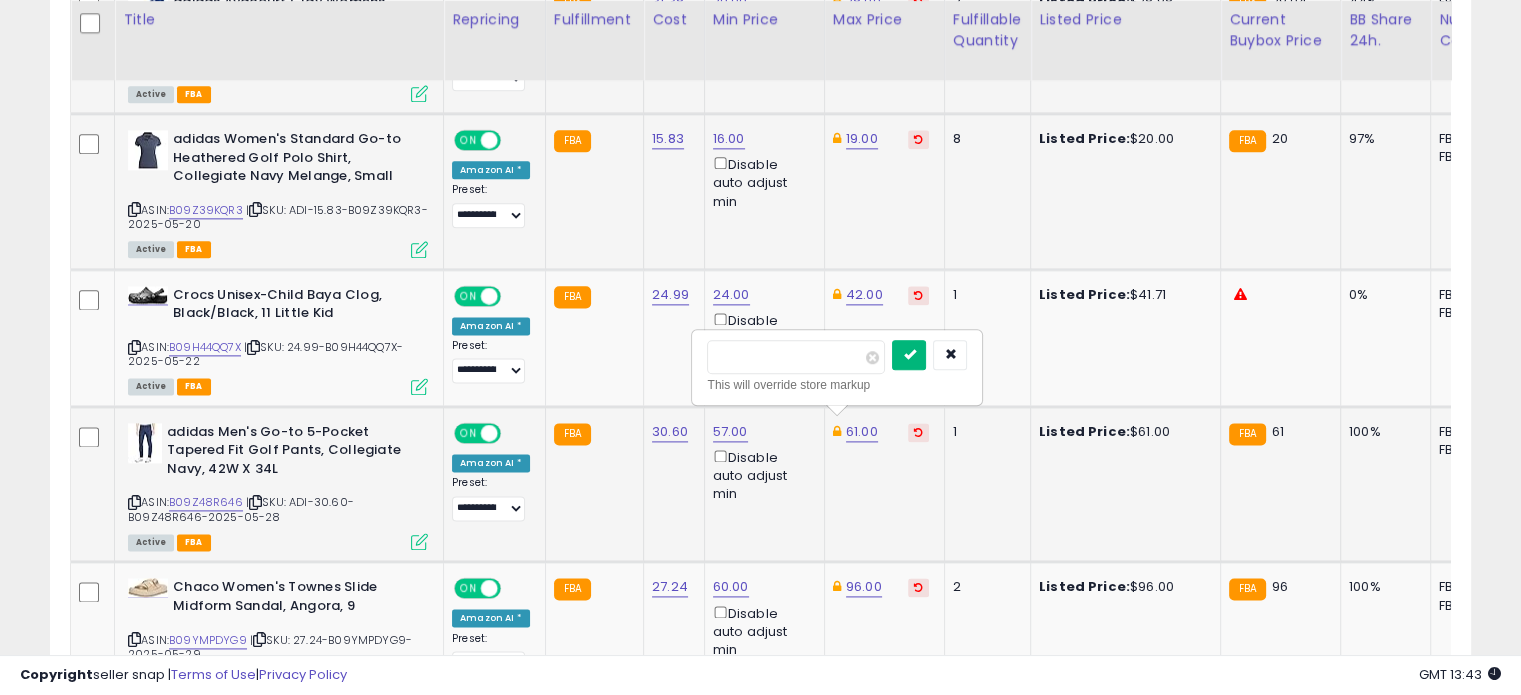 type on "**" 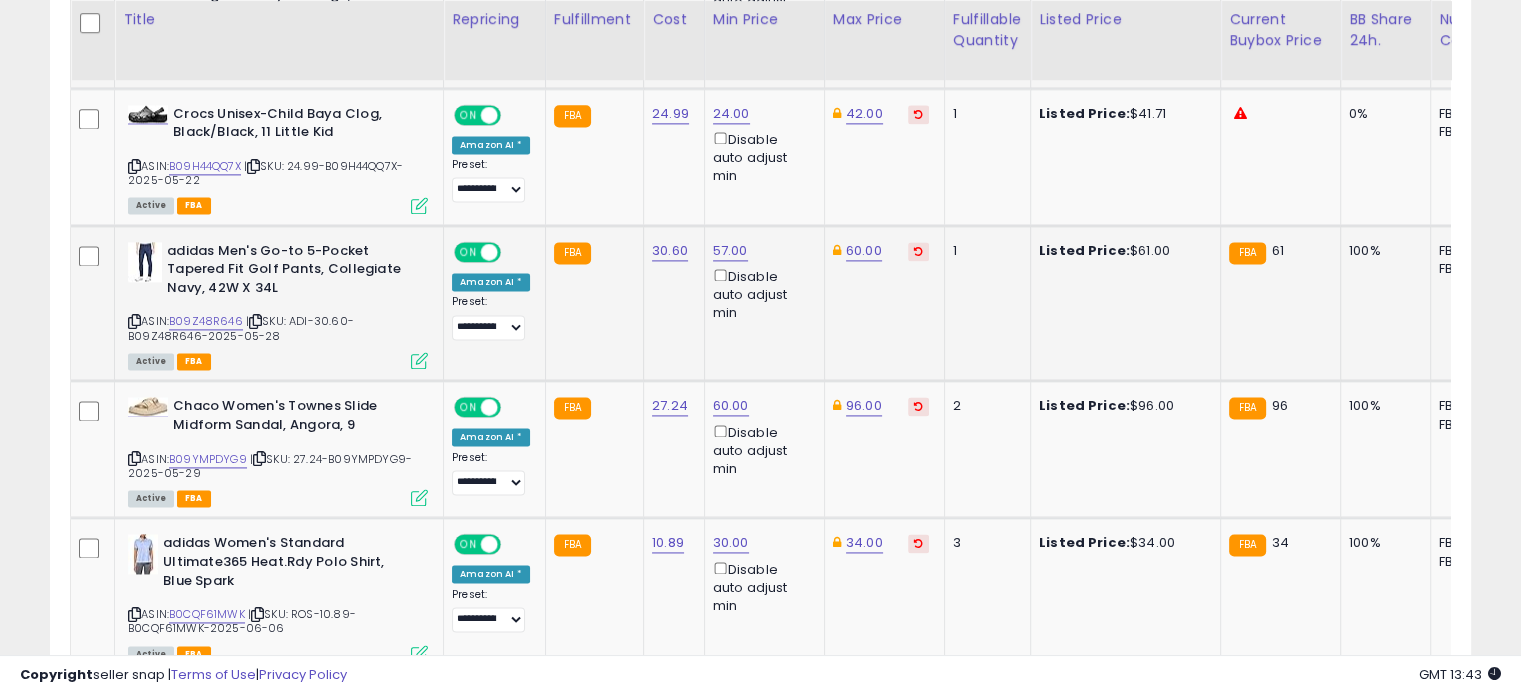scroll, scrollTop: 2736, scrollLeft: 0, axis: vertical 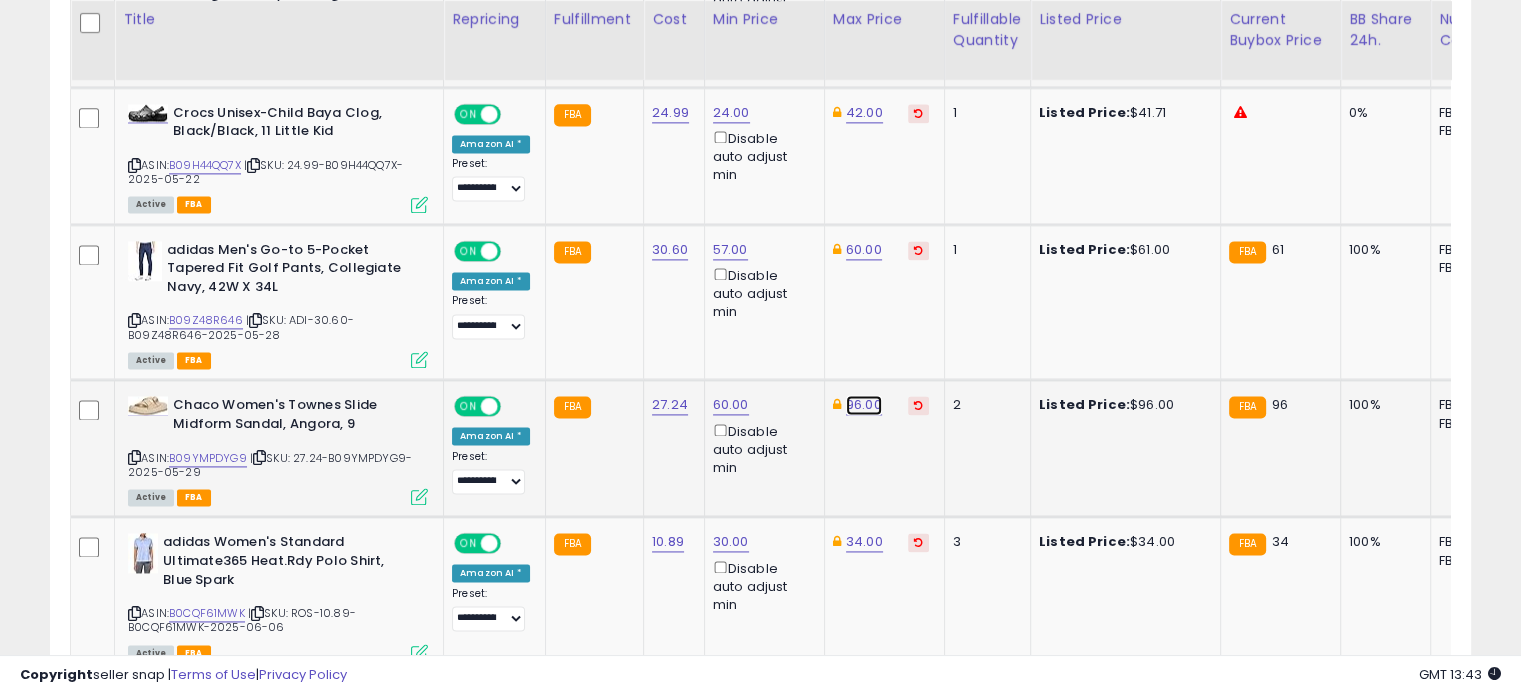 click on "96.00" at bounding box center [864, -1662] 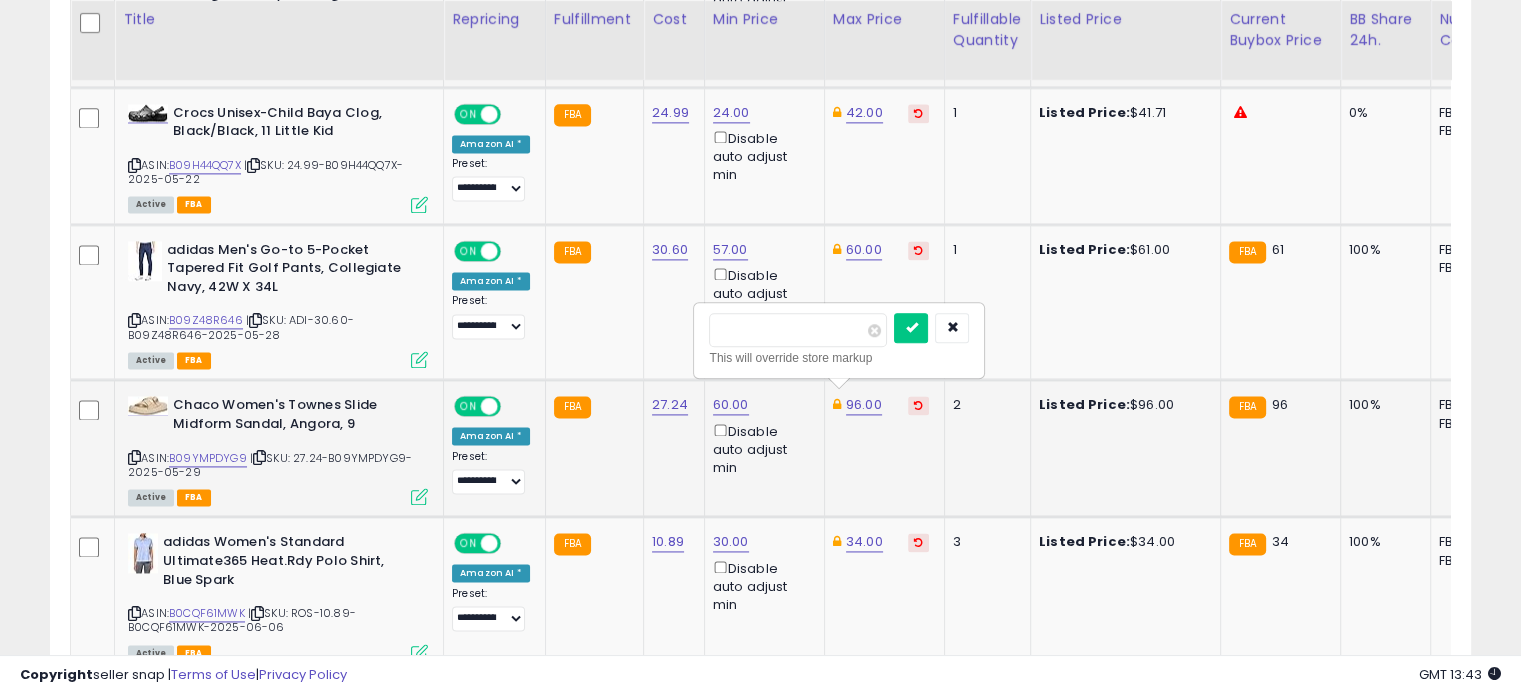 drag, startPoint x: 764, startPoint y: 316, endPoint x: 708, endPoint y: 315, distance: 56.008926 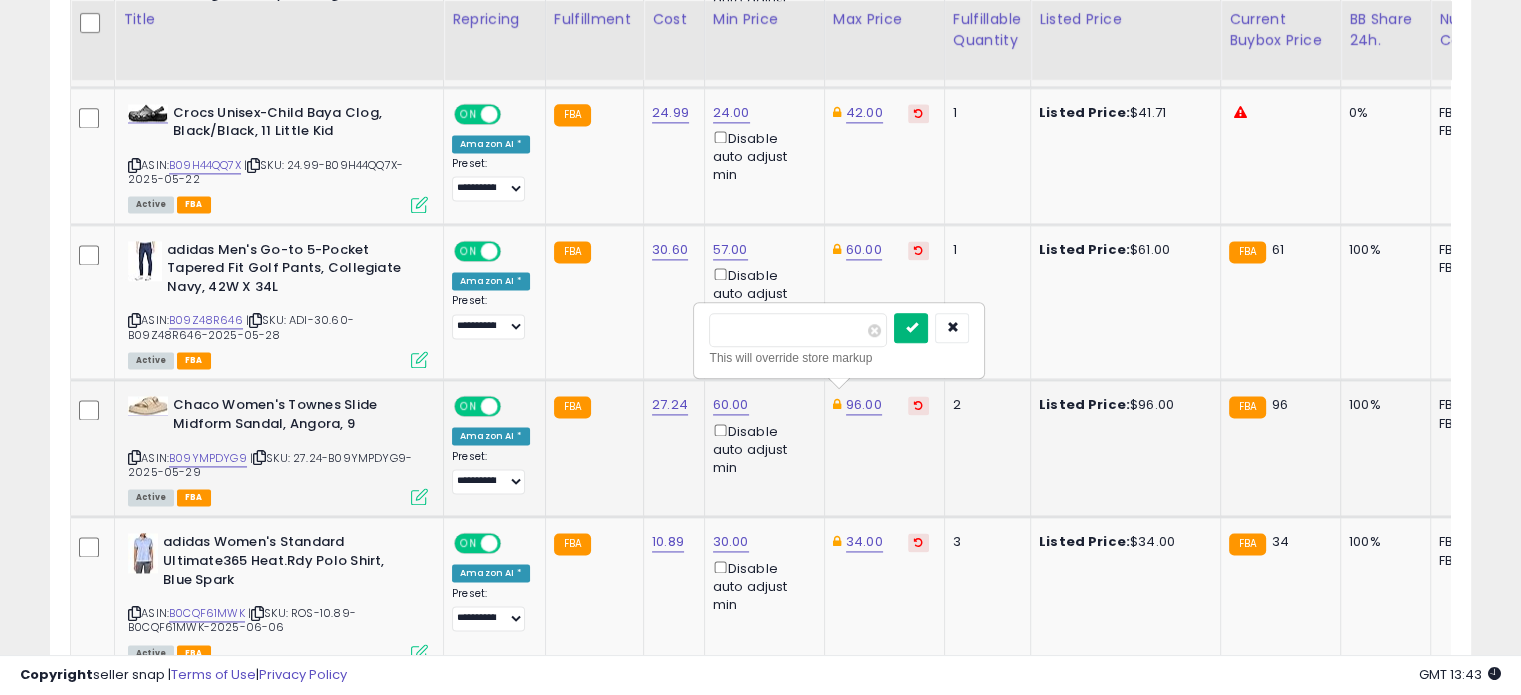 type on "**" 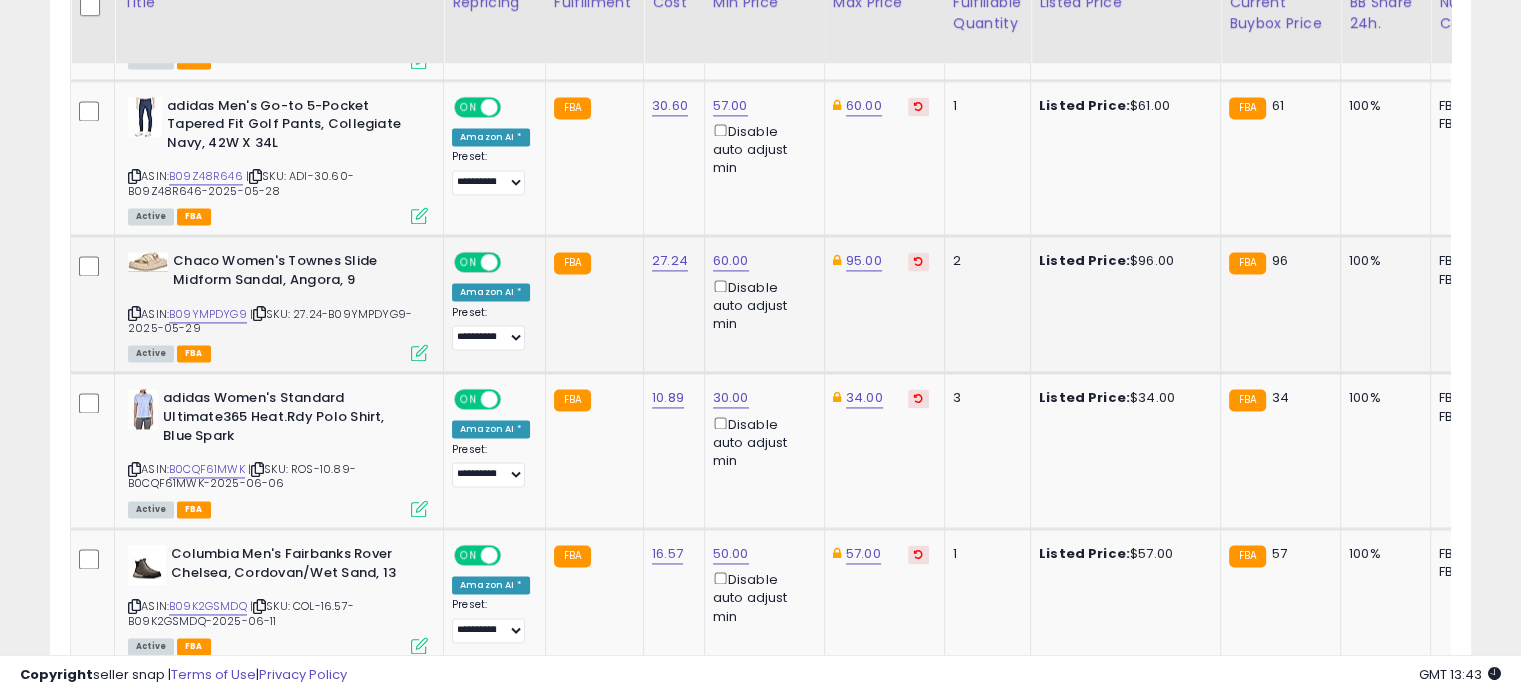 scroll, scrollTop: 2884, scrollLeft: 0, axis: vertical 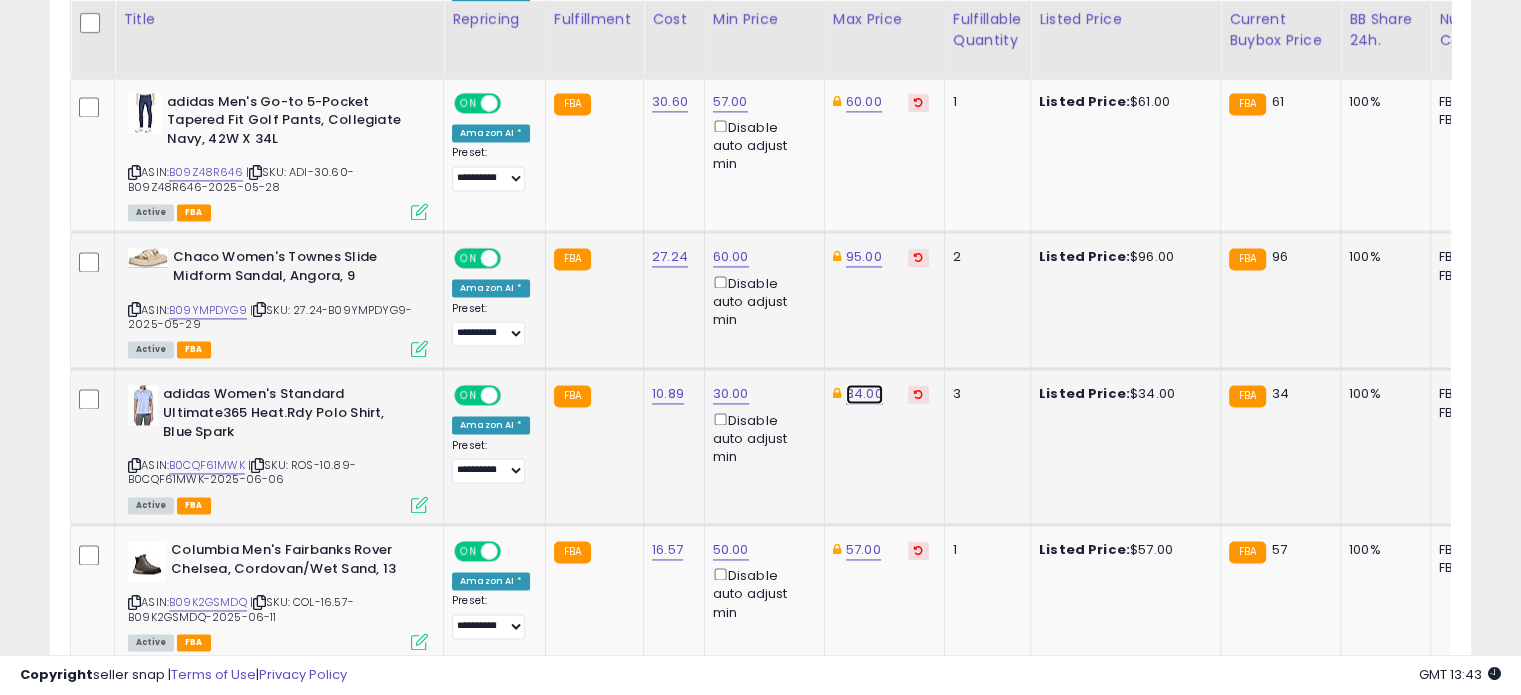 click on "34.00" at bounding box center (864, -1810) 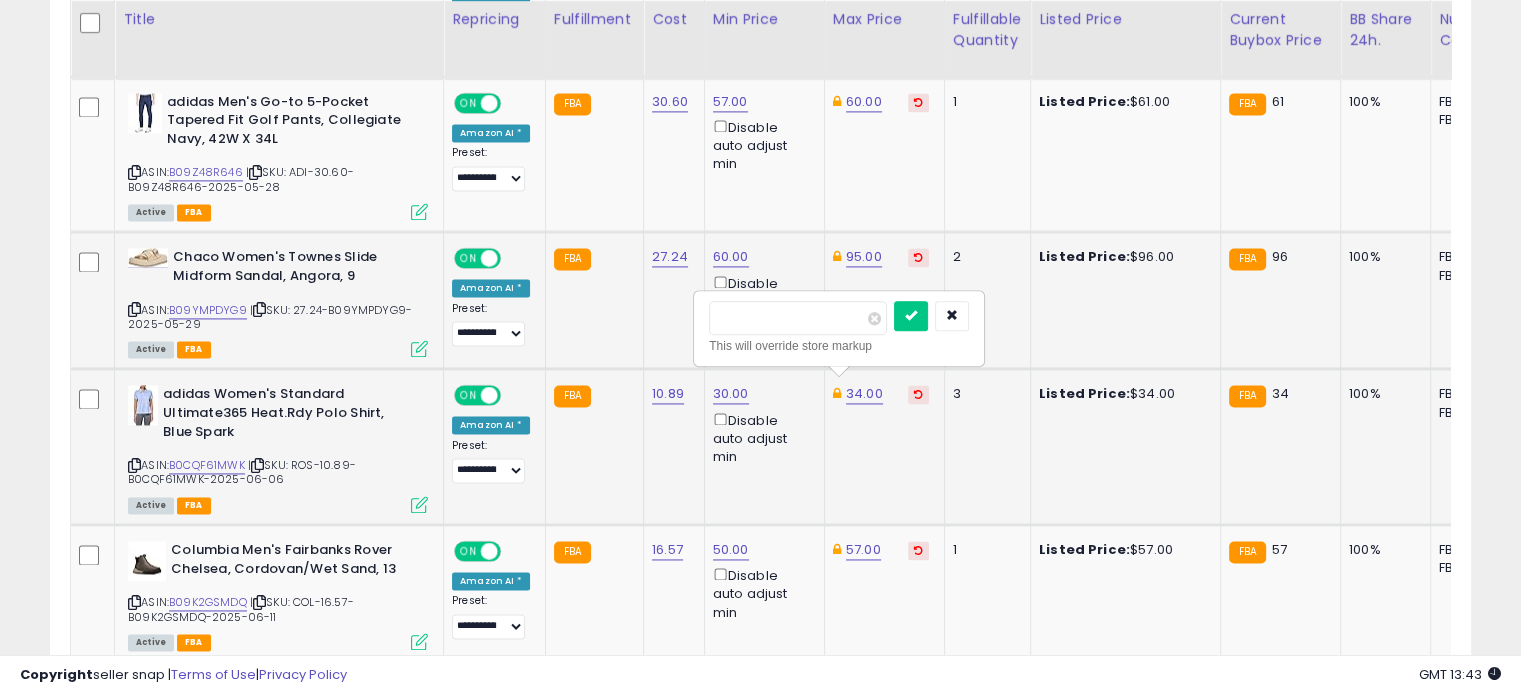 drag, startPoint x: 761, startPoint y: 302, endPoint x: 704, endPoint y: 307, distance: 57.21888 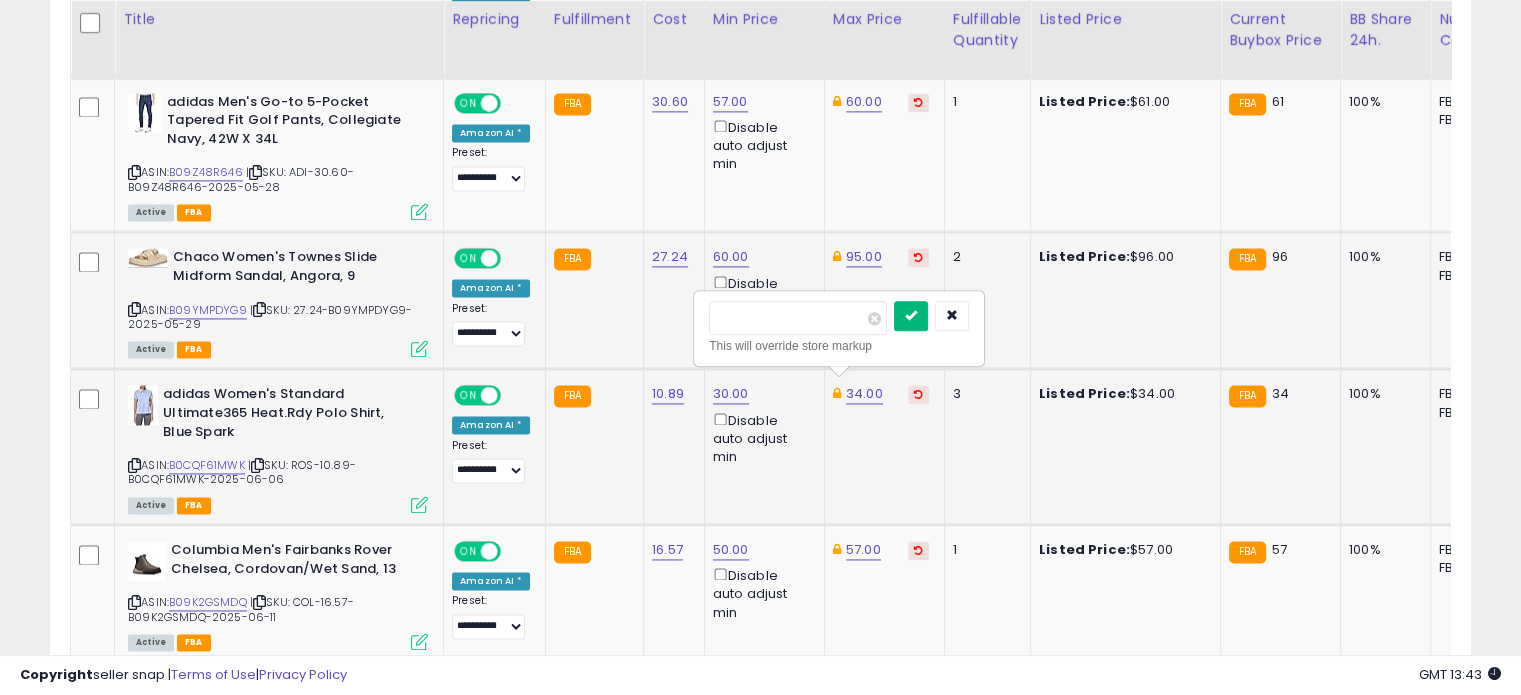 type on "**" 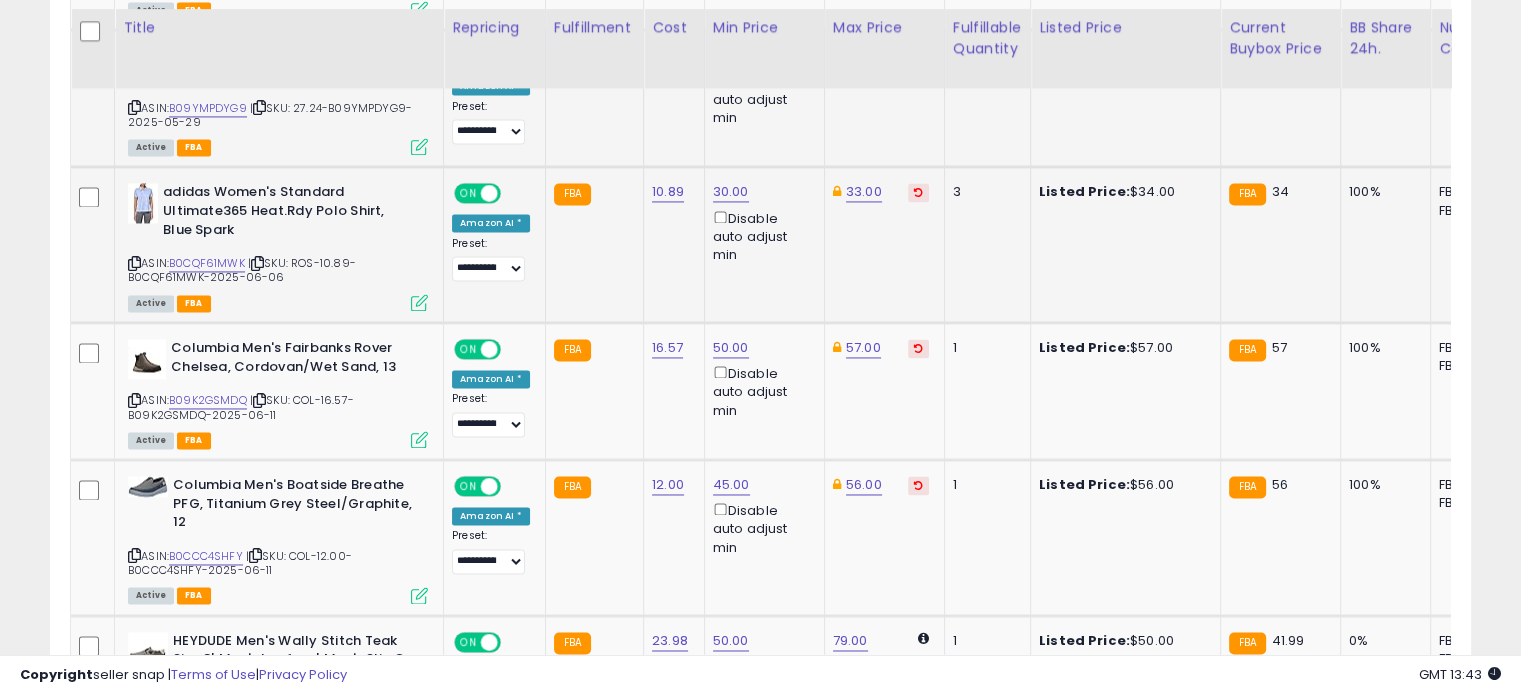 scroll, scrollTop: 3095, scrollLeft: 0, axis: vertical 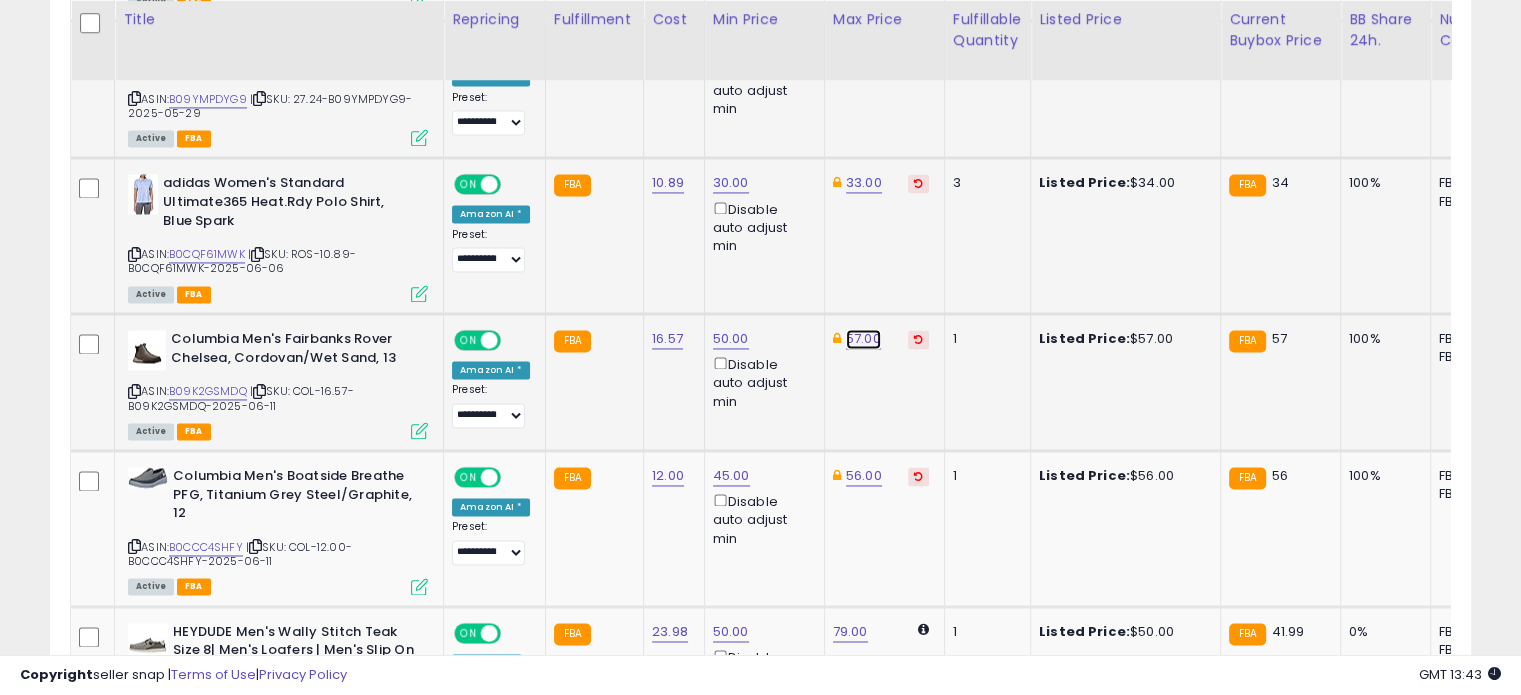 click on "57.00" at bounding box center (864, -2021) 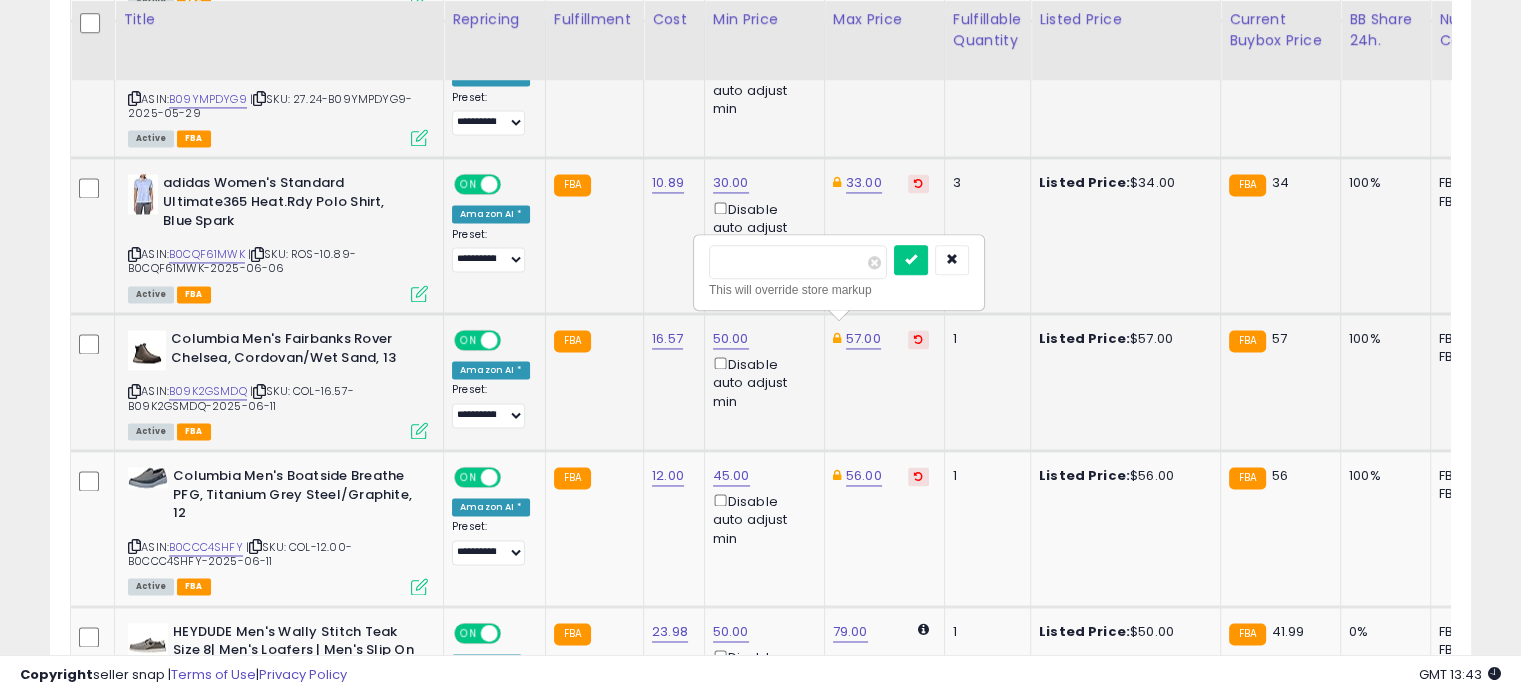 drag, startPoint x: 782, startPoint y: 260, endPoint x: 712, endPoint y: 249, distance: 70.85902 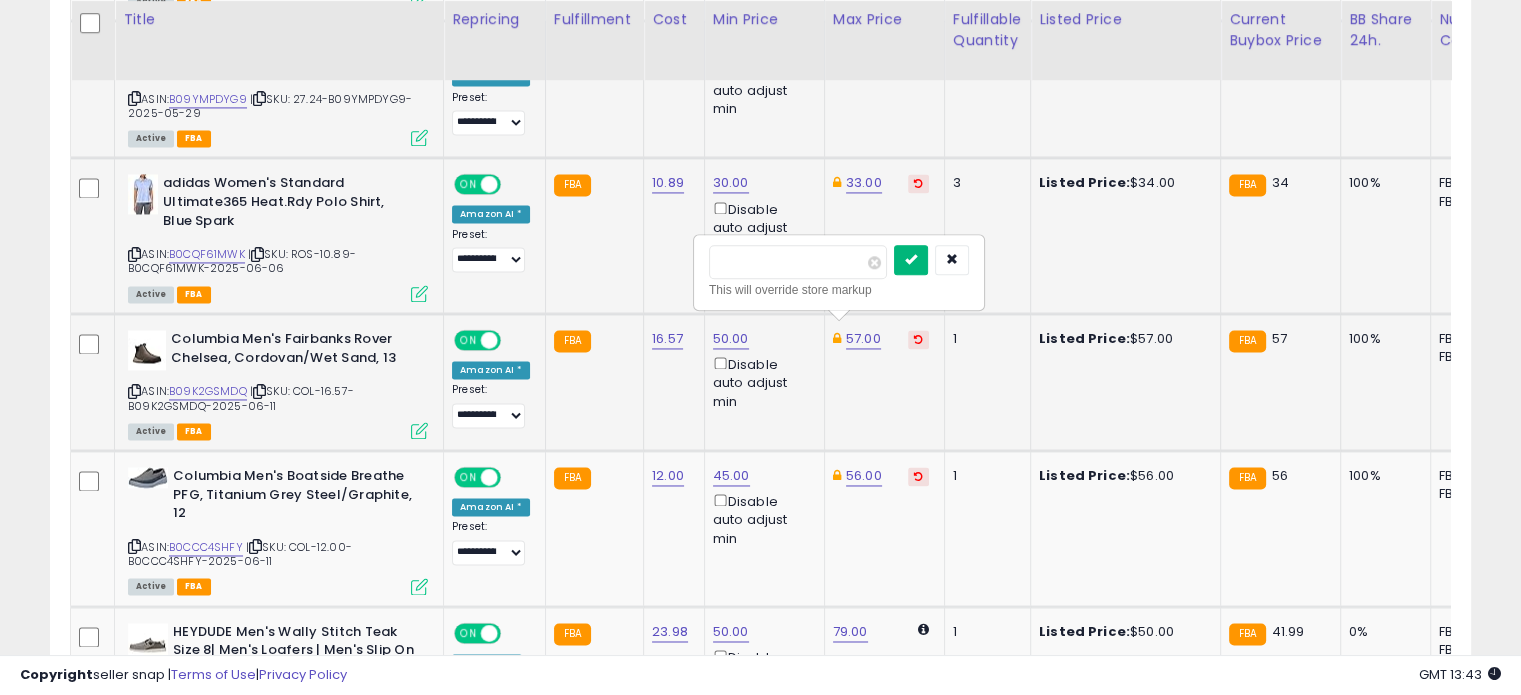 type on "**" 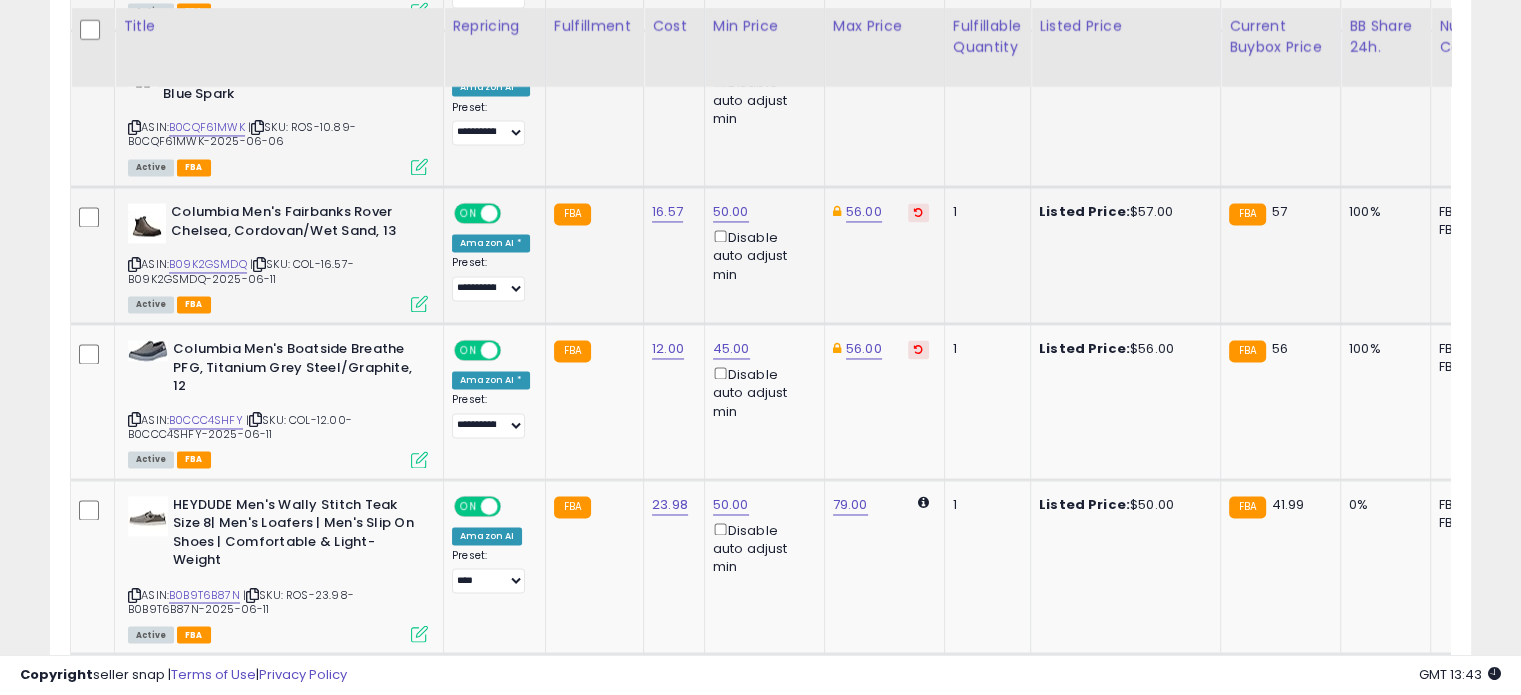 scroll, scrollTop: 3231, scrollLeft: 0, axis: vertical 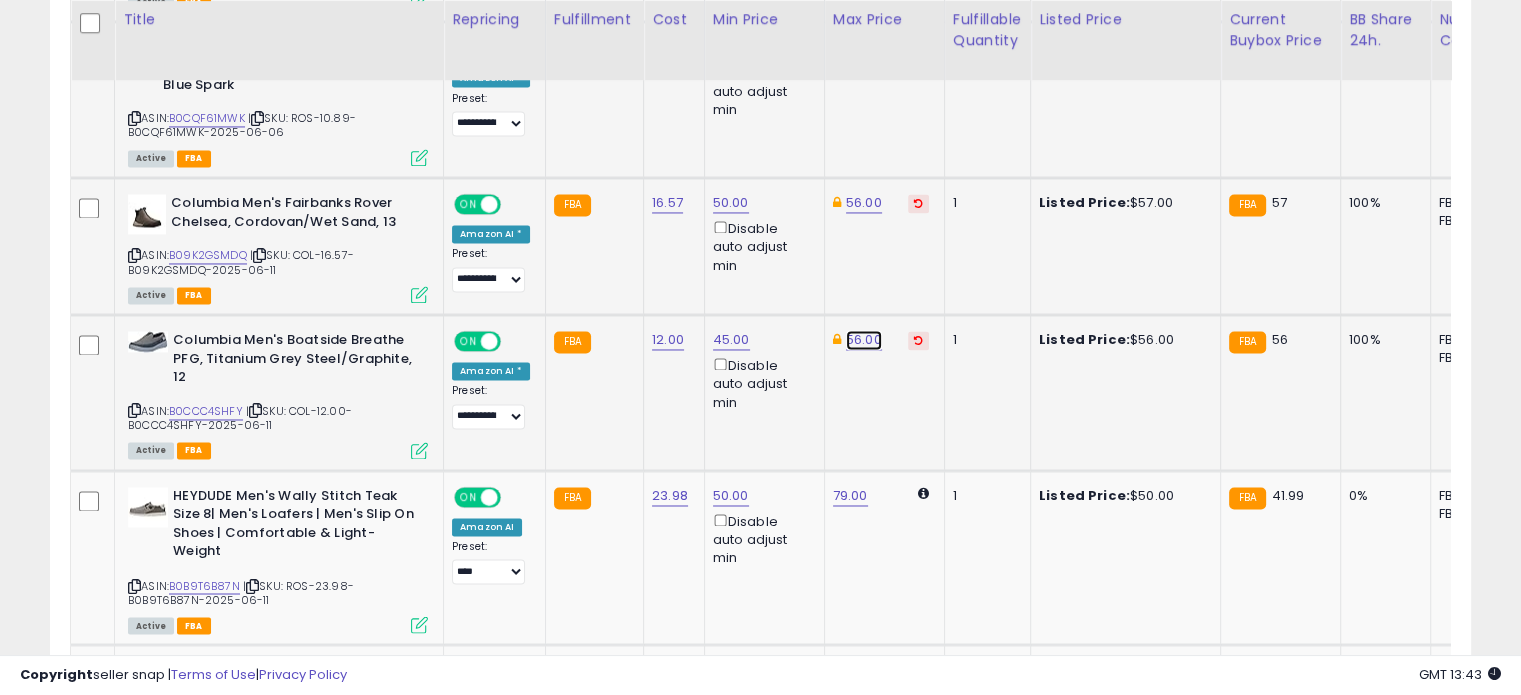 click on "56.00" at bounding box center [864, -2157] 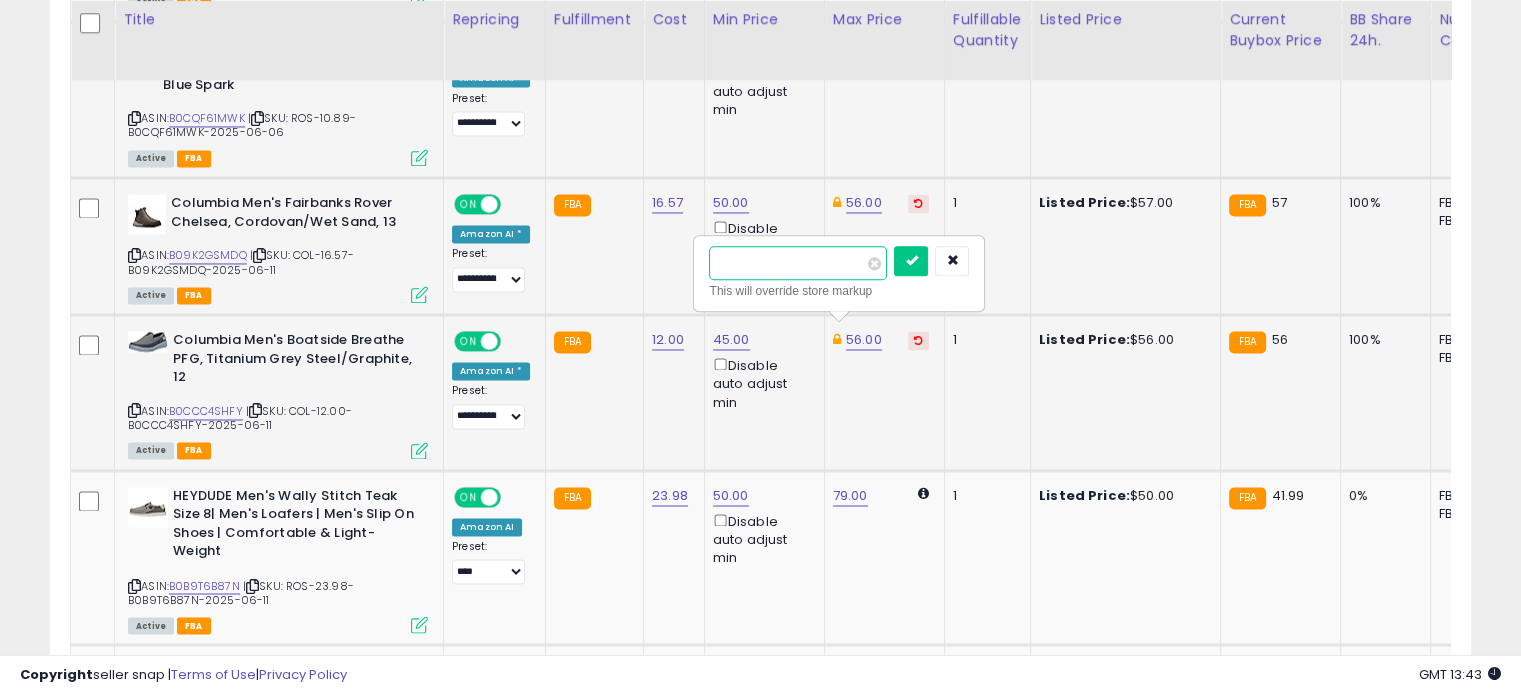 drag, startPoint x: 782, startPoint y: 258, endPoint x: 705, endPoint y: 255, distance: 77.05842 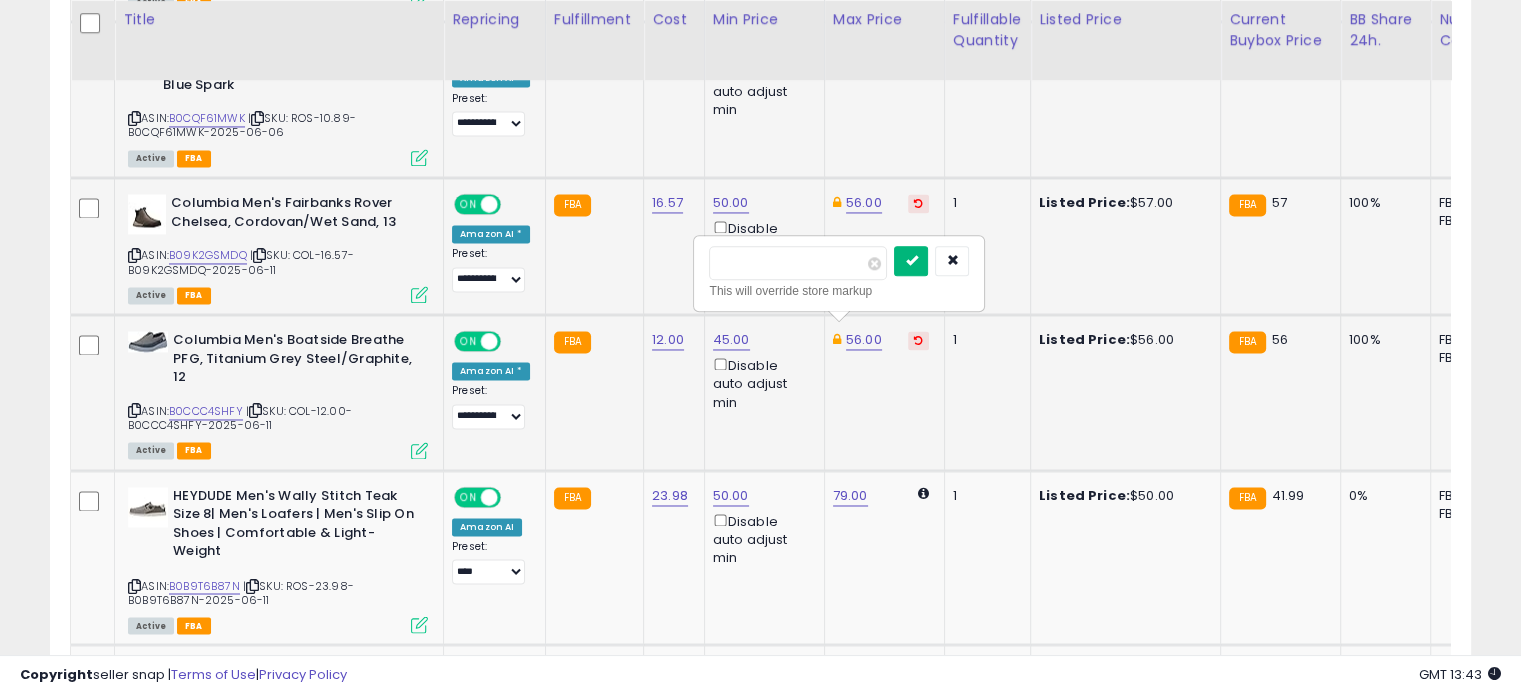 click at bounding box center (911, 261) 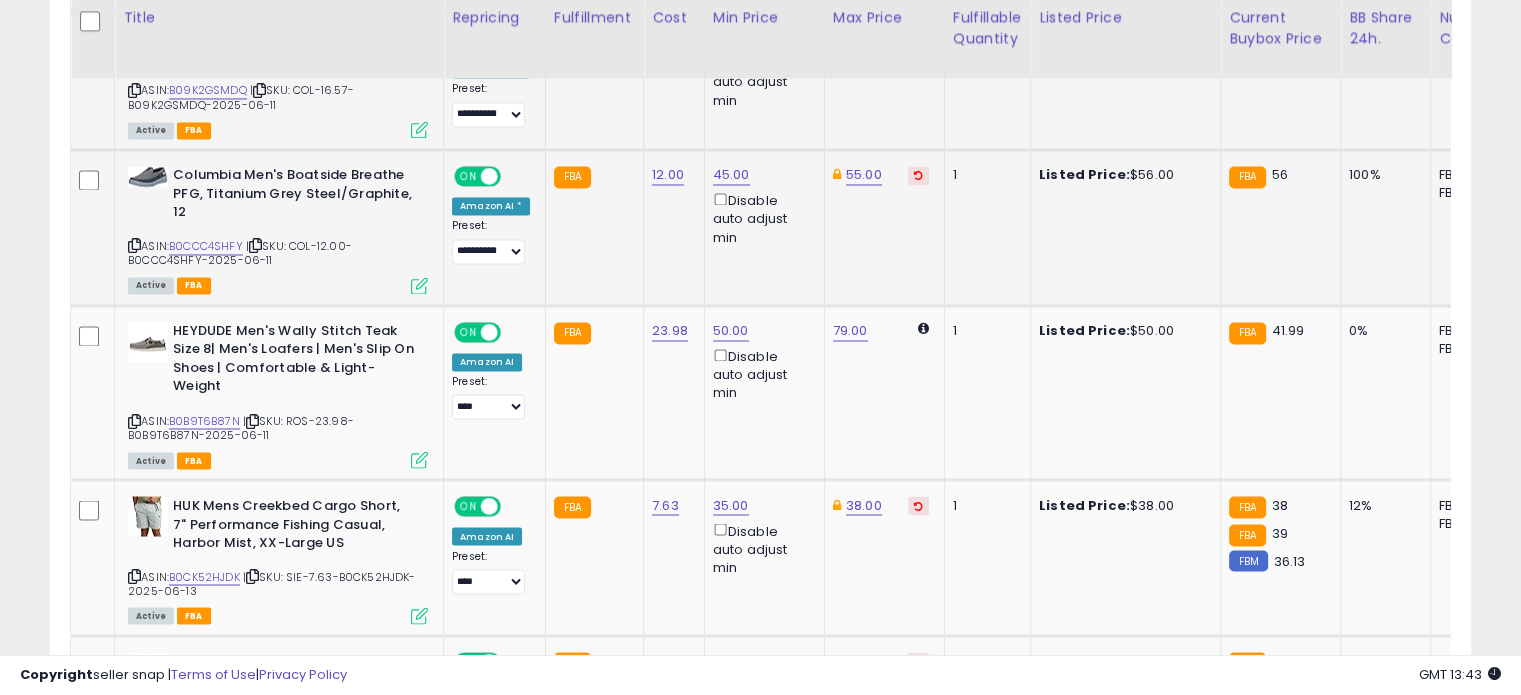 scroll, scrollTop: 3396, scrollLeft: 0, axis: vertical 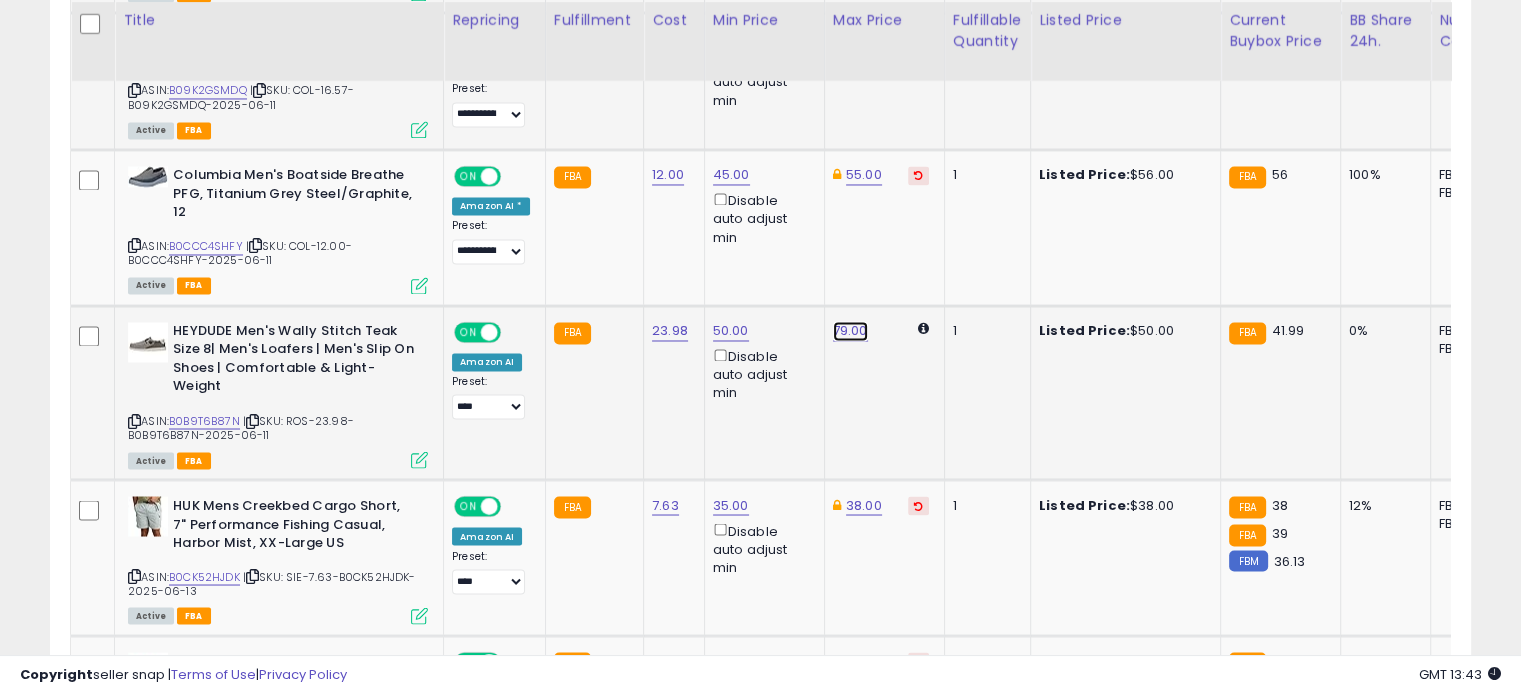 click on "79.00" at bounding box center [850, 331] 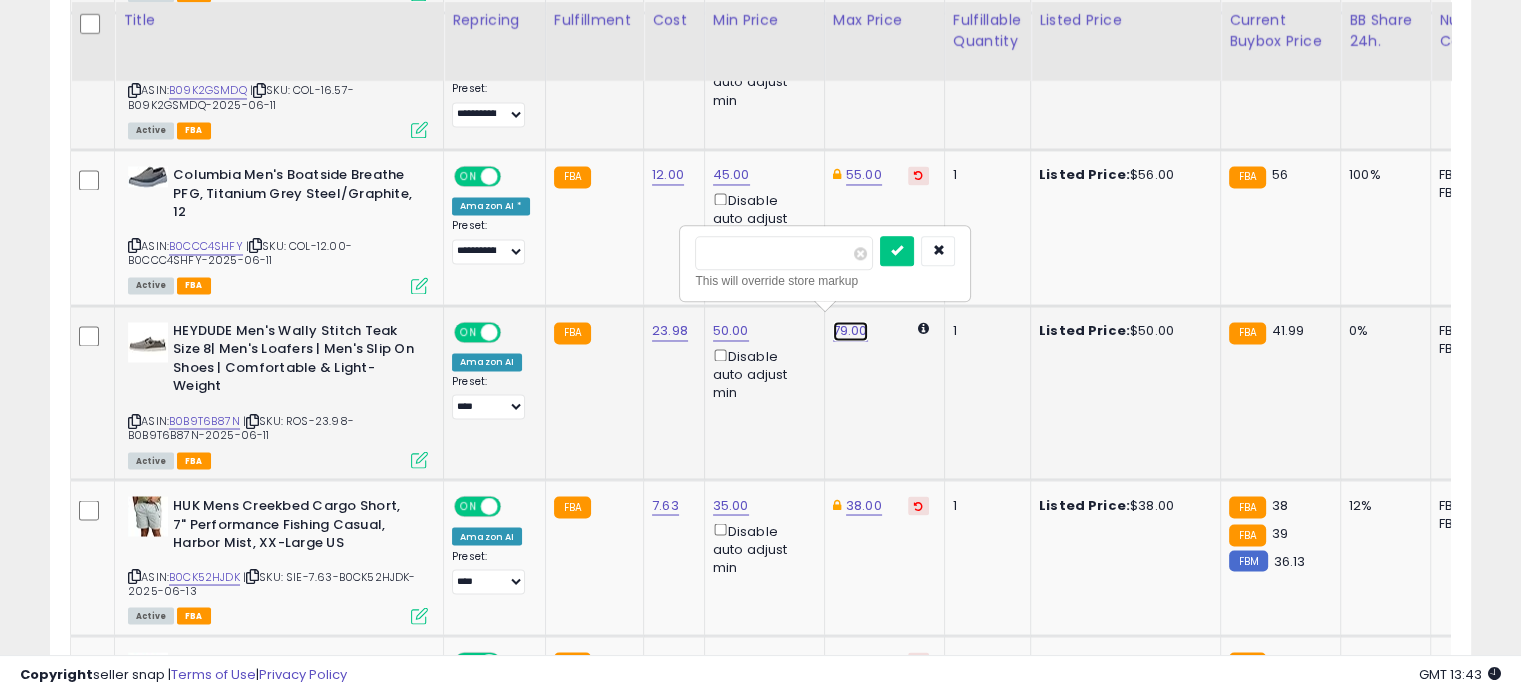 click on "79.00" at bounding box center (850, 331) 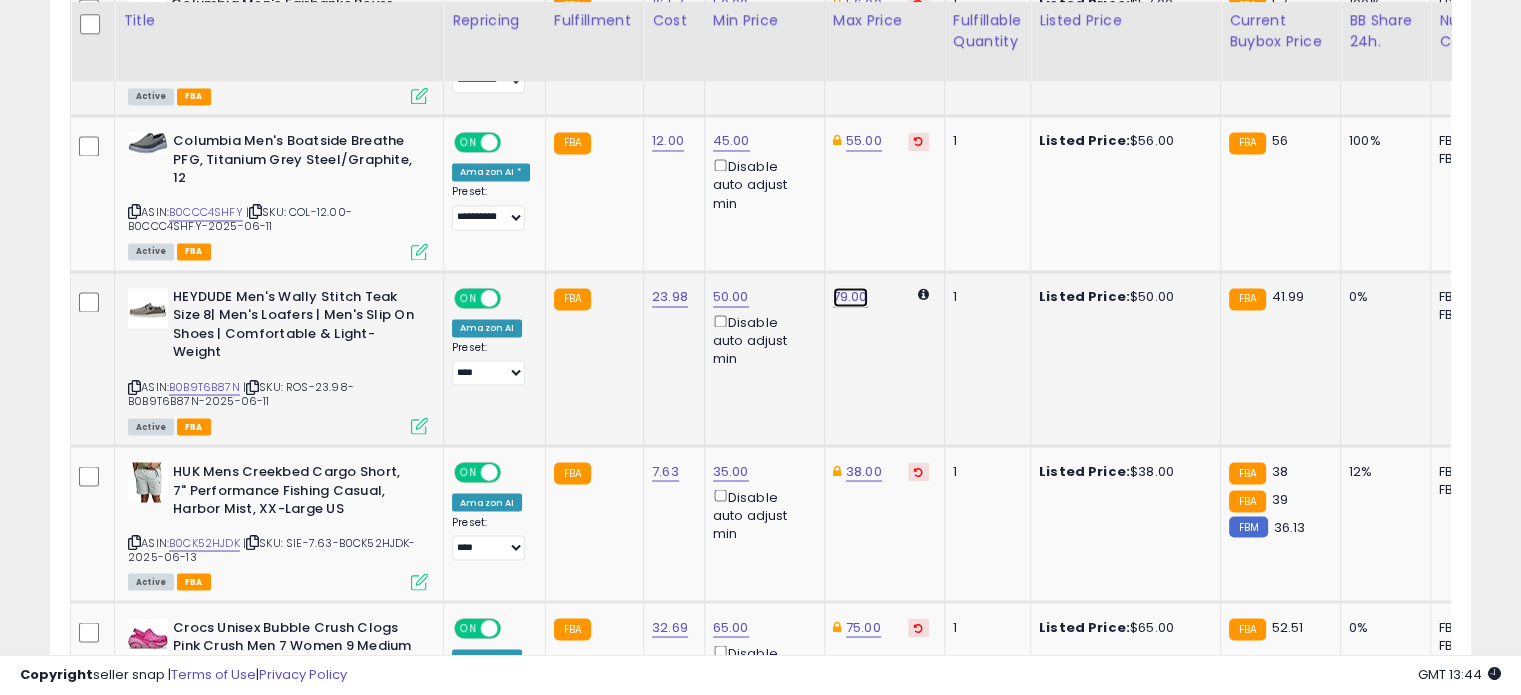 scroll, scrollTop: 3432, scrollLeft: 0, axis: vertical 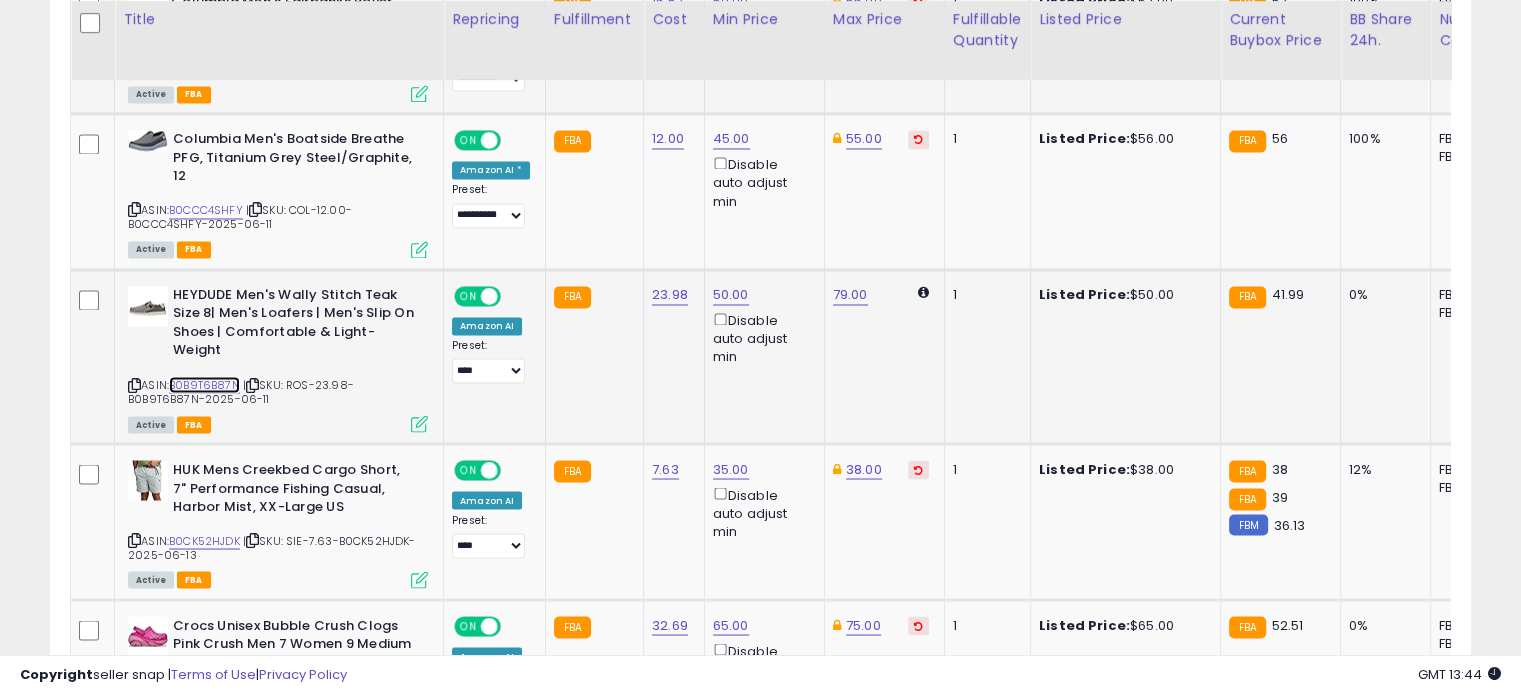 click on "B0B9T6B87N" at bounding box center [204, 384] 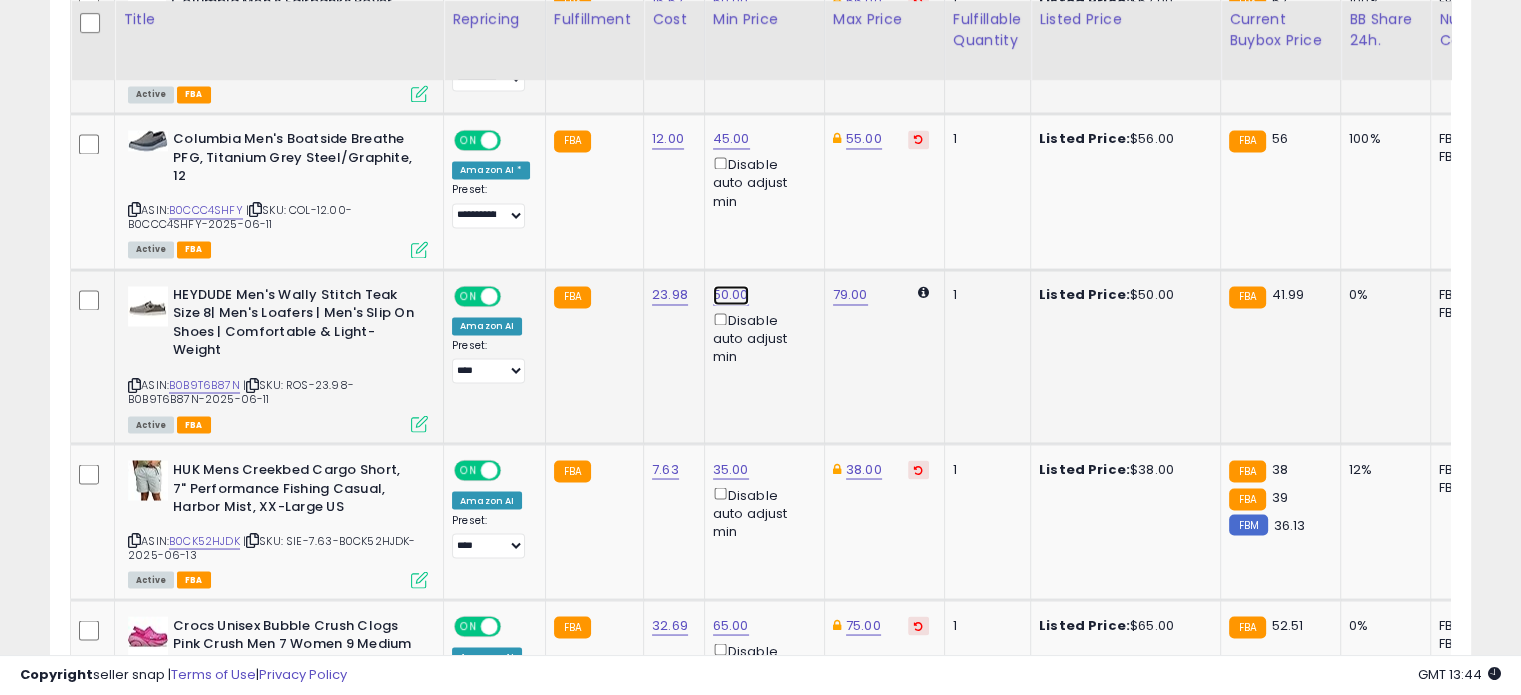click on "50.00" at bounding box center [729, -2358] 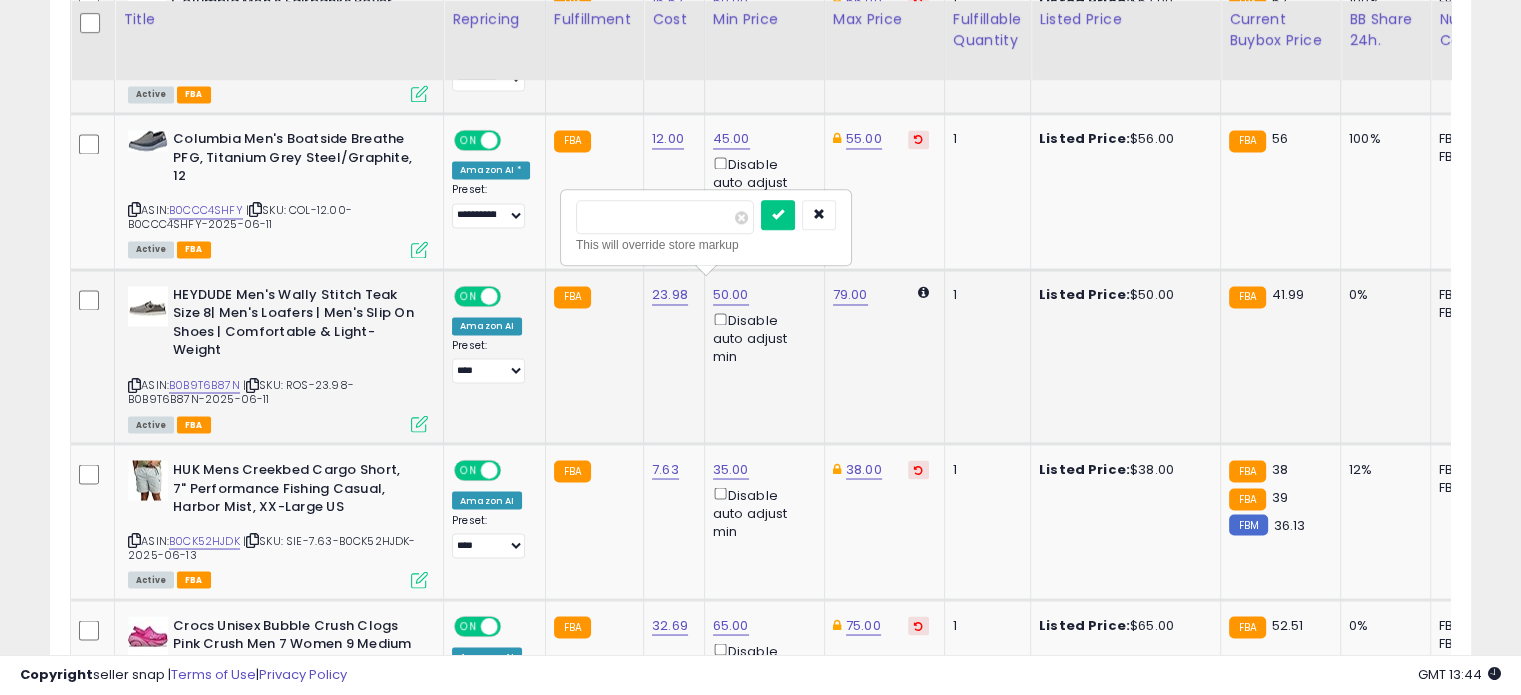 drag, startPoint x: 663, startPoint y: 203, endPoint x: 579, endPoint y: 207, distance: 84.095184 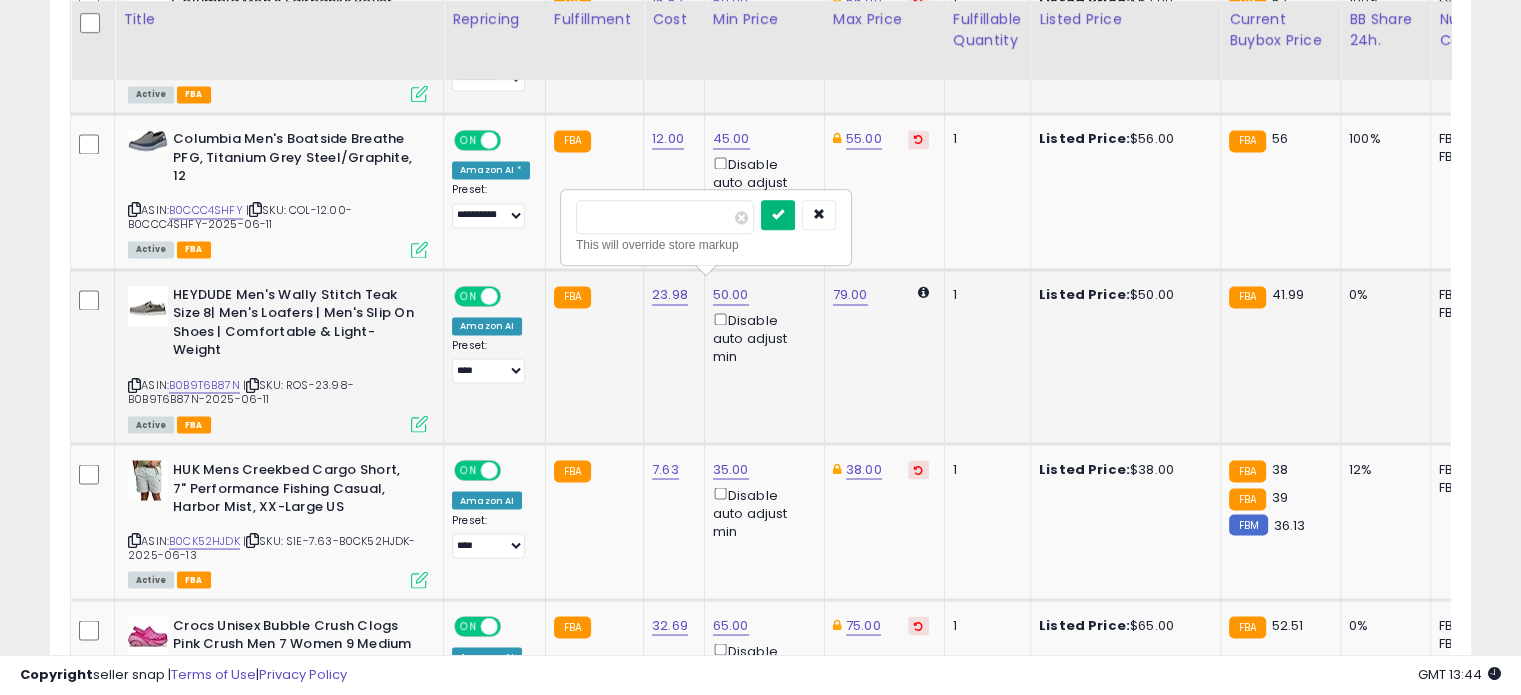 type on "**" 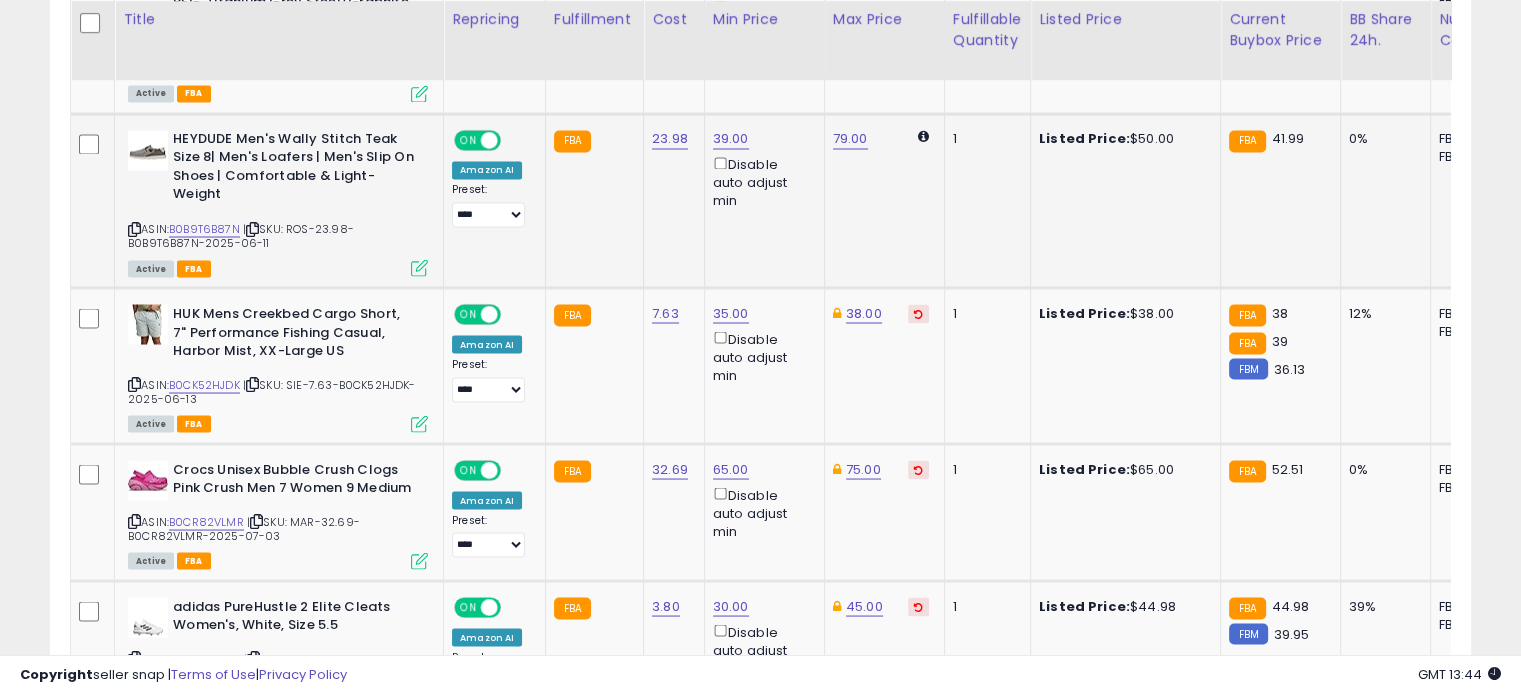 scroll, scrollTop: 3590, scrollLeft: 0, axis: vertical 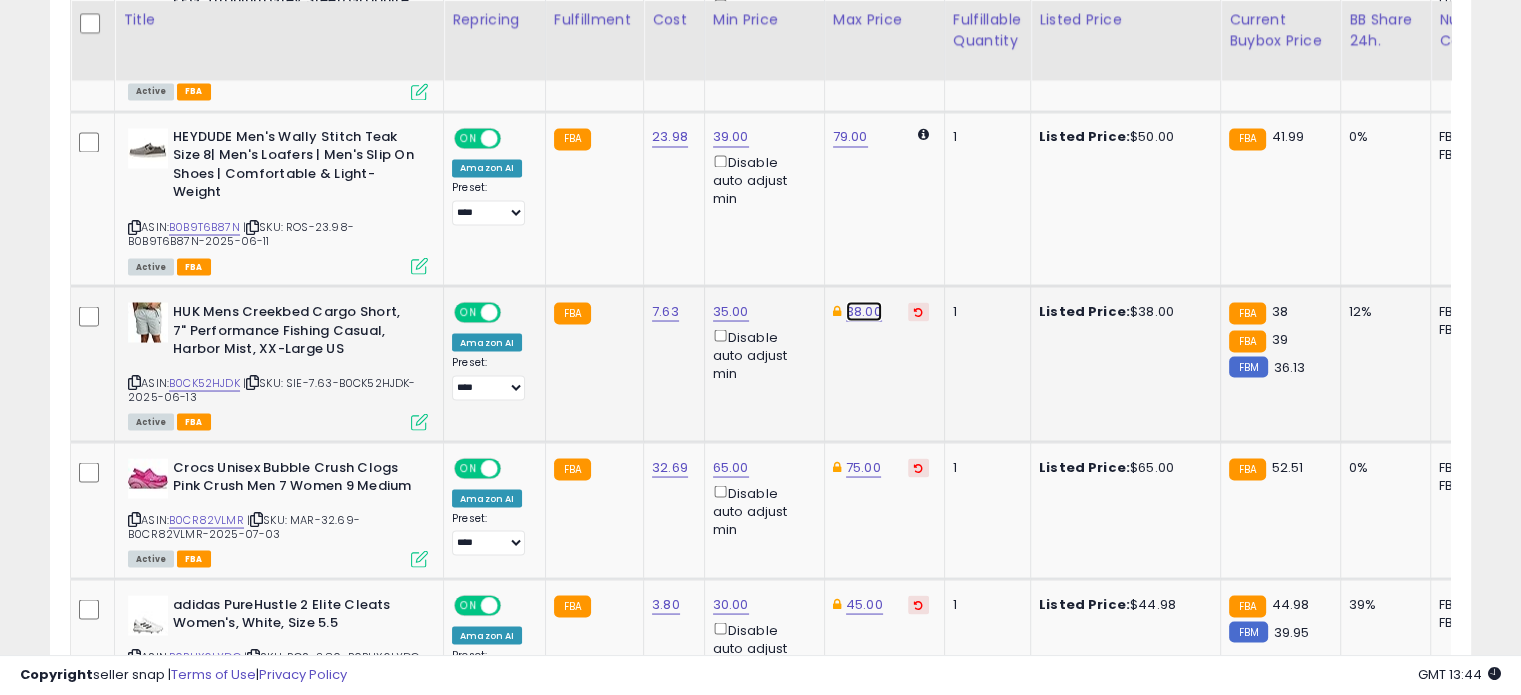 click on "38.00" at bounding box center (864, -2516) 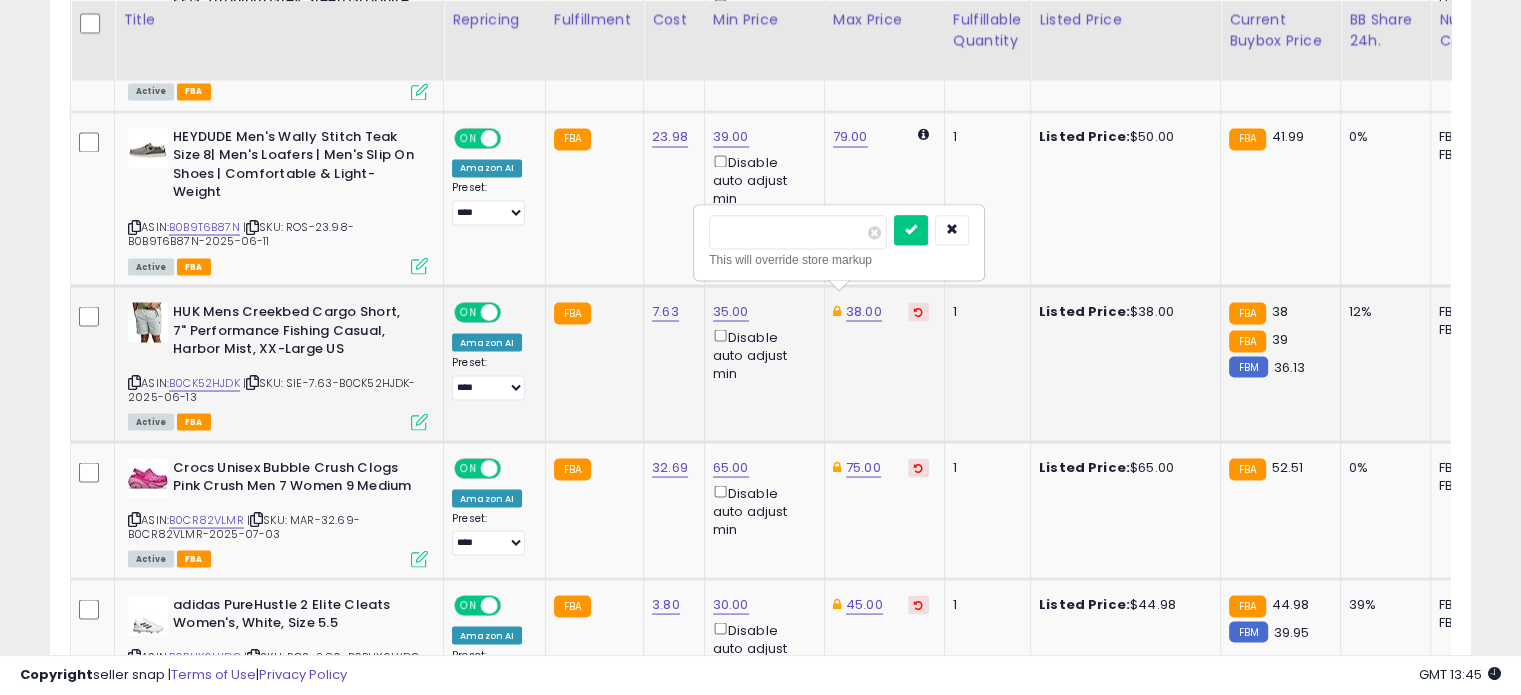 drag, startPoint x: 784, startPoint y: 236, endPoint x: 707, endPoint y: 233, distance: 77.05842 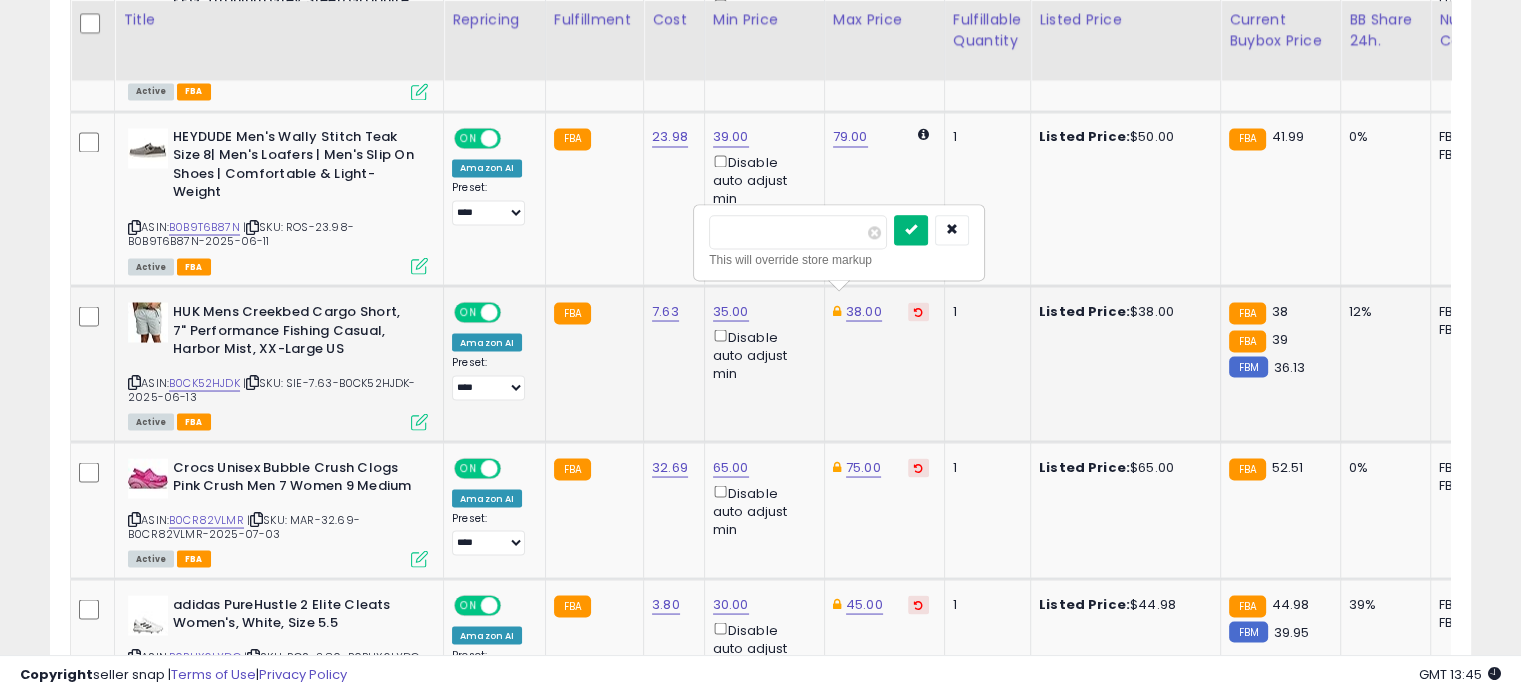 click at bounding box center [911, 229] 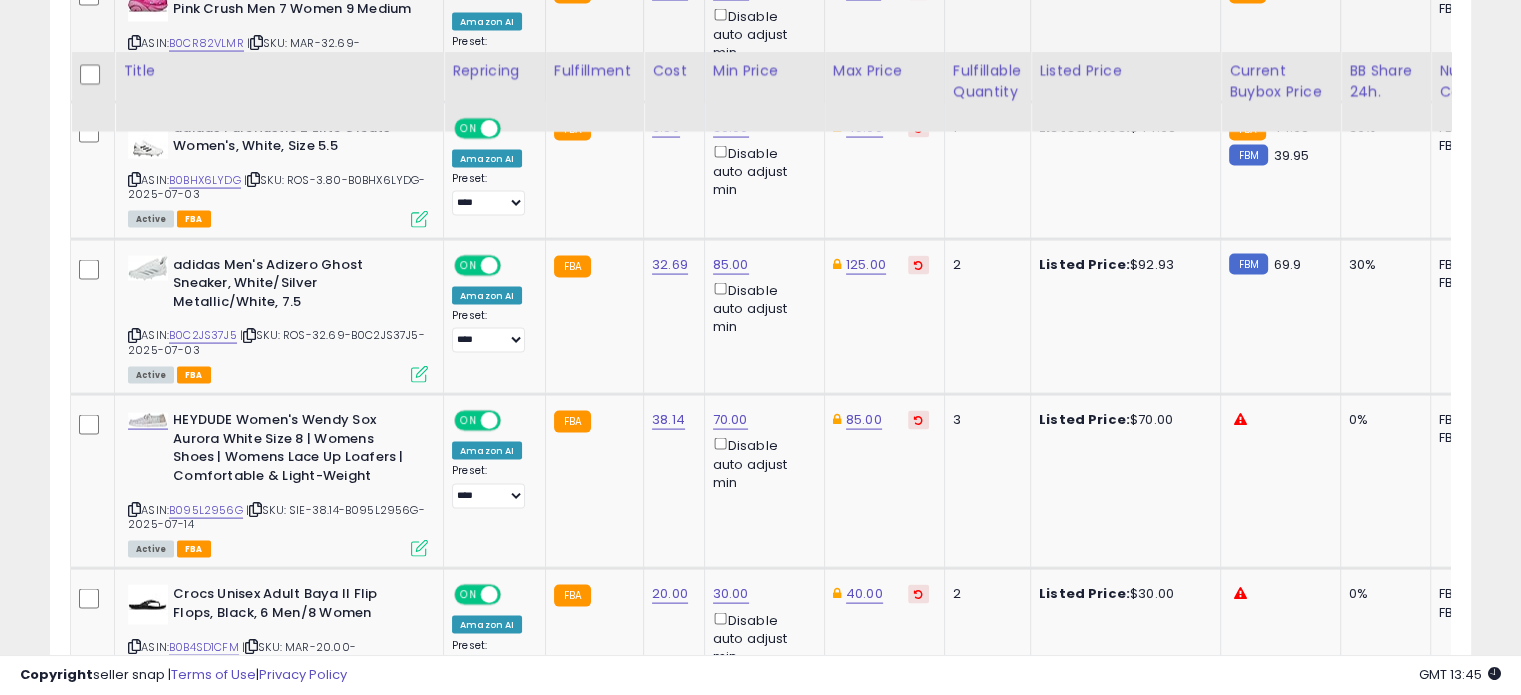 scroll, scrollTop: 4252, scrollLeft: 0, axis: vertical 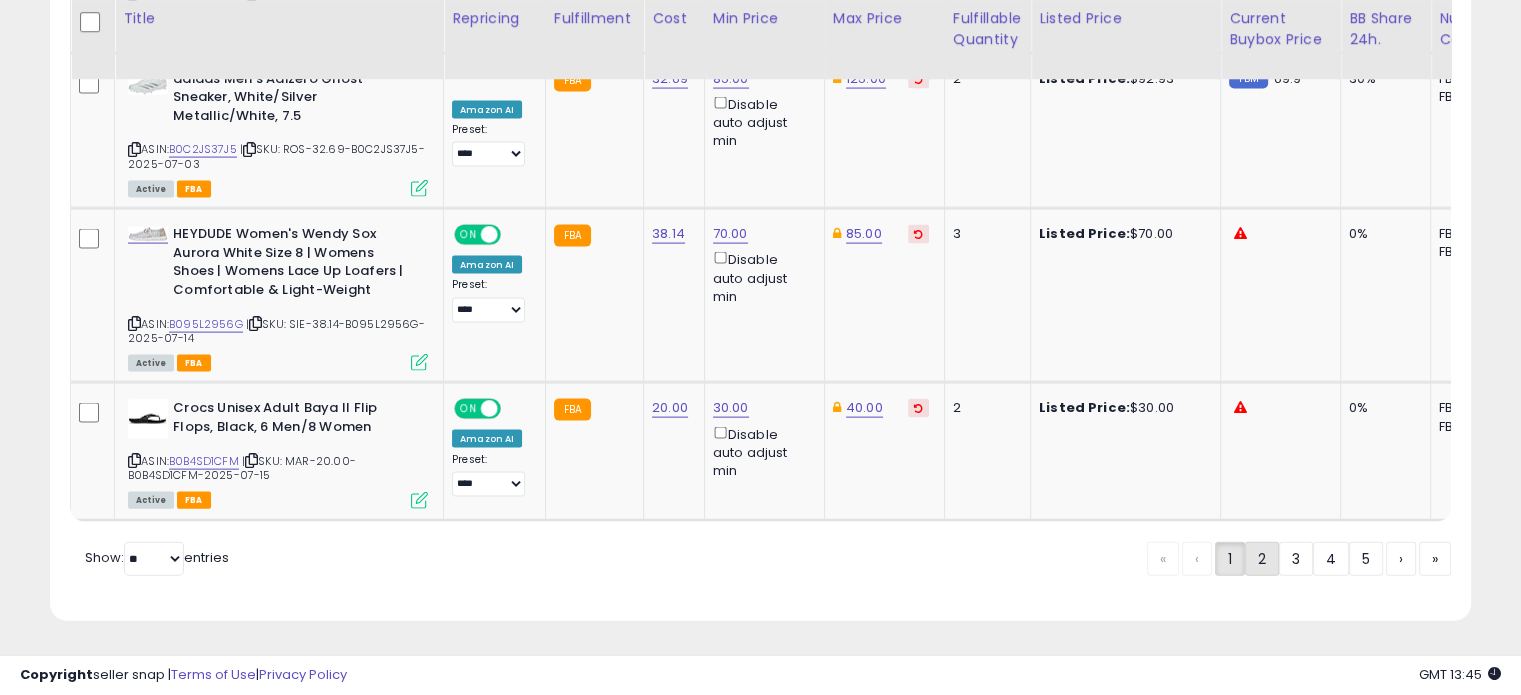 click on "2" 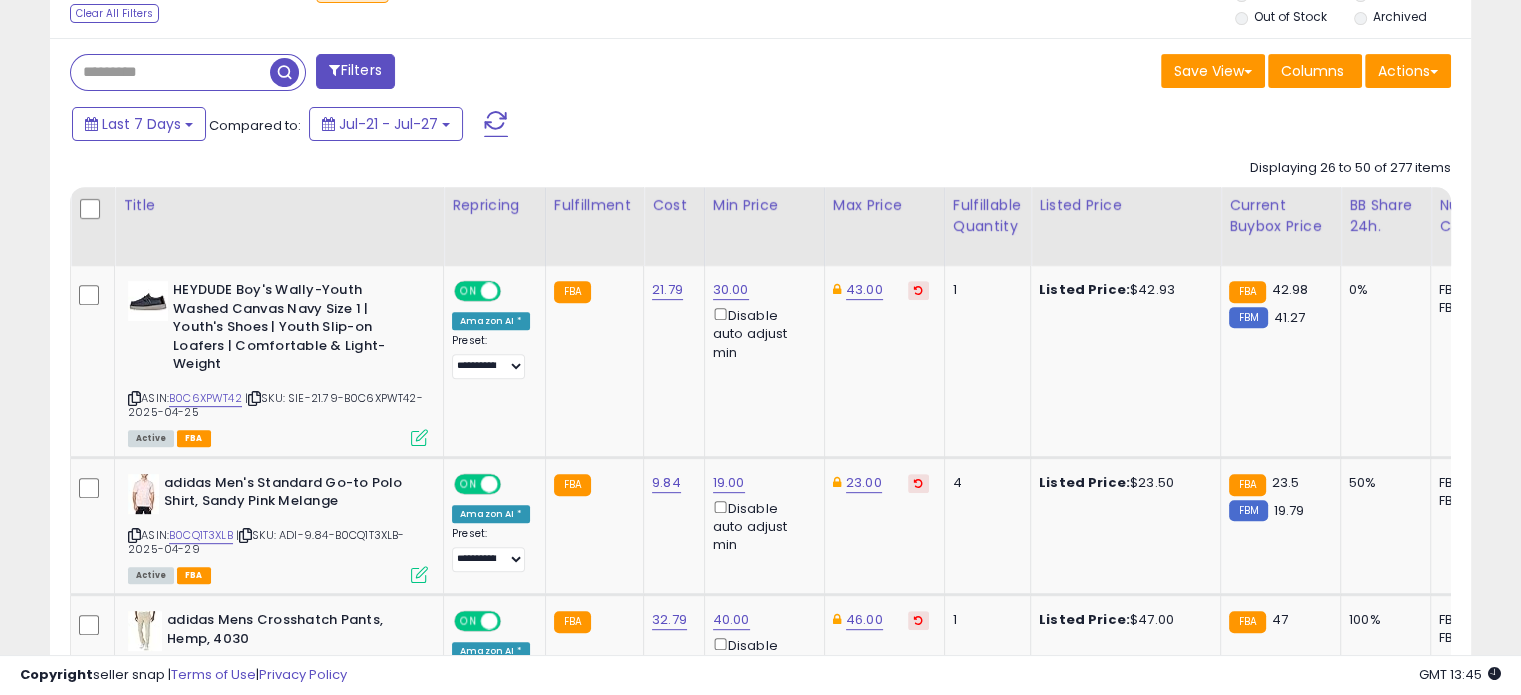 scroll, scrollTop: 786, scrollLeft: 0, axis: vertical 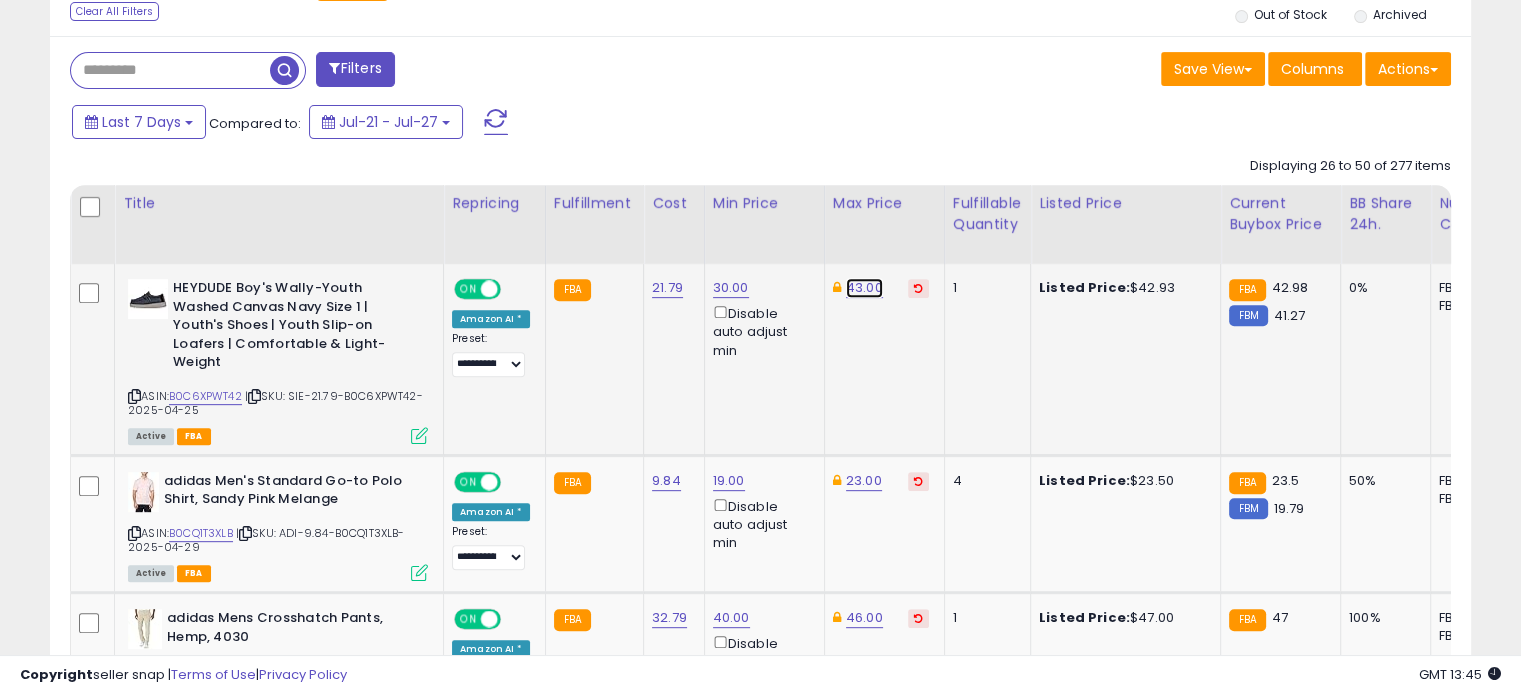 click on "43.00" at bounding box center (864, 288) 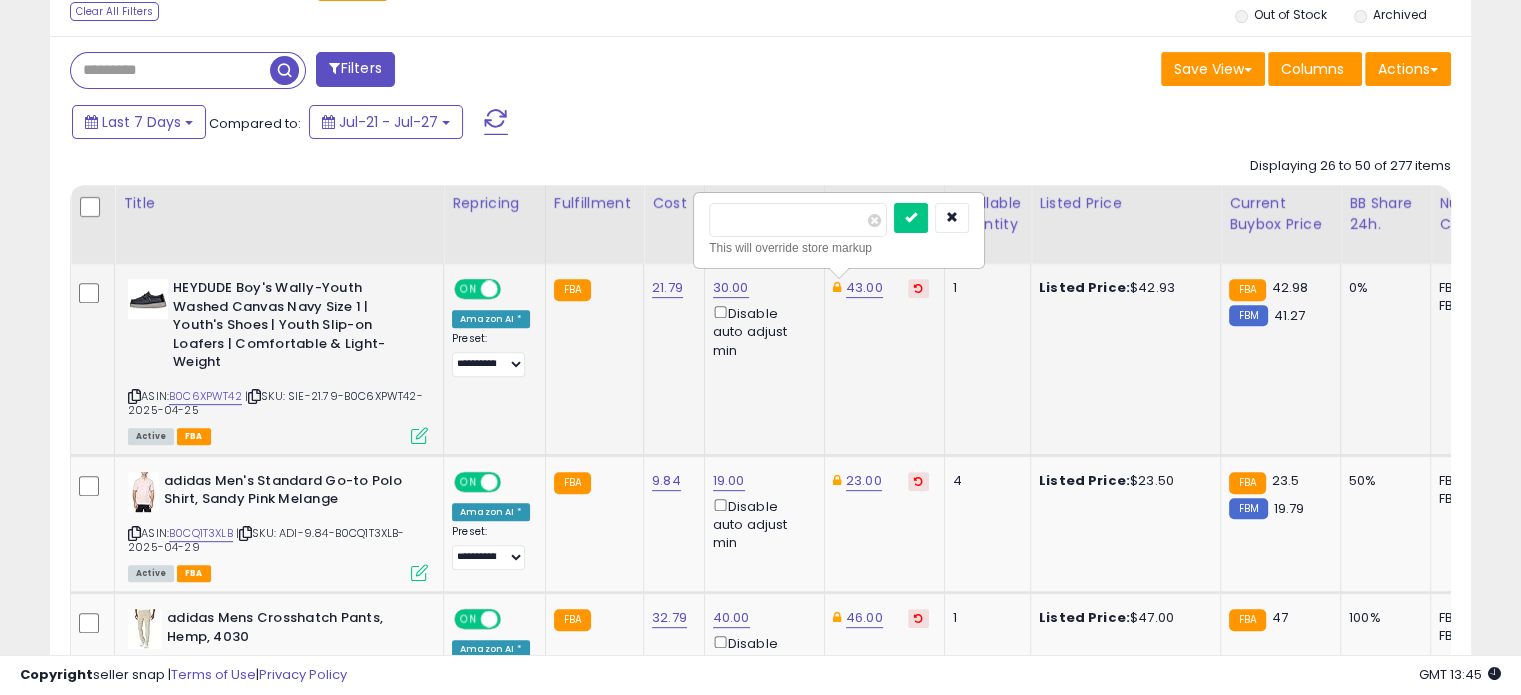 drag, startPoint x: 764, startPoint y: 213, endPoint x: 704, endPoint y: 216, distance: 60.074955 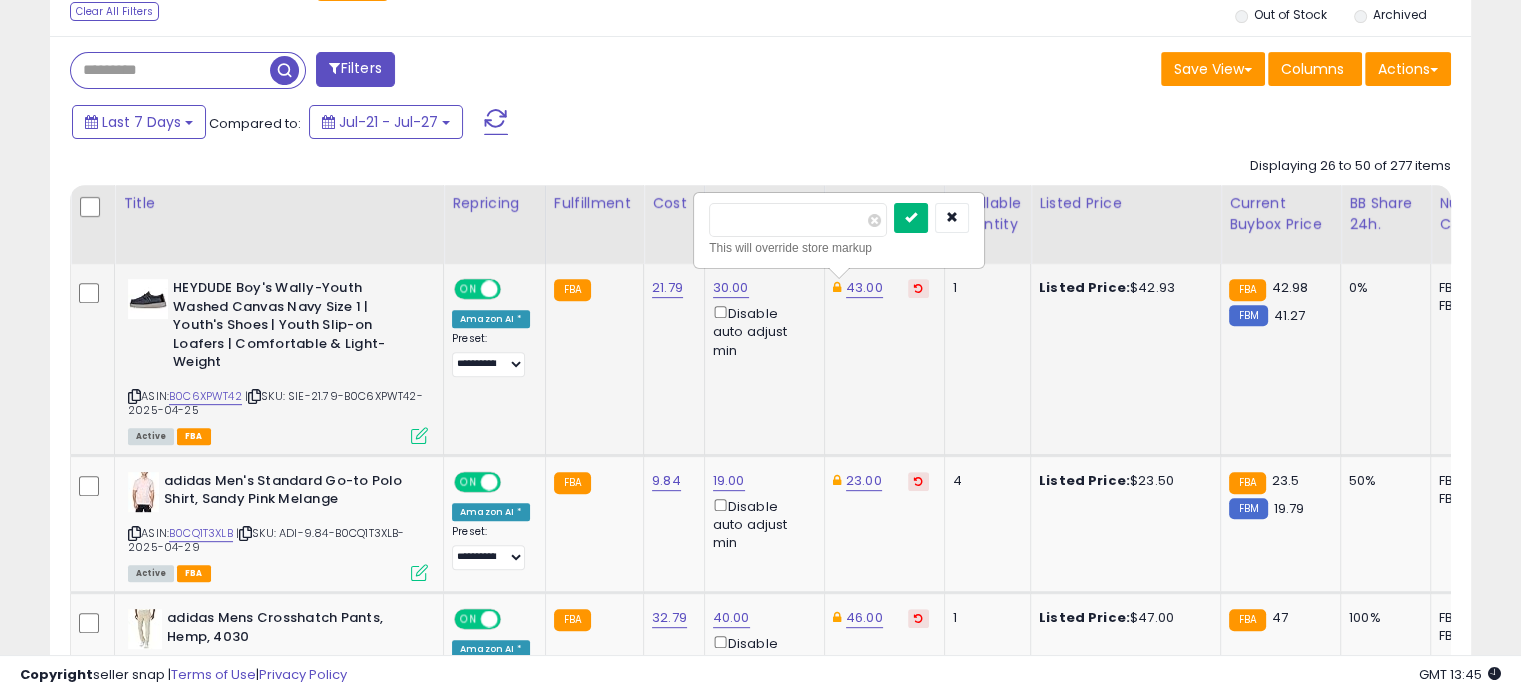 type on "**" 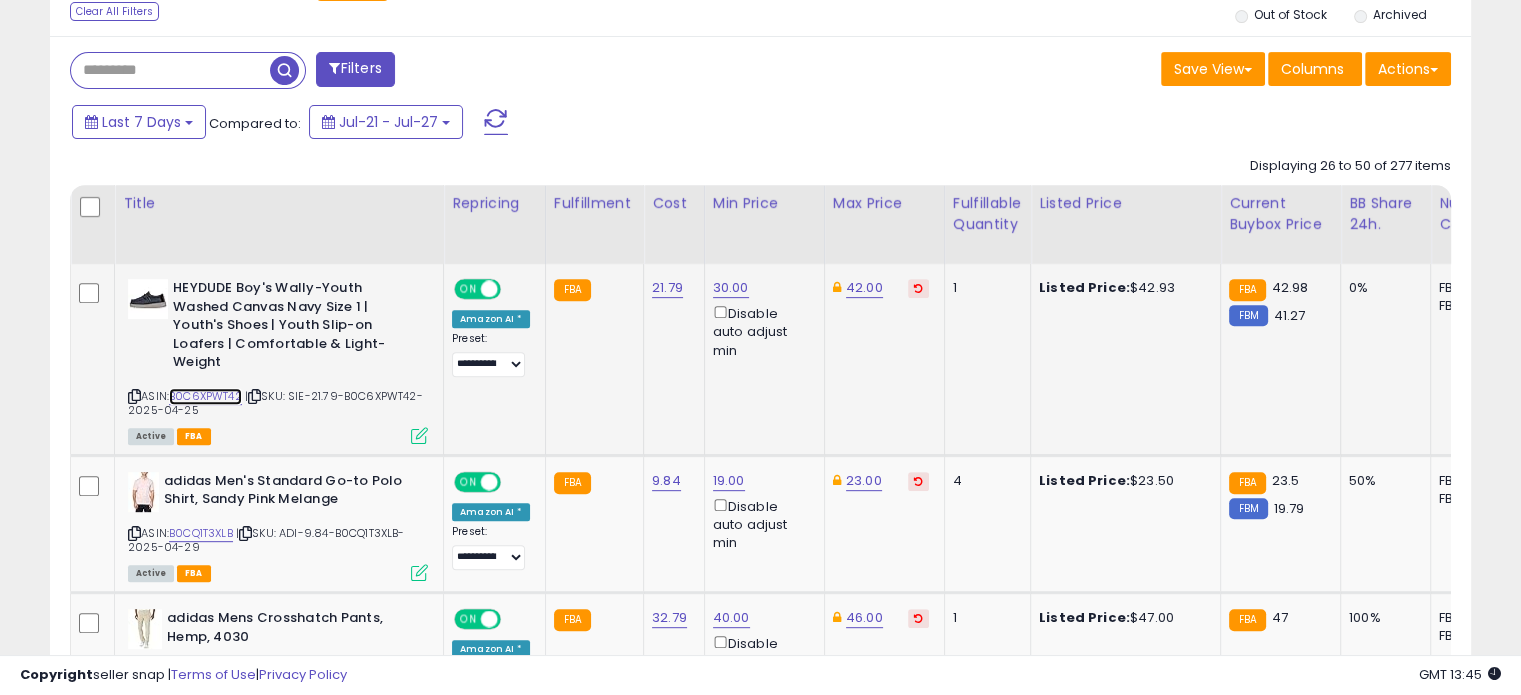 click on "B0C6XPWT42" at bounding box center [205, 396] 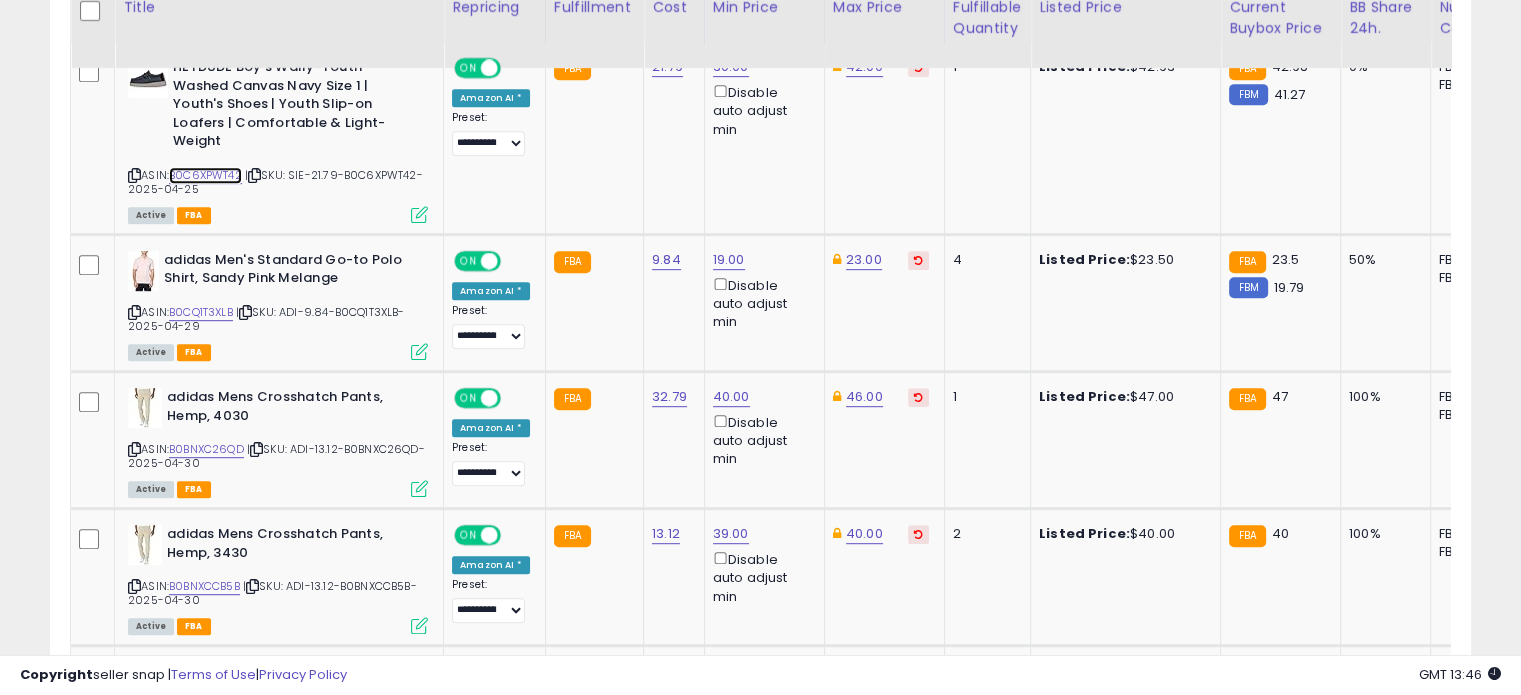 scroll, scrollTop: 1012, scrollLeft: 0, axis: vertical 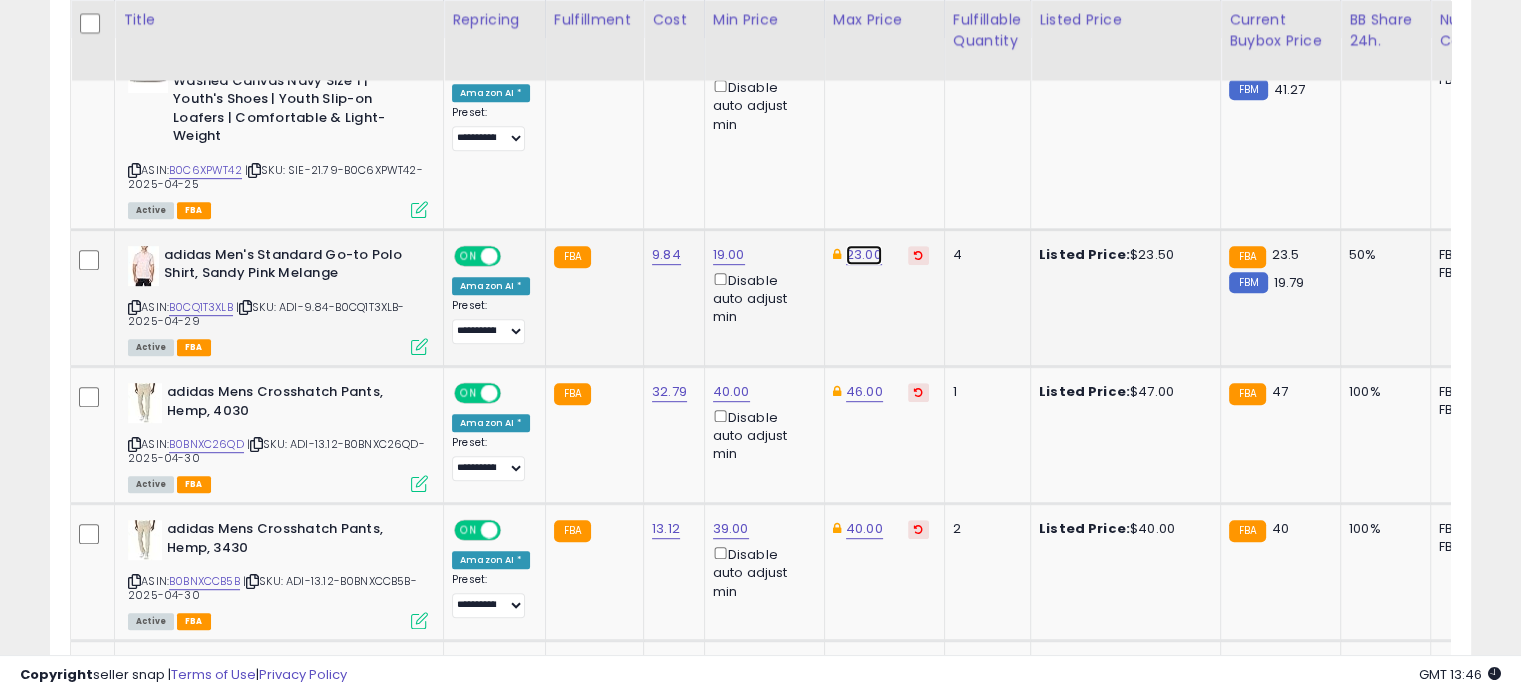 click on "23.00" at bounding box center (864, 62) 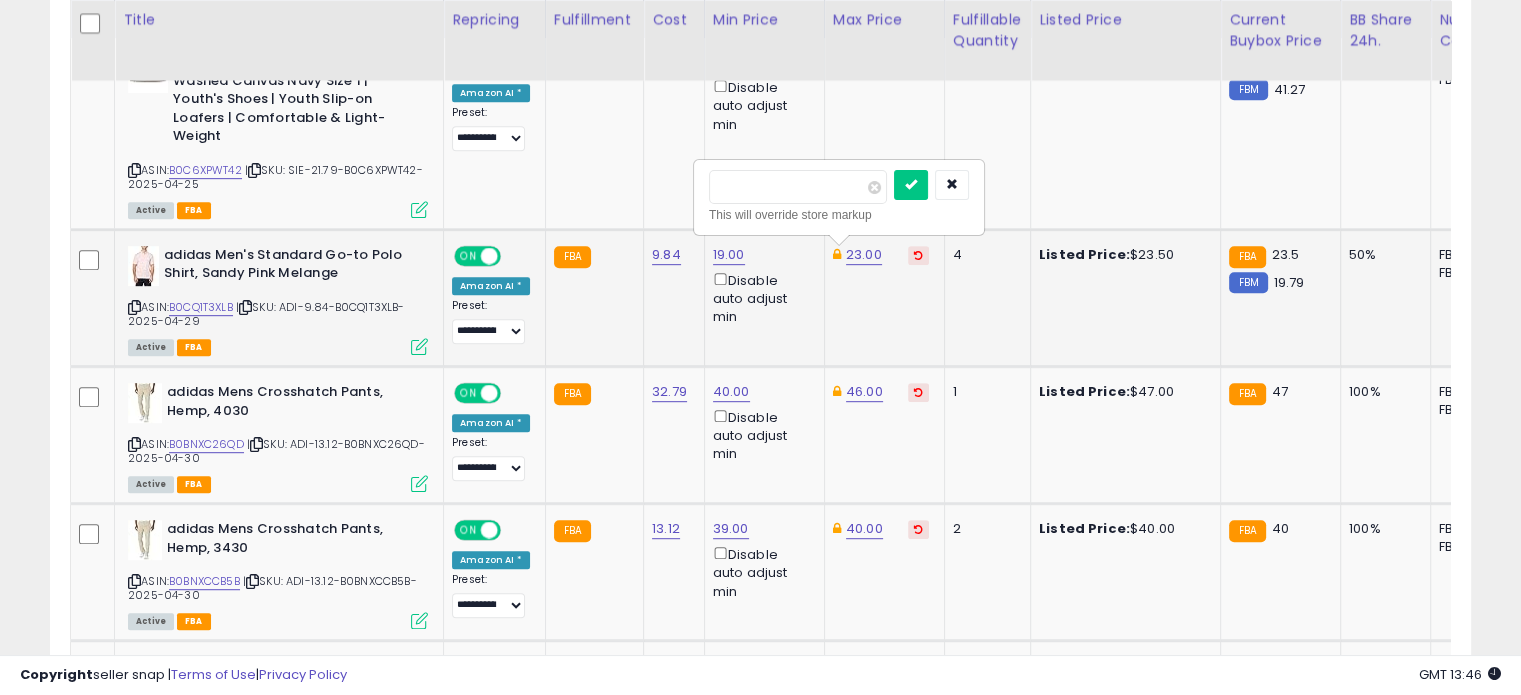 drag, startPoint x: 766, startPoint y: 183, endPoint x: 716, endPoint y: 175, distance: 50.635956 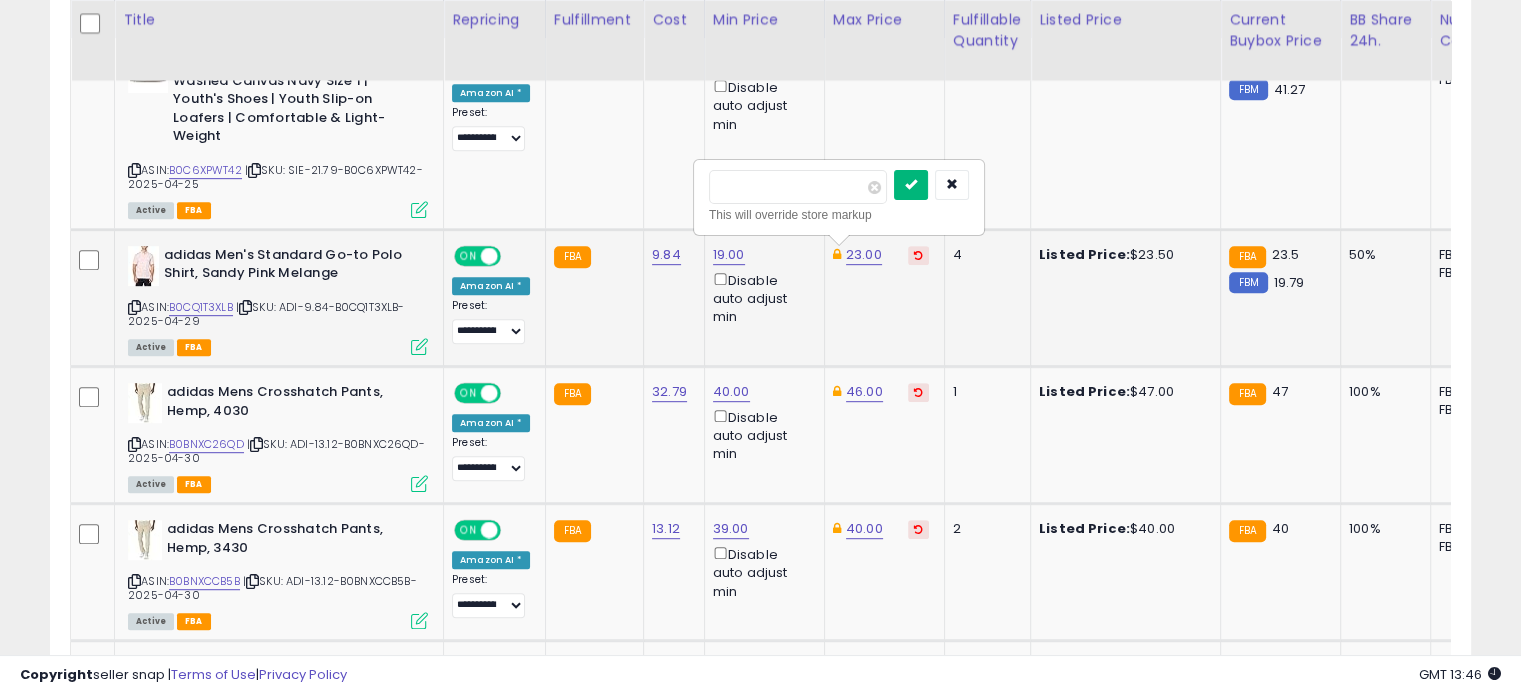 type on "**" 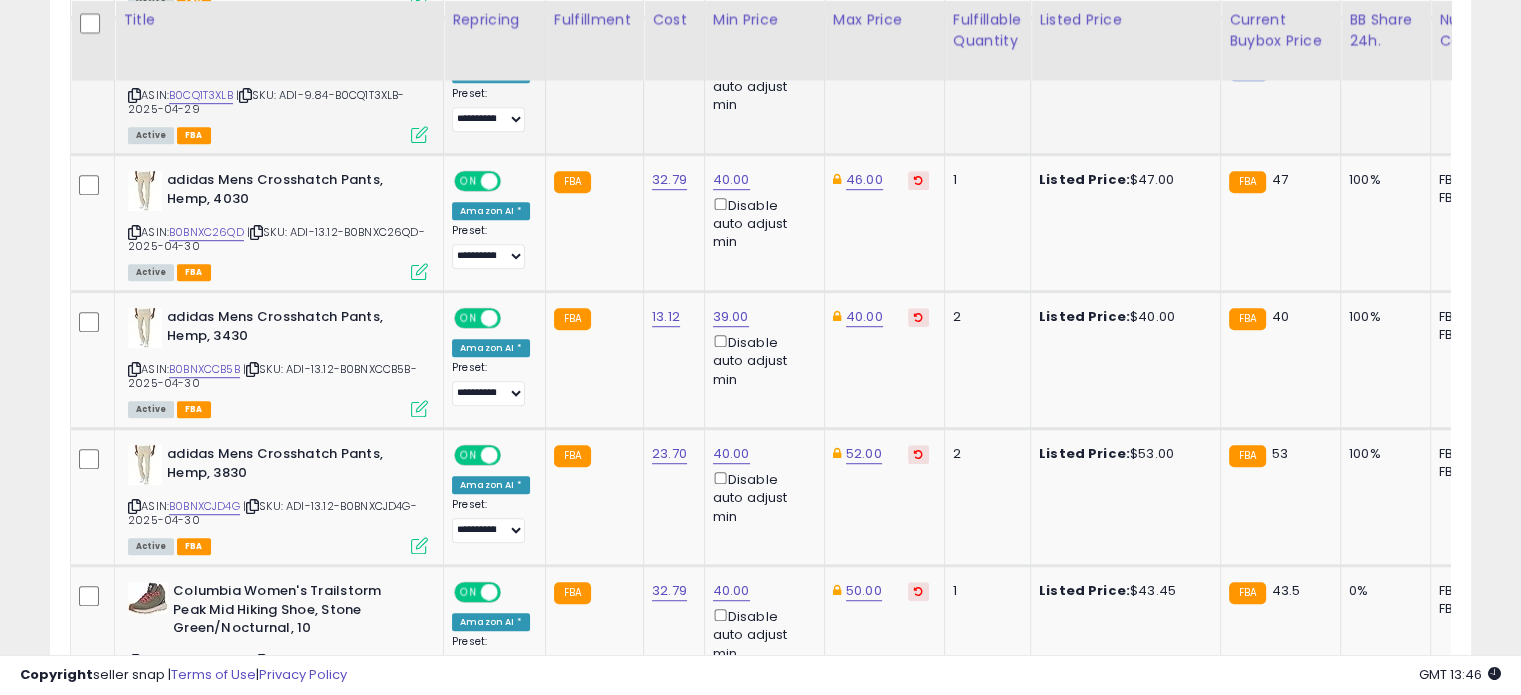 scroll, scrollTop: 1226, scrollLeft: 0, axis: vertical 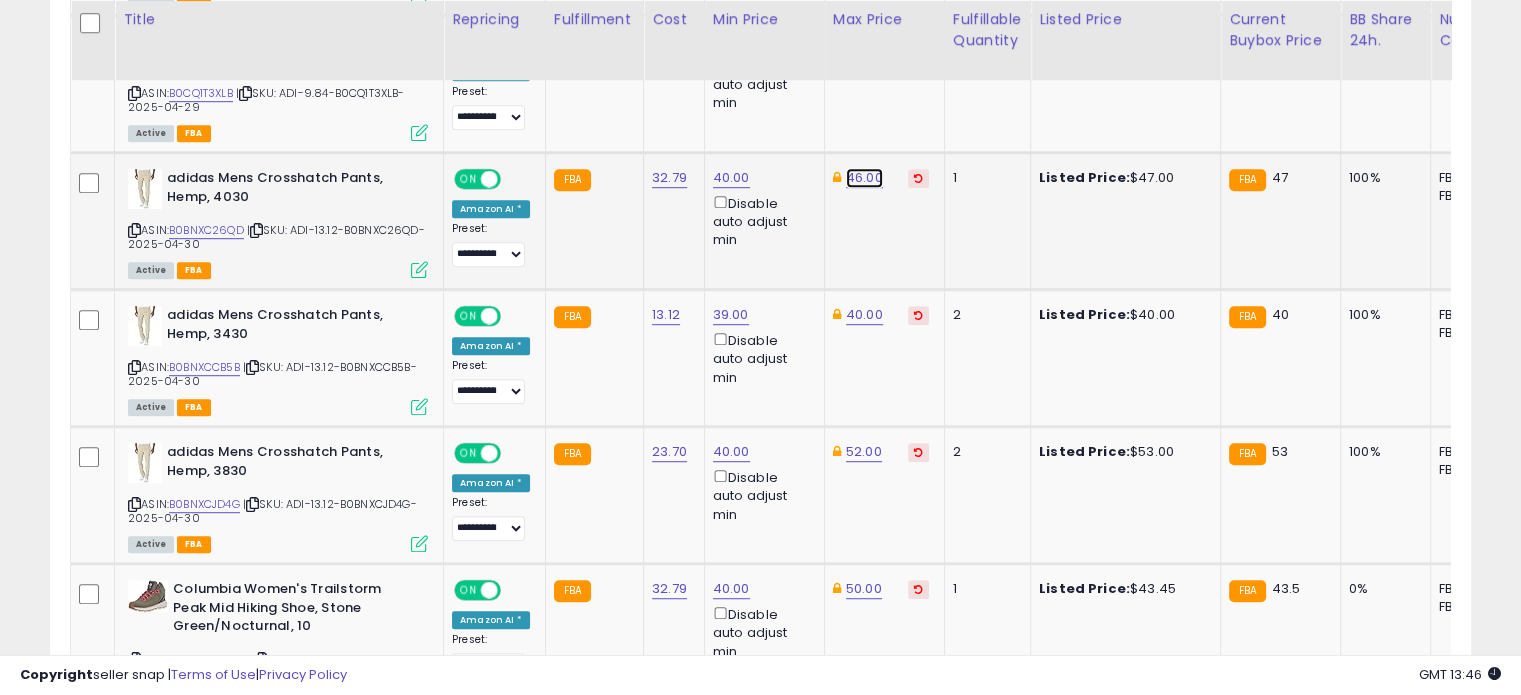 click on "46.00" at bounding box center (864, -152) 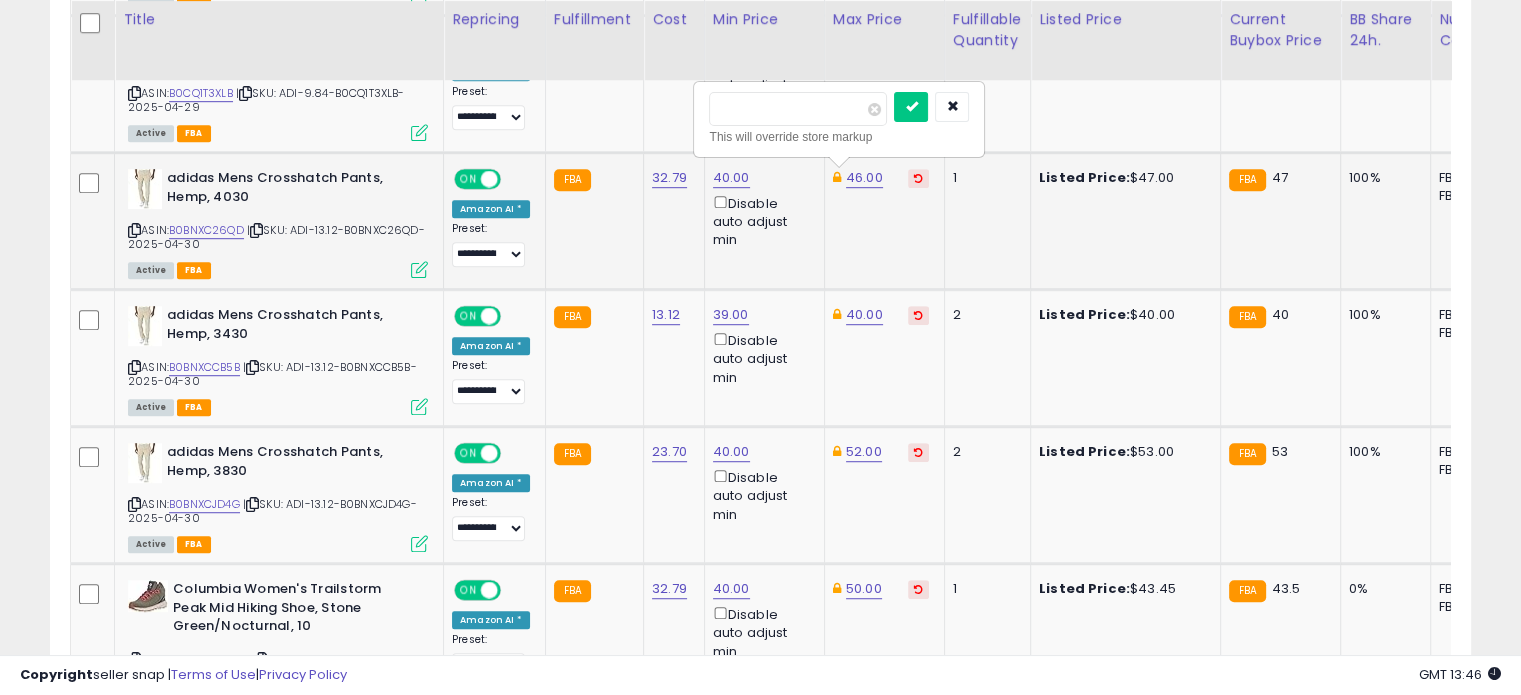 drag, startPoint x: 791, startPoint y: 110, endPoint x: 704, endPoint y: 103, distance: 87.28116 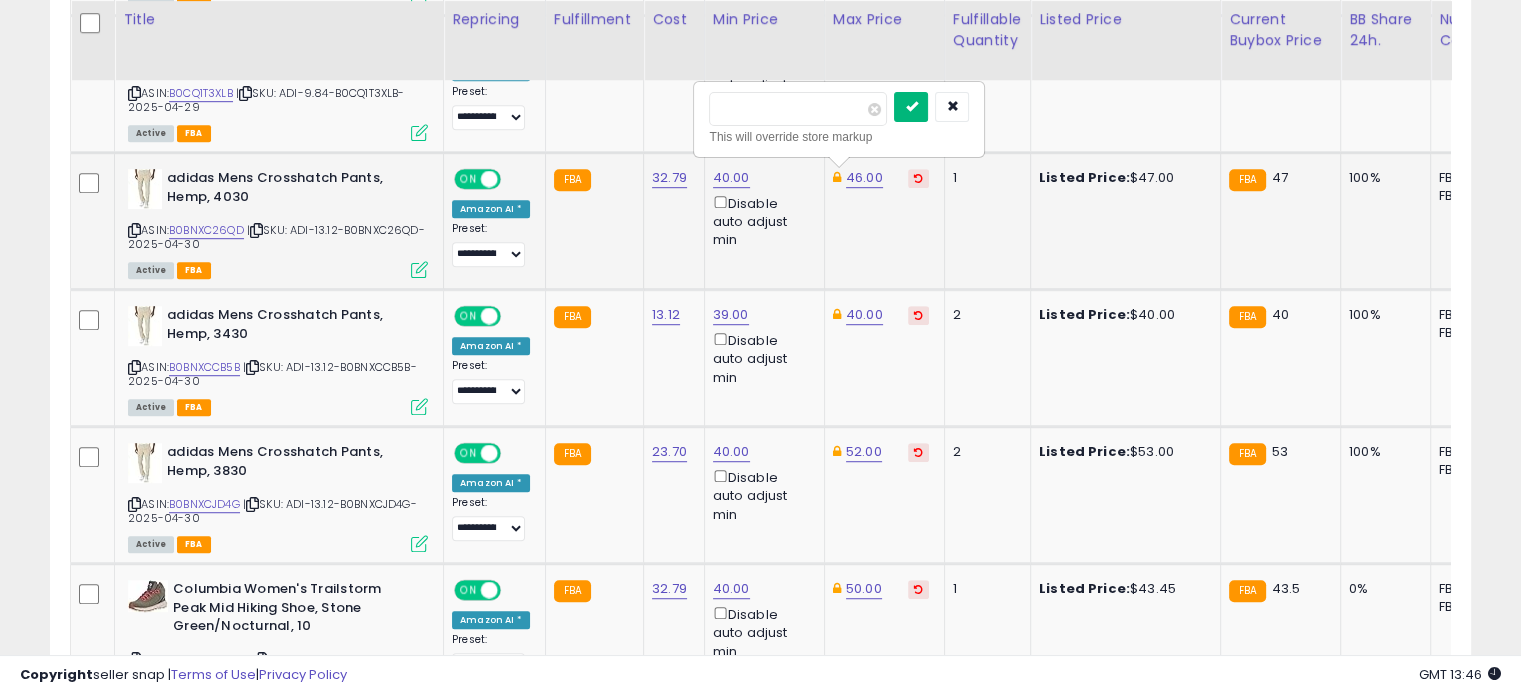 type on "**" 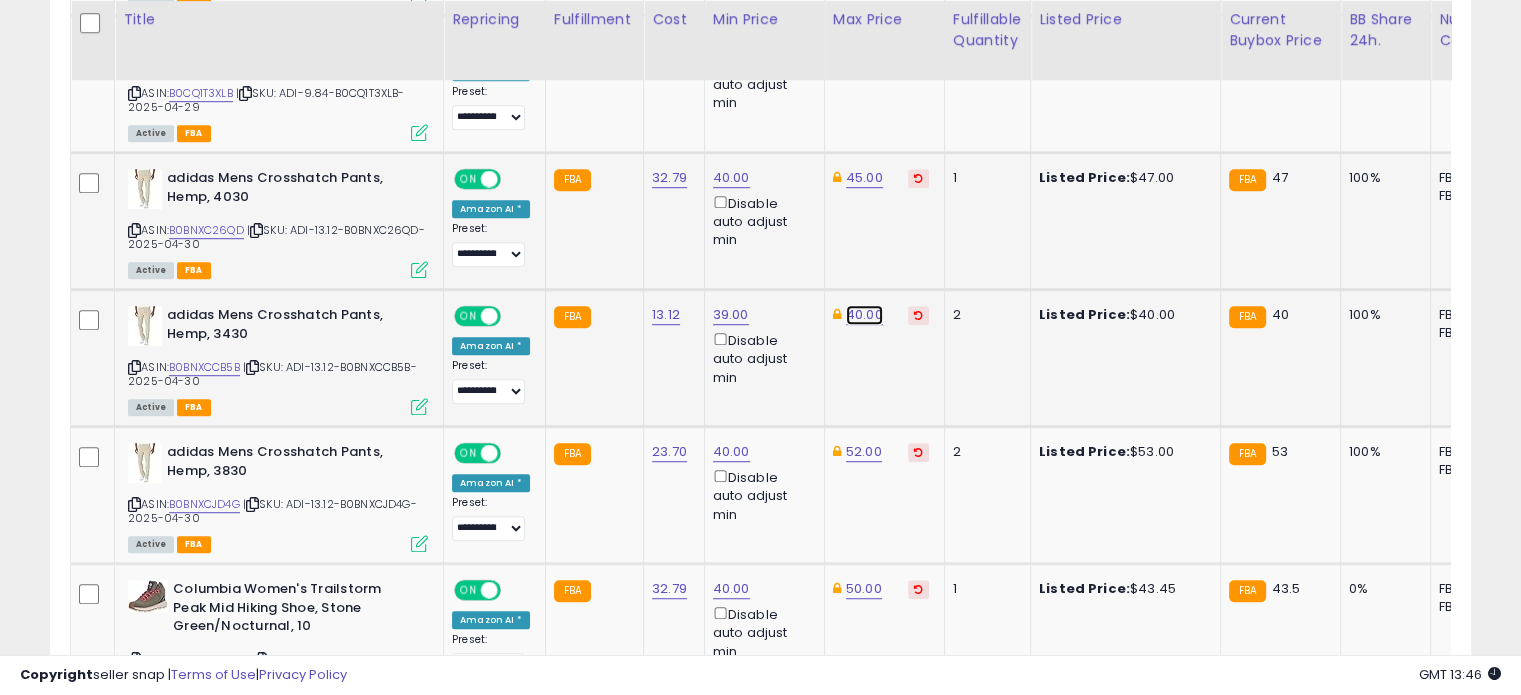 click on "40.00" at bounding box center [864, -152] 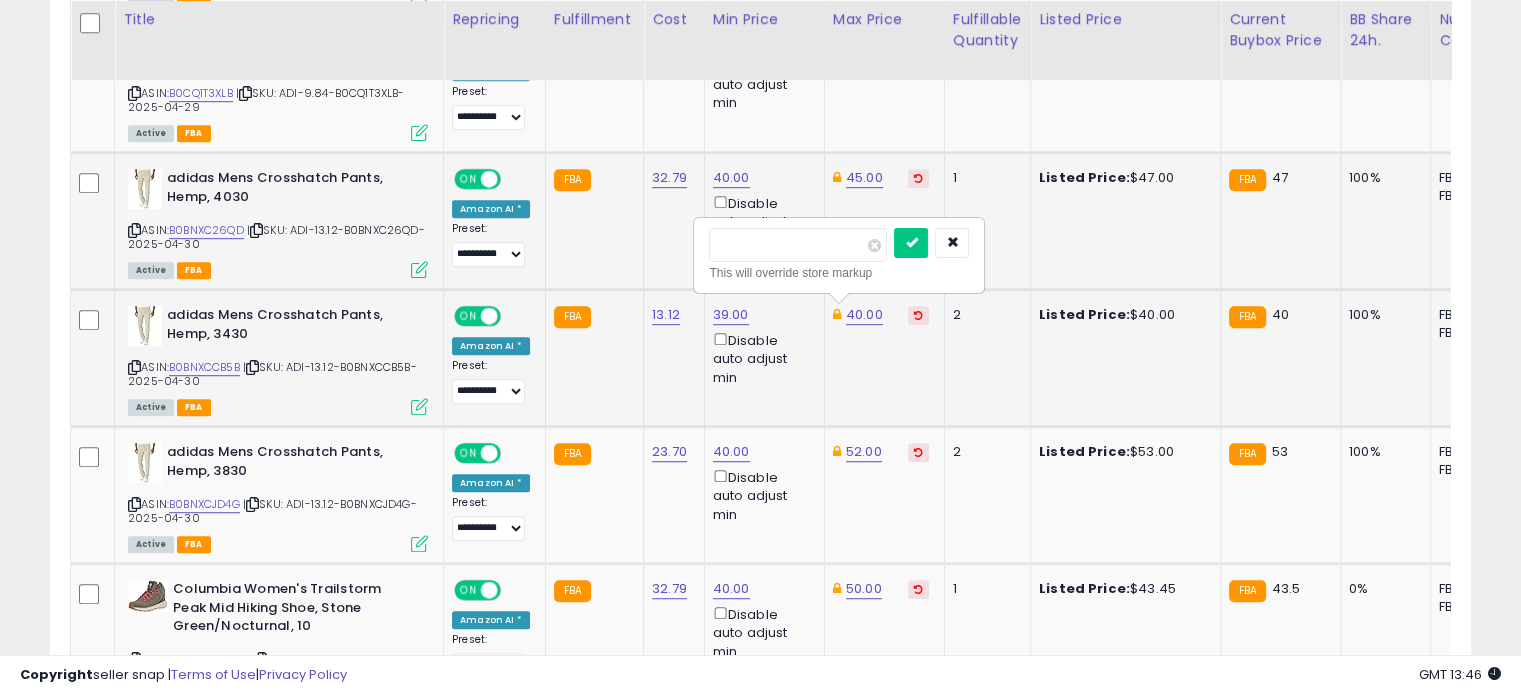 drag, startPoint x: 777, startPoint y: 232, endPoint x: 708, endPoint y: 231, distance: 69.00725 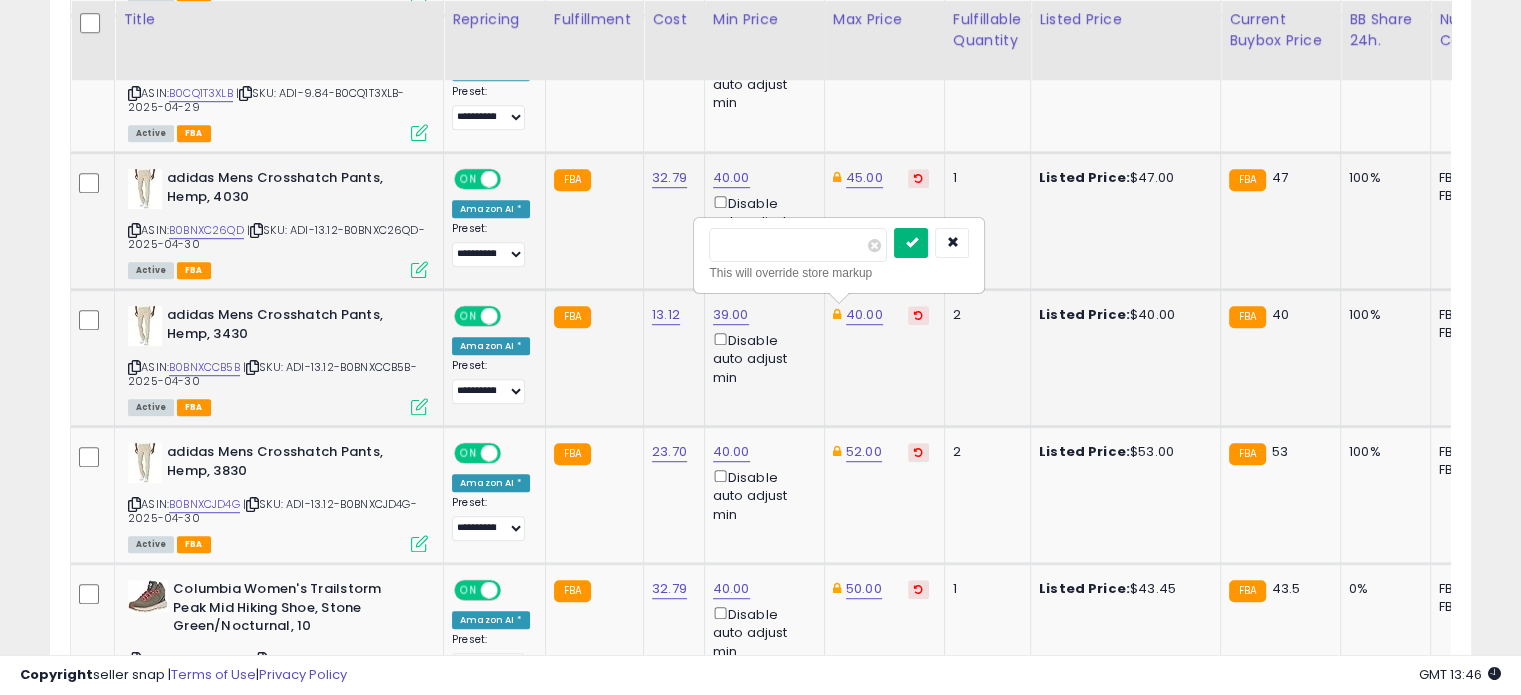type on "**" 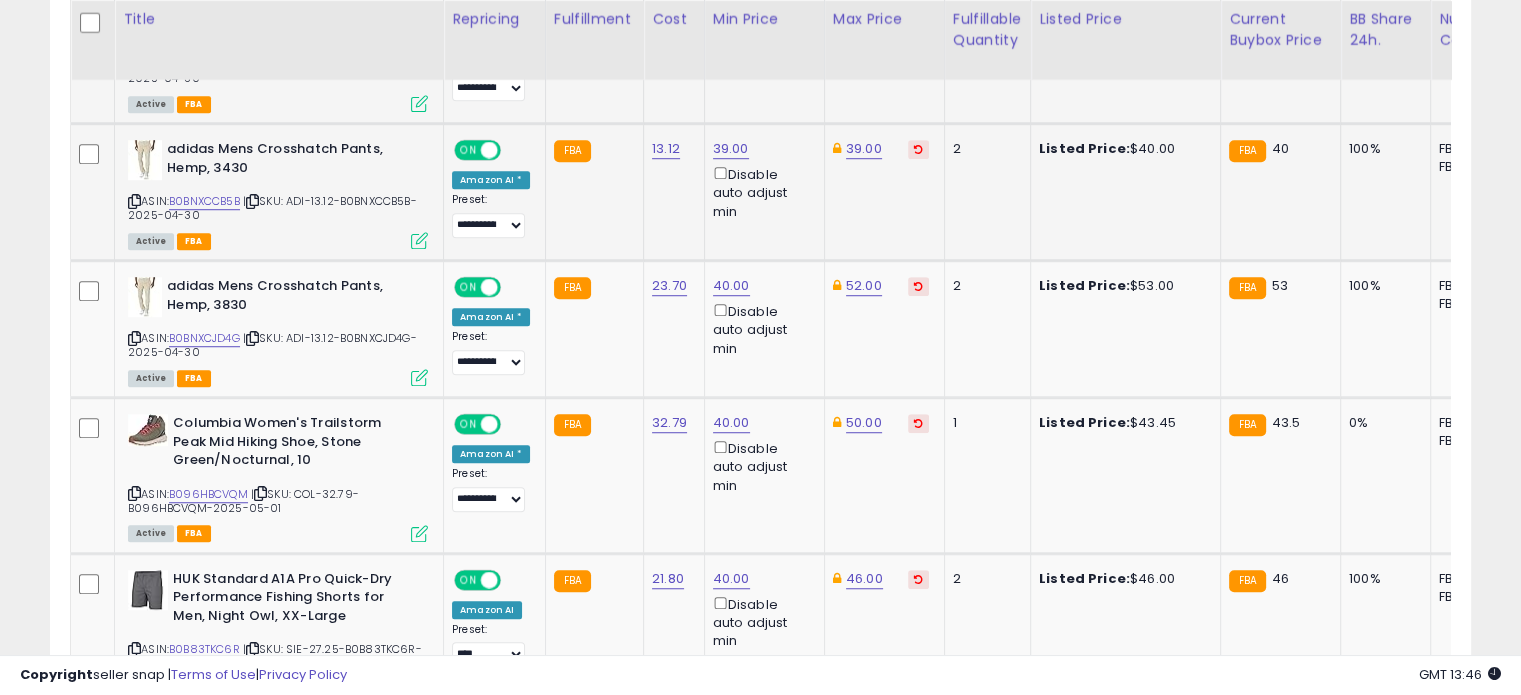 scroll, scrollTop: 1392, scrollLeft: 0, axis: vertical 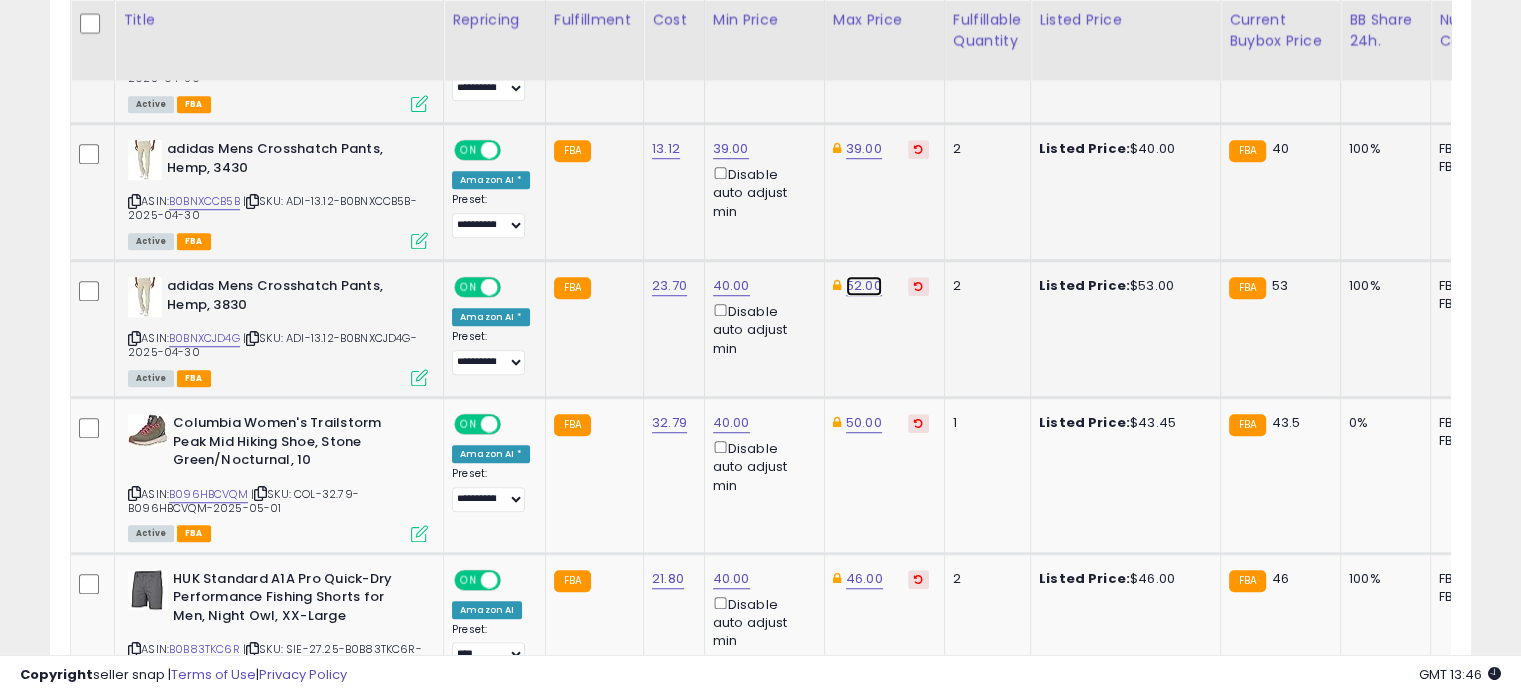 click on "52.00" at bounding box center (864, -318) 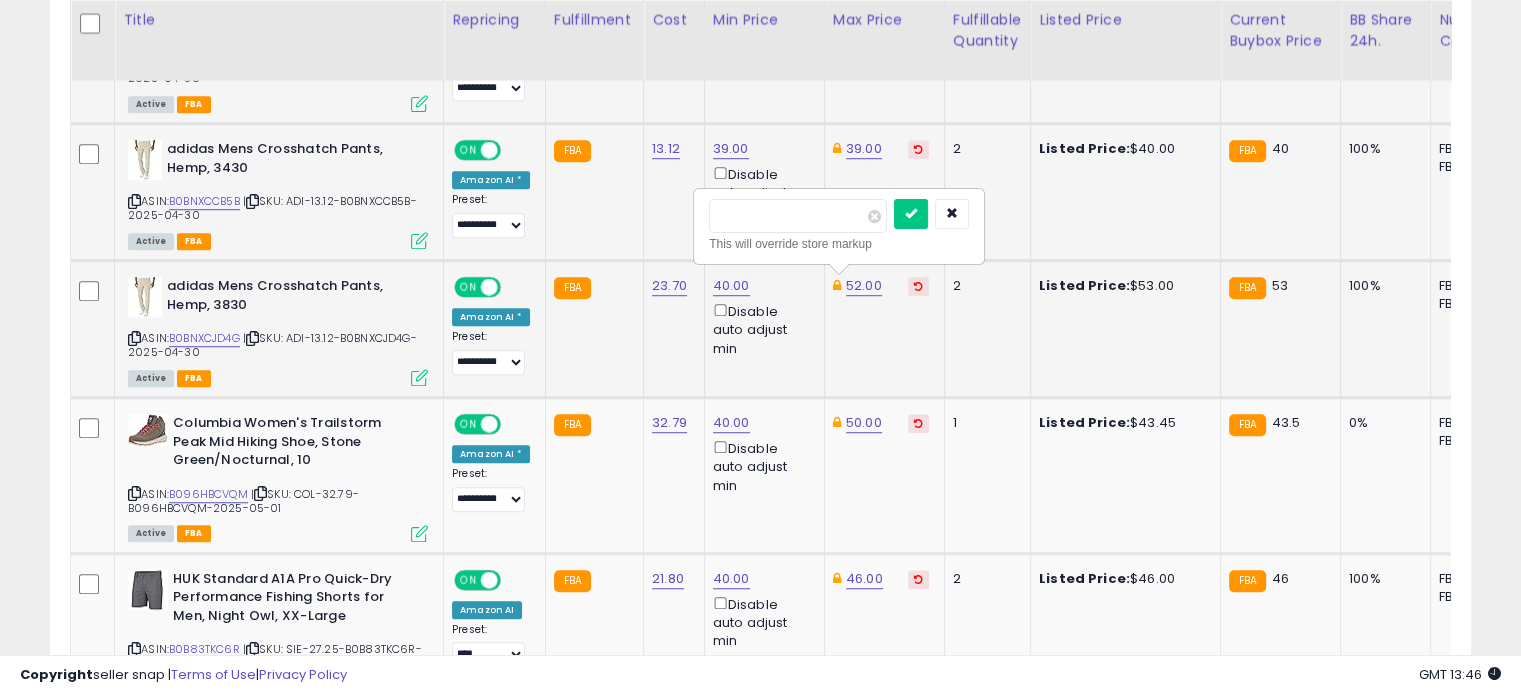 drag, startPoint x: 790, startPoint y: 214, endPoint x: 719, endPoint y: 209, distance: 71.17584 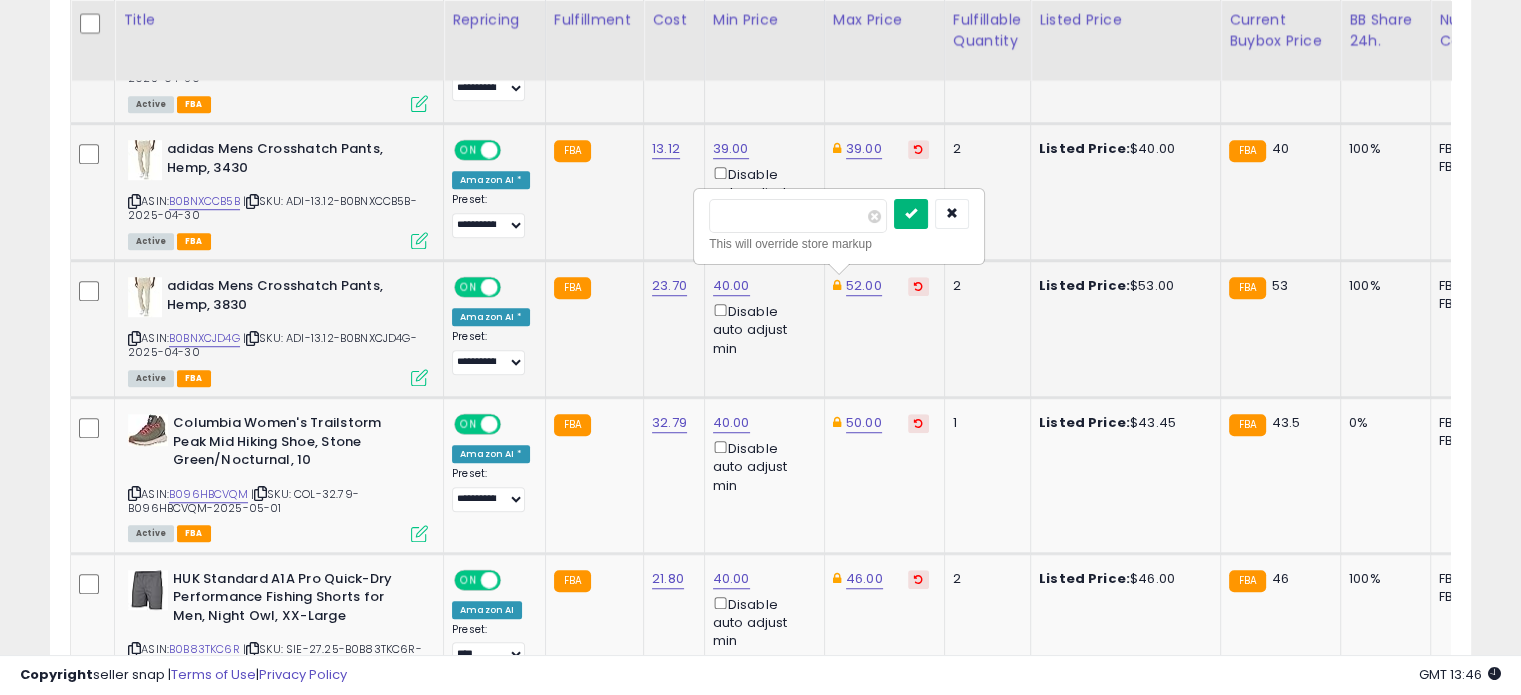 click at bounding box center [911, 213] 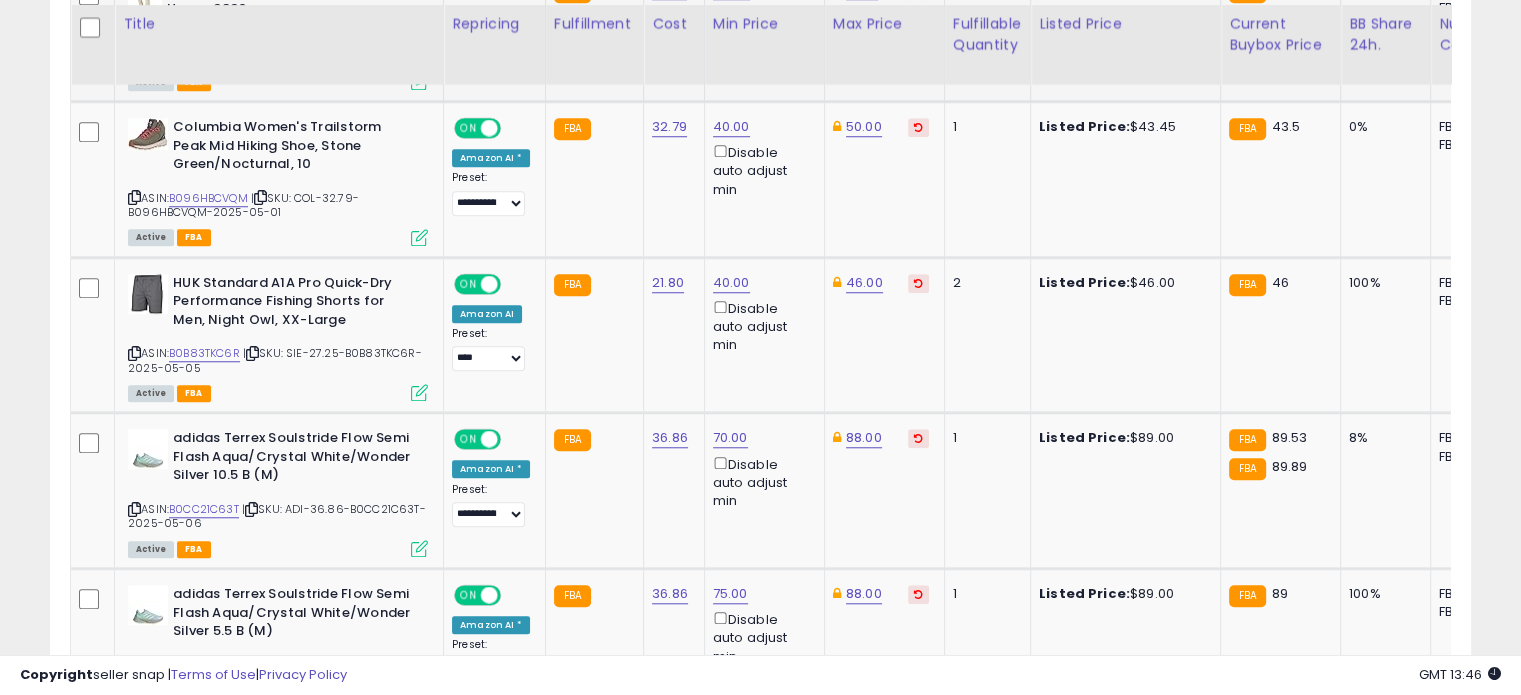 scroll, scrollTop: 1692, scrollLeft: 0, axis: vertical 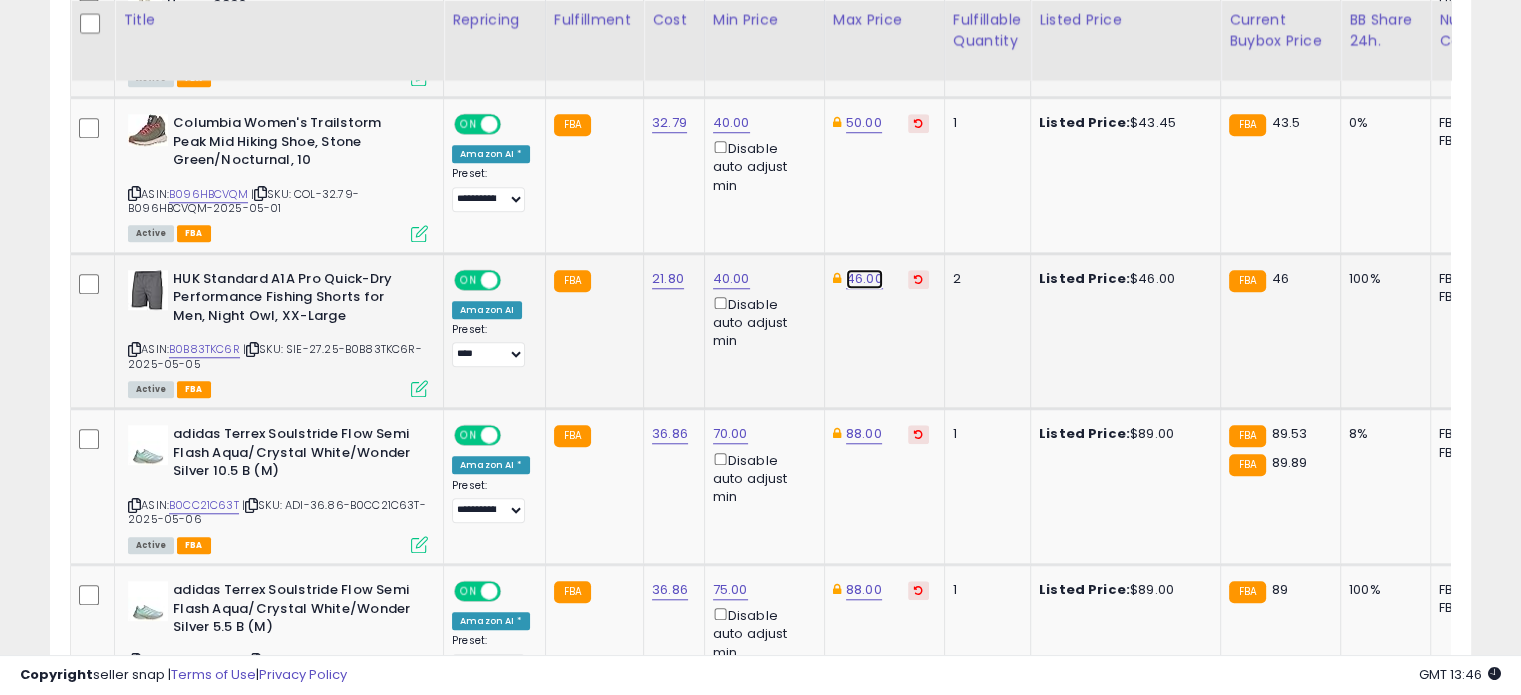 click on "46.00" at bounding box center [864, -618] 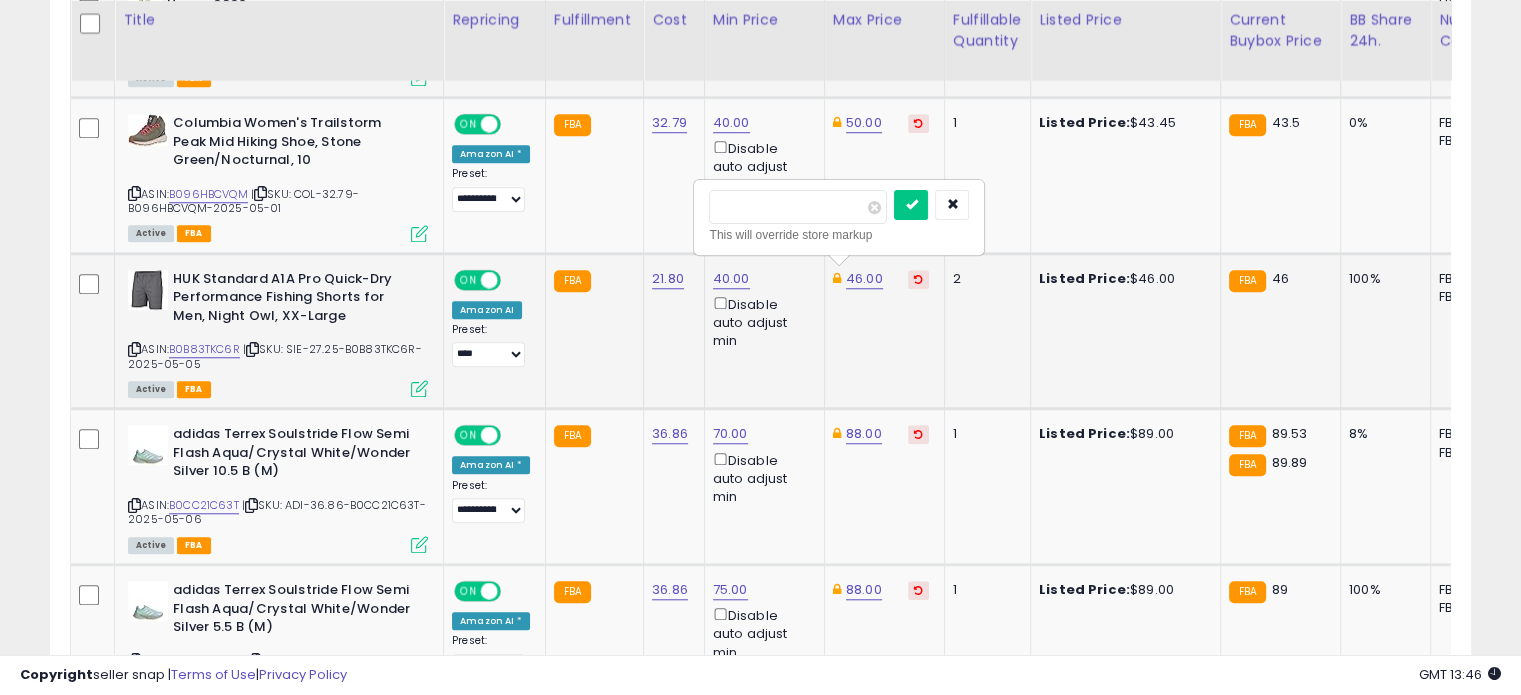 drag, startPoint x: 760, startPoint y: 201, endPoint x: 716, endPoint y: 199, distance: 44.04543 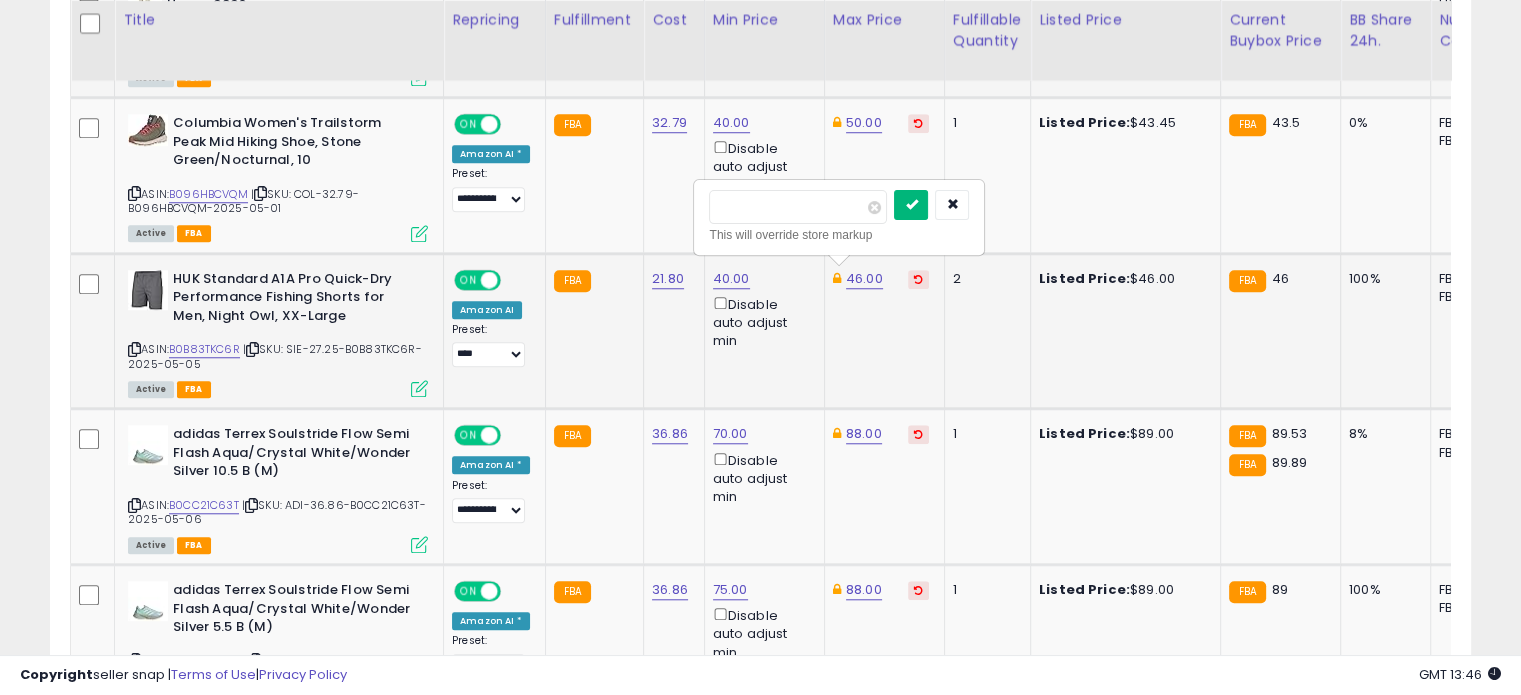 click at bounding box center [911, 205] 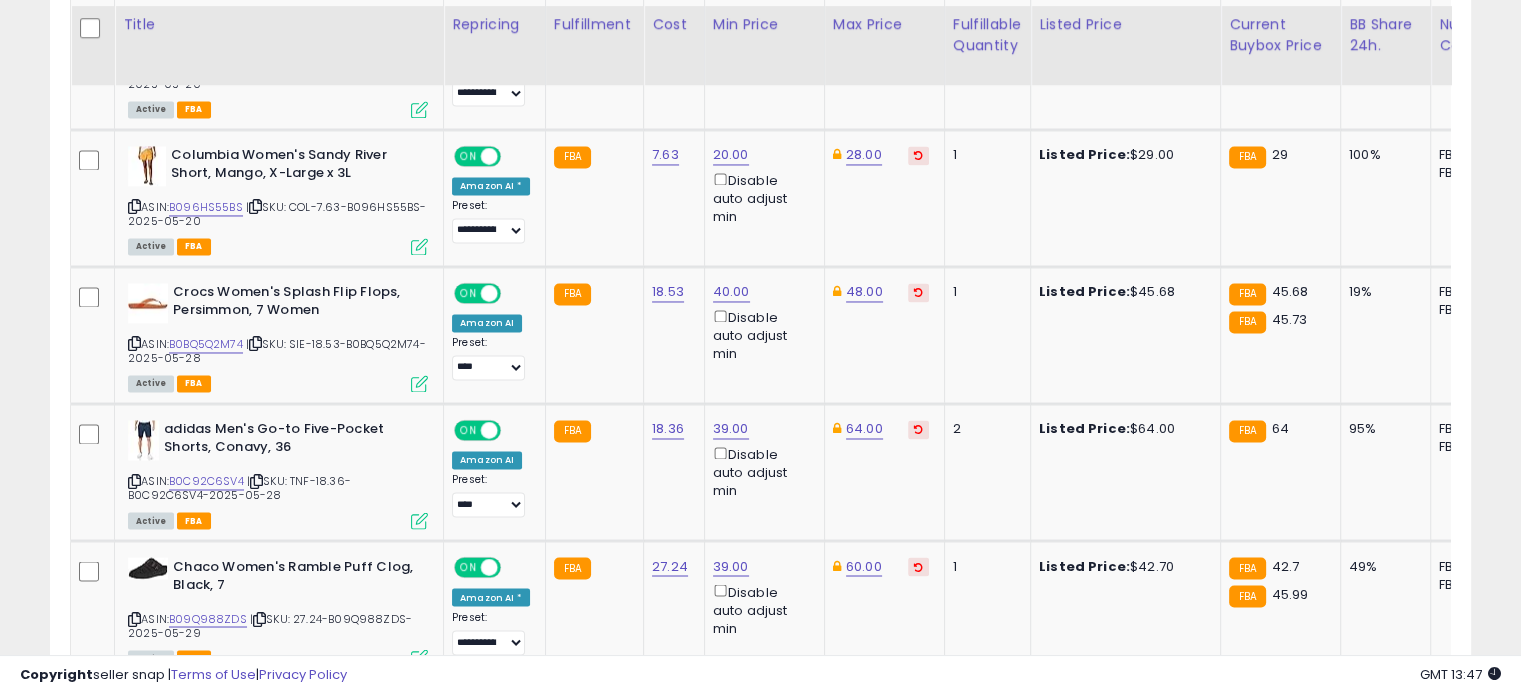 scroll, scrollTop: 3303, scrollLeft: 0, axis: vertical 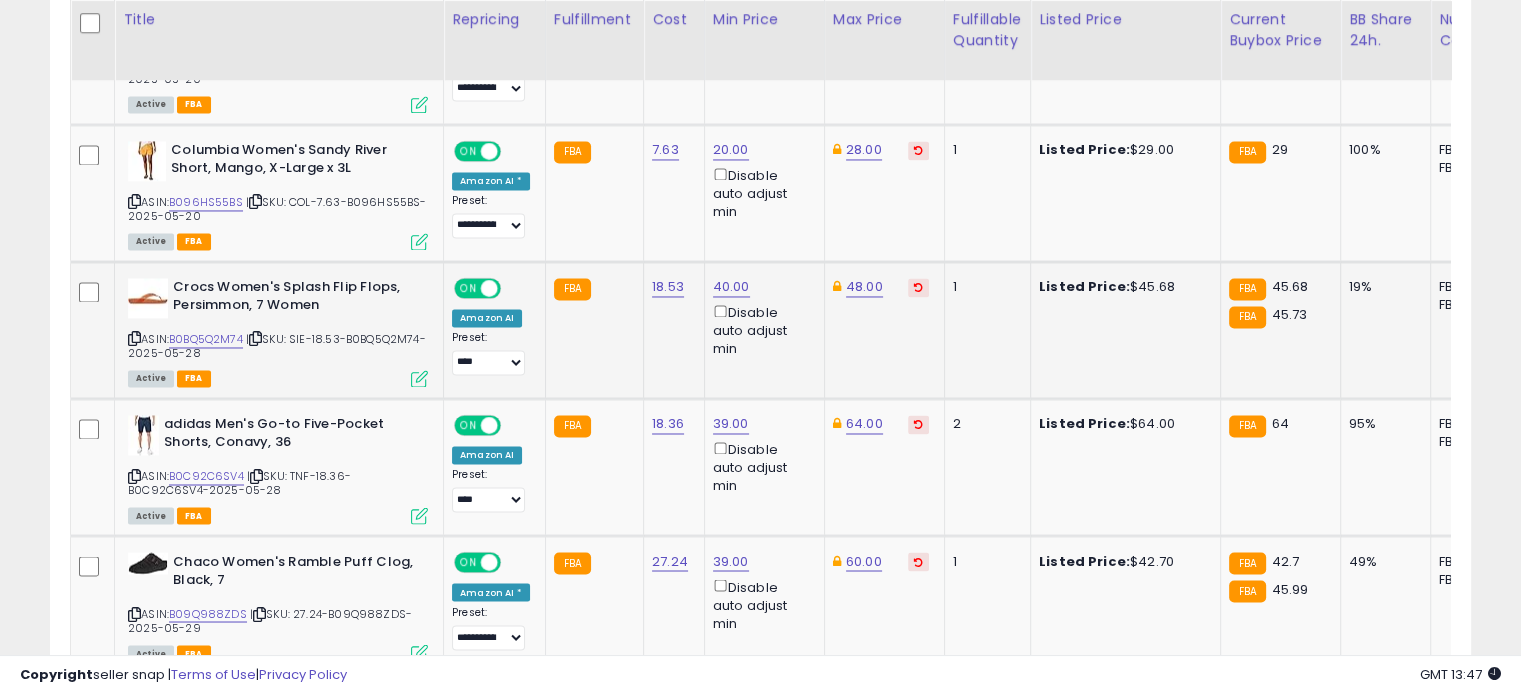 click on "48.00" 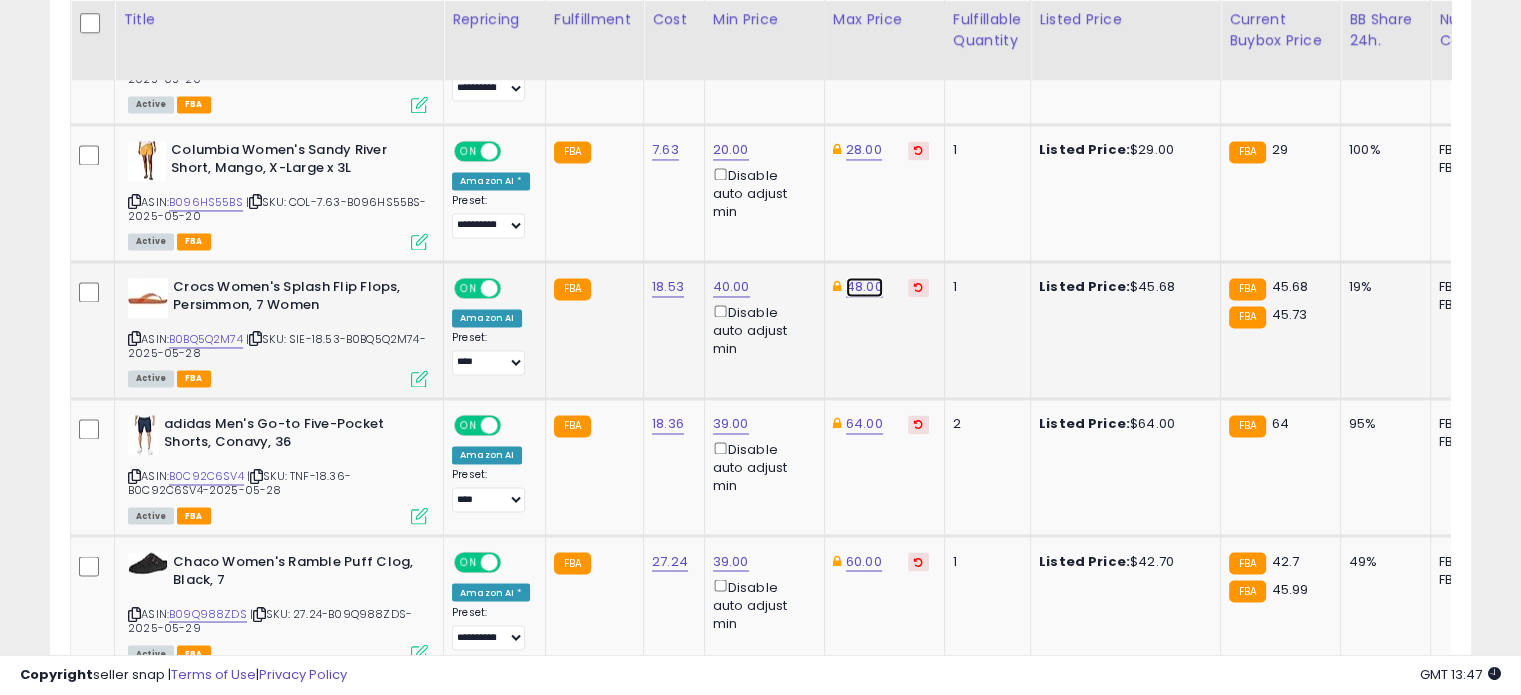 click on "48.00" at bounding box center [864, -2229] 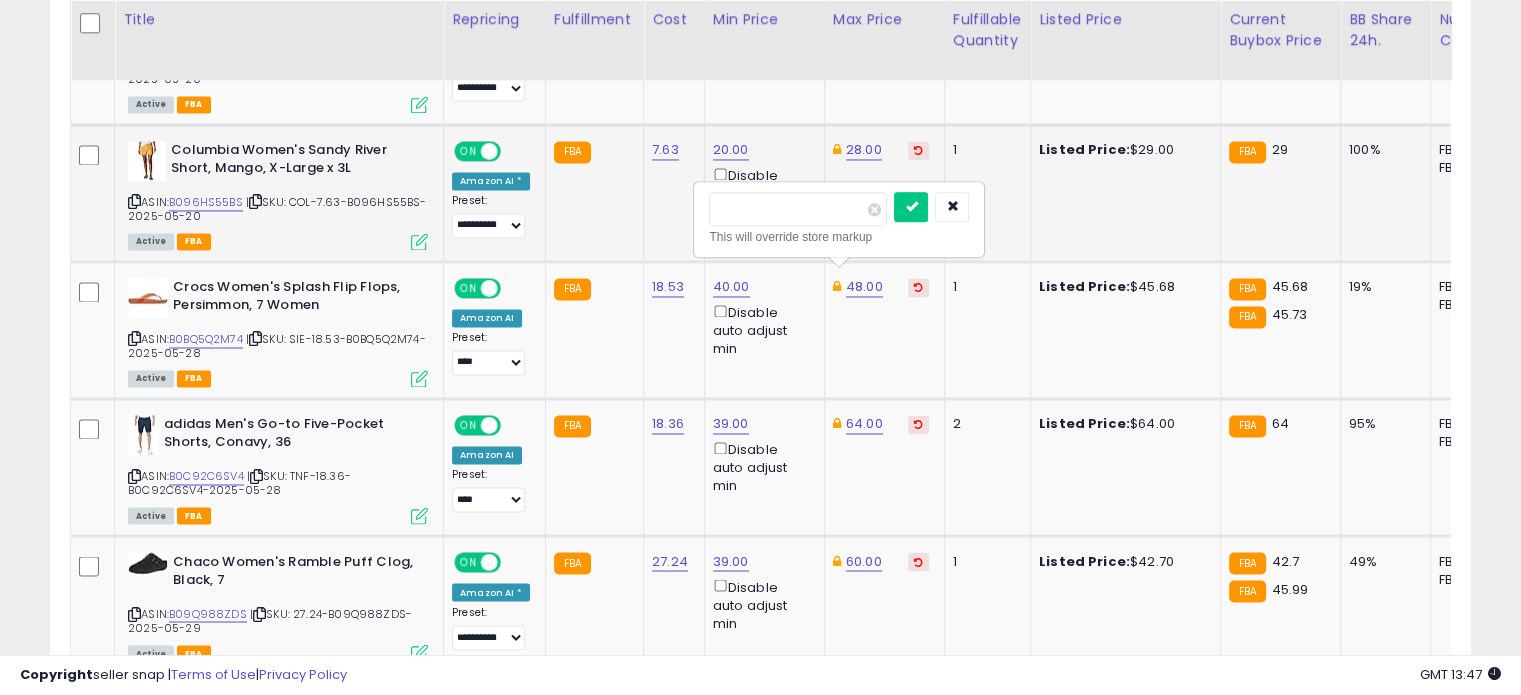 drag, startPoint x: 787, startPoint y: 197, endPoint x: 684, endPoint y: 215, distance: 104.56099 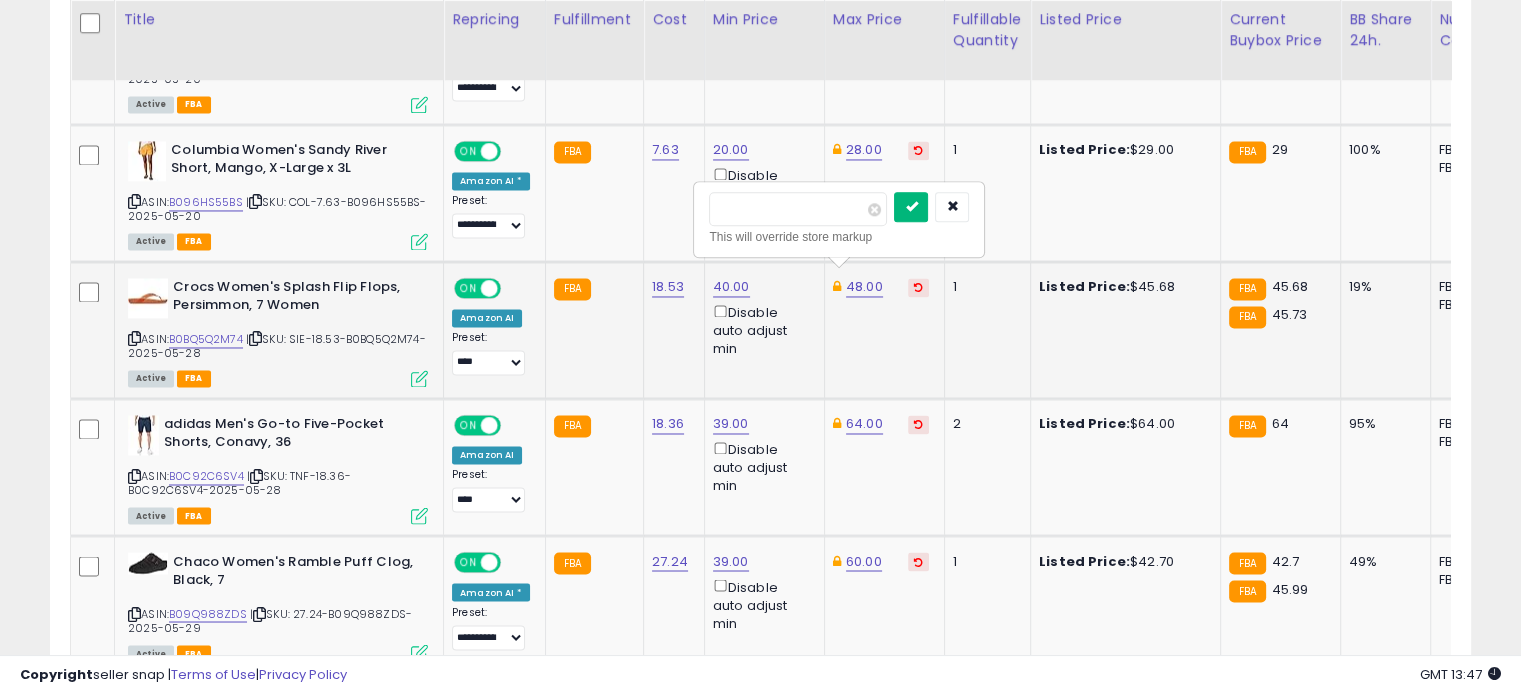 click at bounding box center (911, 207) 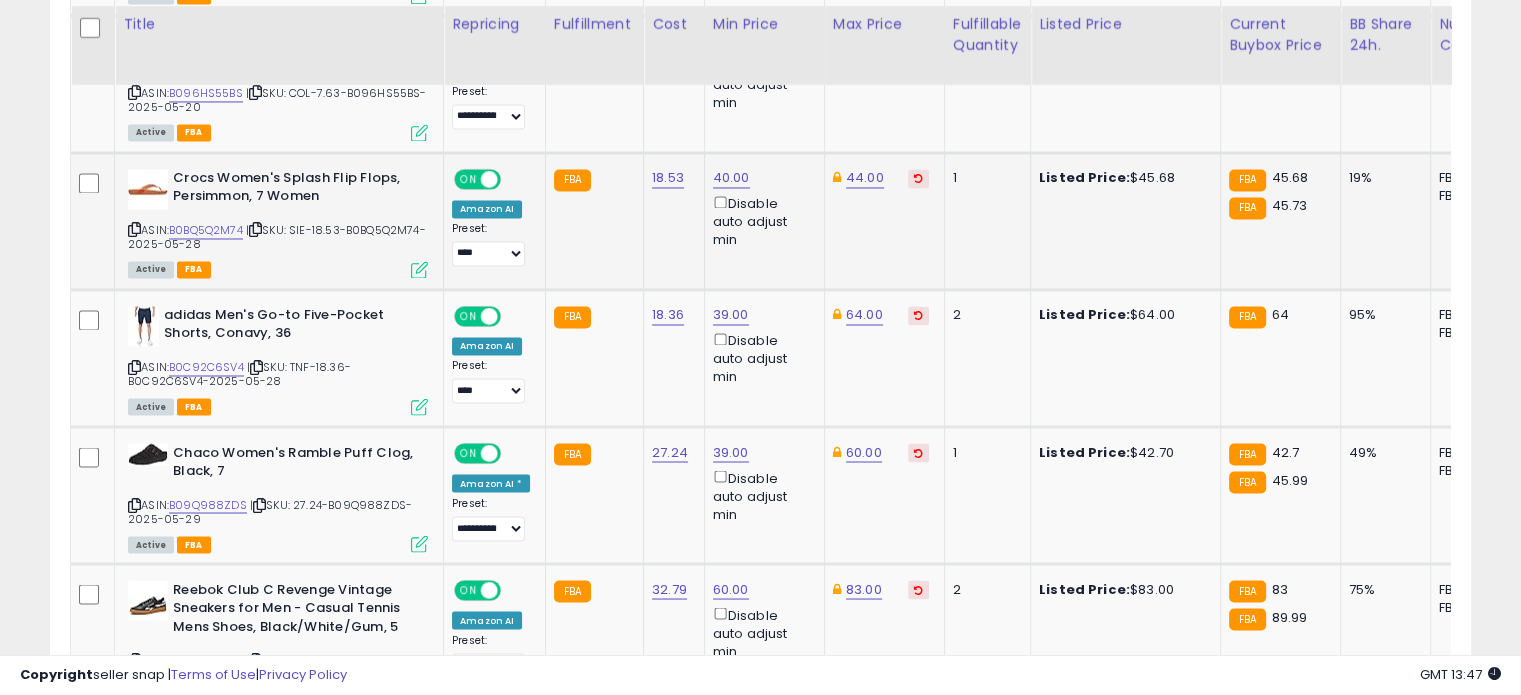 scroll, scrollTop: 3423, scrollLeft: 0, axis: vertical 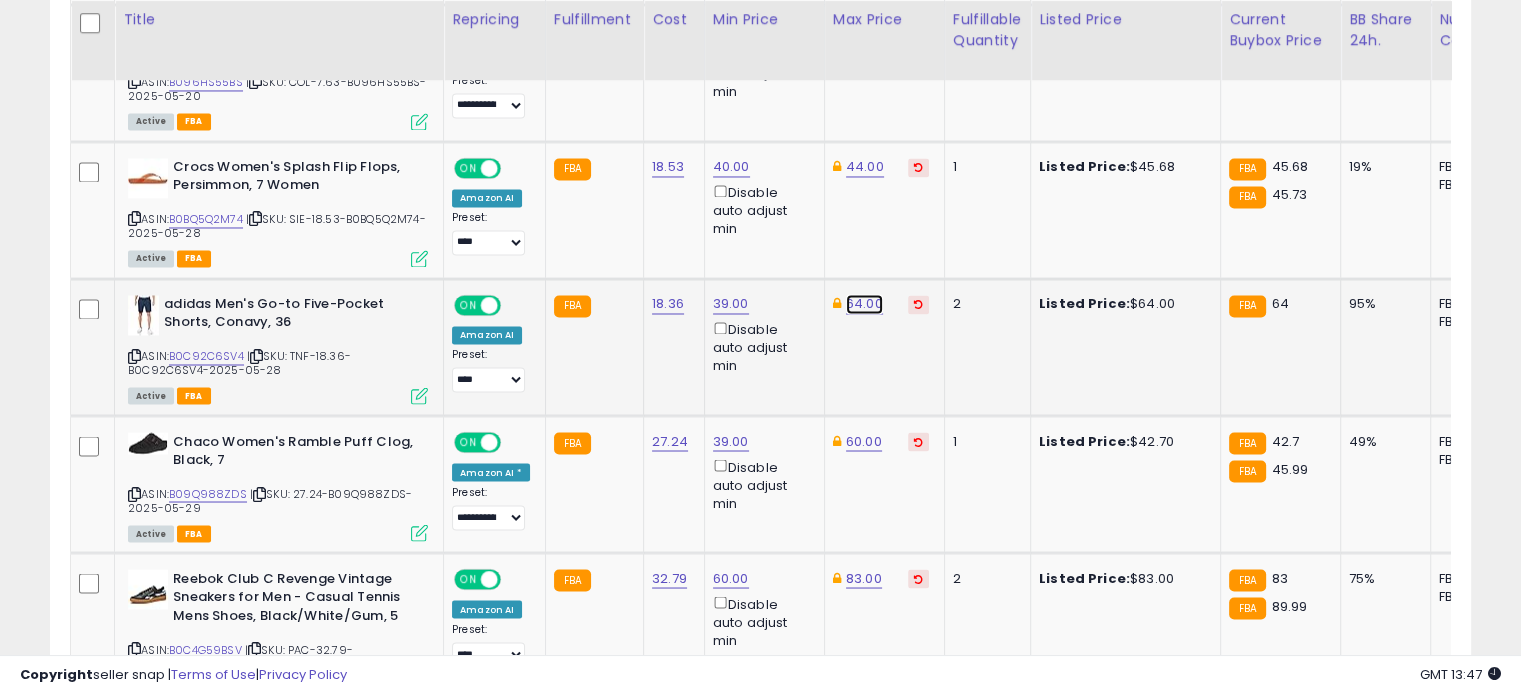 click on "64.00" at bounding box center [864, -2349] 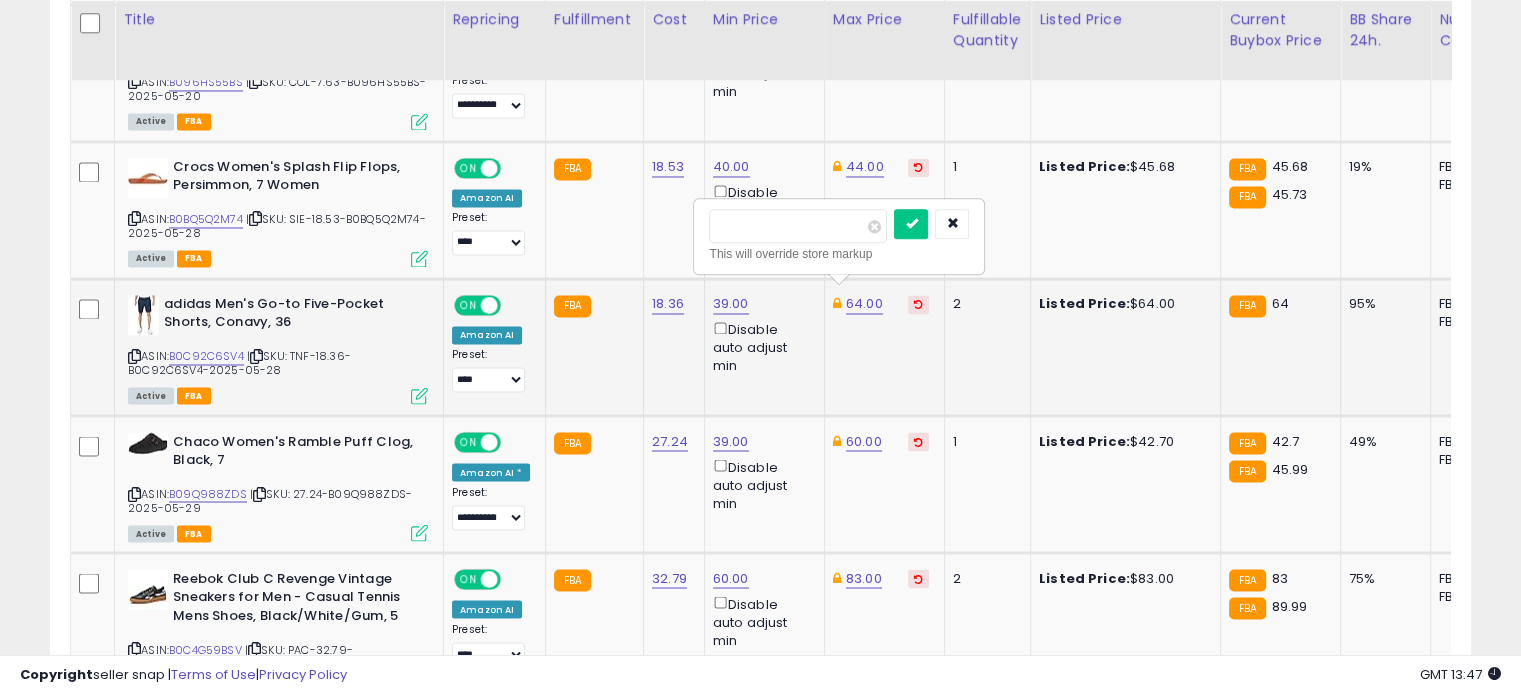 drag, startPoint x: 779, startPoint y: 219, endPoint x: 701, endPoint y: 210, distance: 78.51752 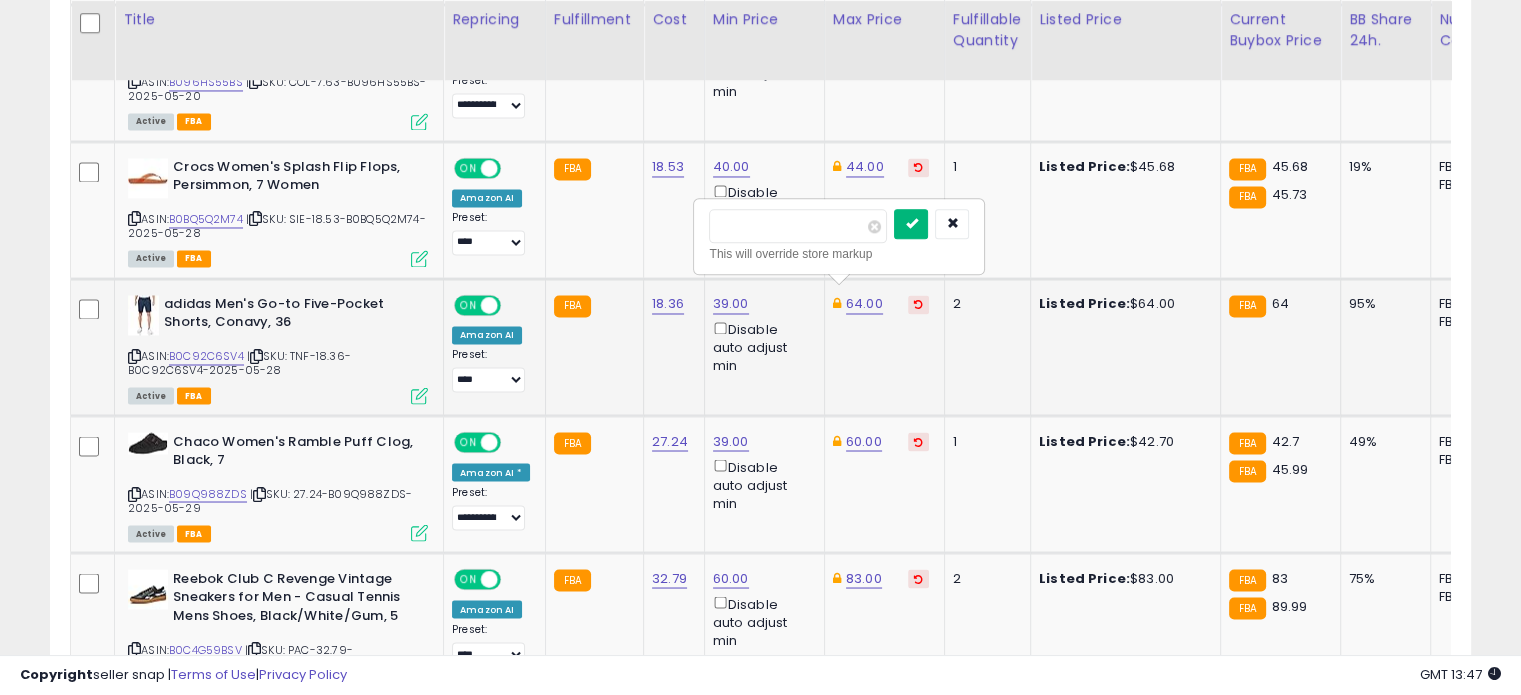 click at bounding box center [911, 223] 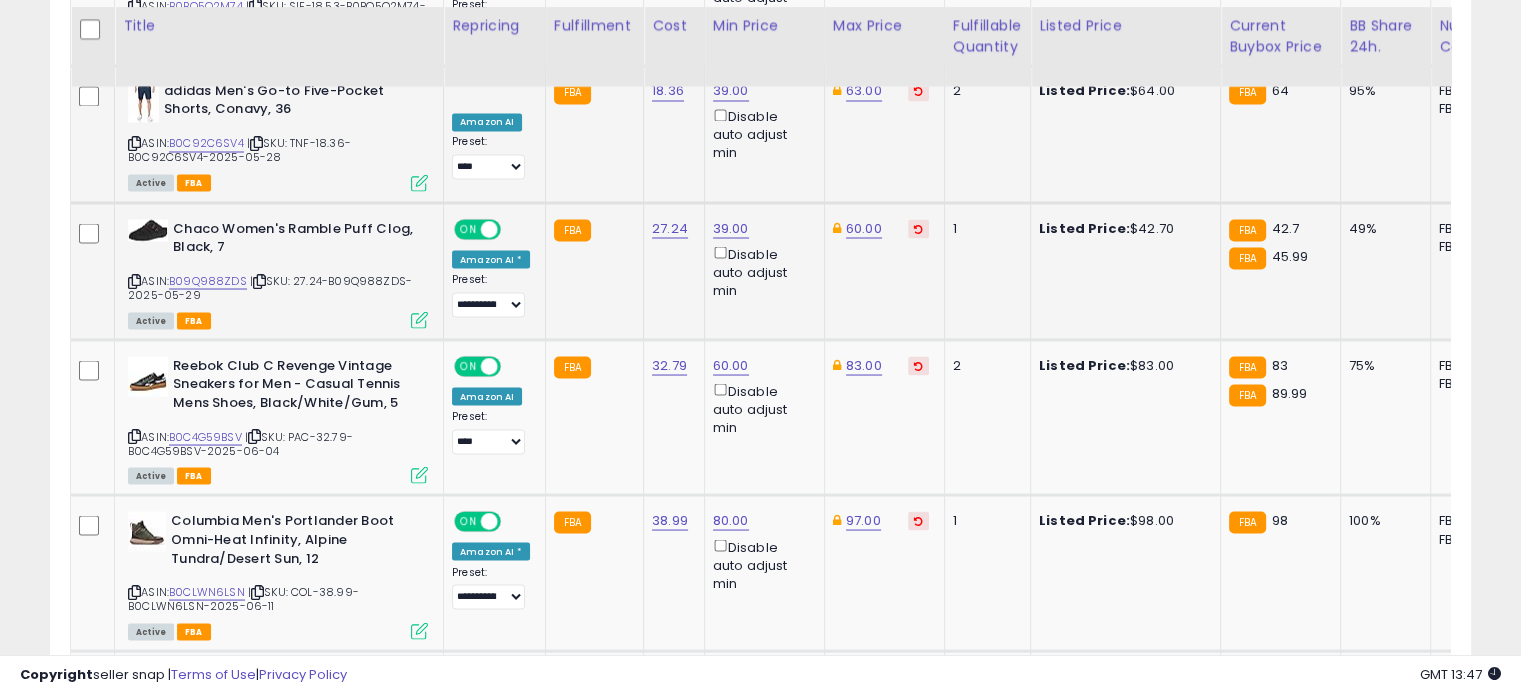 scroll, scrollTop: 3642, scrollLeft: 0, axis: vertical 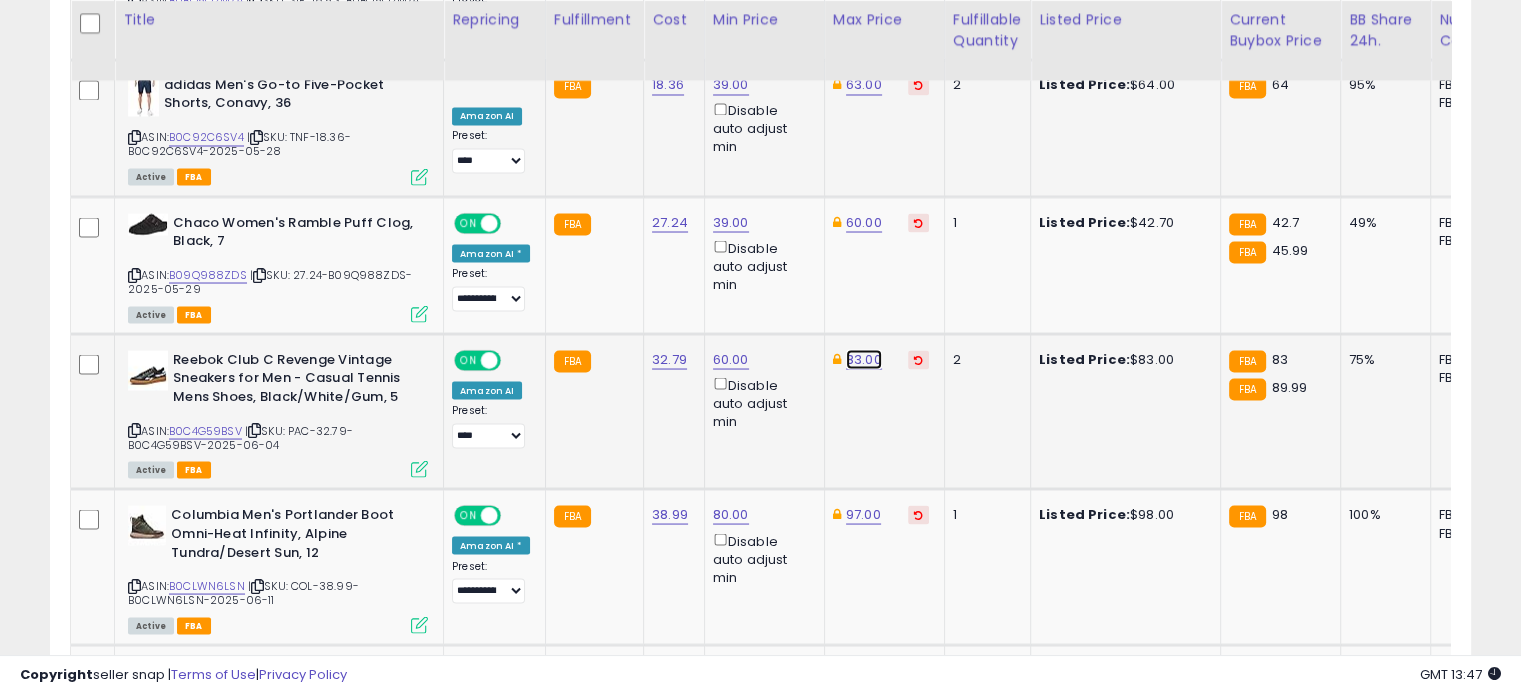 click on "83.00" at bounding box center (864, -2568) 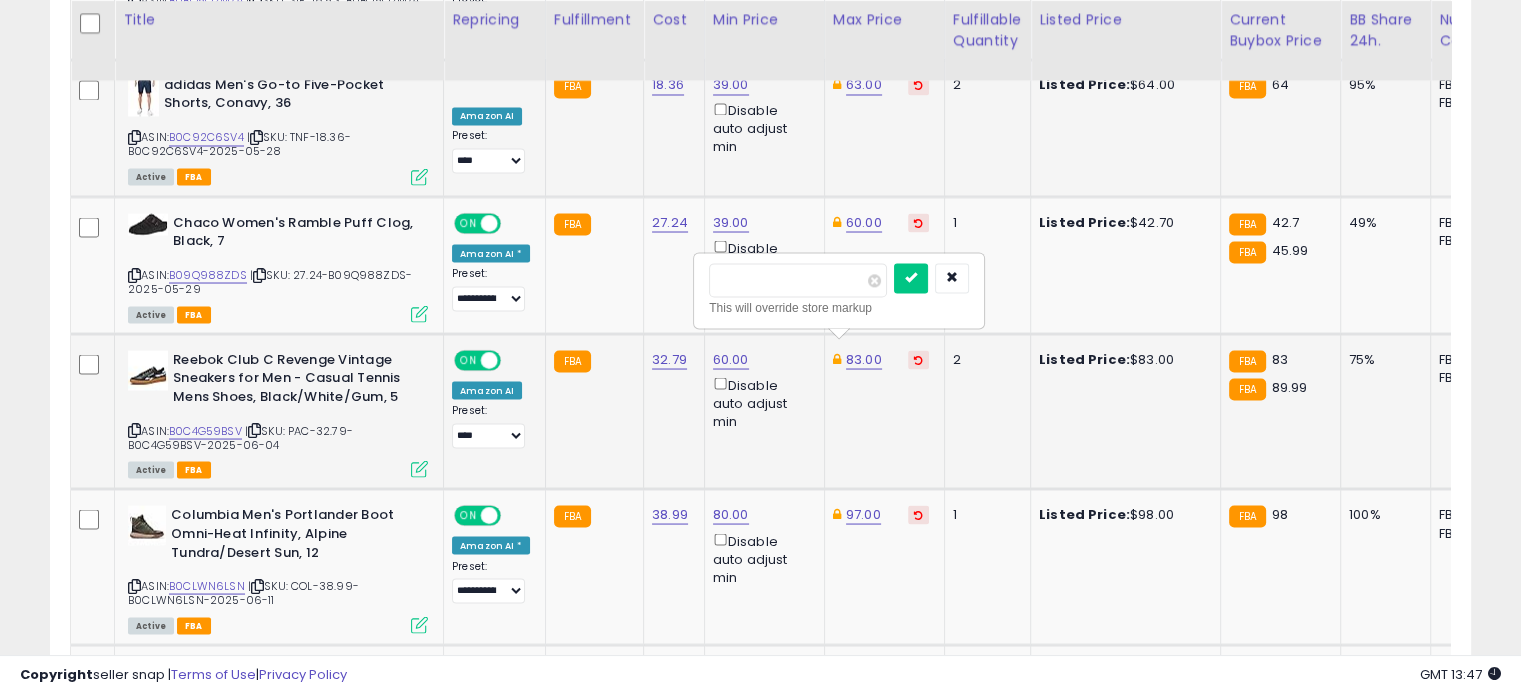 drag, startPoint x: 780, startPoint y: 280, endPoint x: 704, endPoint y: 275, distance: 76.1643 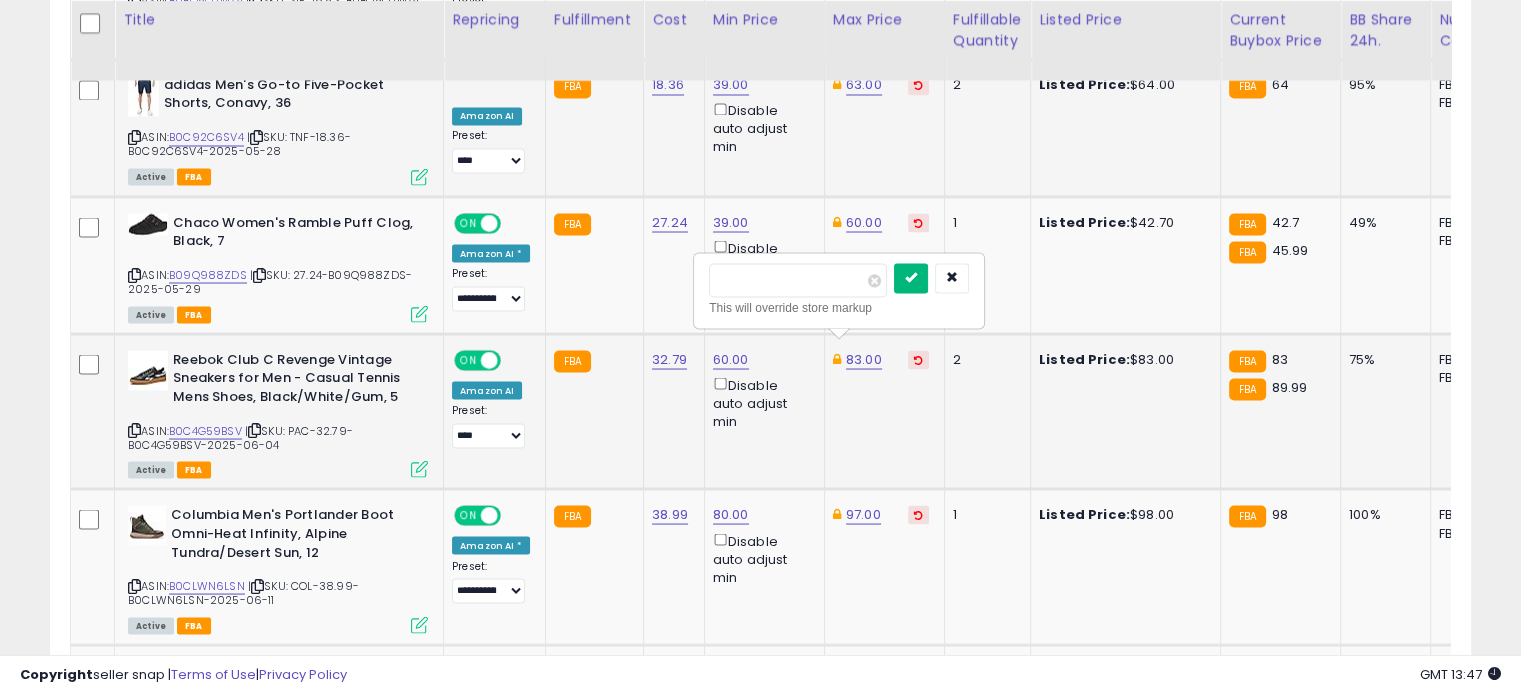 type on "**" 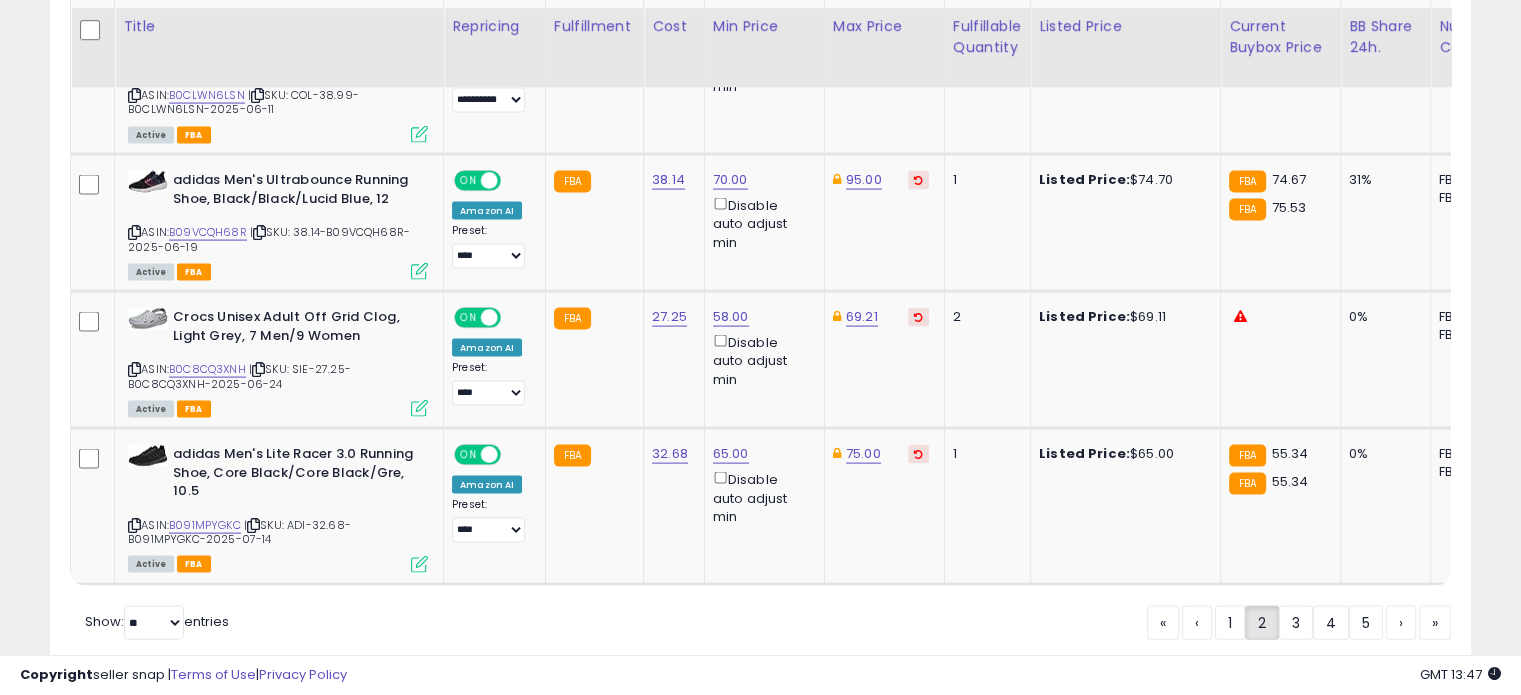 scroll, scrollTop: 4144, scrollLeft: 0, axis: vertical 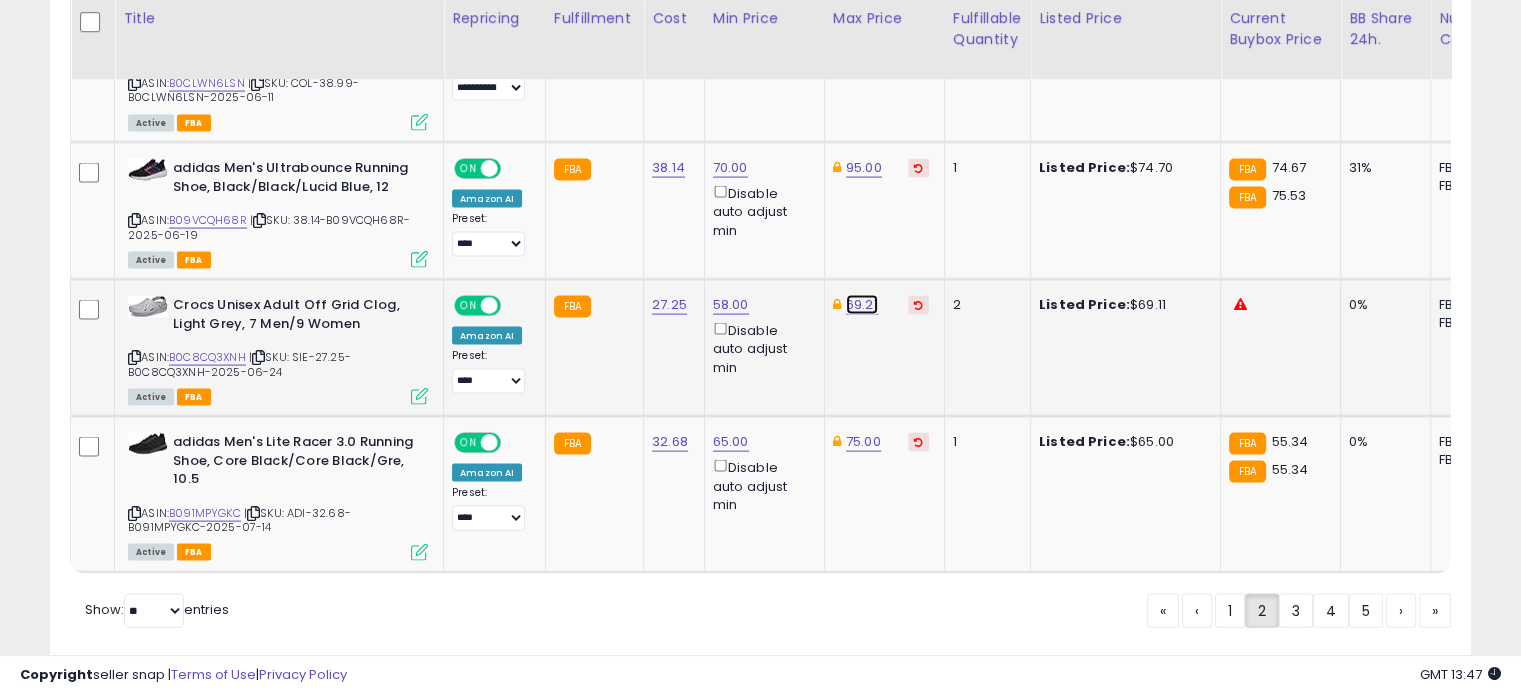 click on "69.21" at bounding box center (864, -3070) 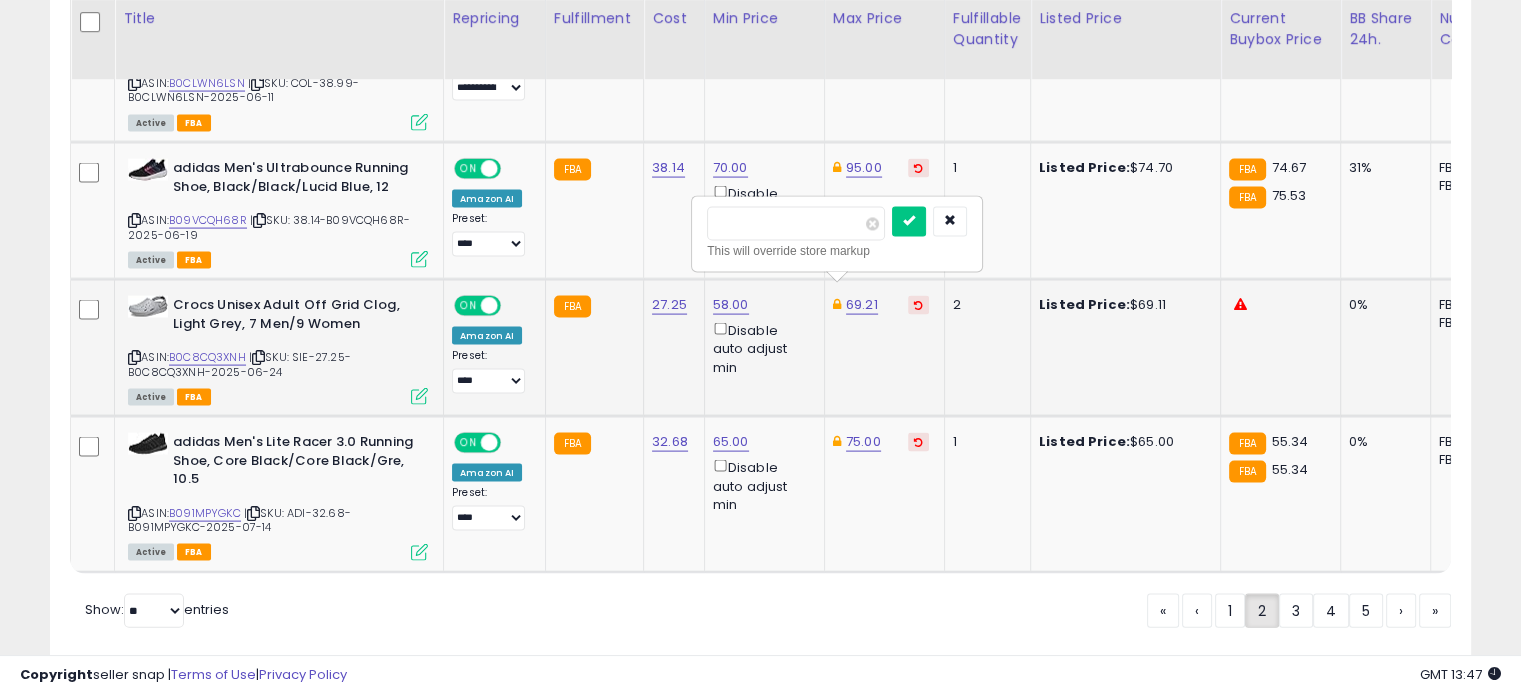 drag, startPoint x: 778, startPoint y: 218, endPoint x: 701, endPoint y: 205, distance: 78.08969 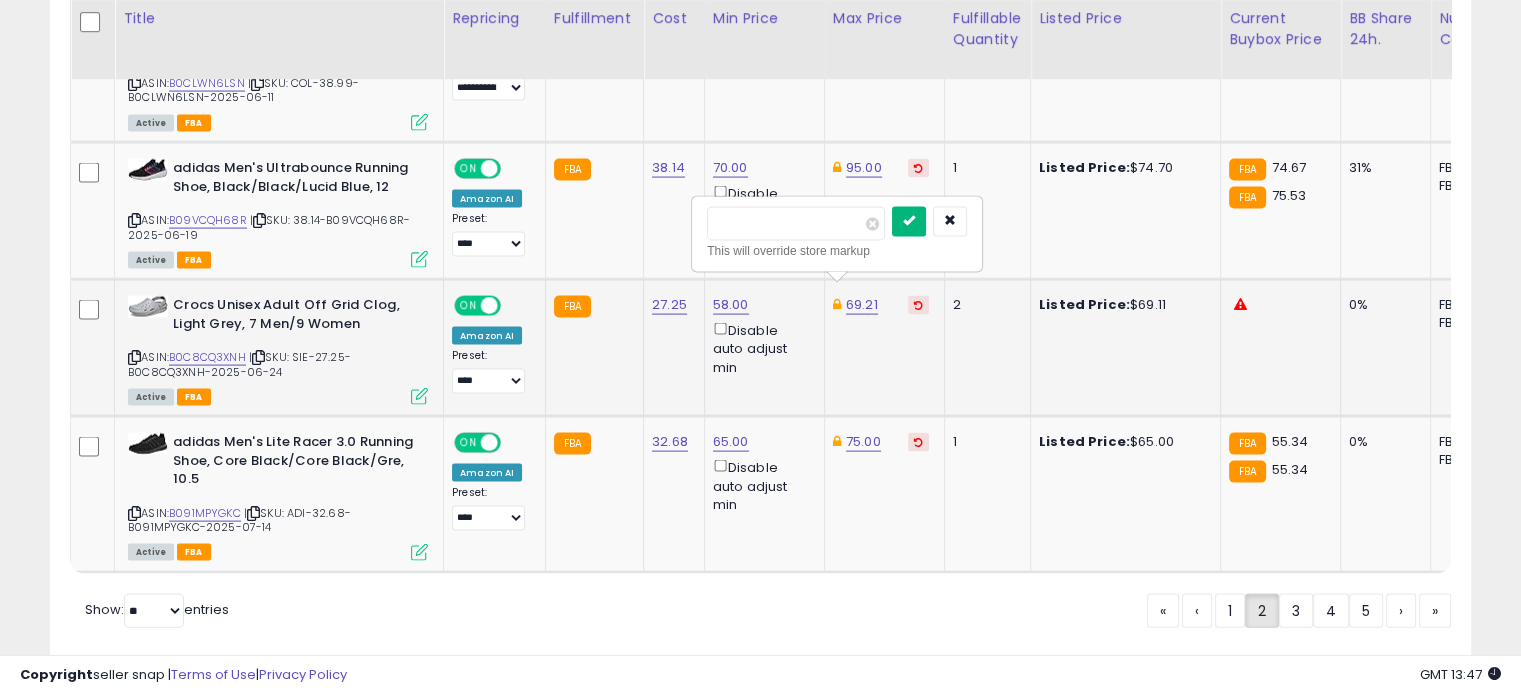 type on "**" 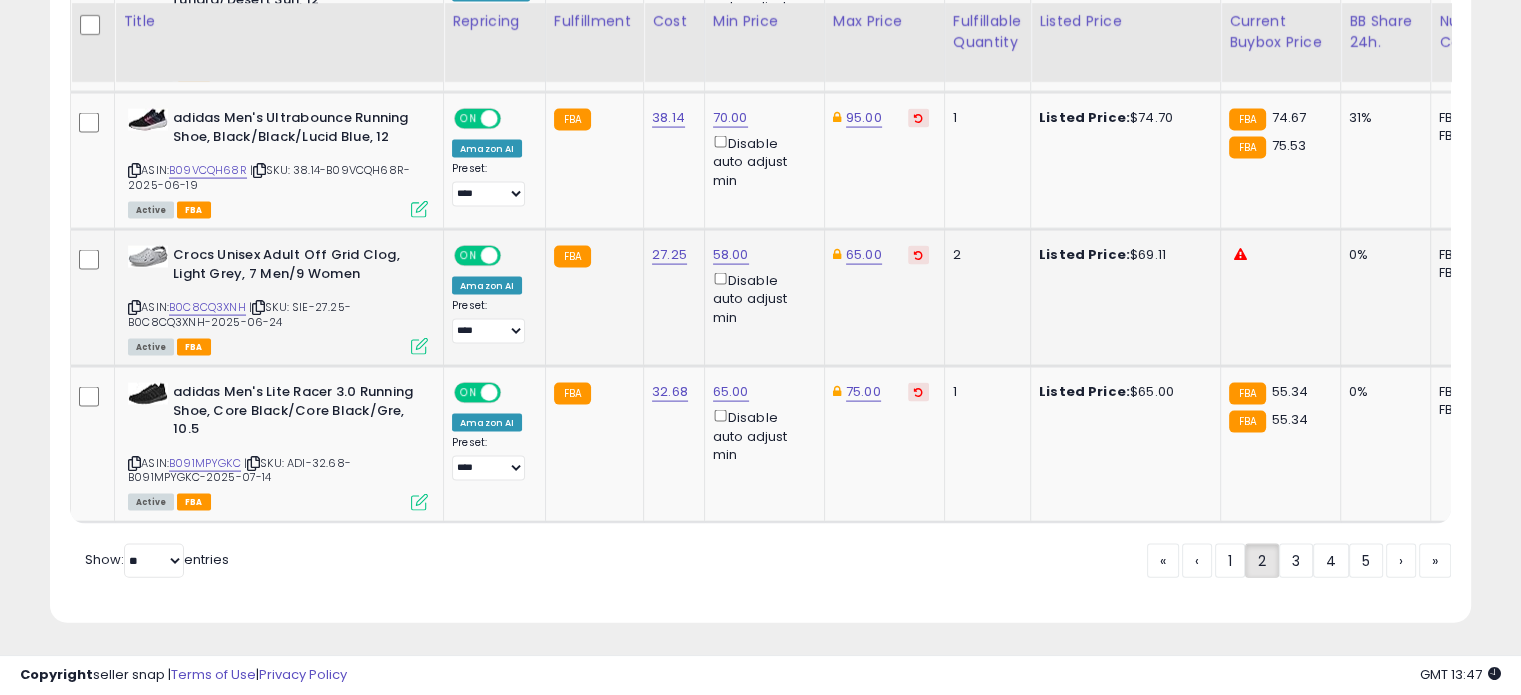 scroll, scrollTop: 4196, scrollLeft: 0, axis: vertical 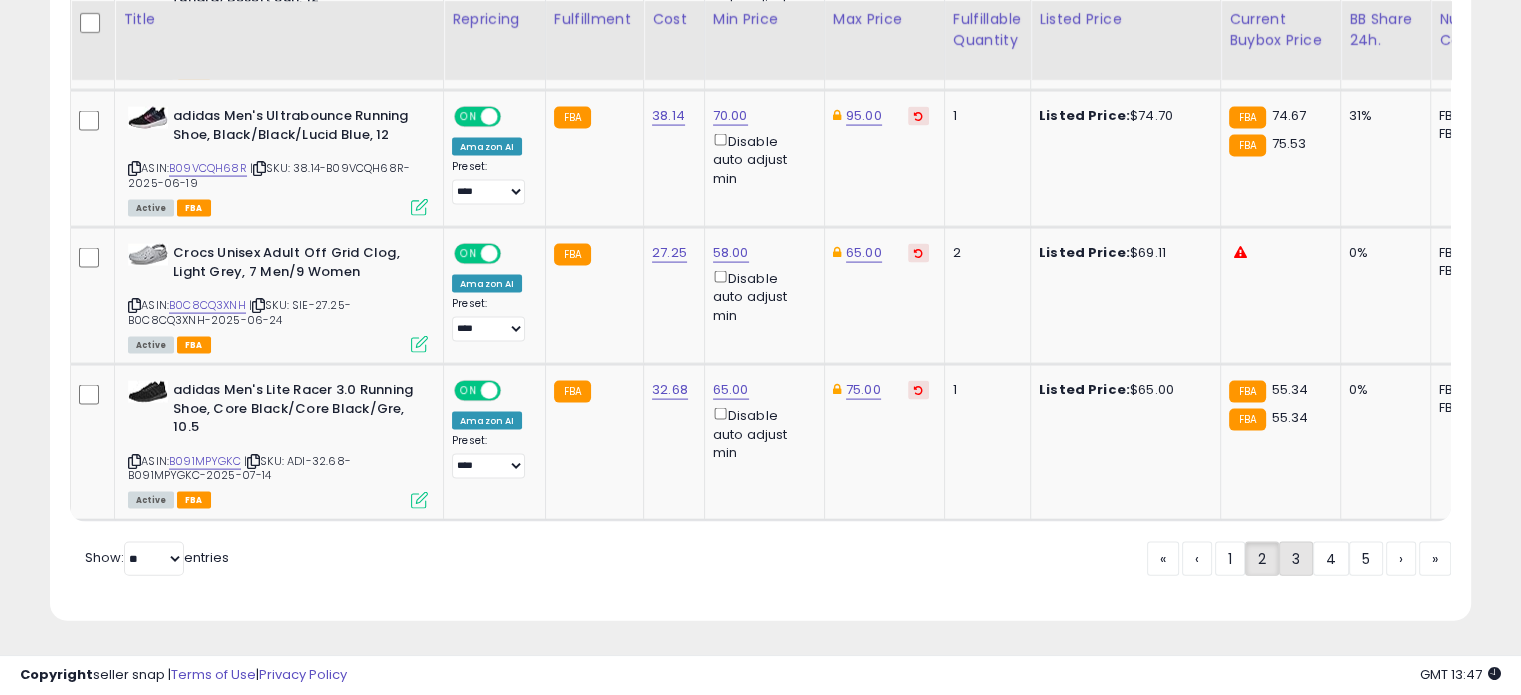 click on "3" 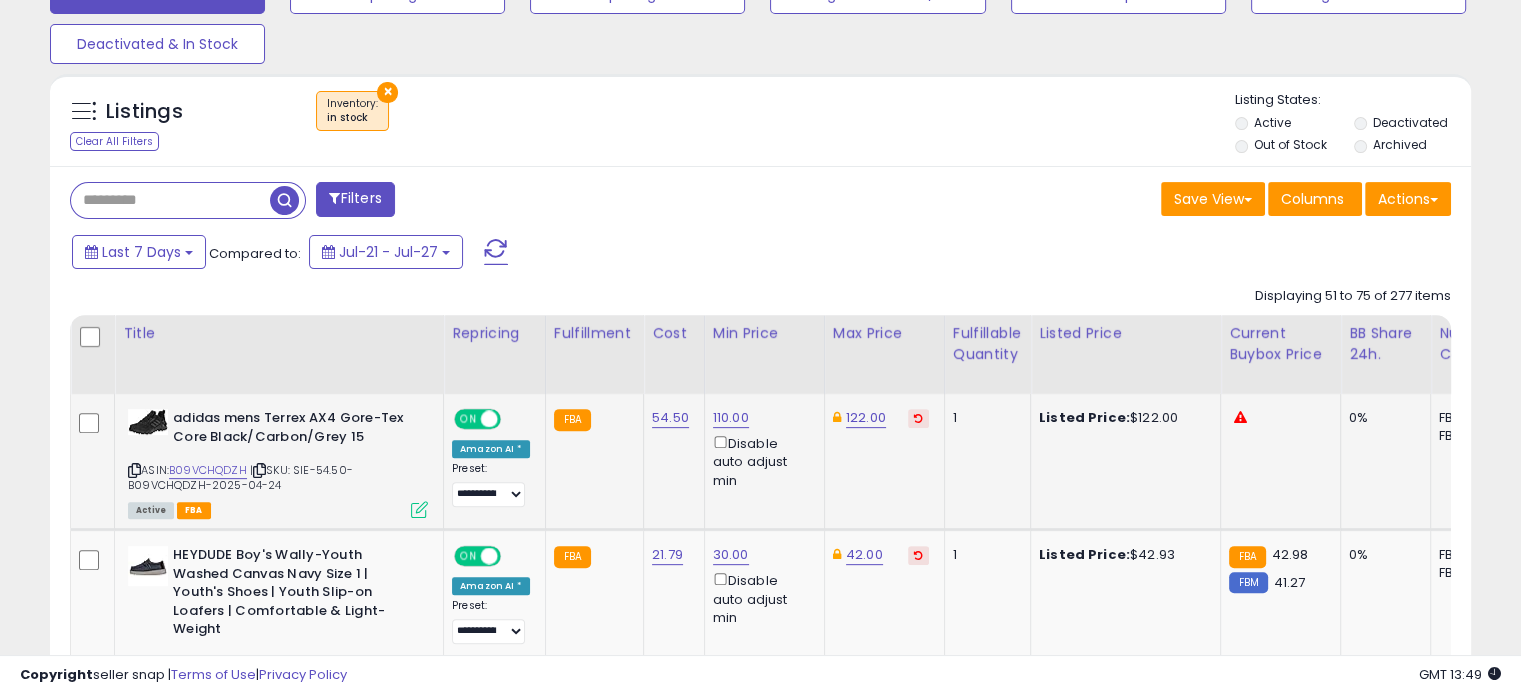 scroll, scrollTop: 659, scrollLeft: 0, axis: vertical 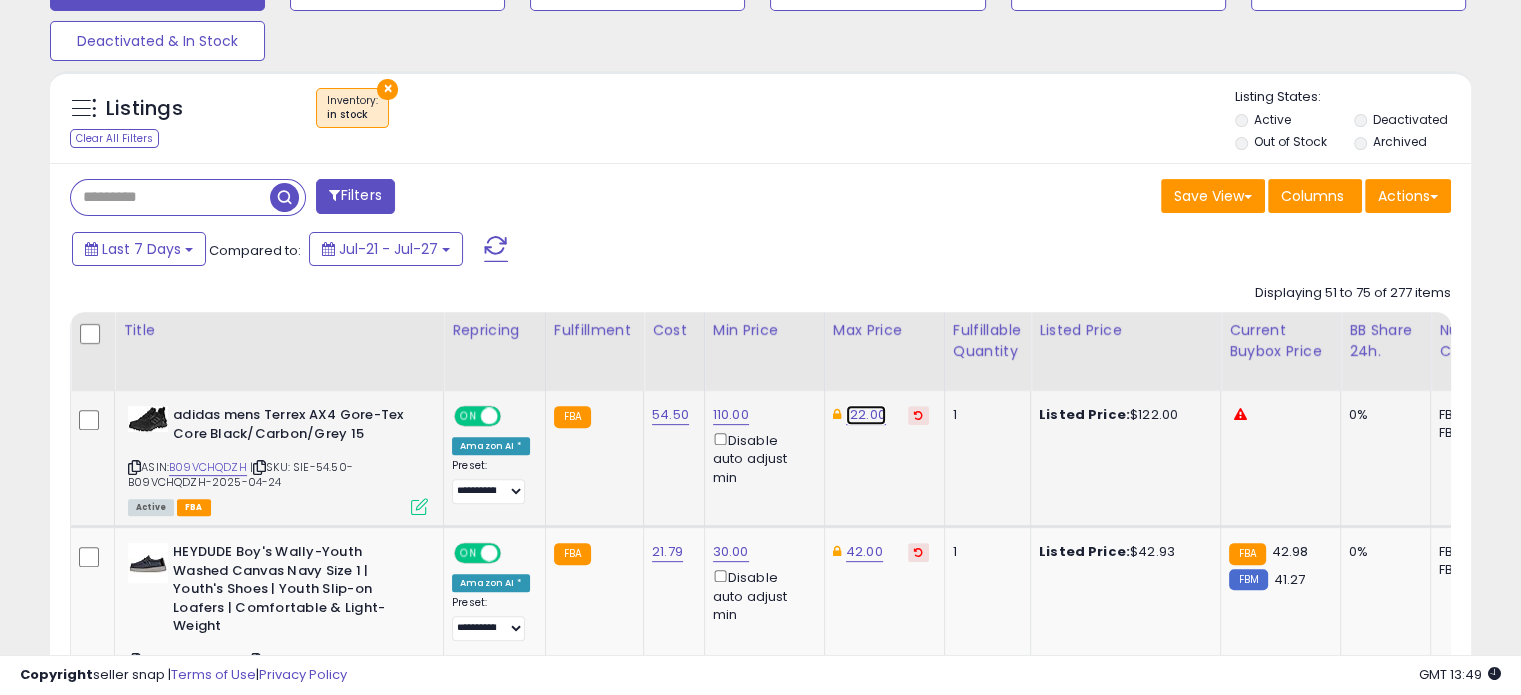 click on "122.00" at bounding box center (866, 415) 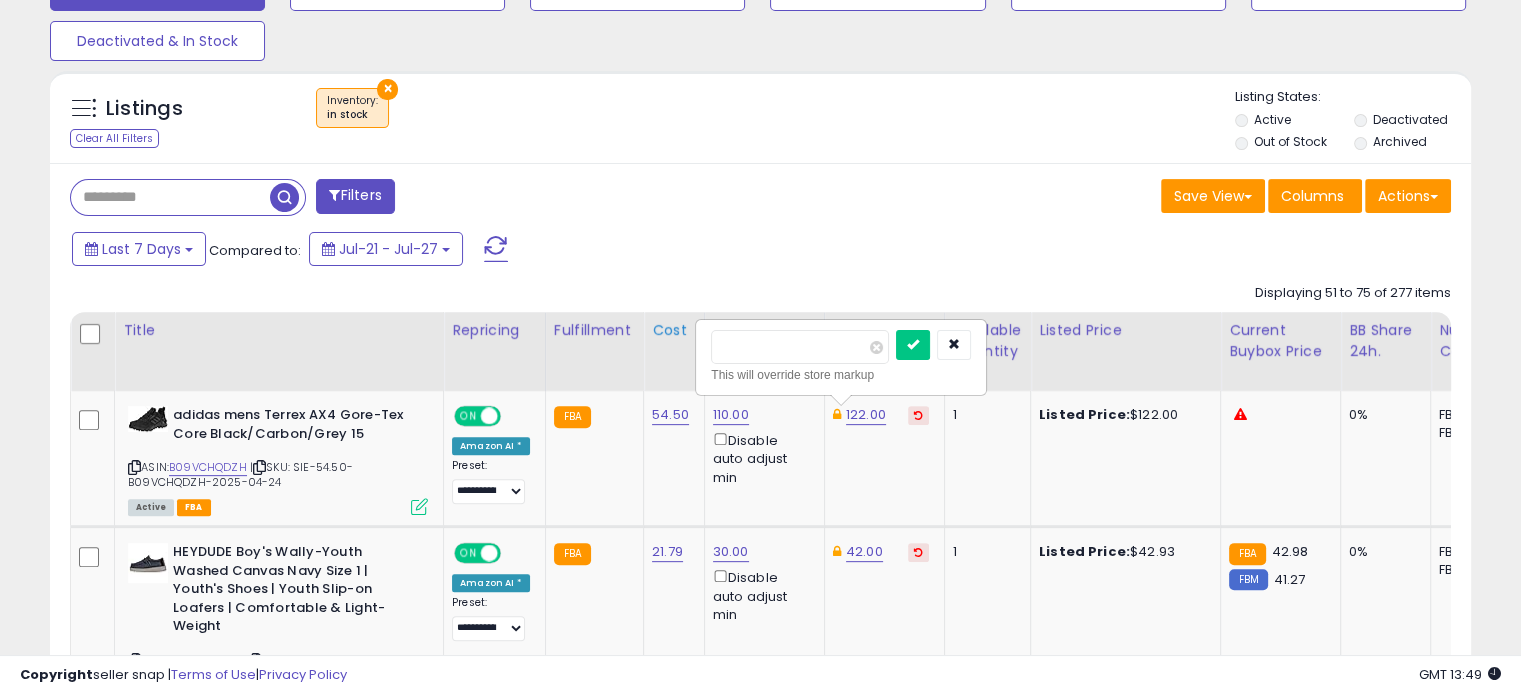 drag, startPoint x: 796, startPoint y: 347, endPoint x: 692, endPoint y: 335, distance: 104.69002 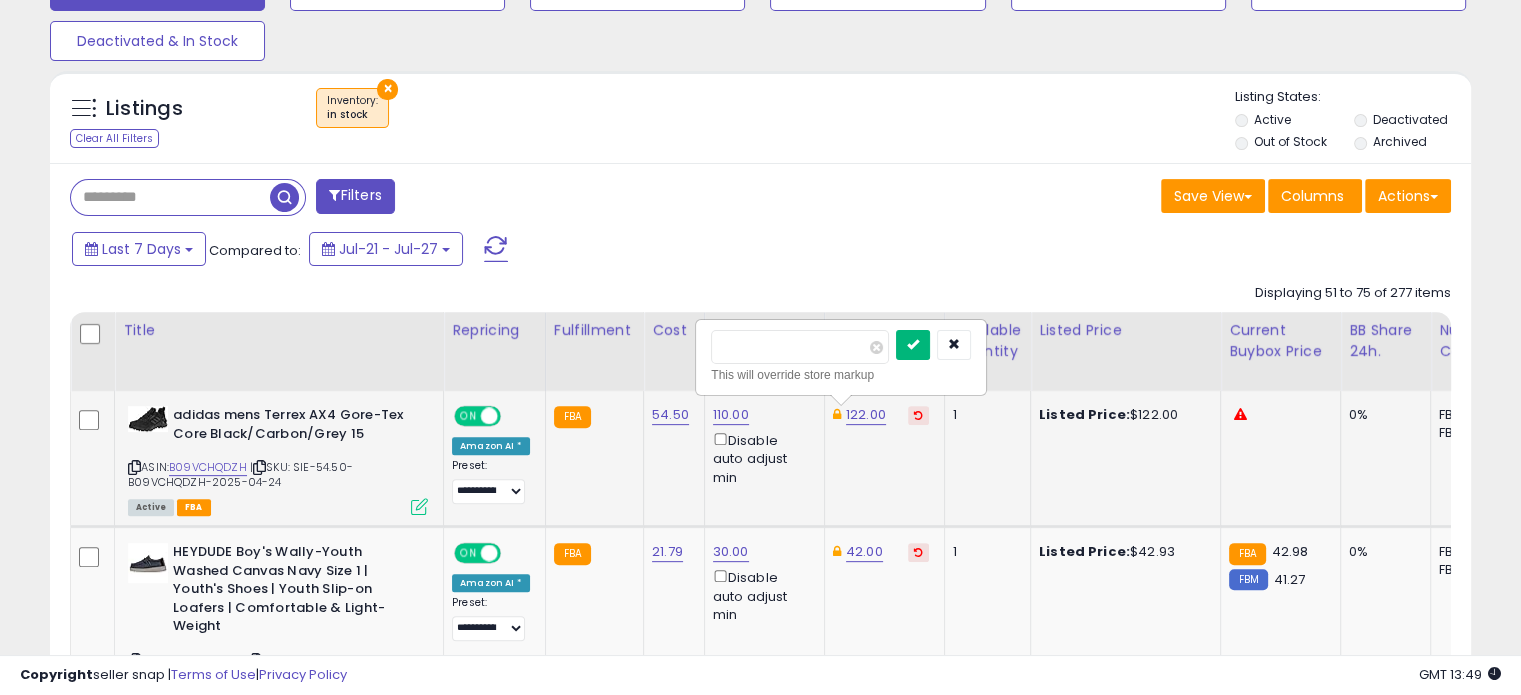 click at bounding box center [913, 345] 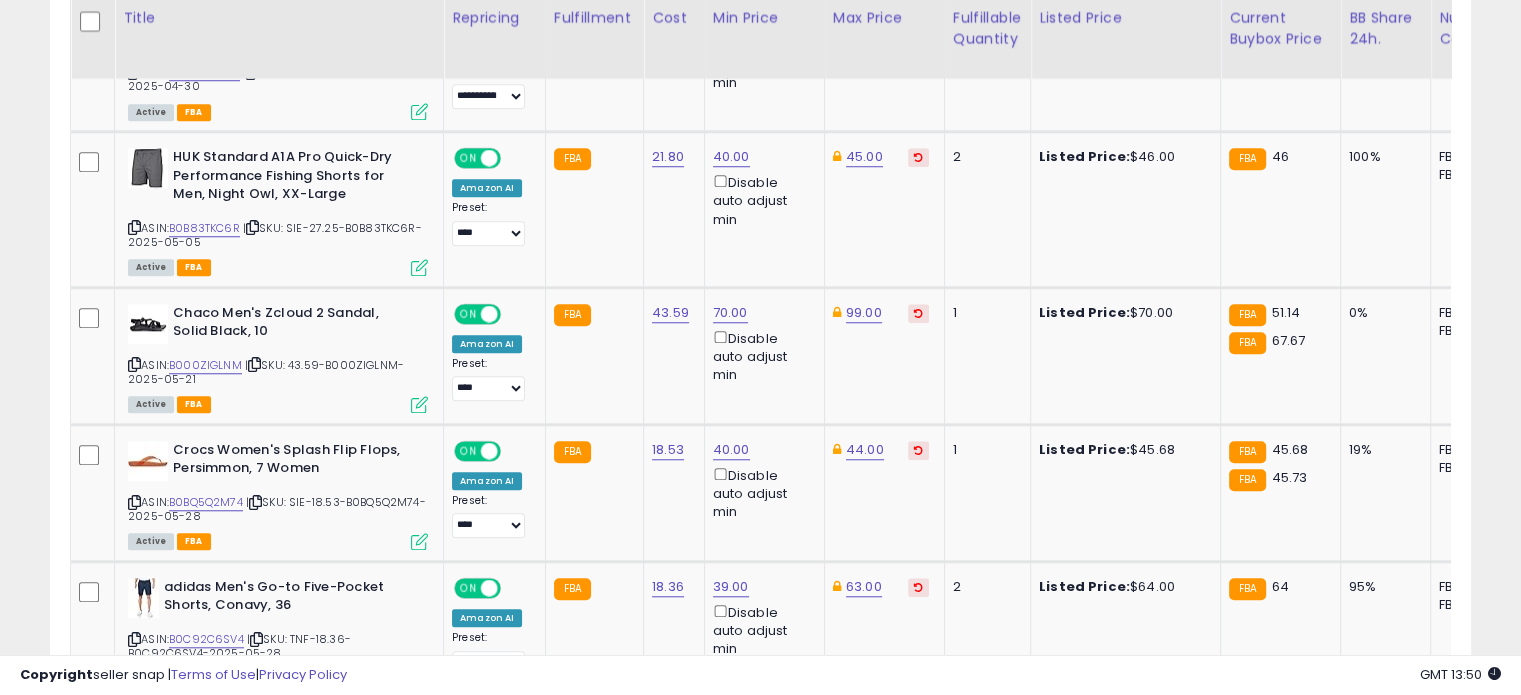 scroll, scrollTop: 1659, scrollLeft: 0, axis: vertical 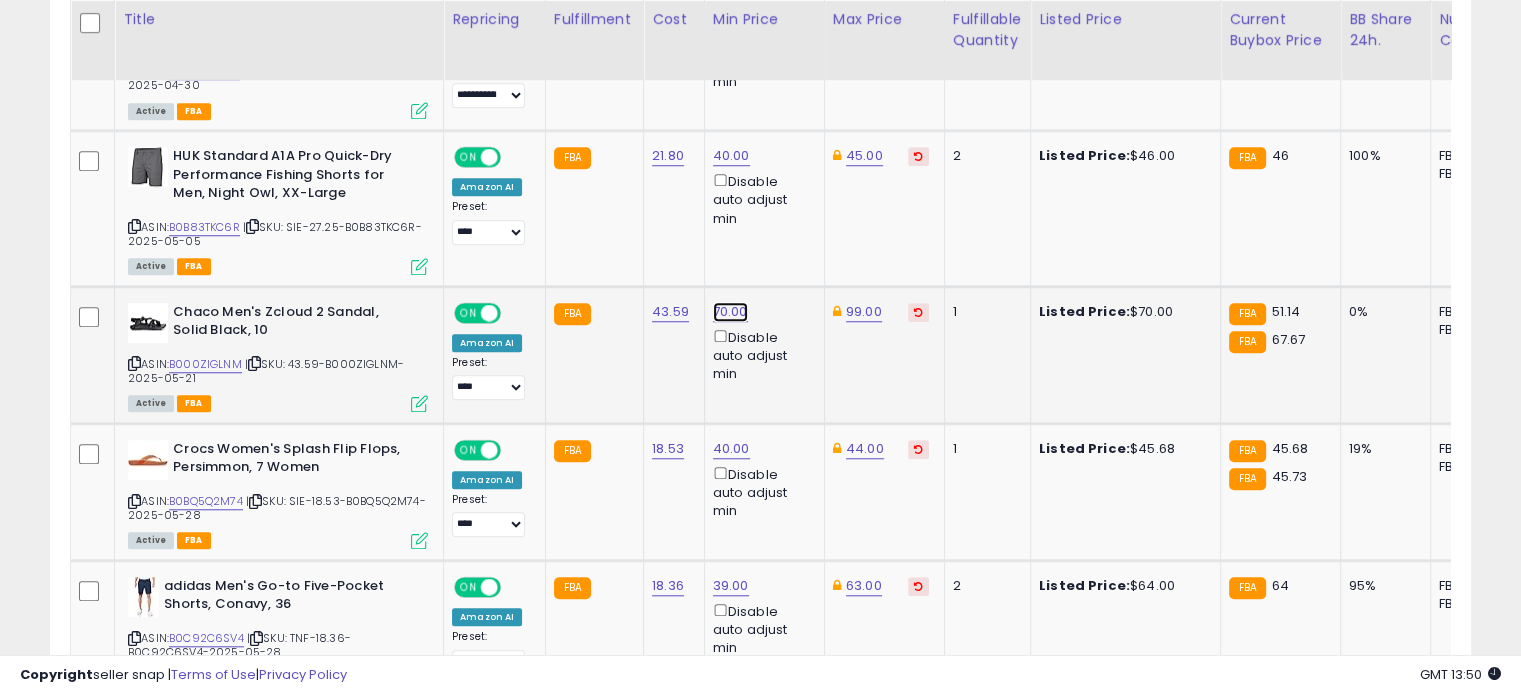 click on "70.00" at bounding box center [731, -585] 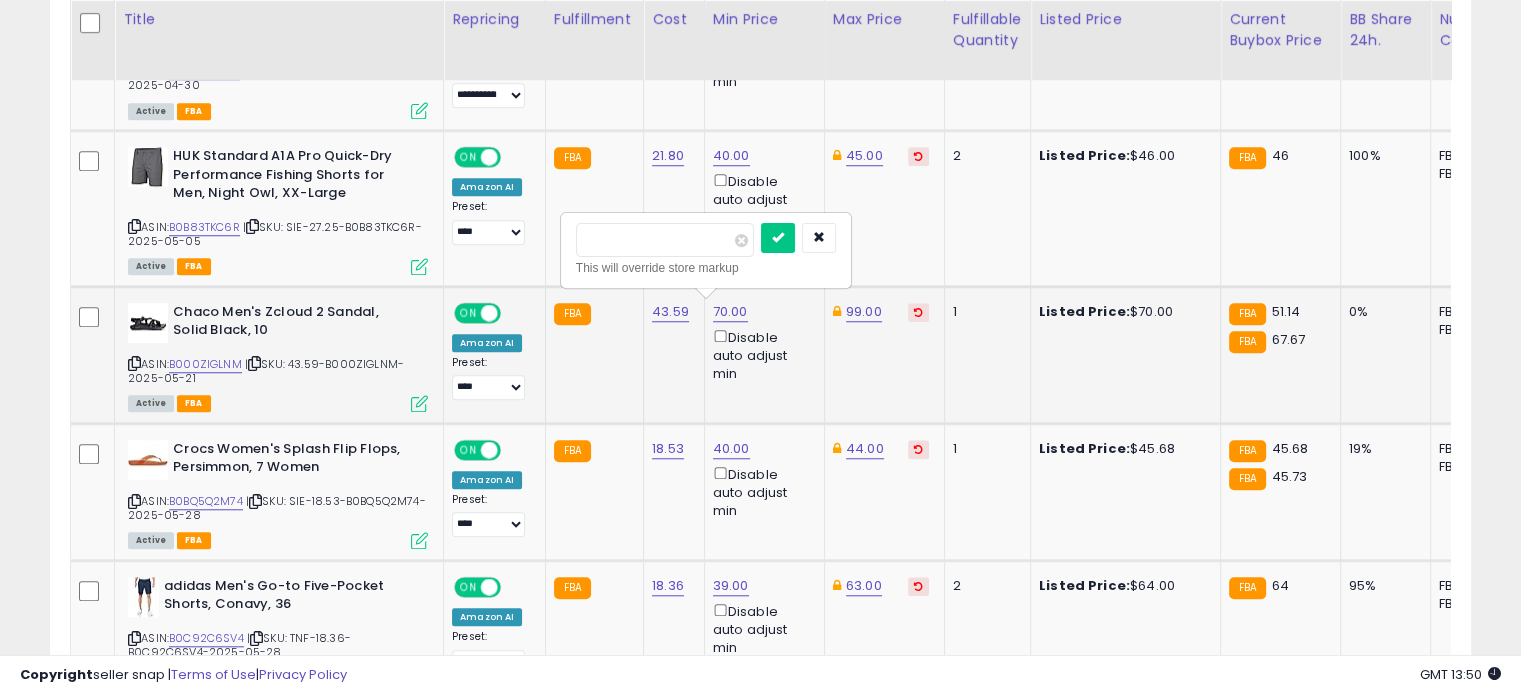 drag, startPoint x: 665, startPoint y: 233, endPoint x: 587, endPoint y: 238, distance: 78.160095 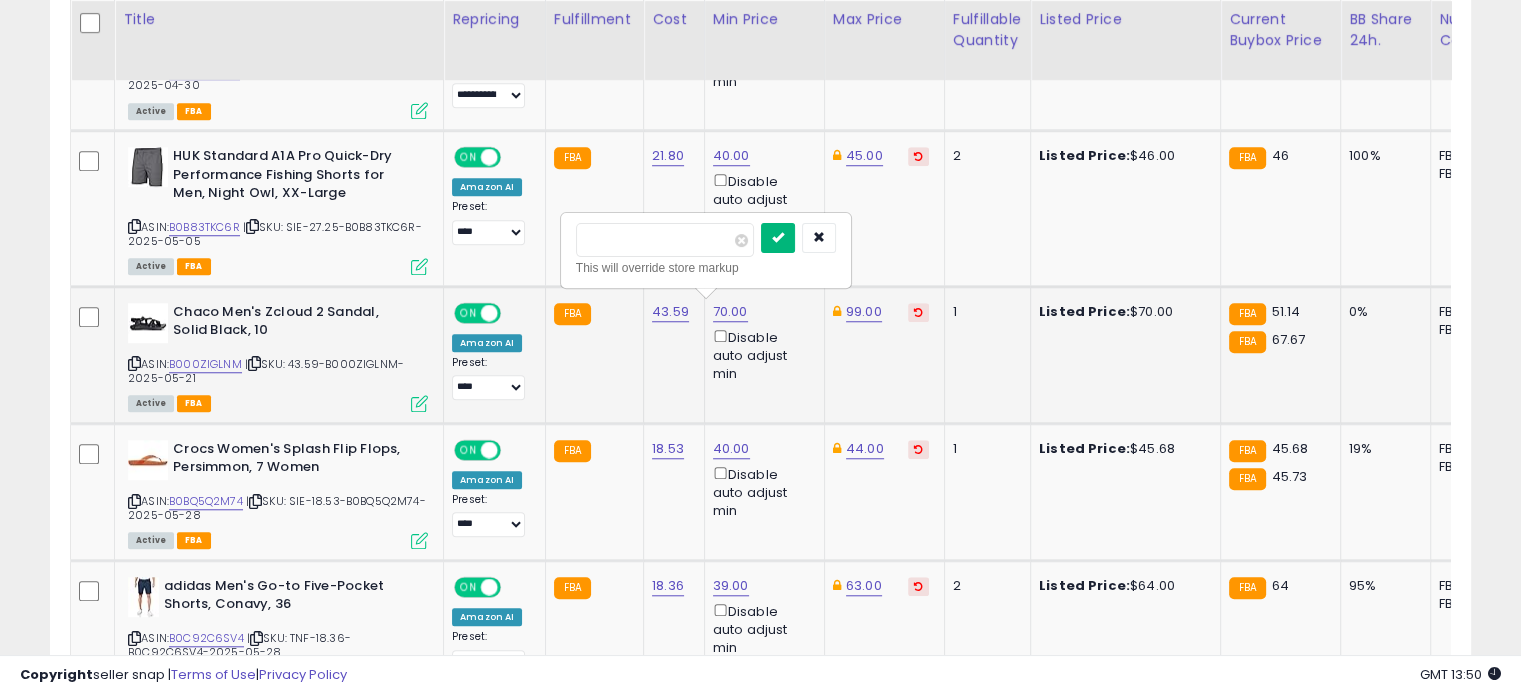 type on "**" 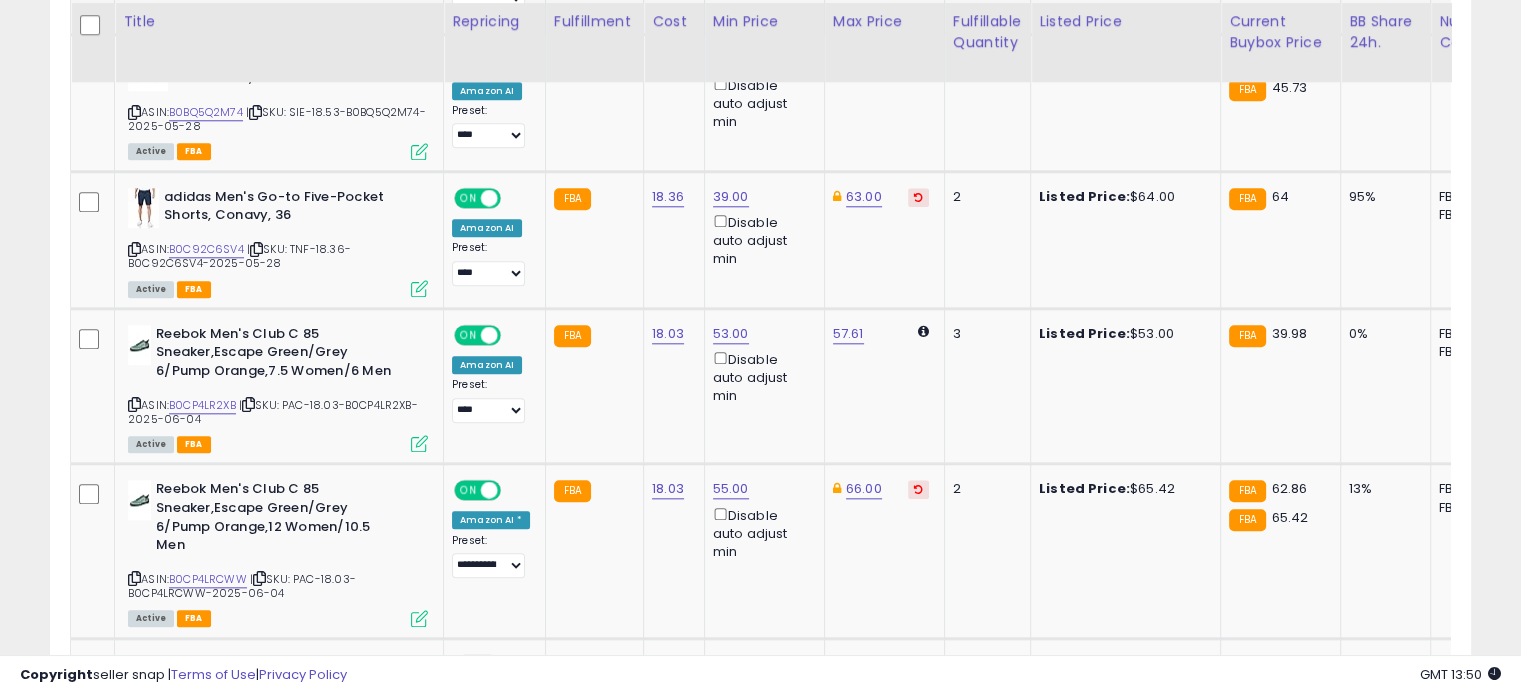 scroll, scrollTop: 2056, scrollLeft: 0, axis: vertical 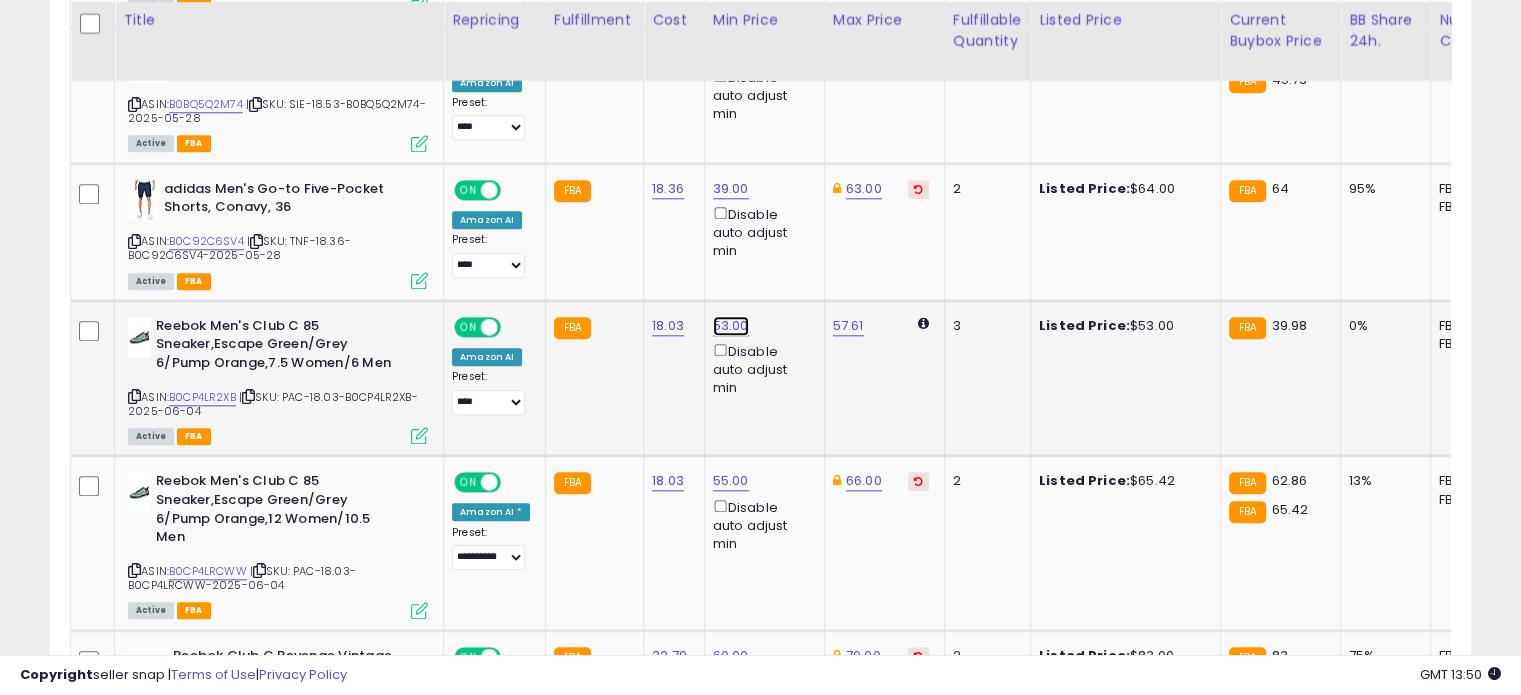 click on "53.00" at bounding box center (731, -982) 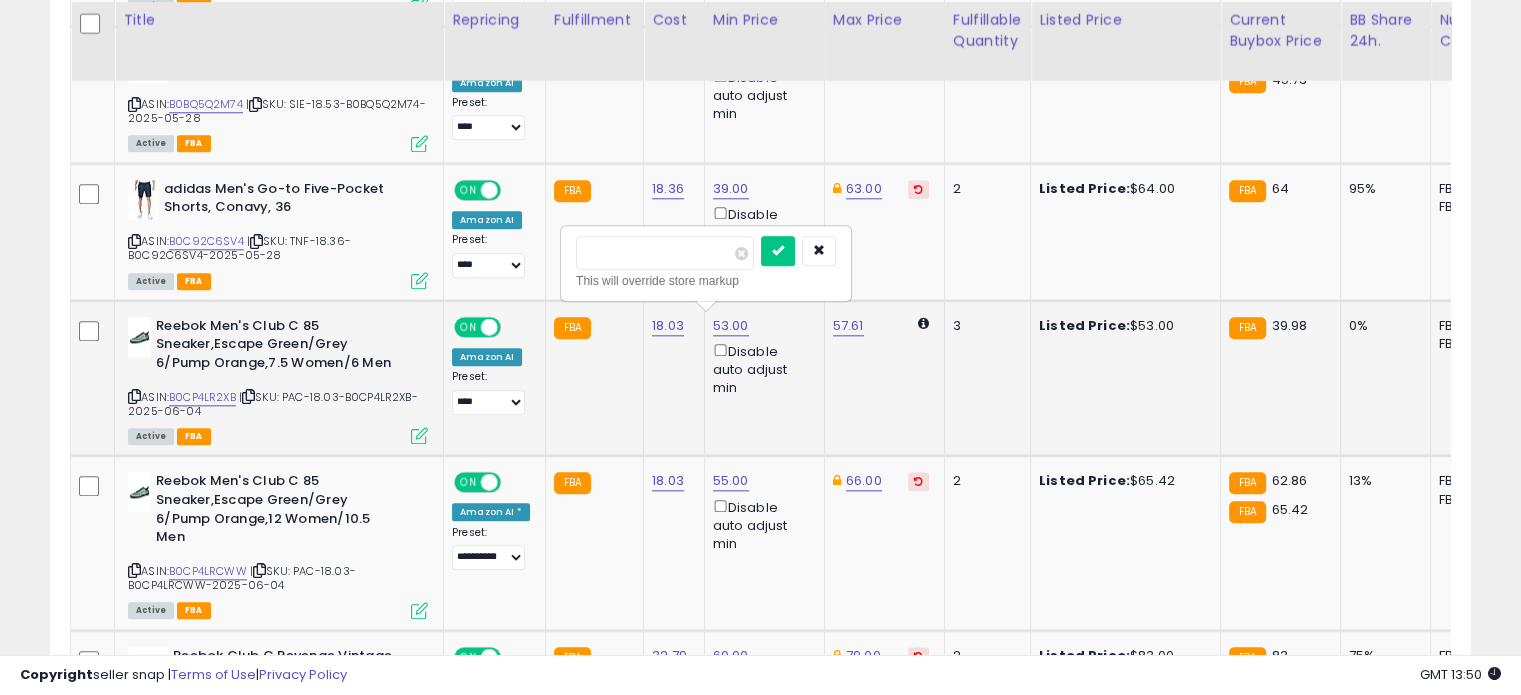drag, startPoint x: 621, startPoint y: 246, endPoint x: 576, endPoint y: 247, distance: 45.01111 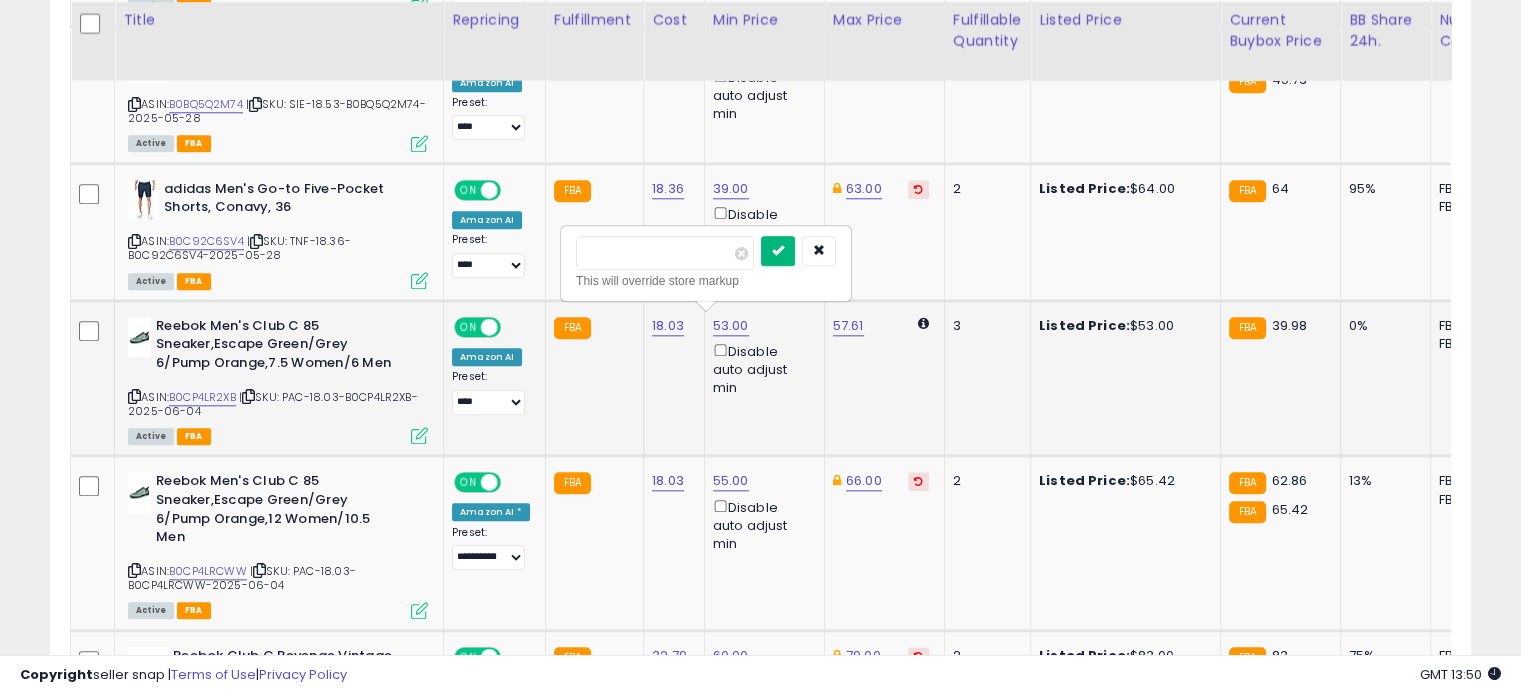 type on "**" 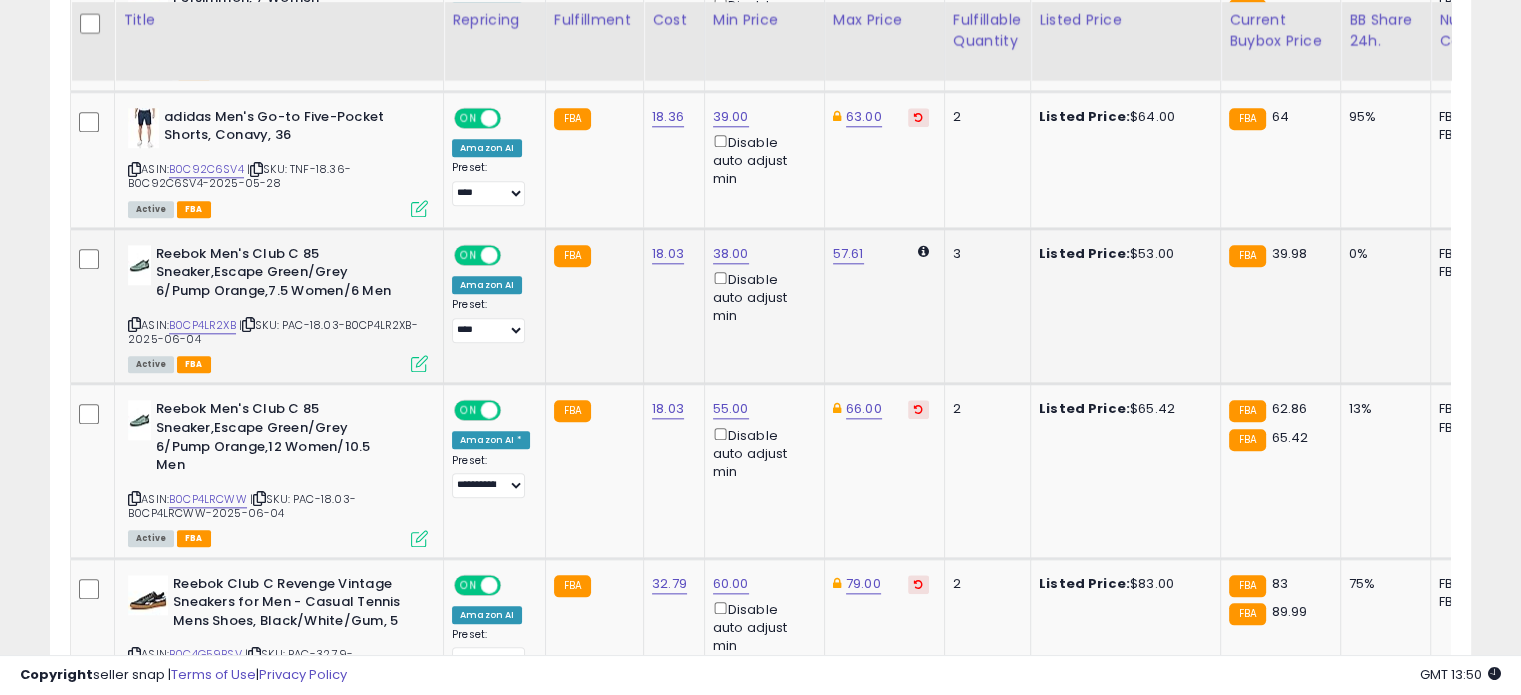 scroll, scrollTop: 2130, scrollLeft: 0, axis: vertical 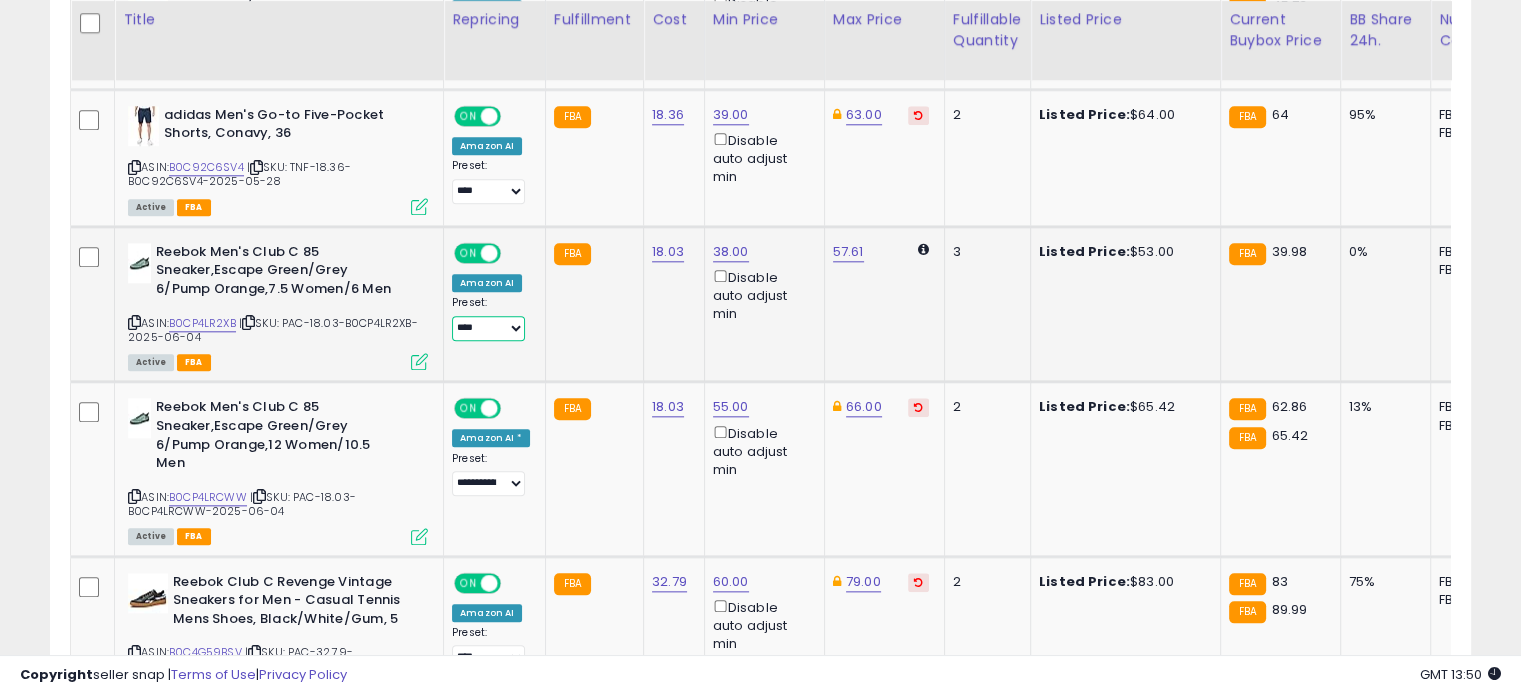 click on "**********" at bounding box center (488, 328) 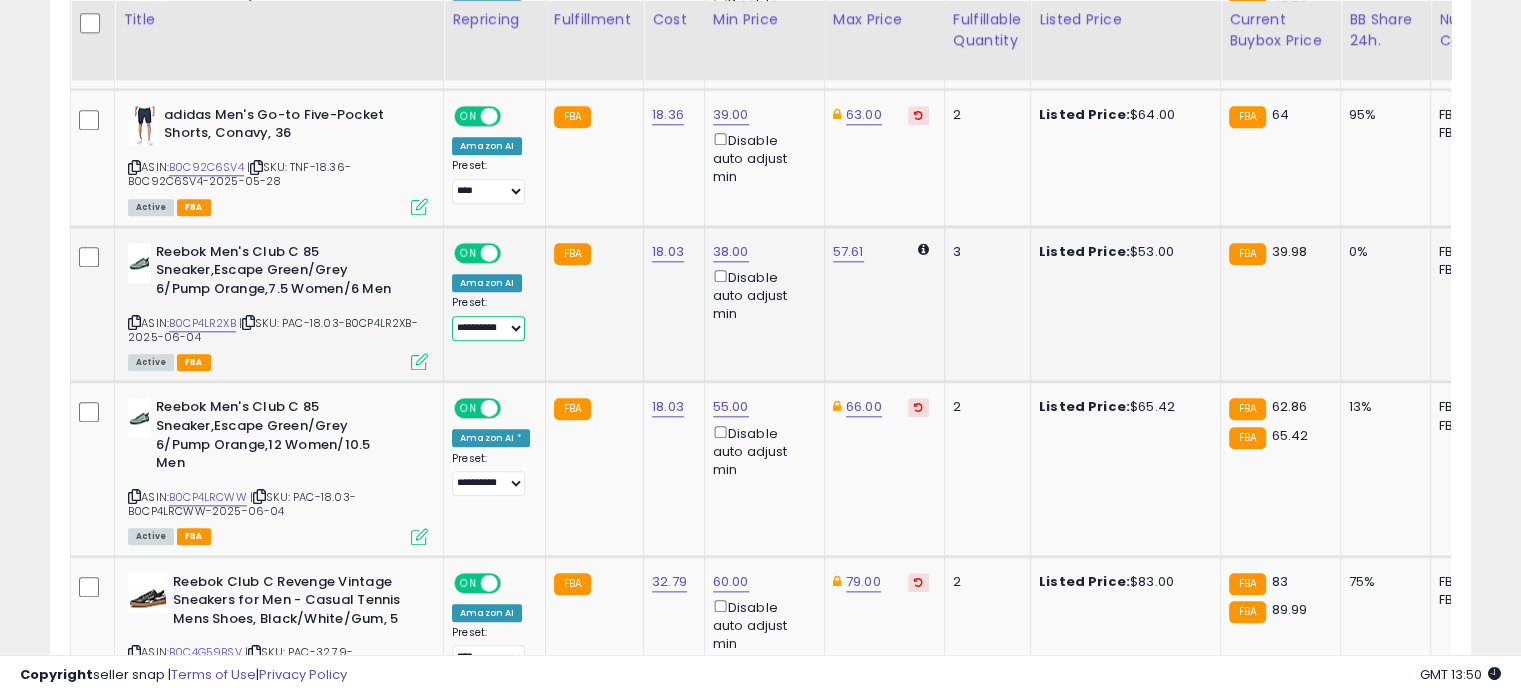 click on "**********" at bounding box center (488, 328) 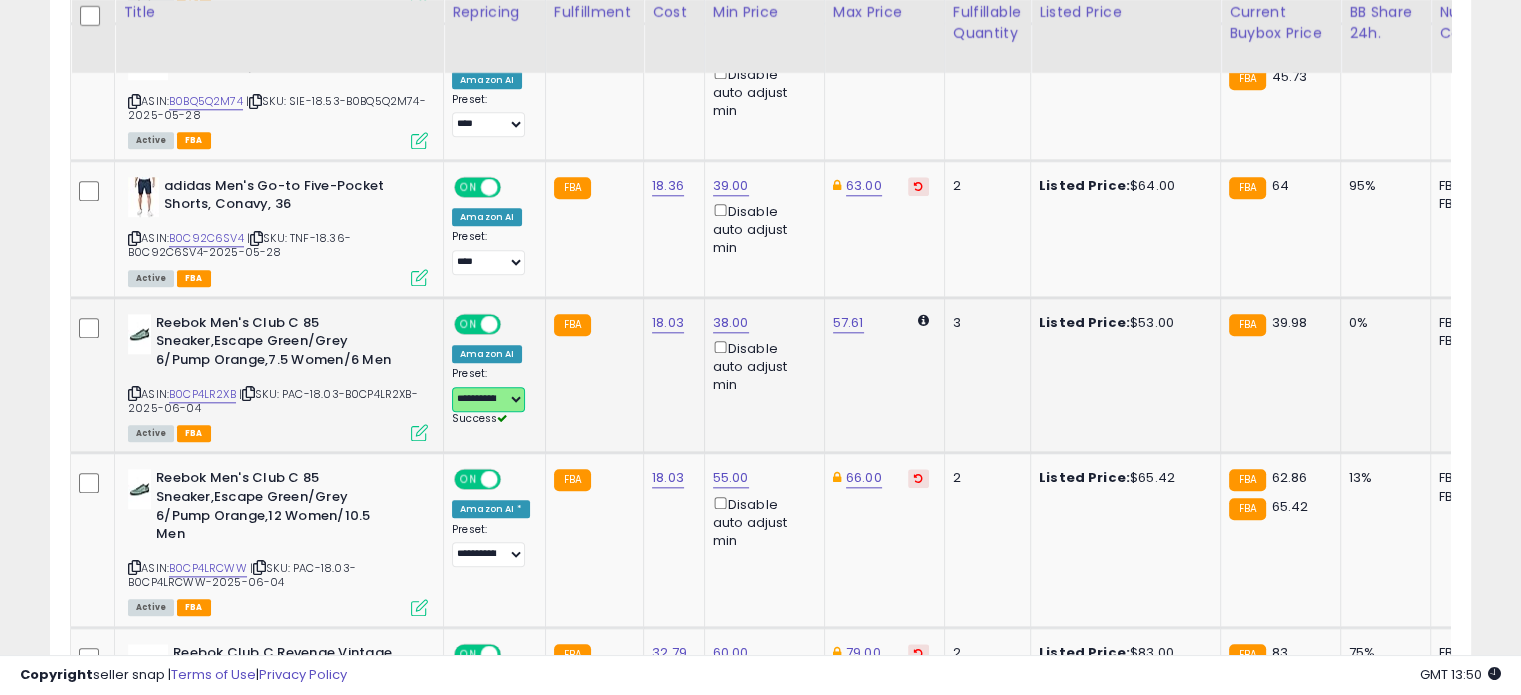 scroll, scrollTop: 2043, scrollLeft: 0, axis: vertical 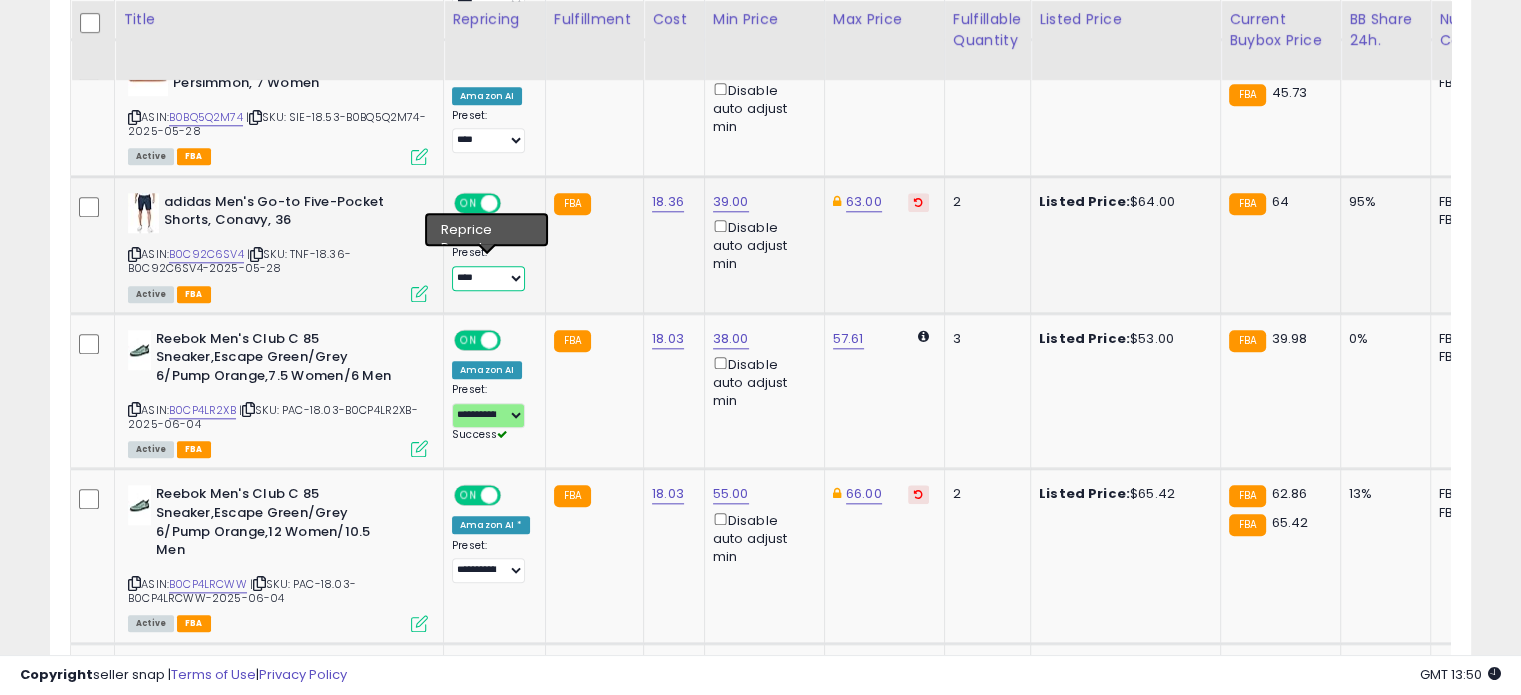 click on "**********" at bounding box center [488, 278] 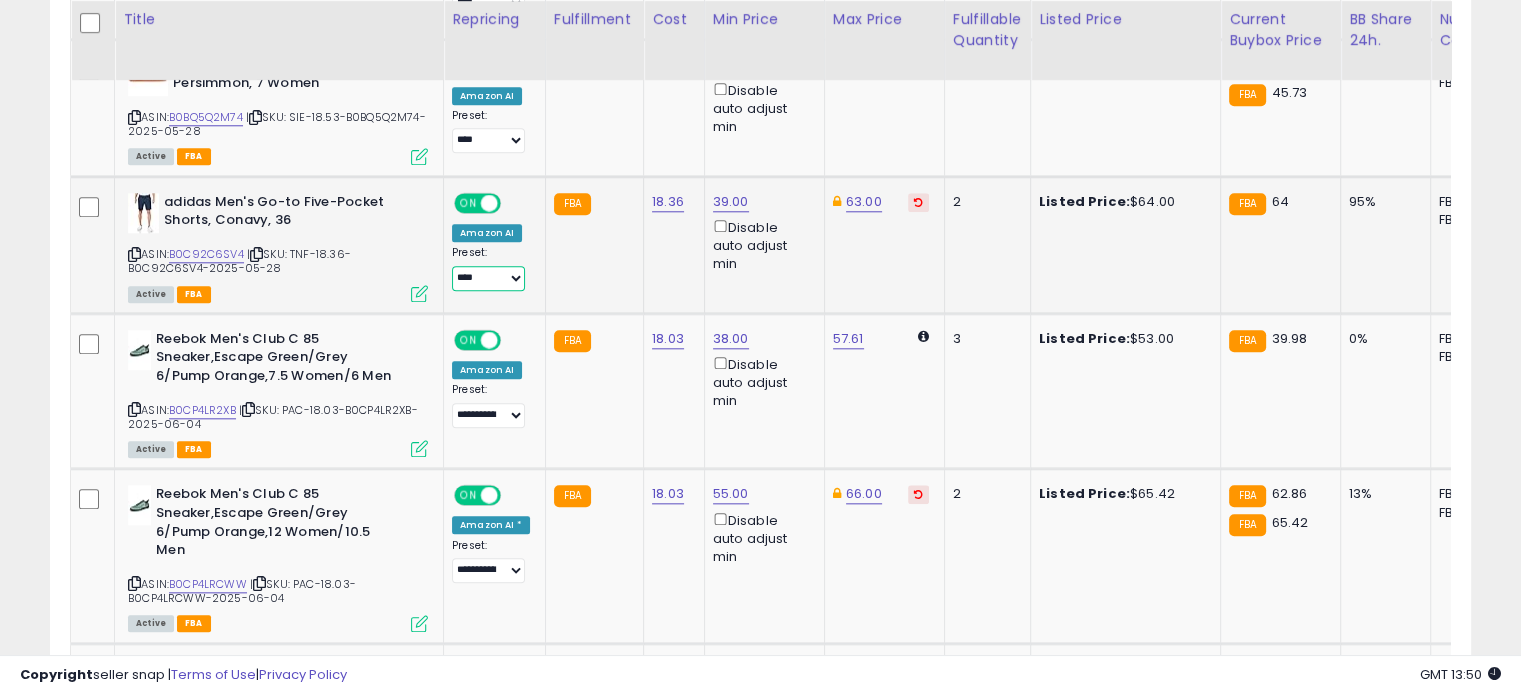 select on "**********" 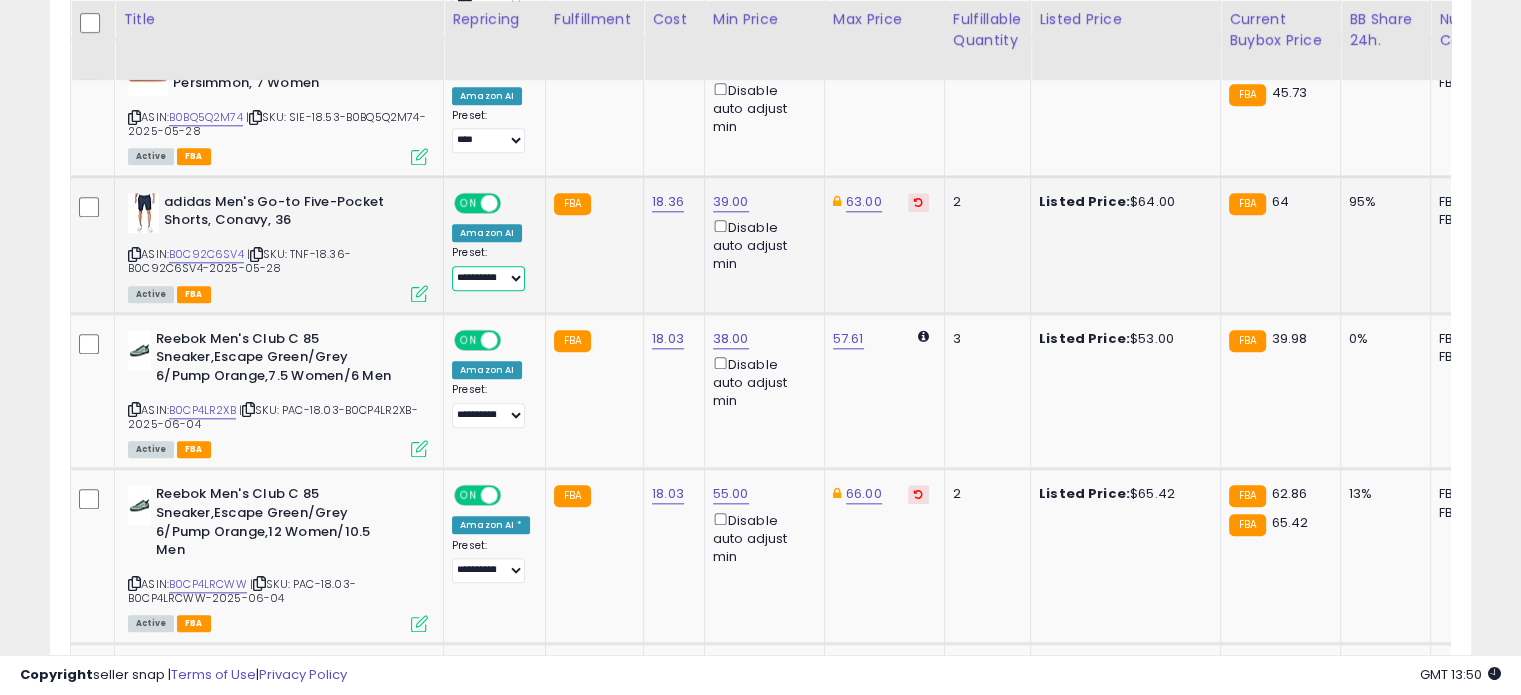 click on "**********" at bounding box center (488, 278) 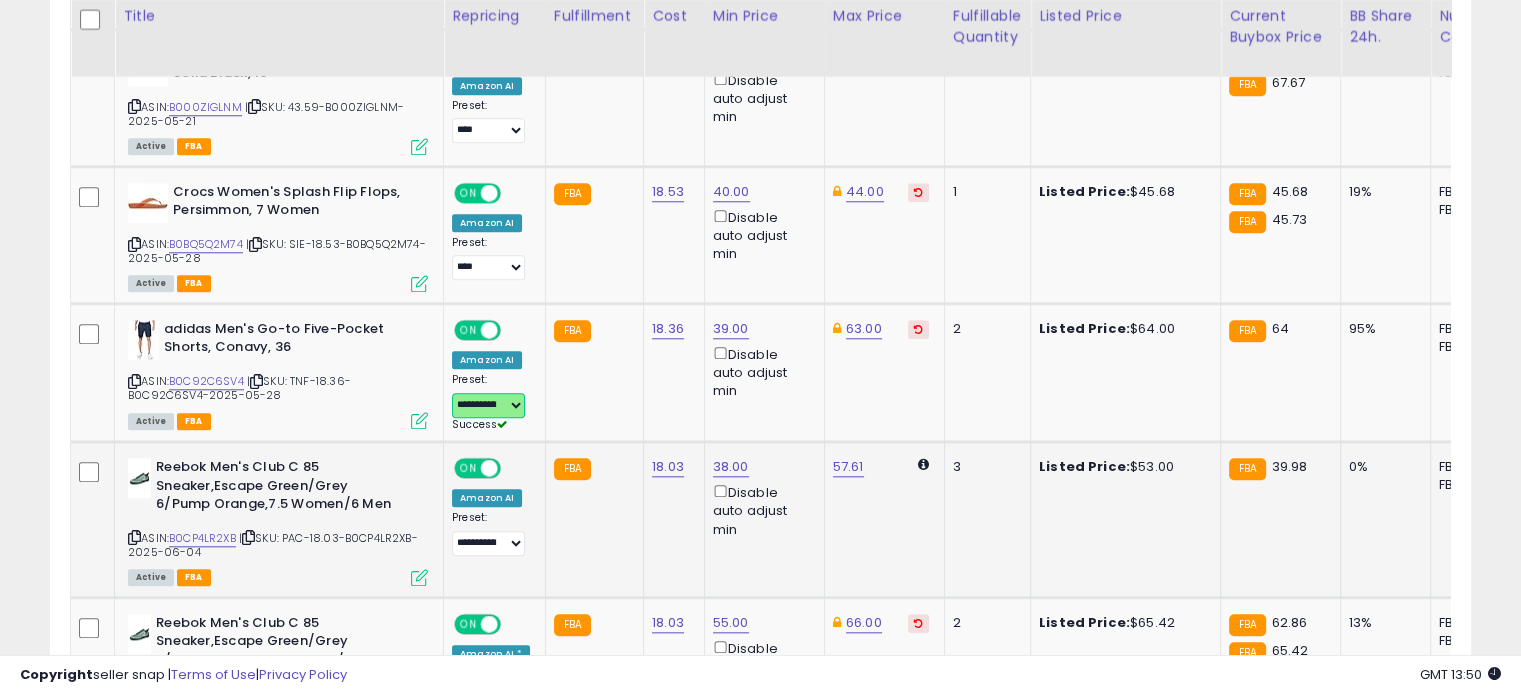 scroll, scrollTop: 1911, scrollLeft: 0, axis: vertical 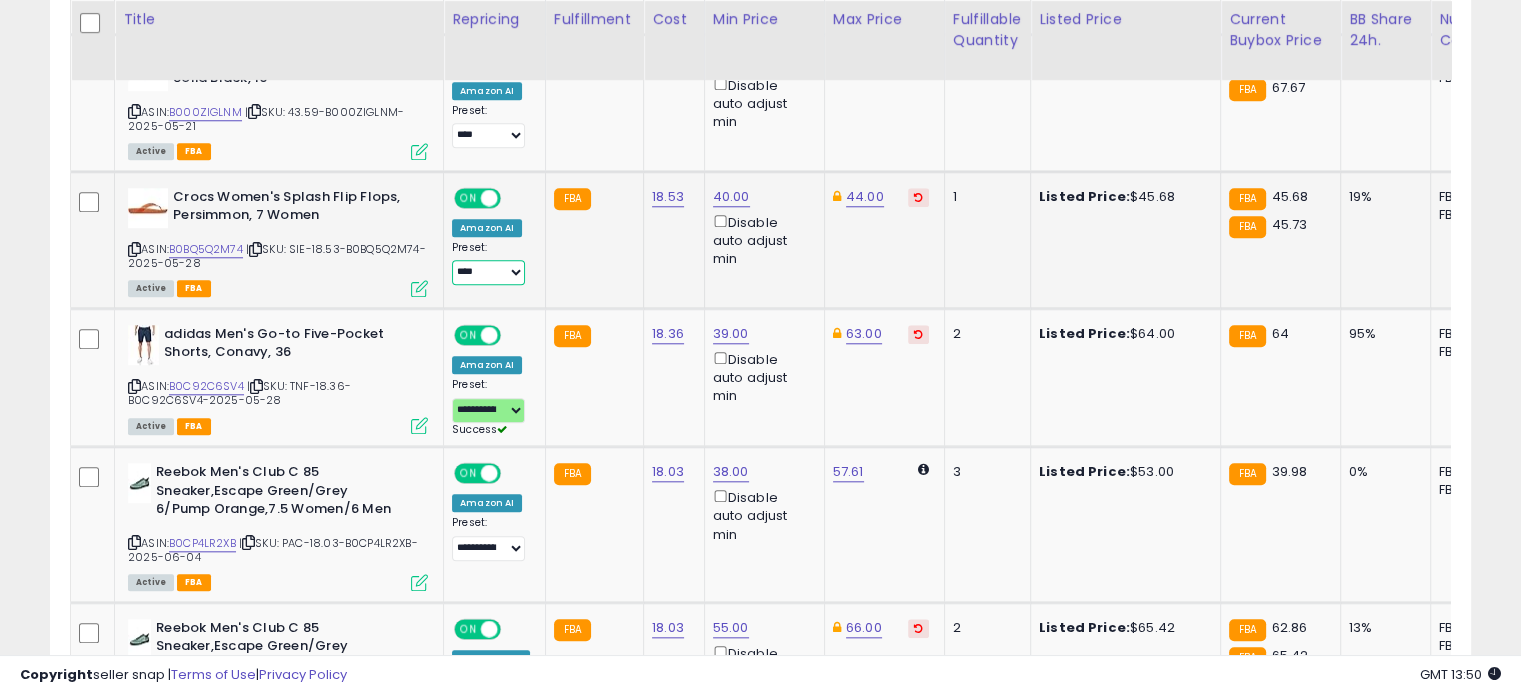 click on "**********" at bounding box center [488, 272] 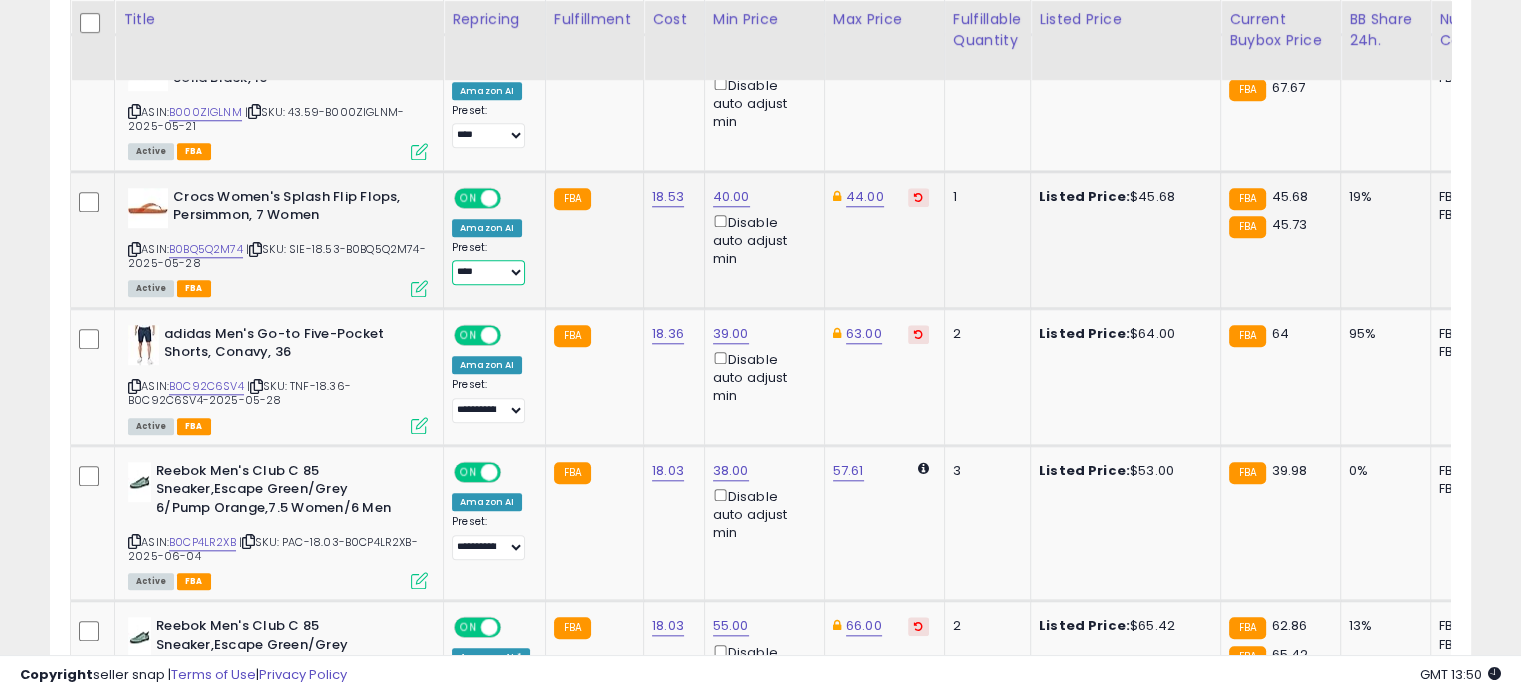select on "**********" 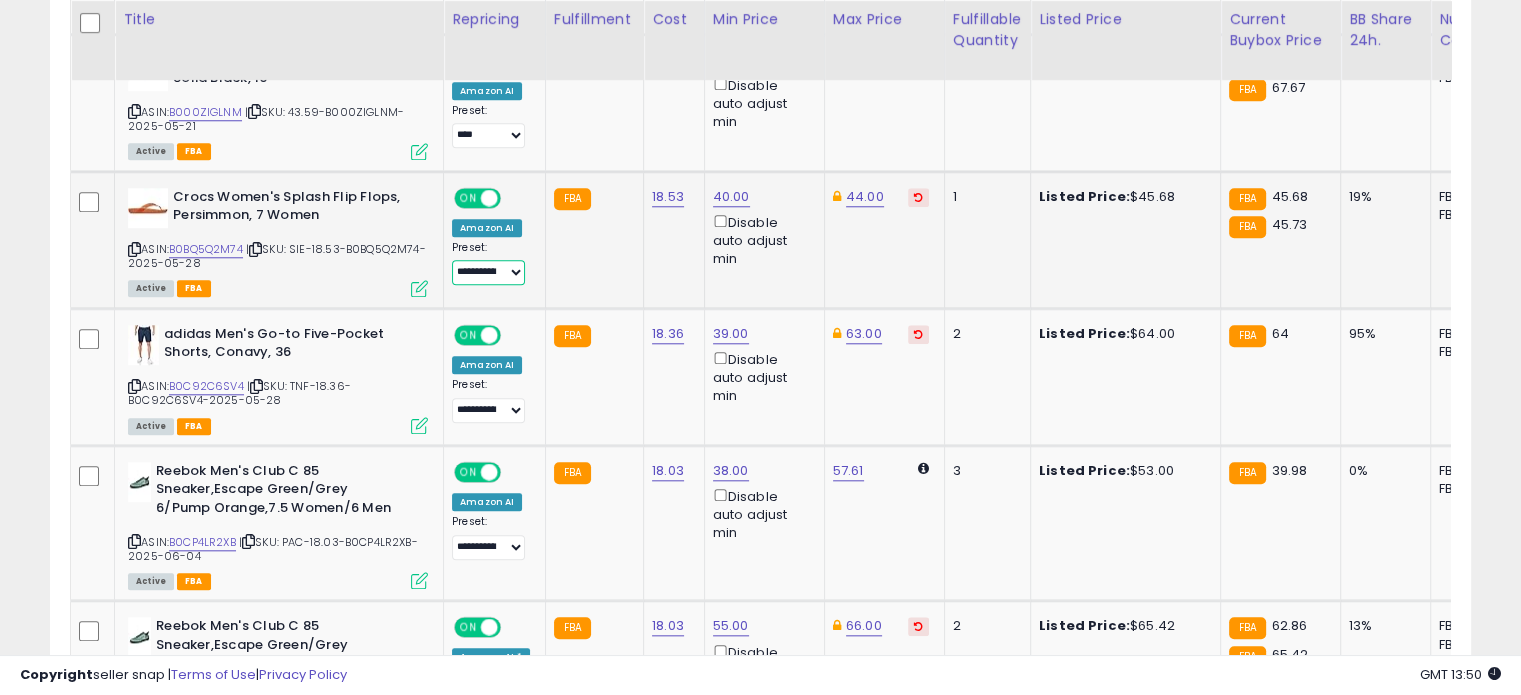 click on "**********" at bounding box center (488, 272) 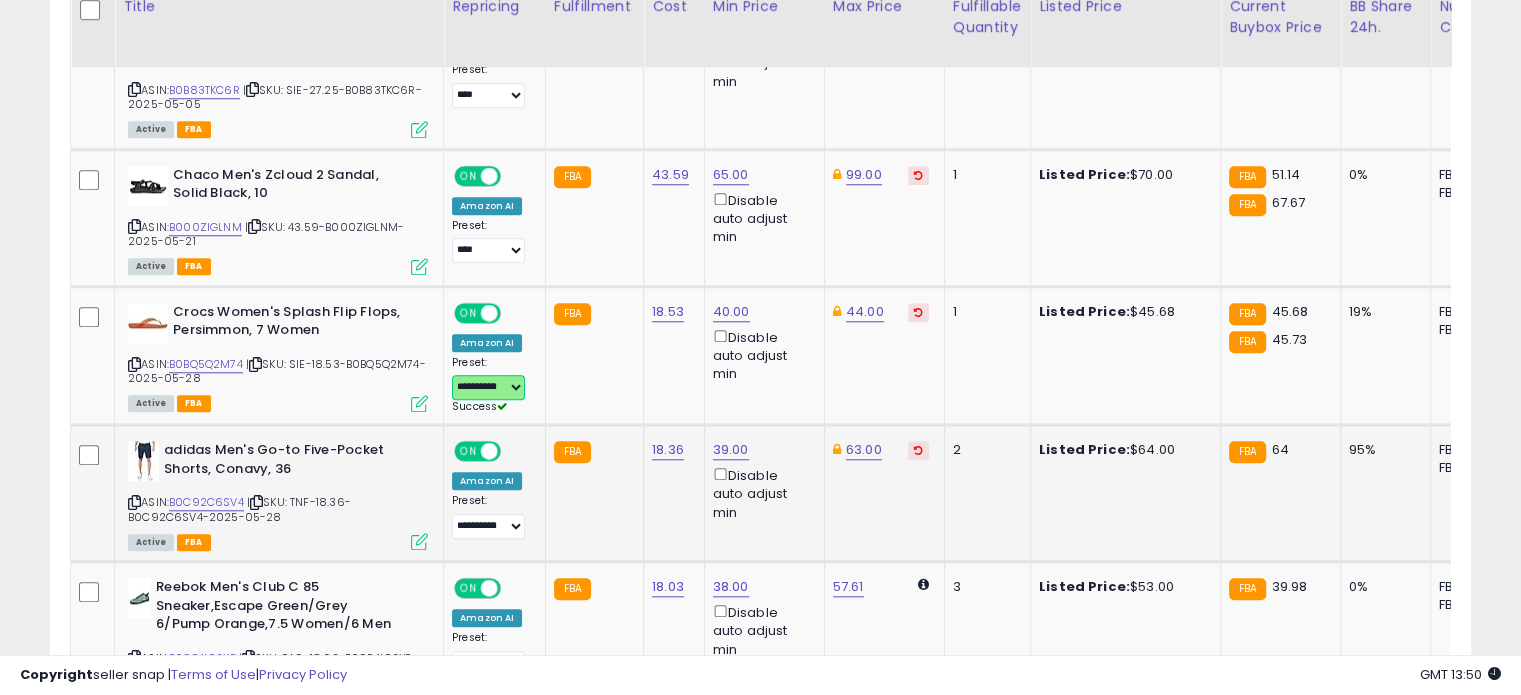 scroll, scrollTop: 1778, scrollLeft: 0, axis: vertical 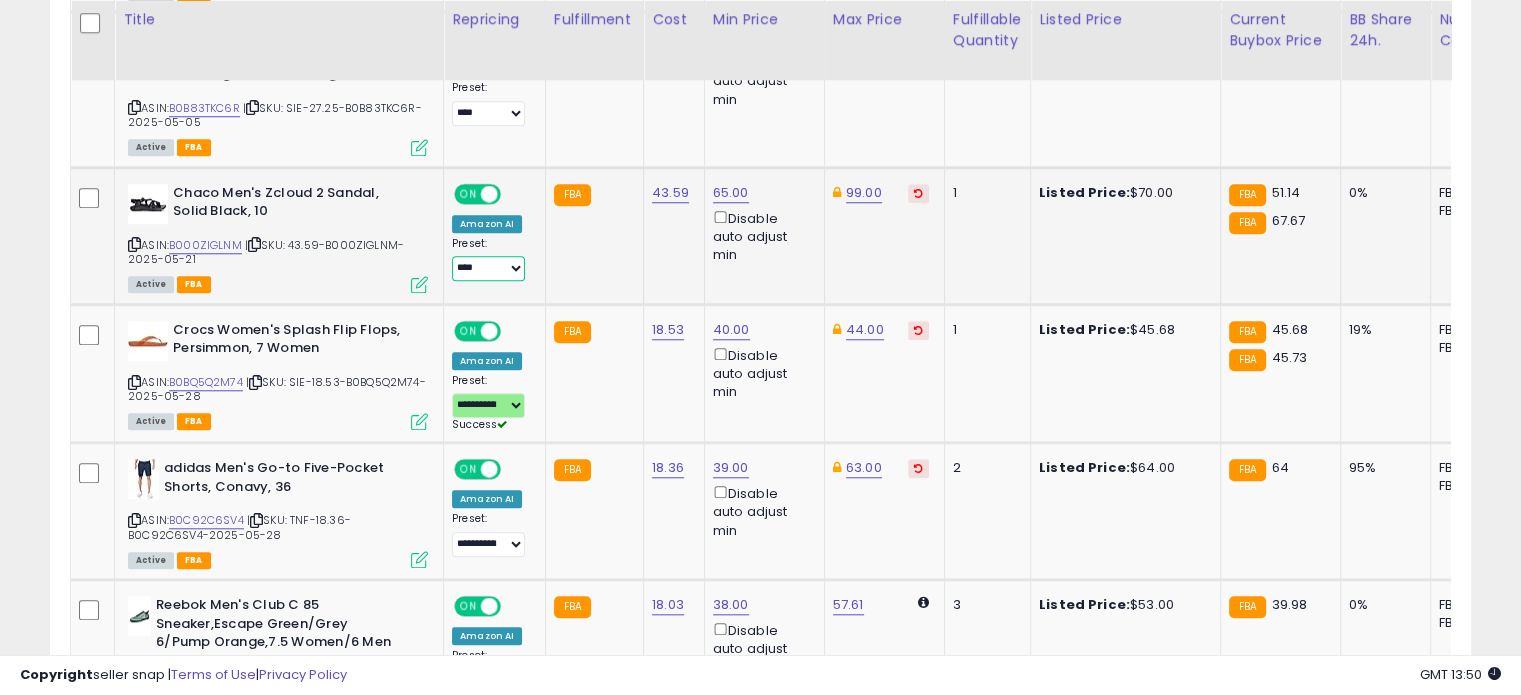 click on "**********" at bounding box center [488, 268] 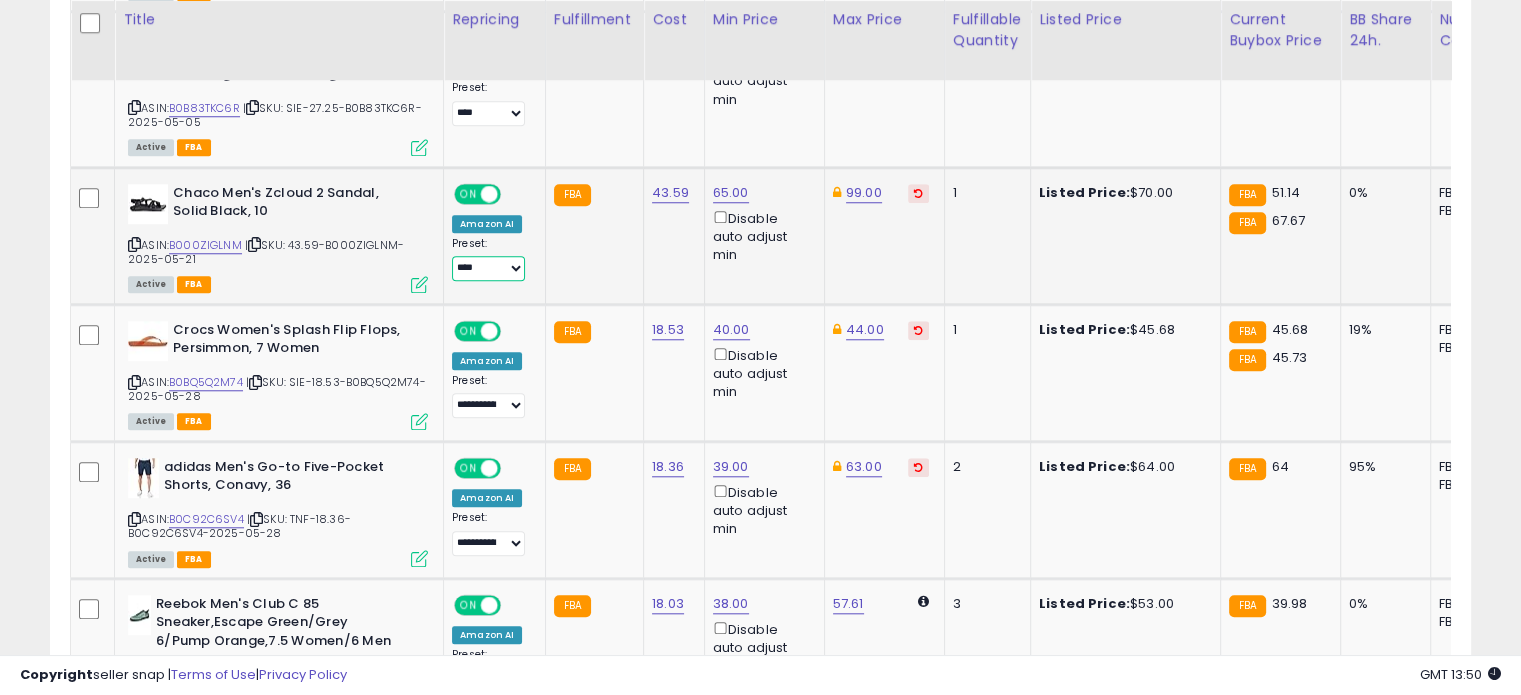 select on "**********" 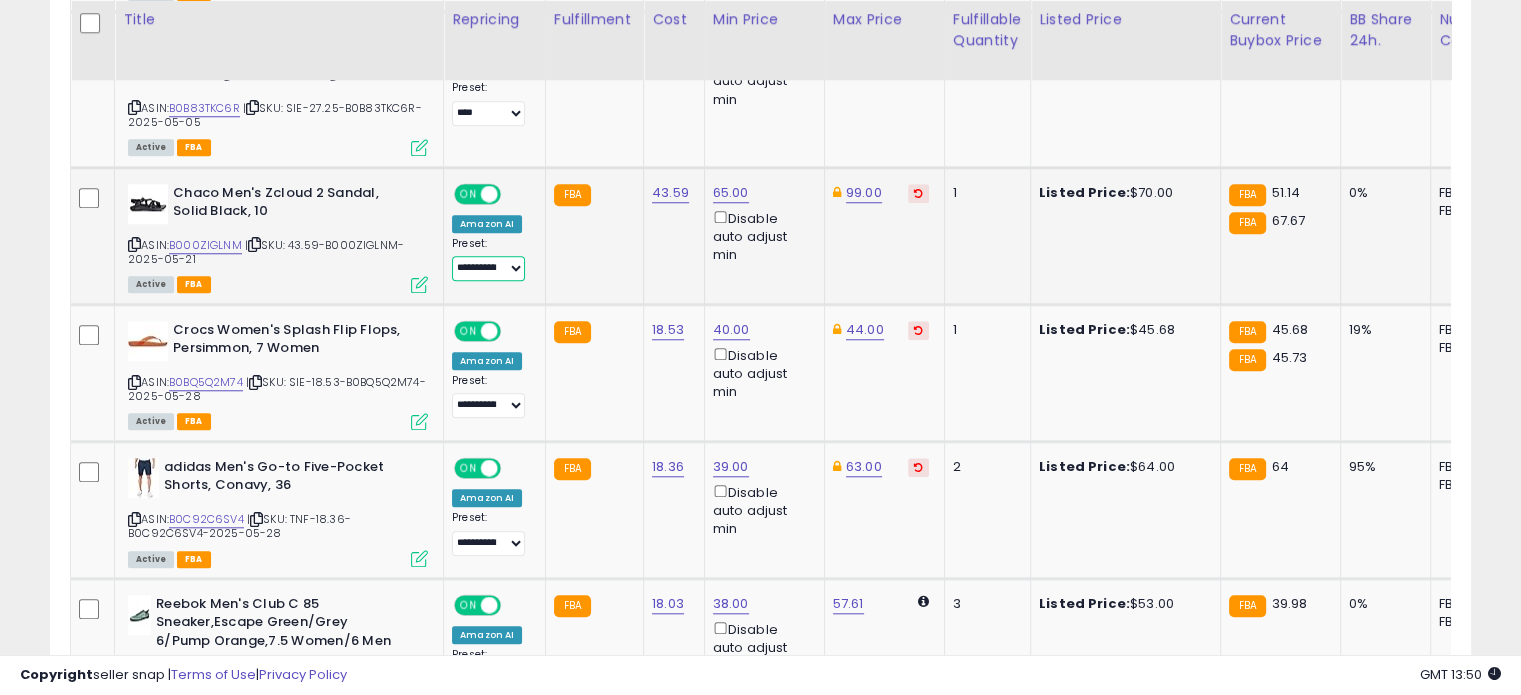 click on "**********" at bounding box center [488, 268] 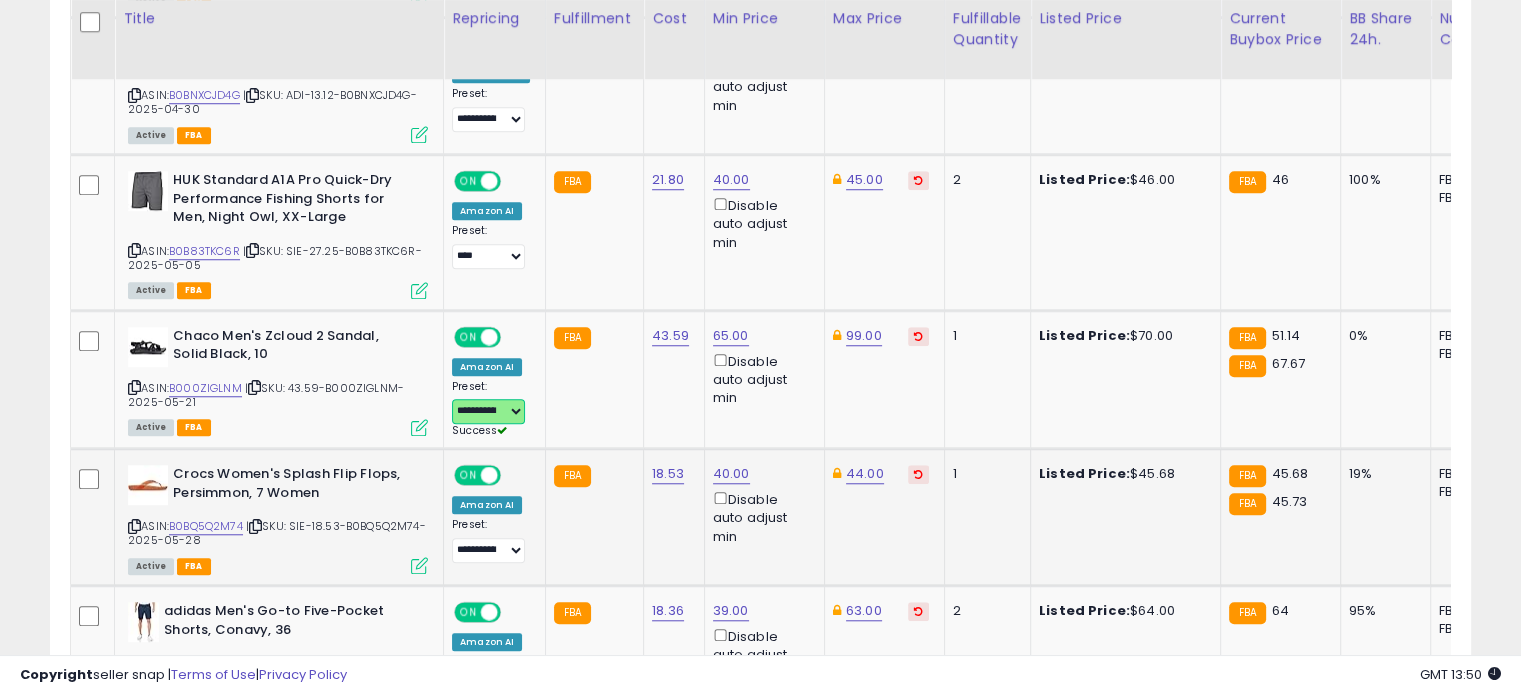 scroll, scrollTop: 1632, scrollLeft: 0, axis: vertical 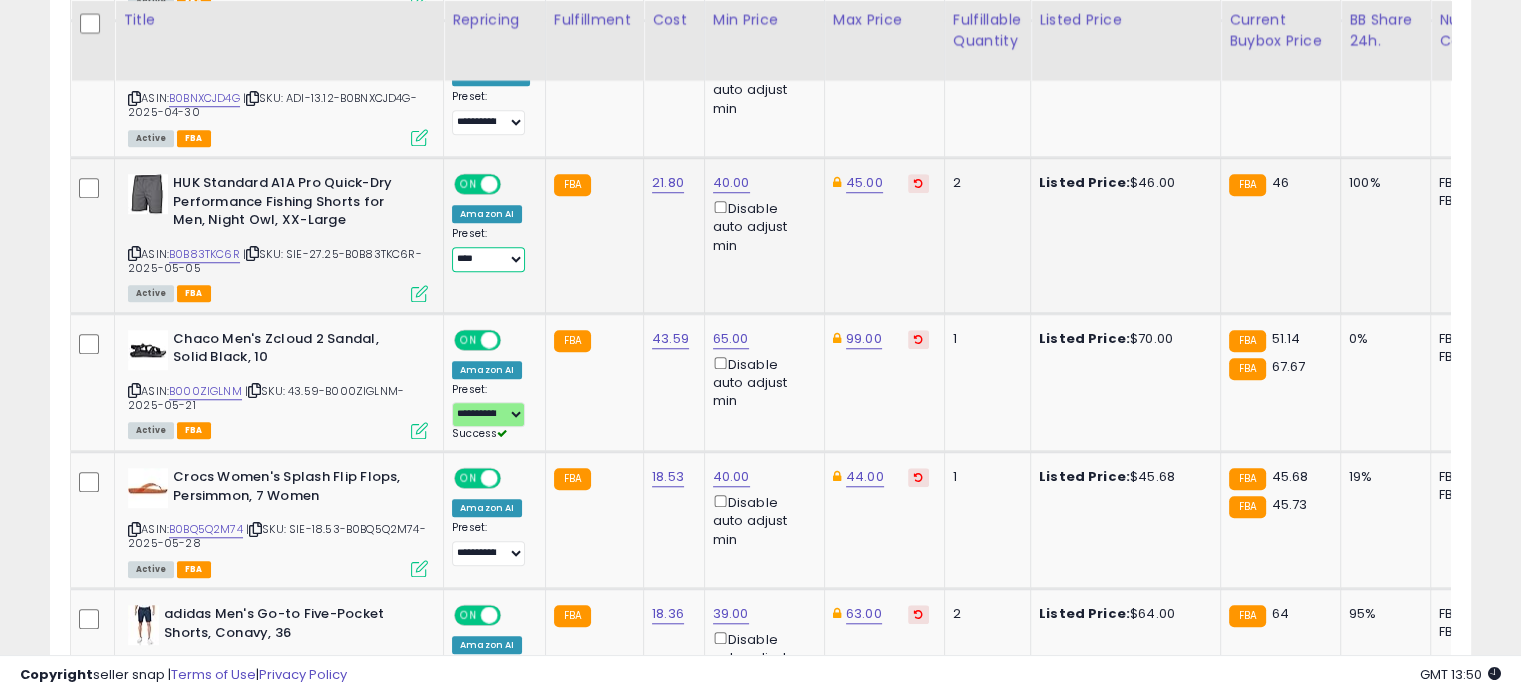 click on "**********" at bounding box center (488, 259) 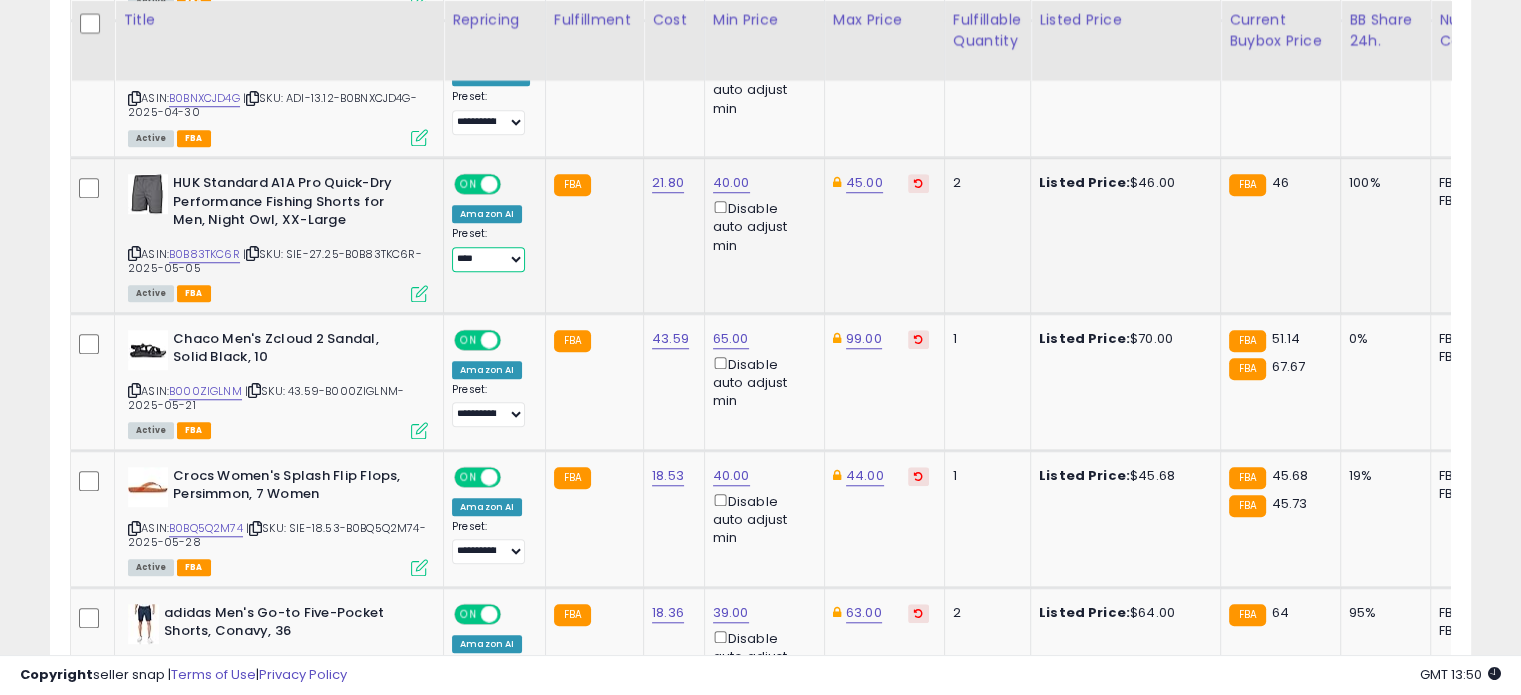 select on "**********" 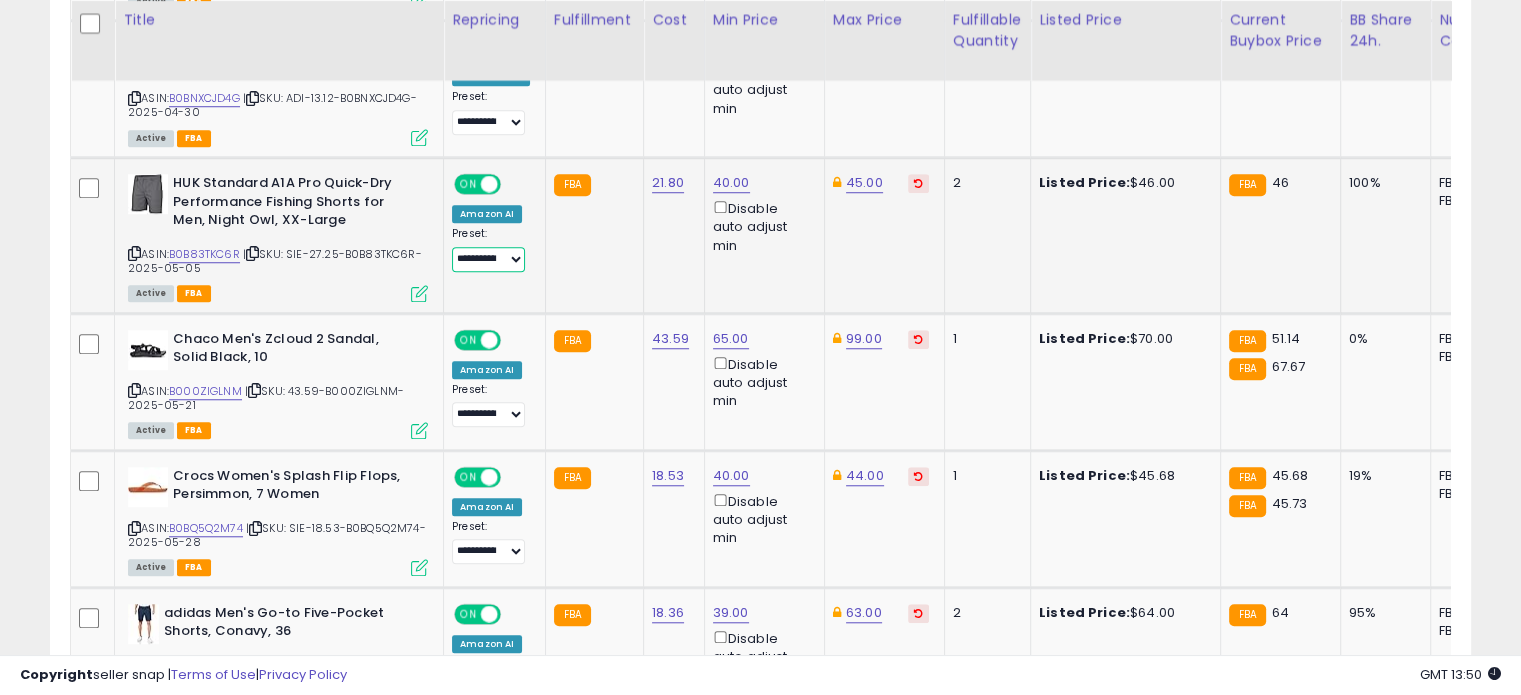click on "**********" at bounding box center [488, 259] 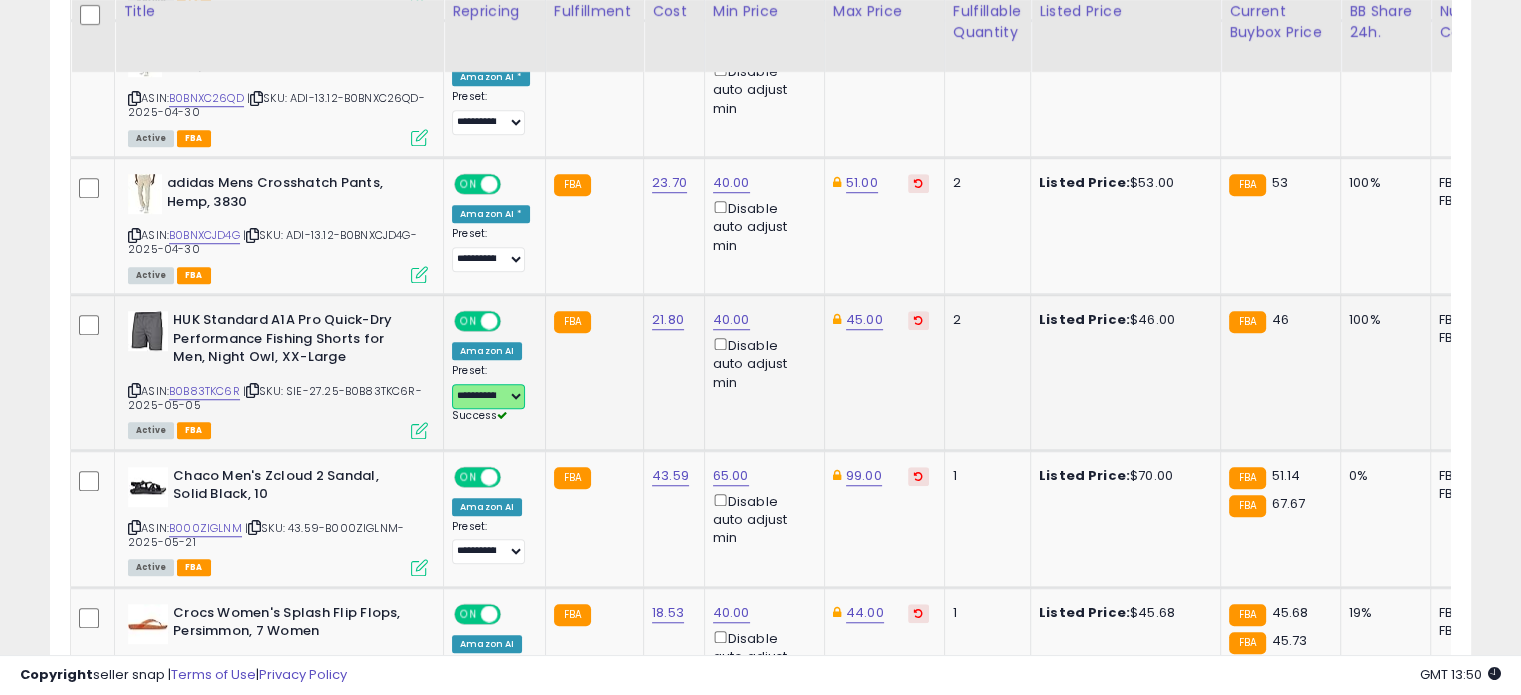 scroll, scrollTop: 1484, scrollLeft: 0, axis: vertical 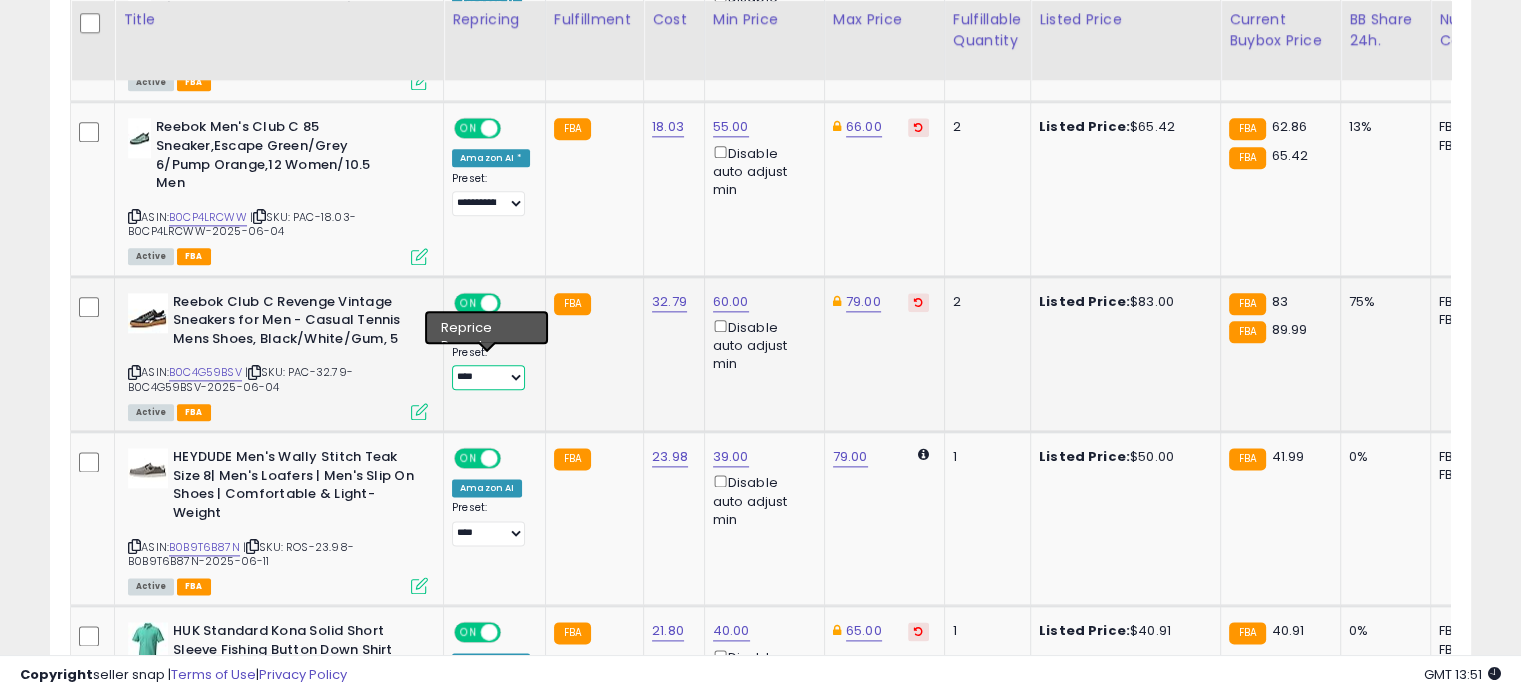 click on "**********" at bounding box center [488, 377] 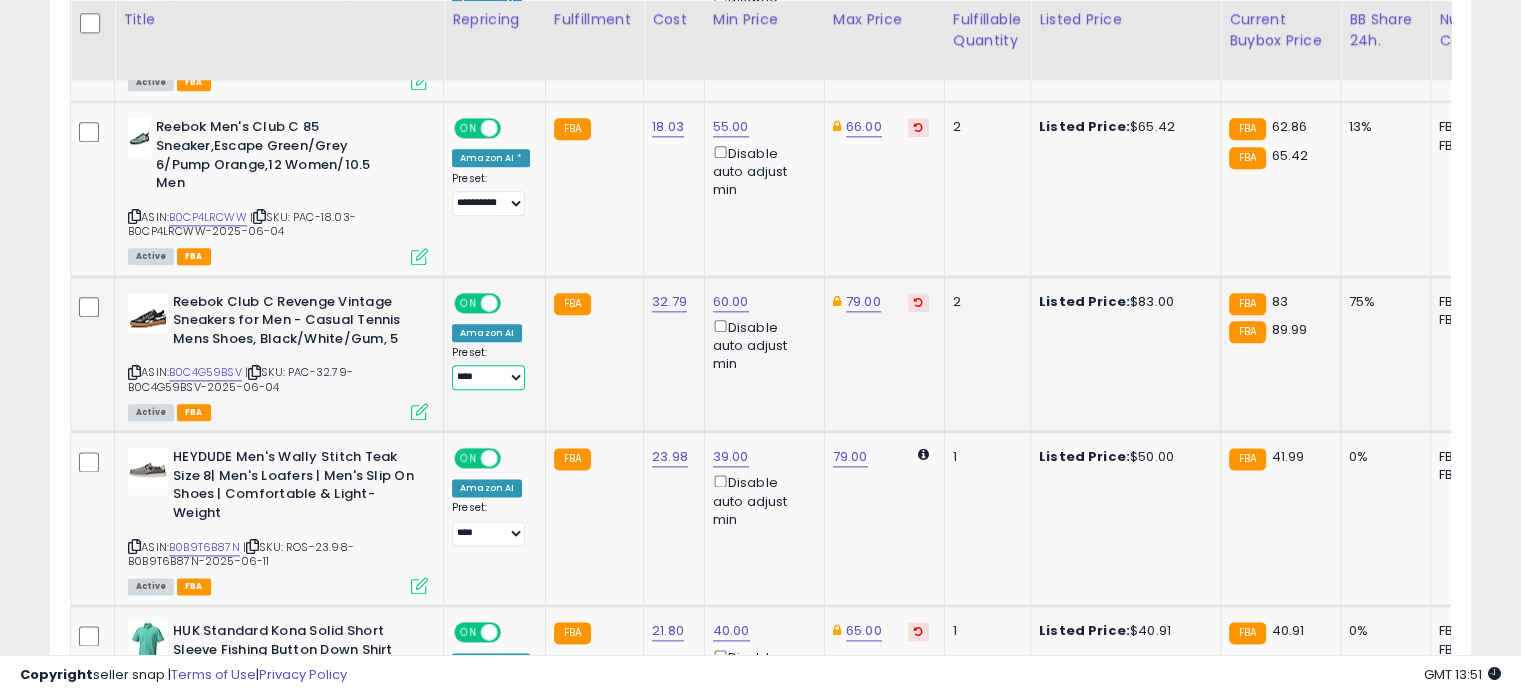 select on "**********" 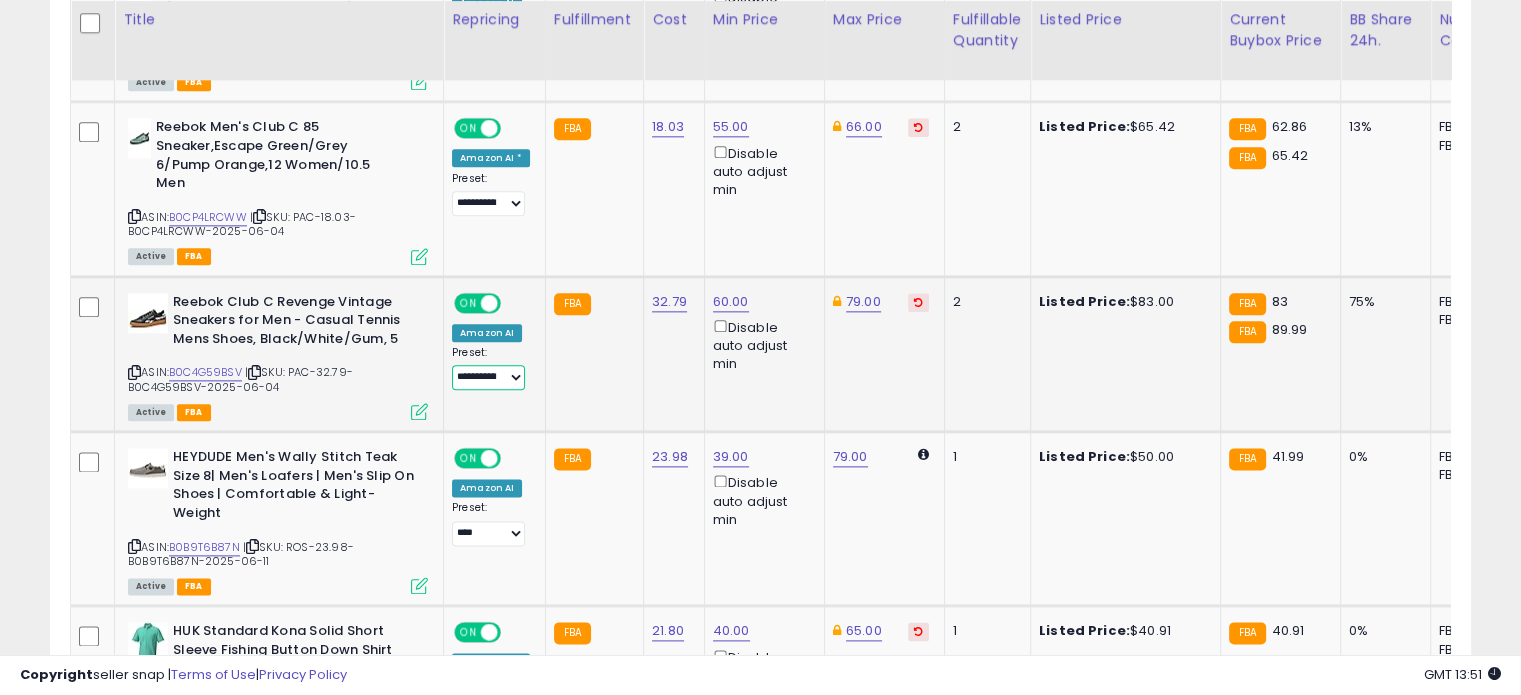 click on "**********" at bounding box center (488, 377) 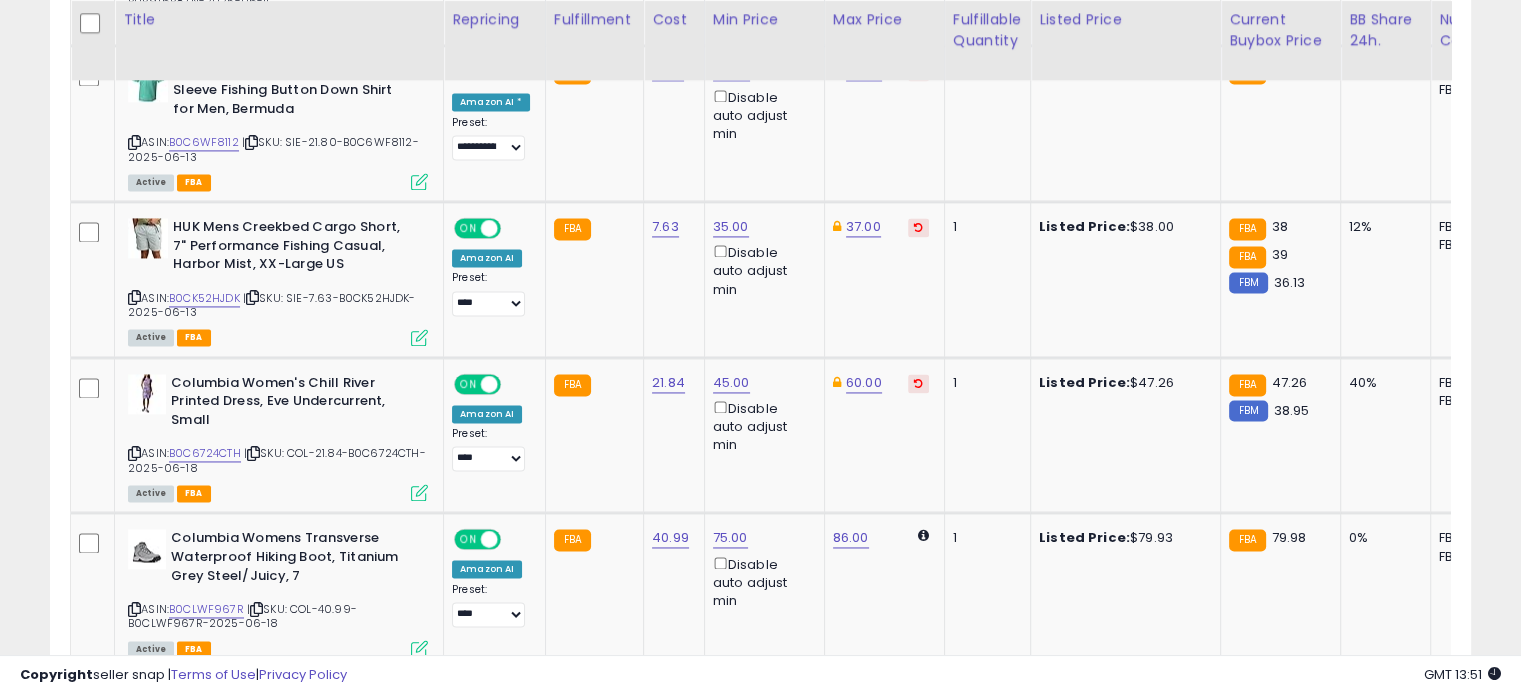 scroll, scrollTop: 2971, scrollLeft: 0, axis: vertical 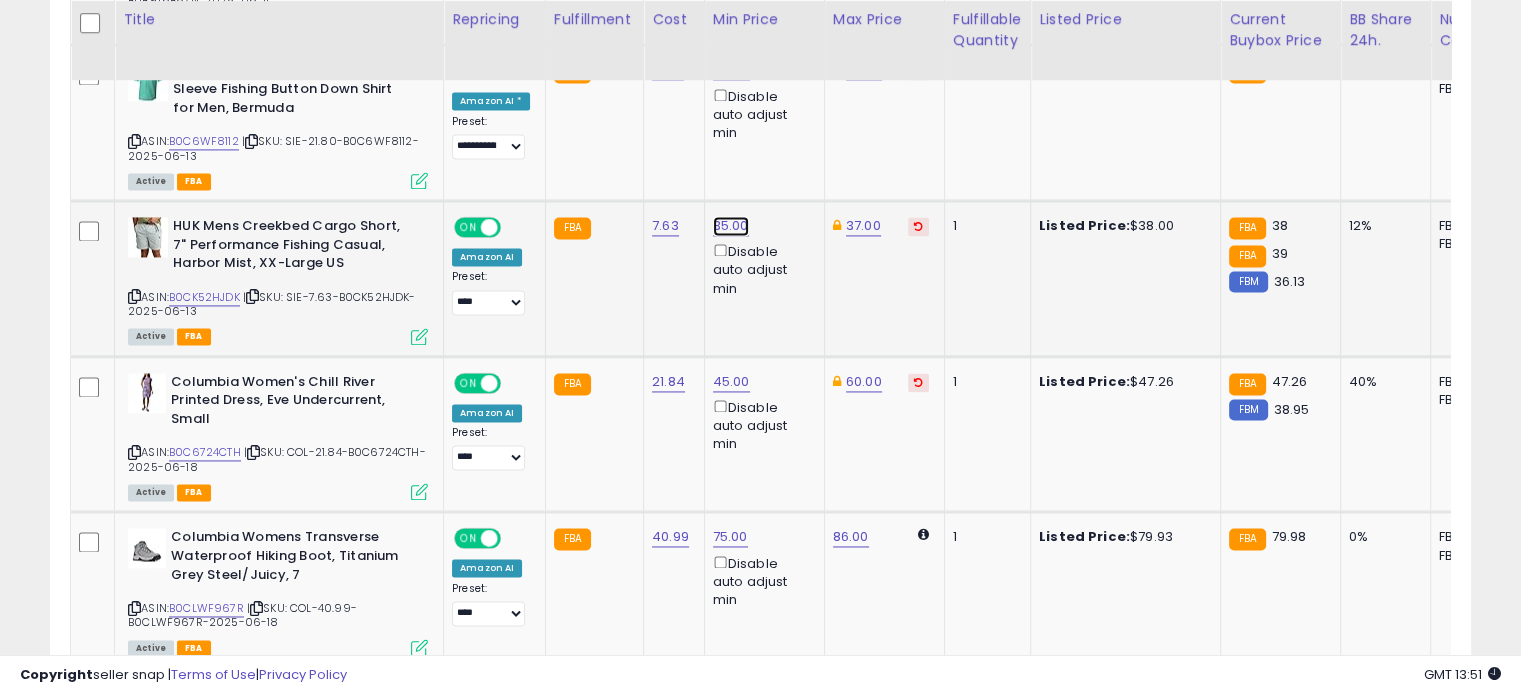 click on "35.00" at bounding box center [731, -1897] 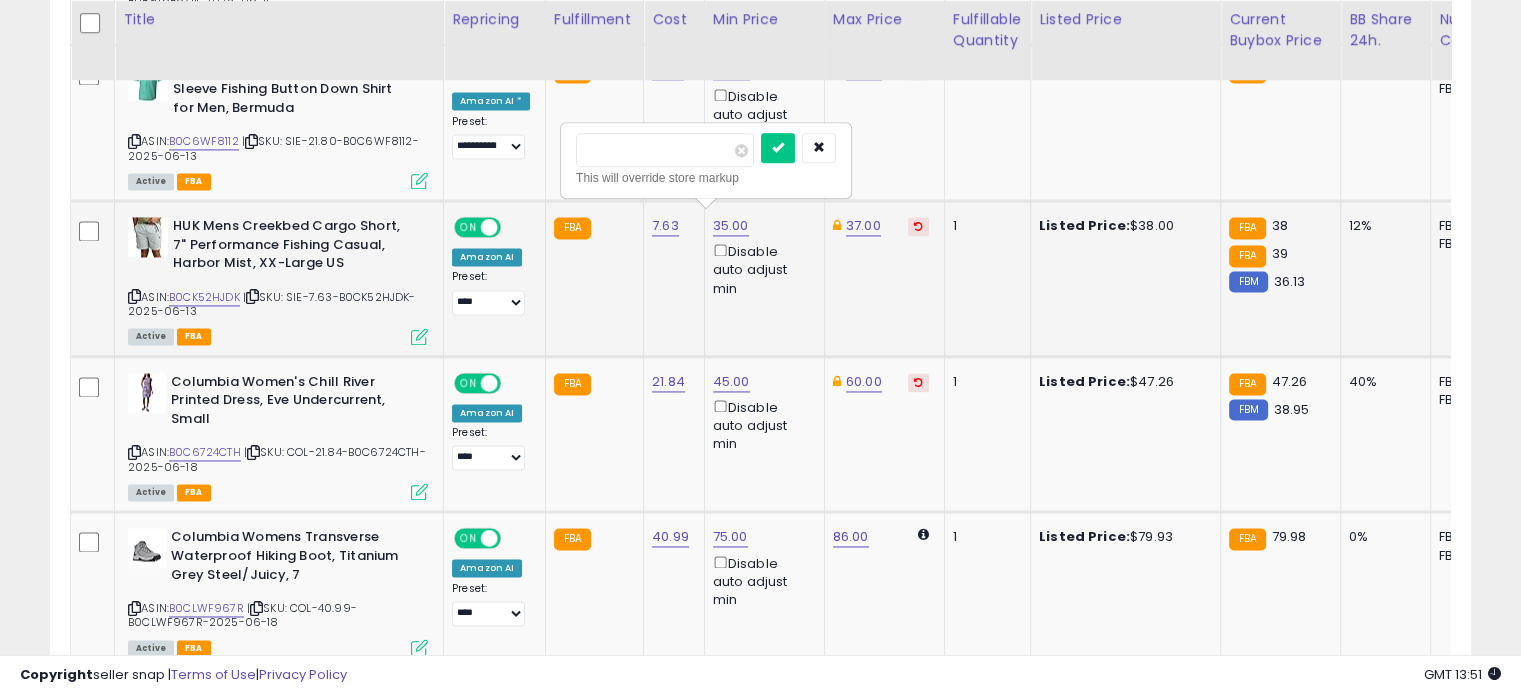 drag, startPoint x: 640, startPoint y: 149, endPoint x: 583, endPoint y: 142, distance: 57.428215 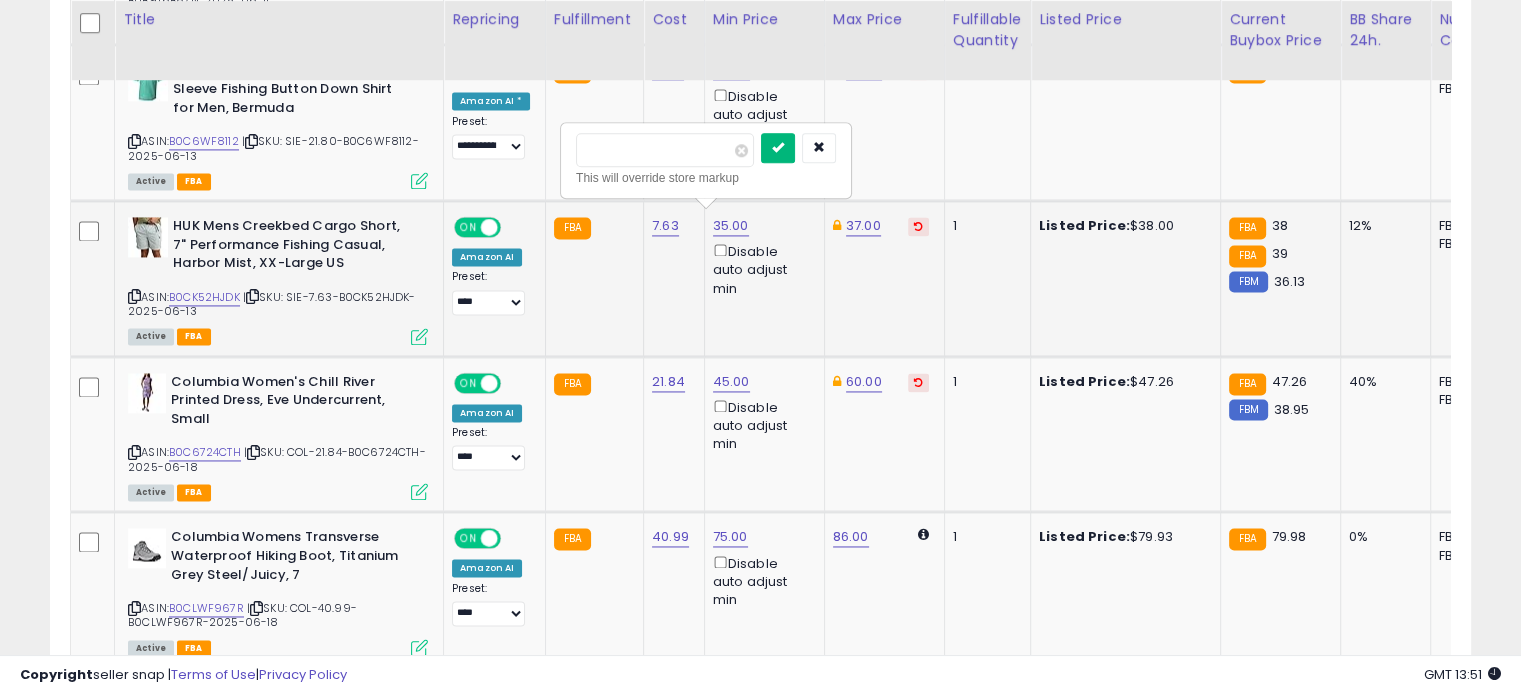 type on "**" 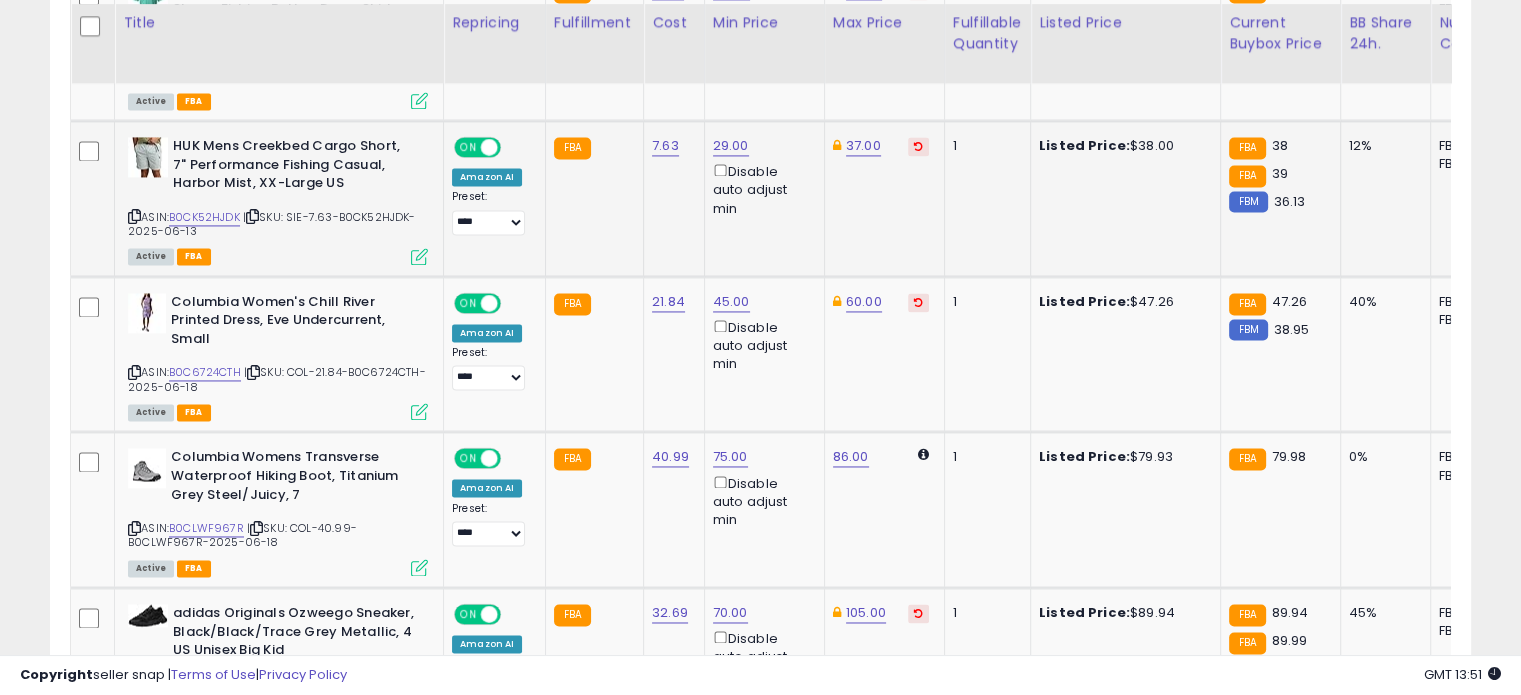 scroll, scrollTop: 3055, scrollLeft: 0, axis: vertical 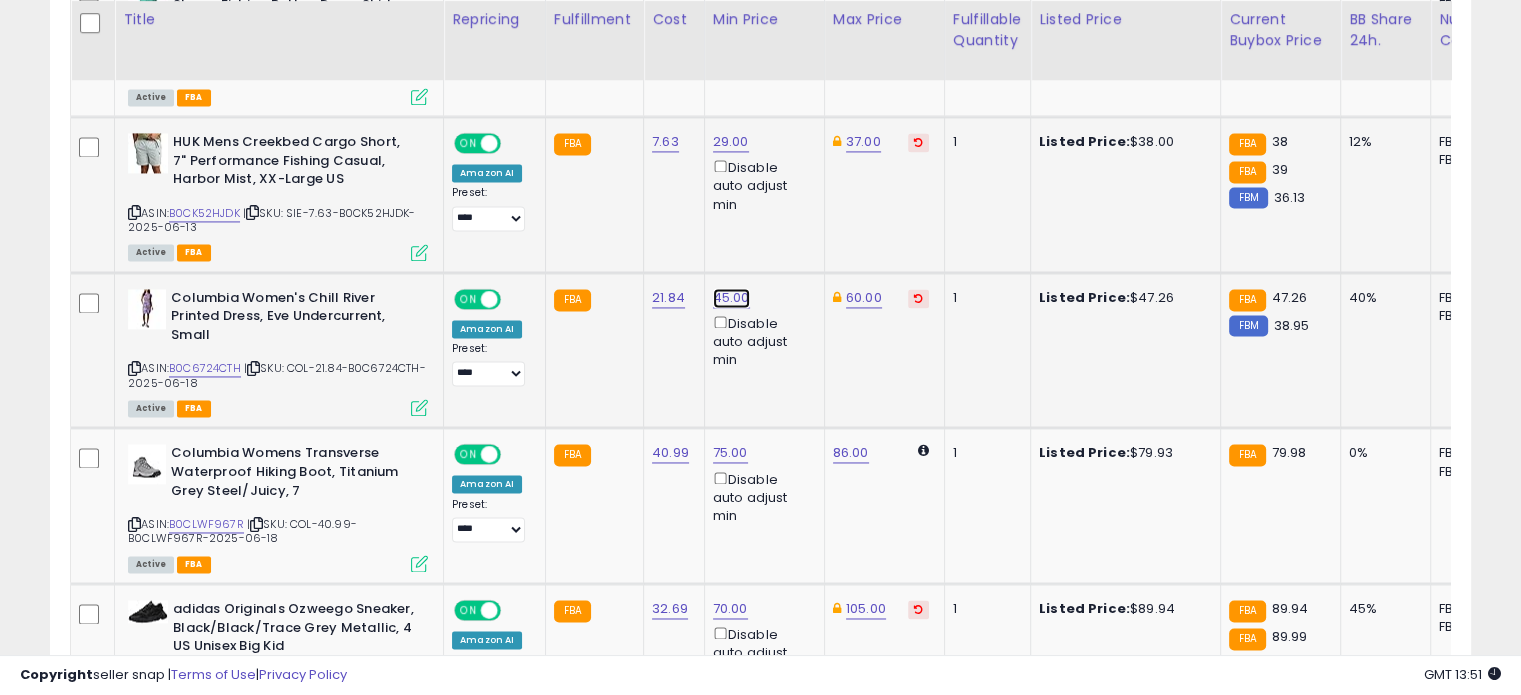 click on "45.00" at bounding box center [731, -1981] 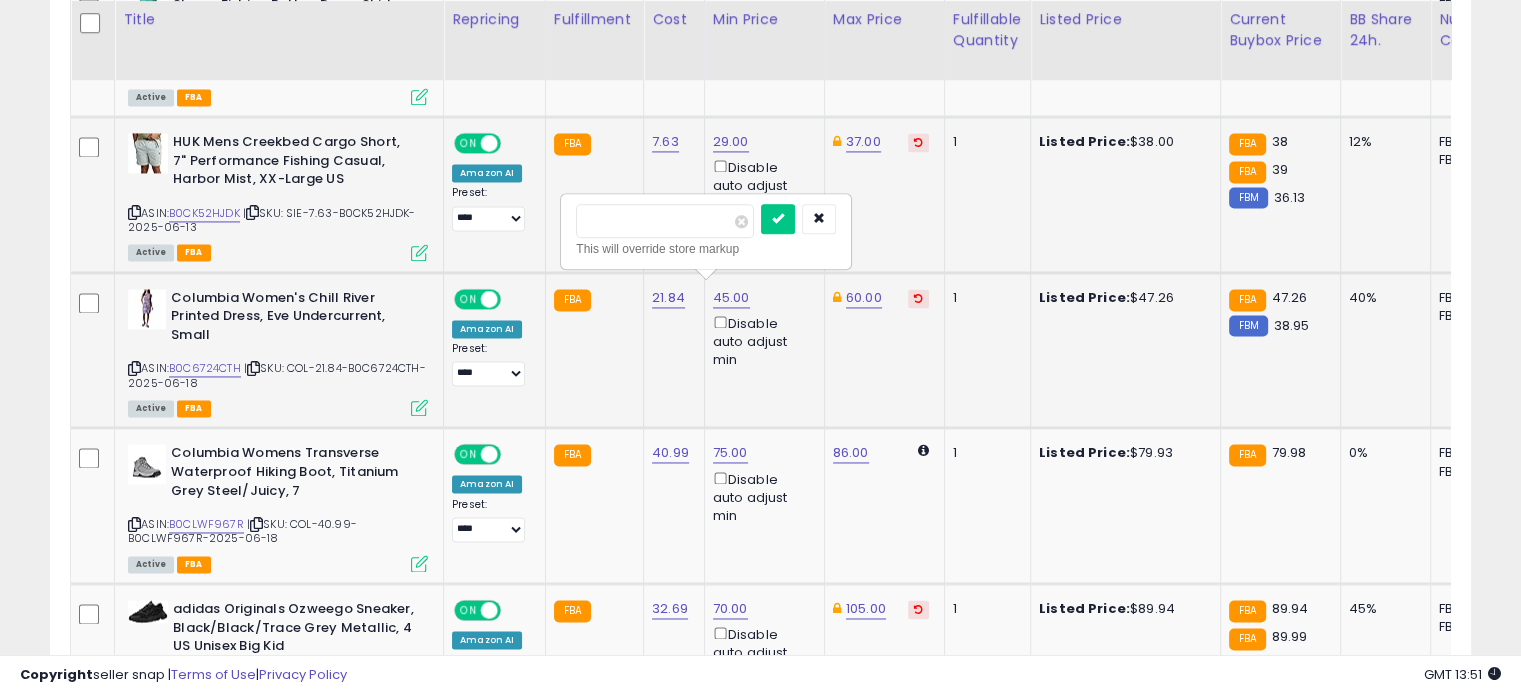 drag, startPoint x: 635, startPoint y: 211, endPoint x: 567, endPoint y: 216, distance: 68.18358 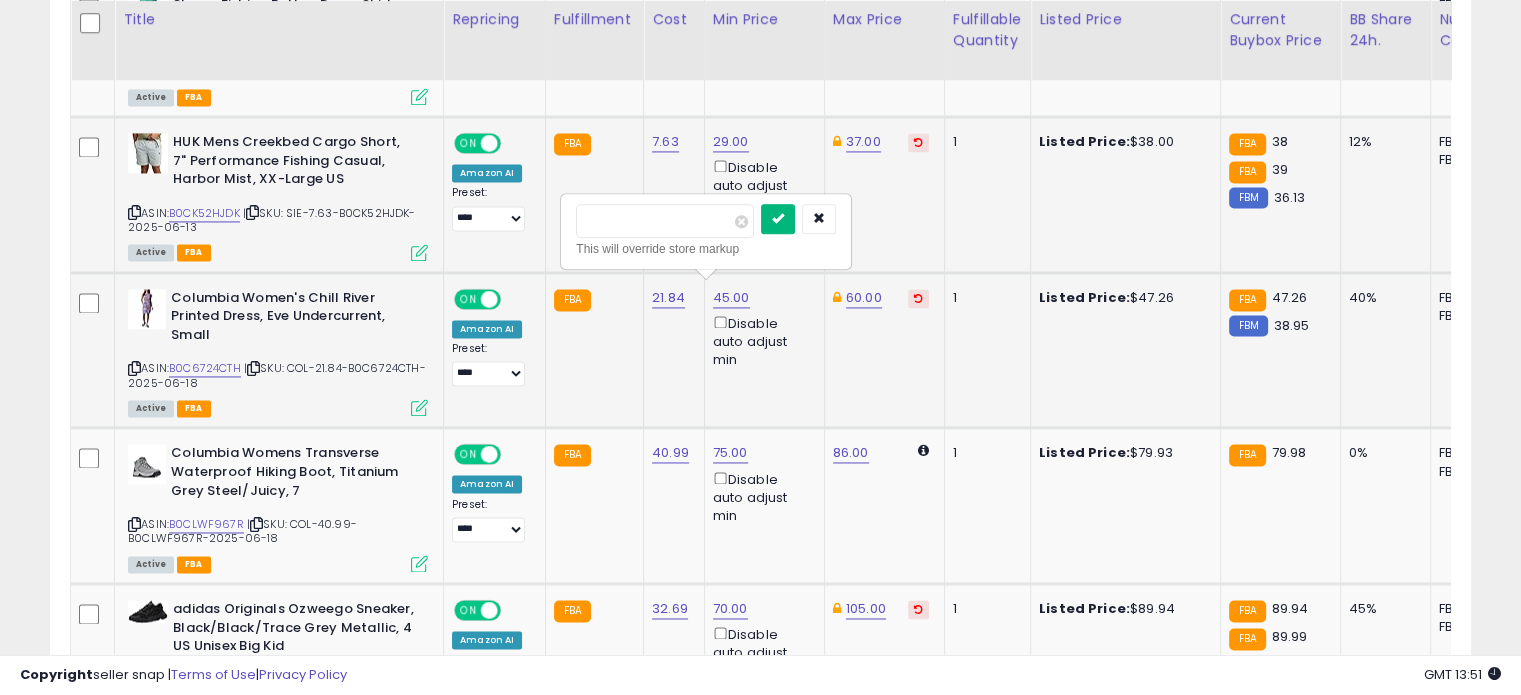 click at bounding box center (778, 219) 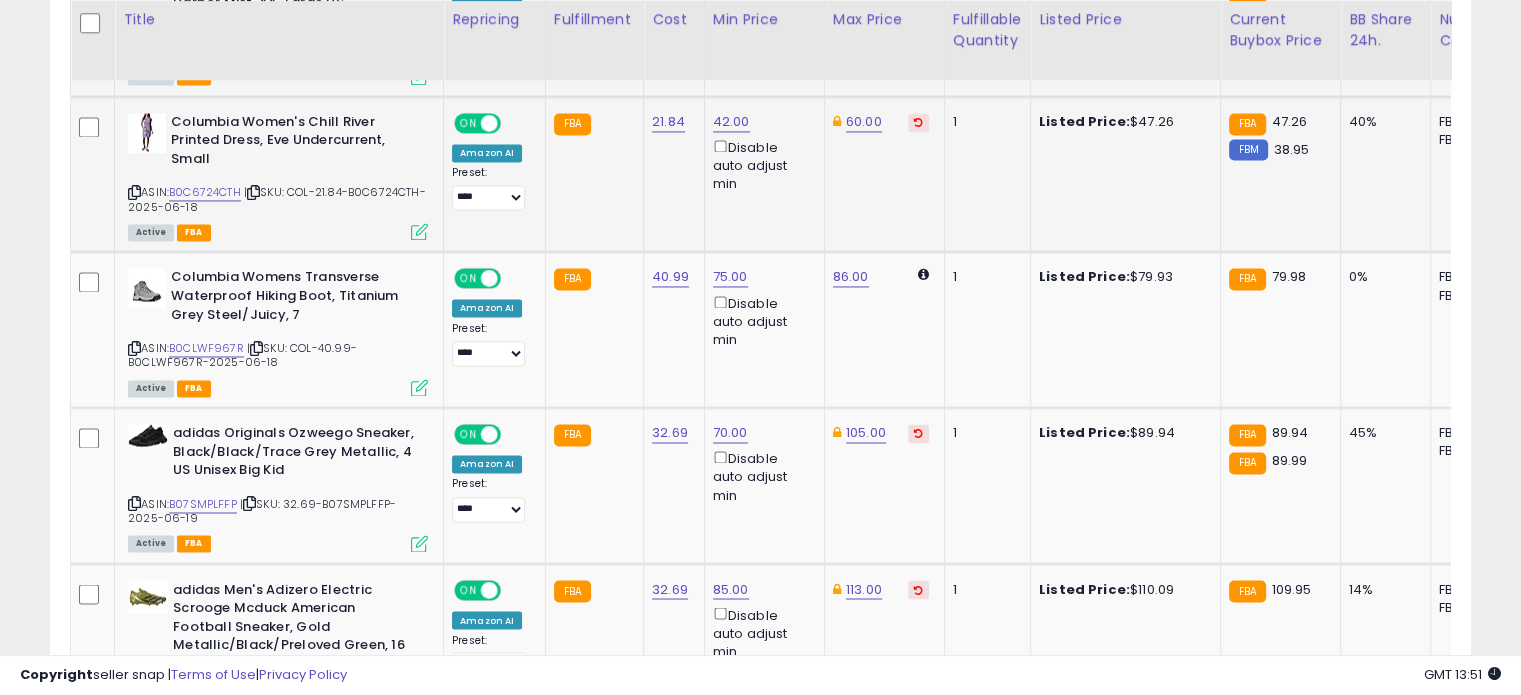 scroll, scrollTop: 3232, scrollLeft: 0, axis: vertical 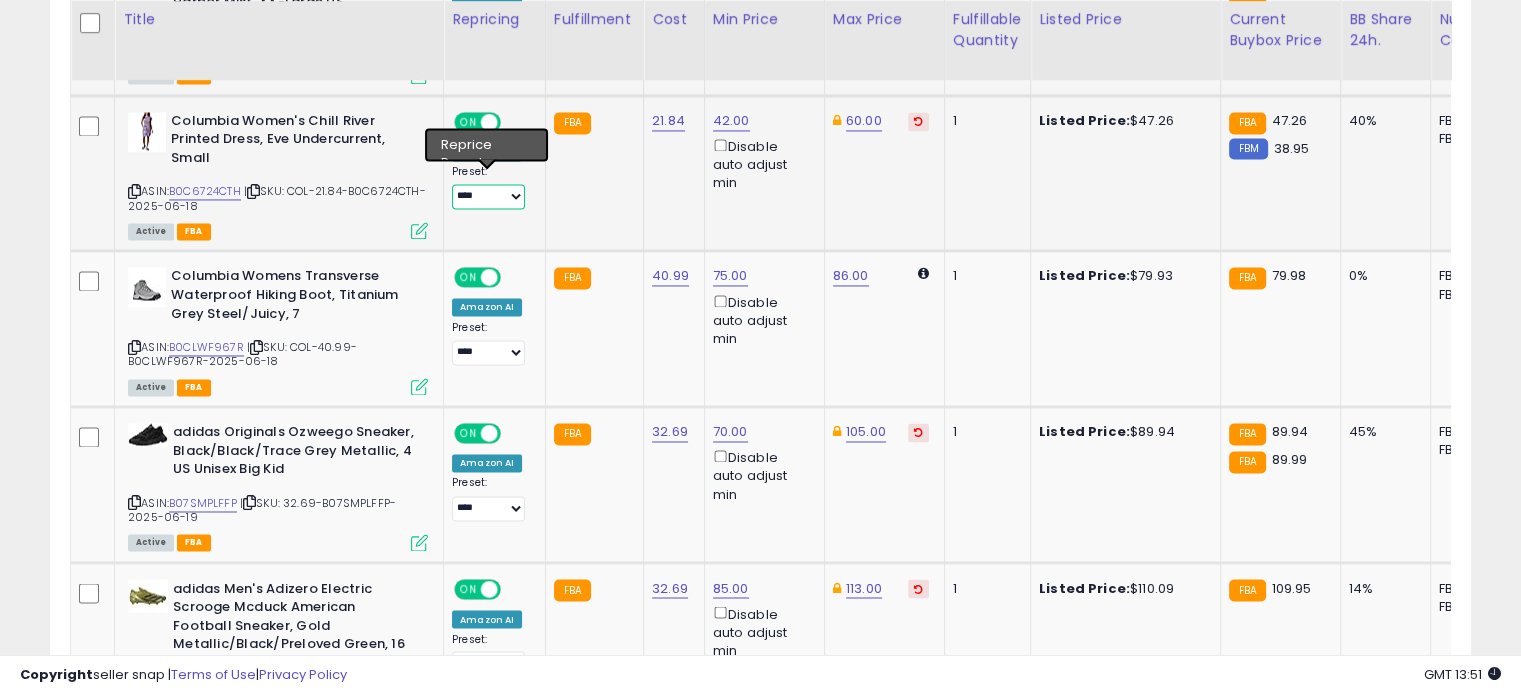 click on "**********" at bounding box center [488, 196] 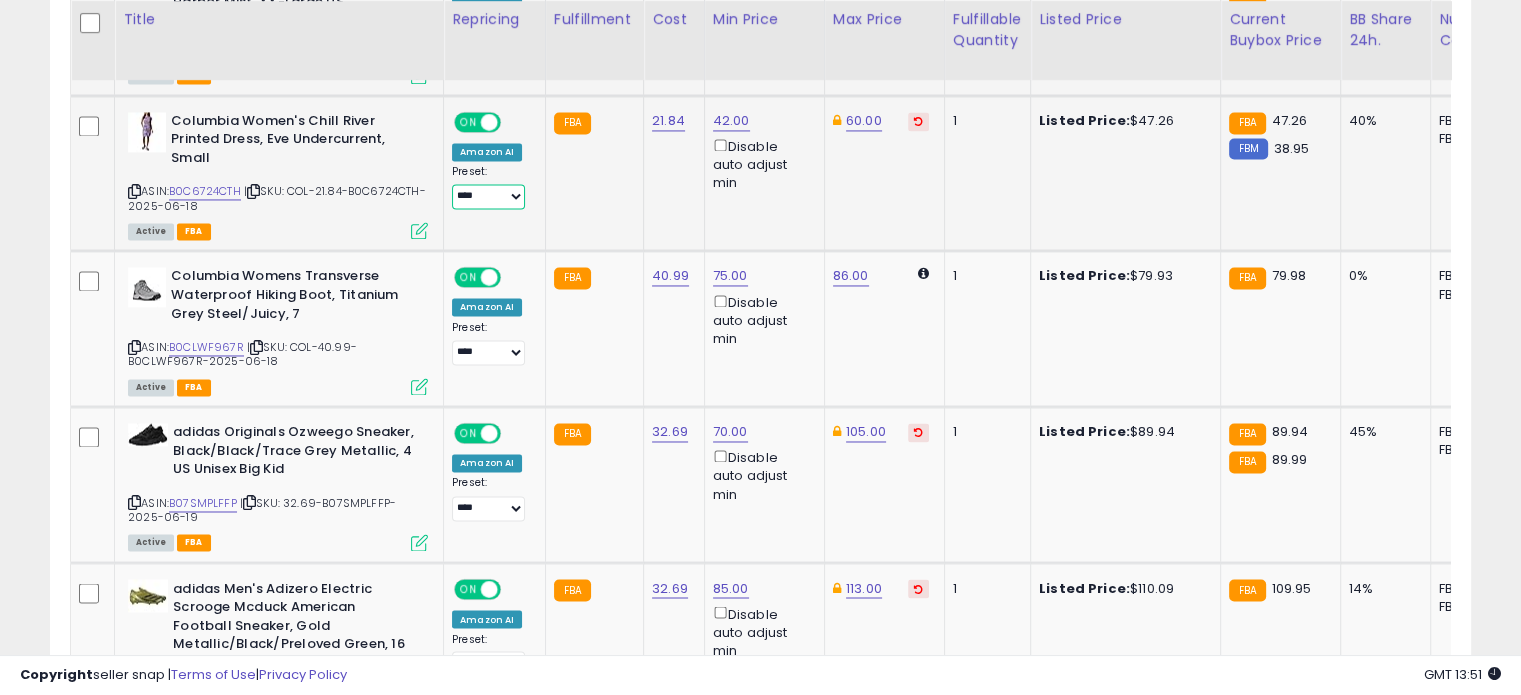 select on "**********" 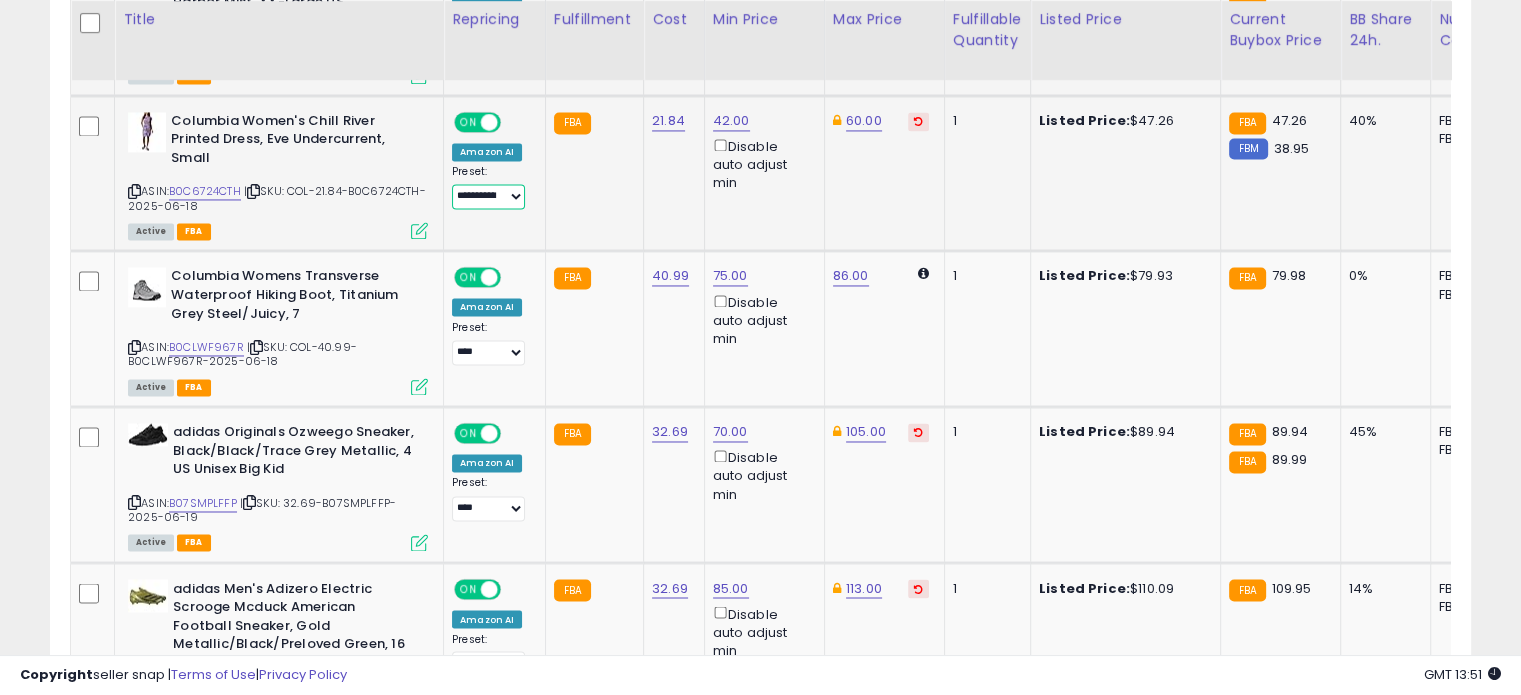 click on "**********" at bounding box center (488, 196) 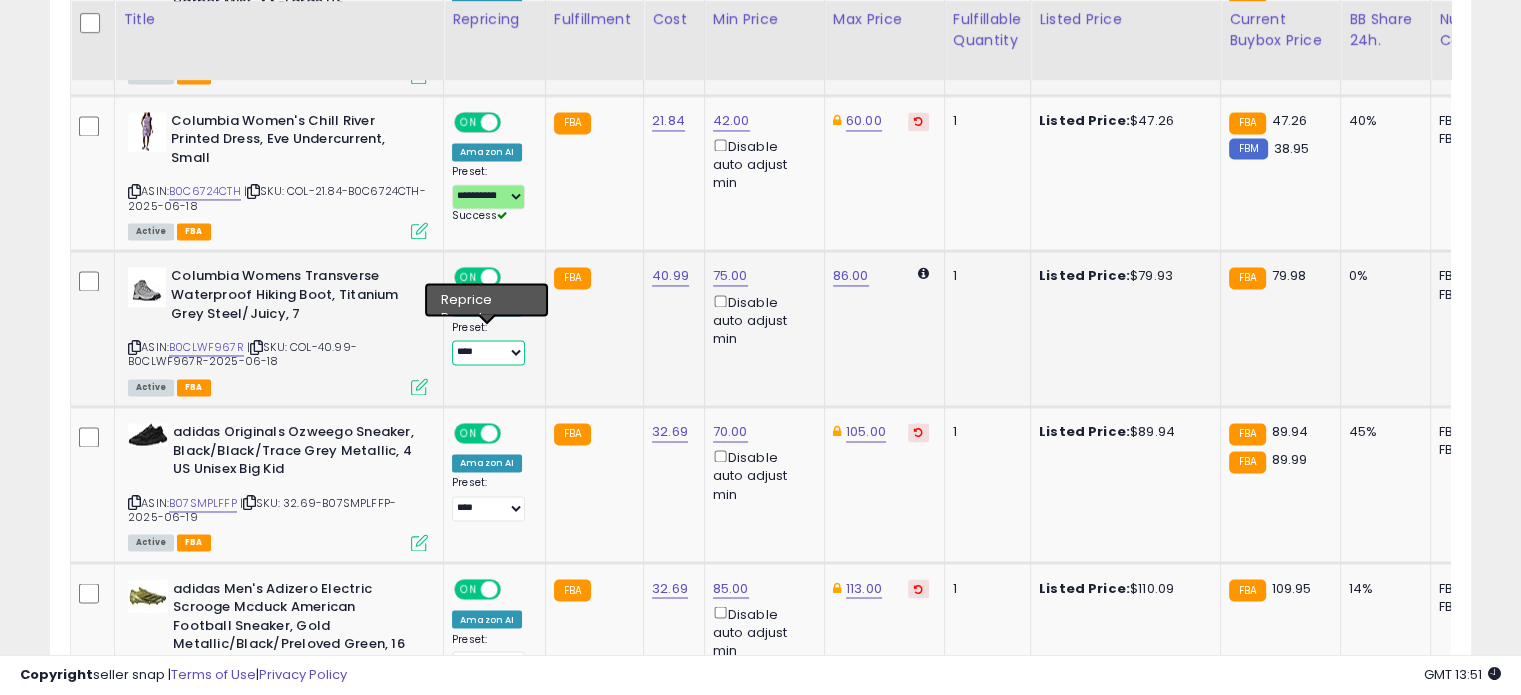 click on "**********" at bounding box center [488, 352] 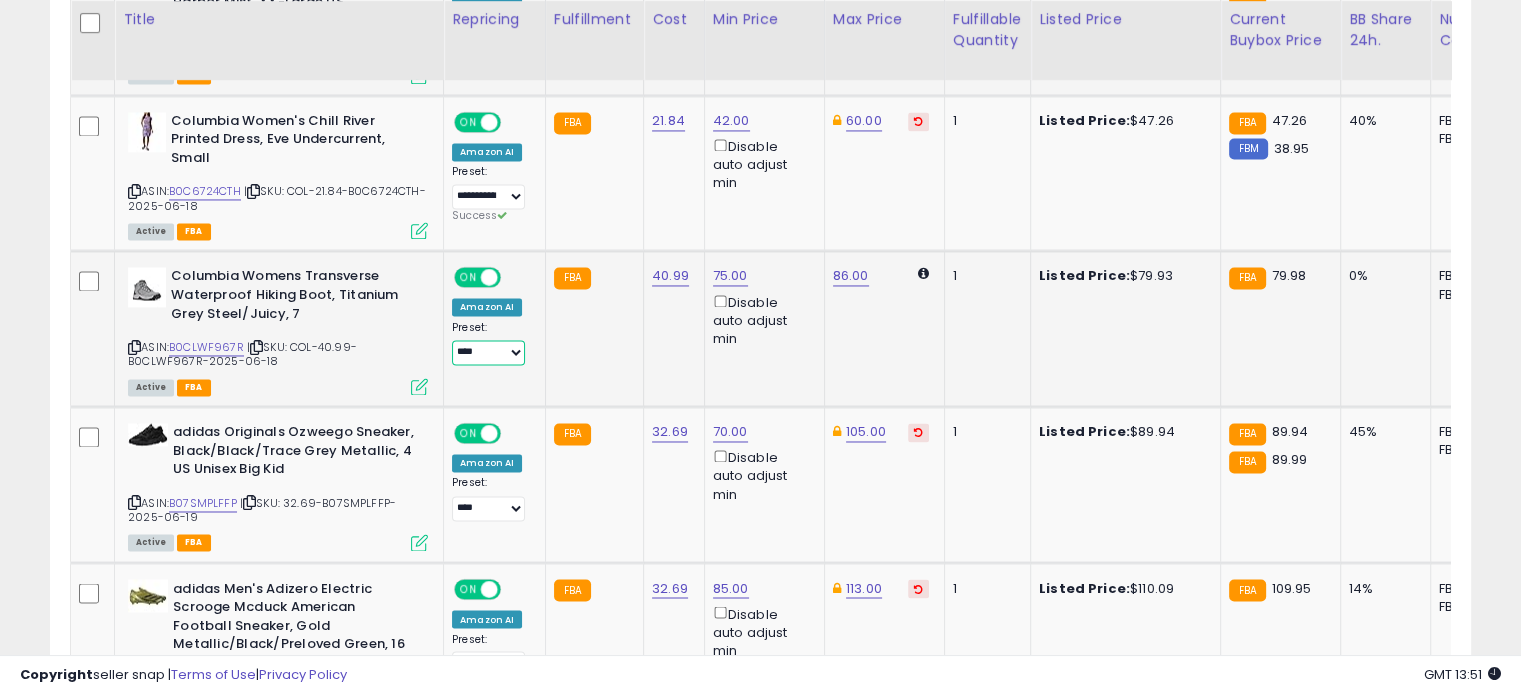 select on "**********" 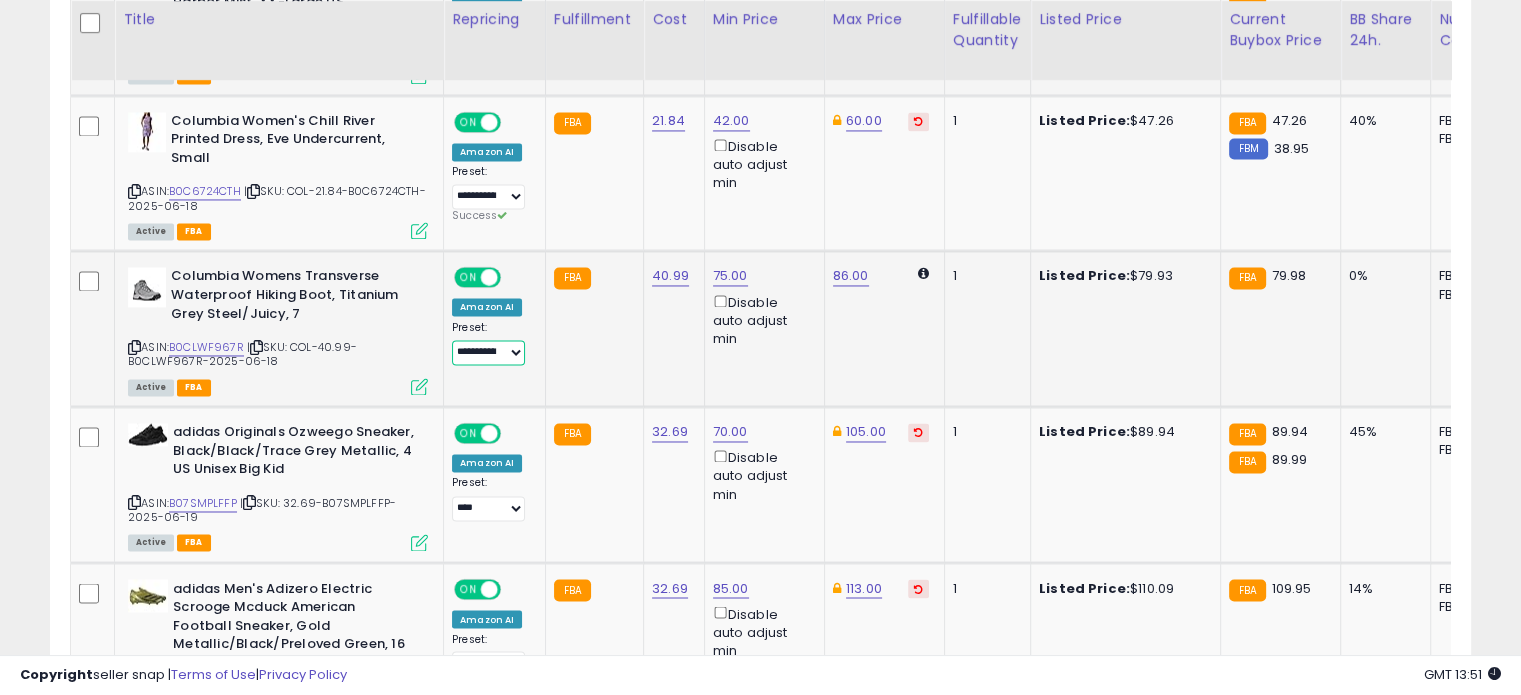 click on "**********" at bounding box center [488, 352] 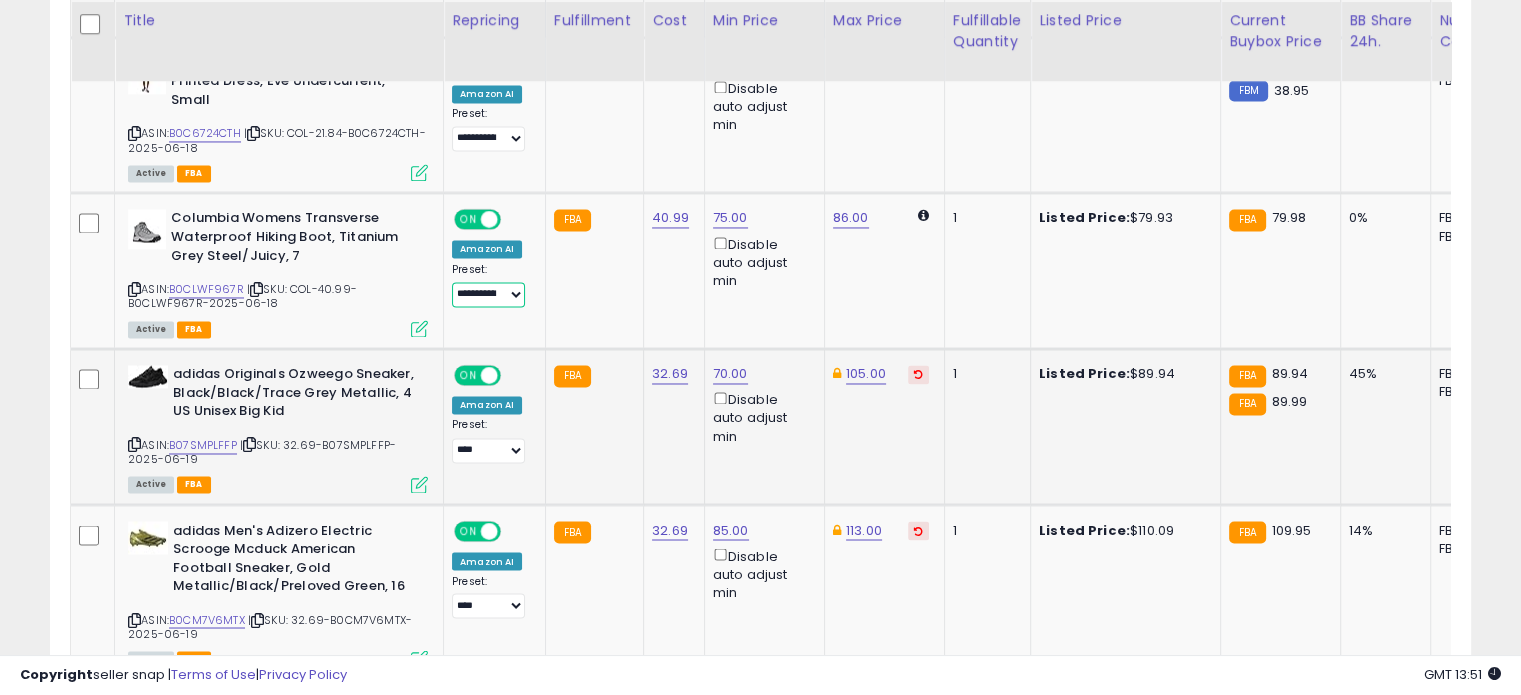 scroll, scrollTop: 3291, scrollLeft: 0, axis: vertical 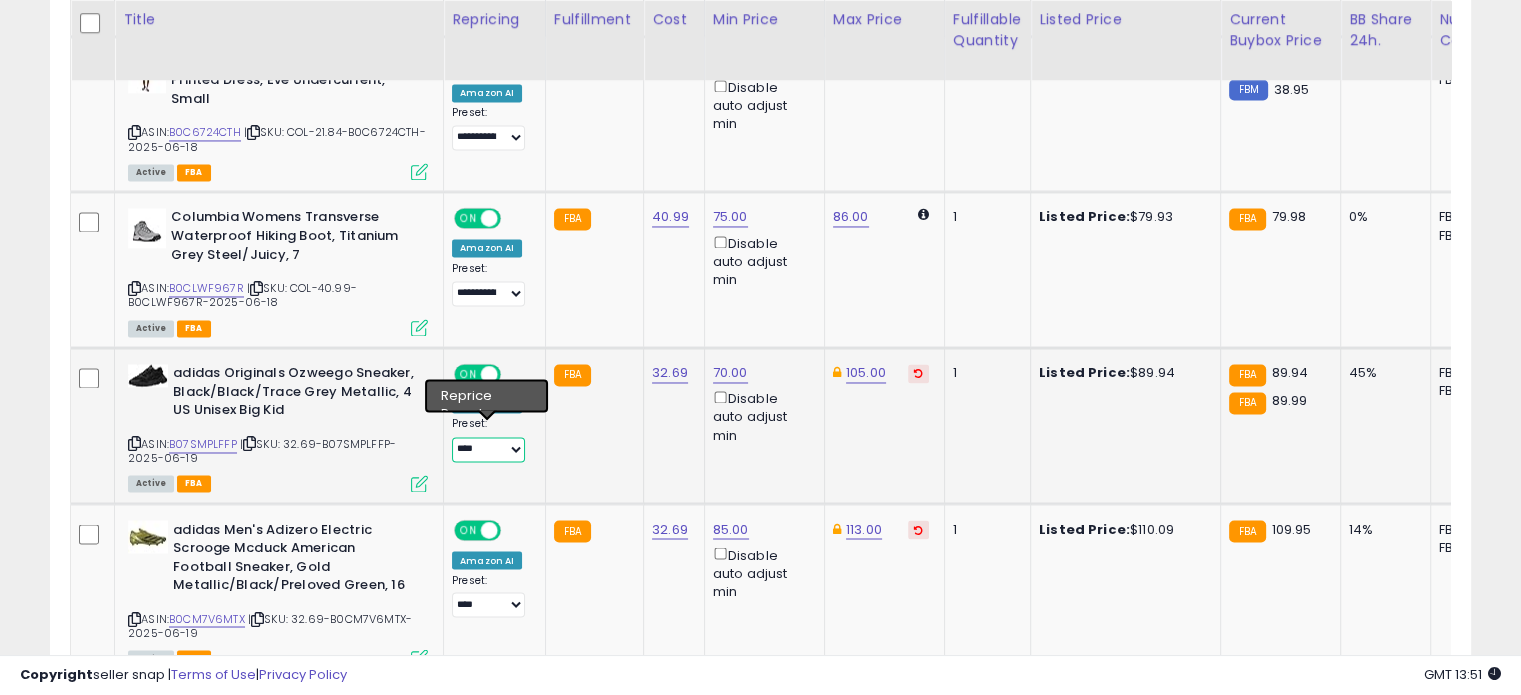 click on "**********" at bounding box center [488, 449] 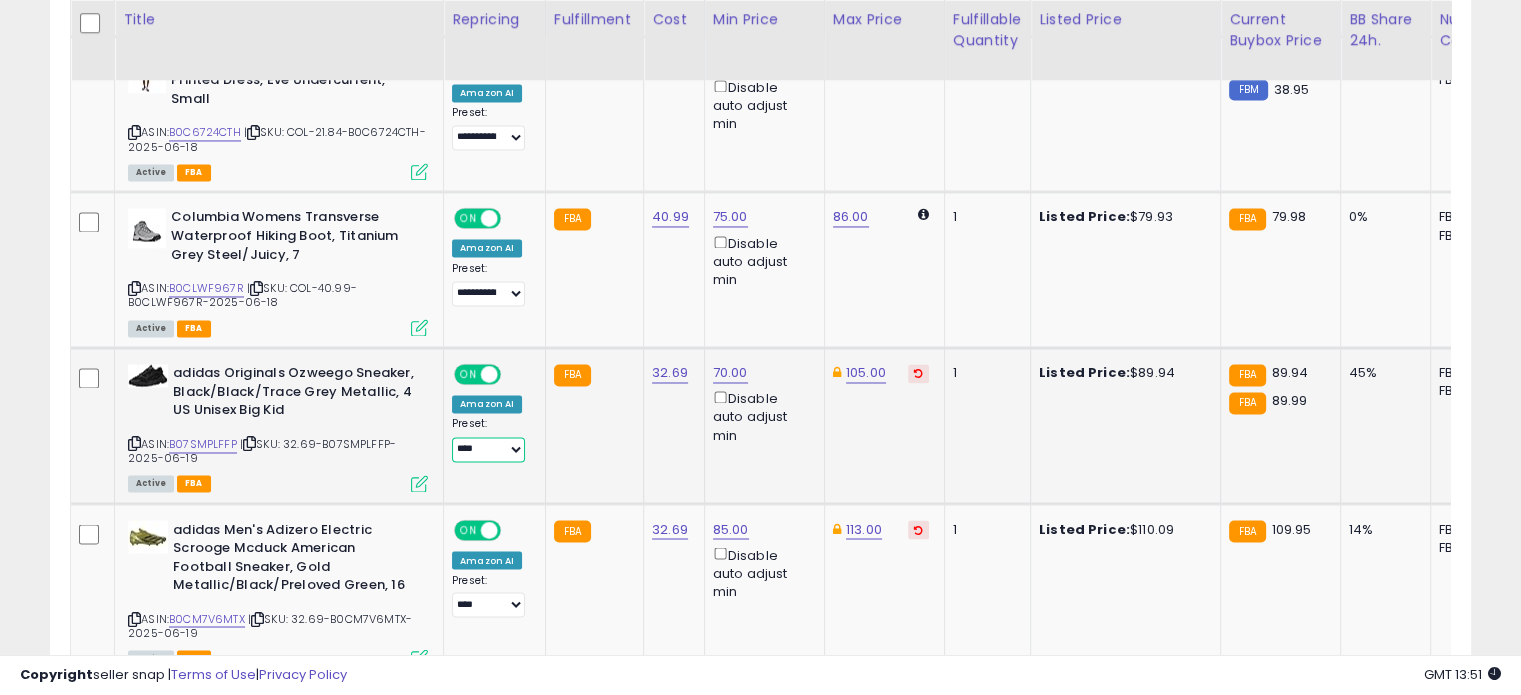 select on "**********" 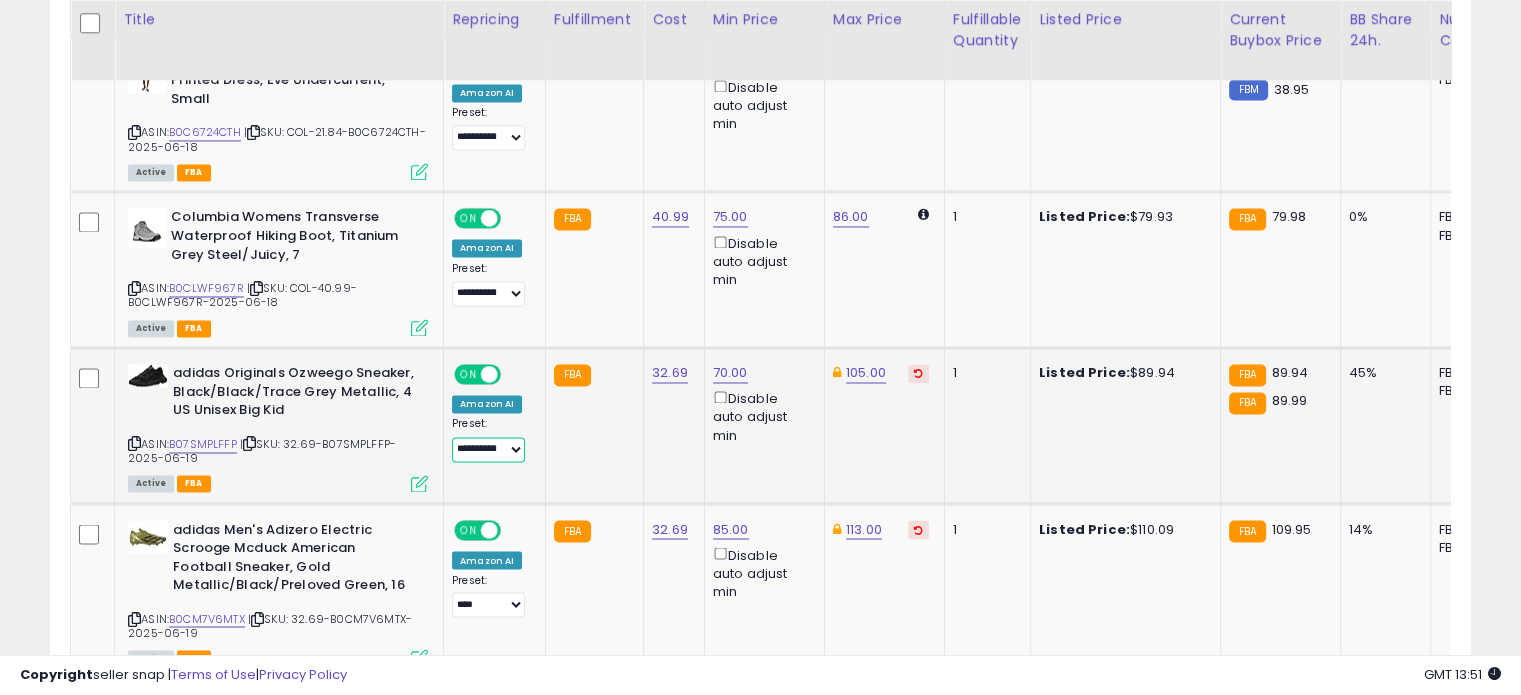 click on "**********" at bounding box center [488, 449] 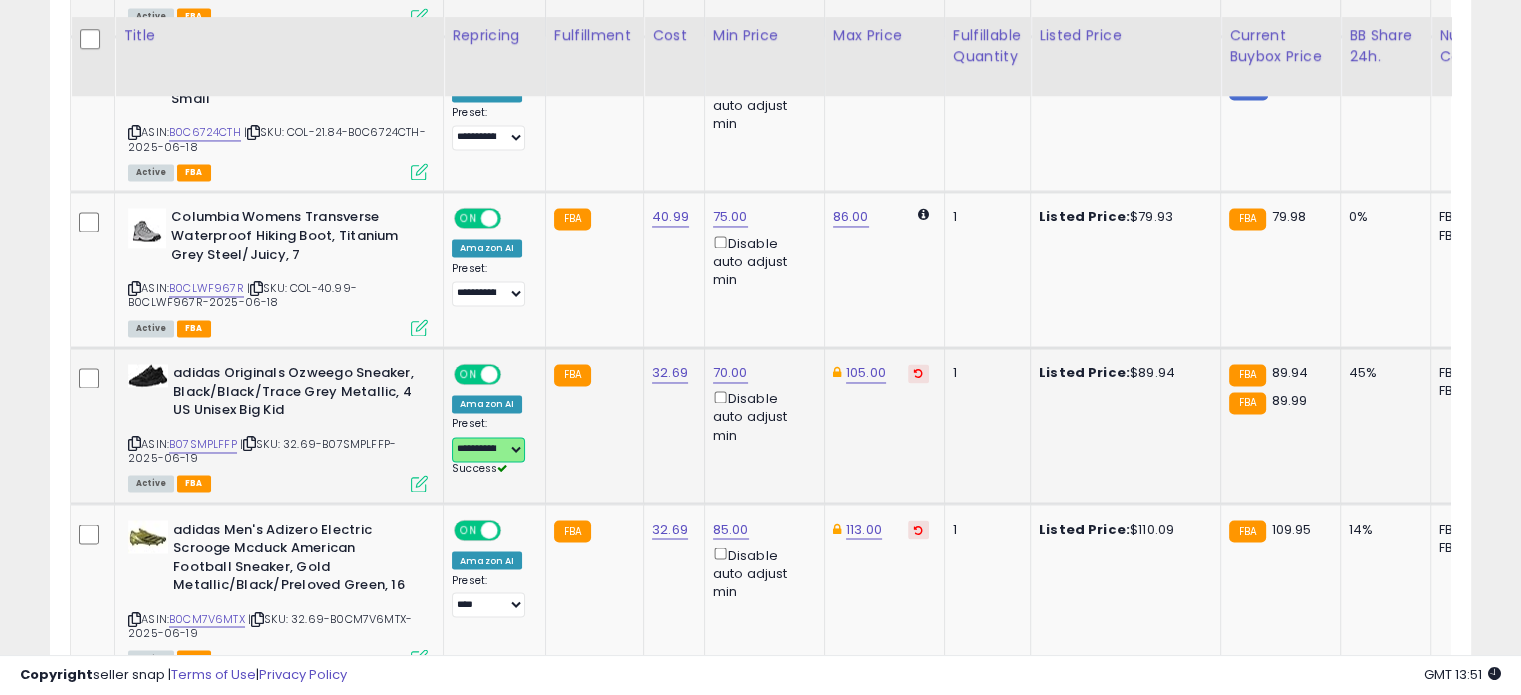 scroll, scrollTop: 3335, scrollLeft: 0, axis: vertical 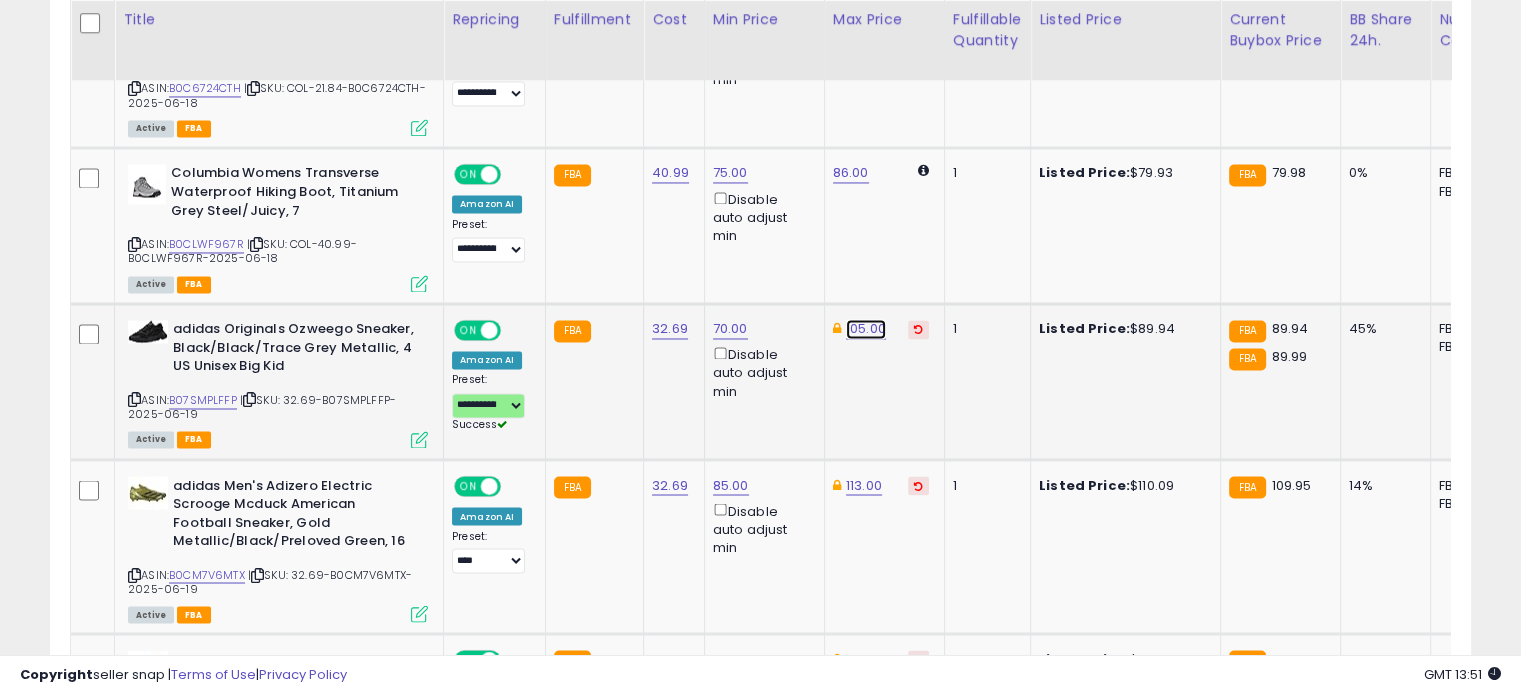 click on "105.00" at bounding box center [864, -2261] 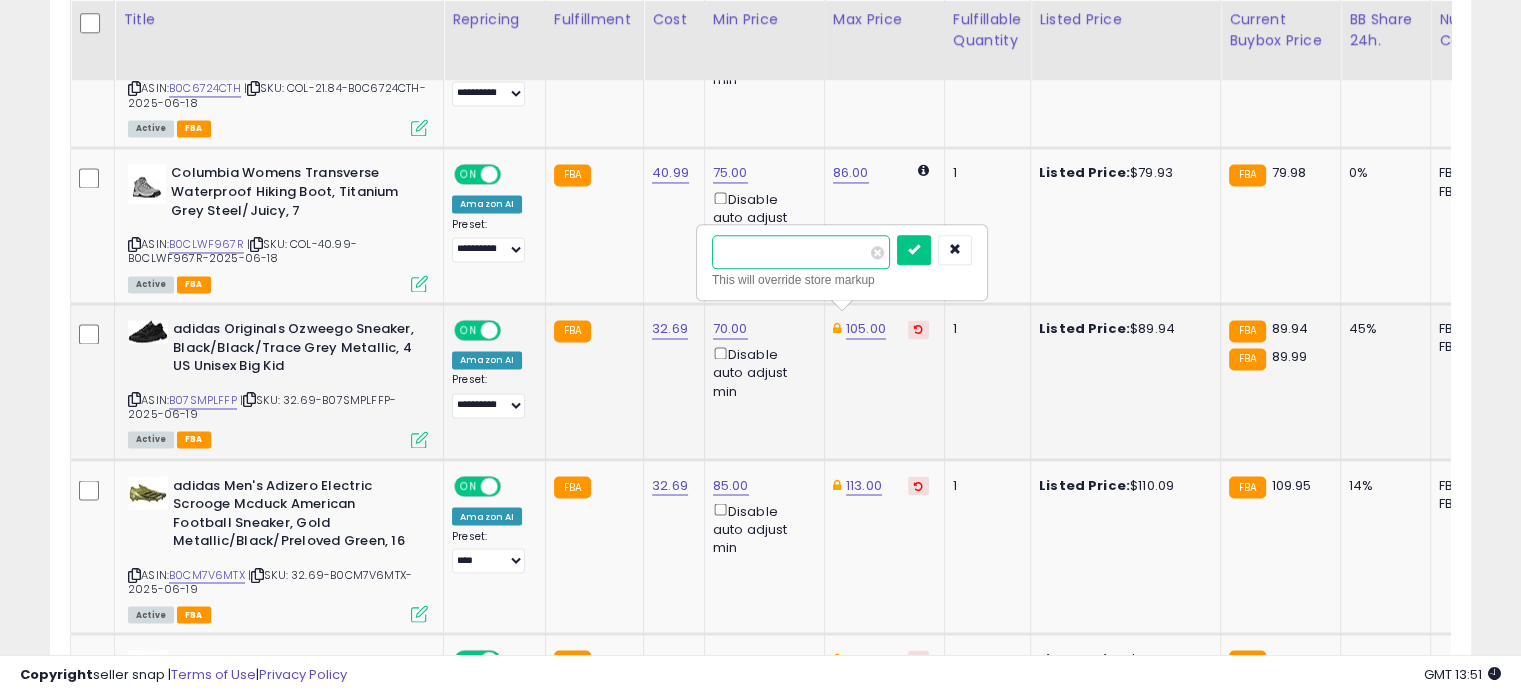 drag, startPoint x: 833, startPoint y: 251, endPoint x: 727, endPoint y: 234, distance: 107.35455 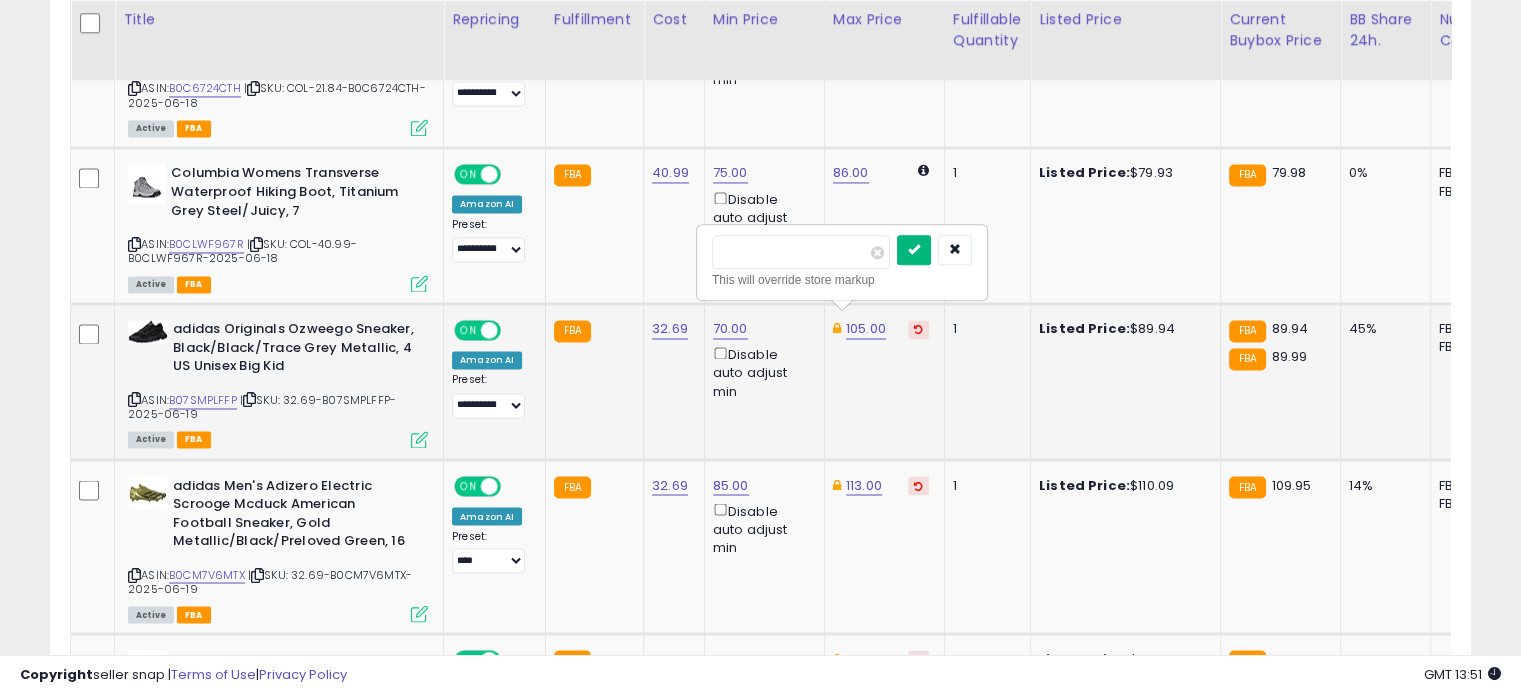 click at bounding box center (914, 249) 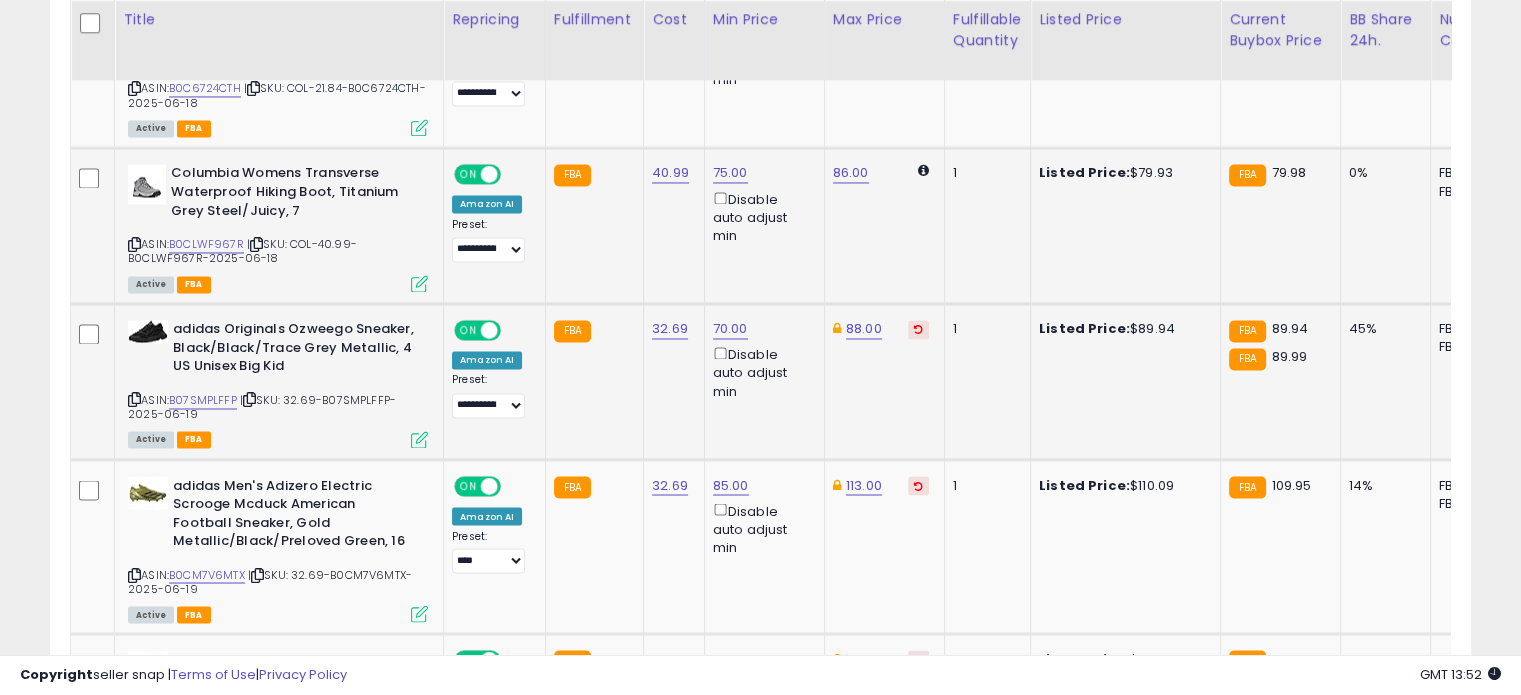 click on "86.00" 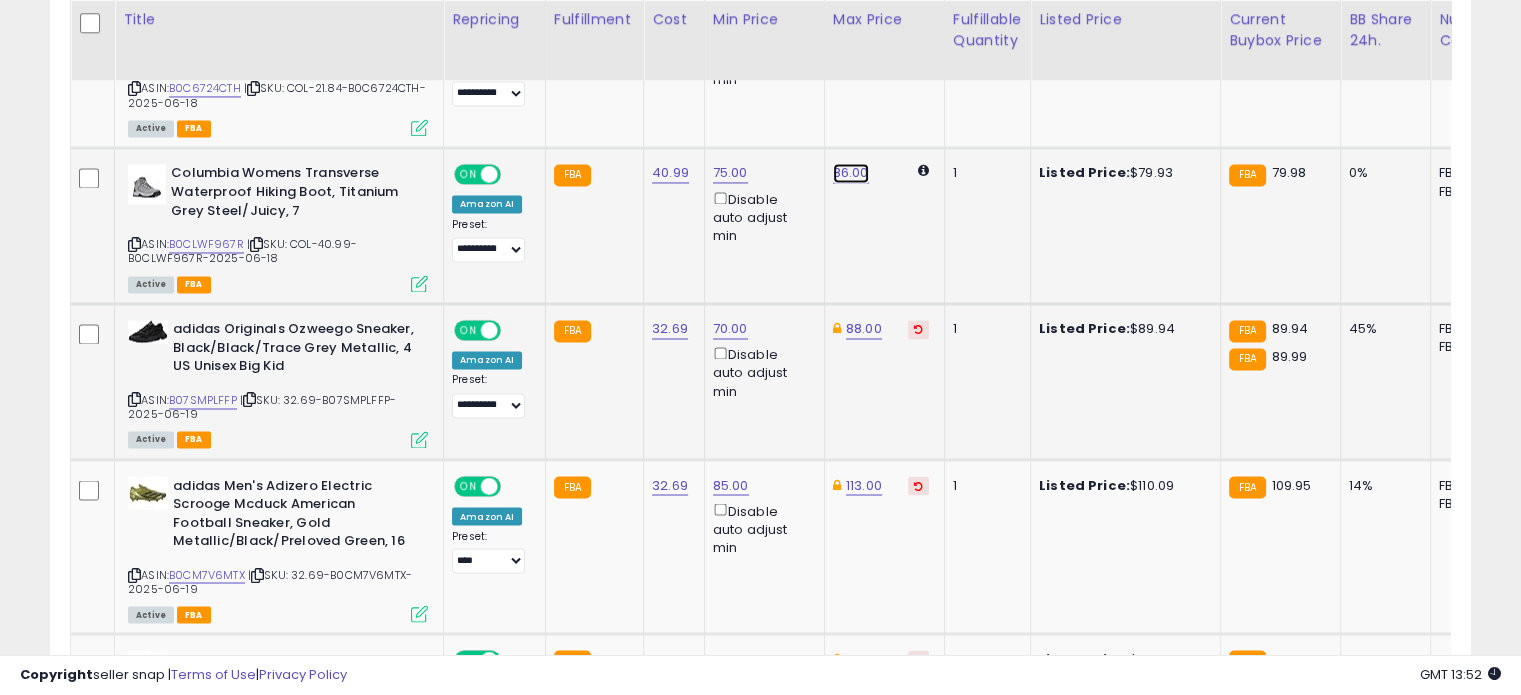 click on "86.00" at bounding box center [848, -953] 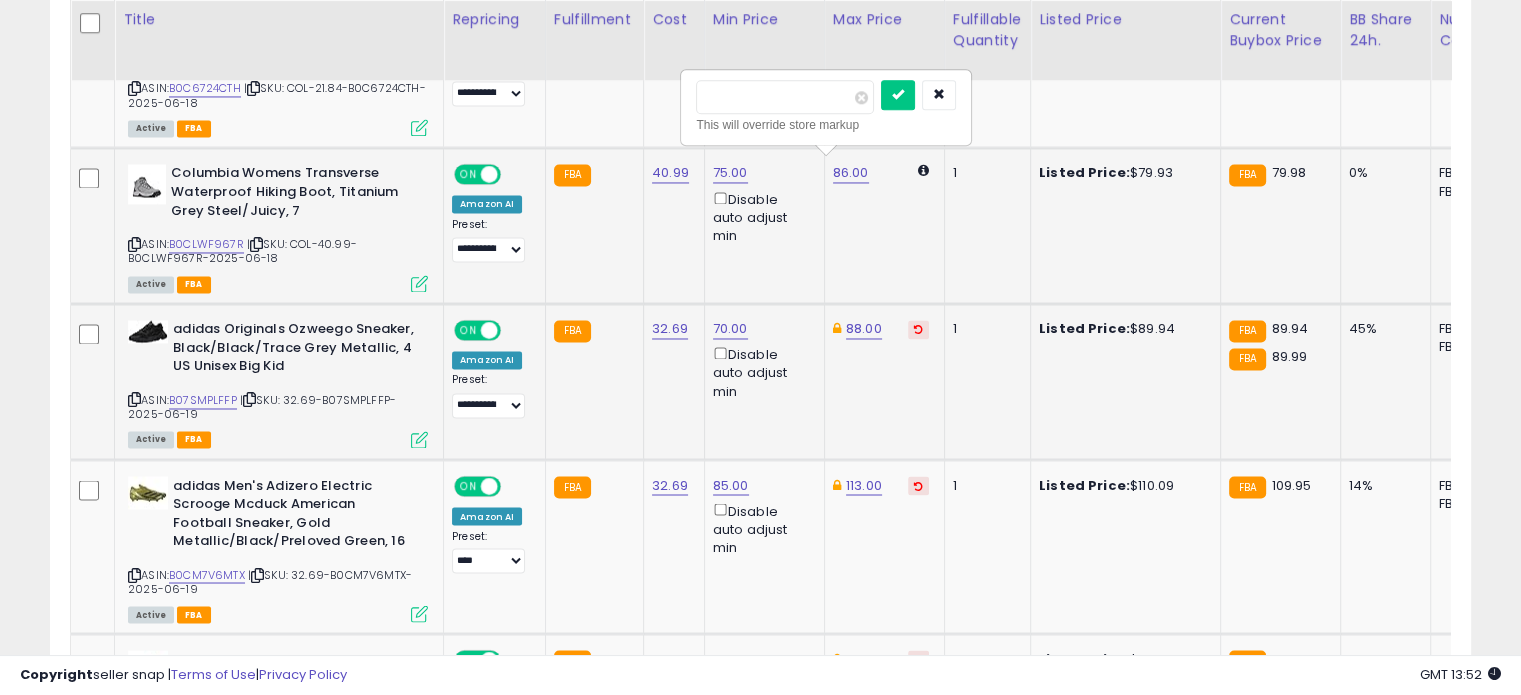 drag, startPoint x: 775, startPoint y: 83, endPoint x: 706, endPoint y: 83, distance: 69 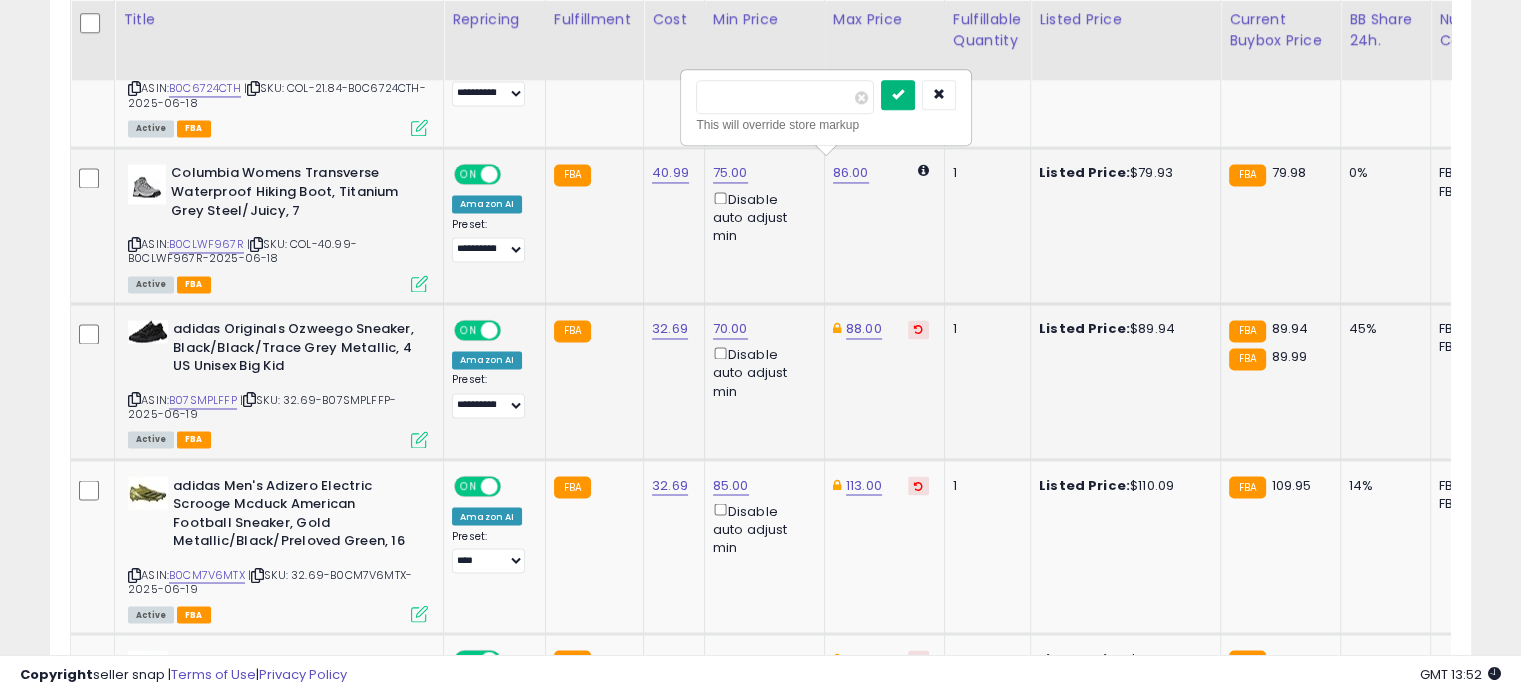 type on "**" 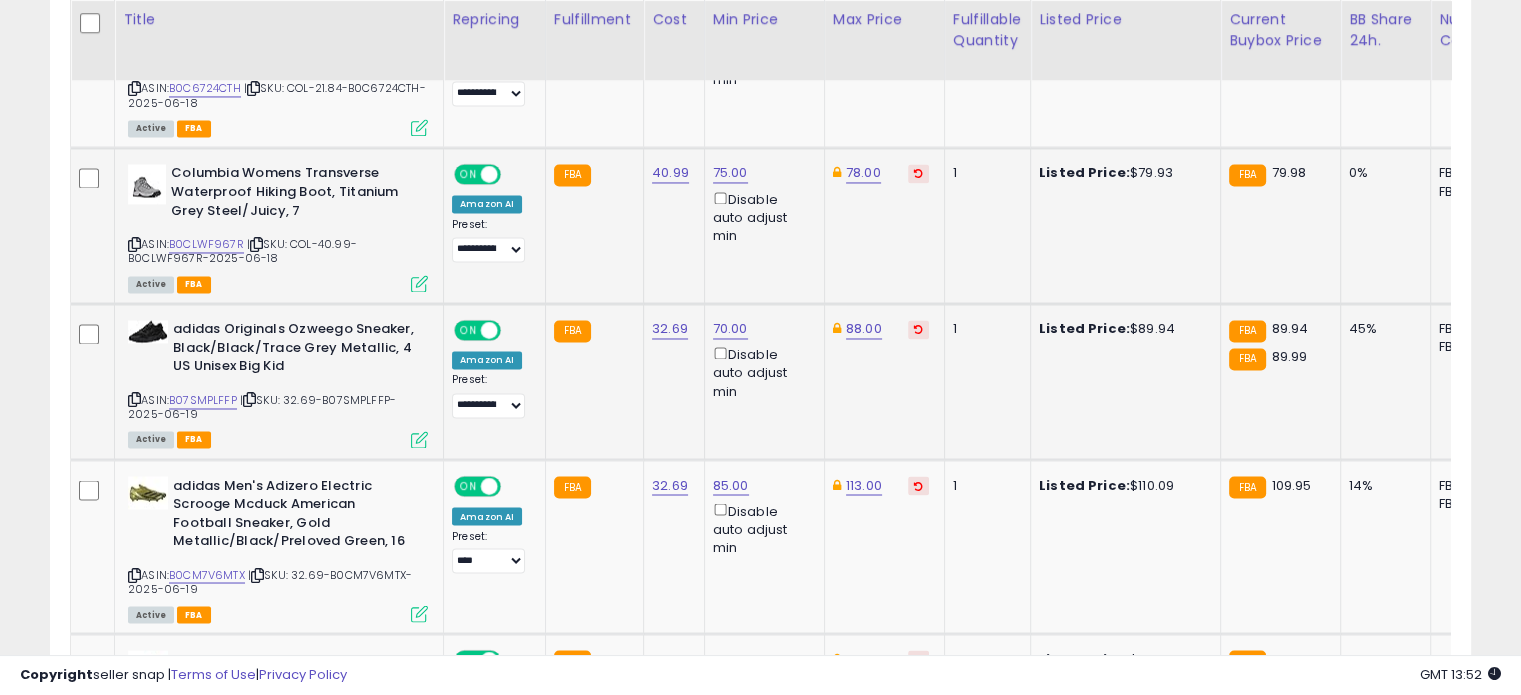 click on "75.00" at bounding box center (731, -2261) 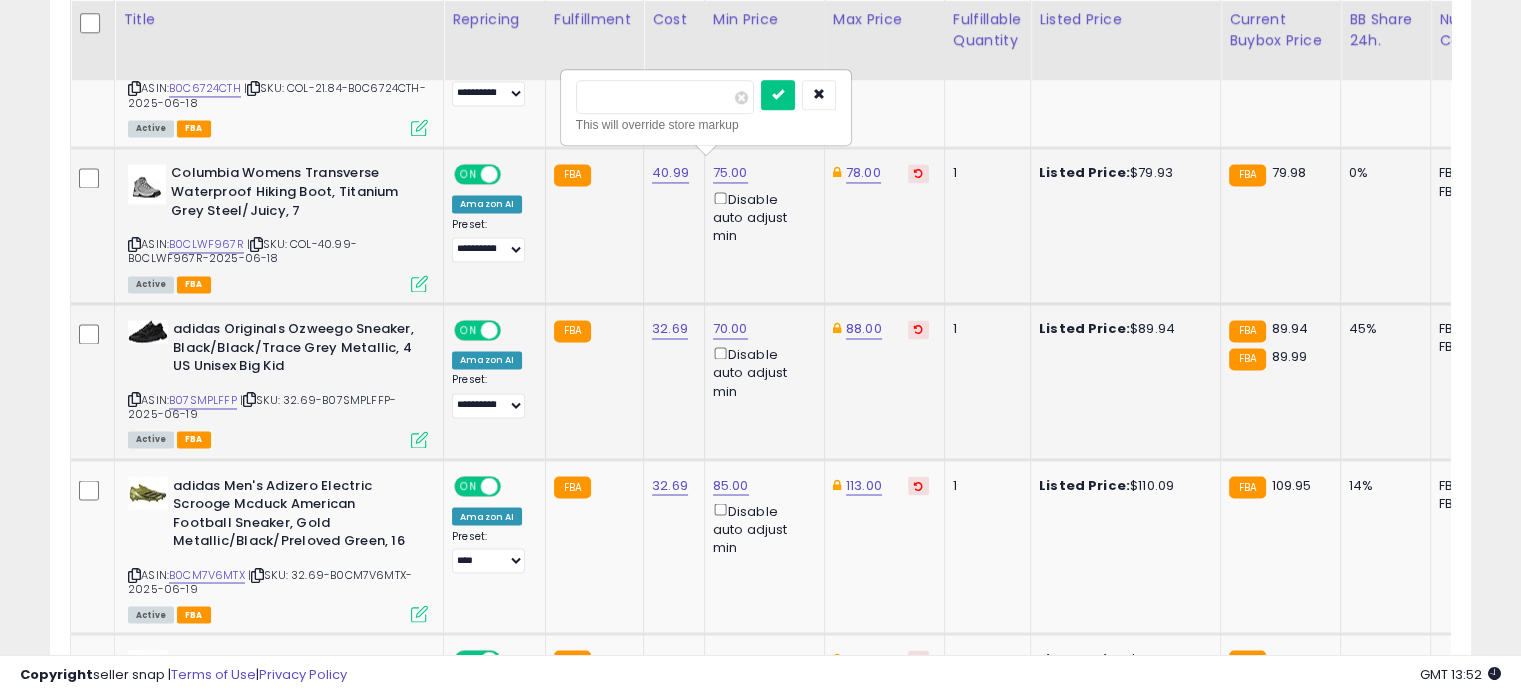 drag, startPoint x: 655, startPoint y: 105, endPoint x: 579, endPoint y: 94, distance: 76.79192 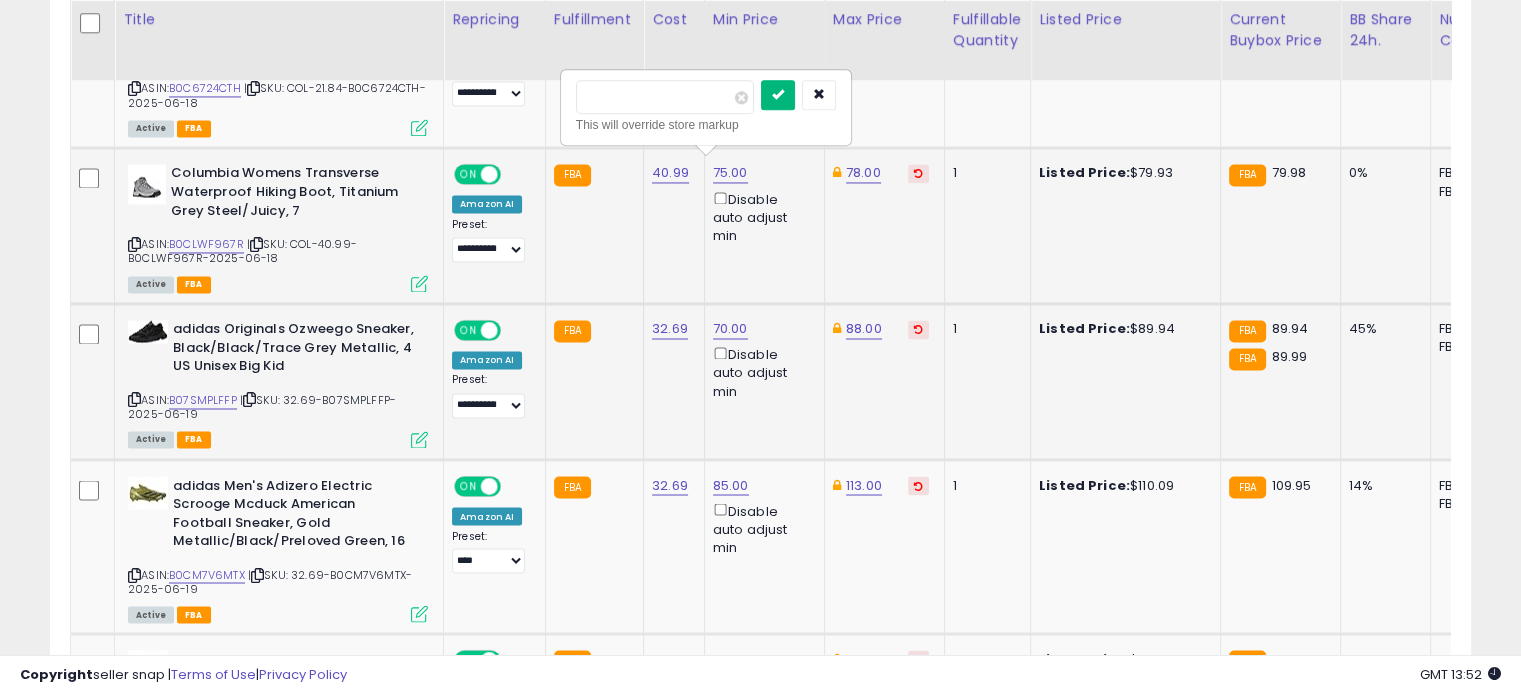 click at bounding box center (778, 94) 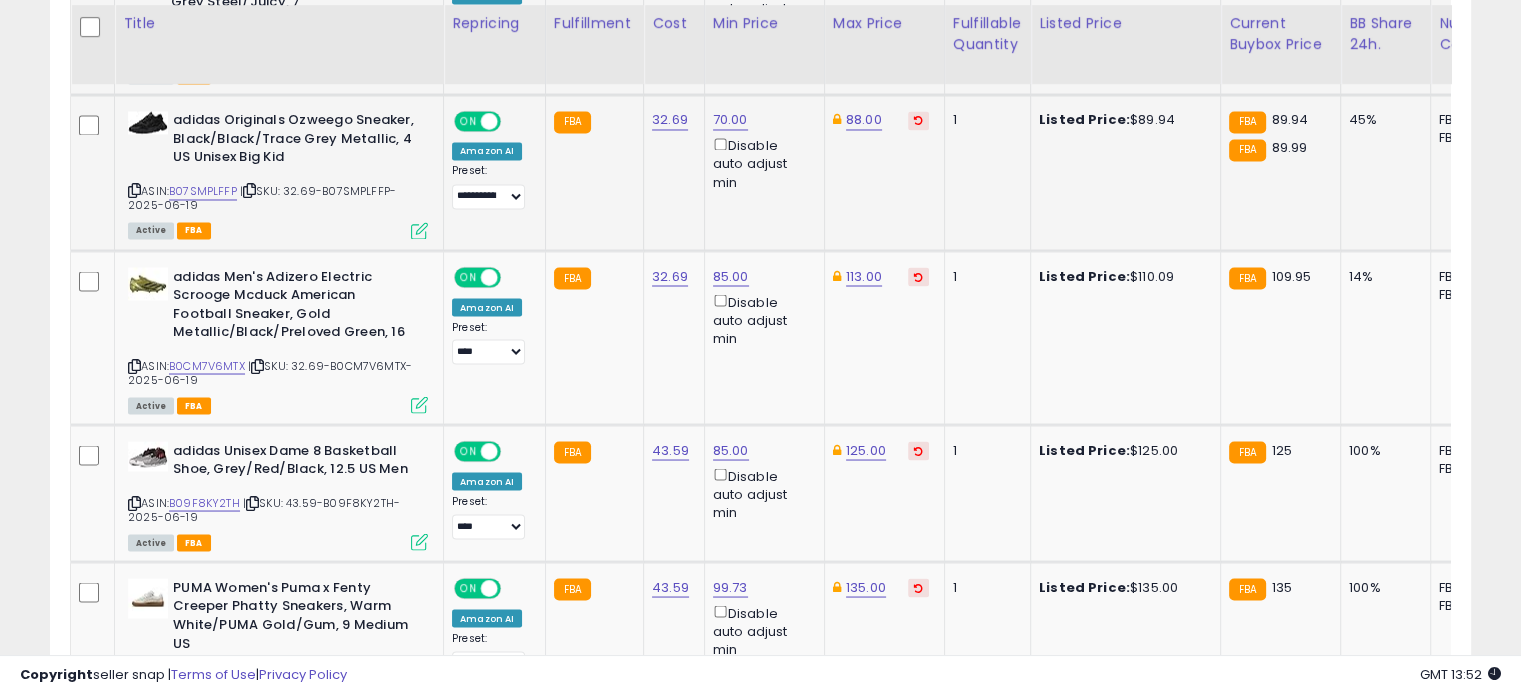 scroll, scrollTop: 3551, scrollLeft: 0, axis: vertical 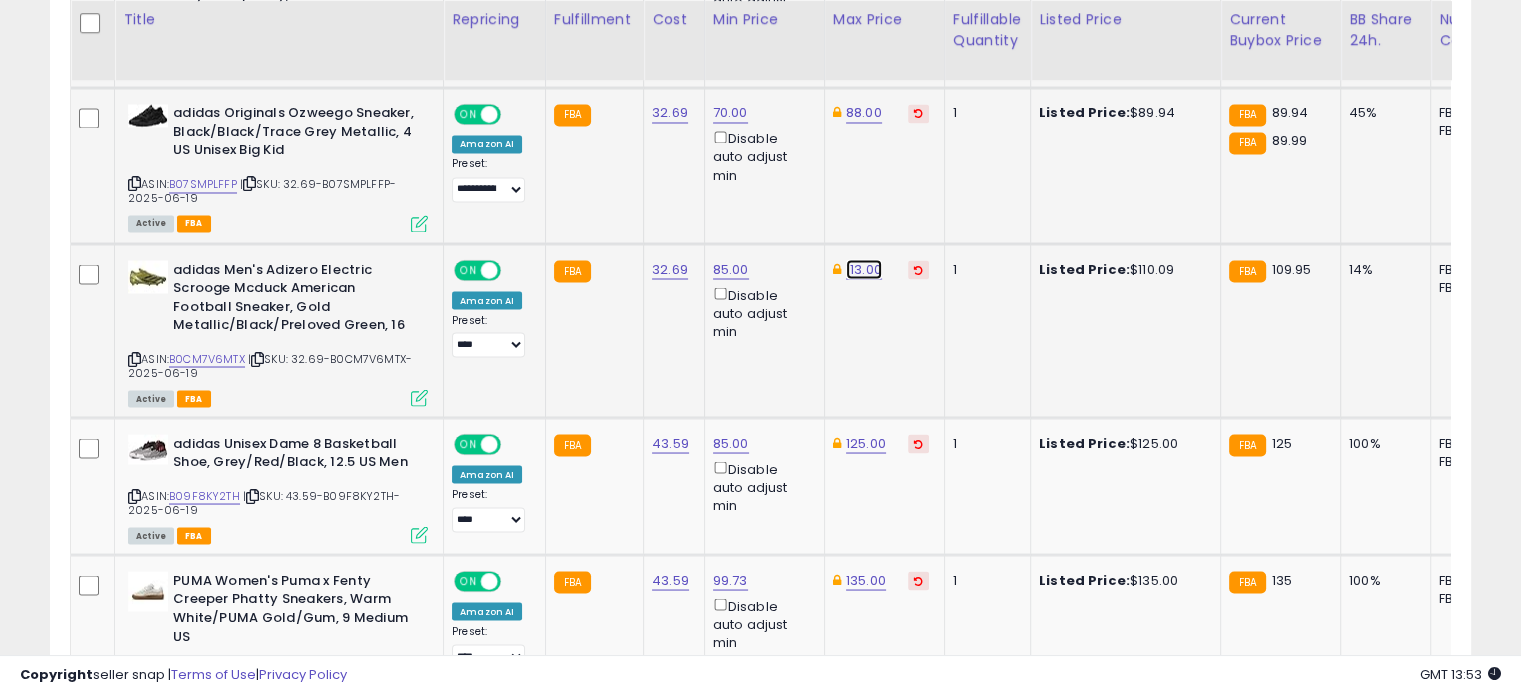 click on "113.00" at bounding box center [864, -2477] 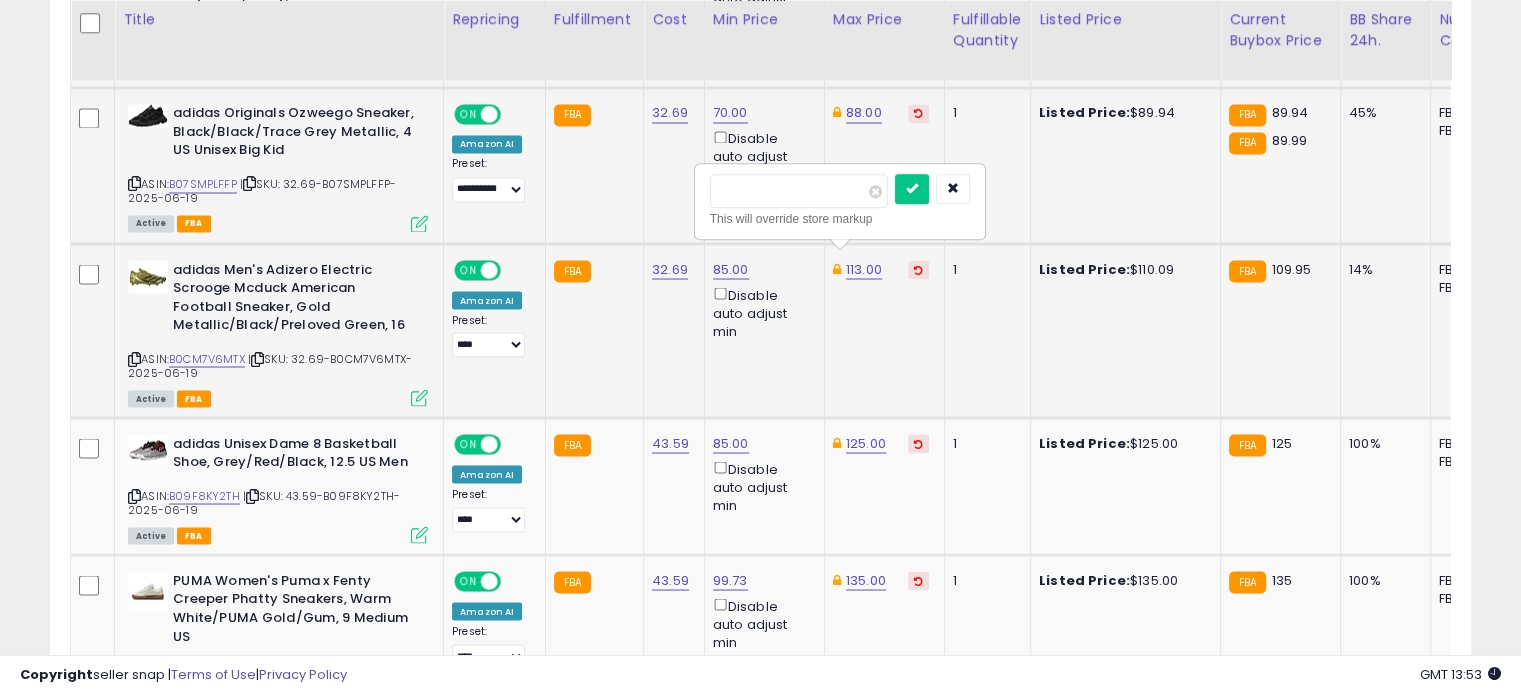 drag, startPoint x: 776, startPoint y: 183, endPoint x: 719, endPoint y: 184, distance: 57.00877 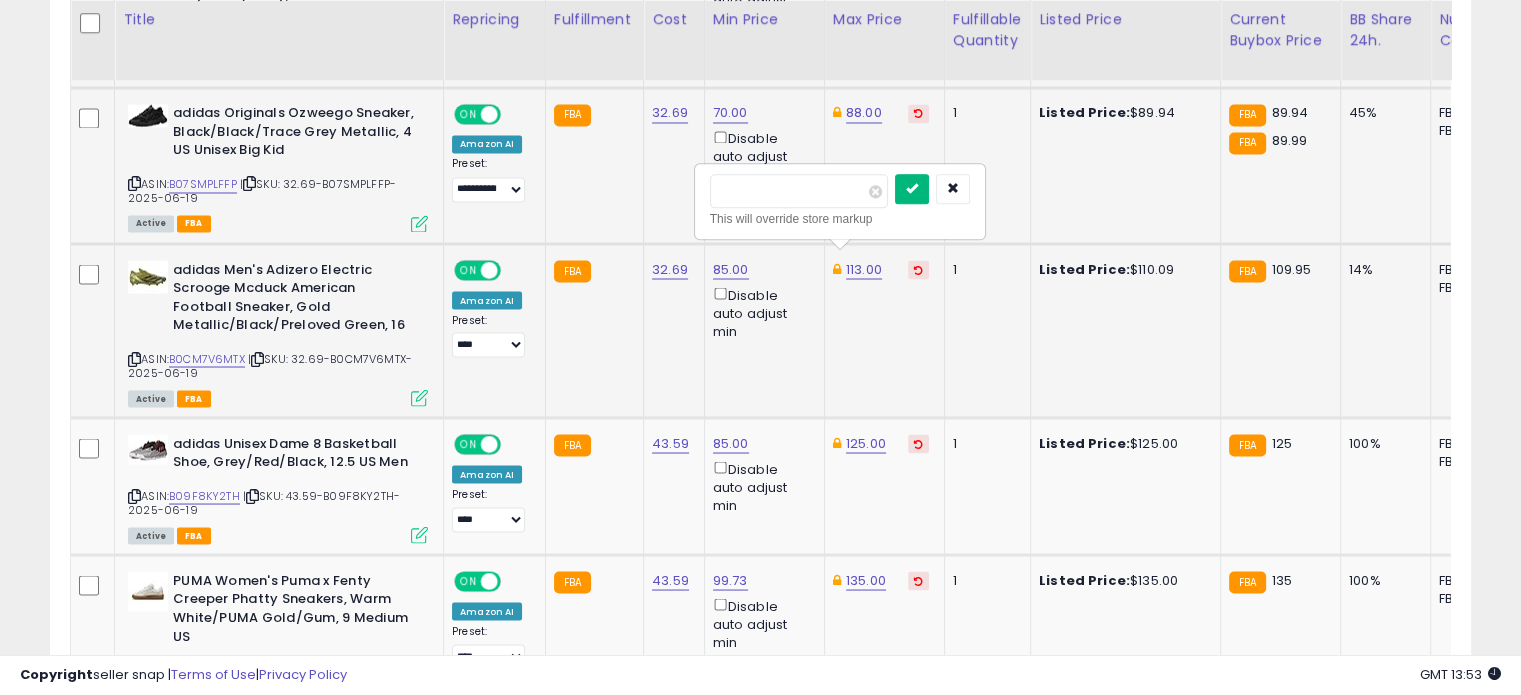 click at bounding box center [912, 189] 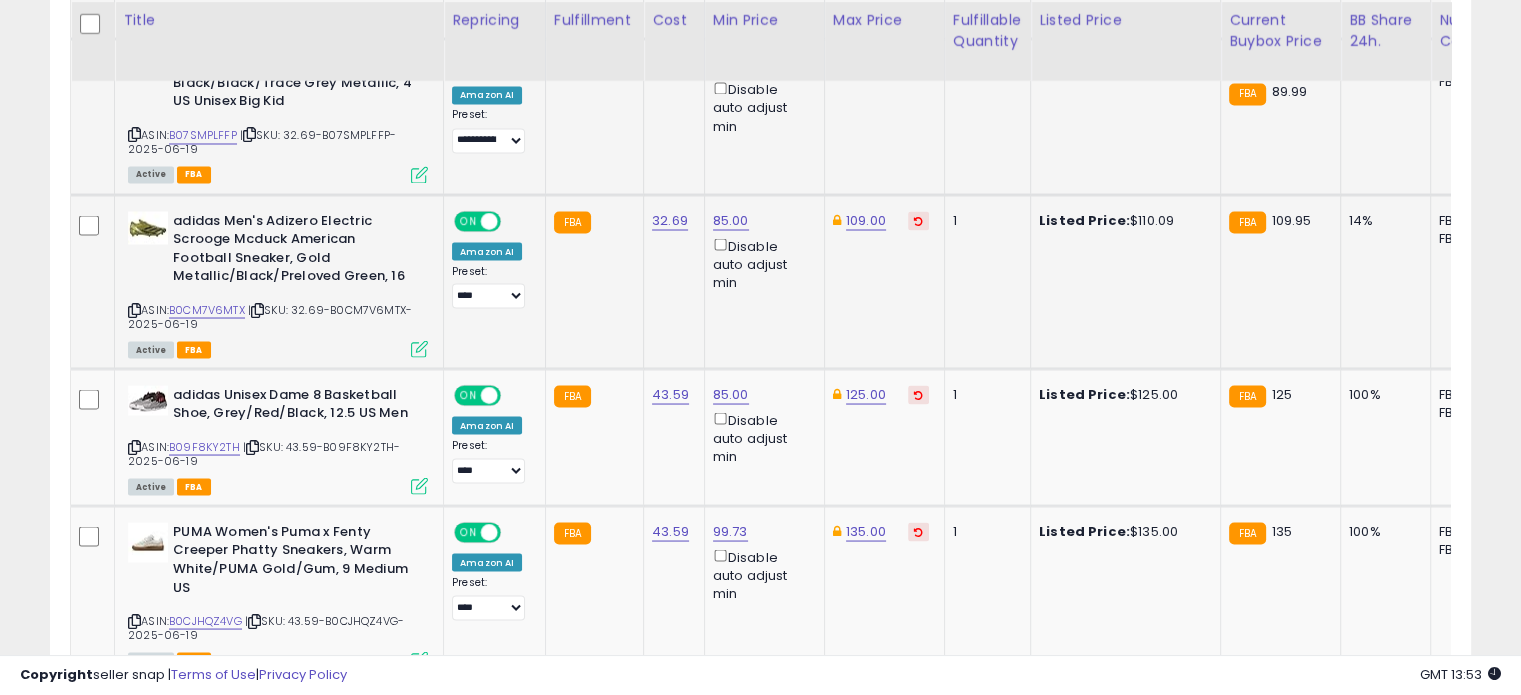 scroll, scrollTop: 3602, scrollLeft: 0, axis: vertical 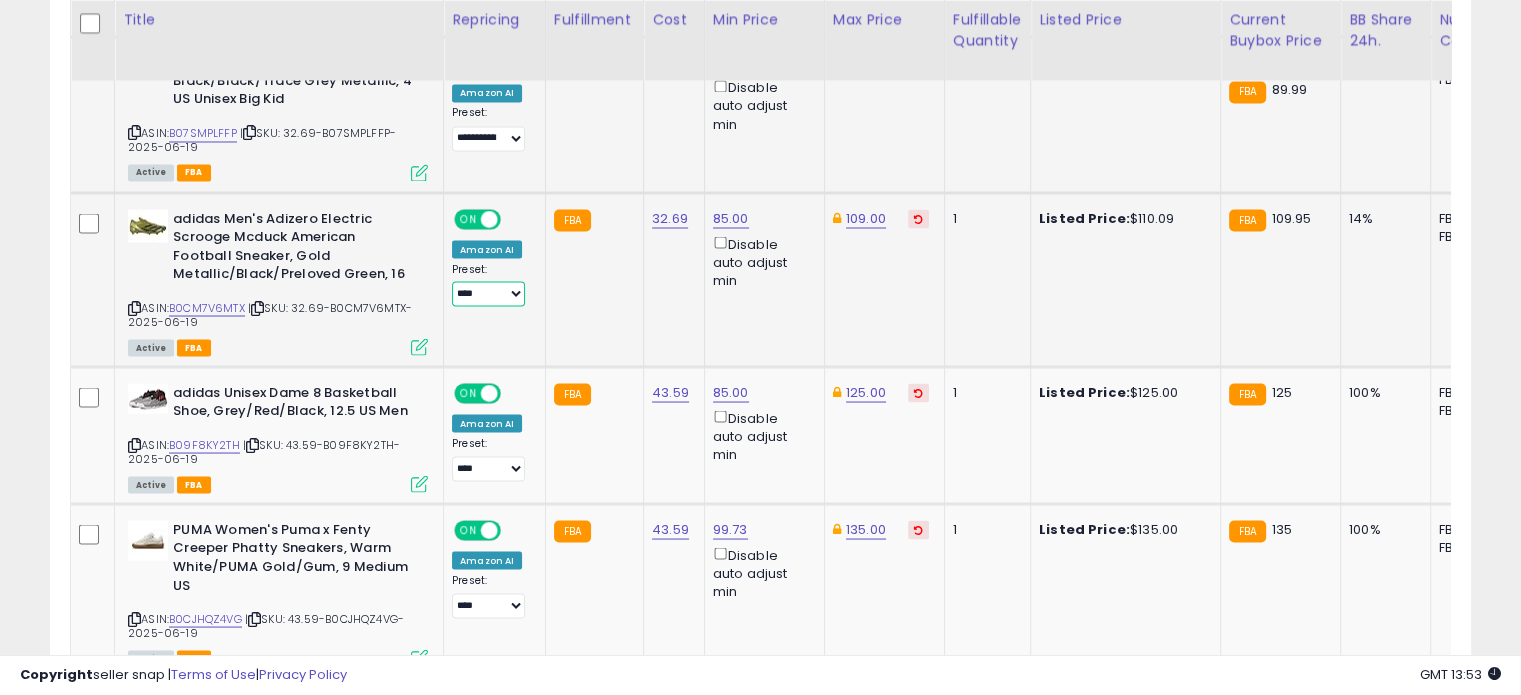 click on "**********" at bounding box center [488, 293] 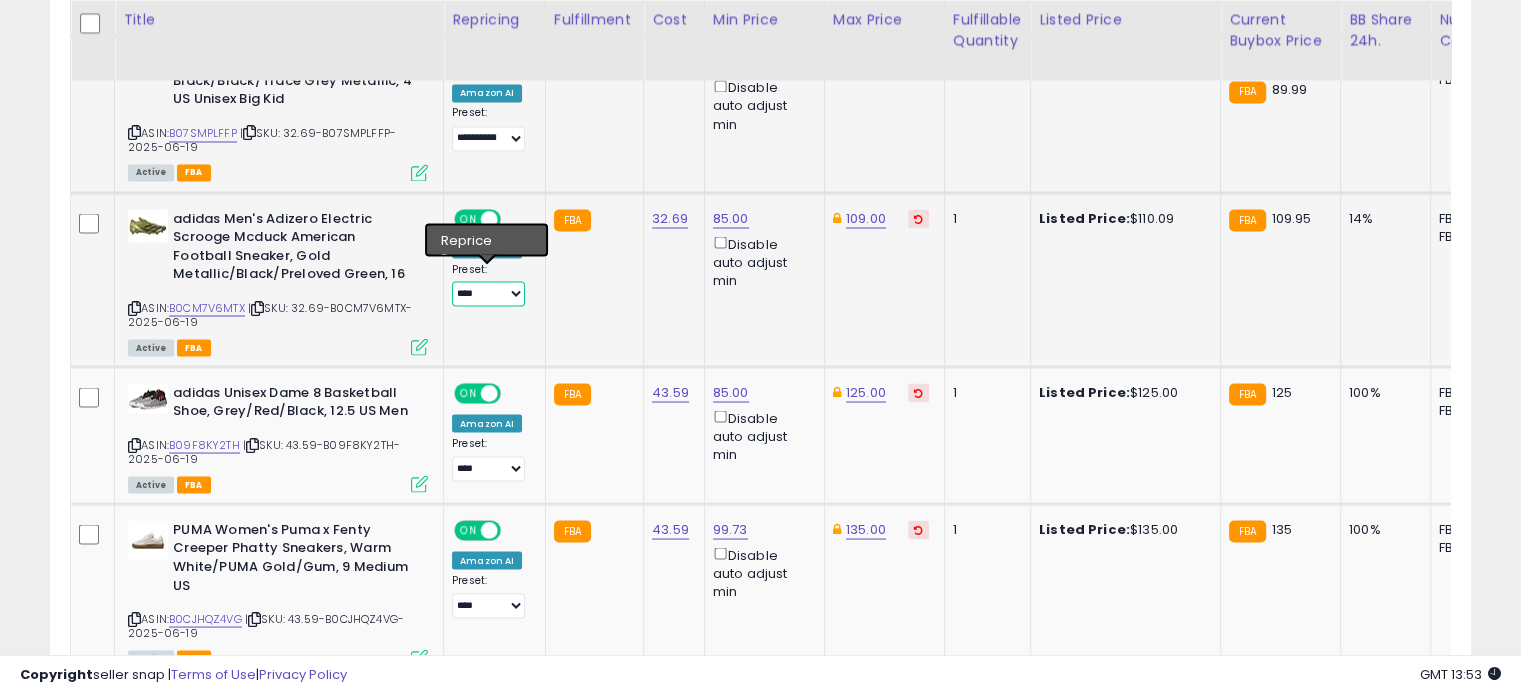 select on "**********" 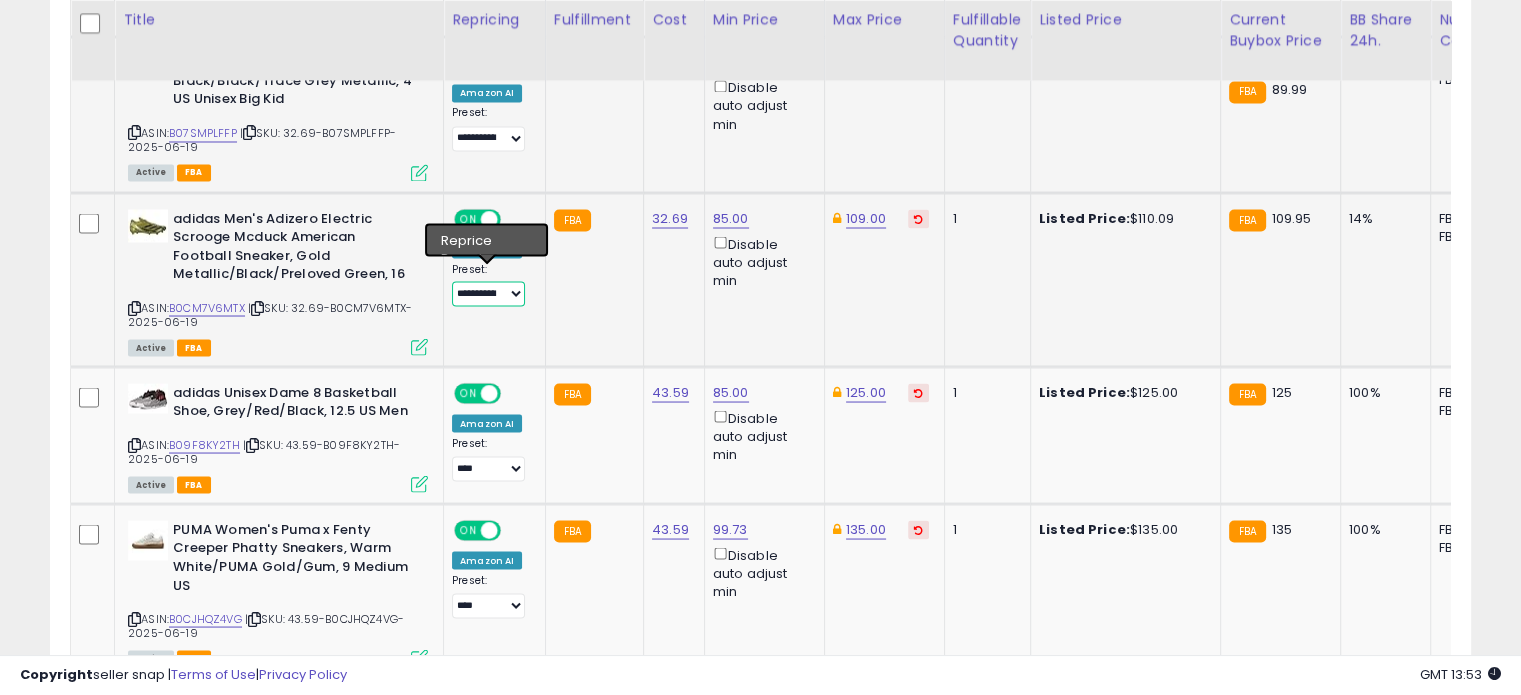 click on "**********" at bounding box center (488, 293) 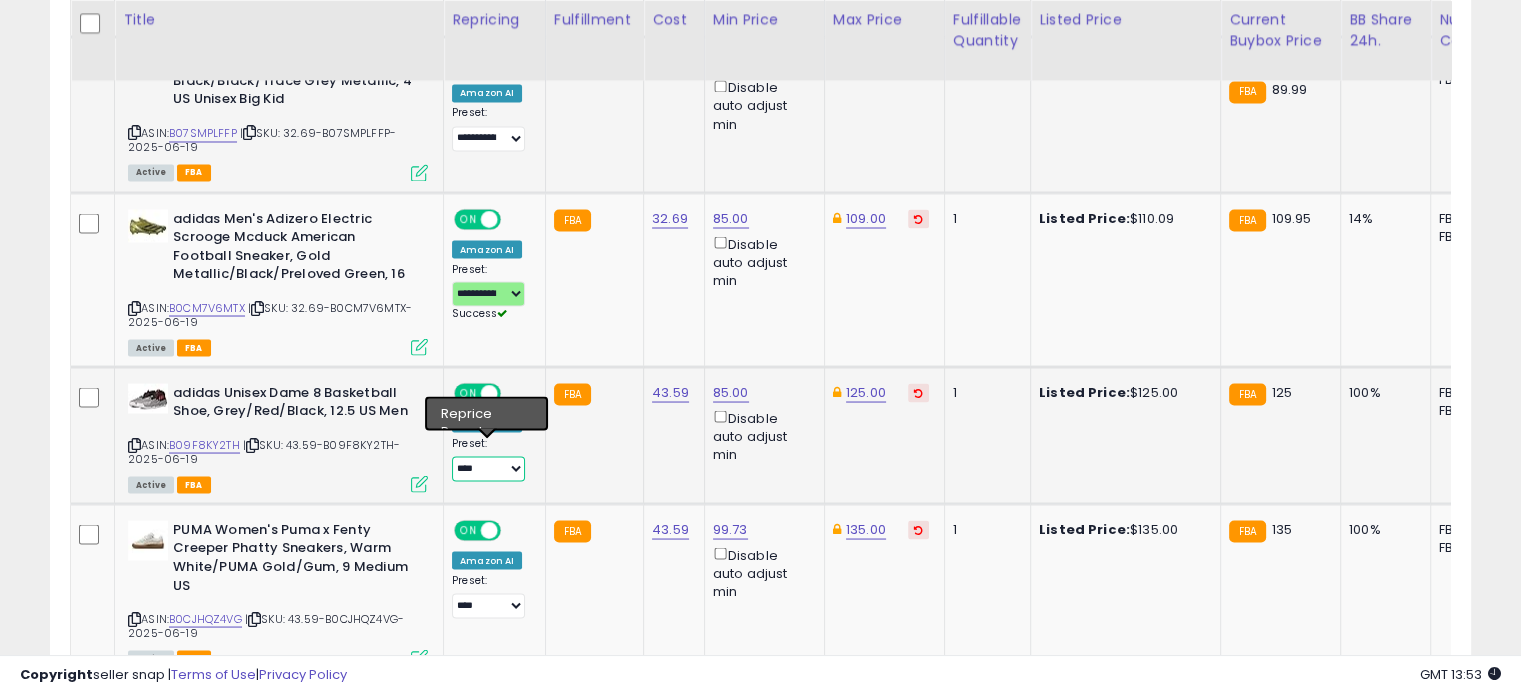 click on "**********" at bounding box center (488, 468) 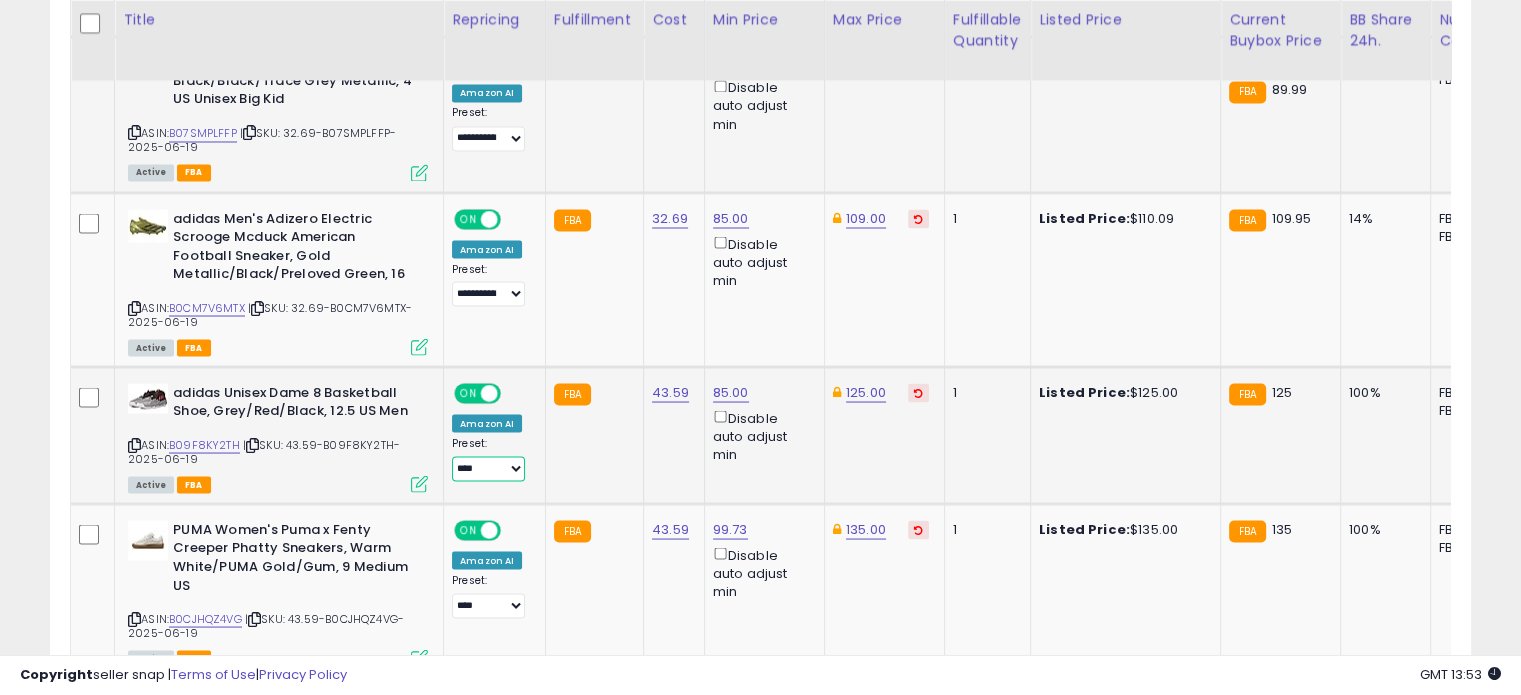 select on "**********" 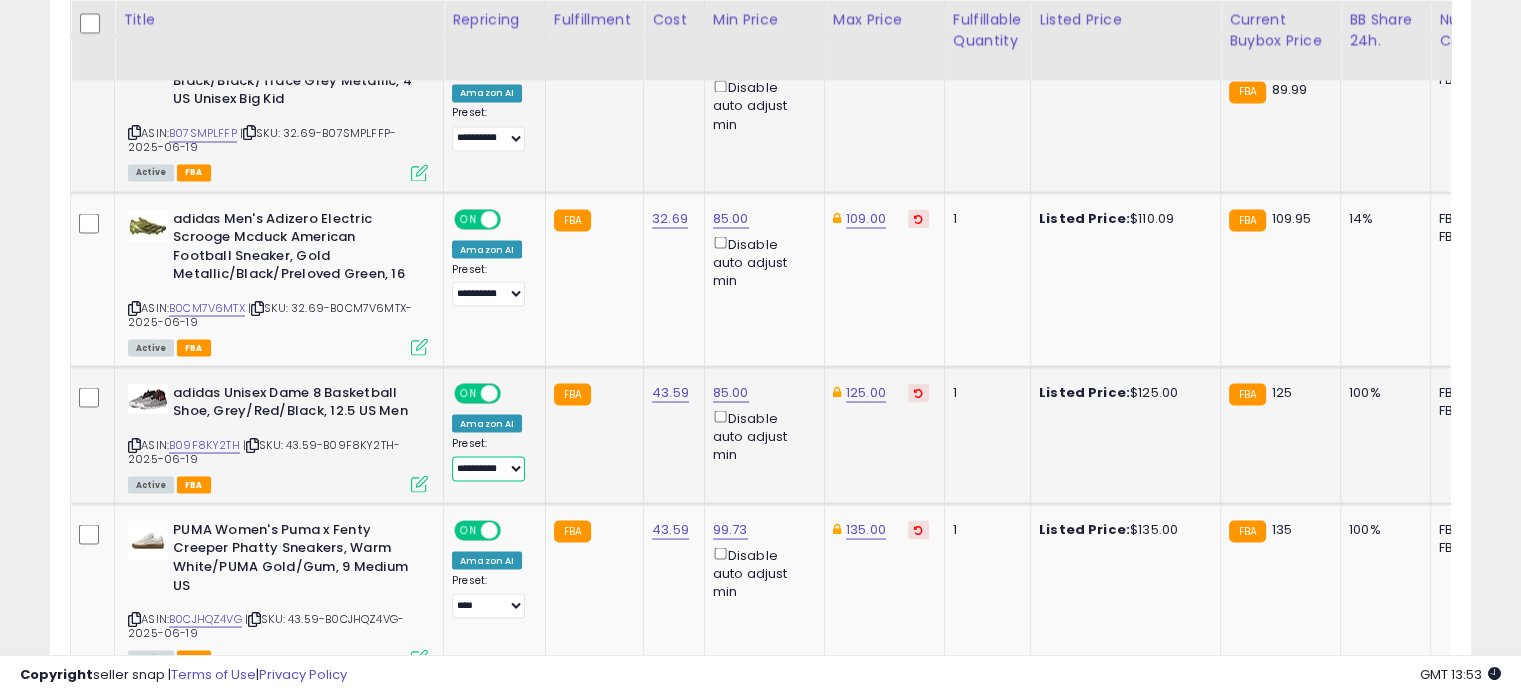 click on "**********" at bounding box center [488, 468] 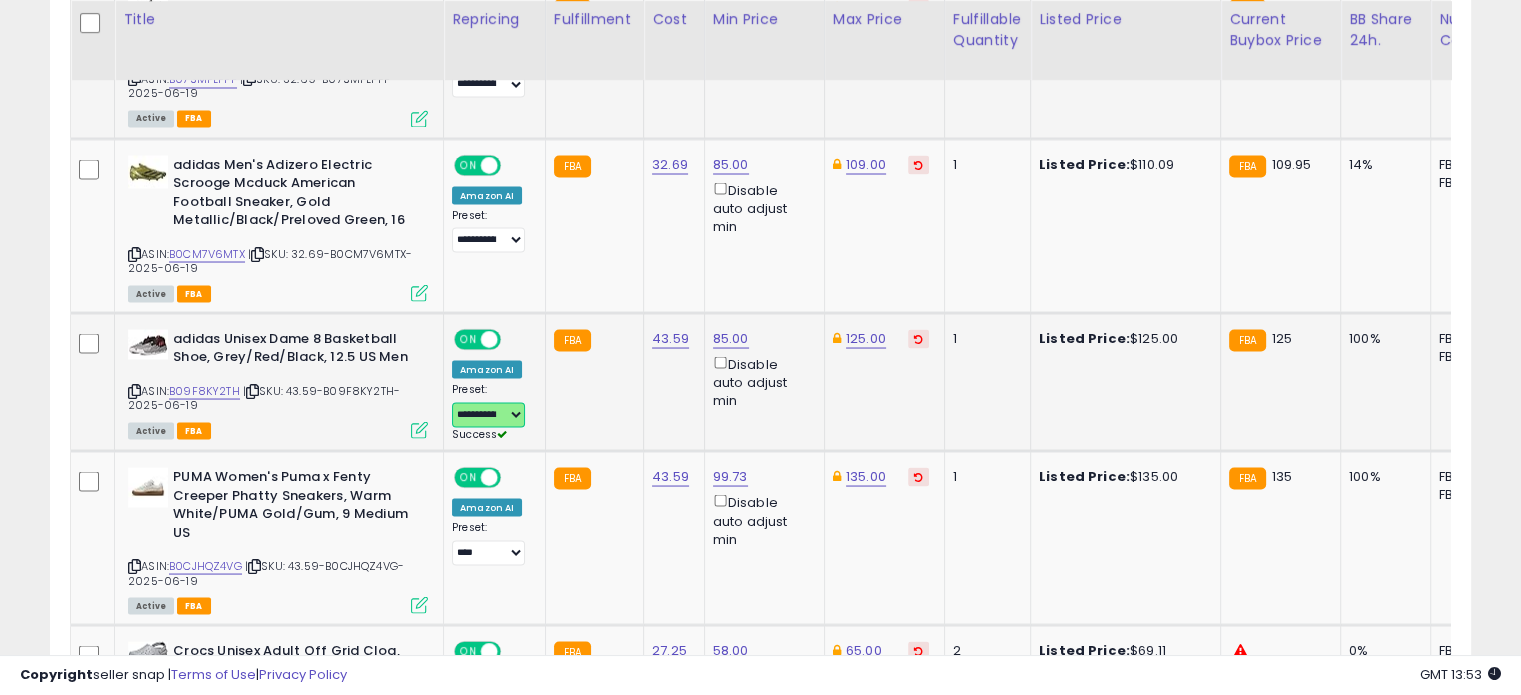 scroll, scrollTop: 3656, scrollLeft: 0, axis: vertical 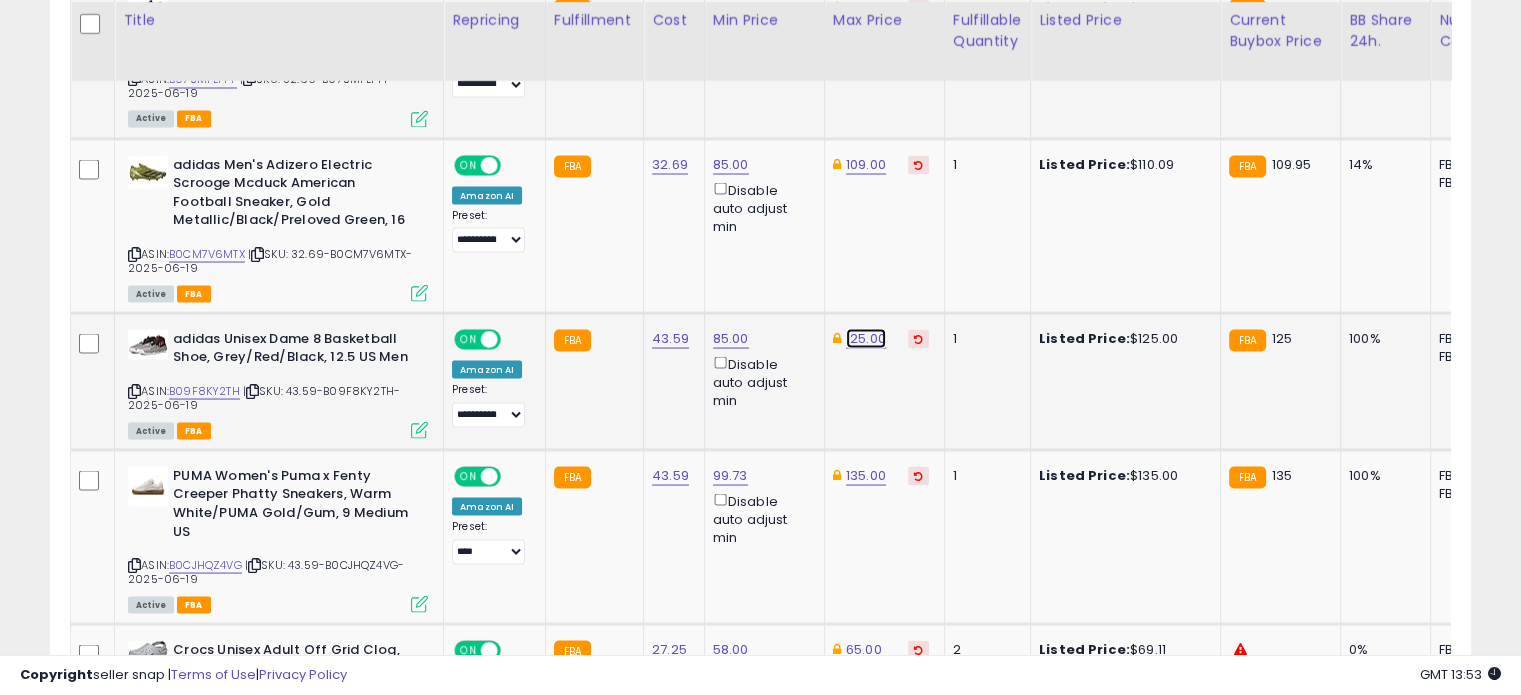 click on "125.00" at bounding box center (864, -2582) 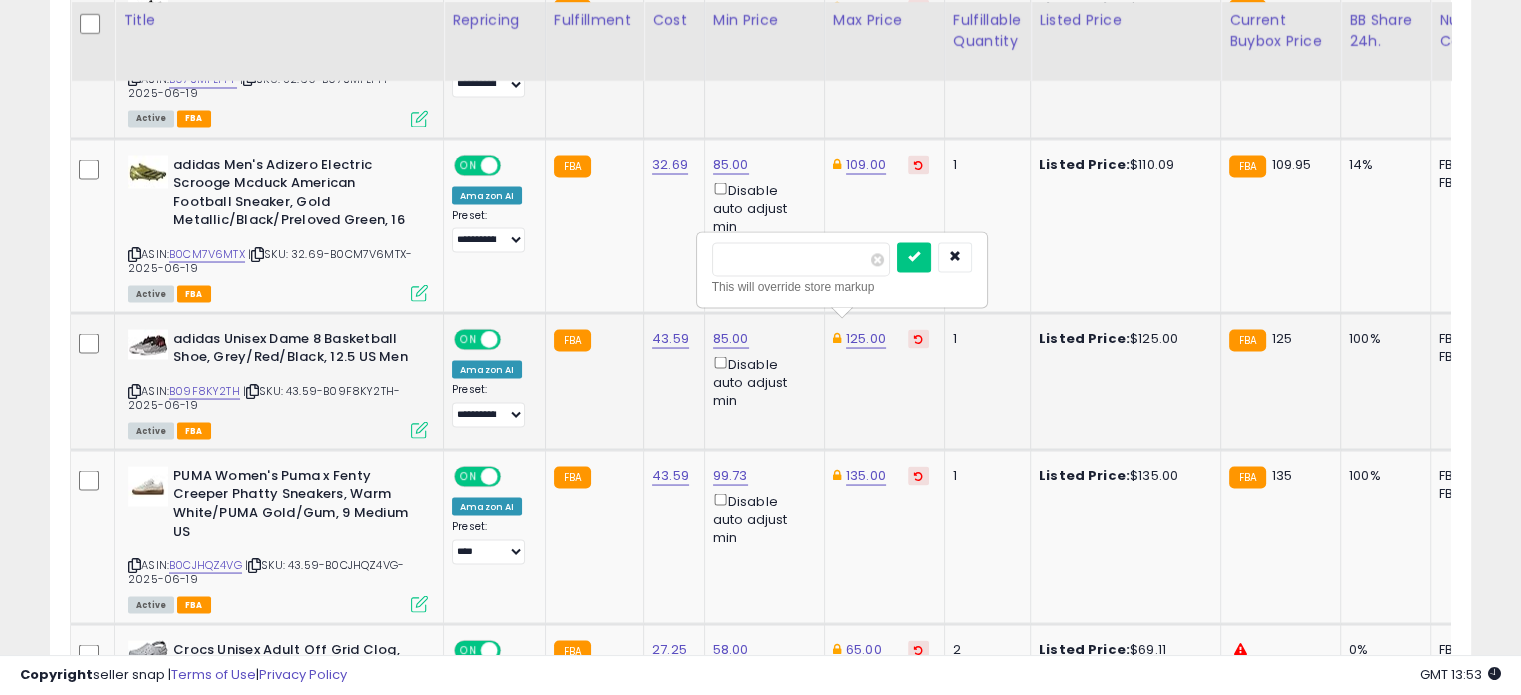 drag, startPoint x: 789, startPoint y: 260, endPoint x: 715, endPoint y: 262, distance: 74.02702 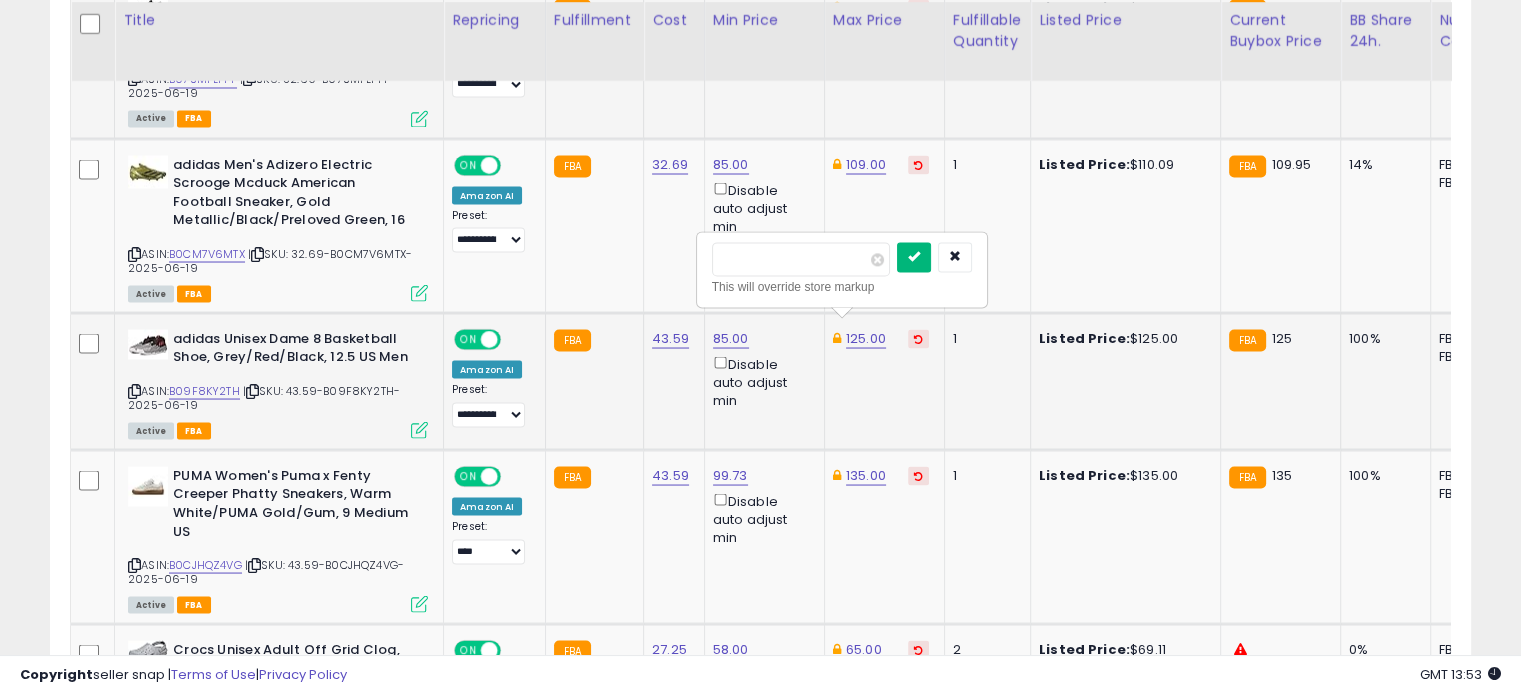 type on "***" 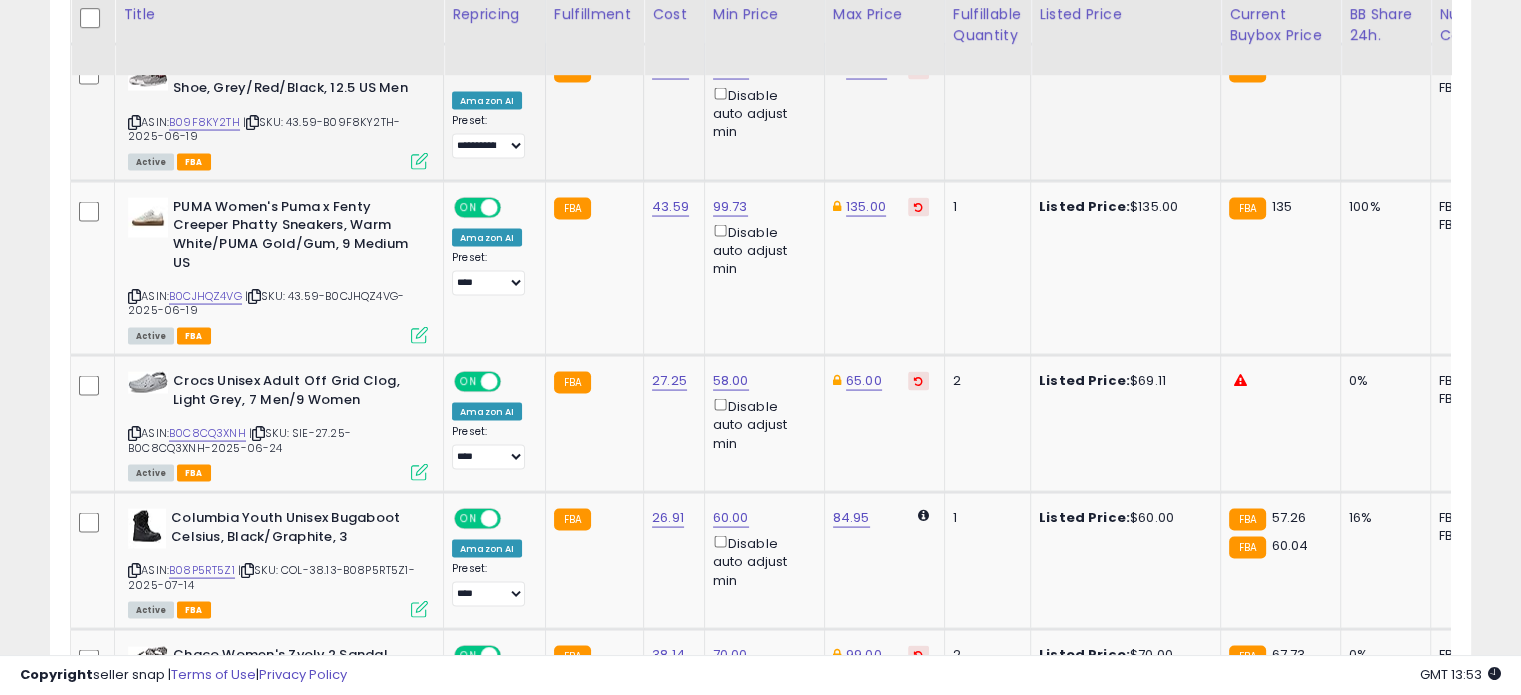 scroll, scrollTop: 3930, scrollLeft: 0, axis: vertical 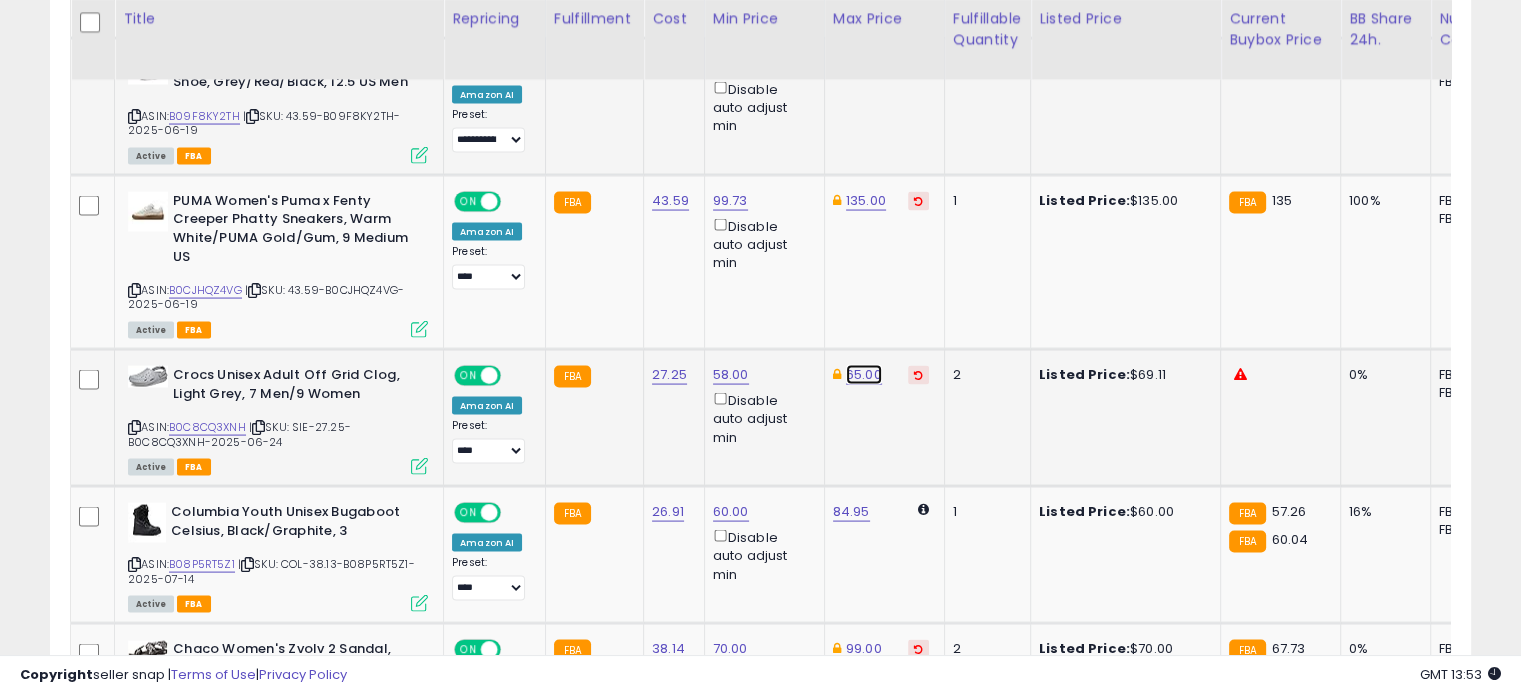 click on "65.00" at bounding box center [864, -2856] 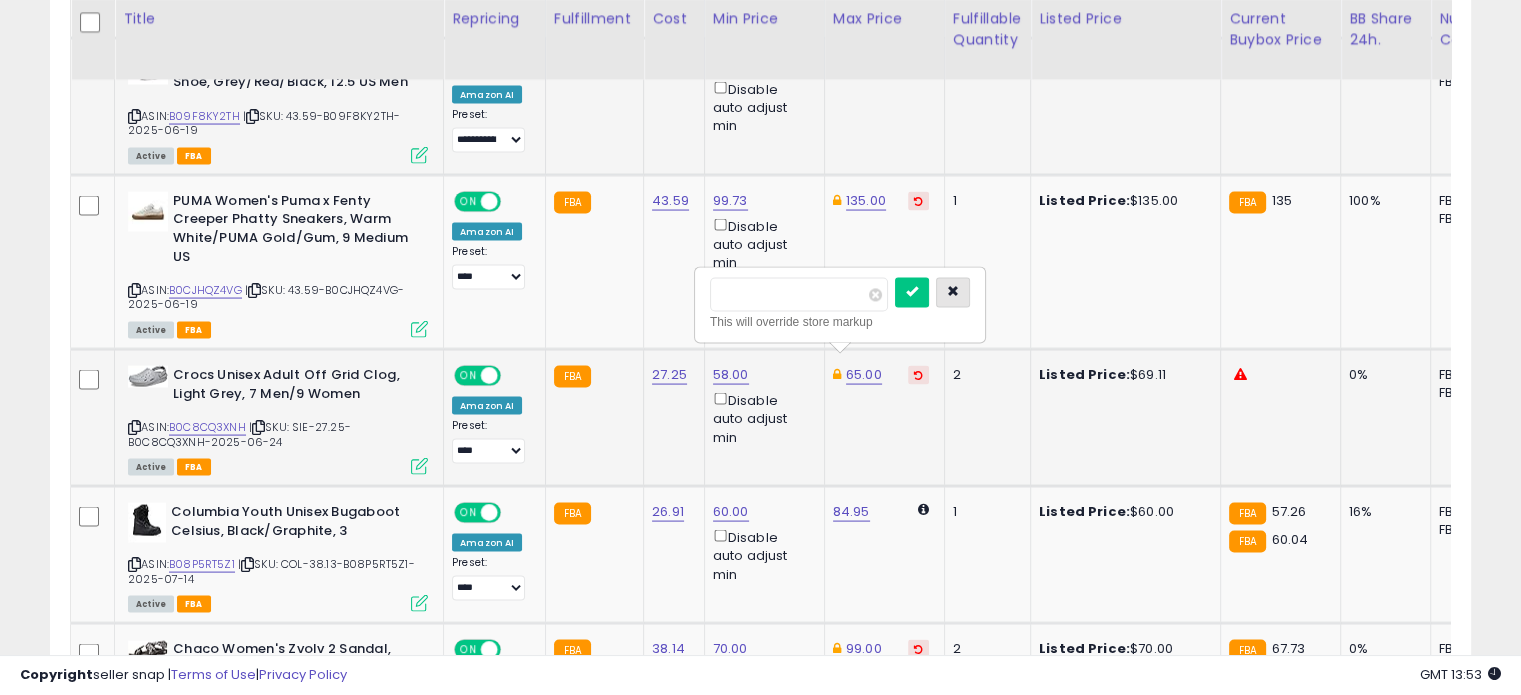 click at bounding box center (953, 292) 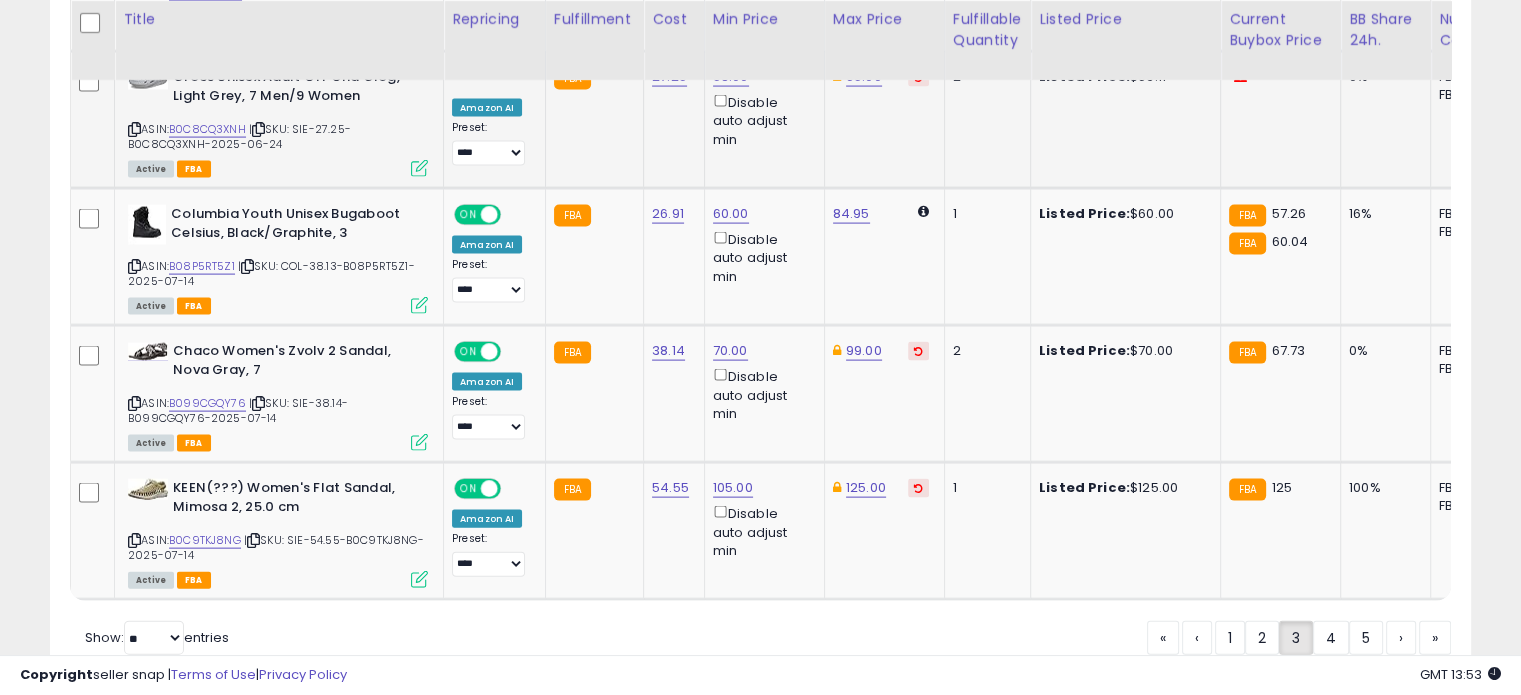 scroll, scrollTop: 4232, scrollLeft: 0, axis: vertical 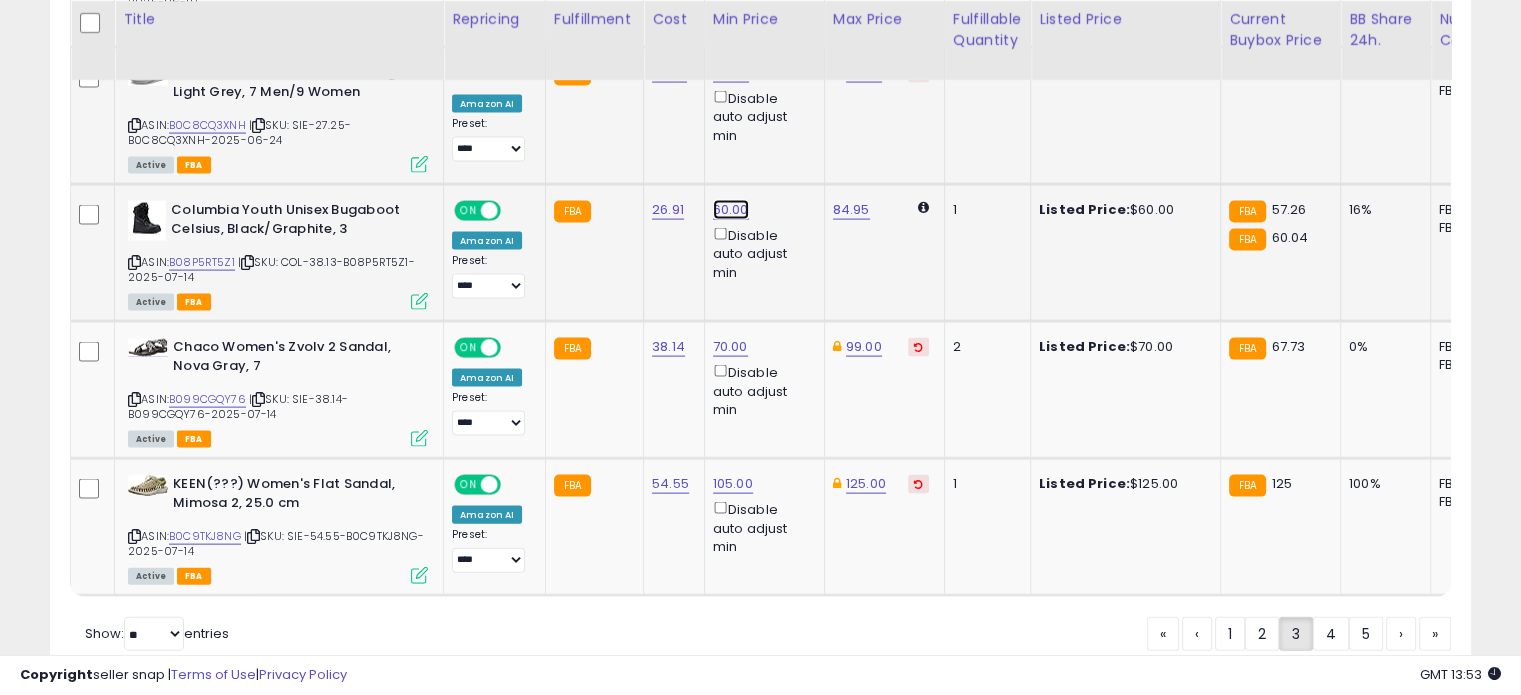 click on "60.00" at bounding box center [731, -3158] 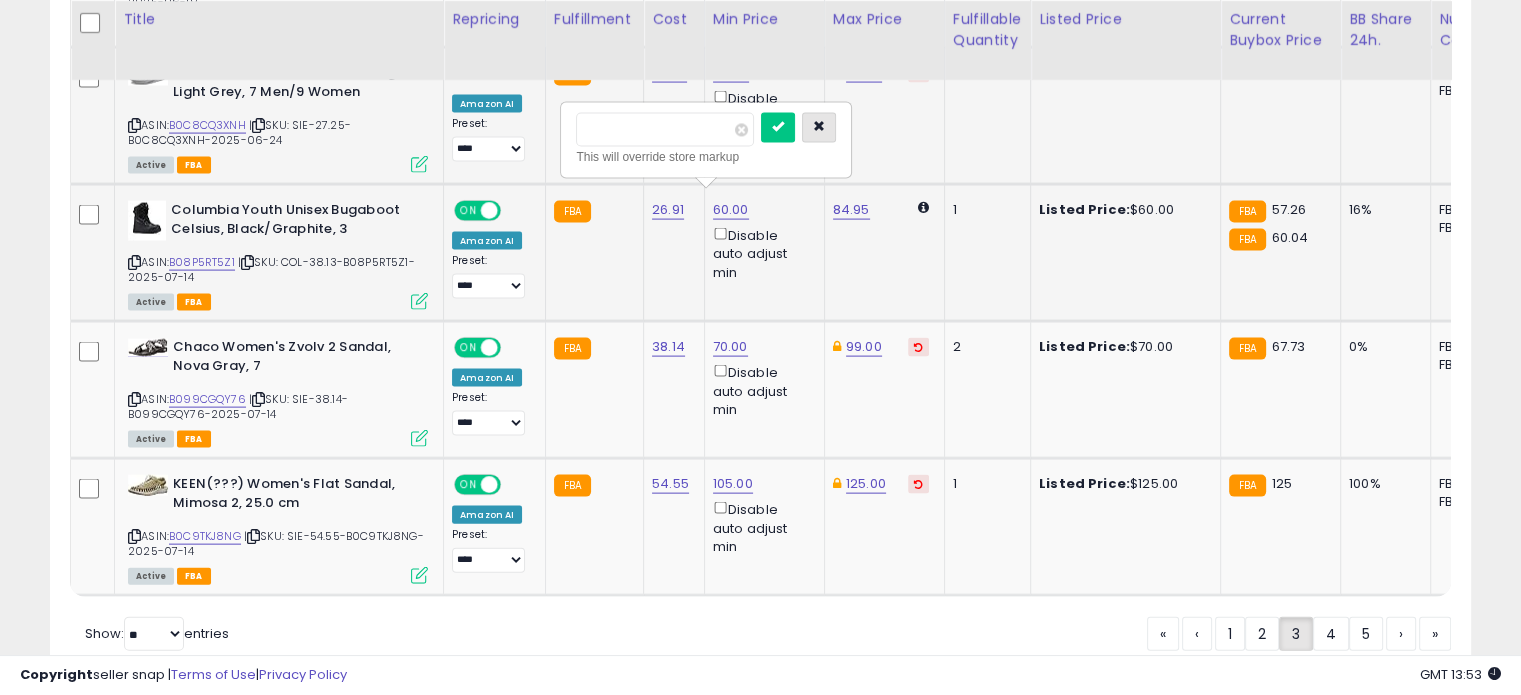 click at bounding box center (819, 127) 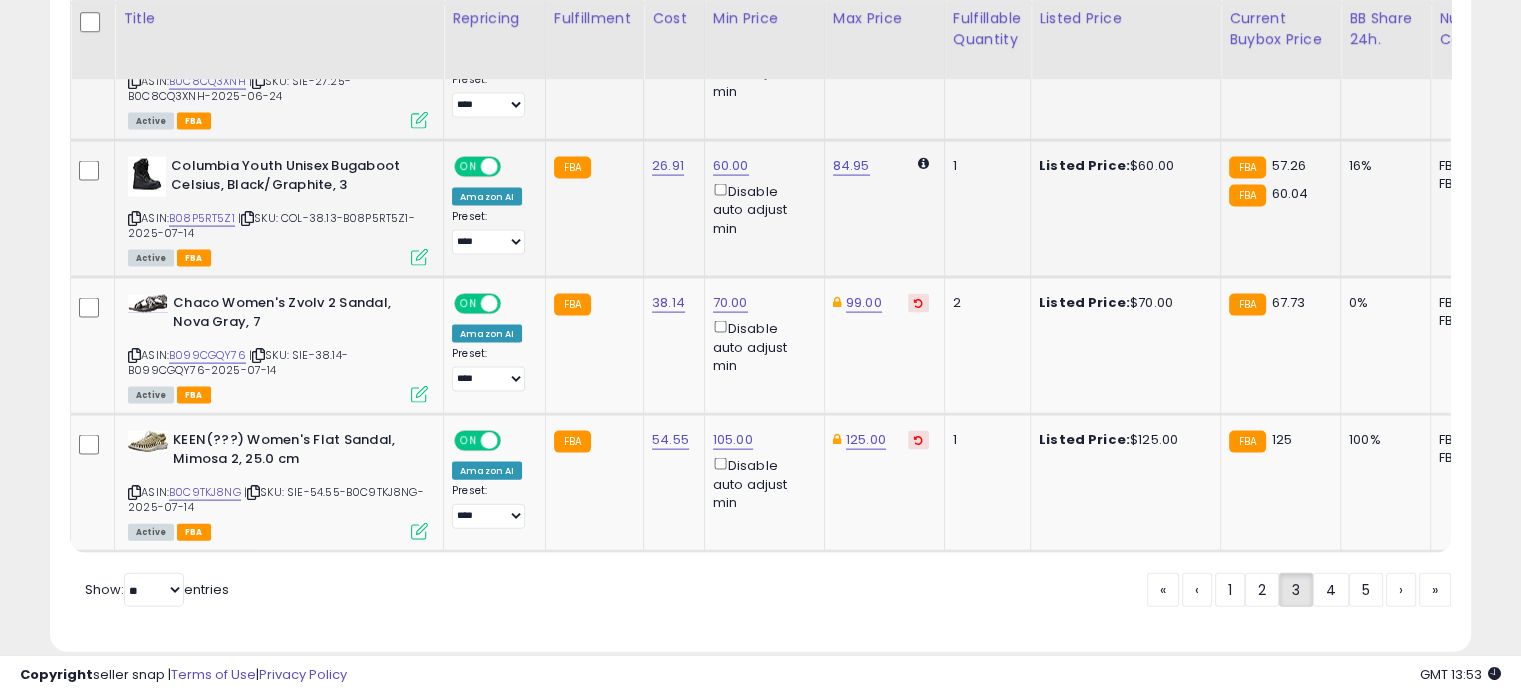 scroll, scrollTop: 4308, scrollLeft: 0, axis: vertical 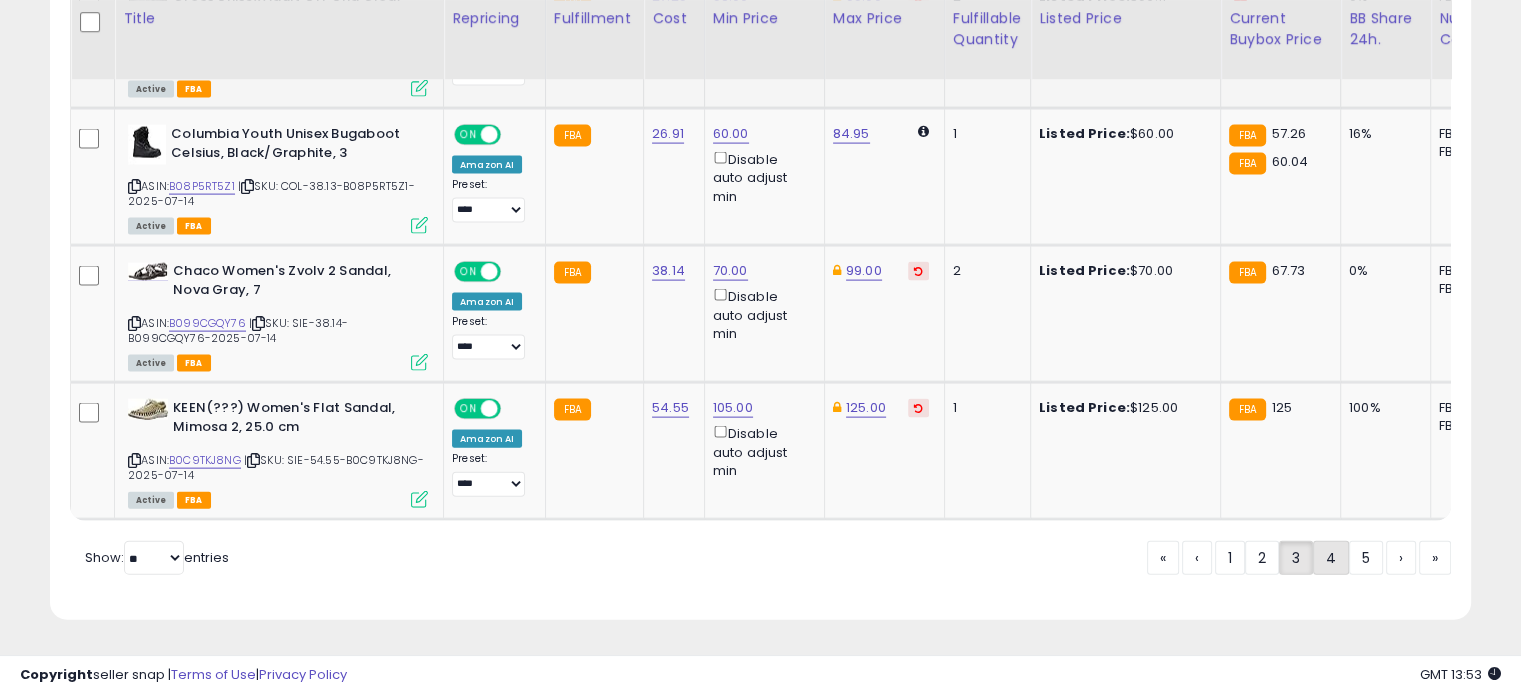 click on "4" 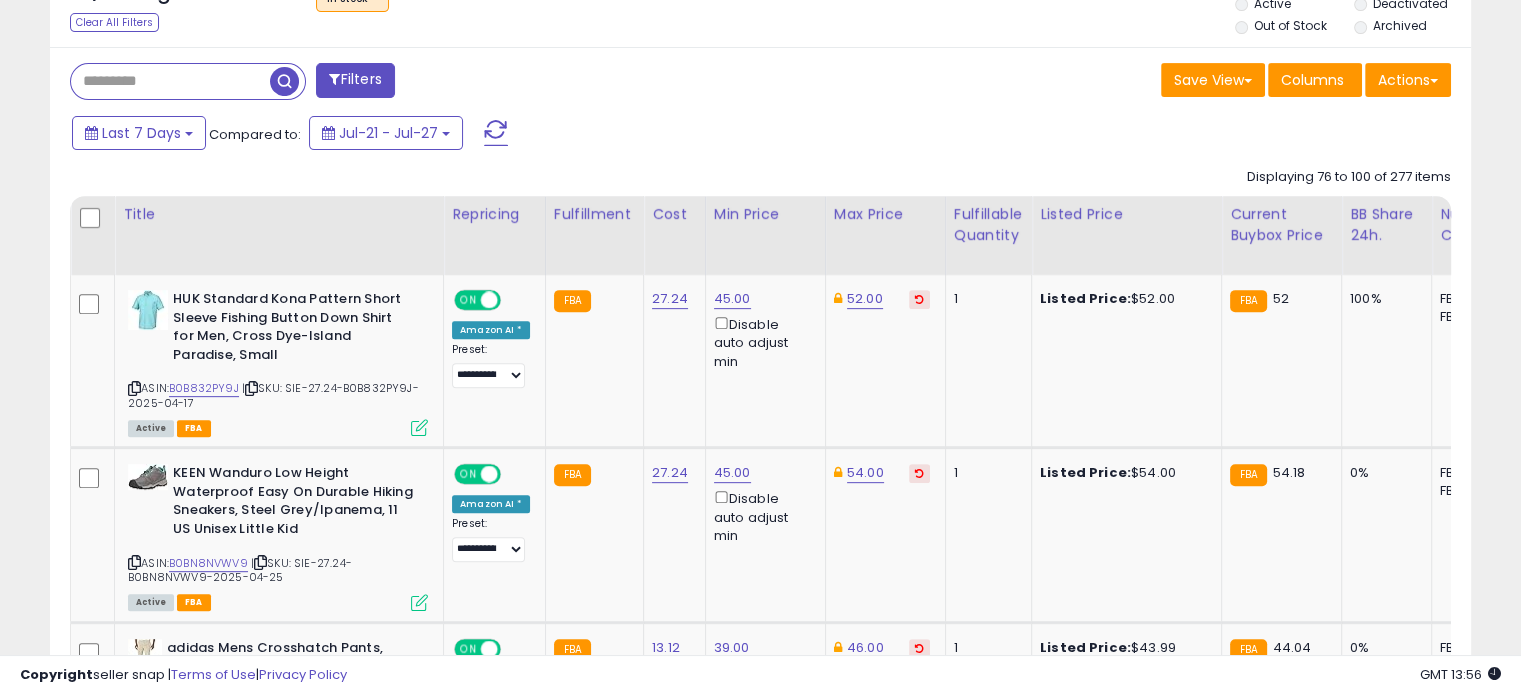 scroll, scrollTop: 776, scrollLeft: 0, axis: vertical 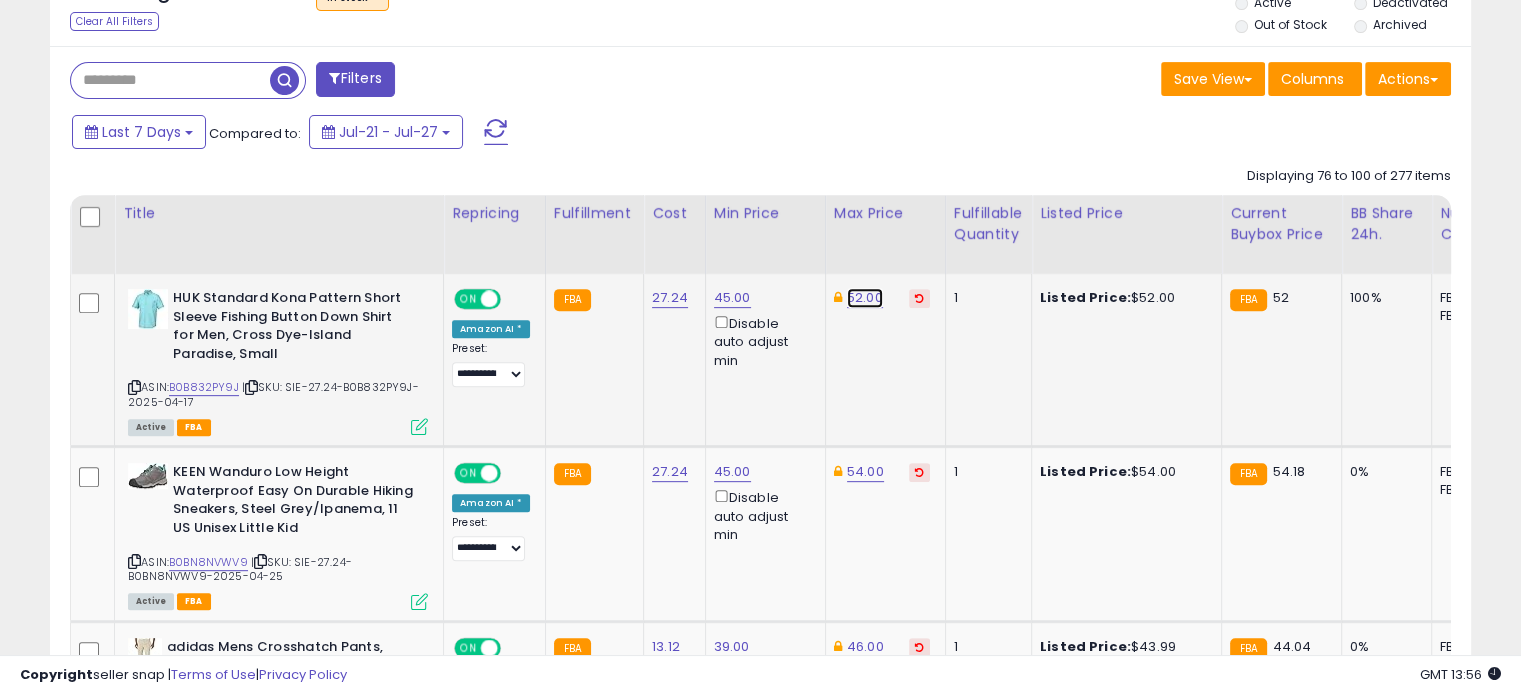 click on "52.00" at bounding box center [865, 298] 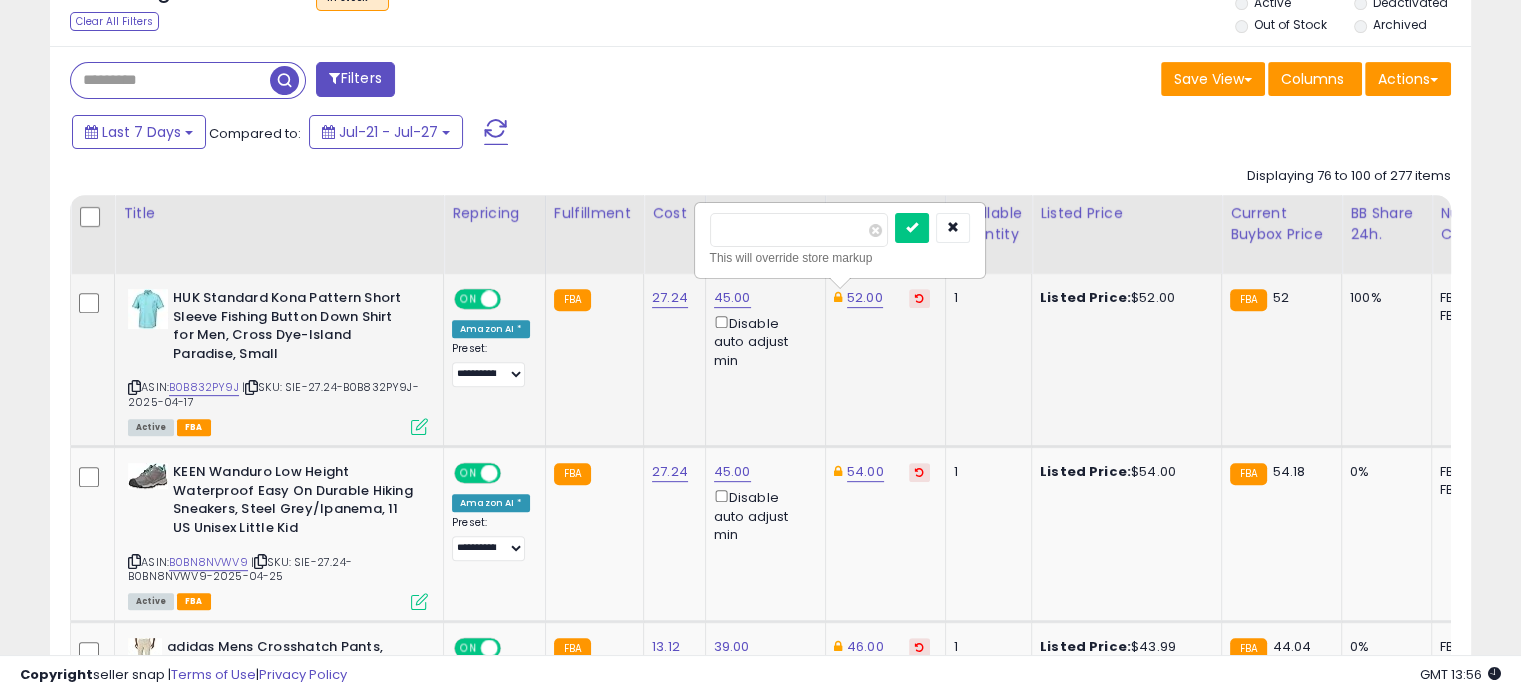 drag, startPoint x: 763, startPoint y: 227, endPoint x: 716, endPoint y: 223, distance: 47.169907 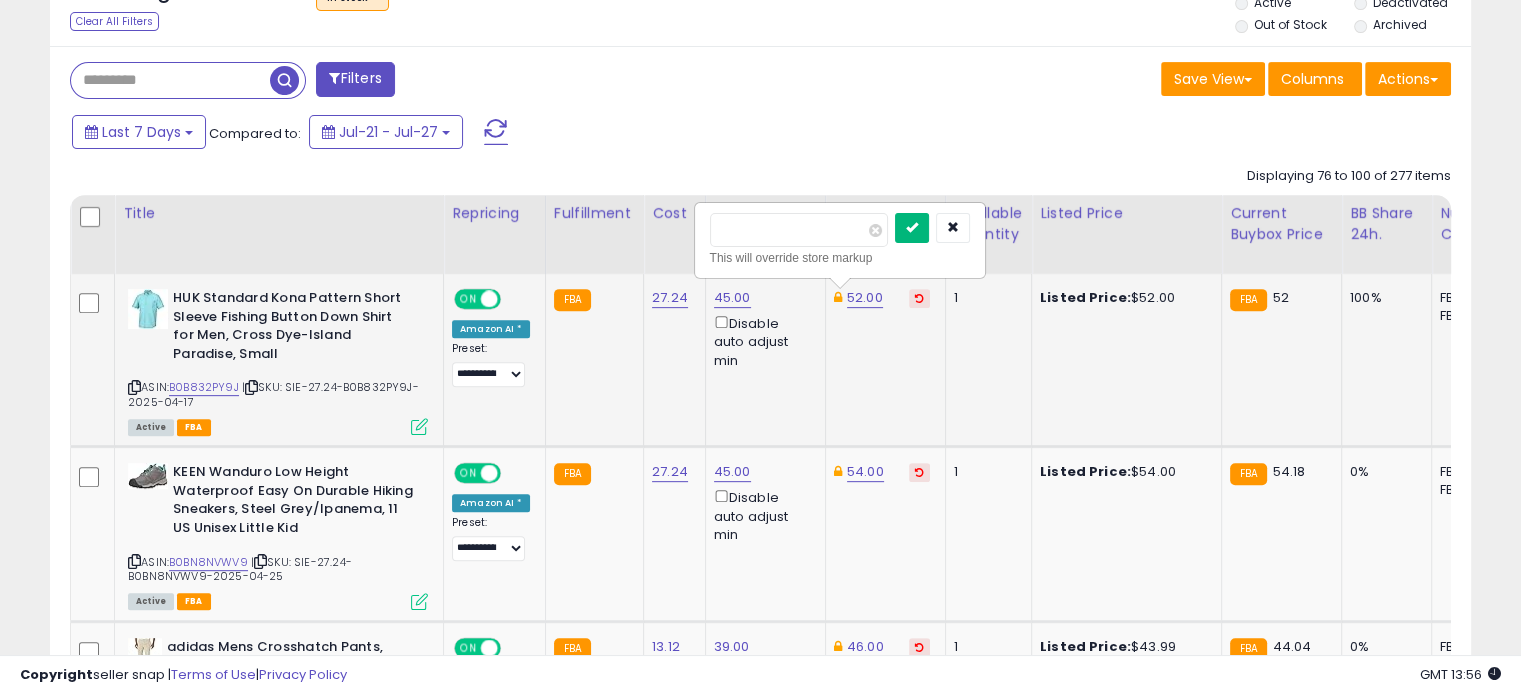 click at bounding box center [912, 228] 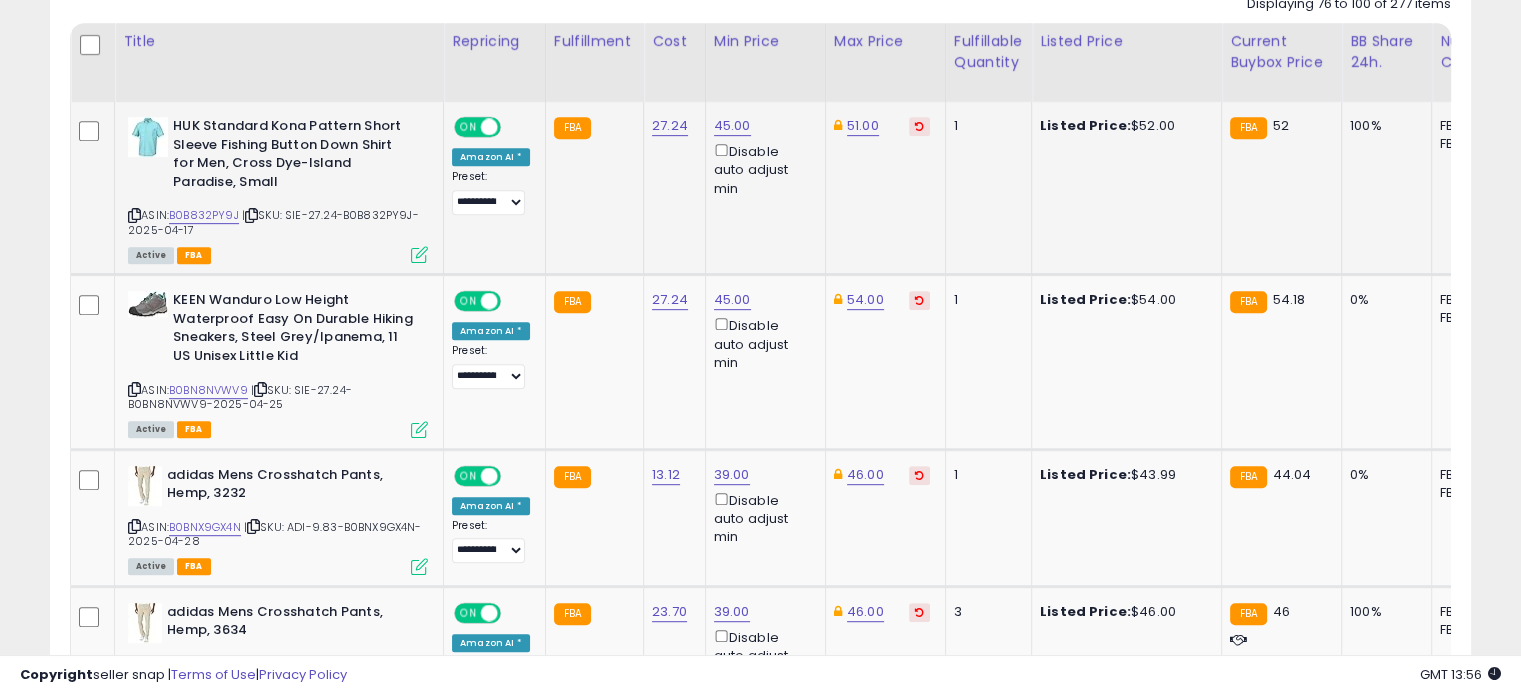 scroll, scrollTop: 952, scrollLeft: 0, axis: vertical 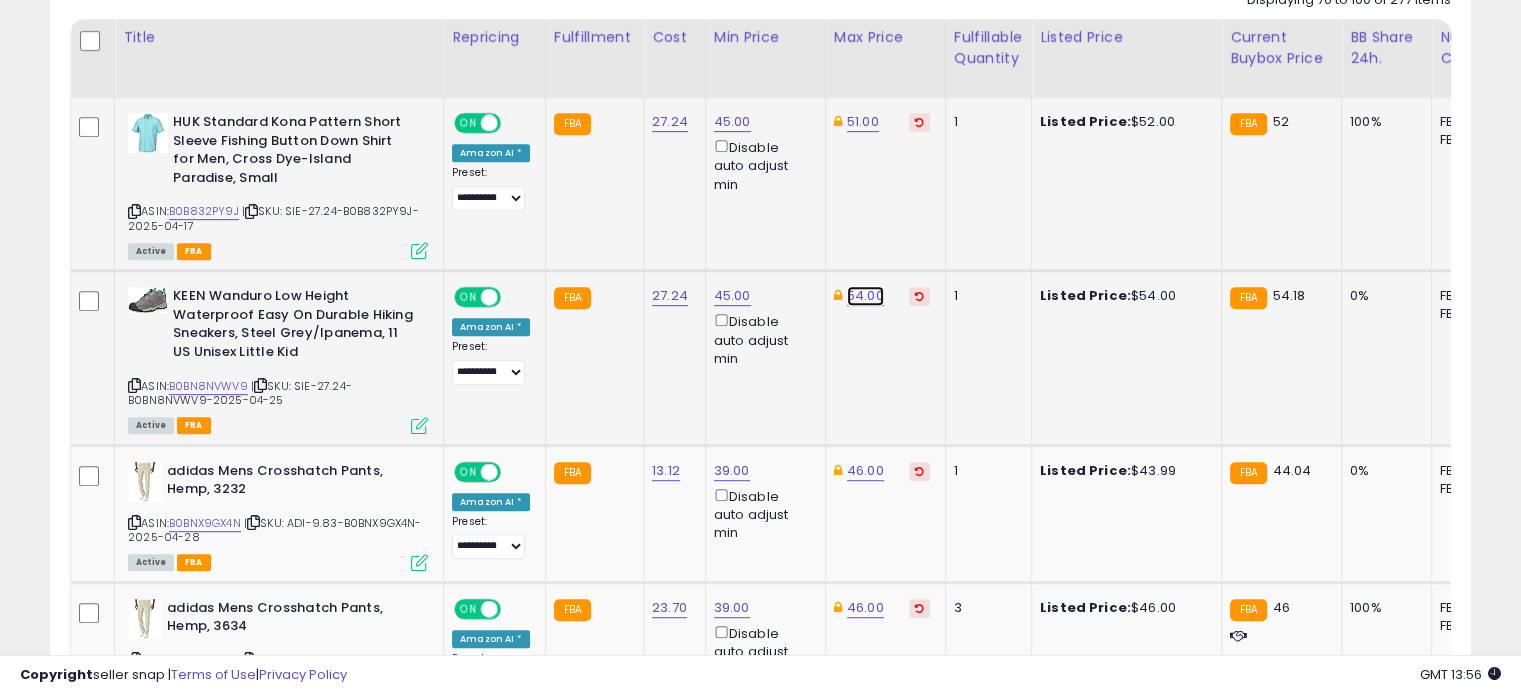click on "54.00" at bounding box center [863, 122] 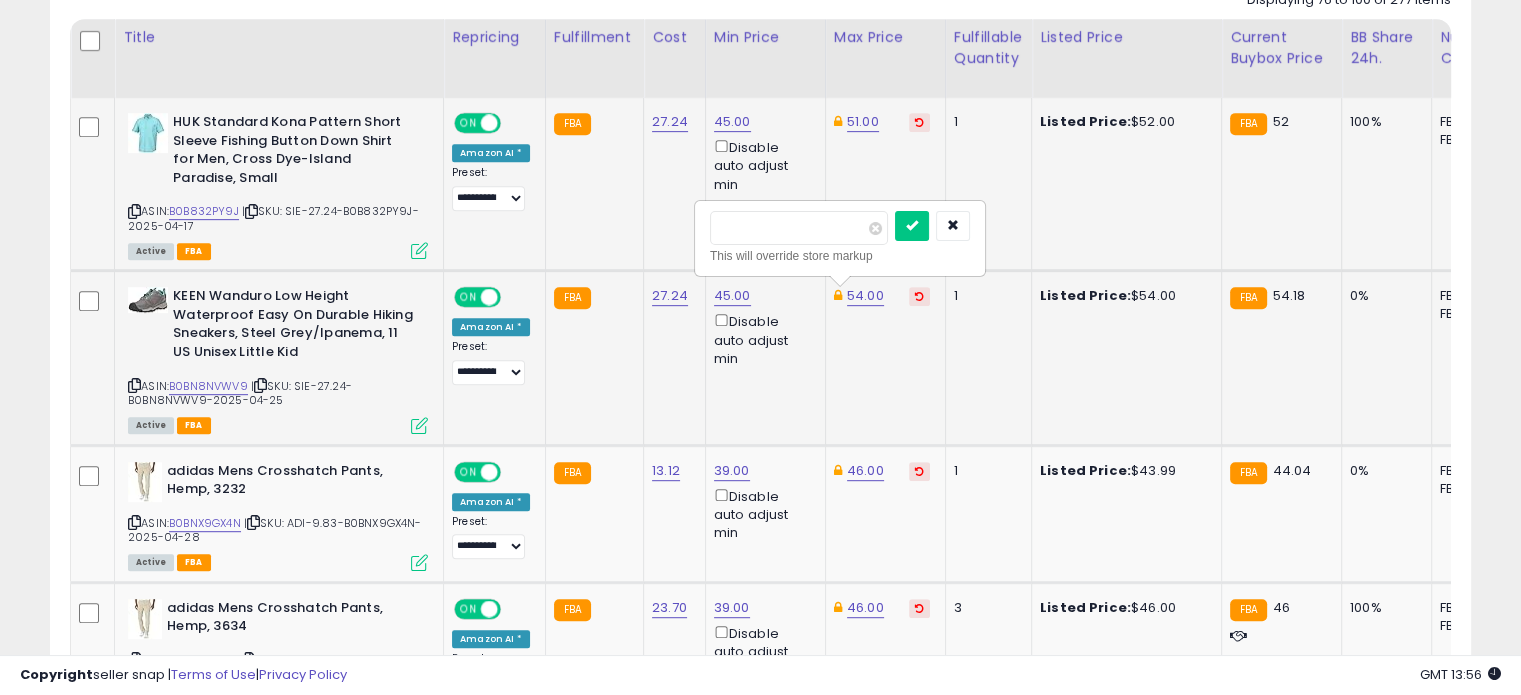 drag, startPoint x: 795, startPoint y: 230, endPoint x: 721, endPoint y: 227, distance: 74.06078 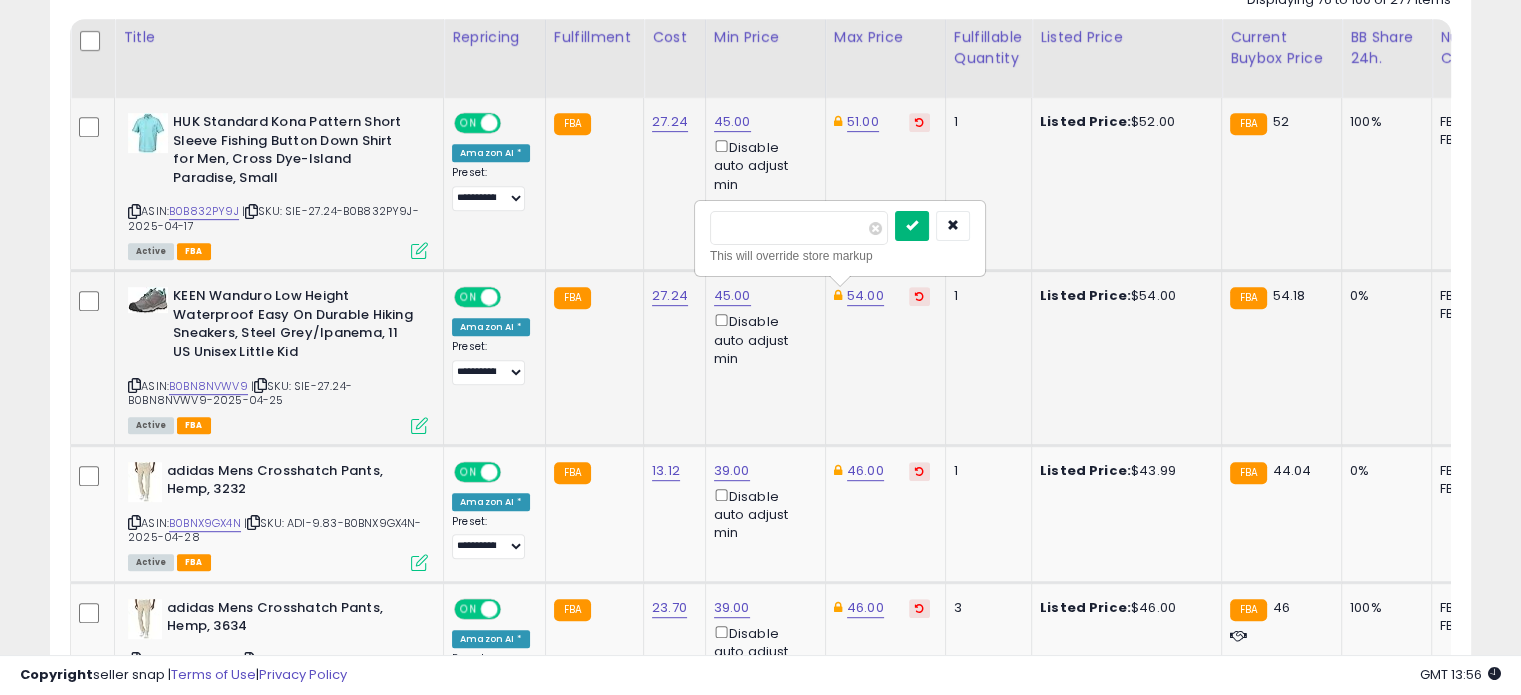 click at bounding box center [912, 225] 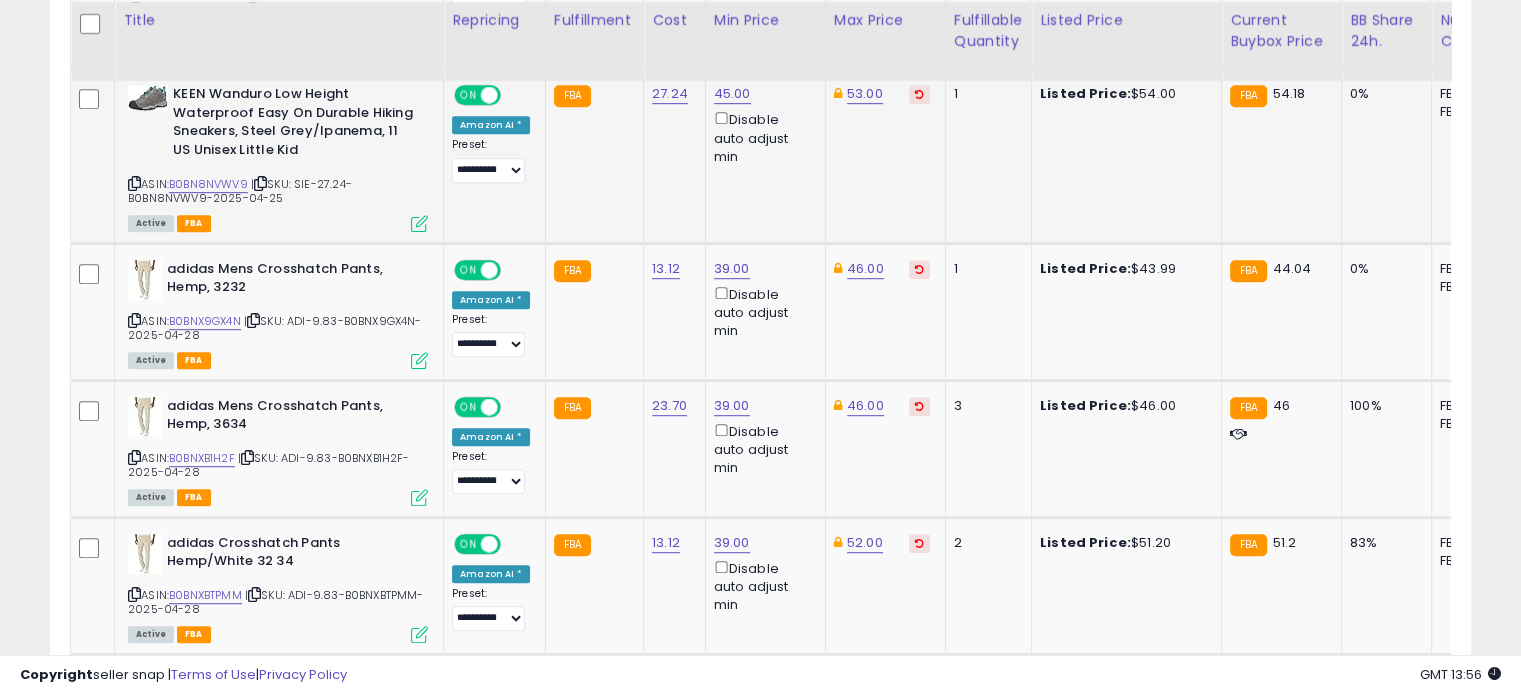 scroll, scrollTop: 1156, scrollLeft: 0, axis: vertical 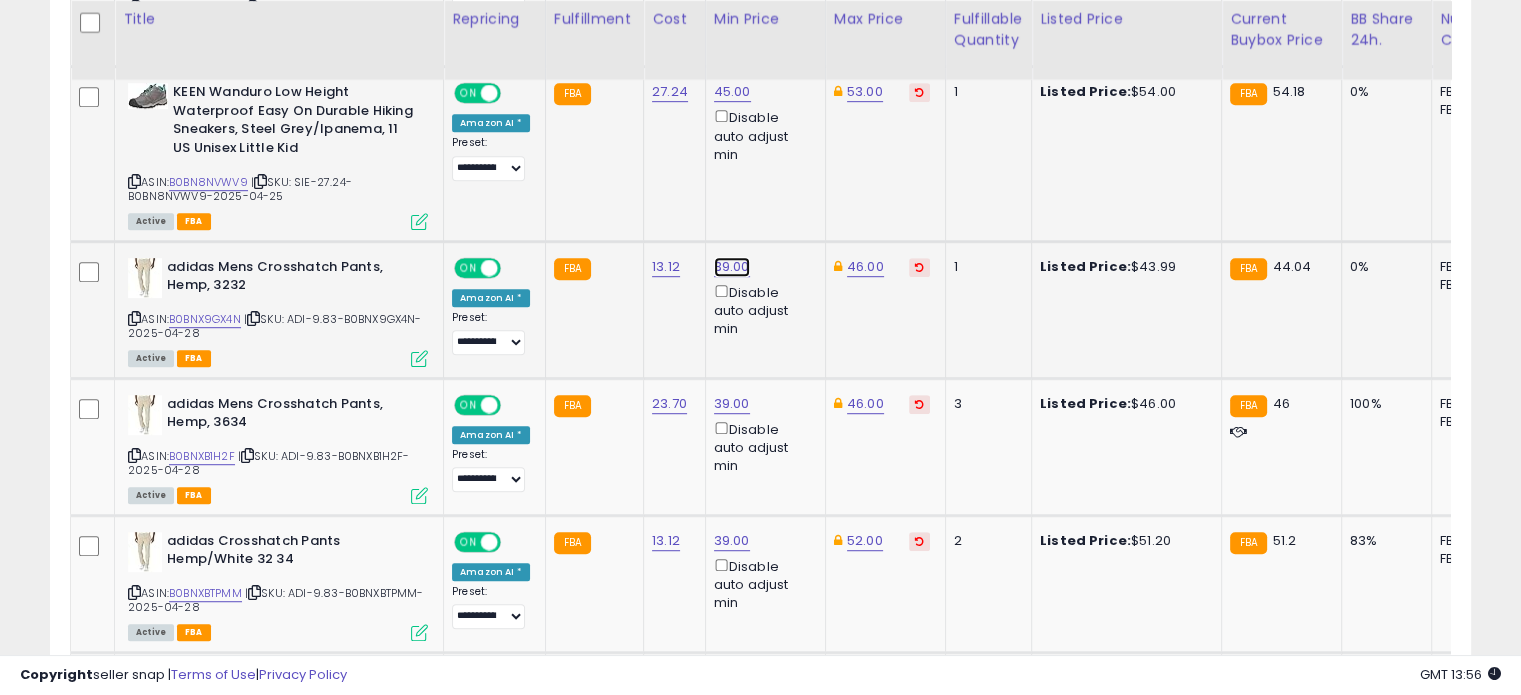 click on "39.00" at bounding box center [732, -82] 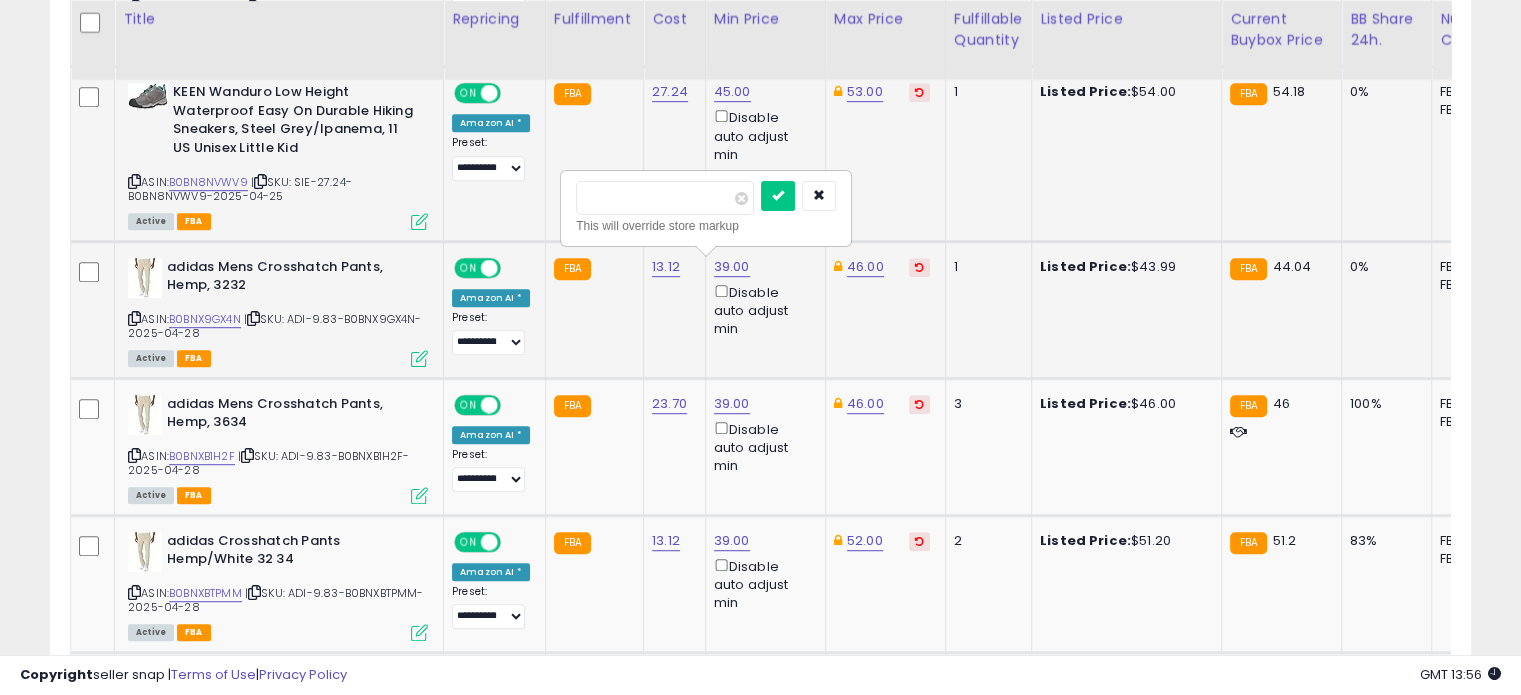 drag, startPoint x: 647, startPoint y: 184, endPoint x: 592, endPoint y: 188, distance: 55.145264 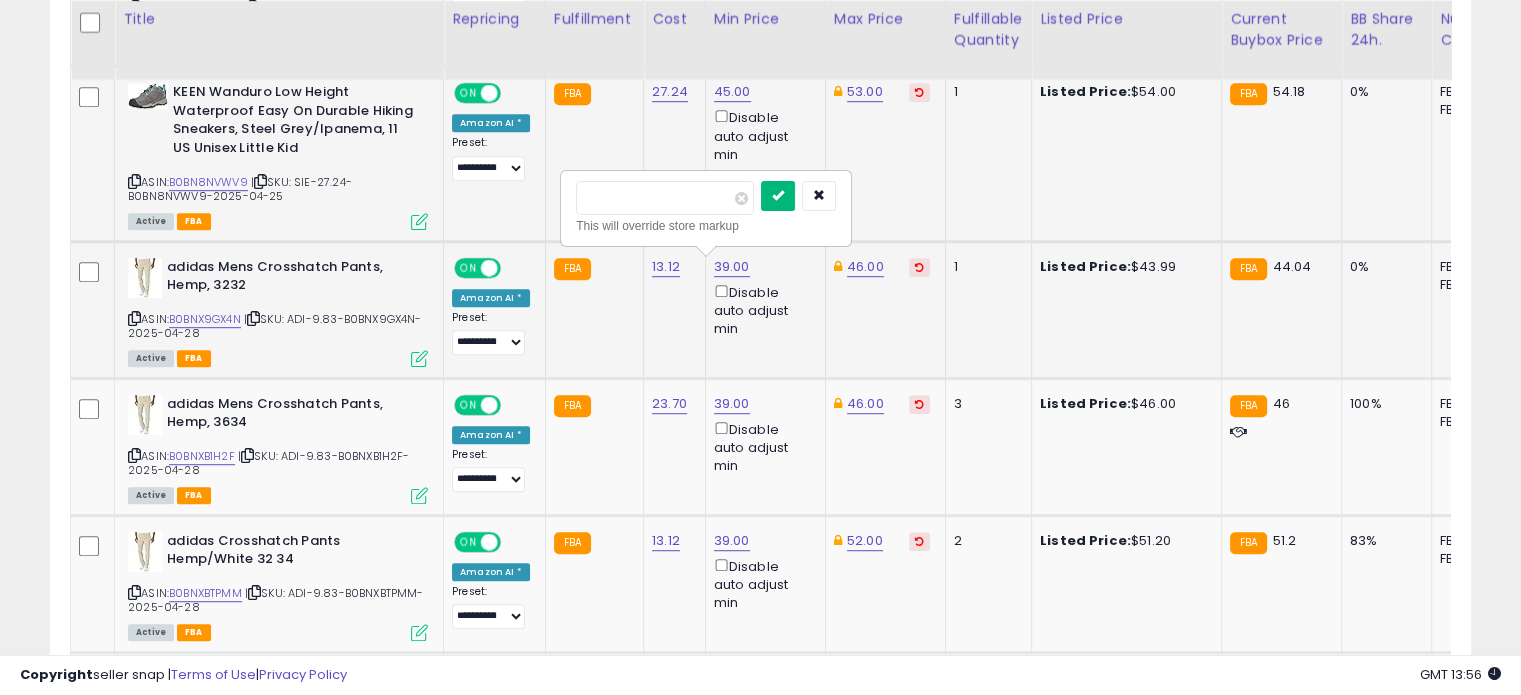 type on "**" 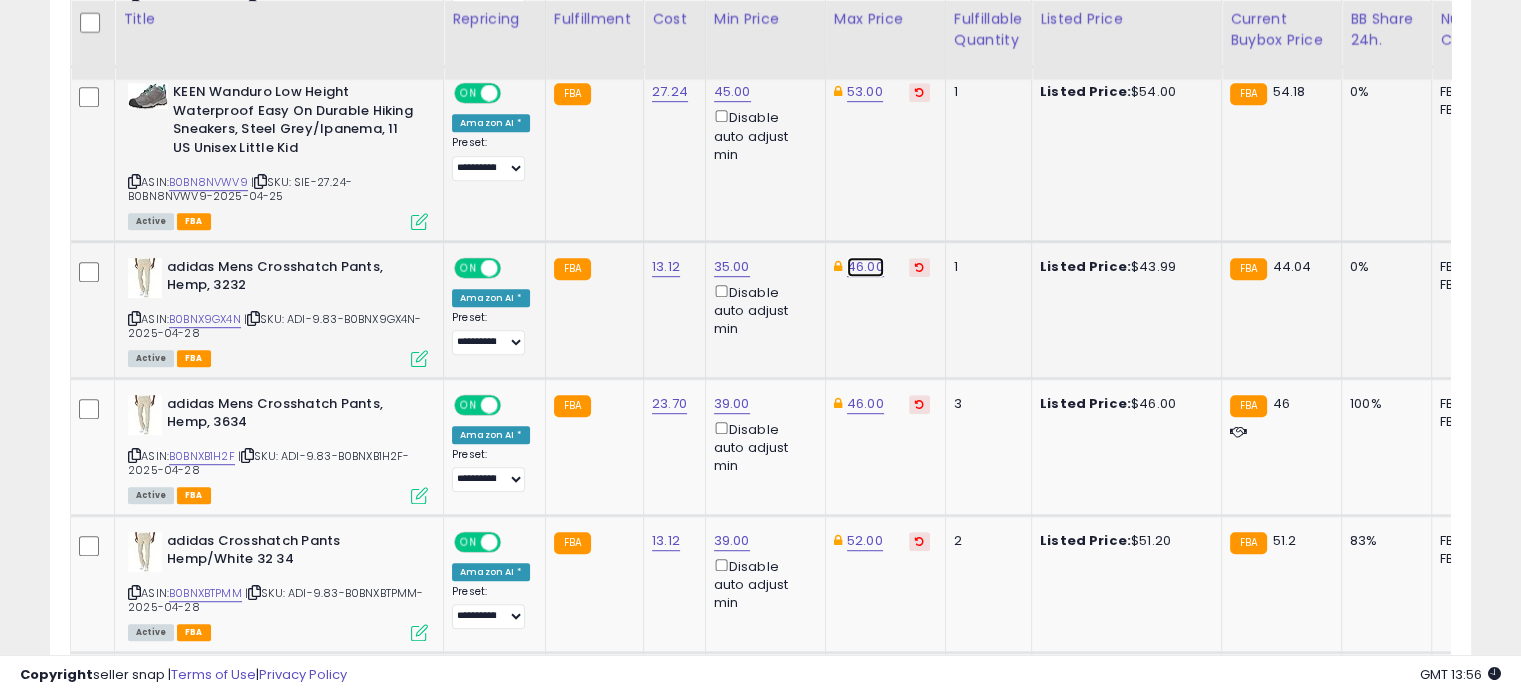 click on "46.00" at bounding box center [863, -82] 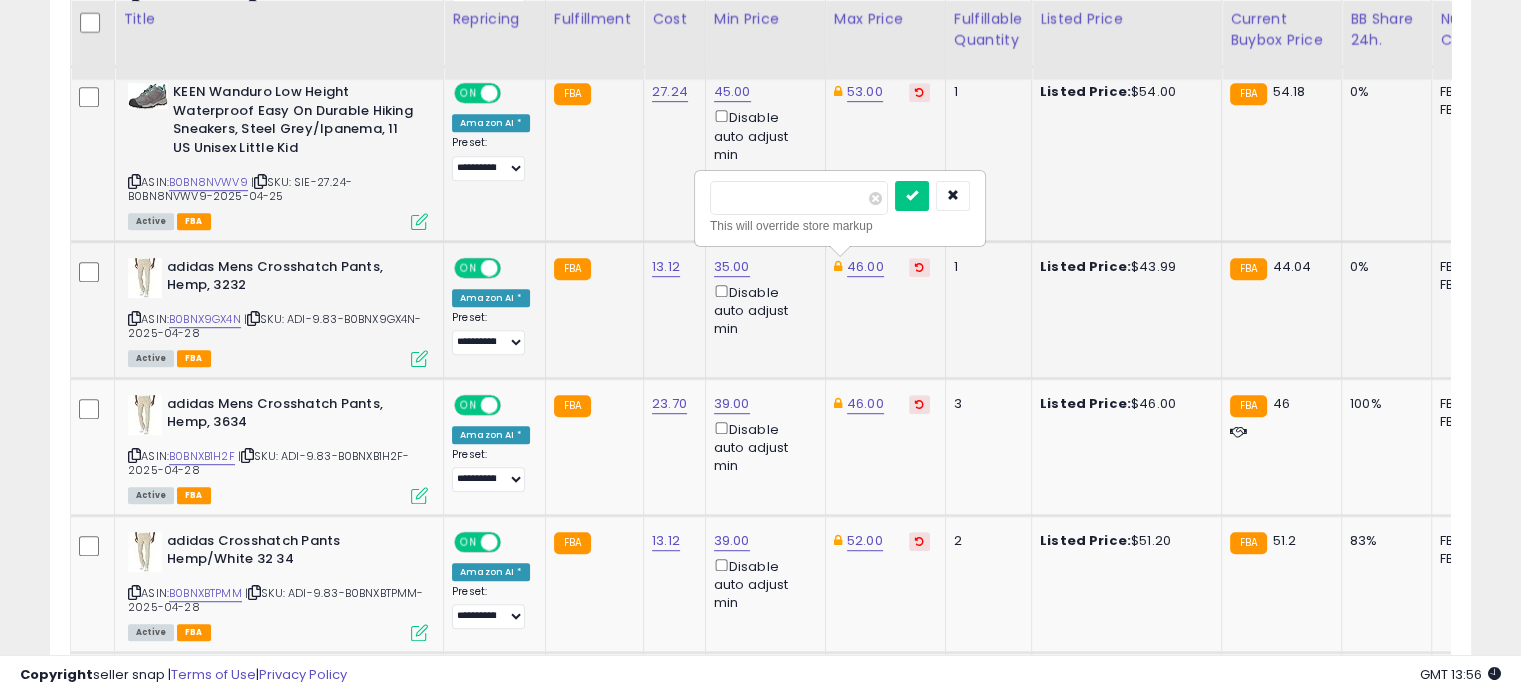 drag, startPoint x: 788, startPoint y: 196, endPoint x: 696, endPoint y: 200, distance: 92.086914 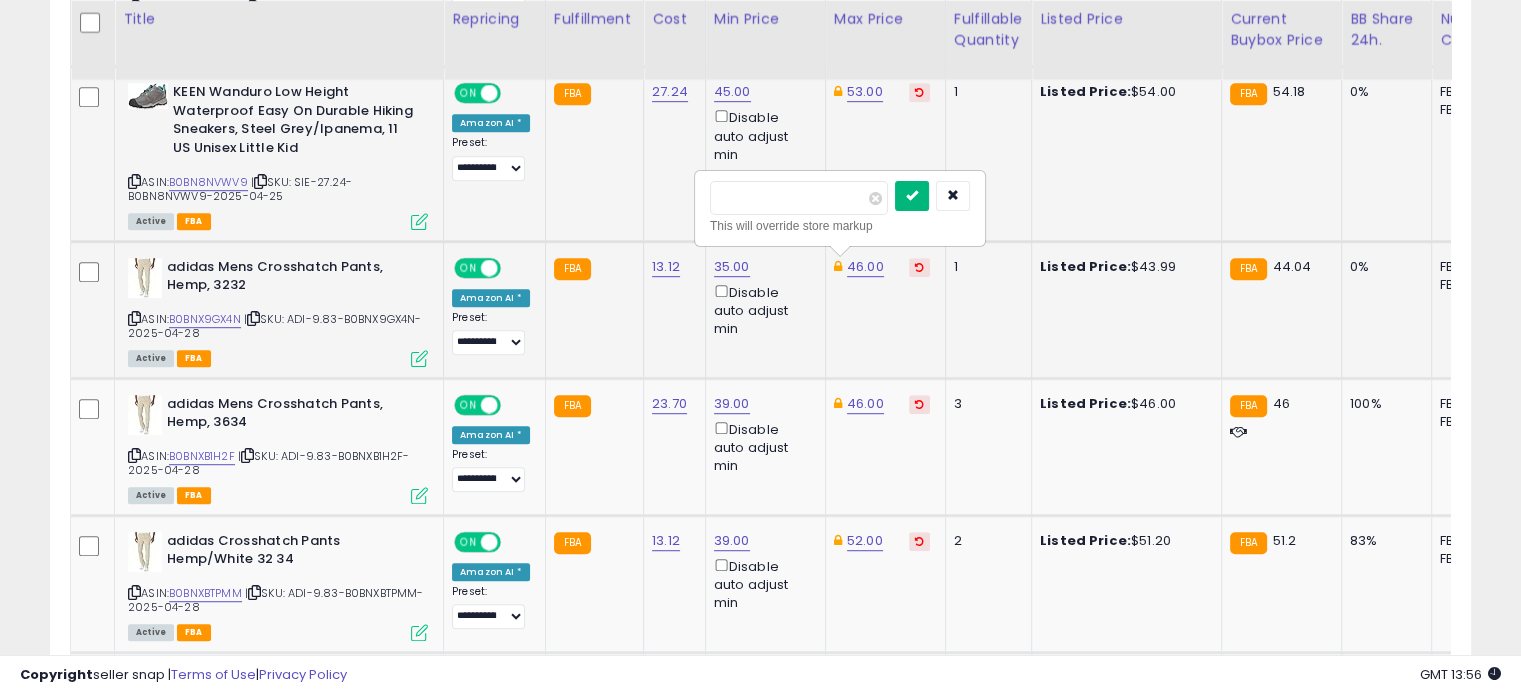click at bounding box center [912, 195] 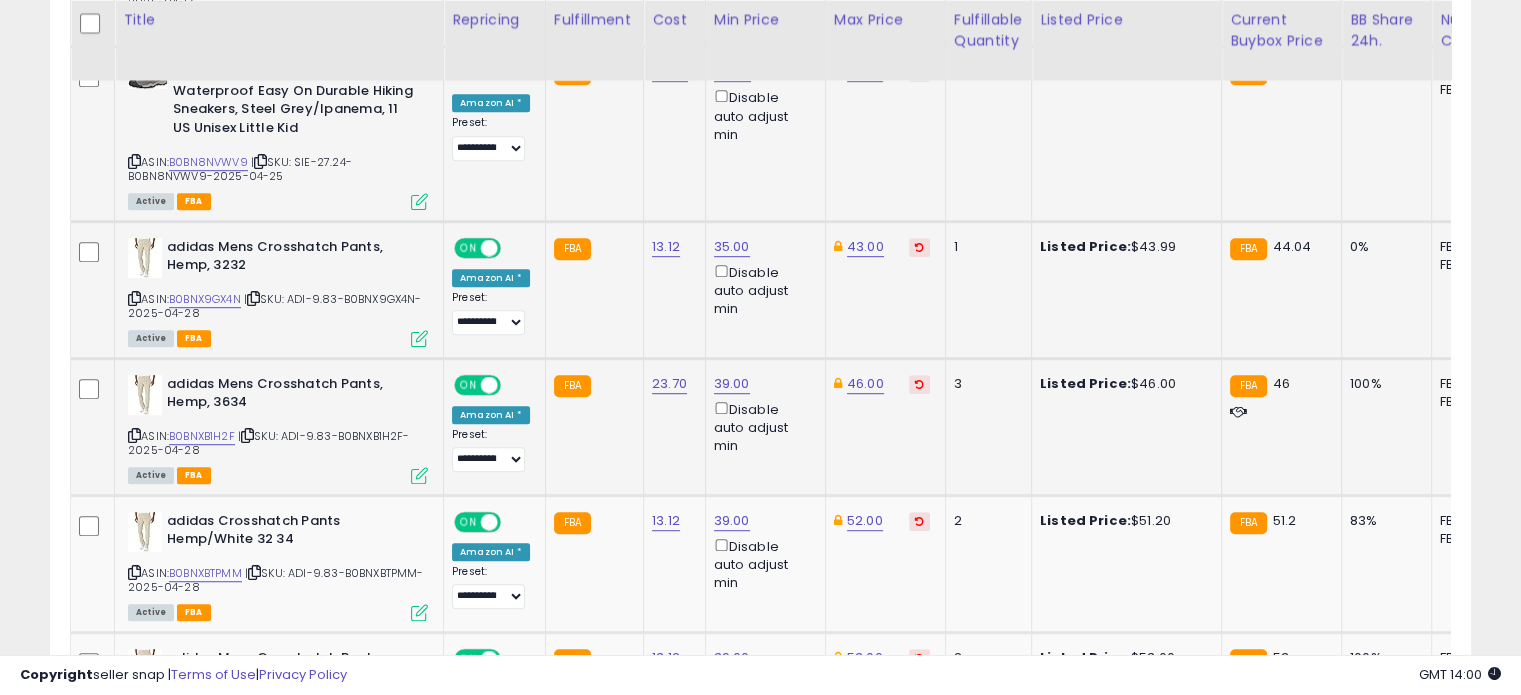 scroll, scrollTop: 1176, scrollLeft: 0, axis: vertical 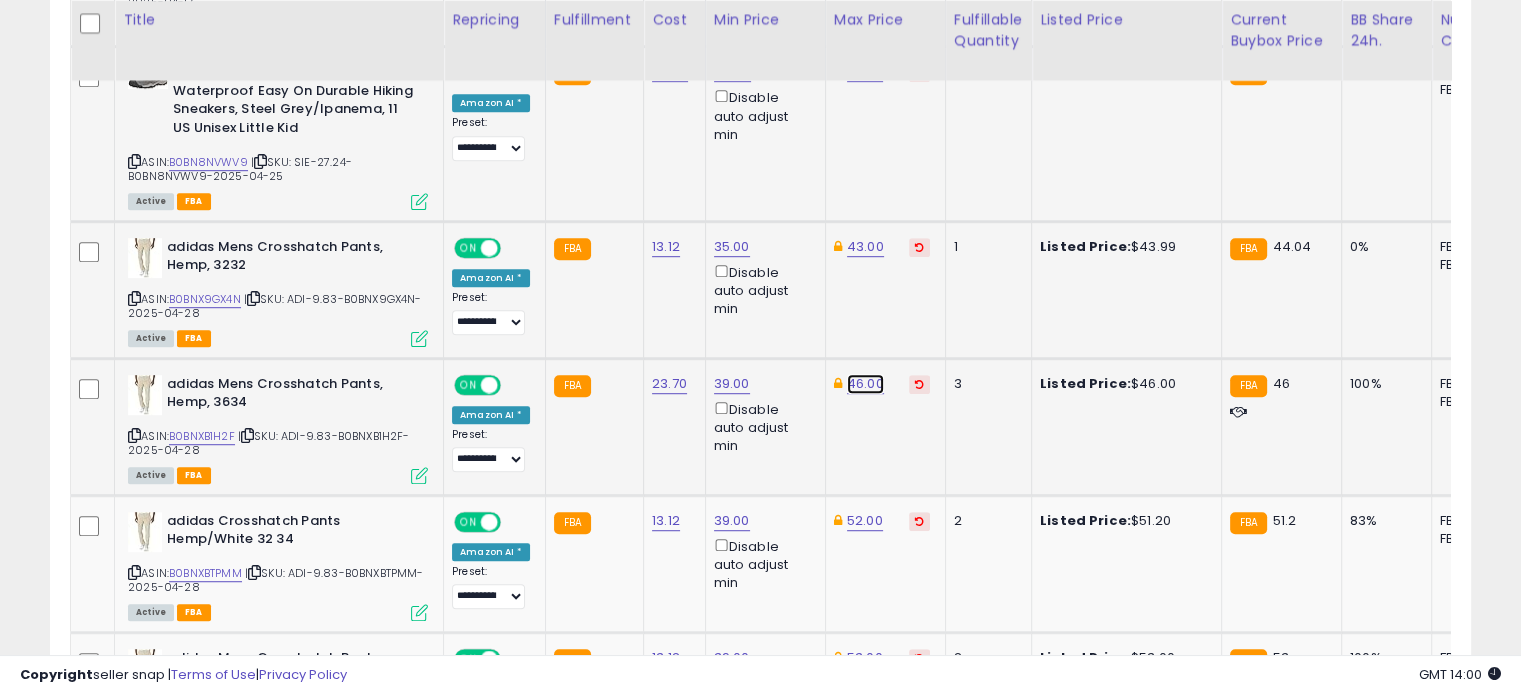 click on "46.00" at bounding box center [863, -102] 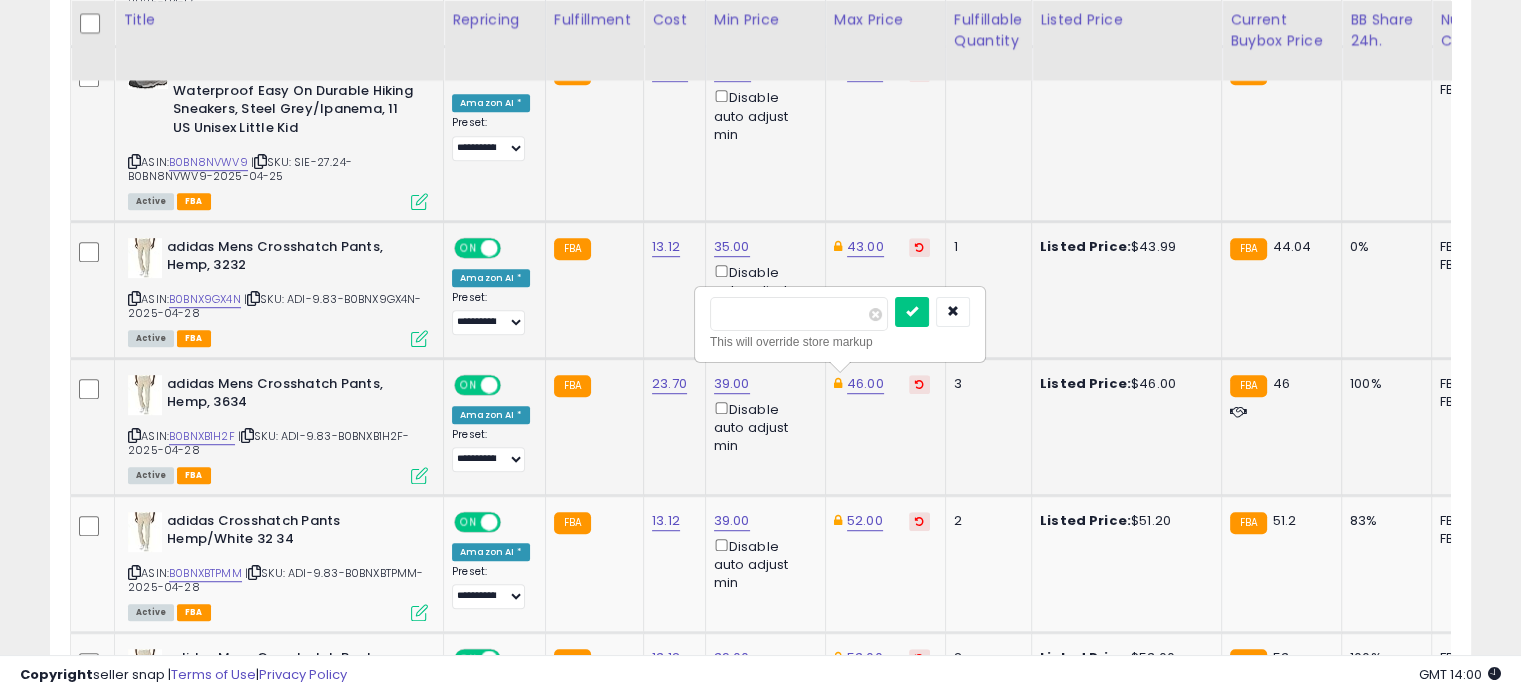 drag, startPoint x: 797, startPoint y: 306, endPoint x: 710, endPoint y: 307, distance: 87.005745 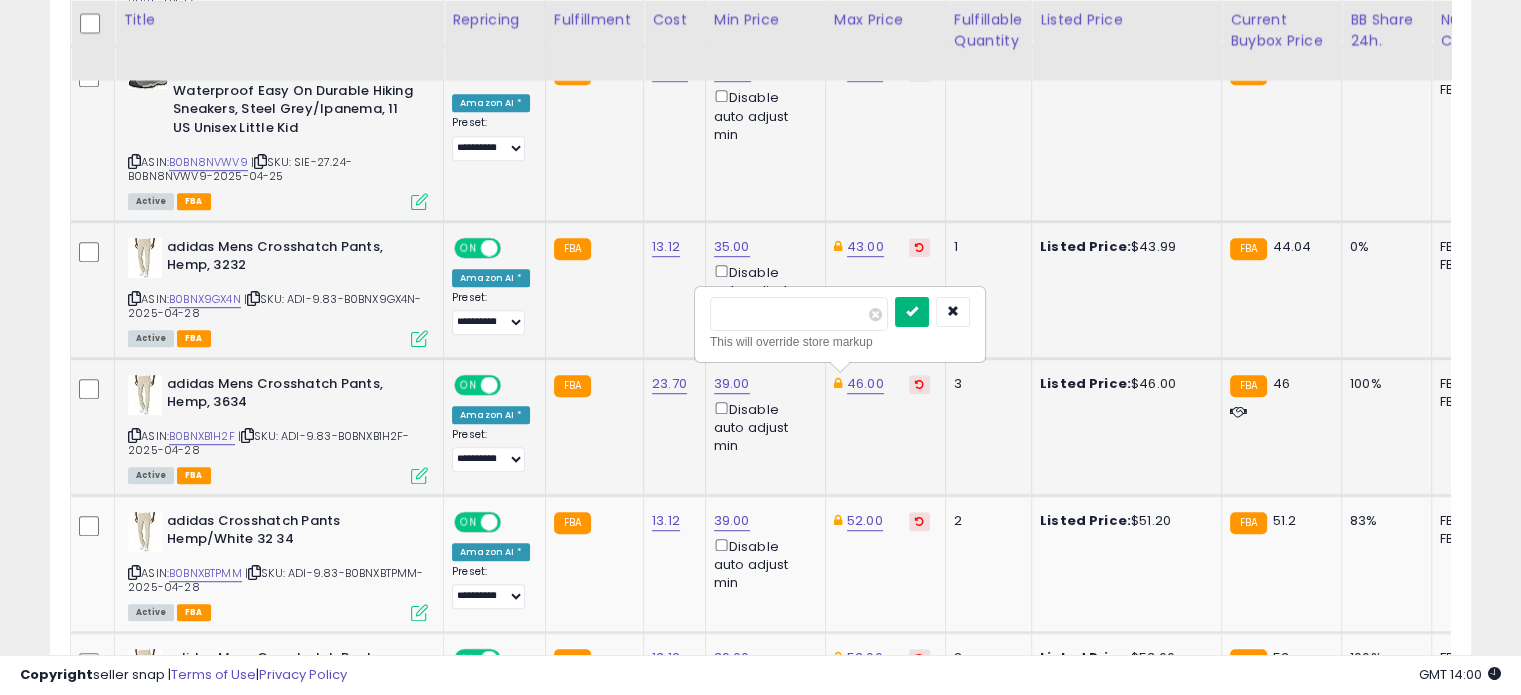 type on "**" 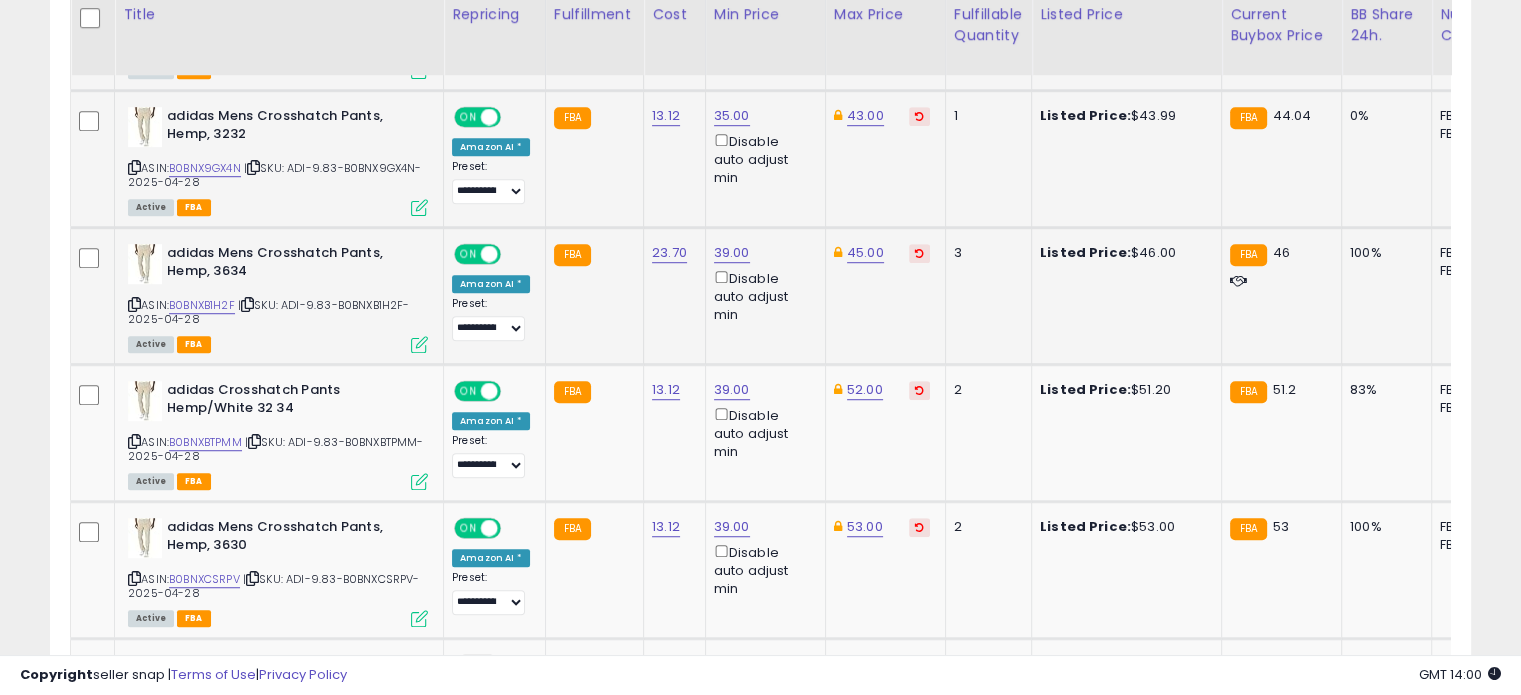 scroll, scrollTop: 1308, scrollLeft: 0, axis: vertical 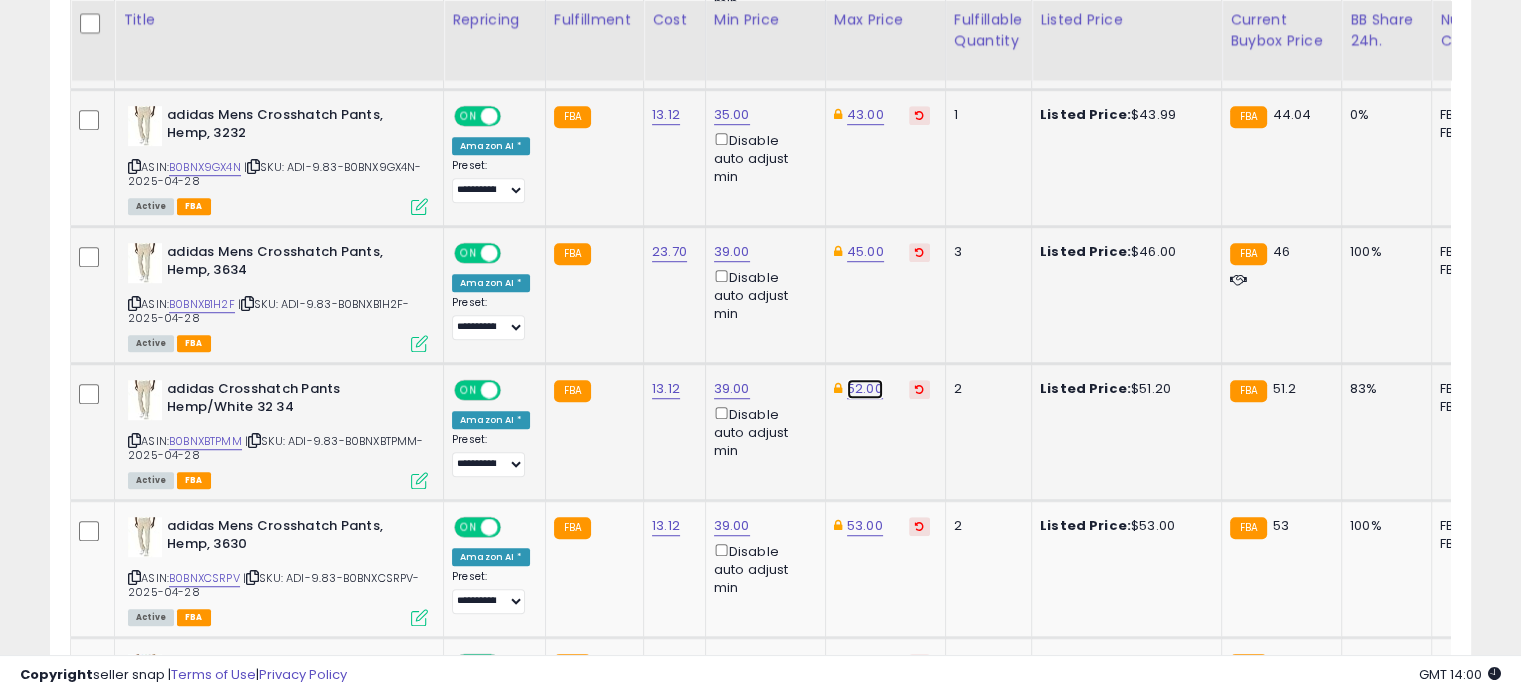 click on "52.00" at bounding box center [863, -234] 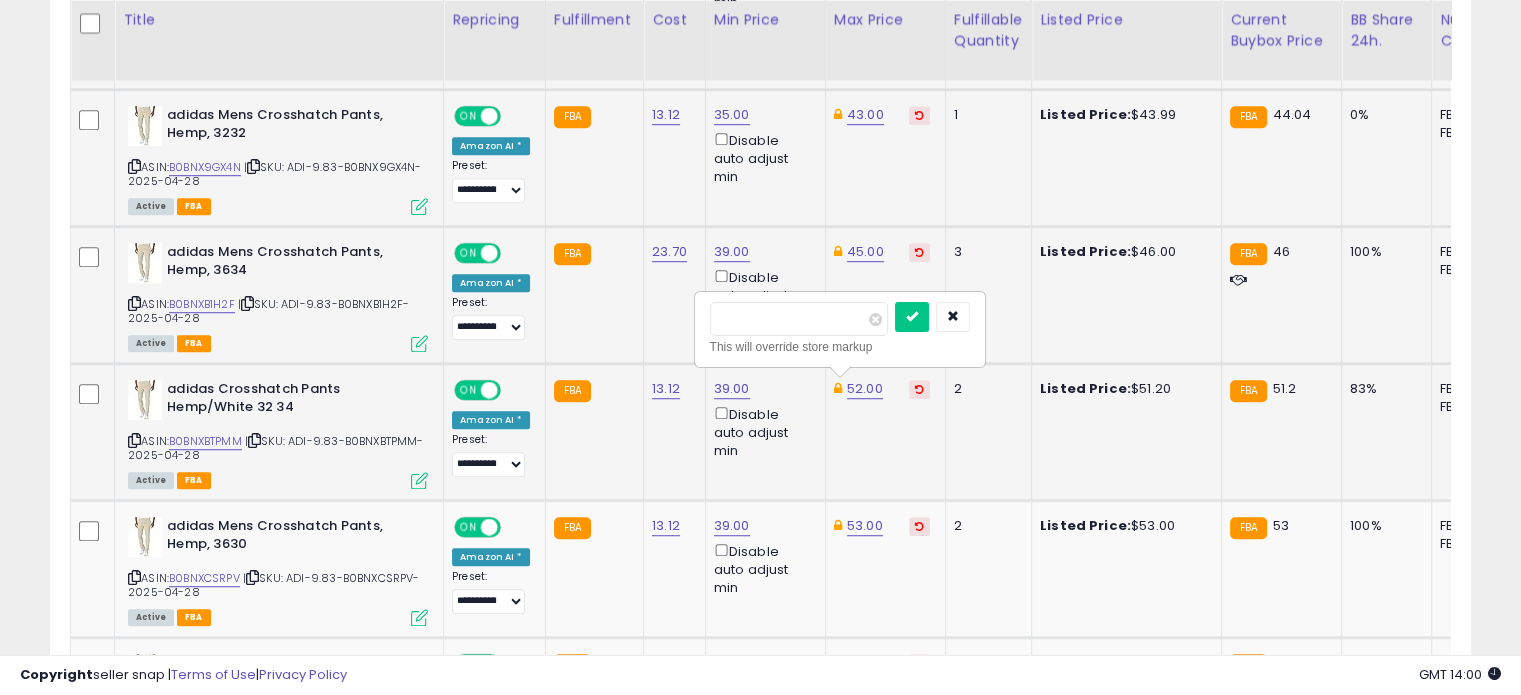 drag, startPoint x: 801, startPoint y: 318, endPoint x: 712, endPoint y: 324, distance: 89.20202 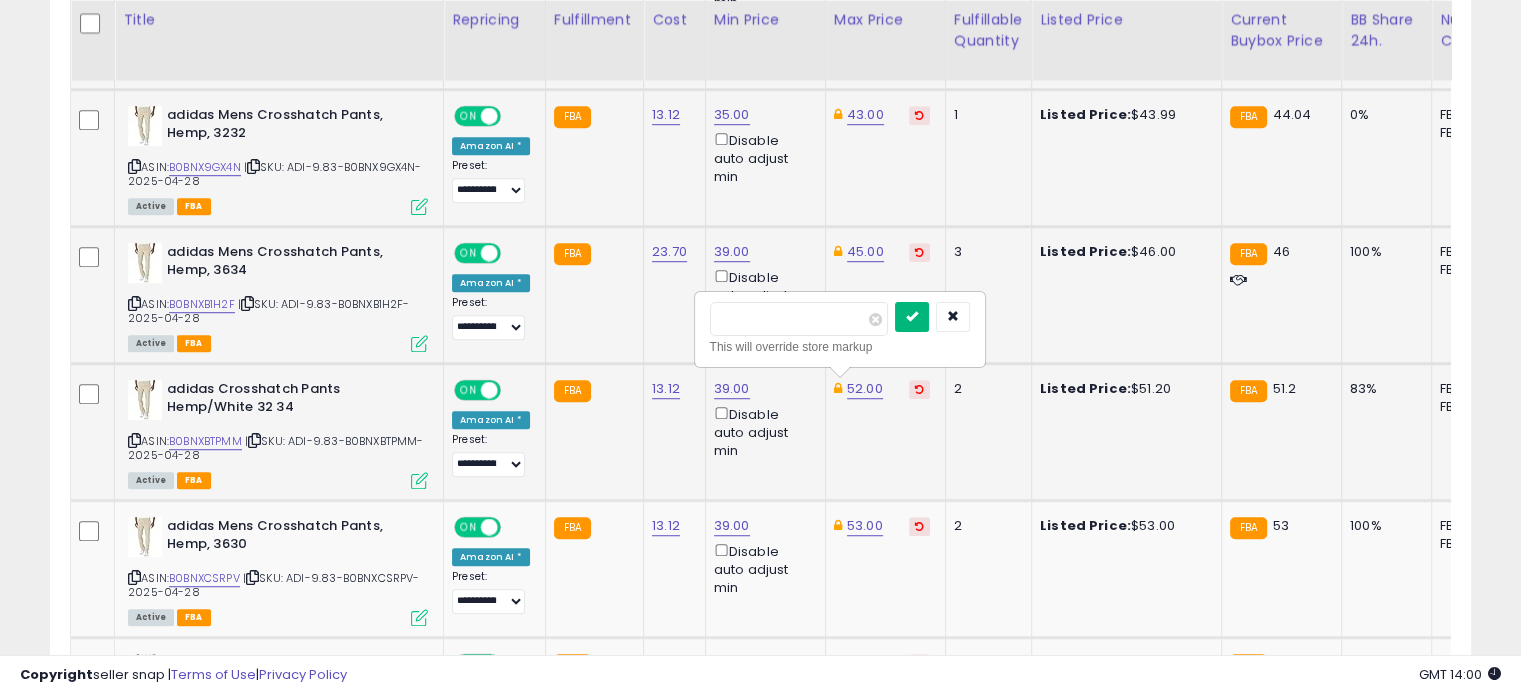 type on "**" 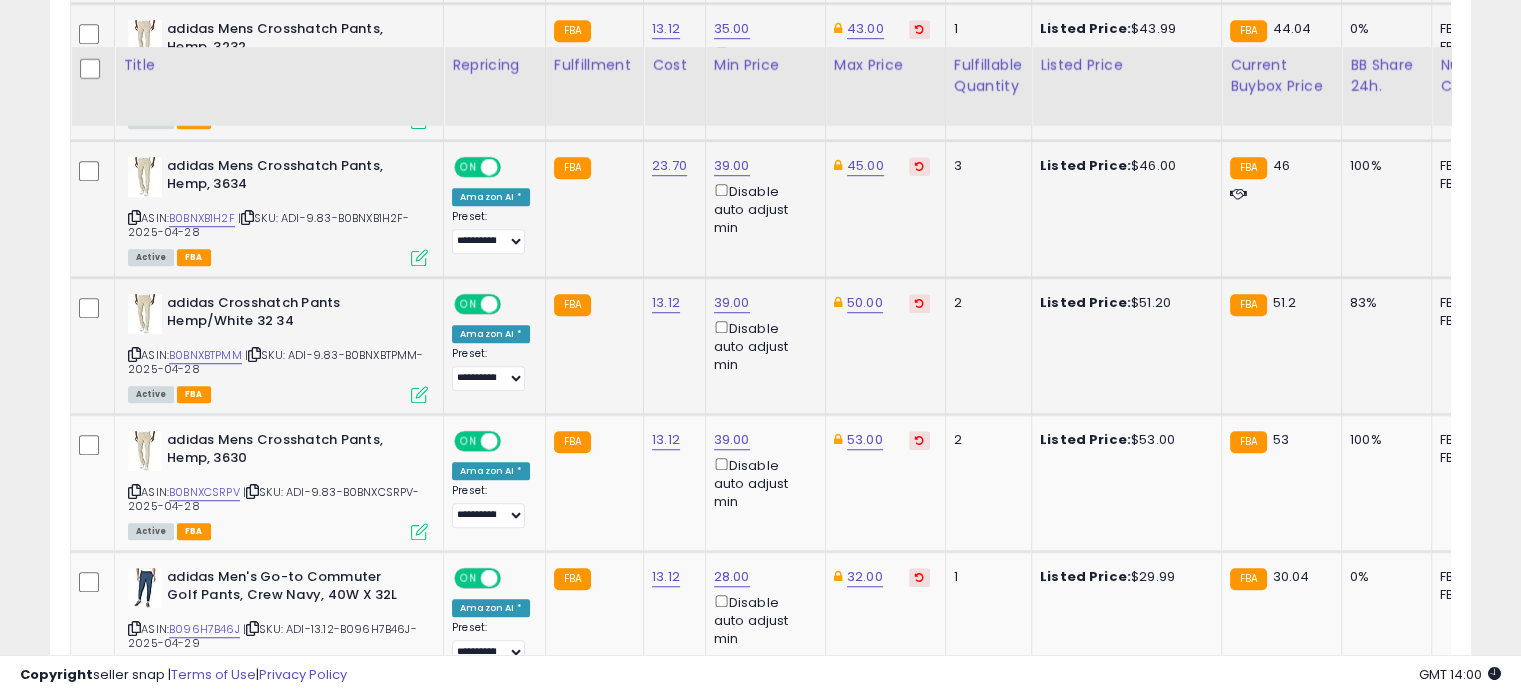 scroll, scrollTop: 1444, scrollLeft: 0, axis: vertical 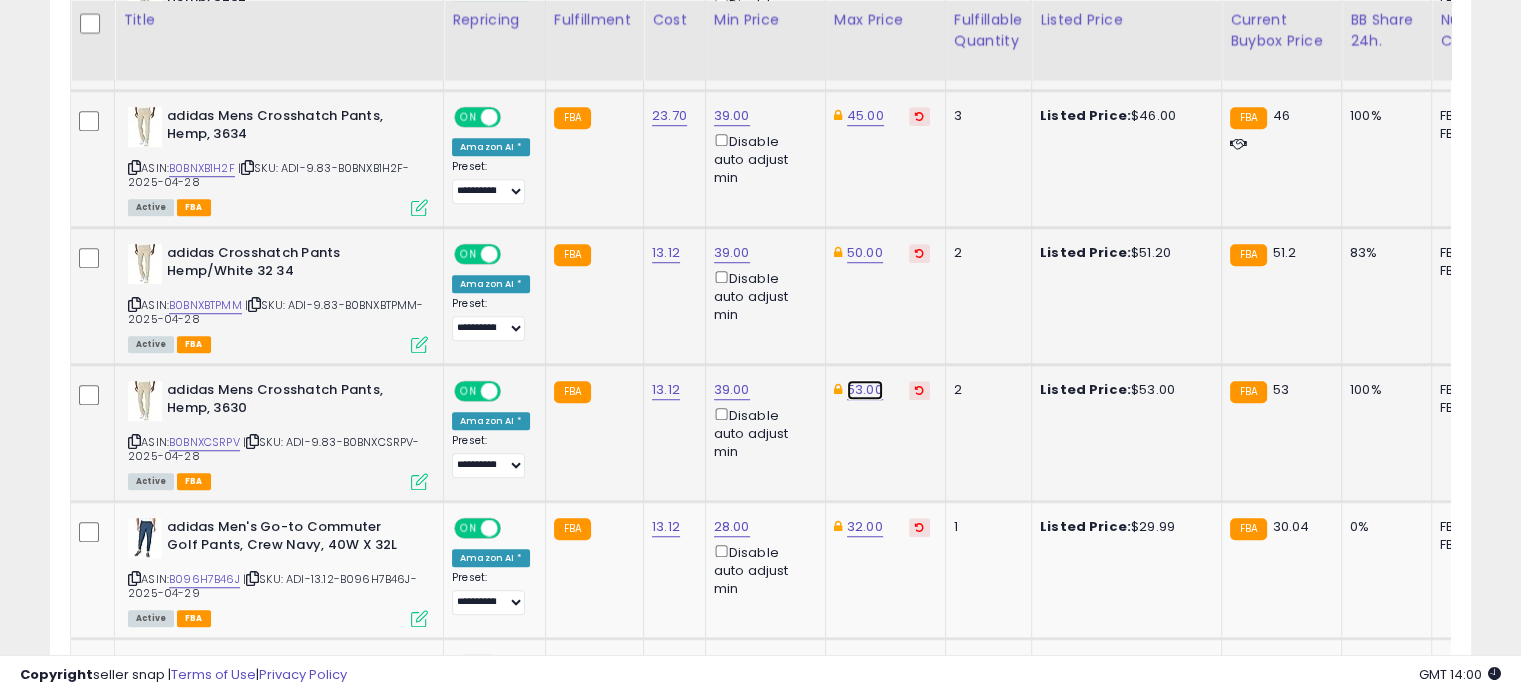 click on "53.00" at bounding box center (863, -370) 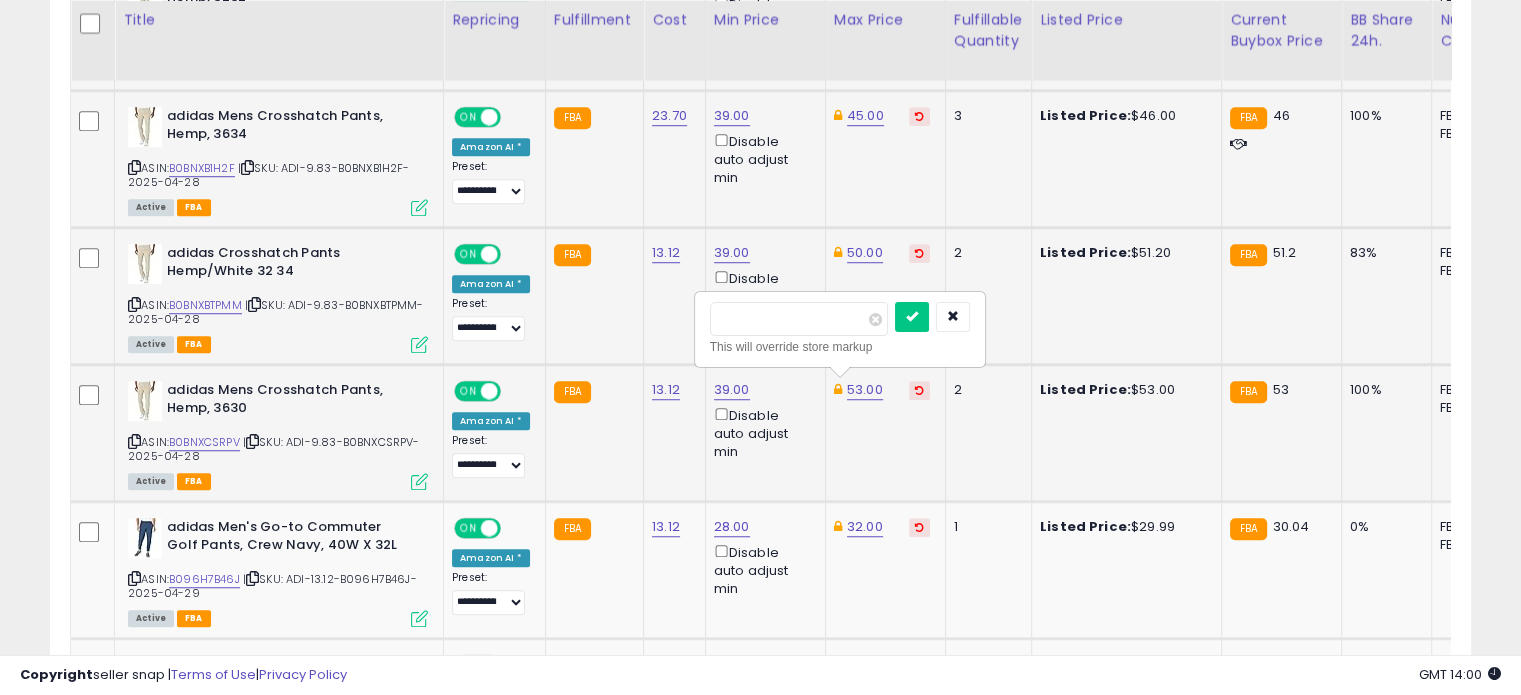 drag, startPoint x: 783, startPoint y: 319, endPoint x: 703, endPoint y: 320, distance: 80.00625 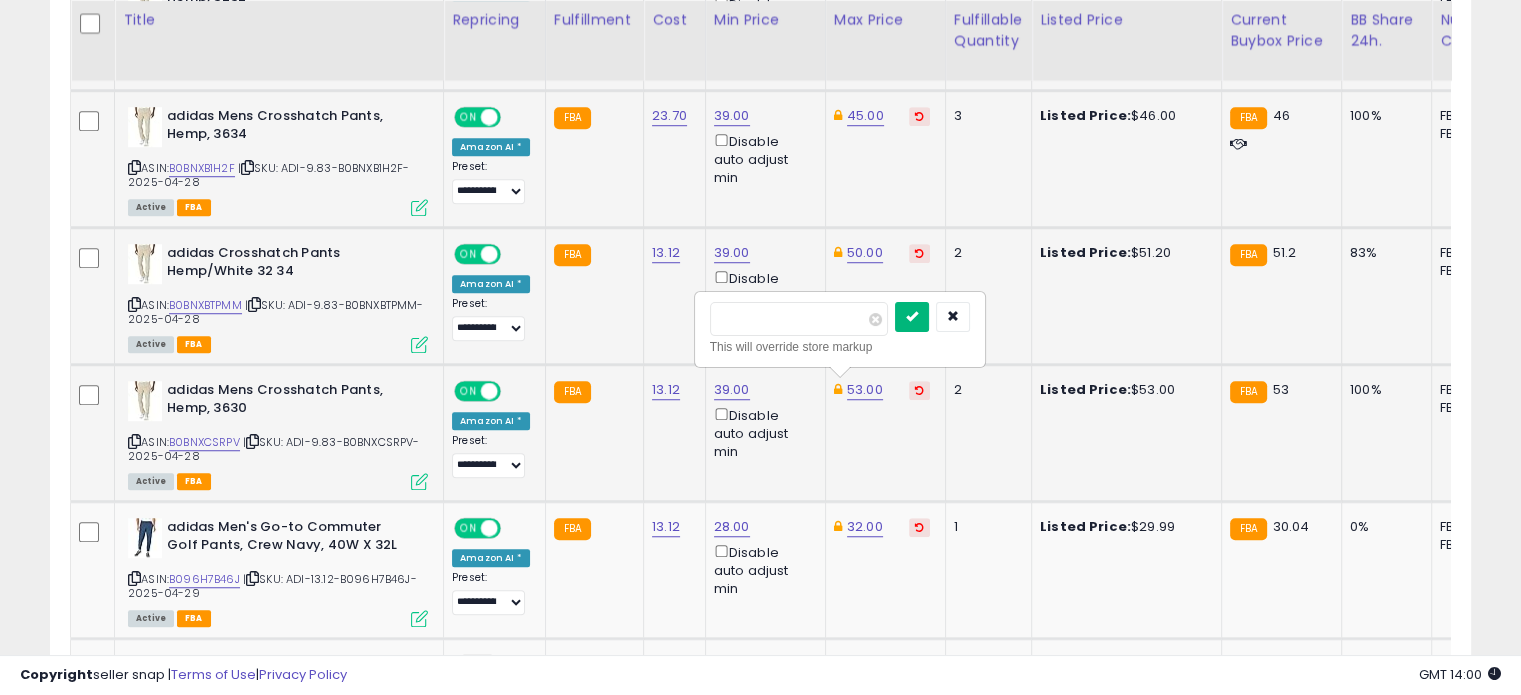 type on "**" 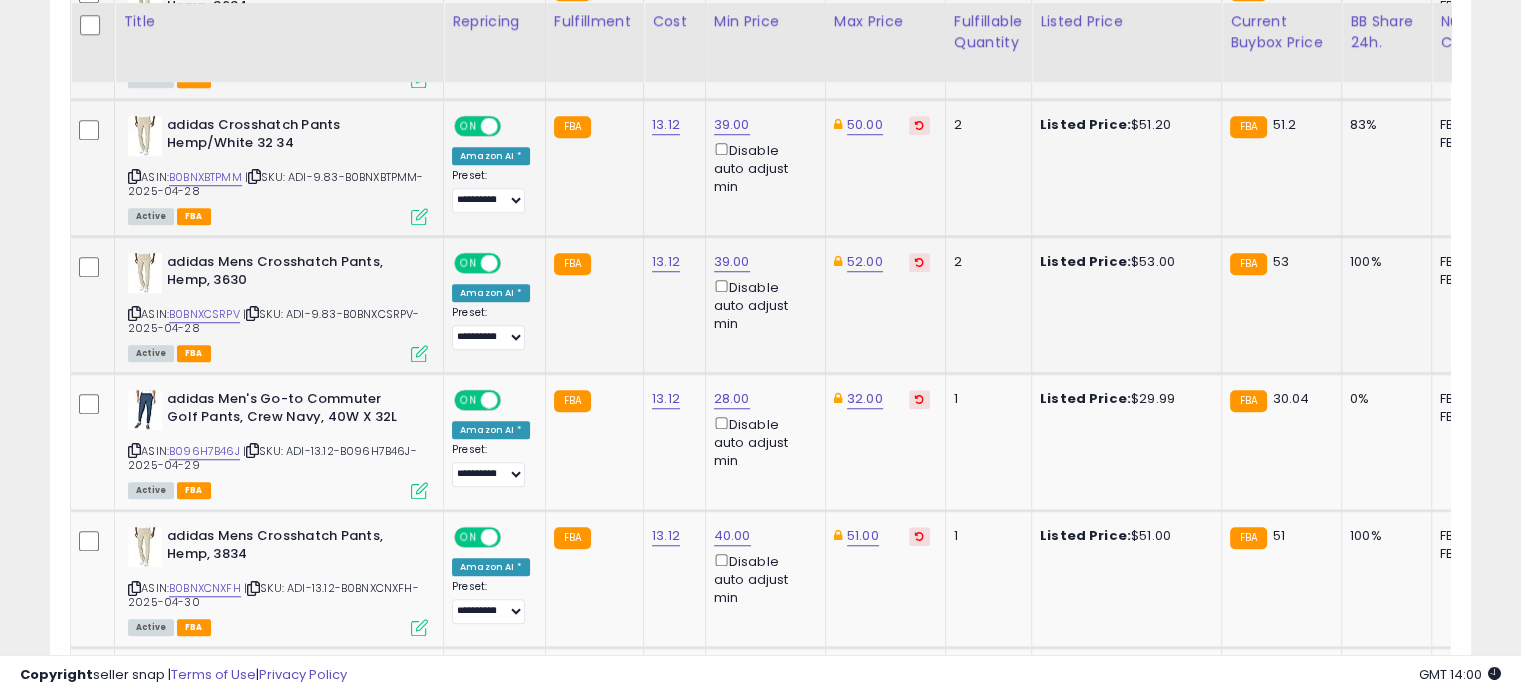 scroll, scrollTop: 1575, scrollLeft: 0, axis: vertical 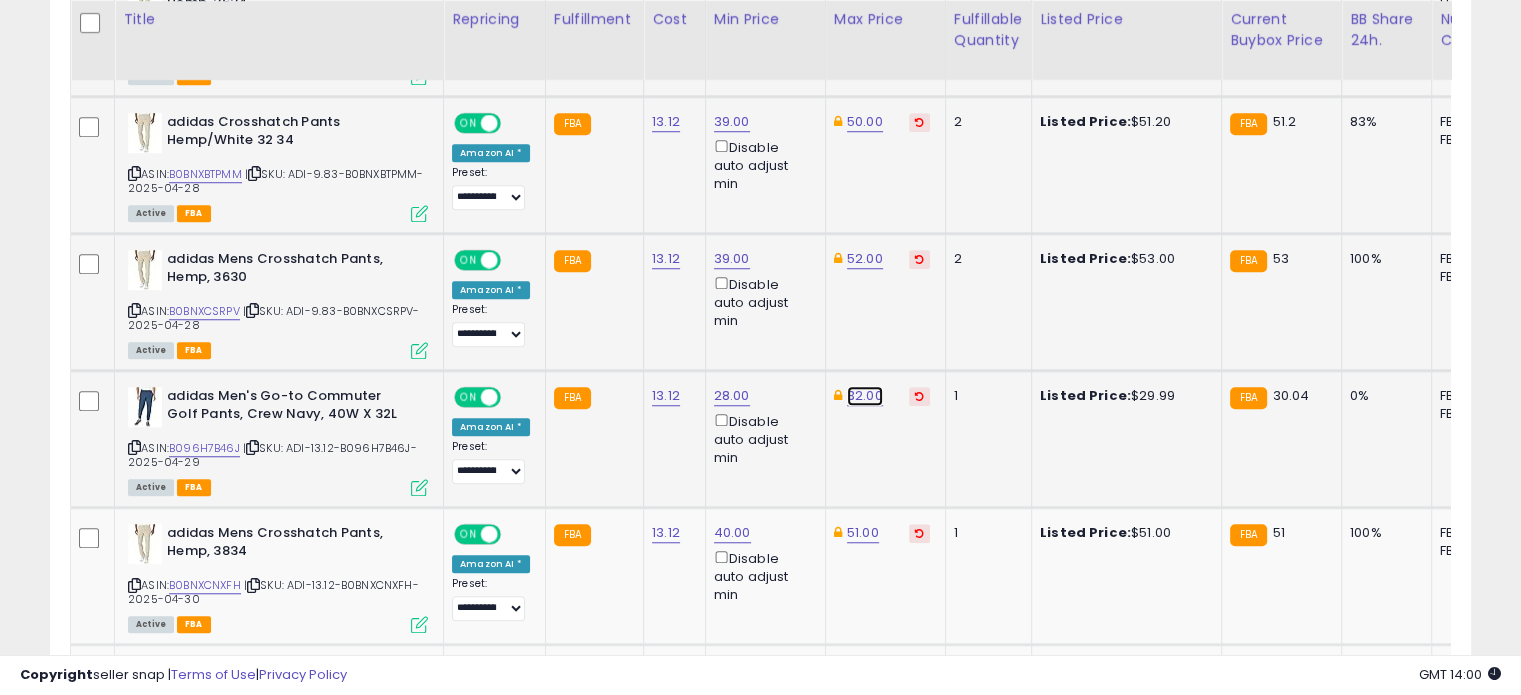 click on "32.00" at bounding box center [863, -501] 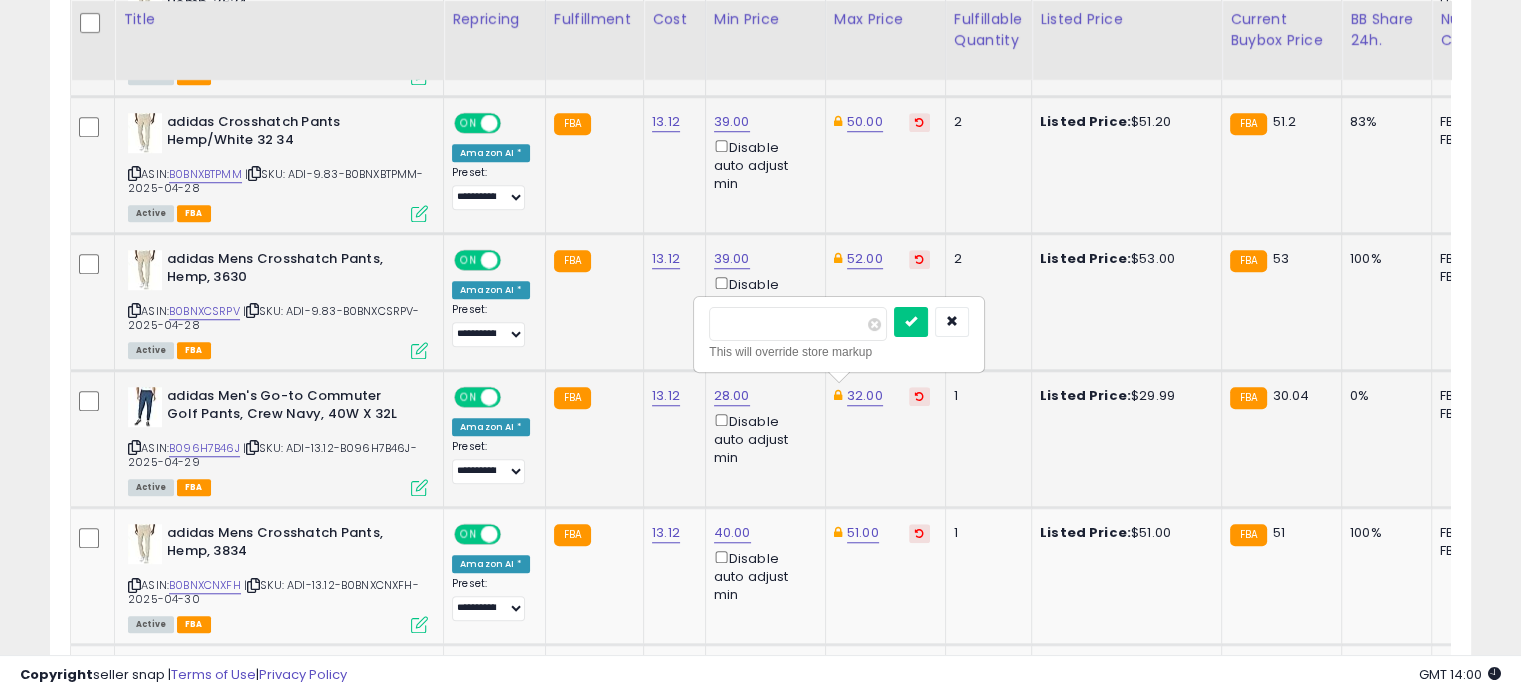 drag, startPoint x: 792, startPoint y: 325, endPoint x: 717, endPoint y: 326, distance: 75.00667 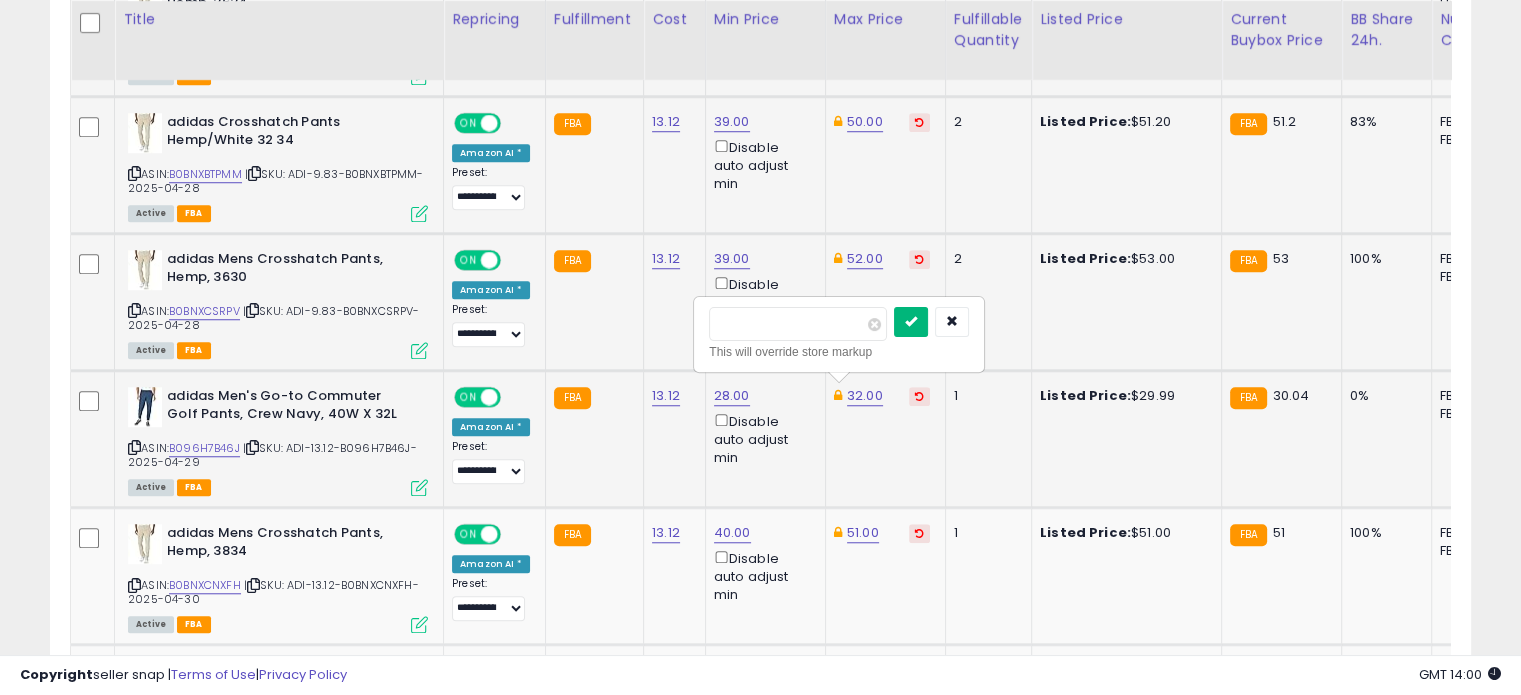 type on "**" 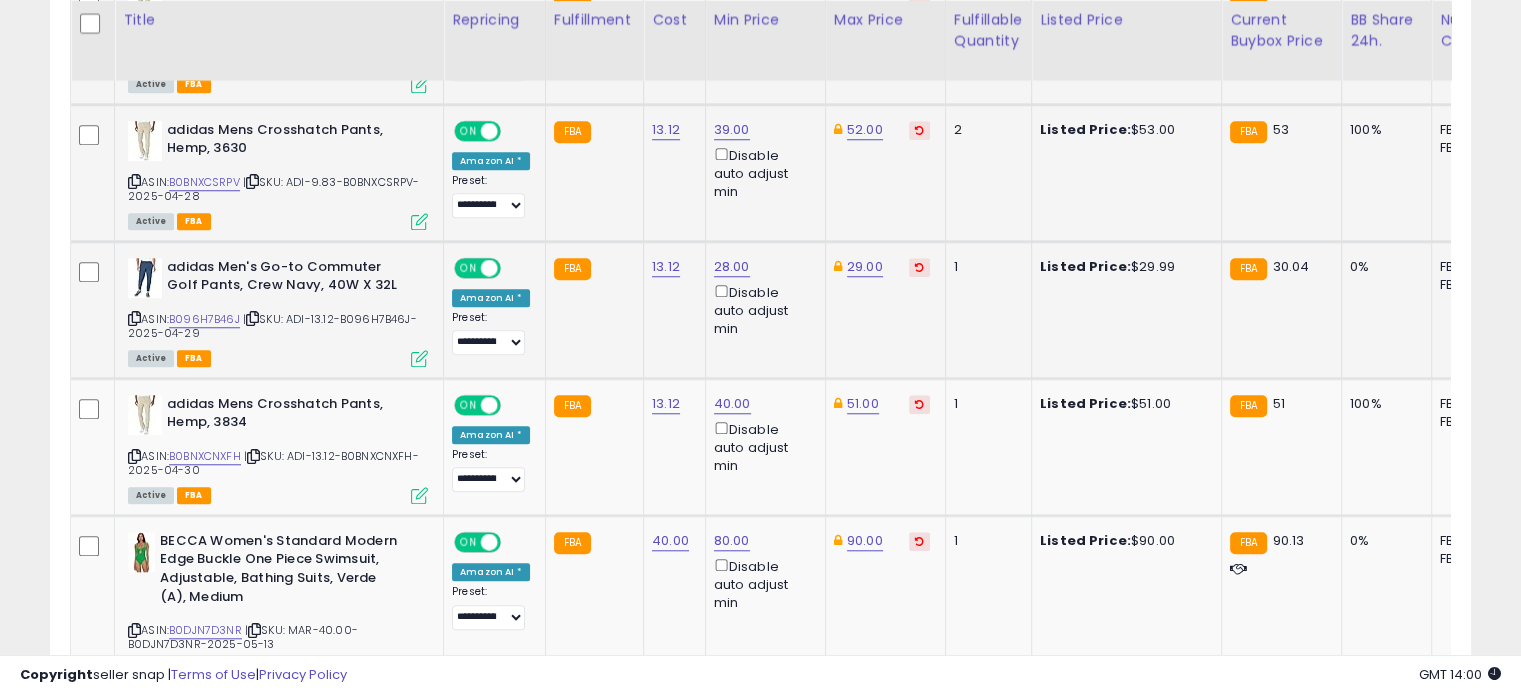 scroll, scrollTop: 1704, scrollLeft: 0, axis: vertical 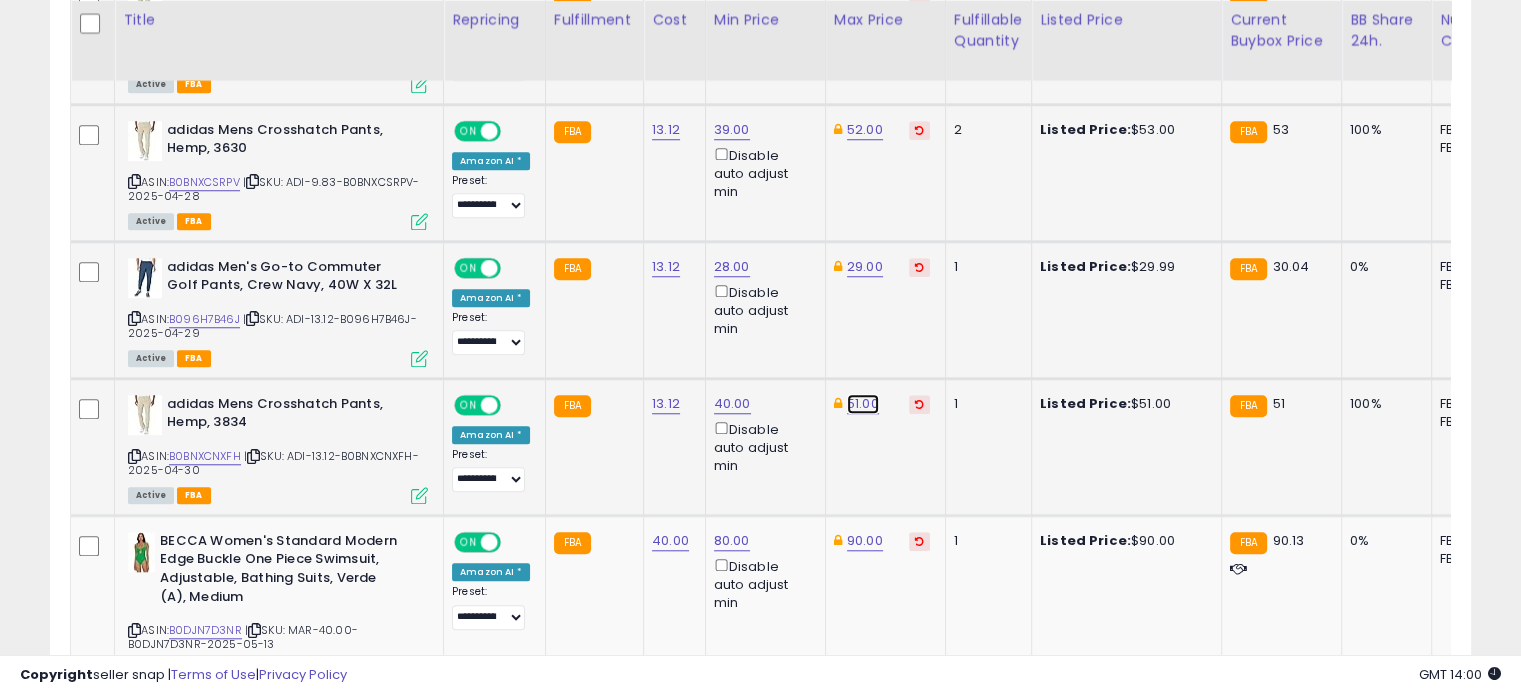 click on "51.00" at bounding box center (863, -630) 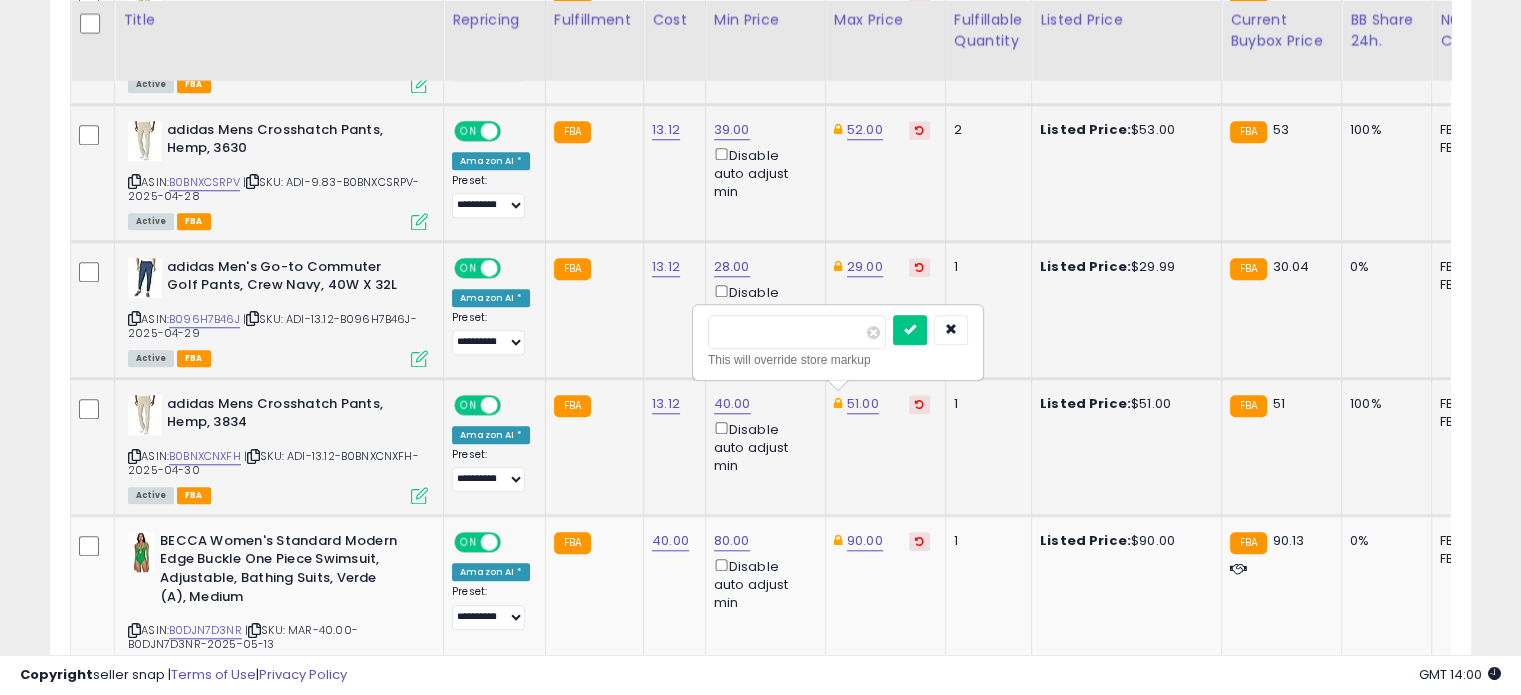 drag, startPoint x: 798, startPoint y: 315, endPoint x: 701, endPoint y: 327, distance: 97.73945 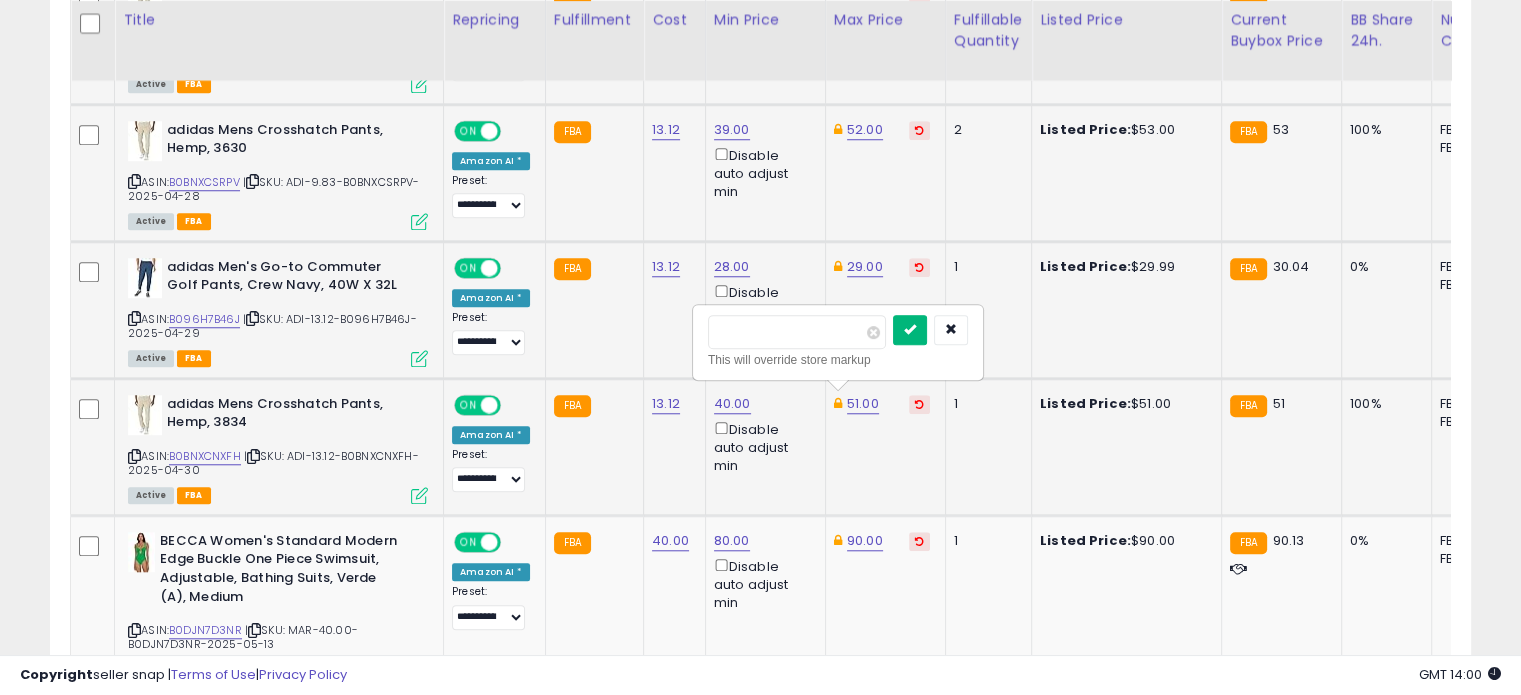 type on "**" 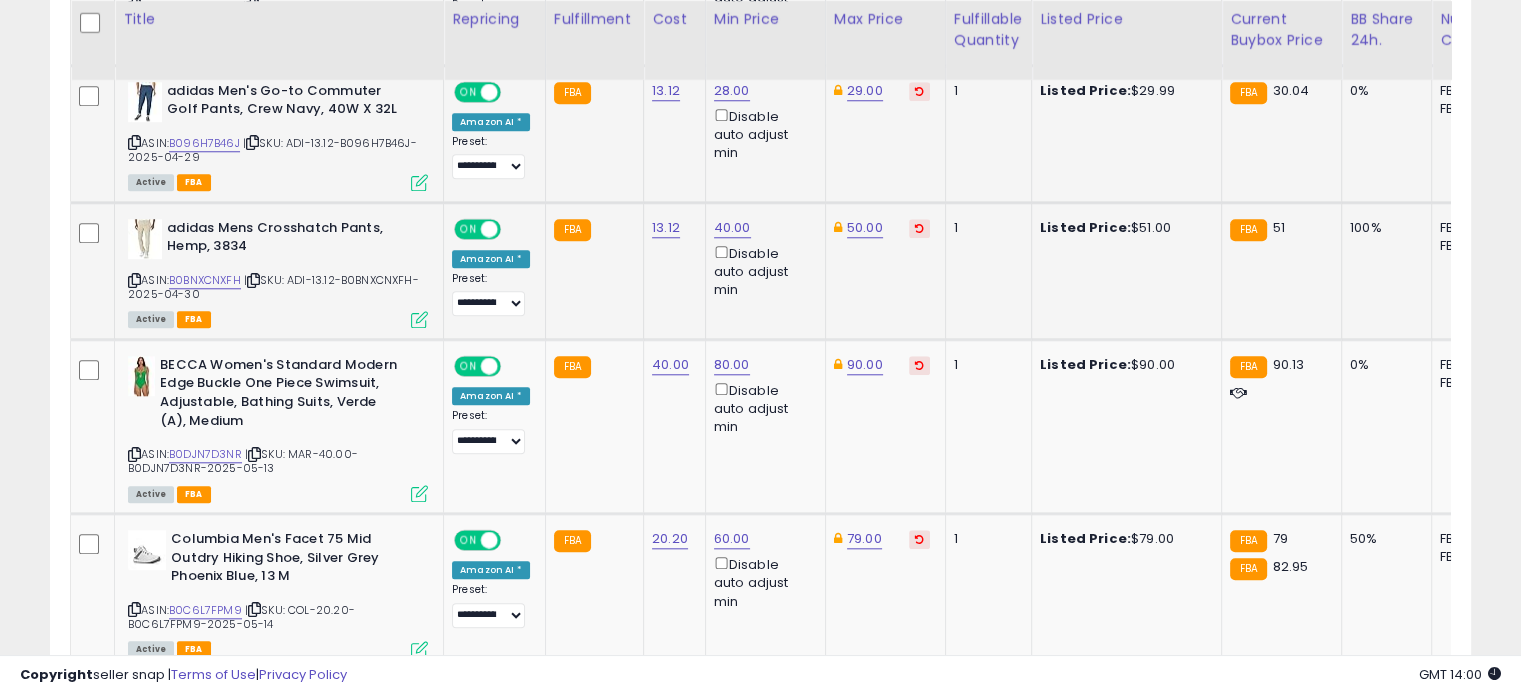 scroll, scrollTop: 1880, scrollLeft: 0, axis: vertical 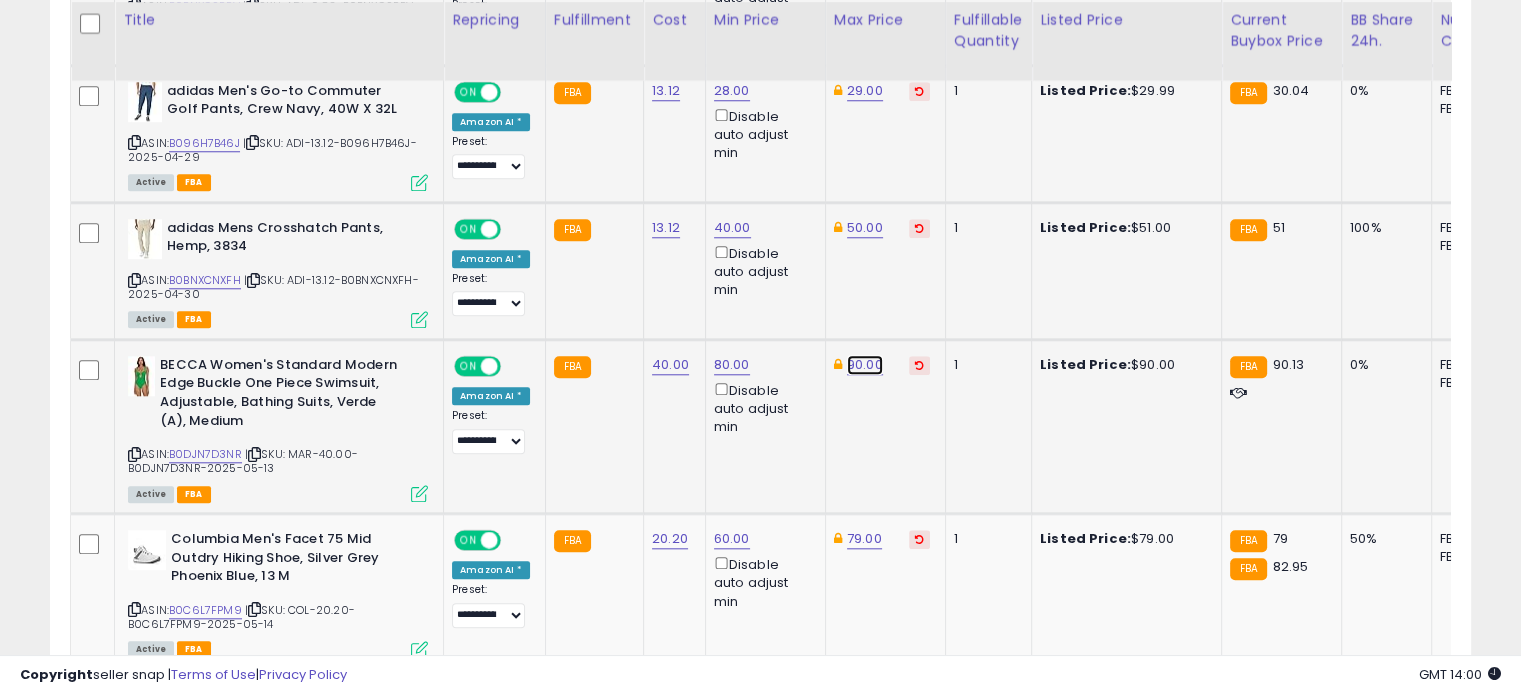 click on "90.00" at bounding box center (863, -806) 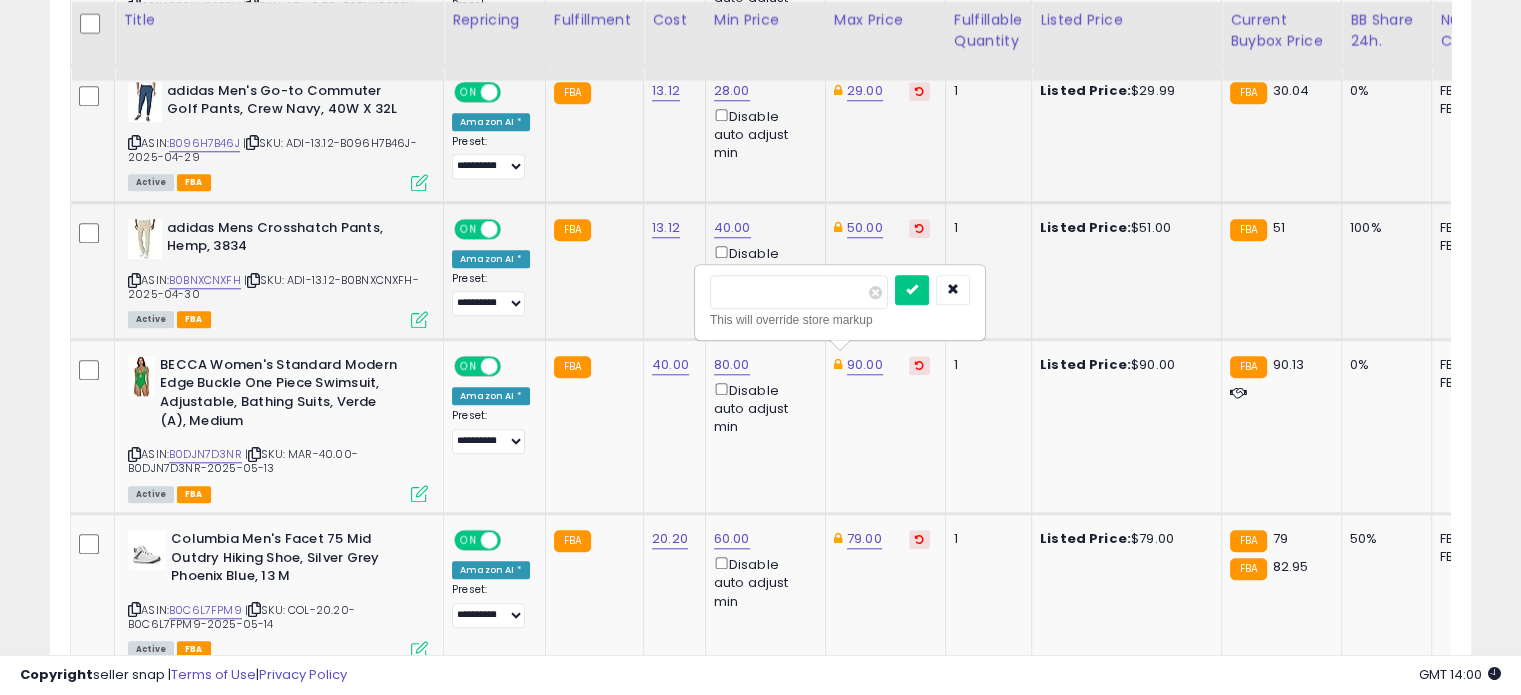 drag, startPoint x: 791, startPoint y: 293, endPoint x: 690, endPoint y: 297, distance: 101.07918 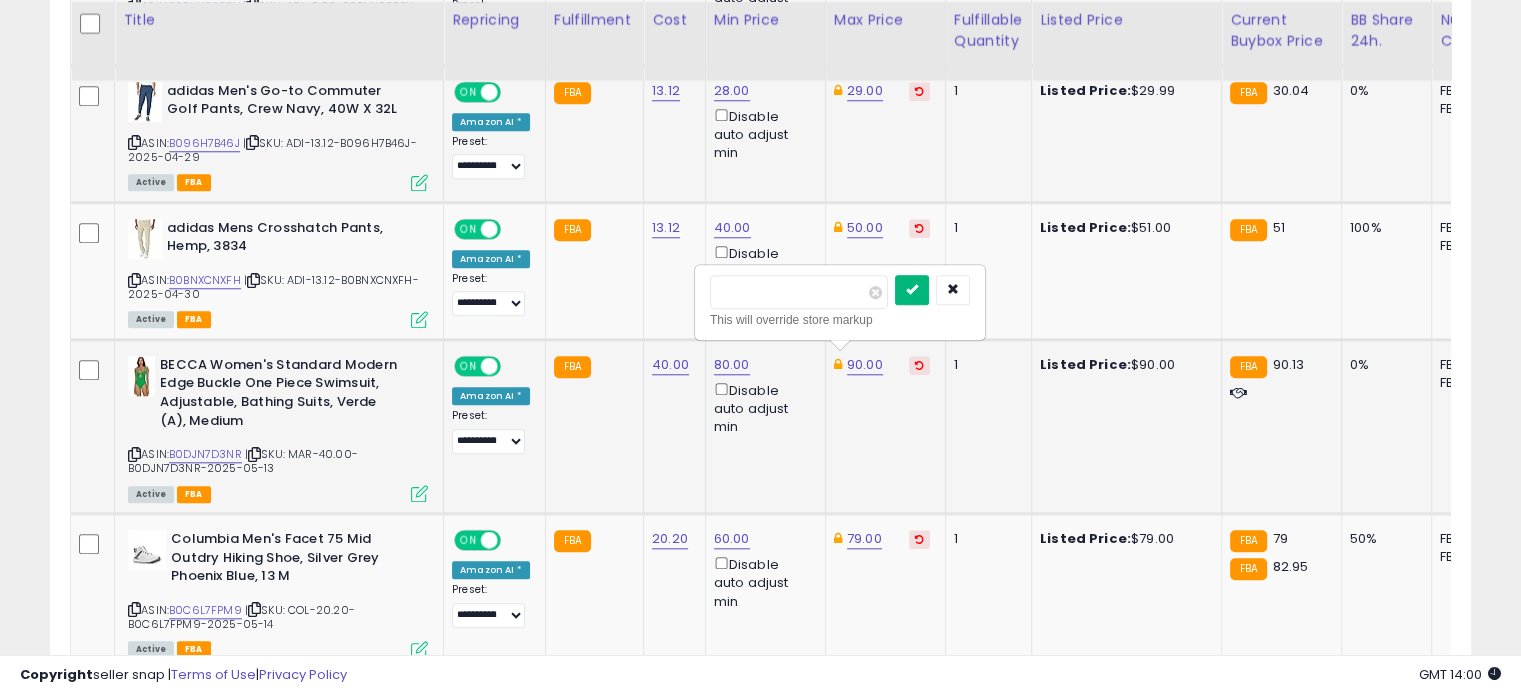 type on "**" 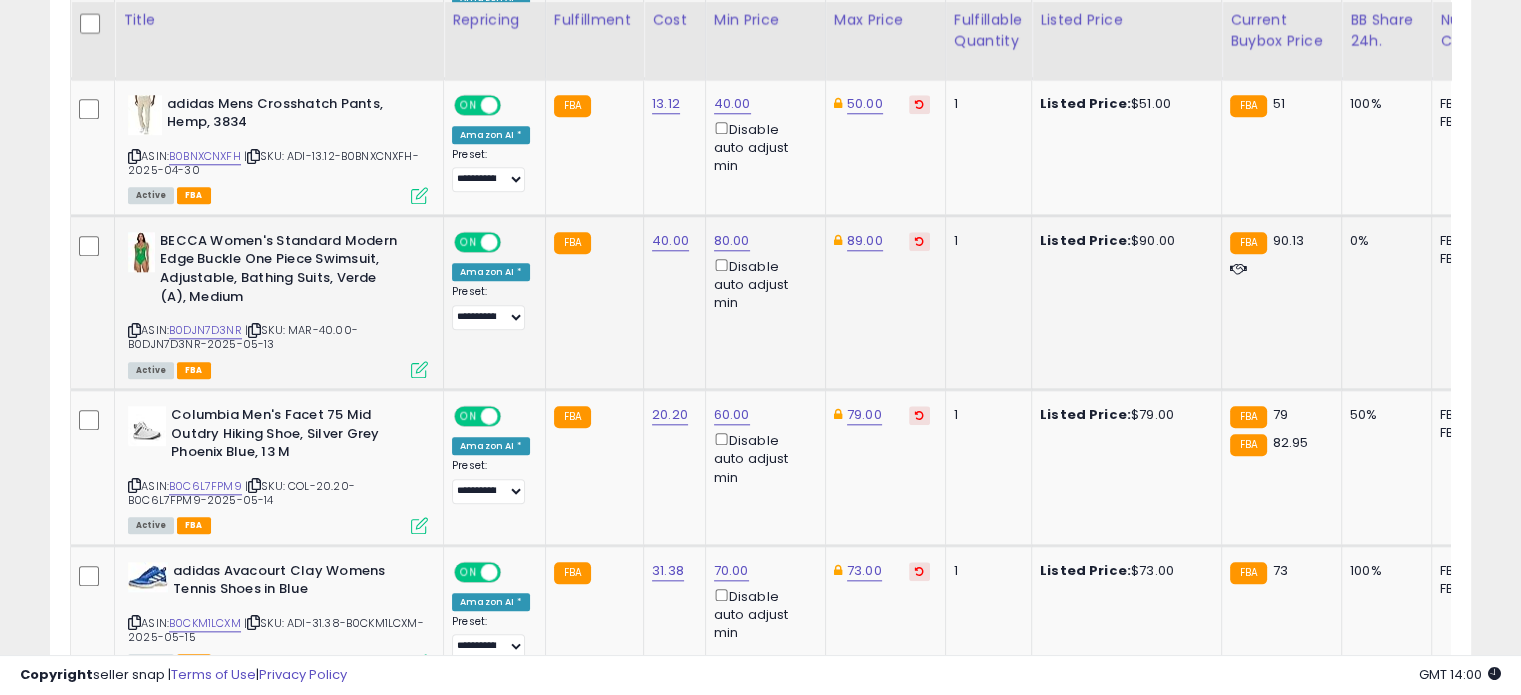 scroll, scrollTop: 2015, scrollLeft: 0, axis: vertical 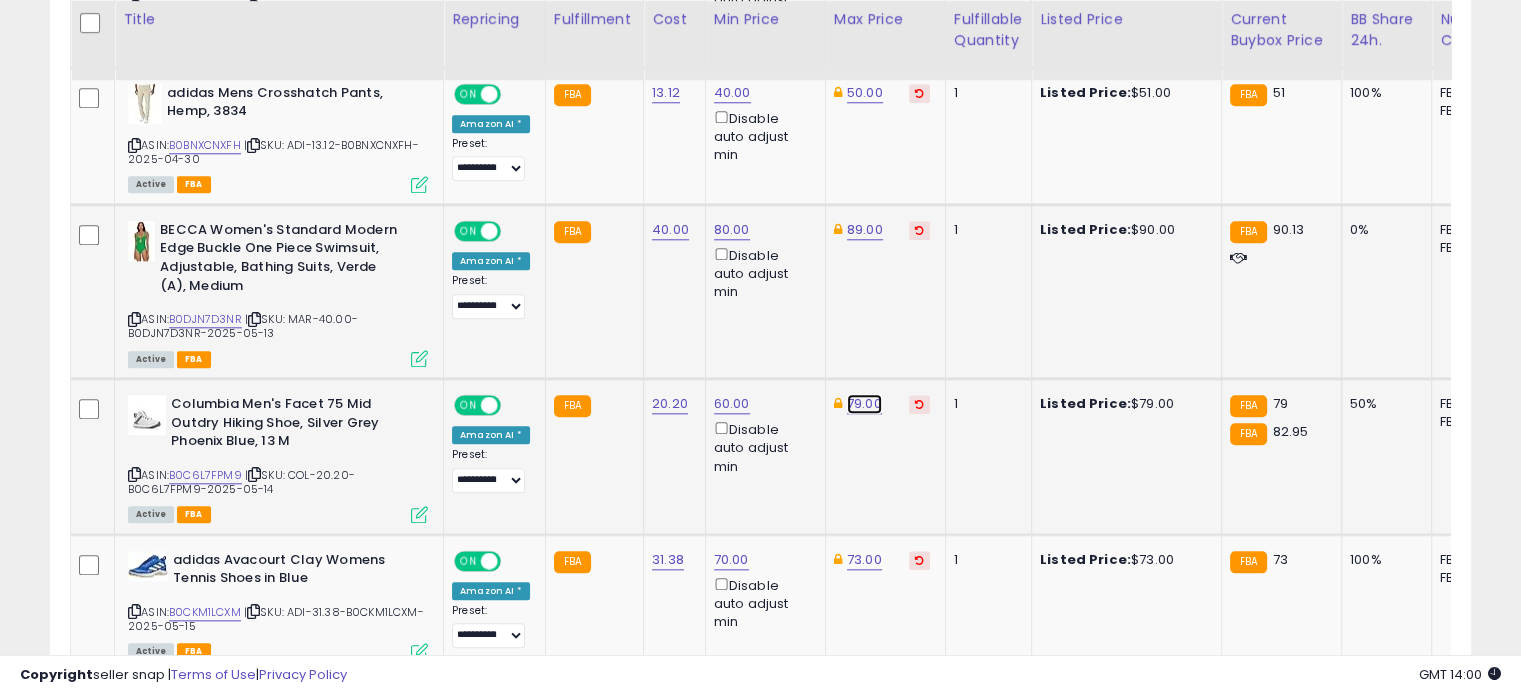 click on "79.00" at bounding box center [863, -941] 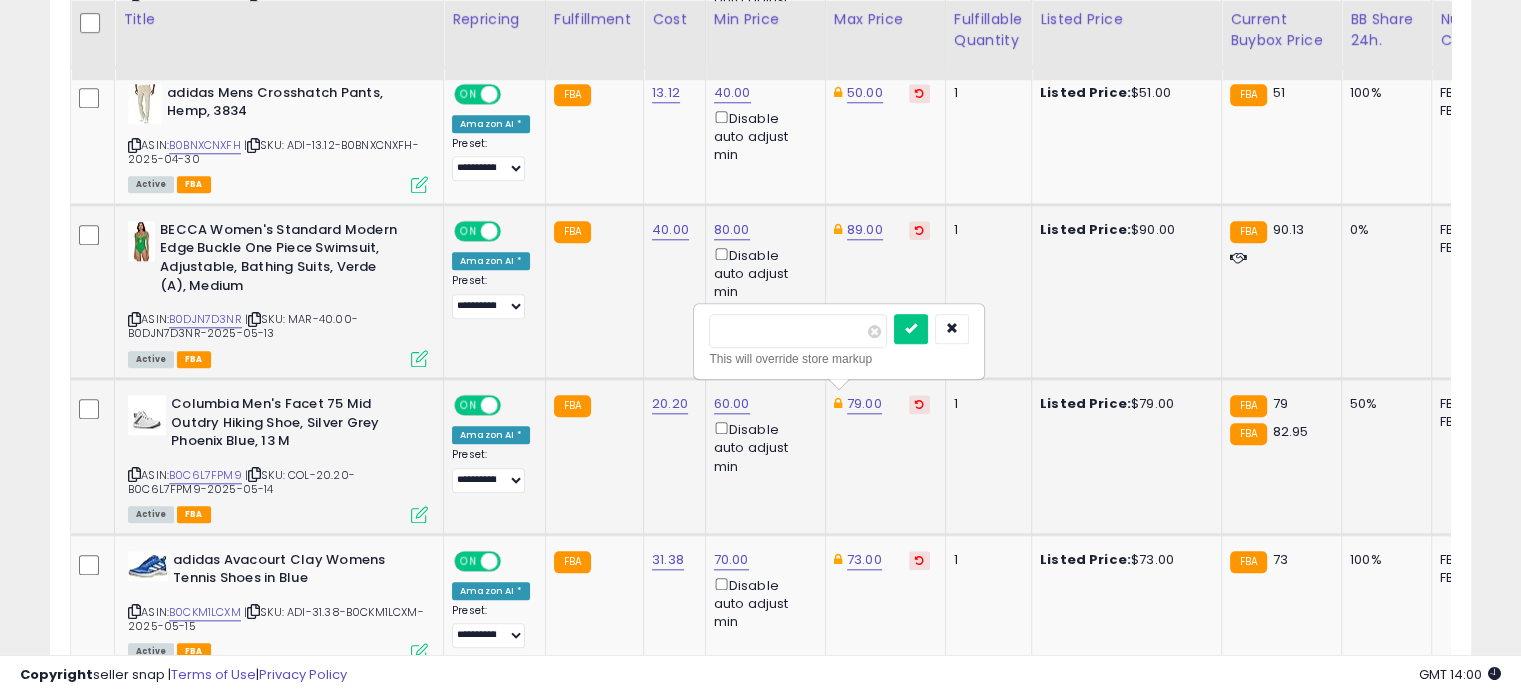 drag, startPoint x: 790, startPoint y: 335, endPoint x: 697, endPoint y: 331, distance: 93.08598 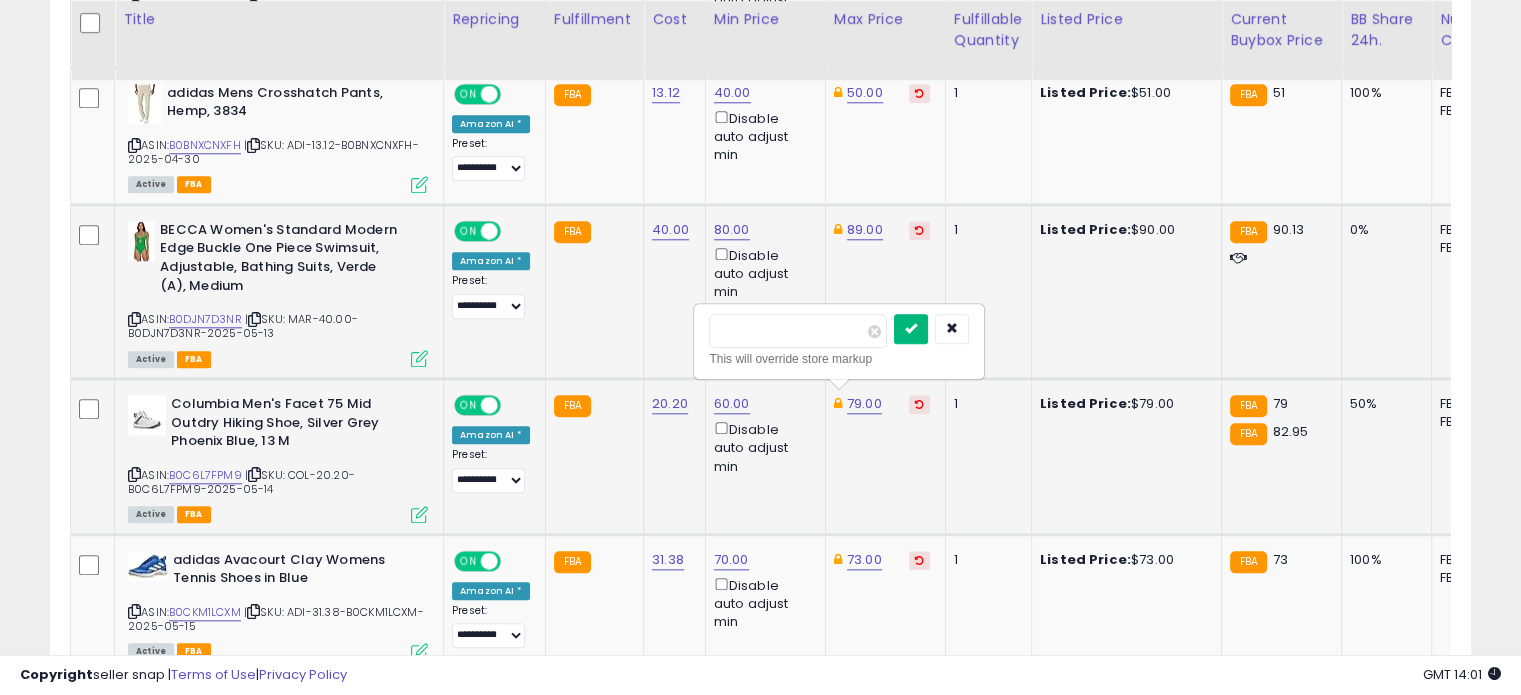 type on "**" 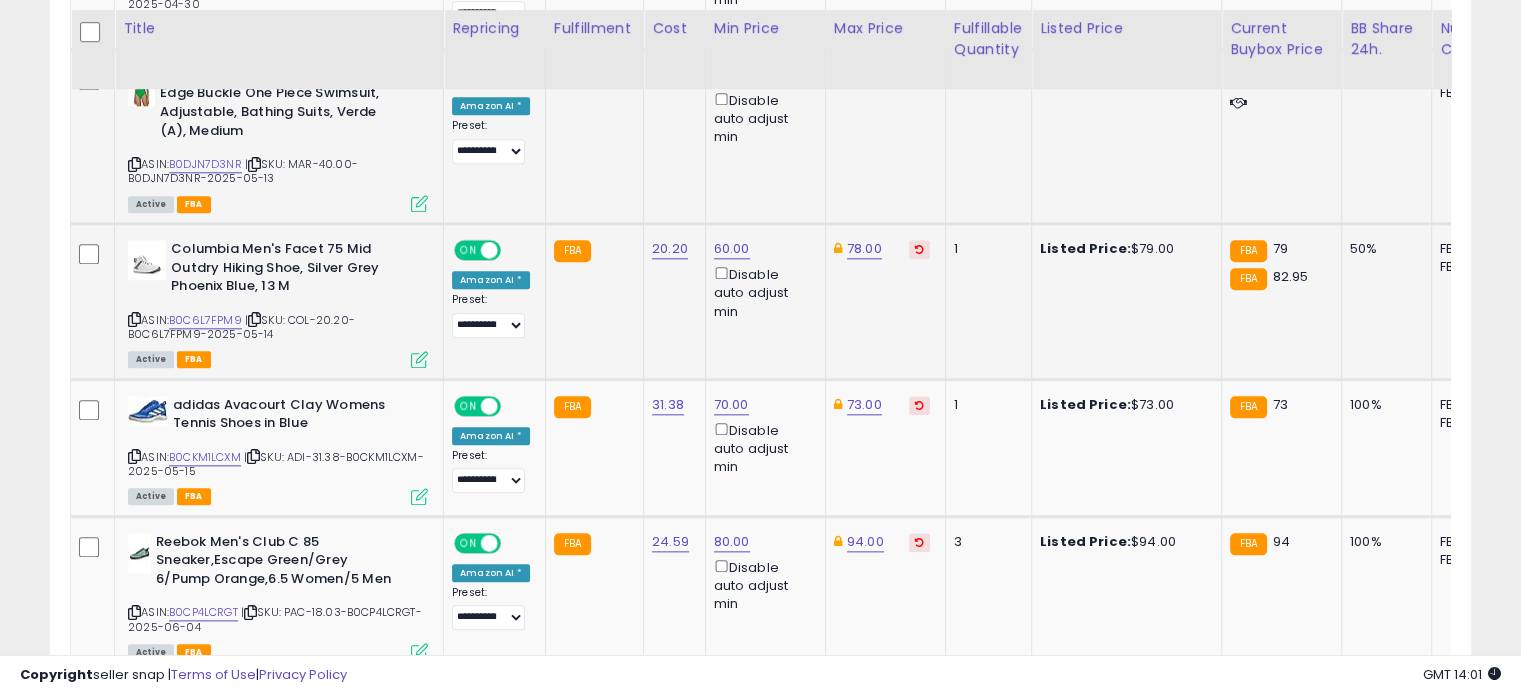 scroll, scrollTop: 2186, scrollLeft: 0, axis: vertical 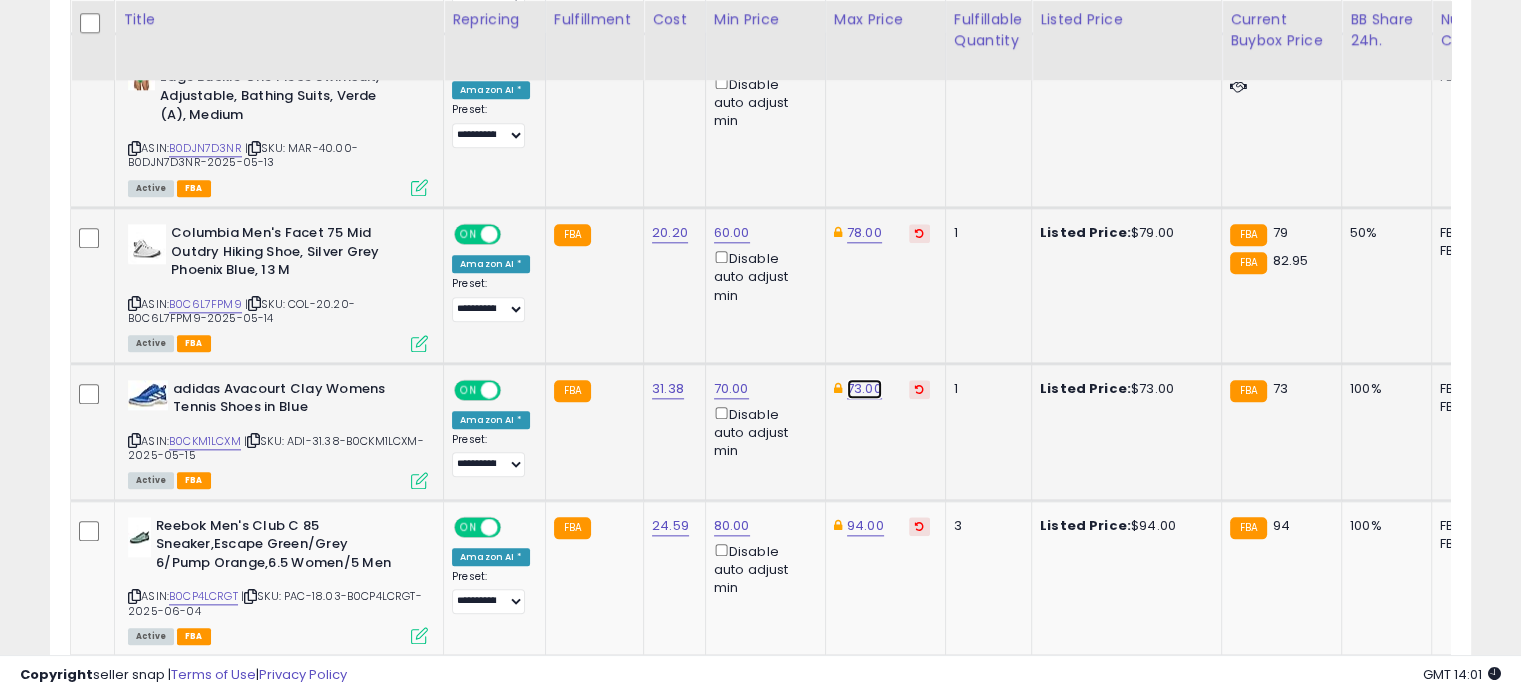 click on "73.00" at bounding box center (863, -1112) 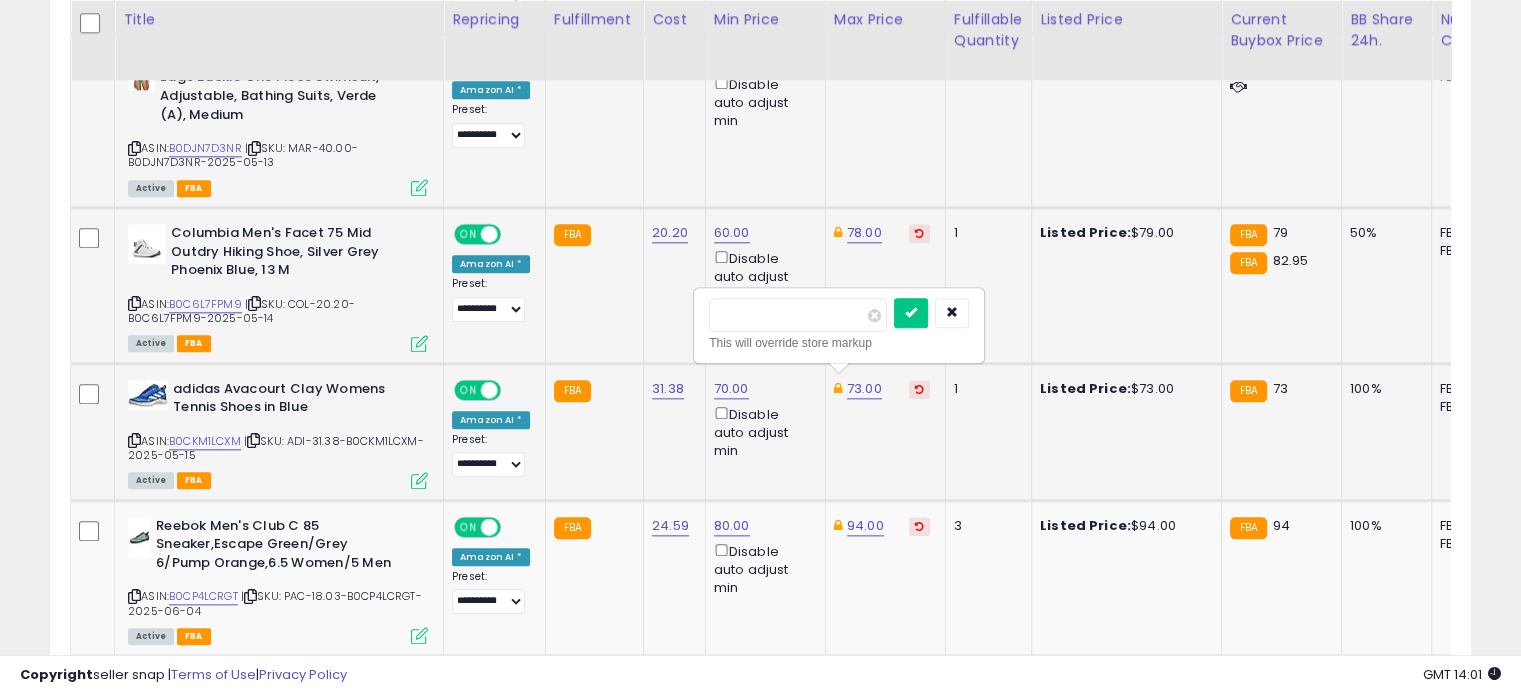 drag, startPoint x: 784, startPoint y: 313, endPoint x: 715, endPoint y: 315, distance: 69.02898 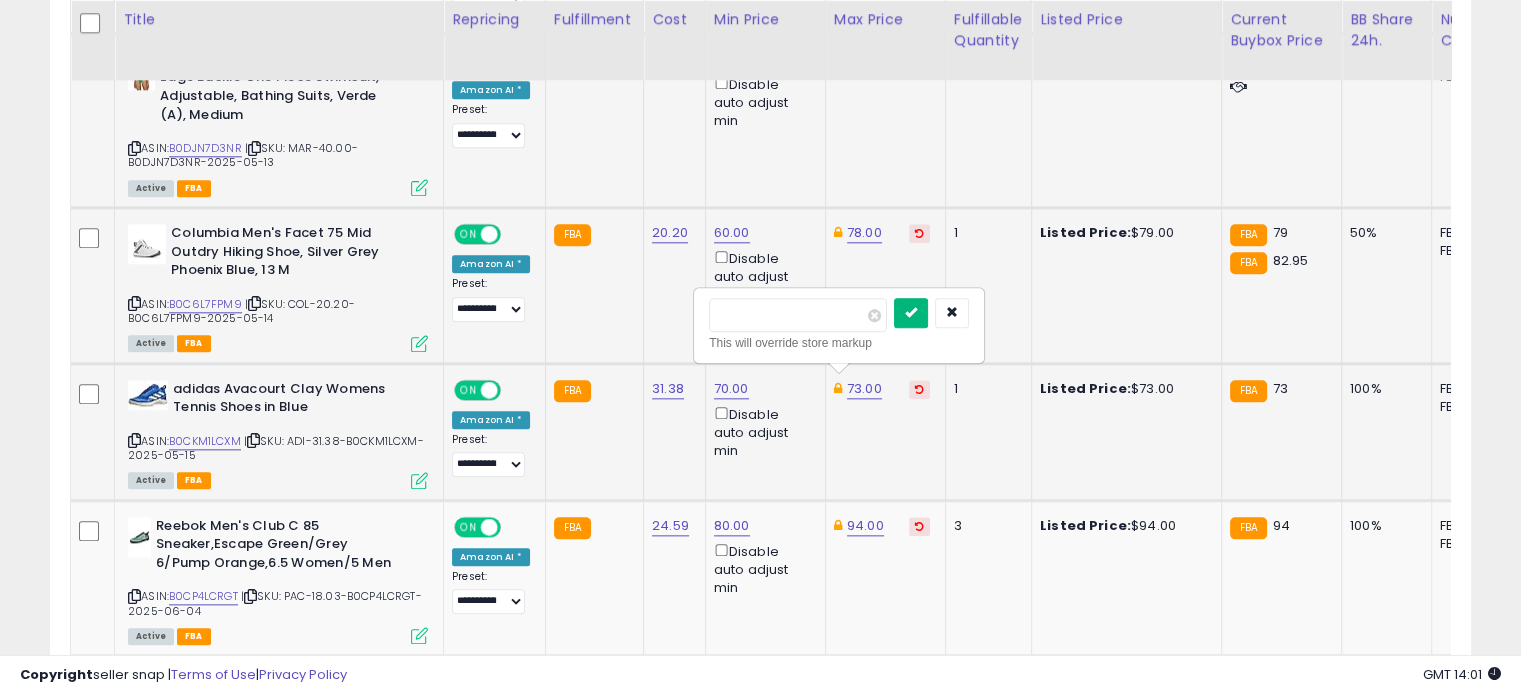type on "**" 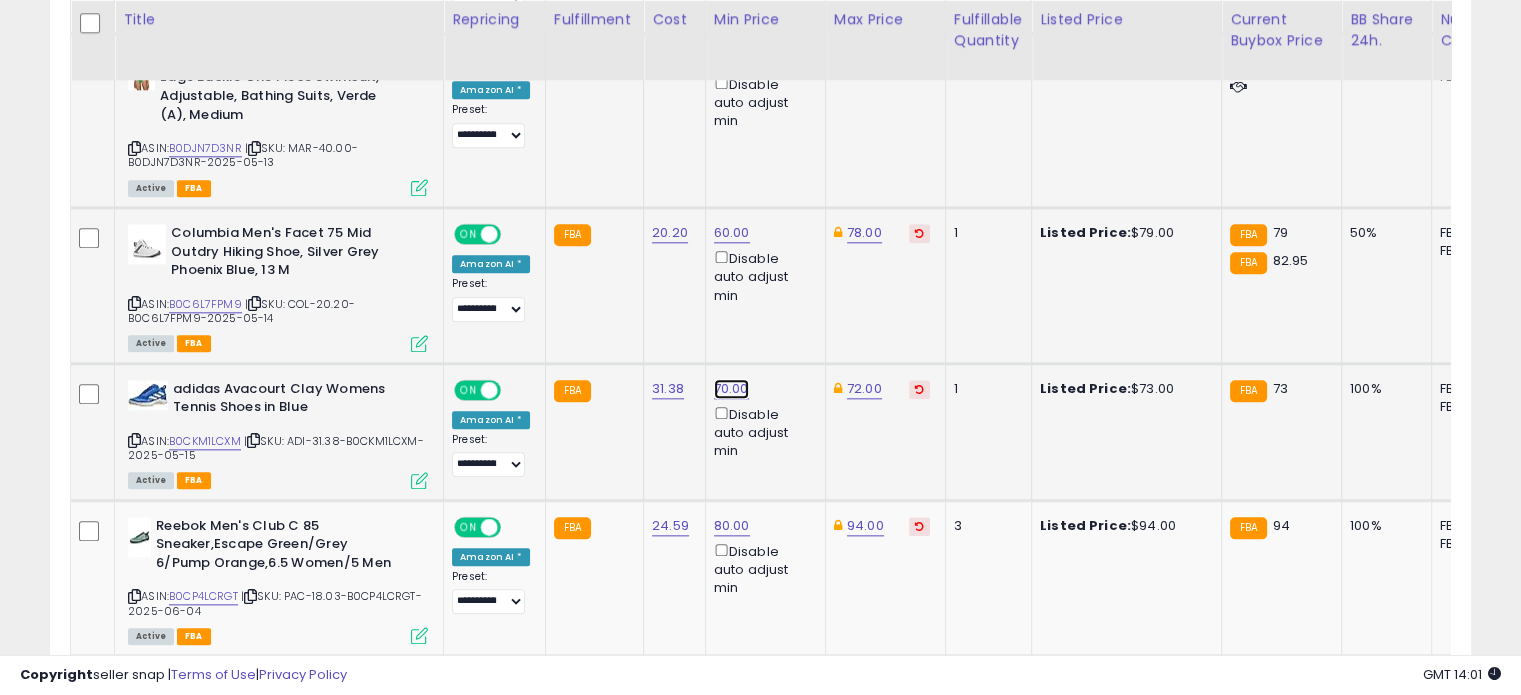 click on "70.00" at bounding box center [732, -1112] 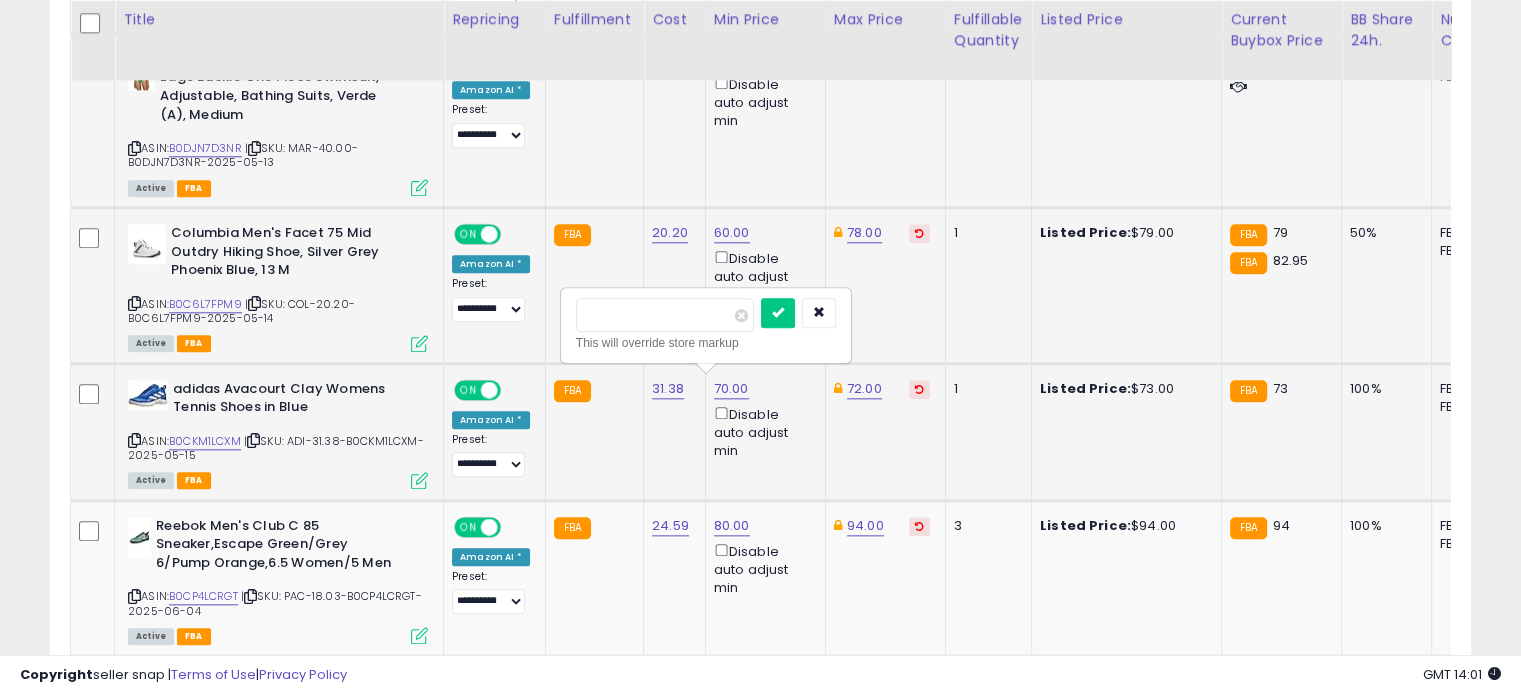 drag, startPoint x: 632, startPoint y: 314, endPoint x: 568, endPoint y: 316, distance: 64.03124 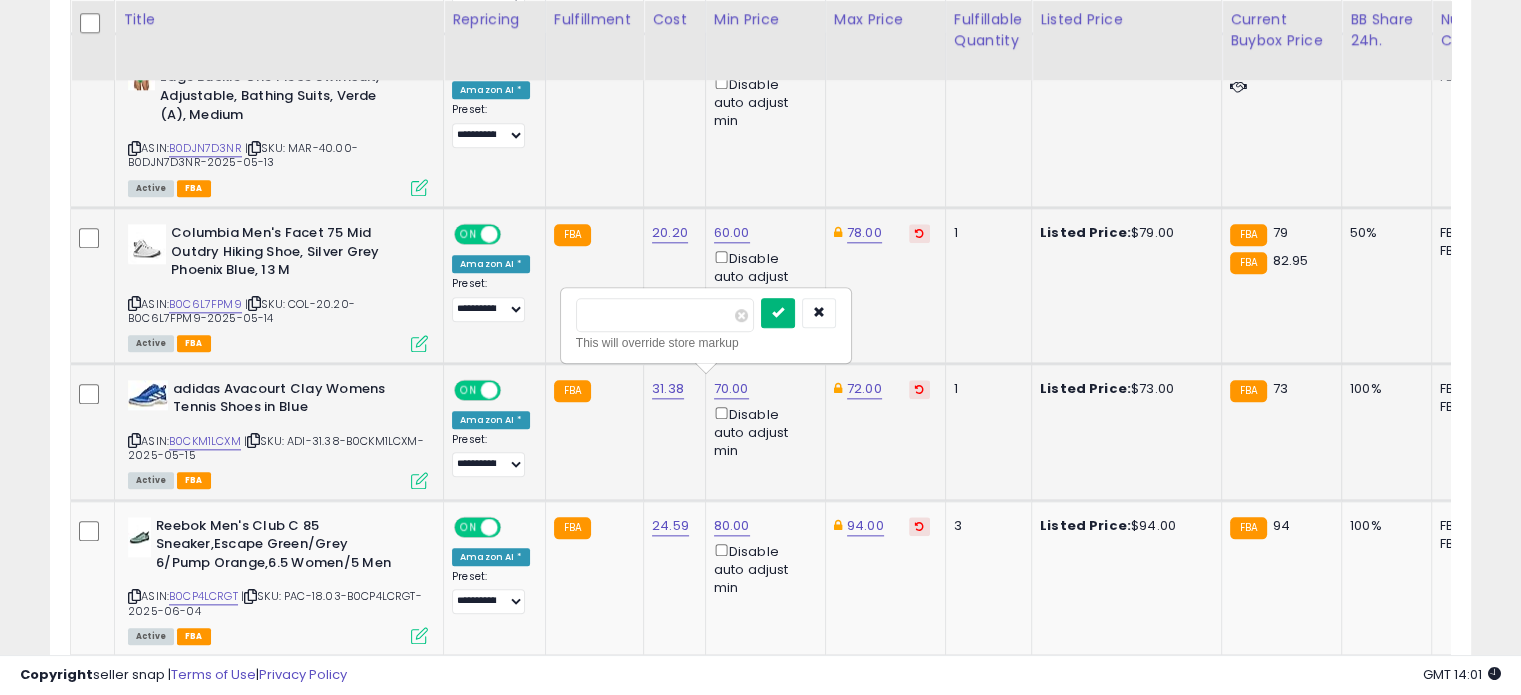 click at bounding box center (778, 312) 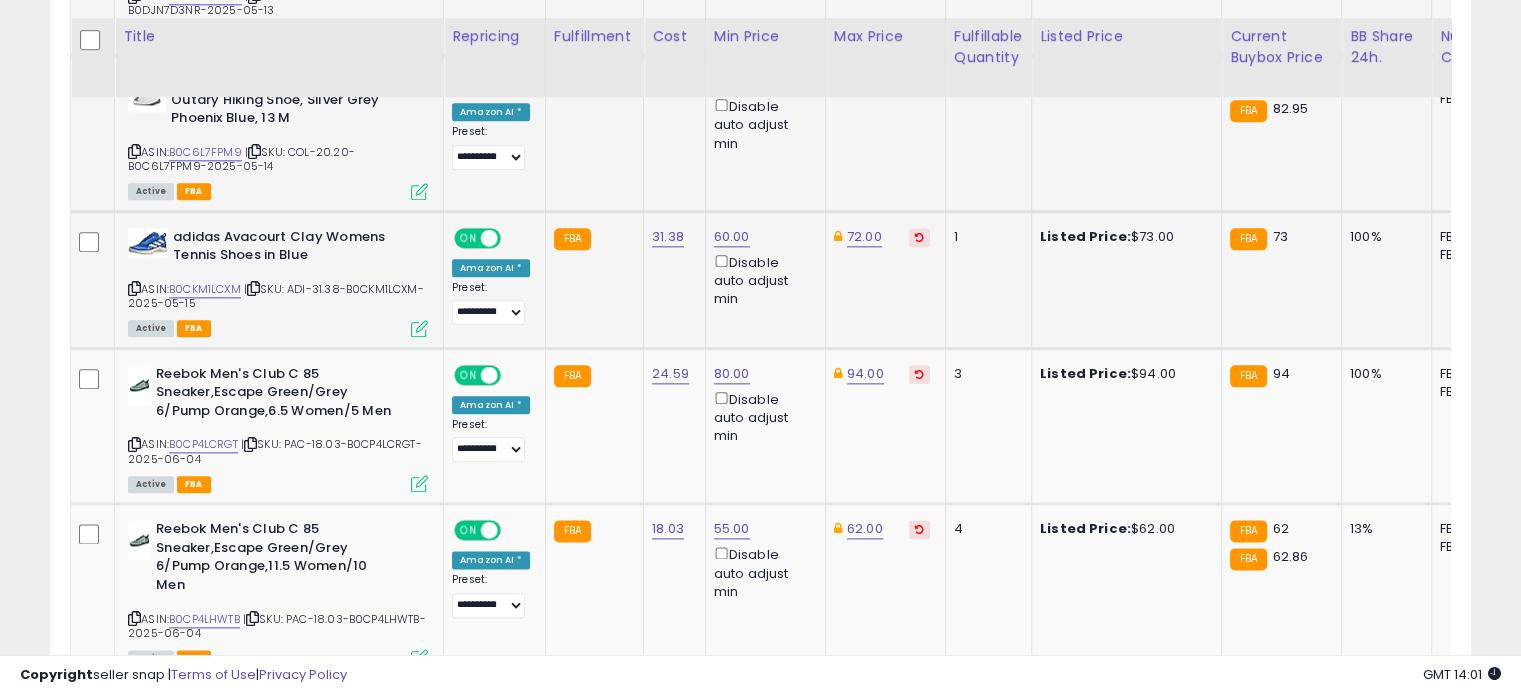 scroll, scrollTop: 2362, scrollLeft: 0, axis: vertical 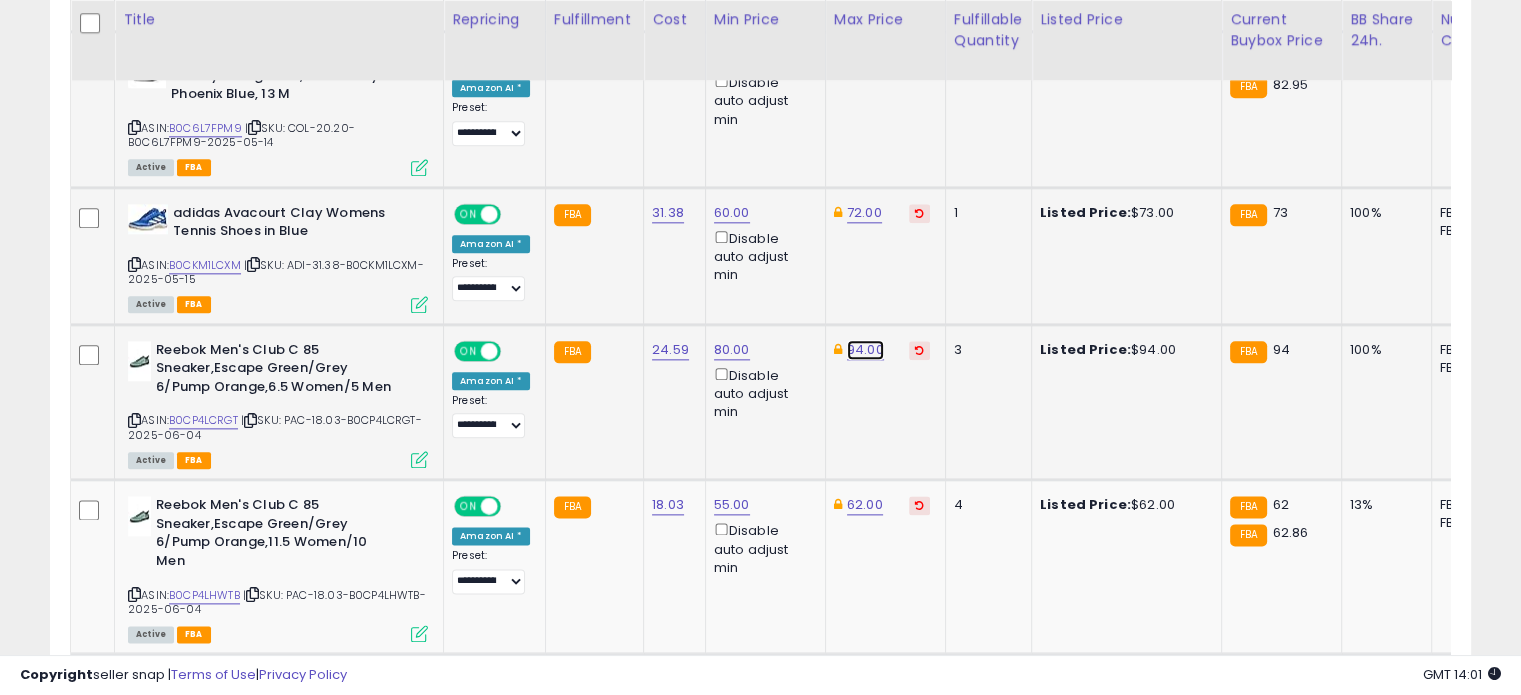click on "94.00" at bounding box center (863, -1288) 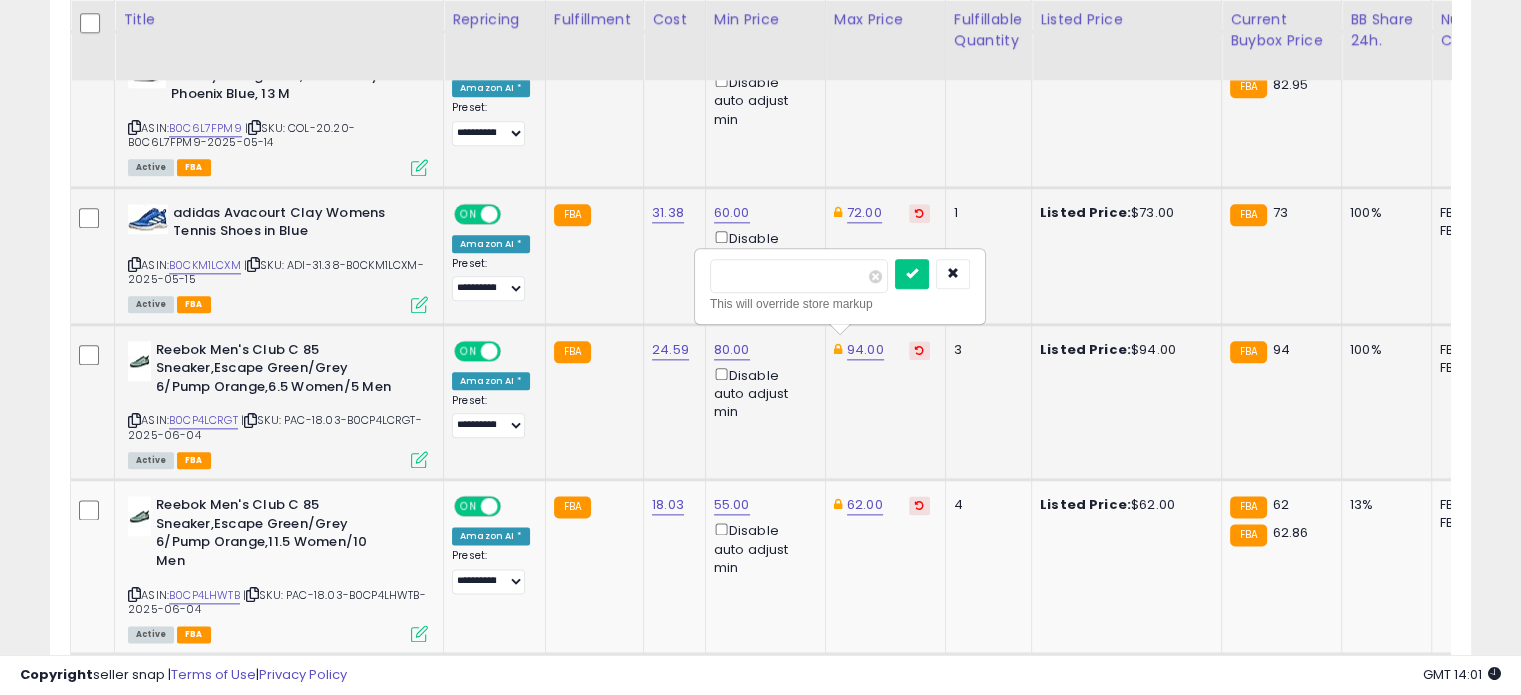 drag, startPoint x: 779, startPoint y: 283, endPoint x: 701, endPoint y: 274, distance: 78.51752 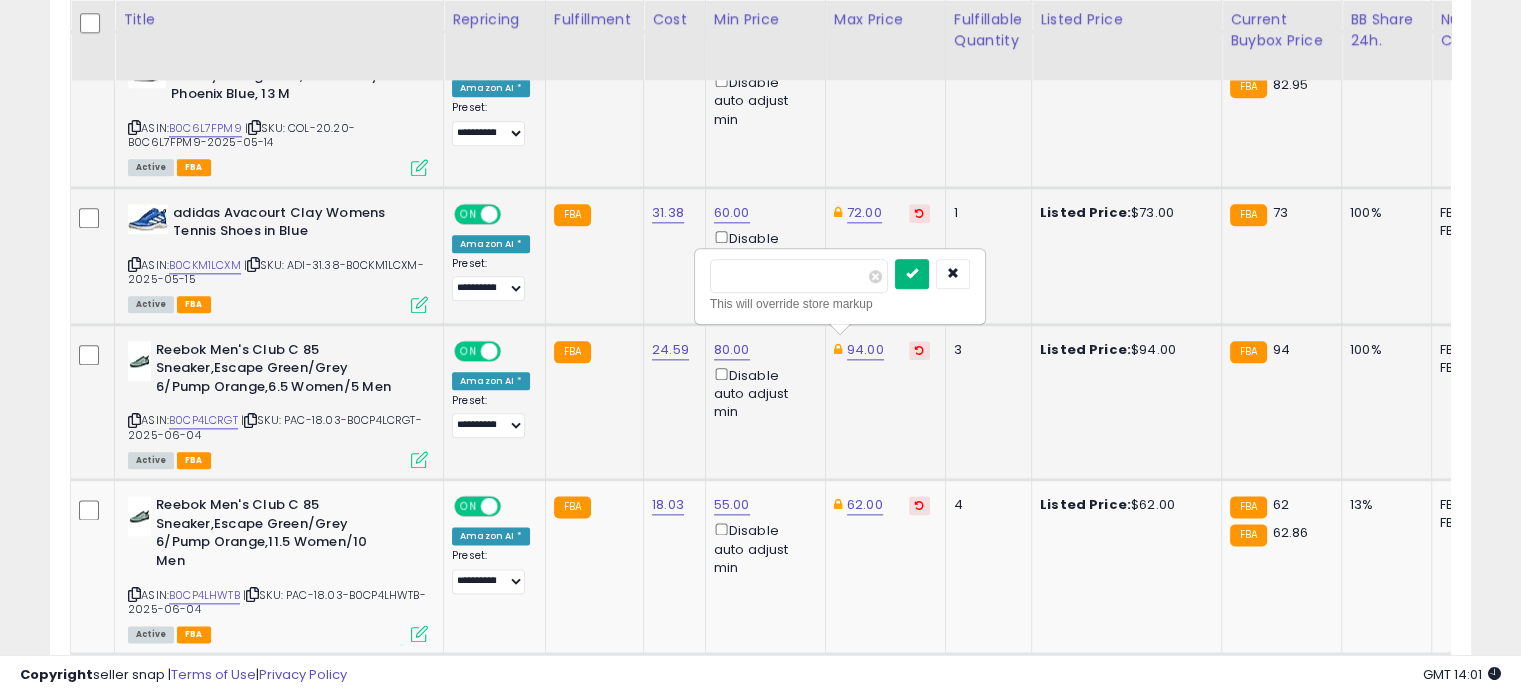 type on "**" 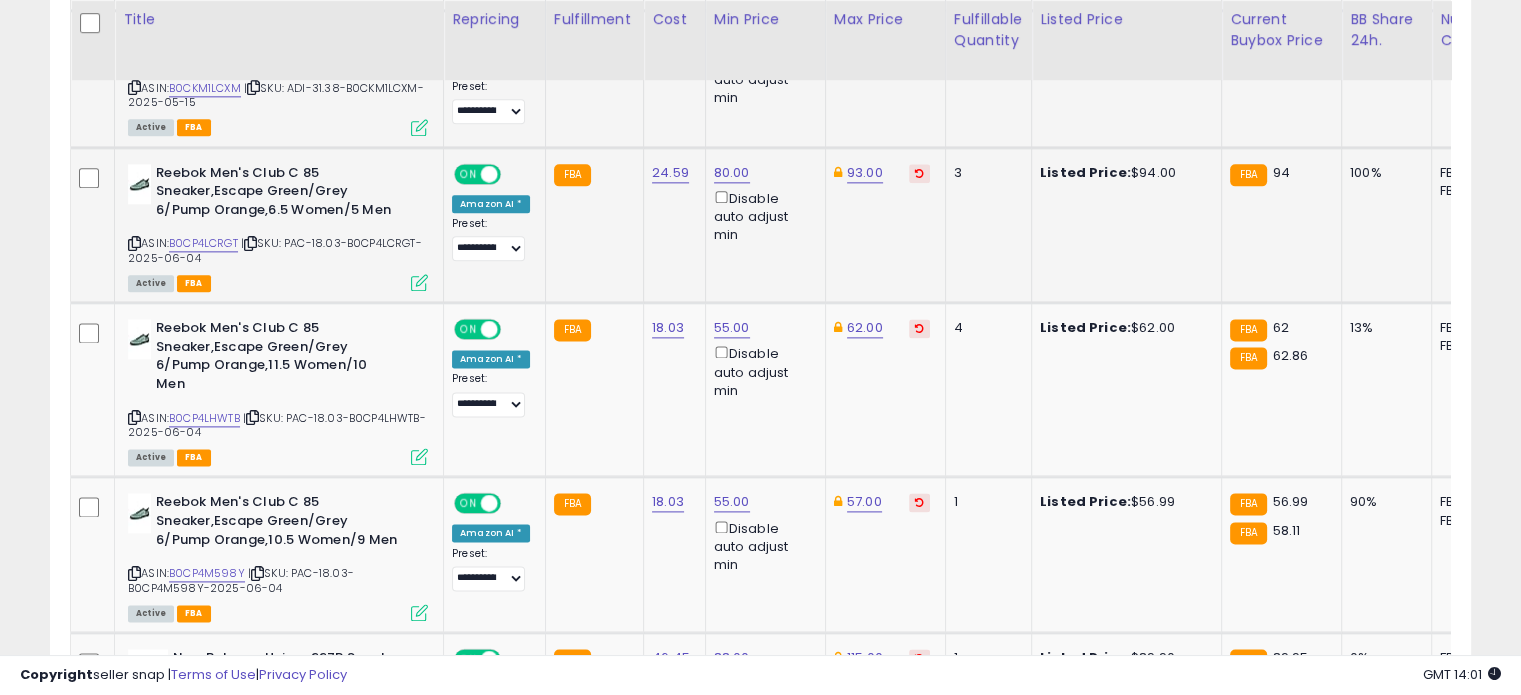 scroll, scrollTop: 2540, scrollLeft: 0, axis: vertical 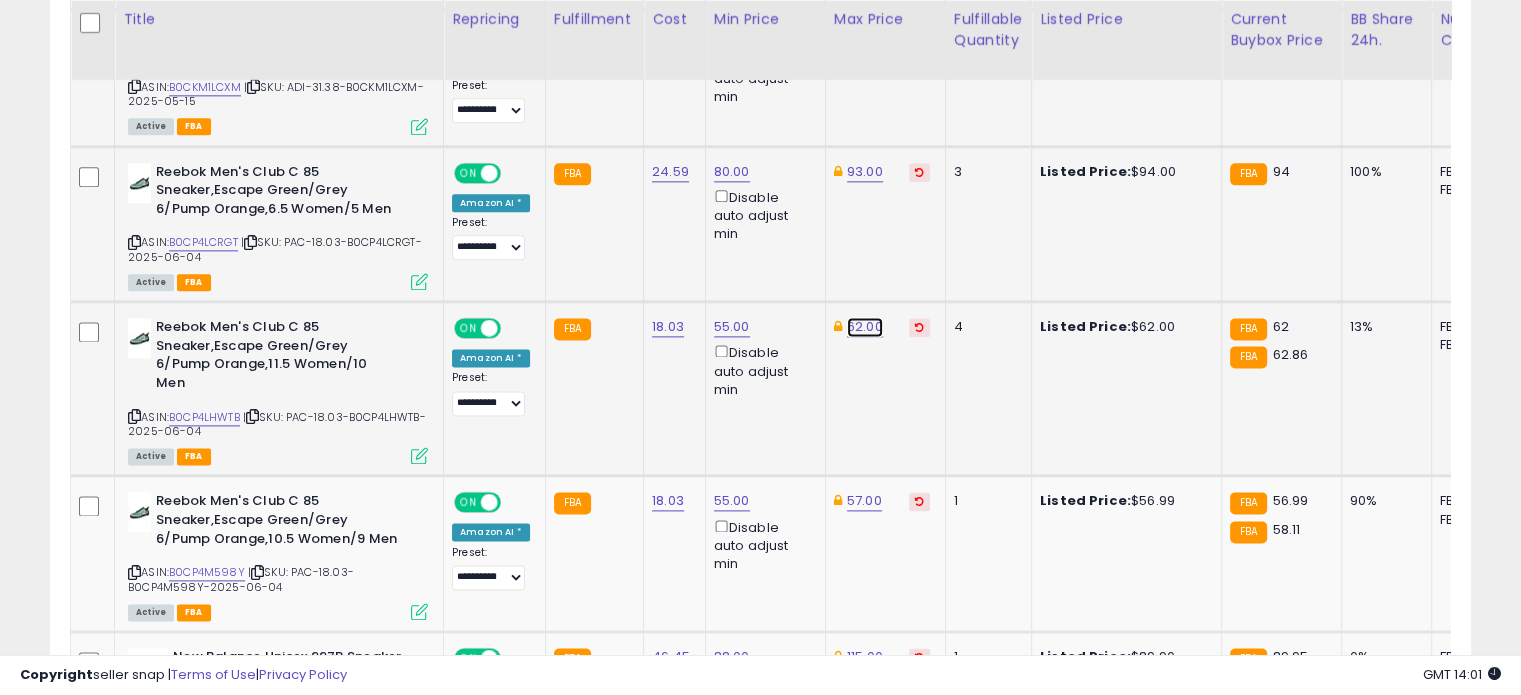 click on "62.00" at bounding box center (863, -1466) 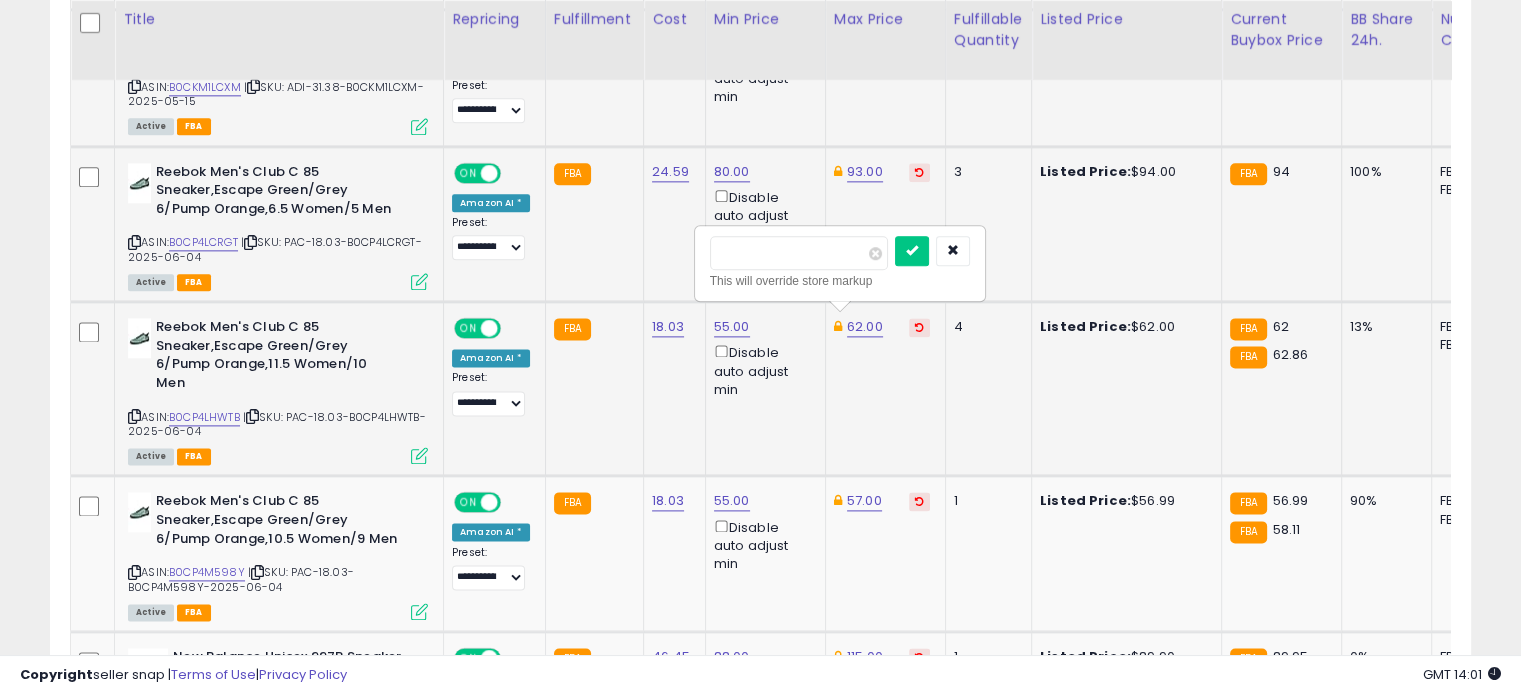 drag, startPoint x: 788, startPoint y: 262, endPoint x: 724, endPoint y: 258, distance: 64.12488 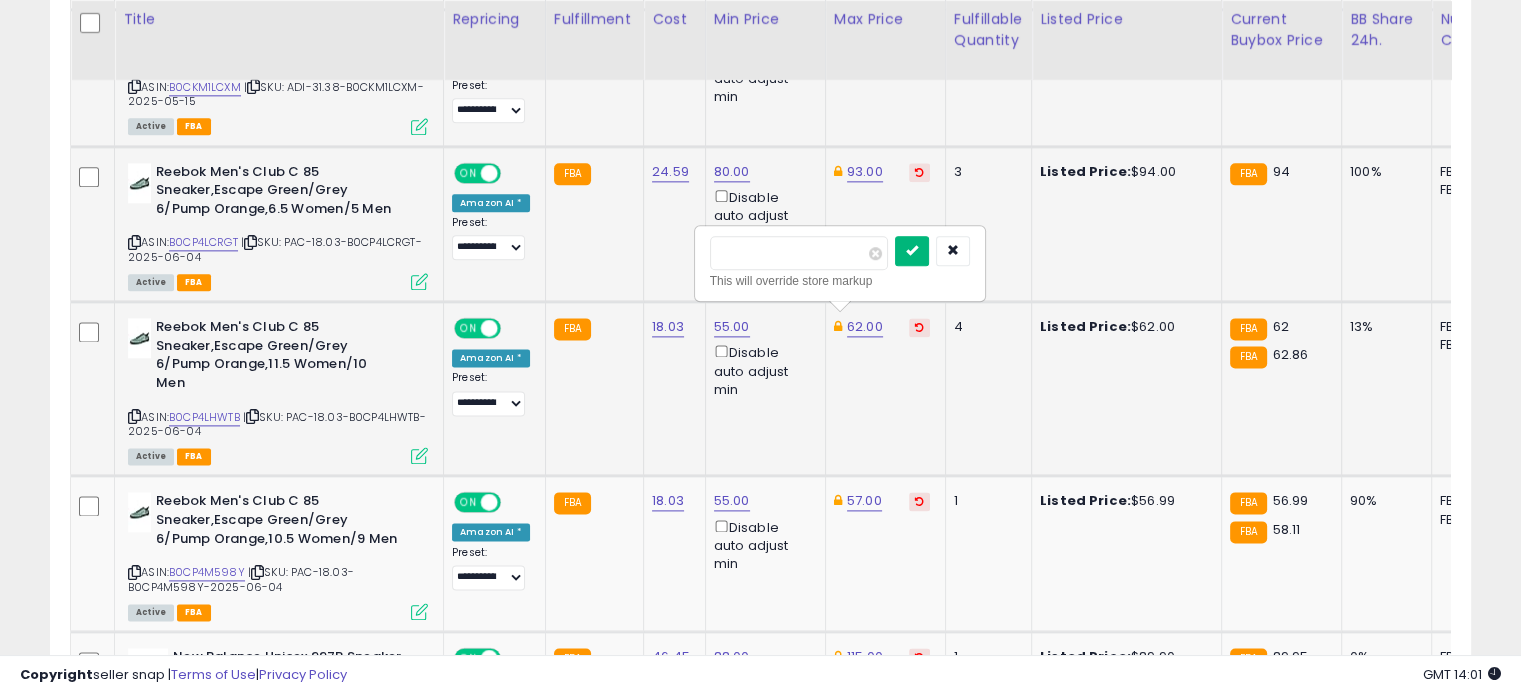 type on "**" 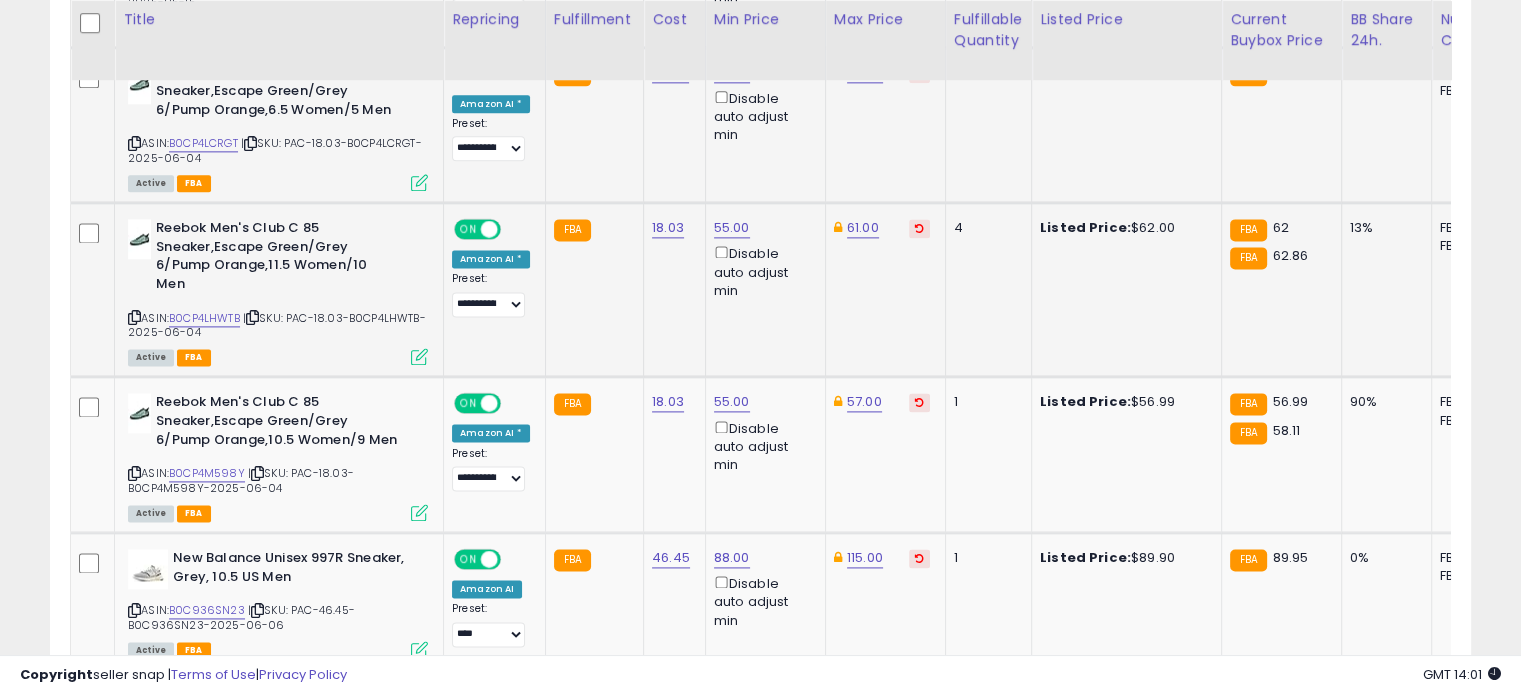 scroll, scrollTop: 2640, scrollLeft: 0, axis: vertical 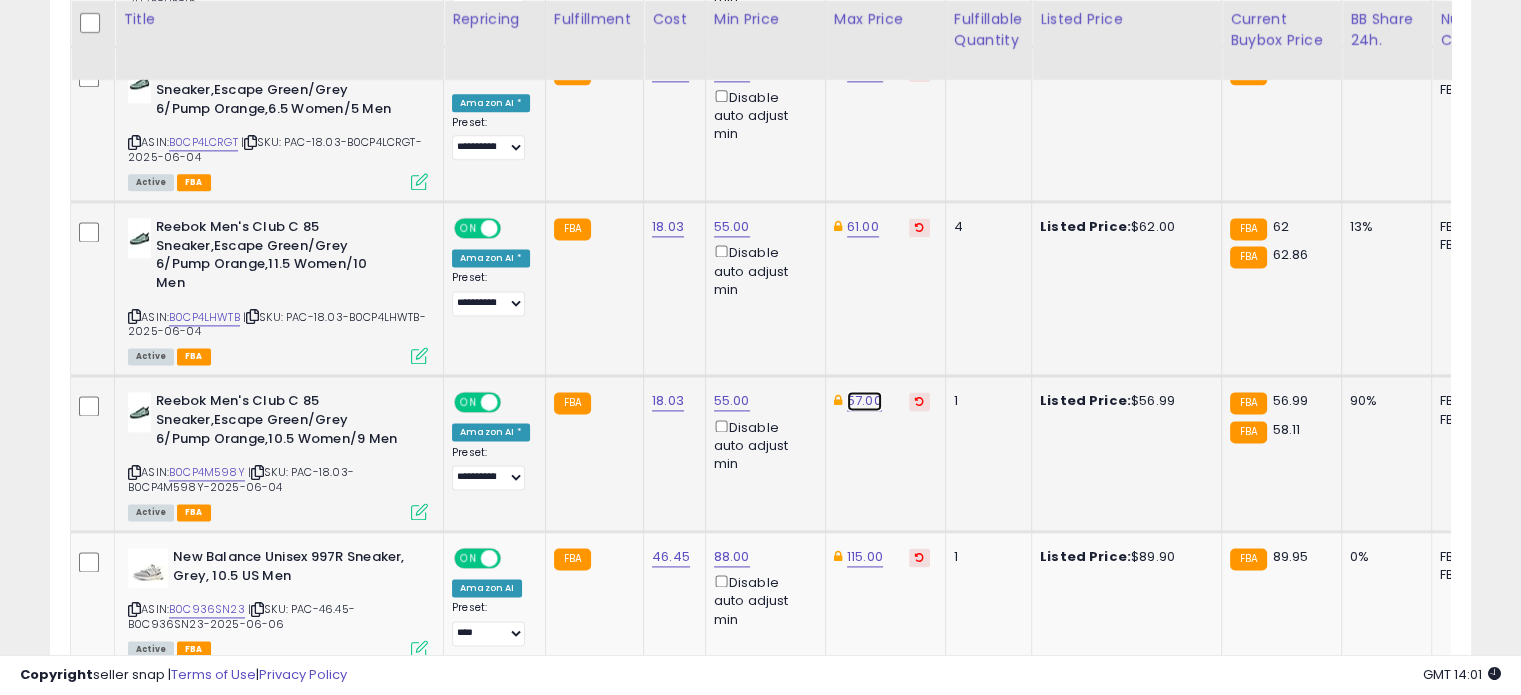 click on "57.00" at bounding box center [863, -1566] 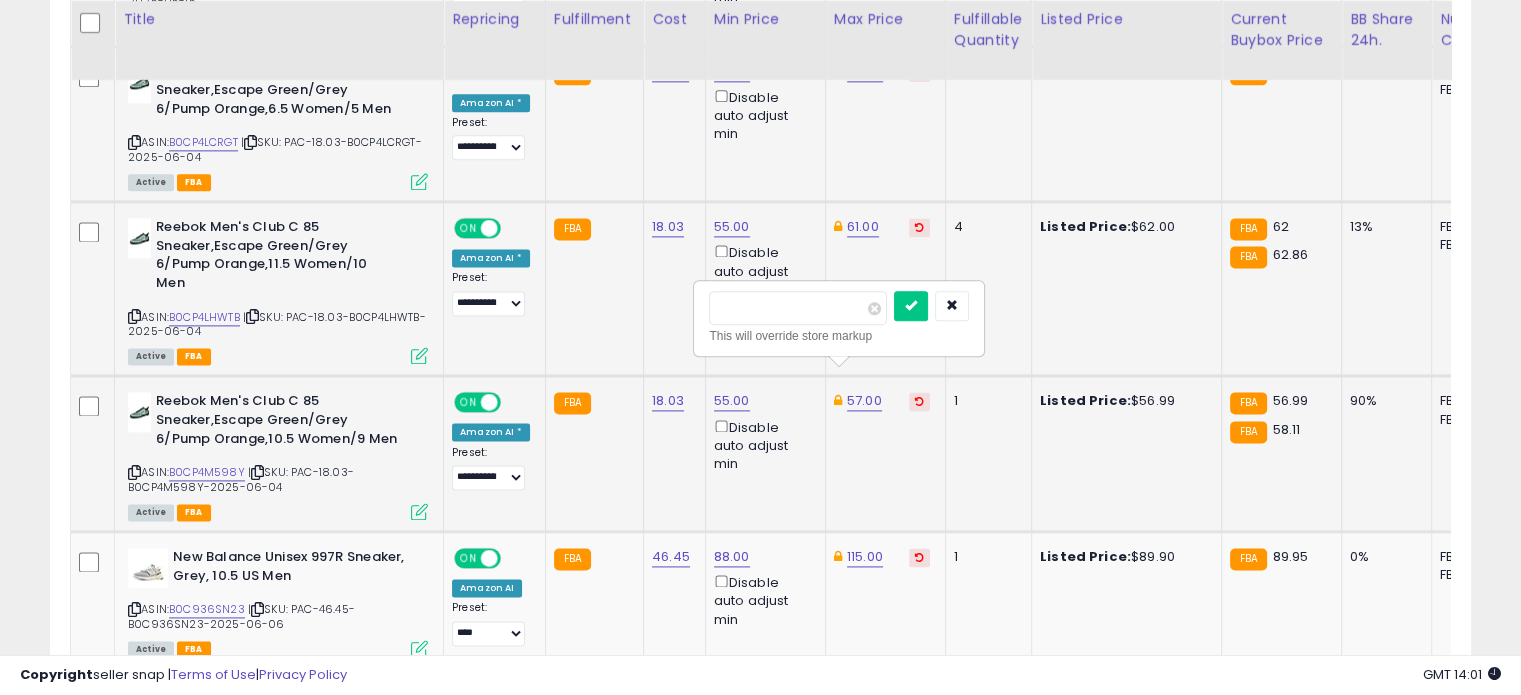 drag, startPoint x: 748, startPoint y: 303, endPoint x: 711, endPoint y: 303, distance: 37 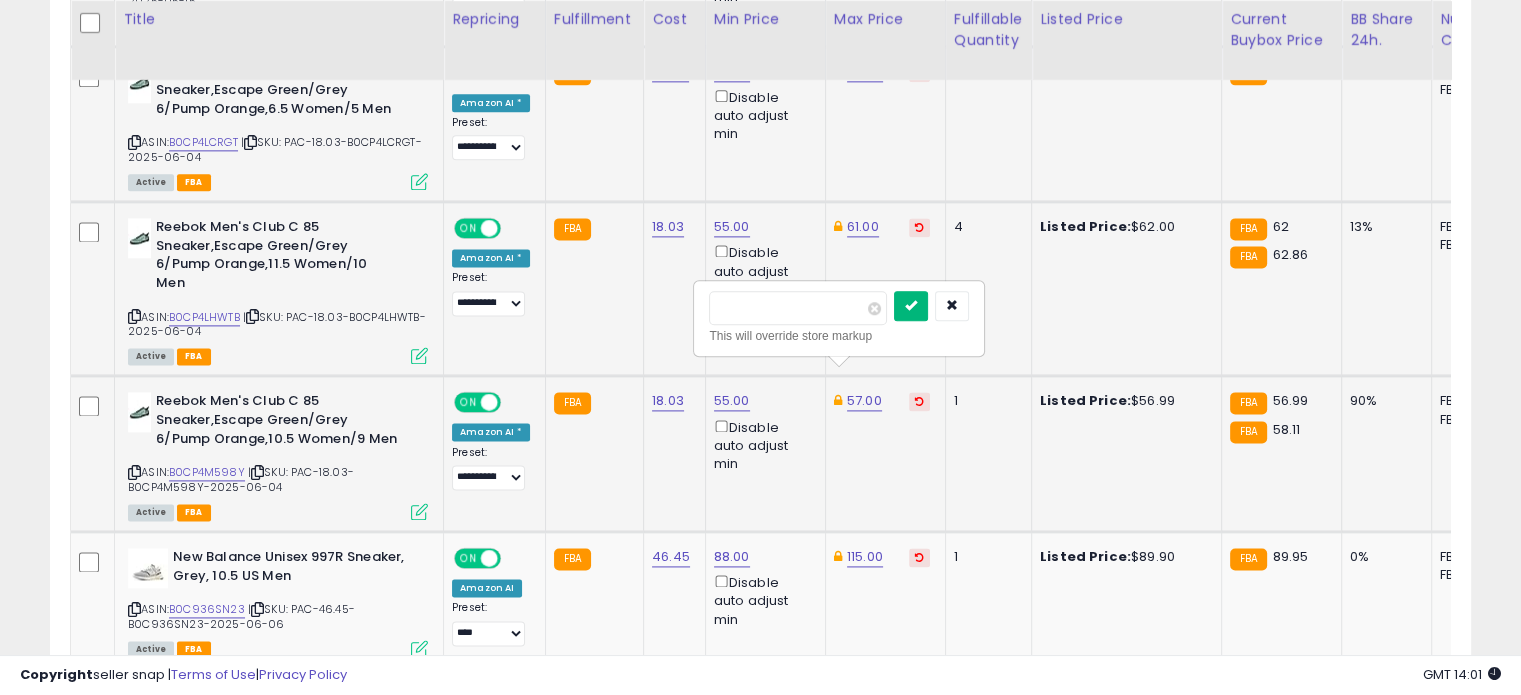 type on "**" 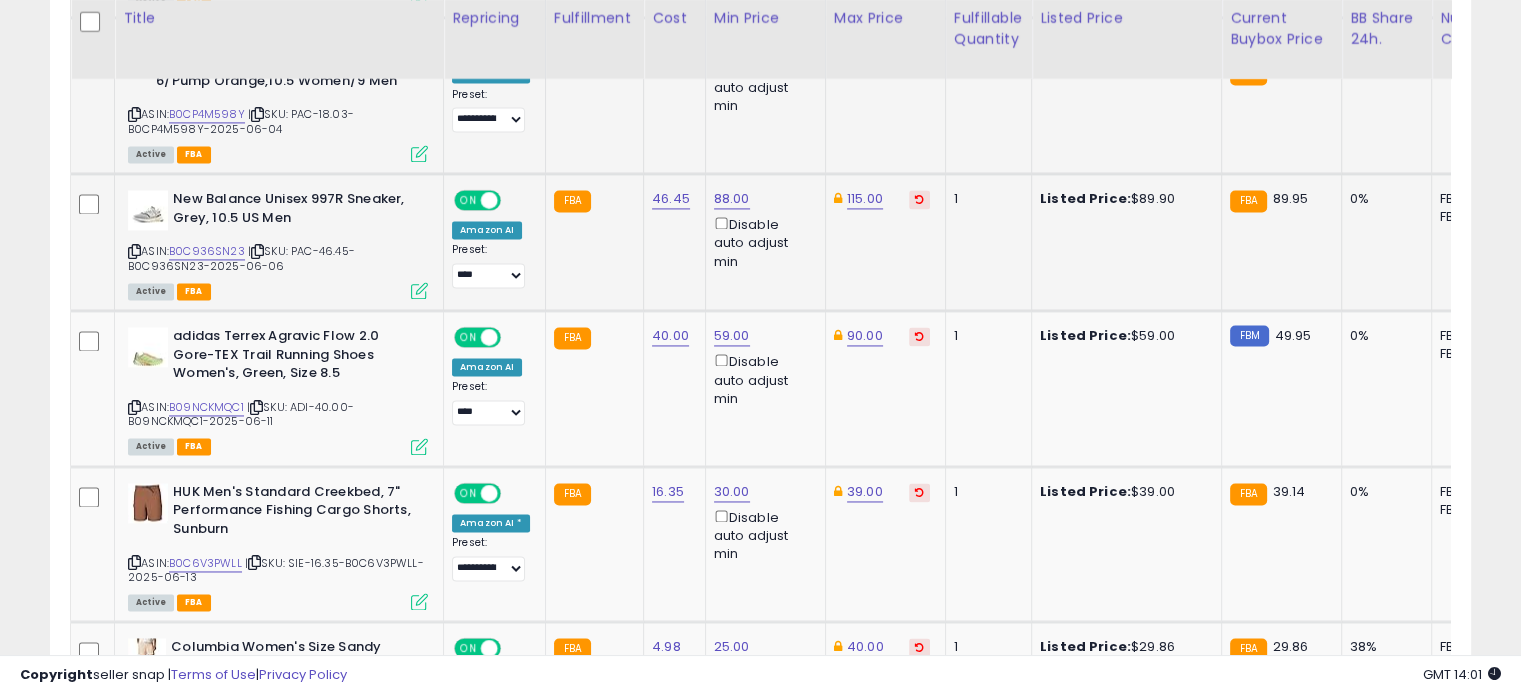 scroll, scrollTop: 2999, scrollLeft: 0, axis: vertical 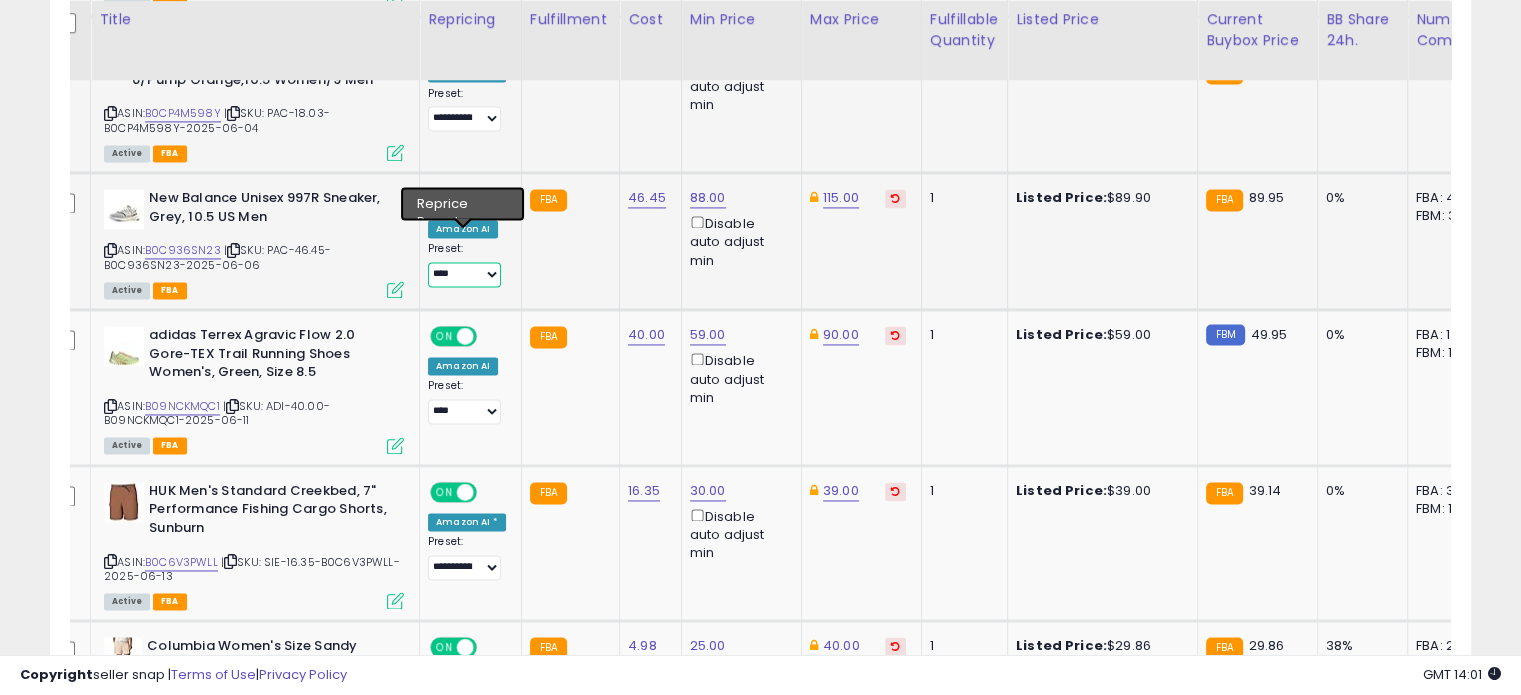 click on "**********" at bounding box center [464, 274] 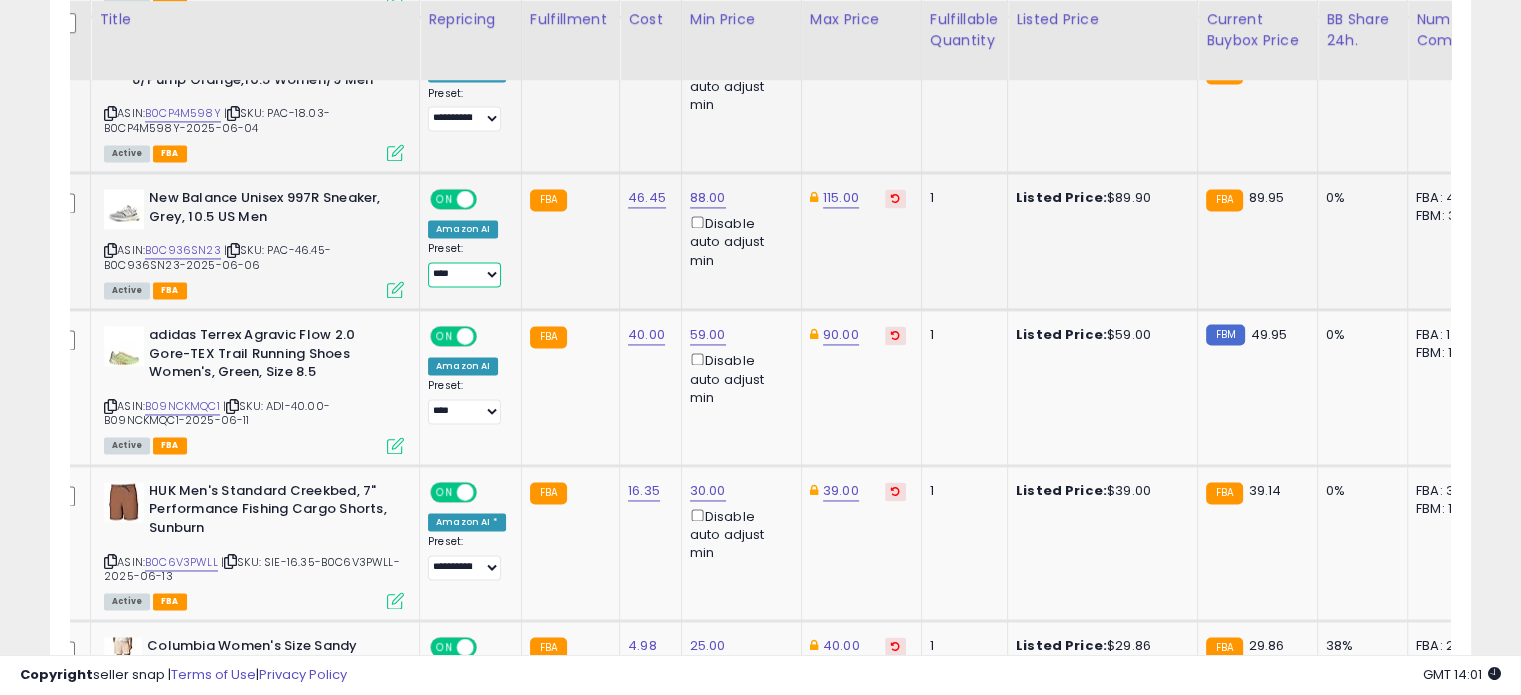 select on "**********" 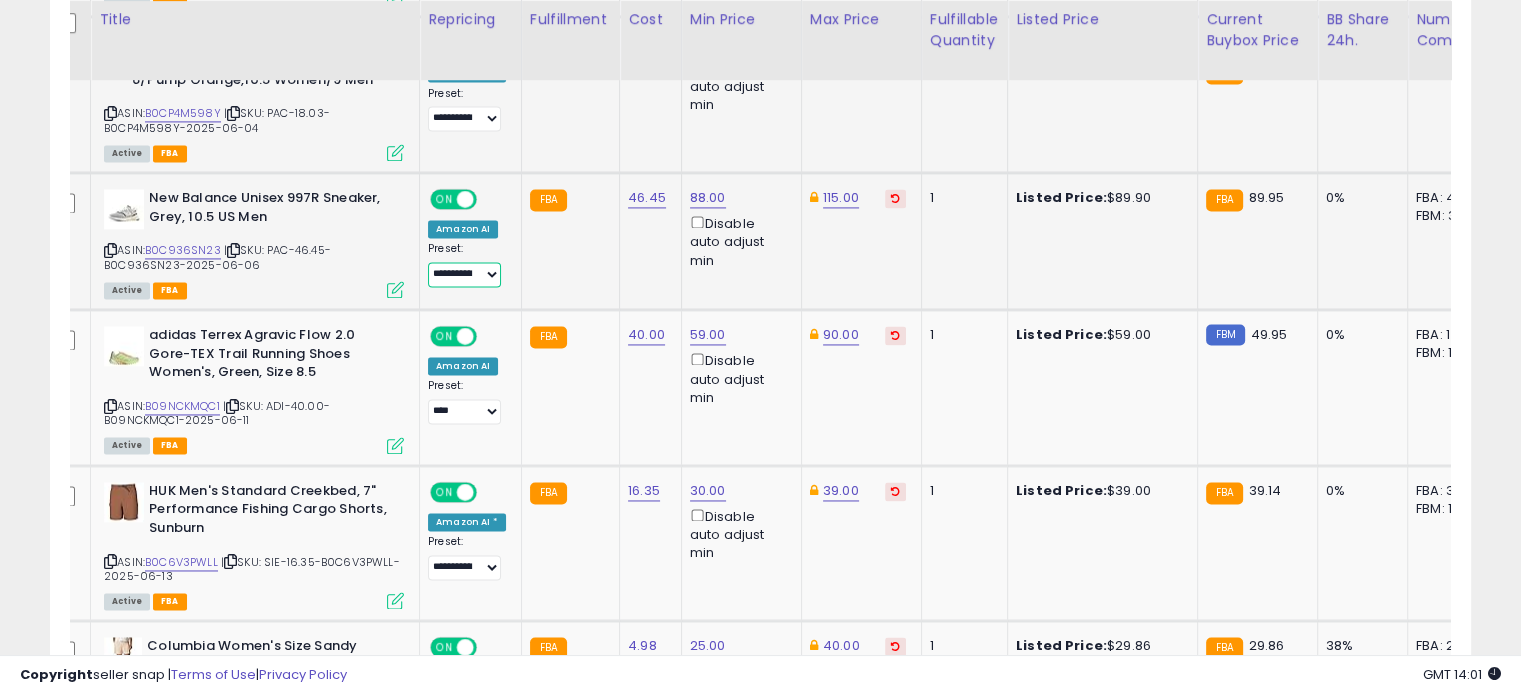 click on "**********" at bounding box center (464, 274) 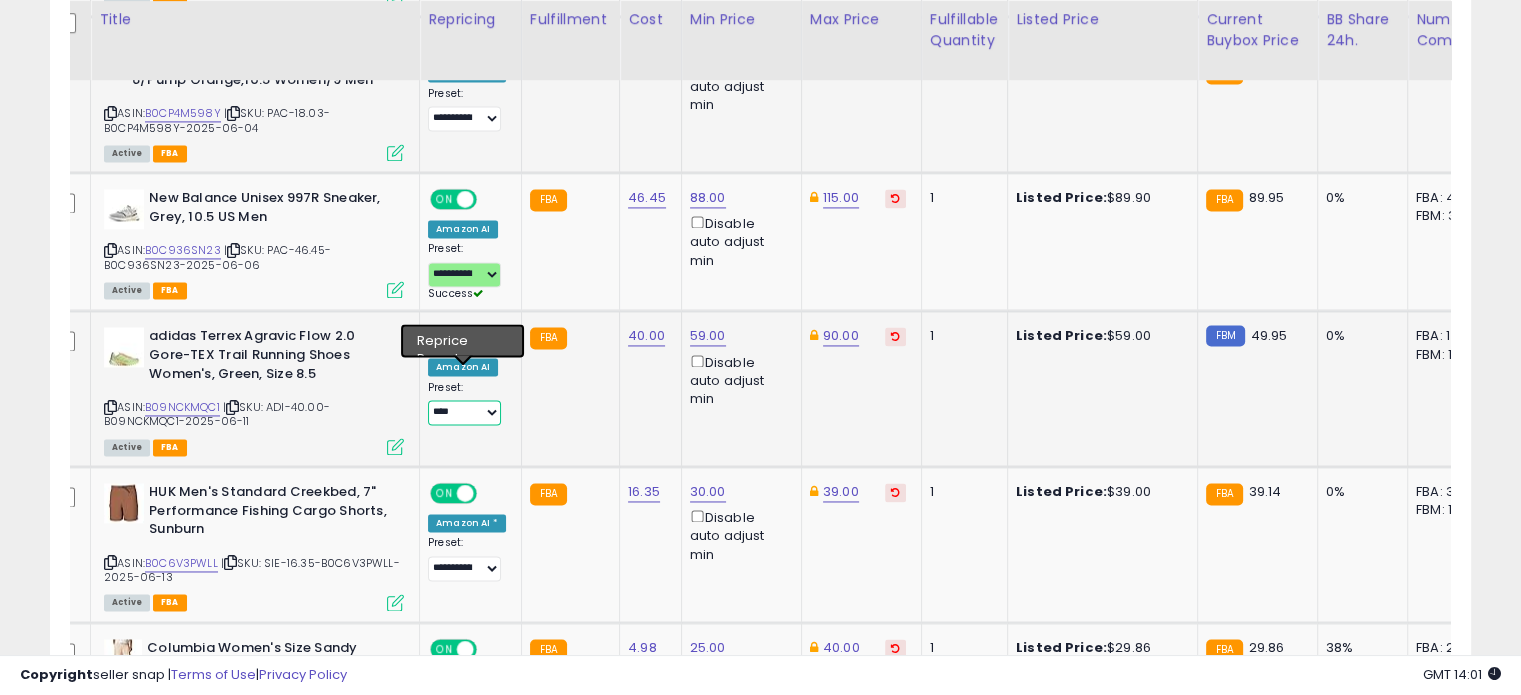 click on "**********" at bounding box center [464, 412] 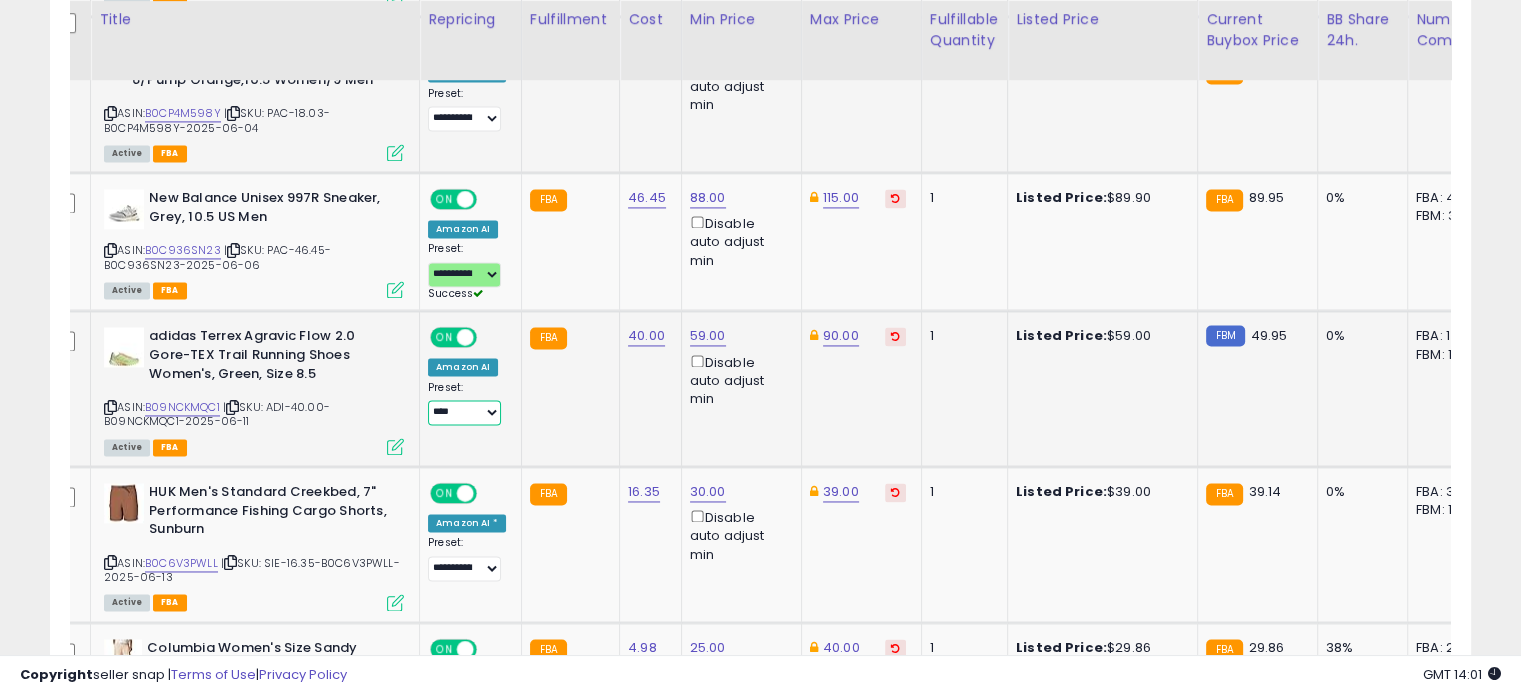 select on "**********" 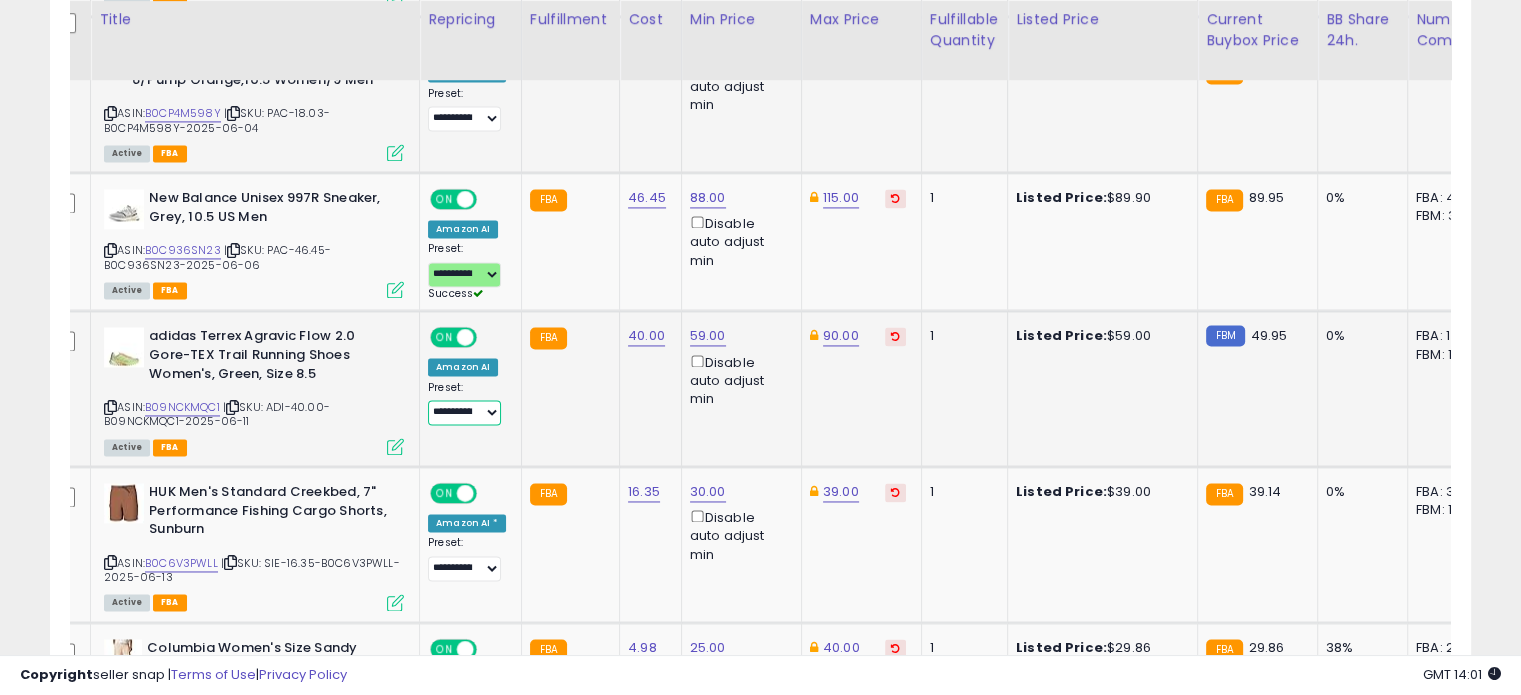 click on "**********" at bounding box center (464, 412) 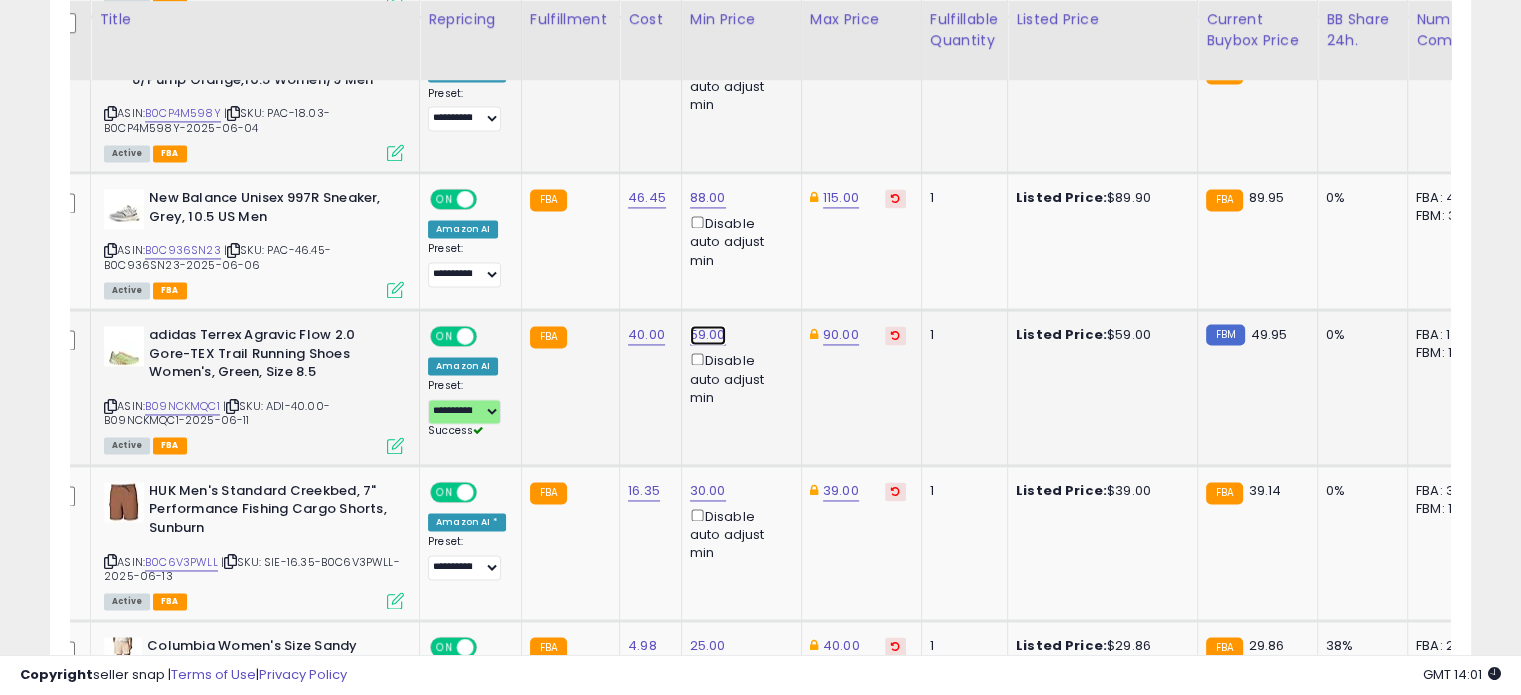 click on "59.00" at bounding box center [708, -1925] 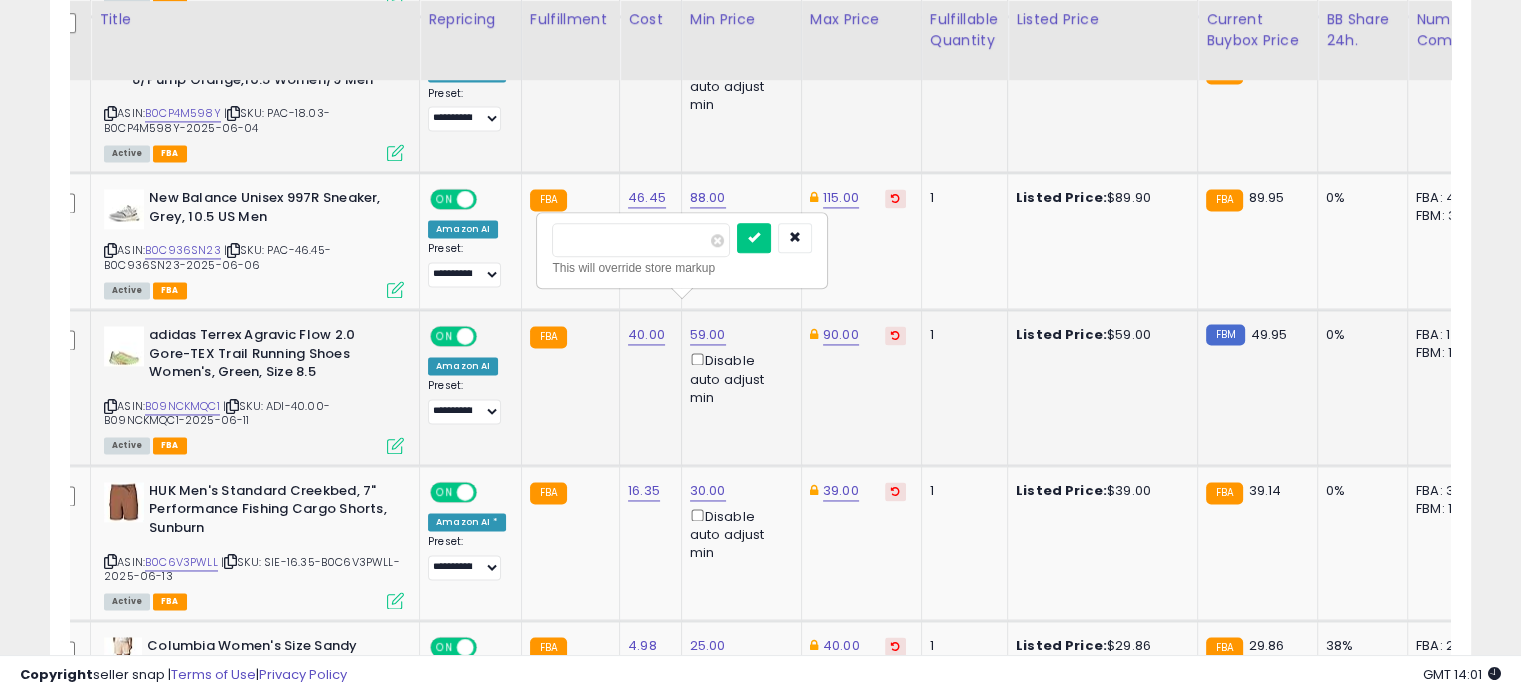 drag, startPoint x: 670, startPoint y: 228, endPoint x: 550, endPoint y: 234, distance: 120.14991 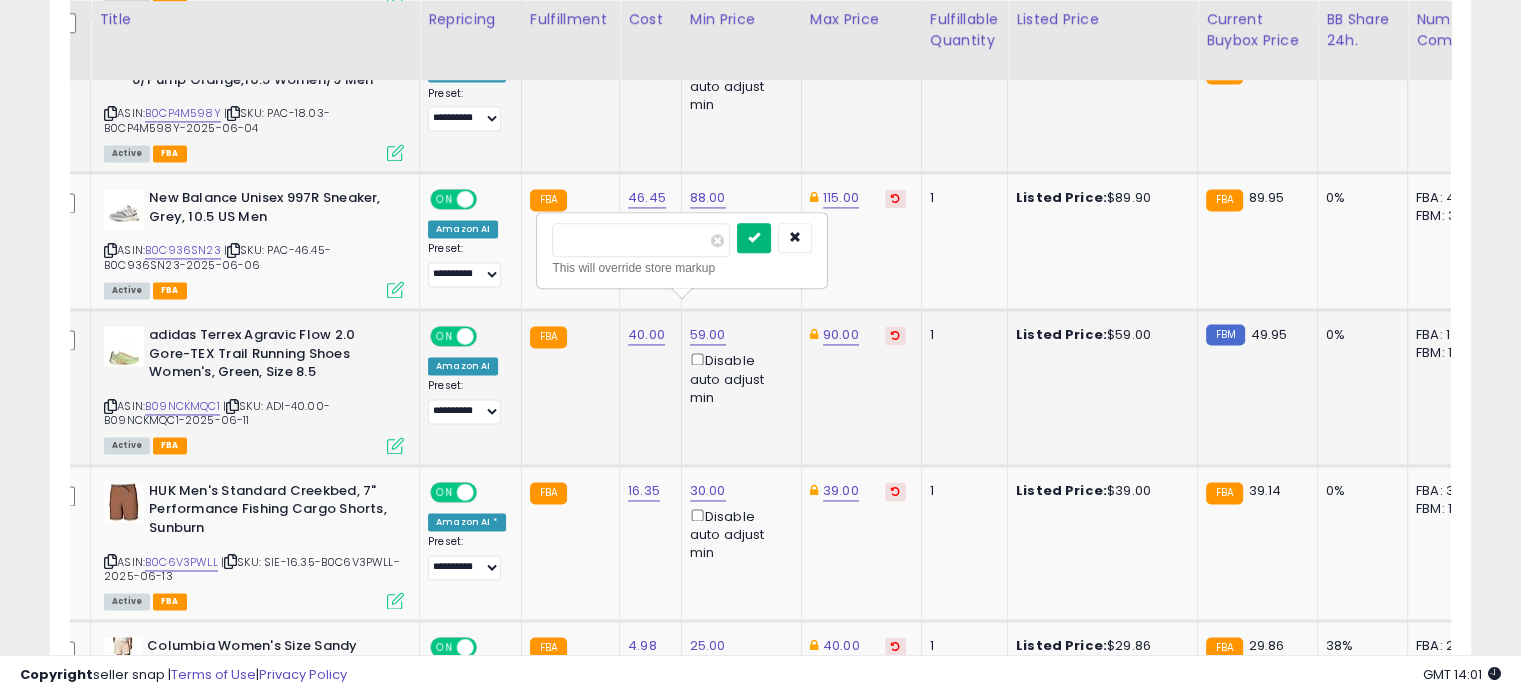 click at bounding box center (754, 238) 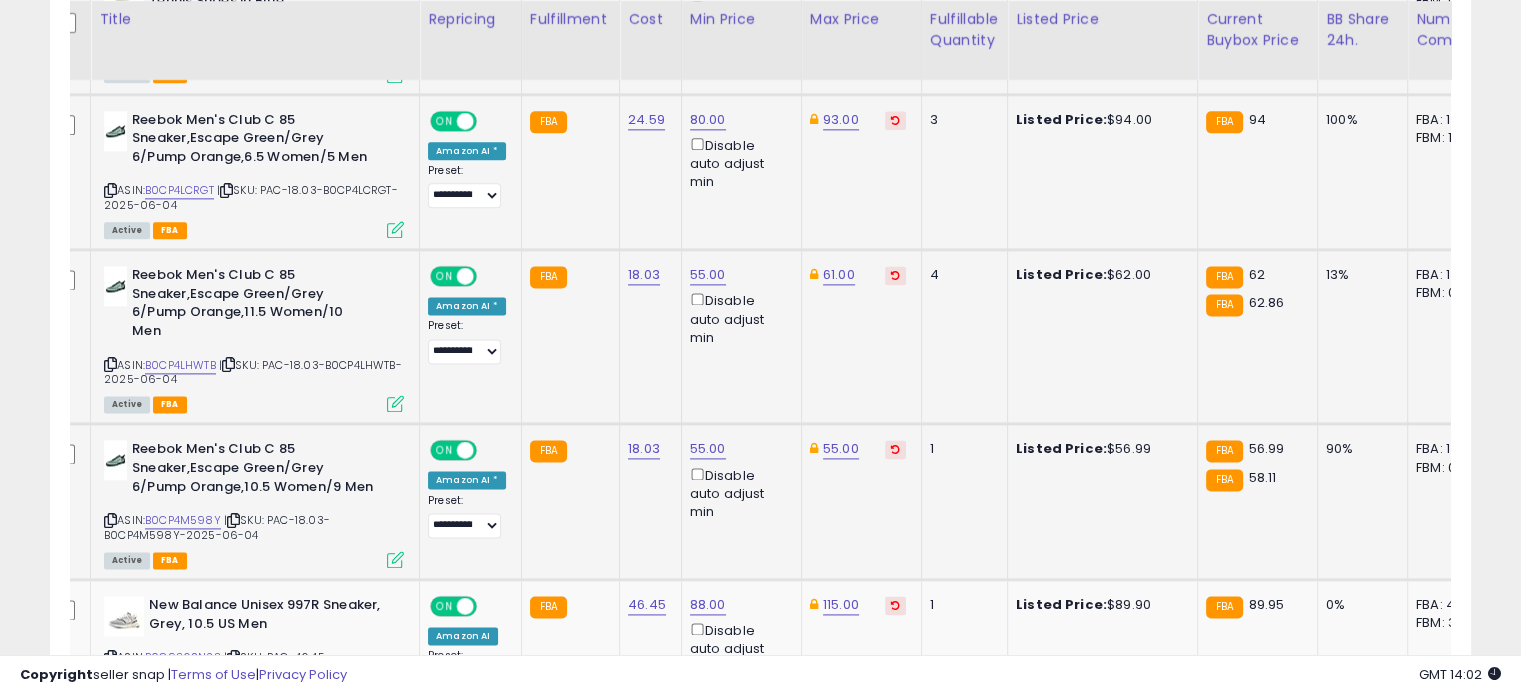 scroll, scrollTop: 2594, scrollLeft: 0, axis: vertical 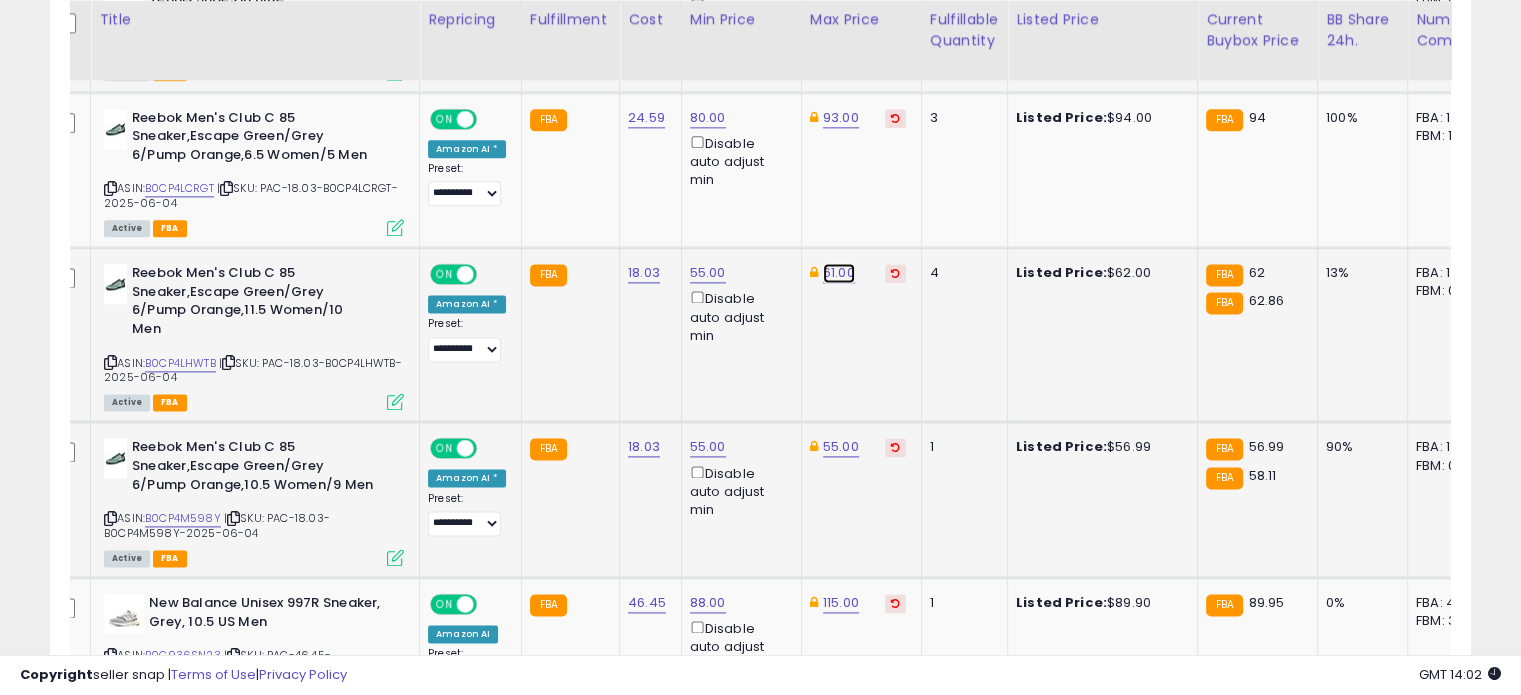 click on "61.00" at bounding box center (839, -1520) 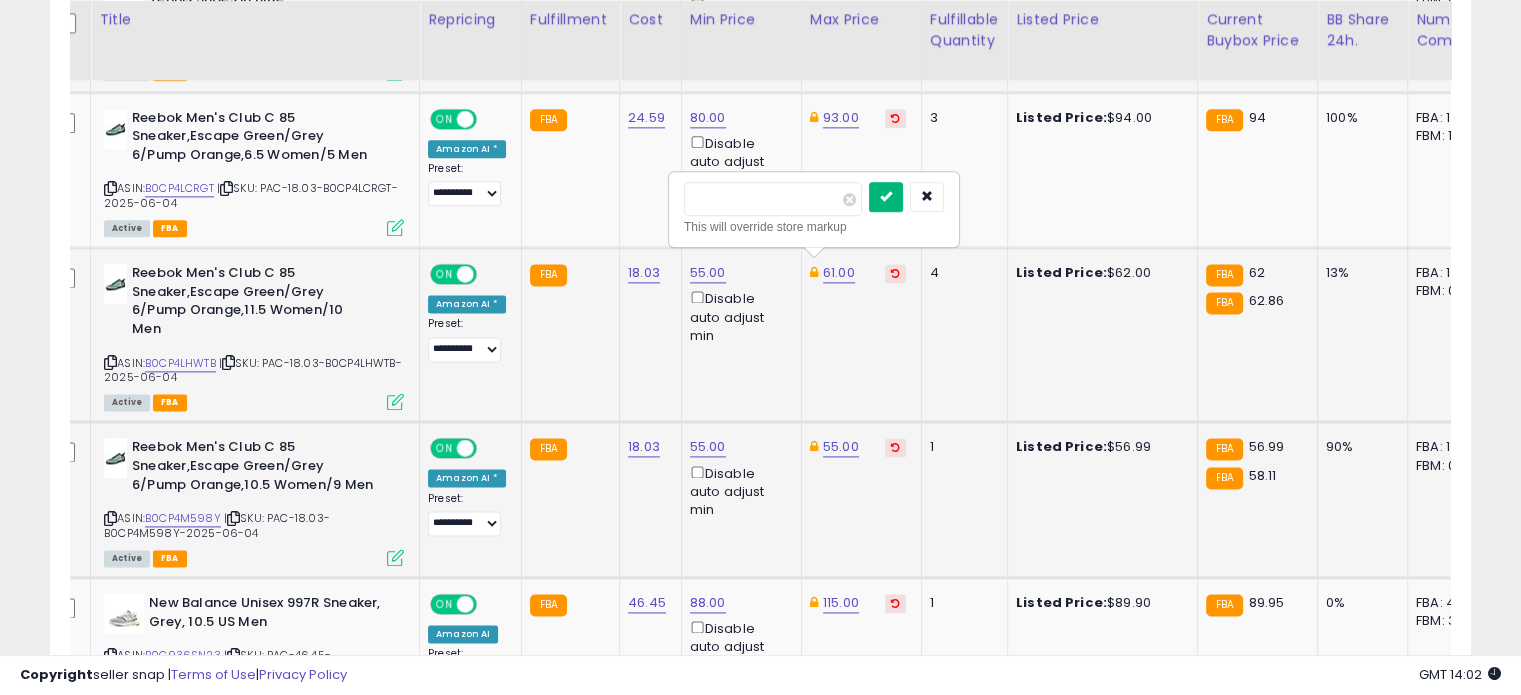 click at bounding box center (886, 196) 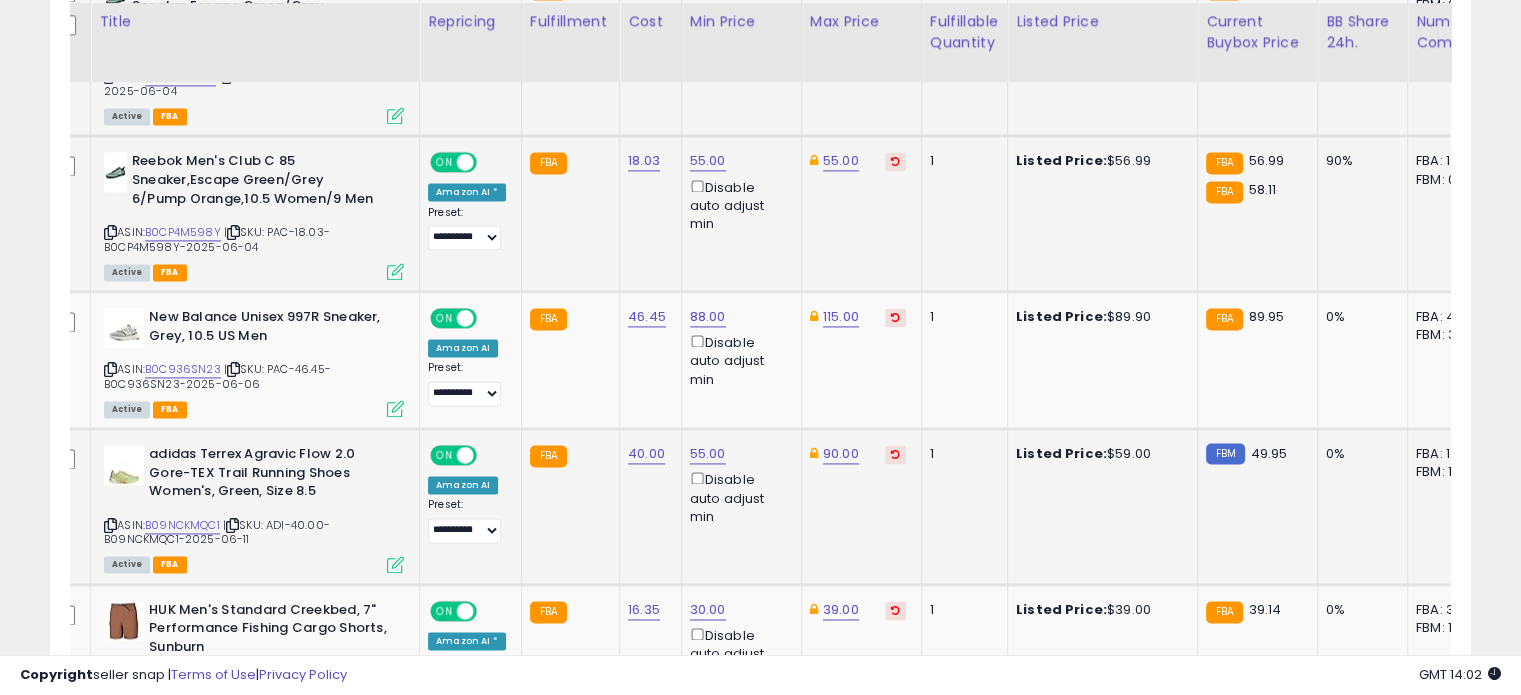 scroll, scrollTop: 2883, scrollLeft: 0, axis: vertical 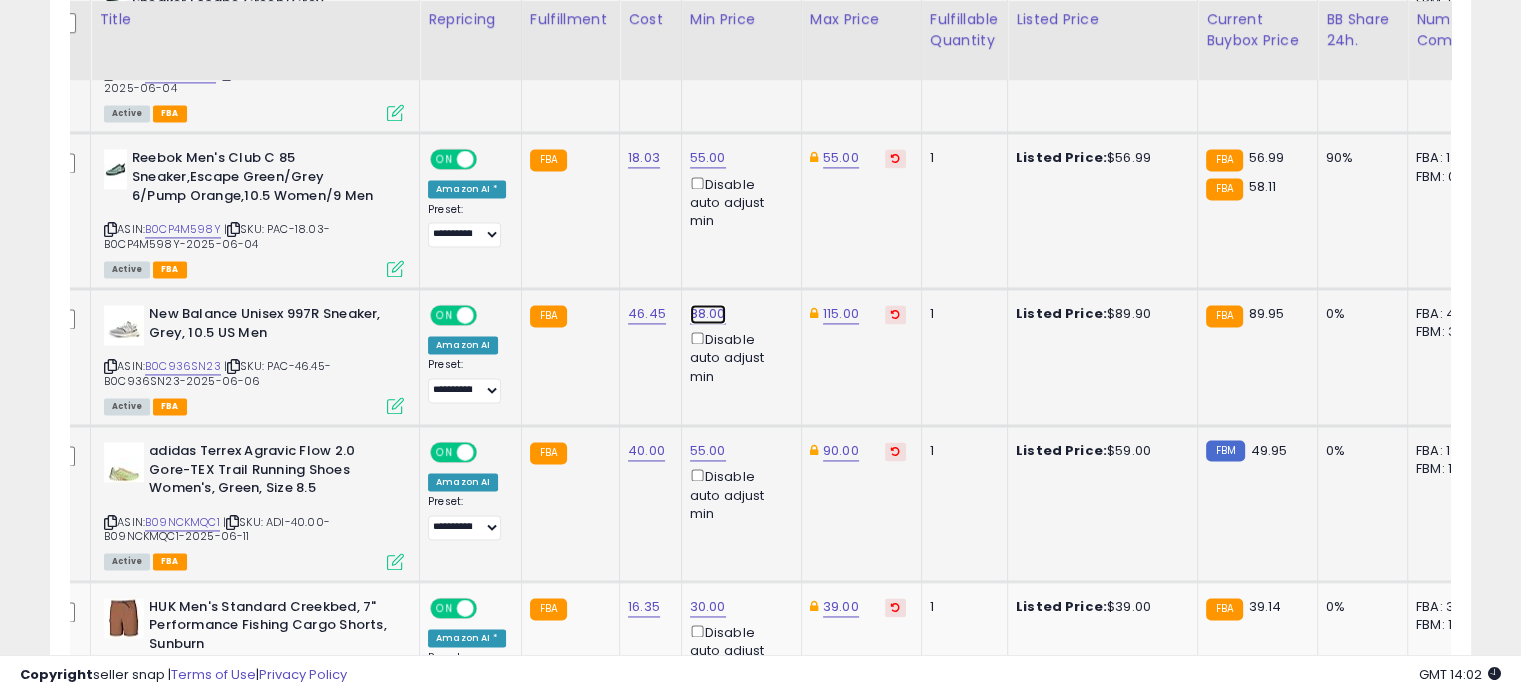 click on "88.00" at bounding box center [708, -1809] 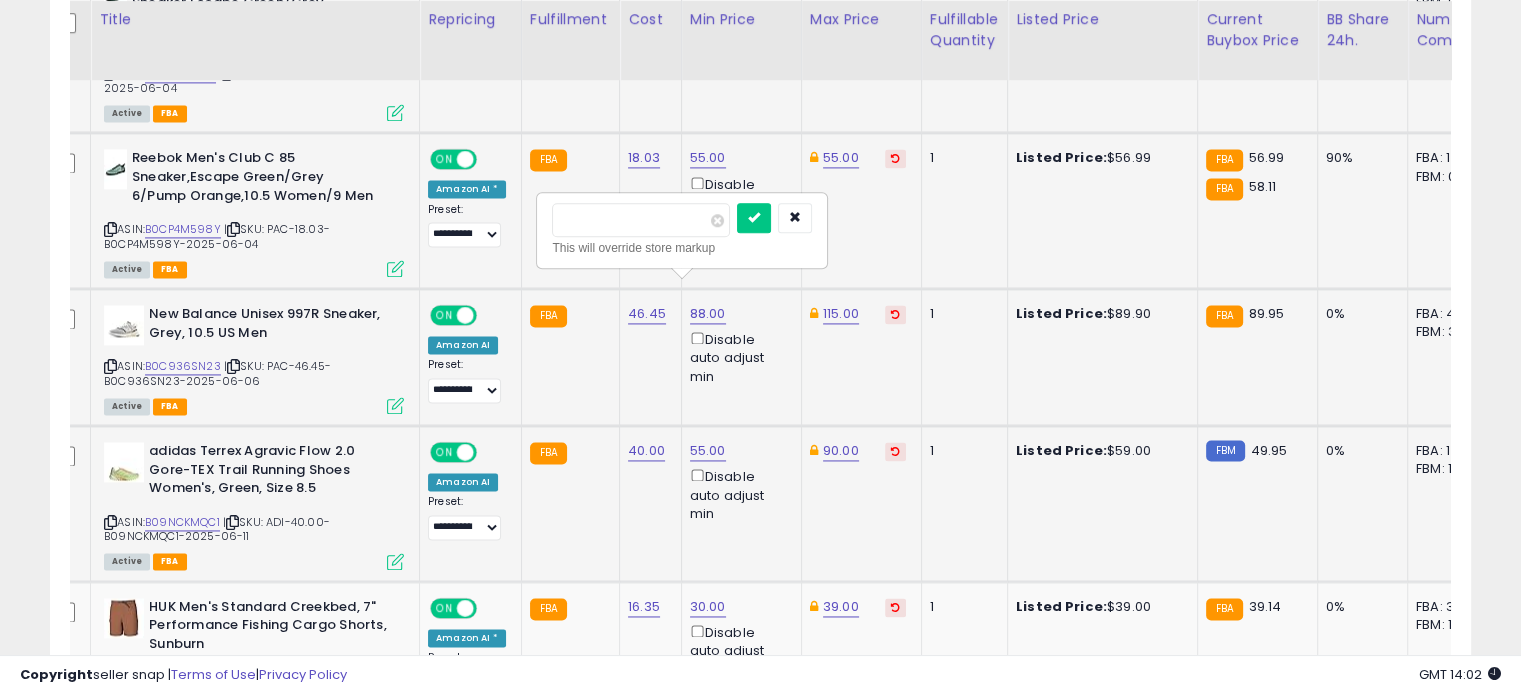 click on "*****" at bounding box center [641, 220] 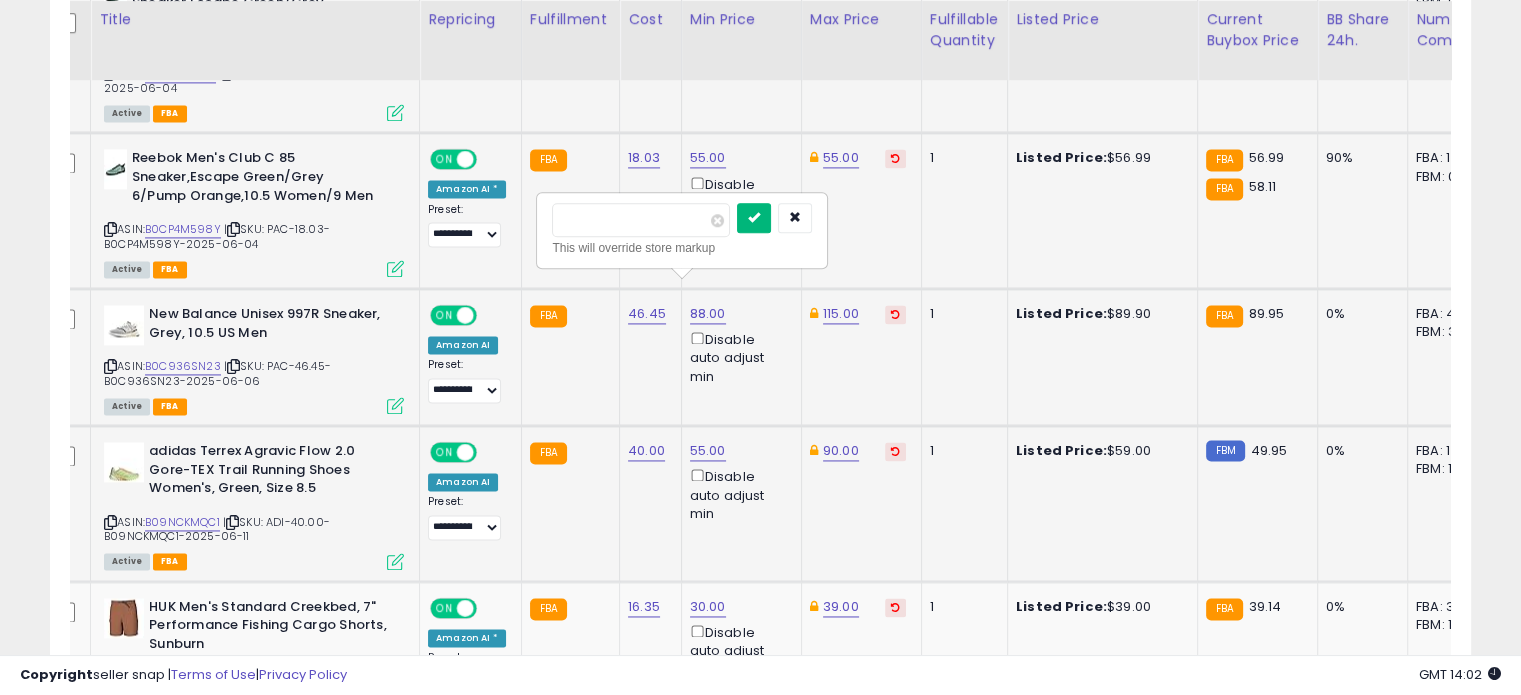 click at bounding box center (754, 217) 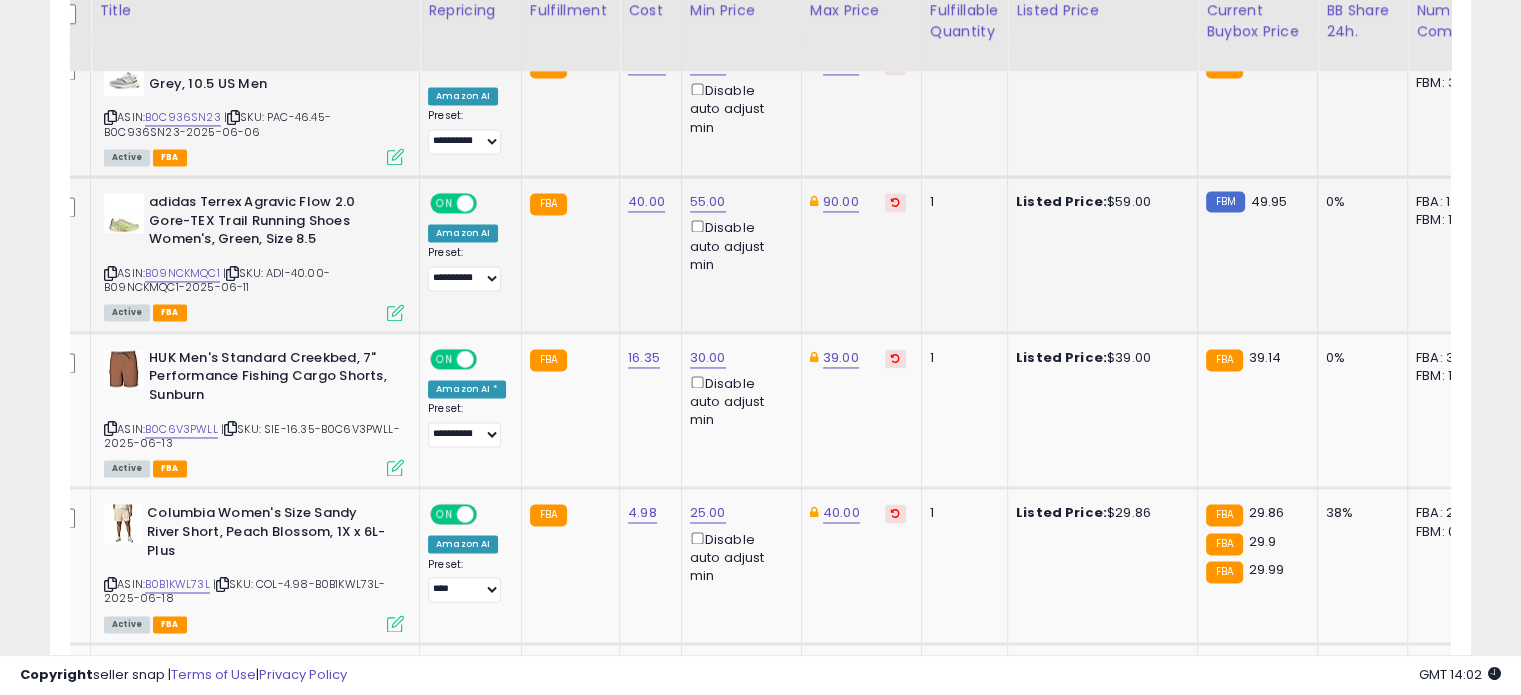 scroll, scrollTop: 3134, scrollLeft: 0, axis: vertical 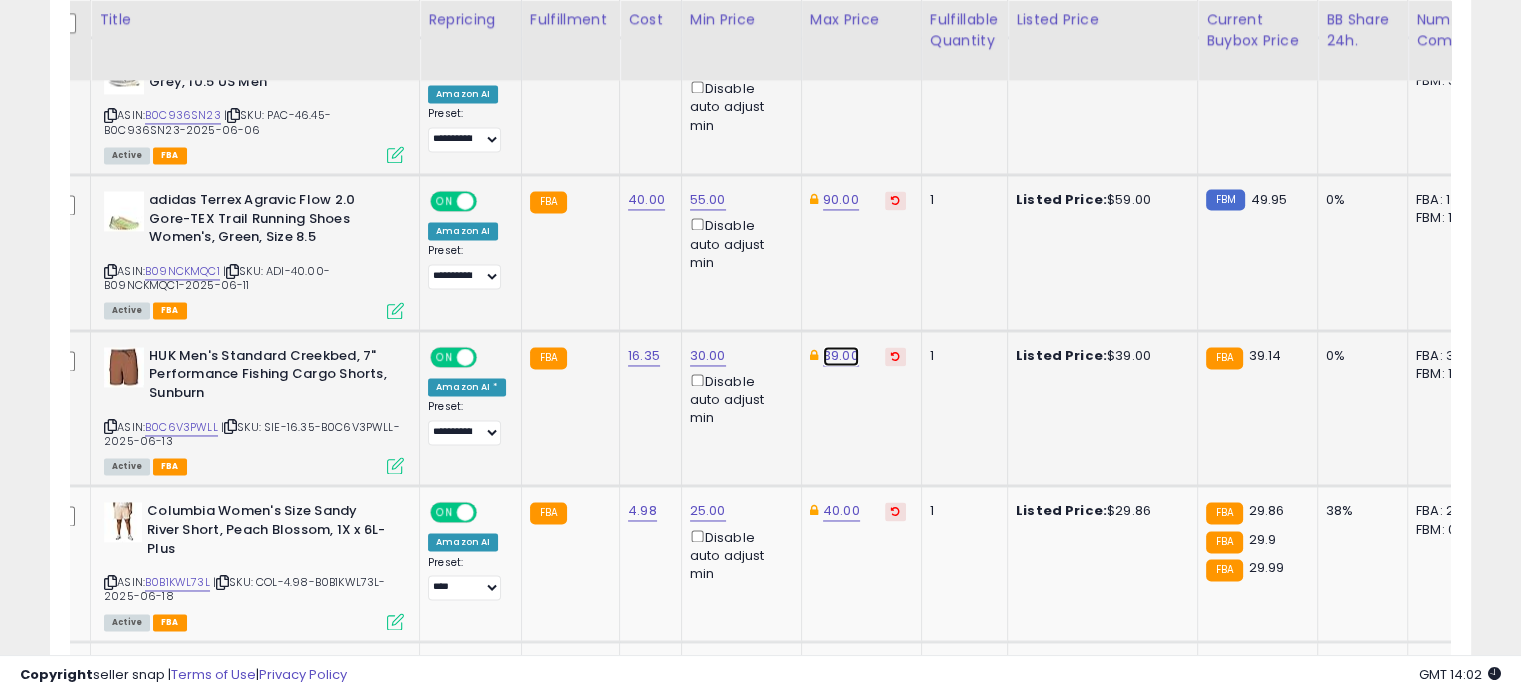 click on "39.00" at bounding box center (839, -2060) 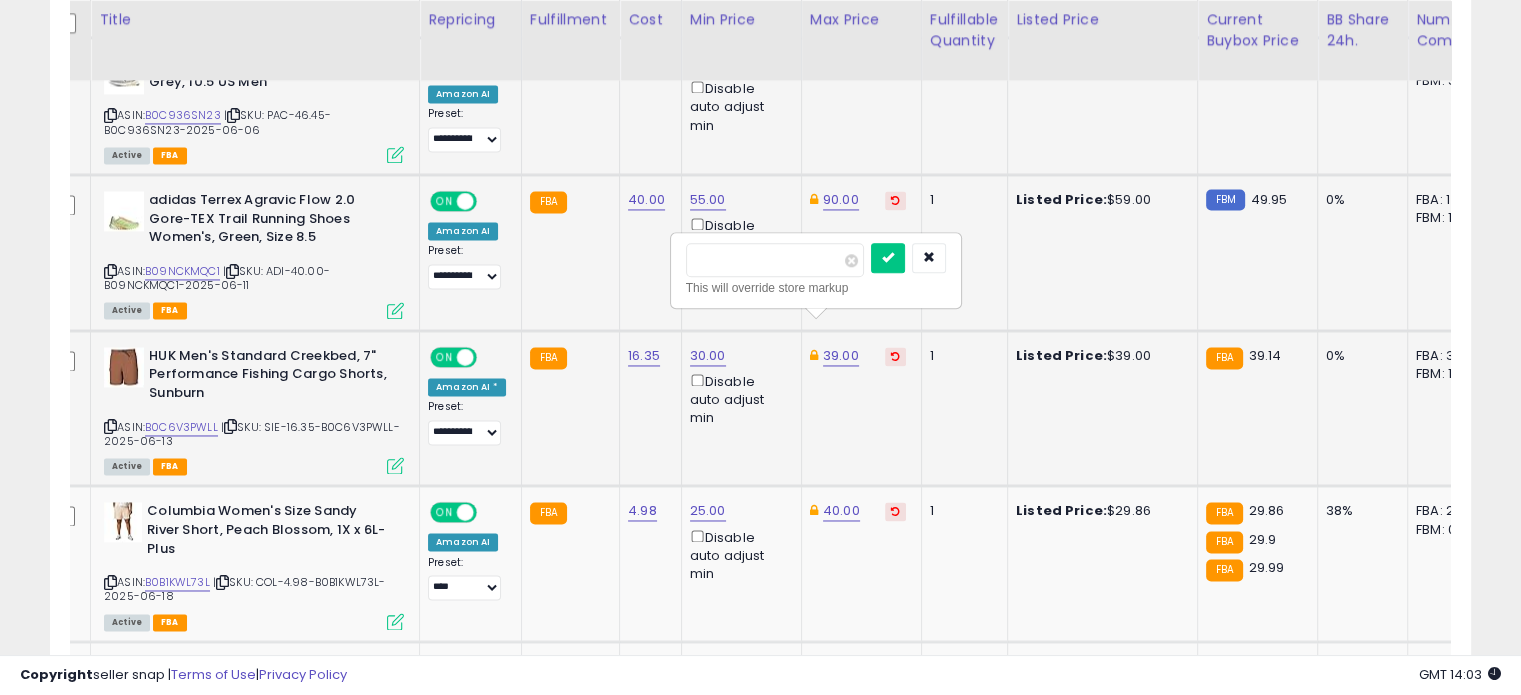 click on "*****" at bounding box center (775, 260) 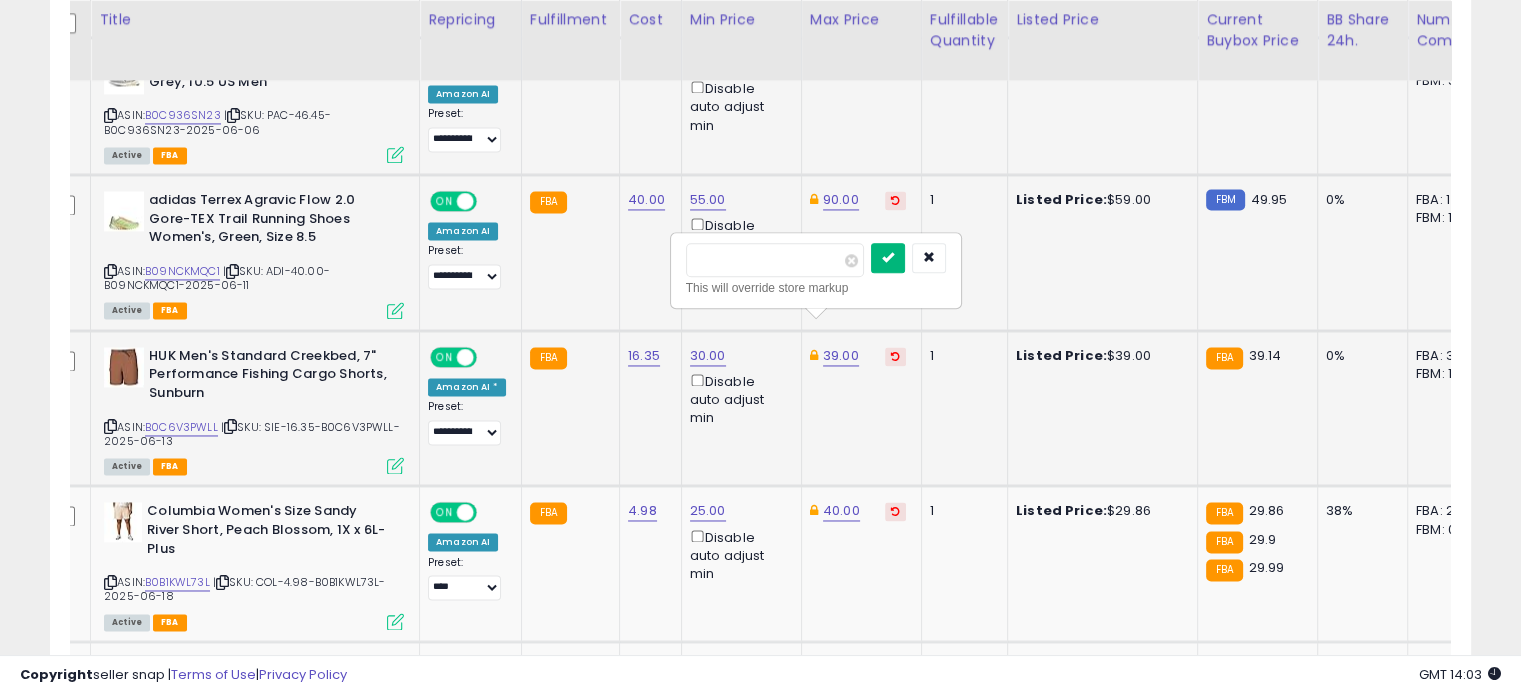 type on "**" 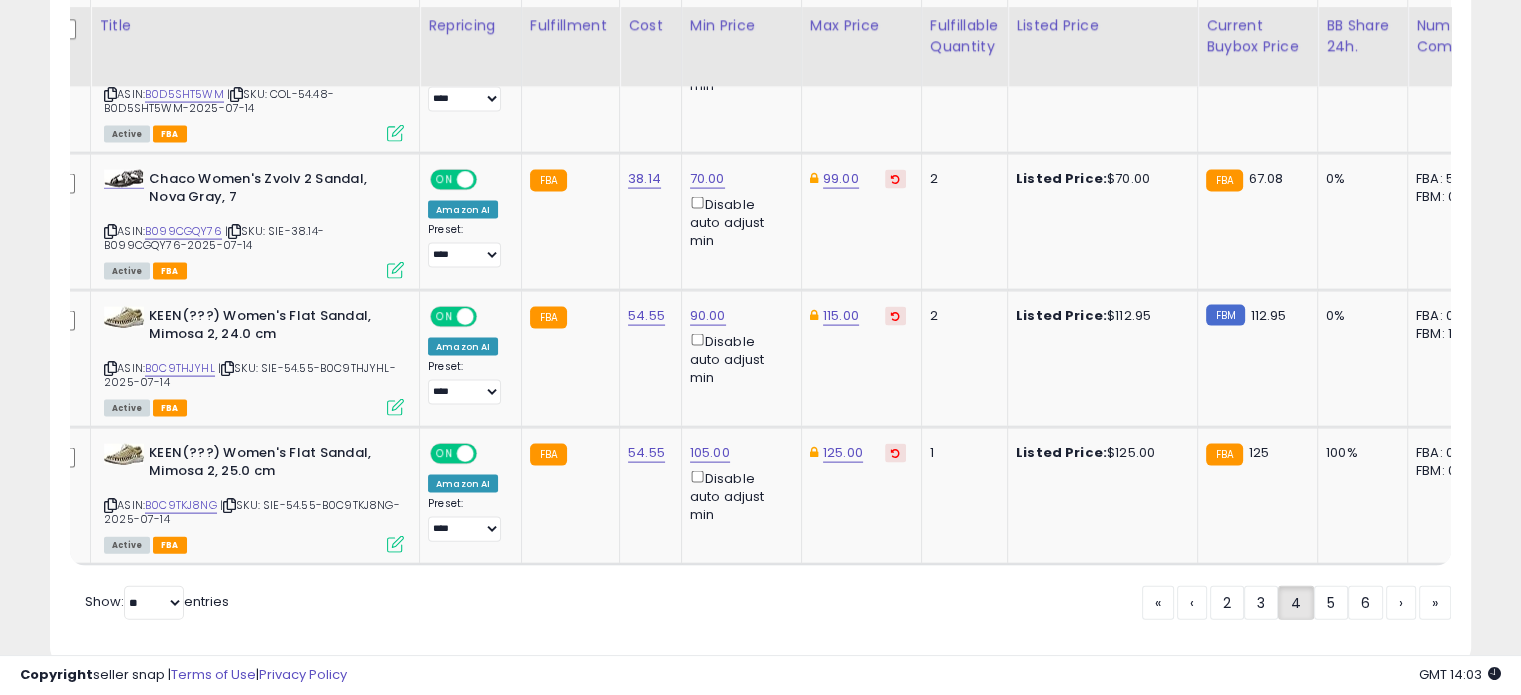 scroll, scrollTop: 4232, scrollLeft: 0, axis: vertical 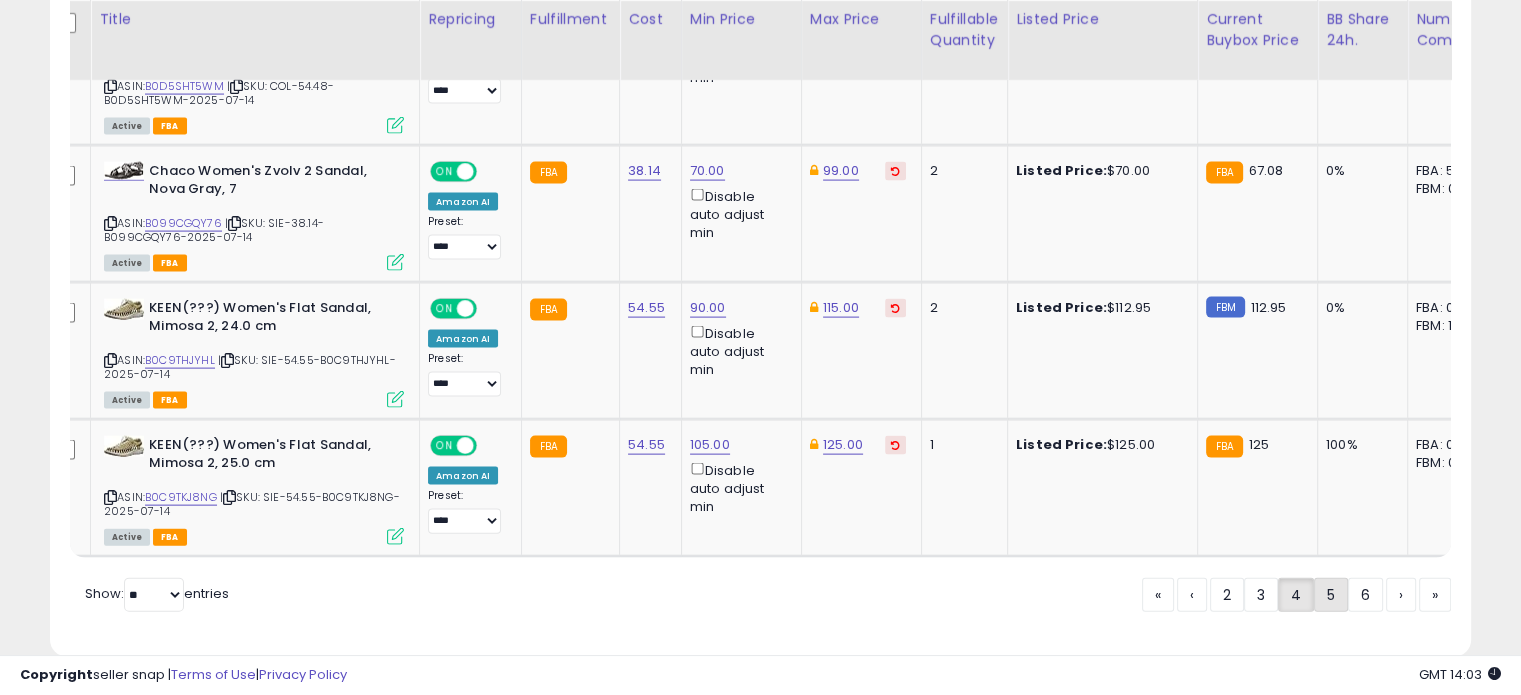click on "5" 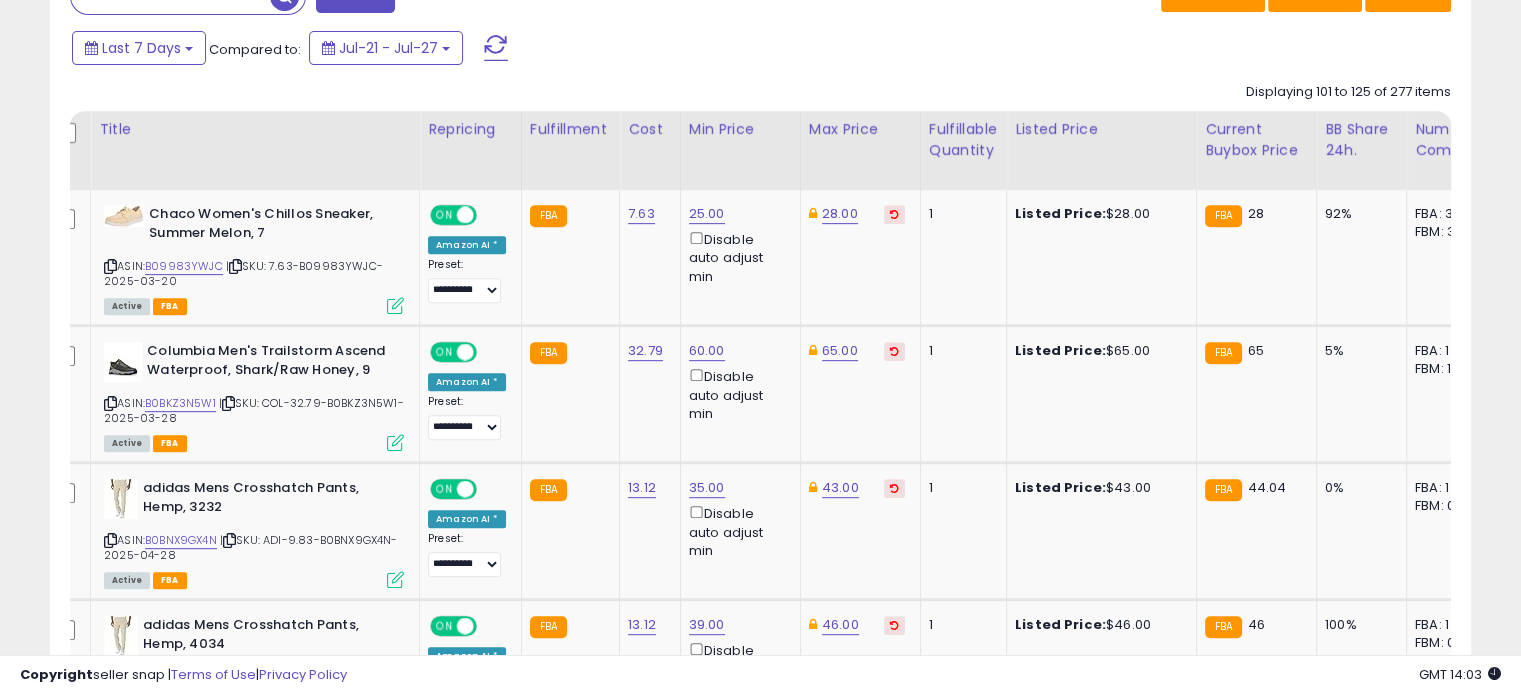 scroll, scrollTop: 859, scrollLeft: 0, axis: vertical 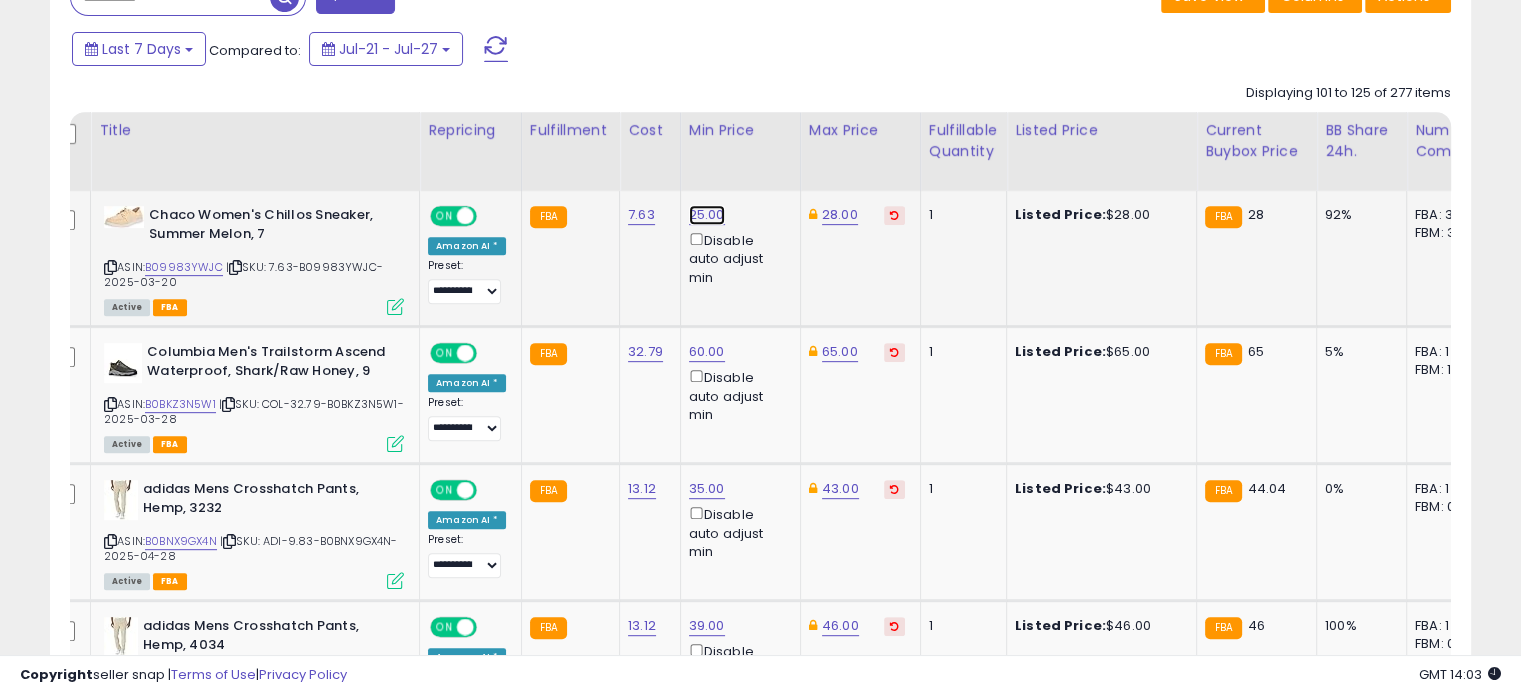 click on "25.00" at bounding box center (707, 215) 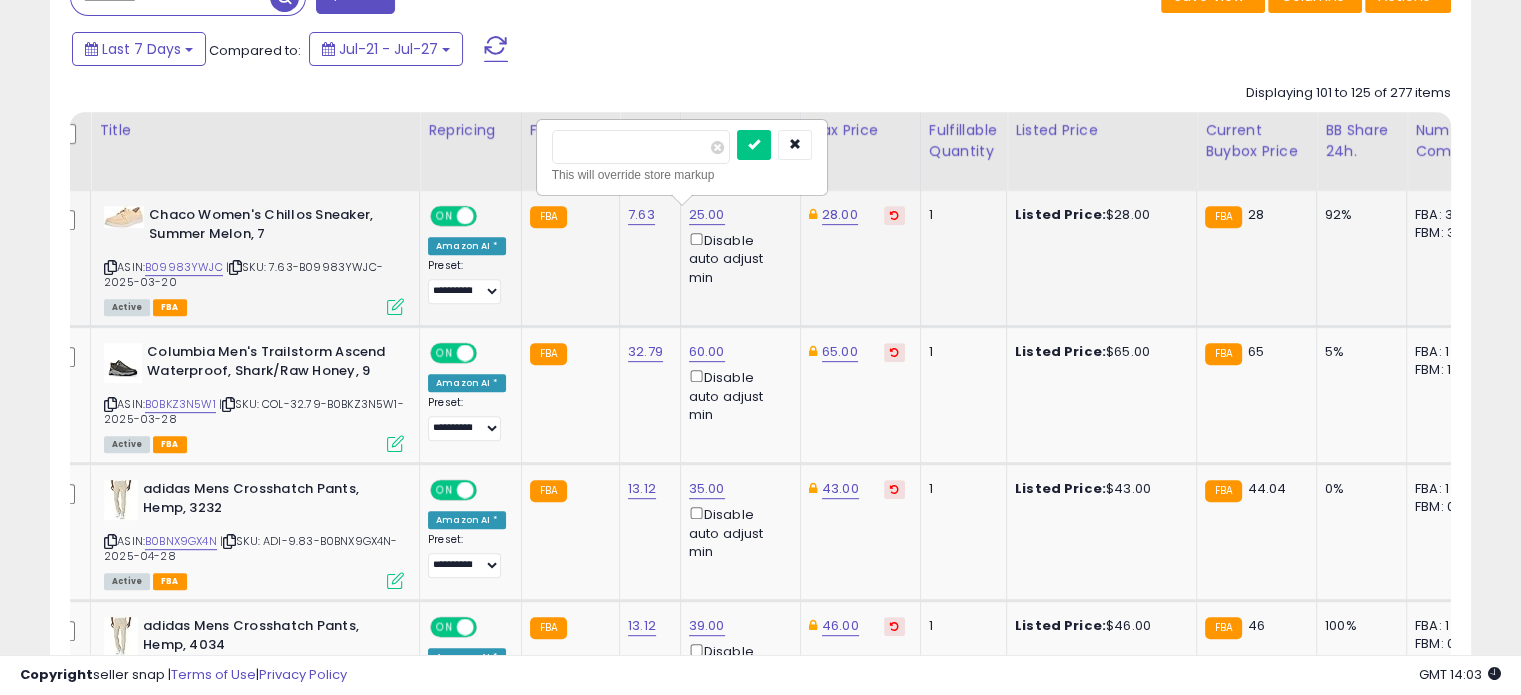 drag, startPoint x: 642, startPoint y: 143, endPoint x: 556, endPoint y: 145, distance: 86.023254 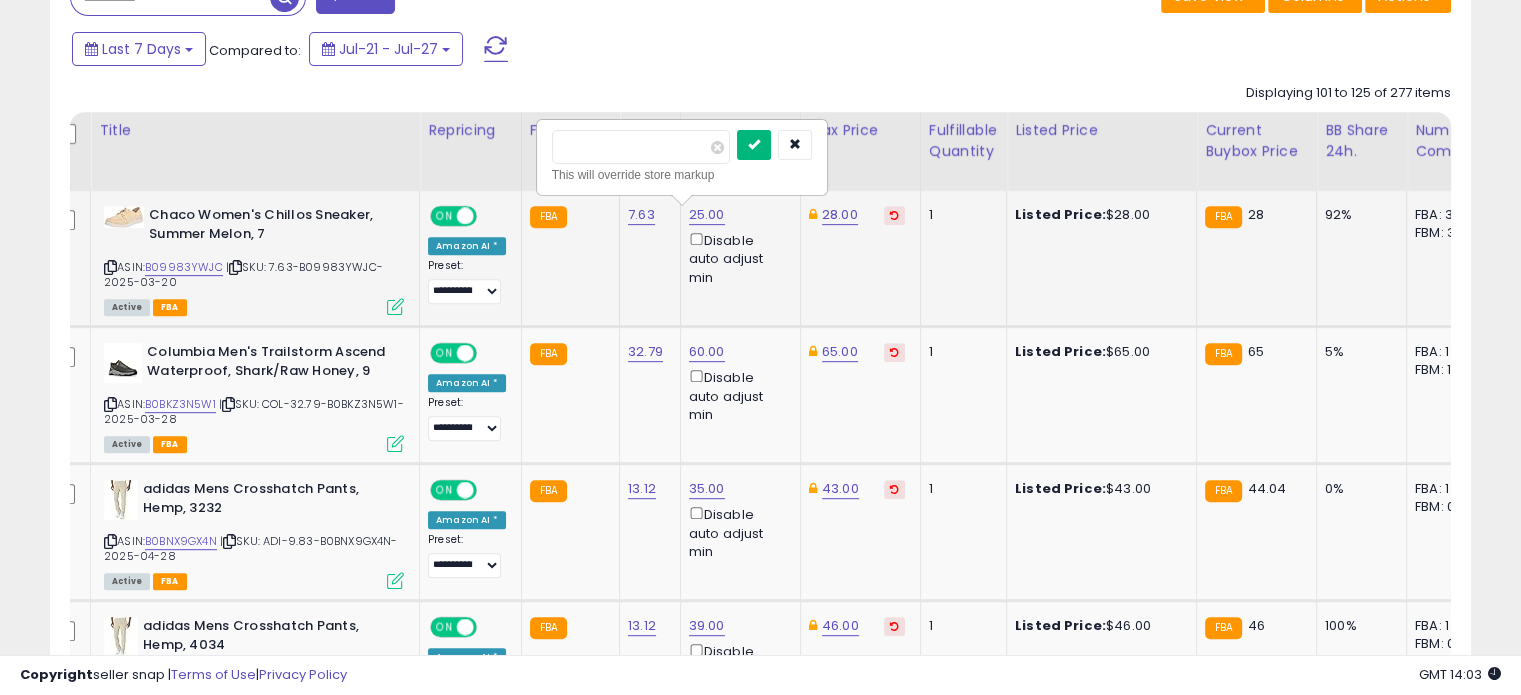 type on "**" 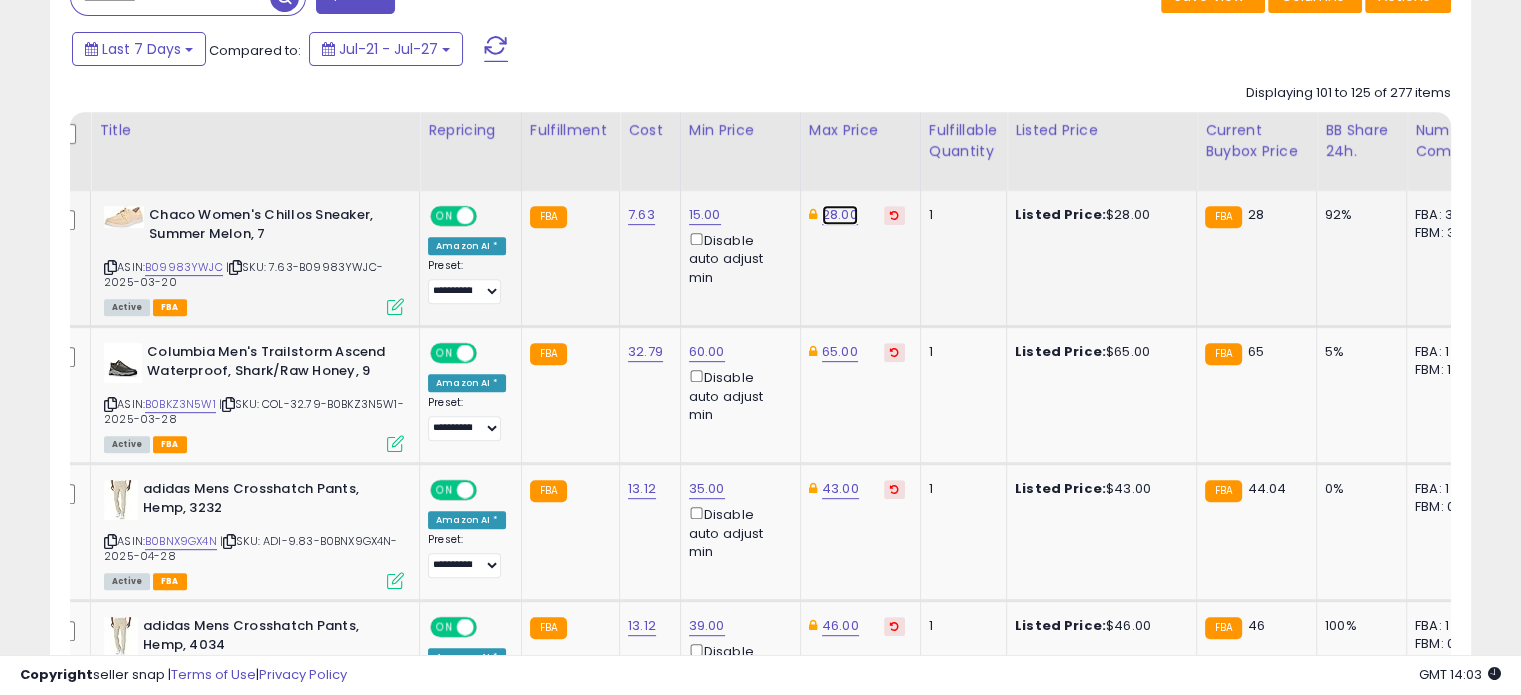 click on "28.00" at bounding box center (840, 215) 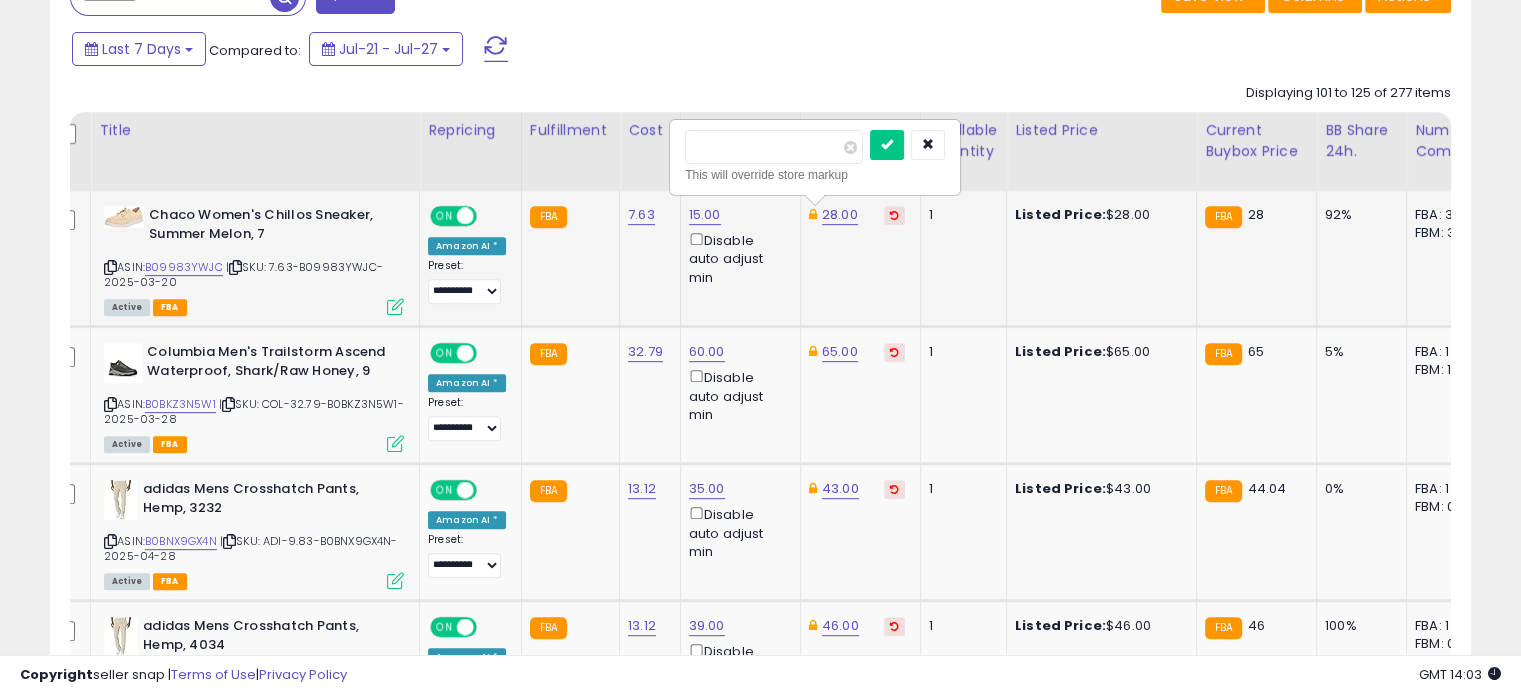 type on "*" 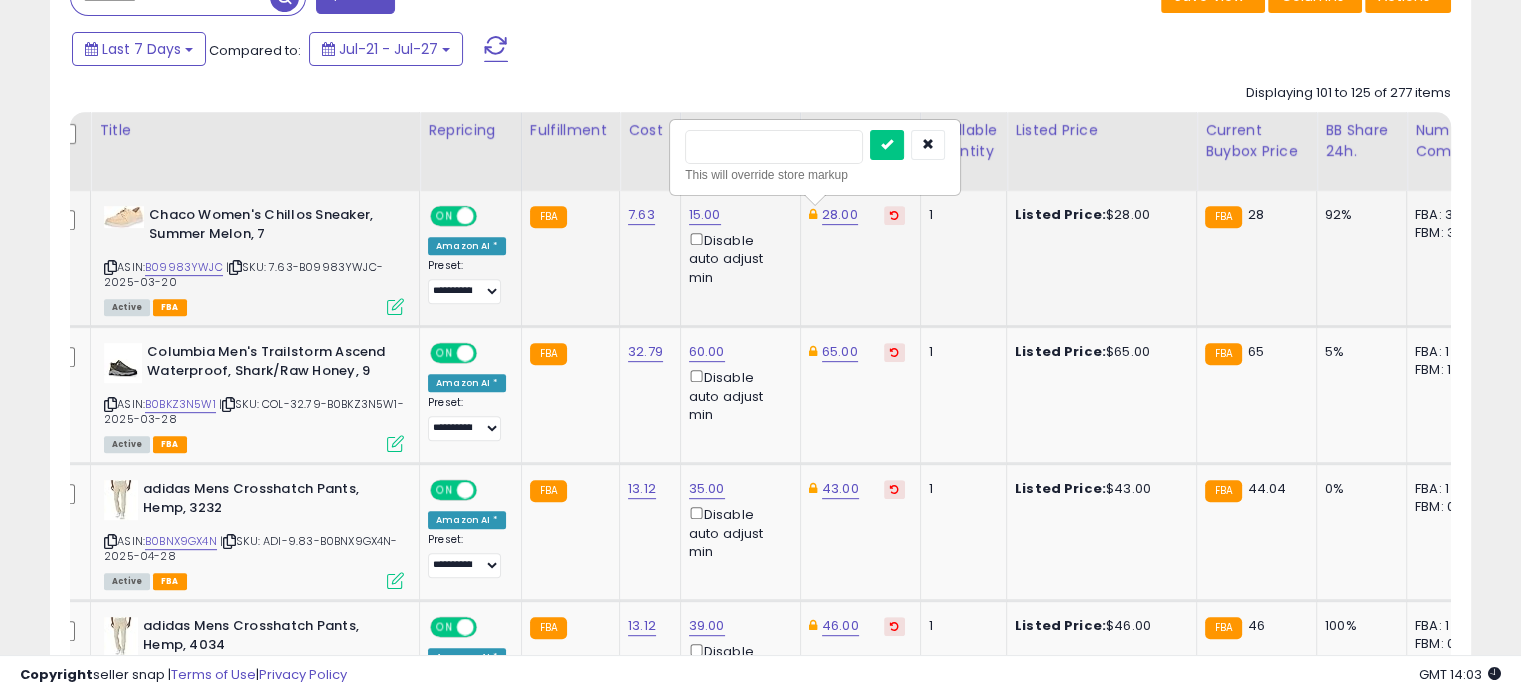type on "**" 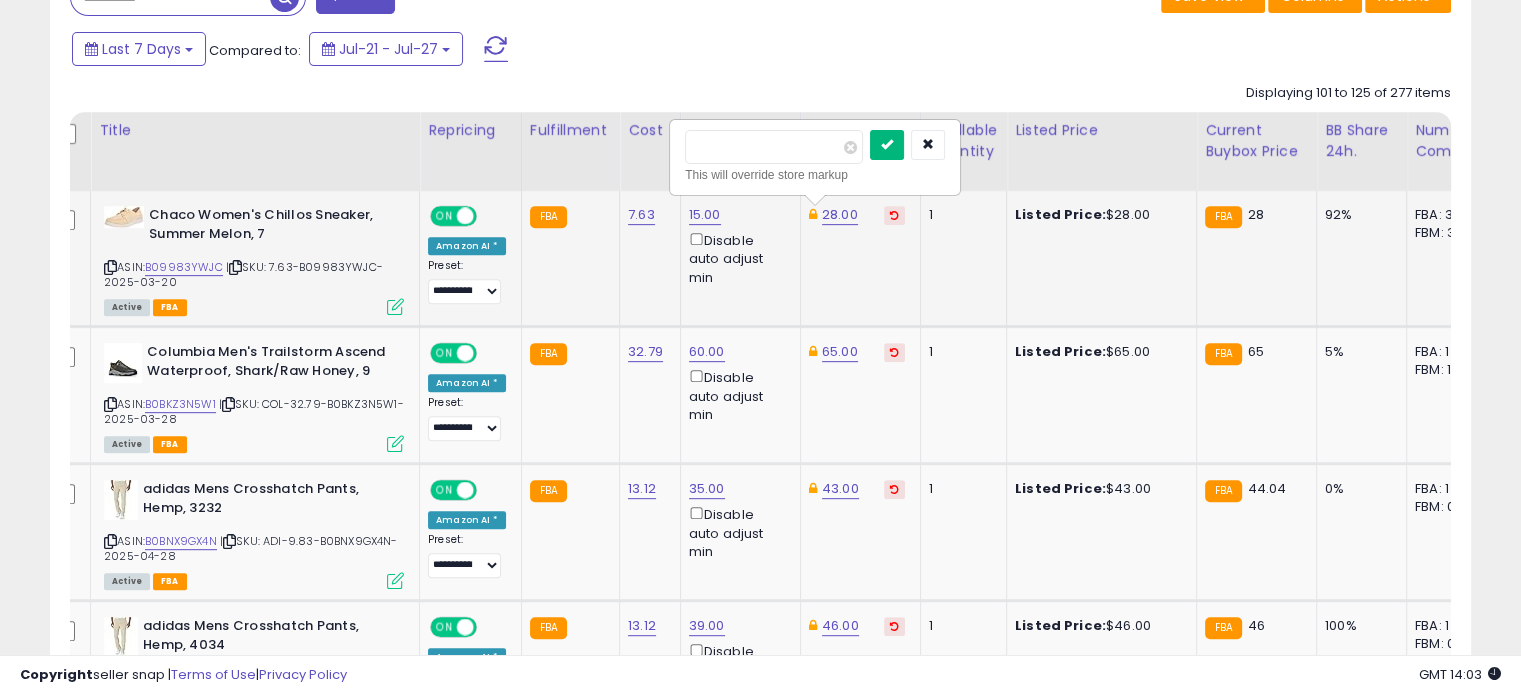 click at bounding box center (887, 145) 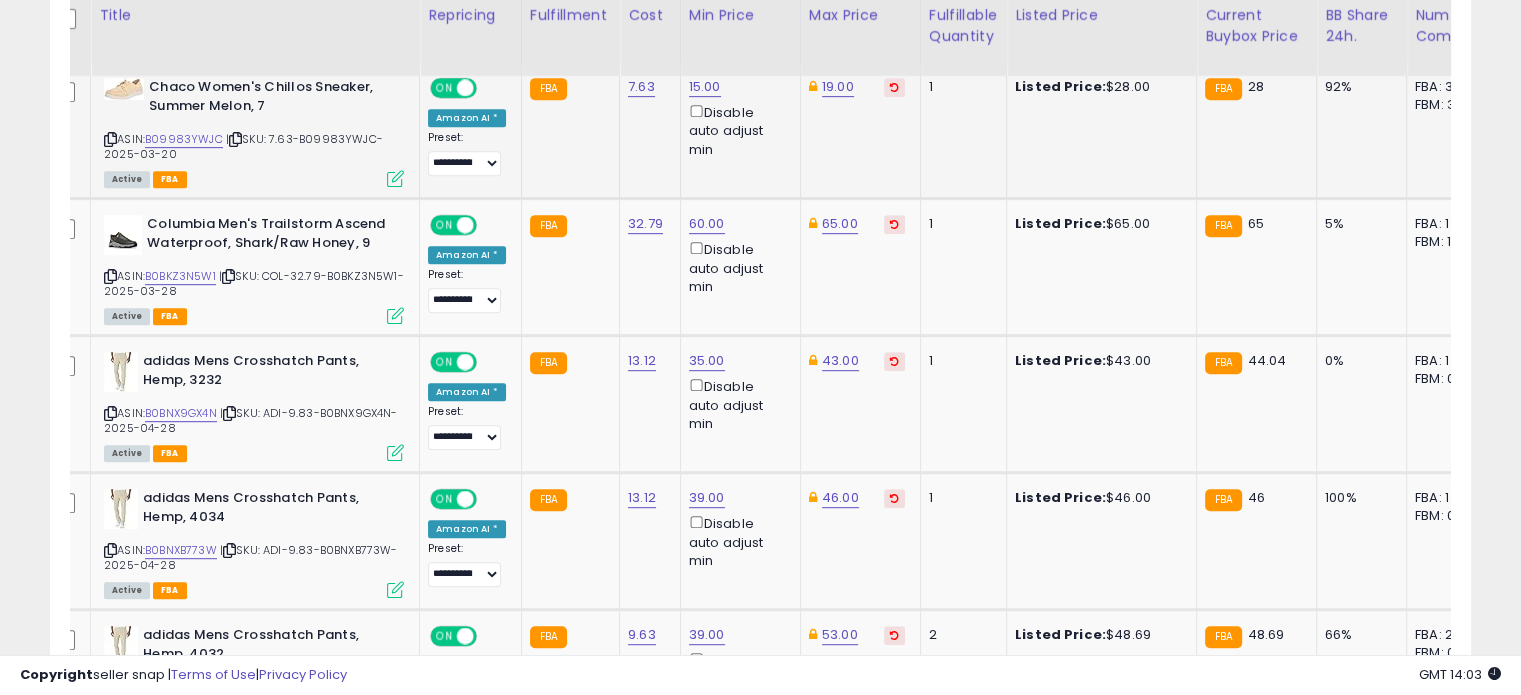 scroll, scrollTop: 988, scrollLeft: 0, axis: vertical 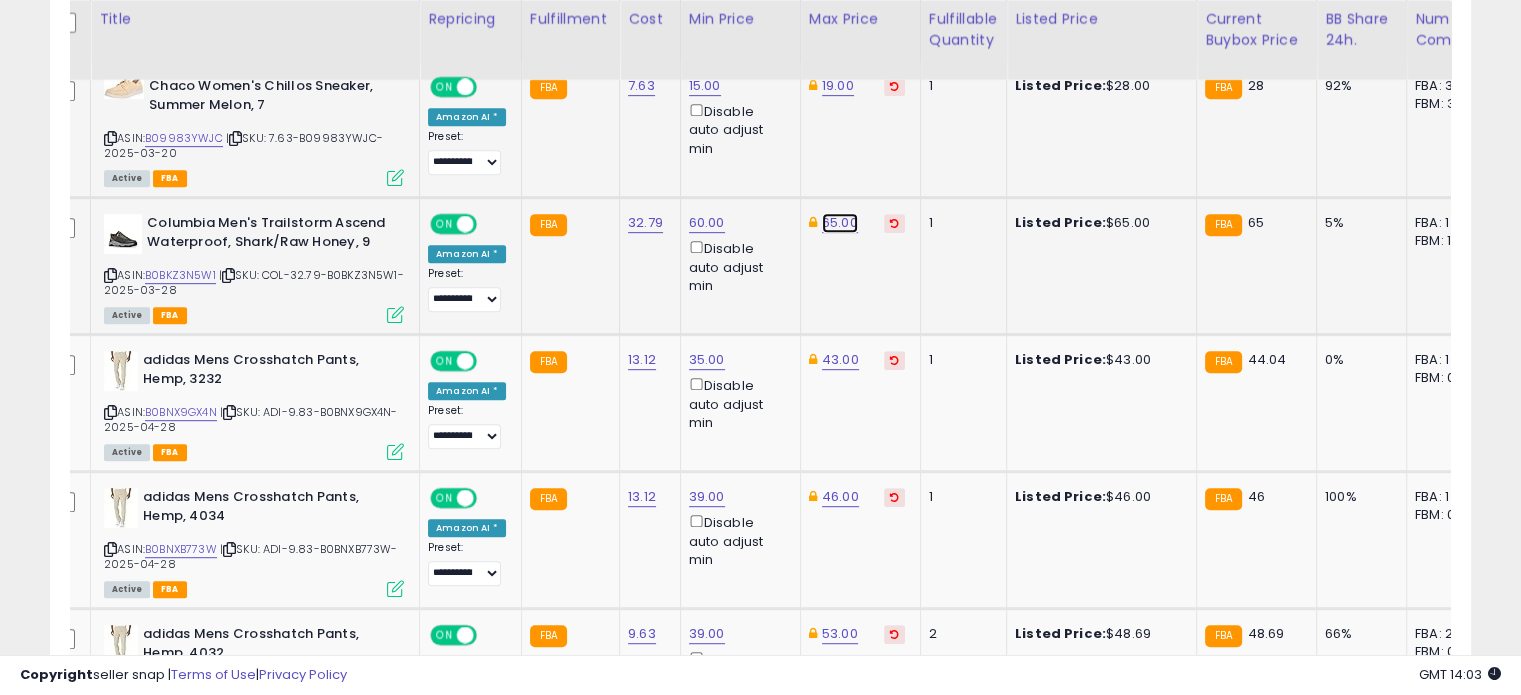 click on "65.00" at bounding box center (838, 86) 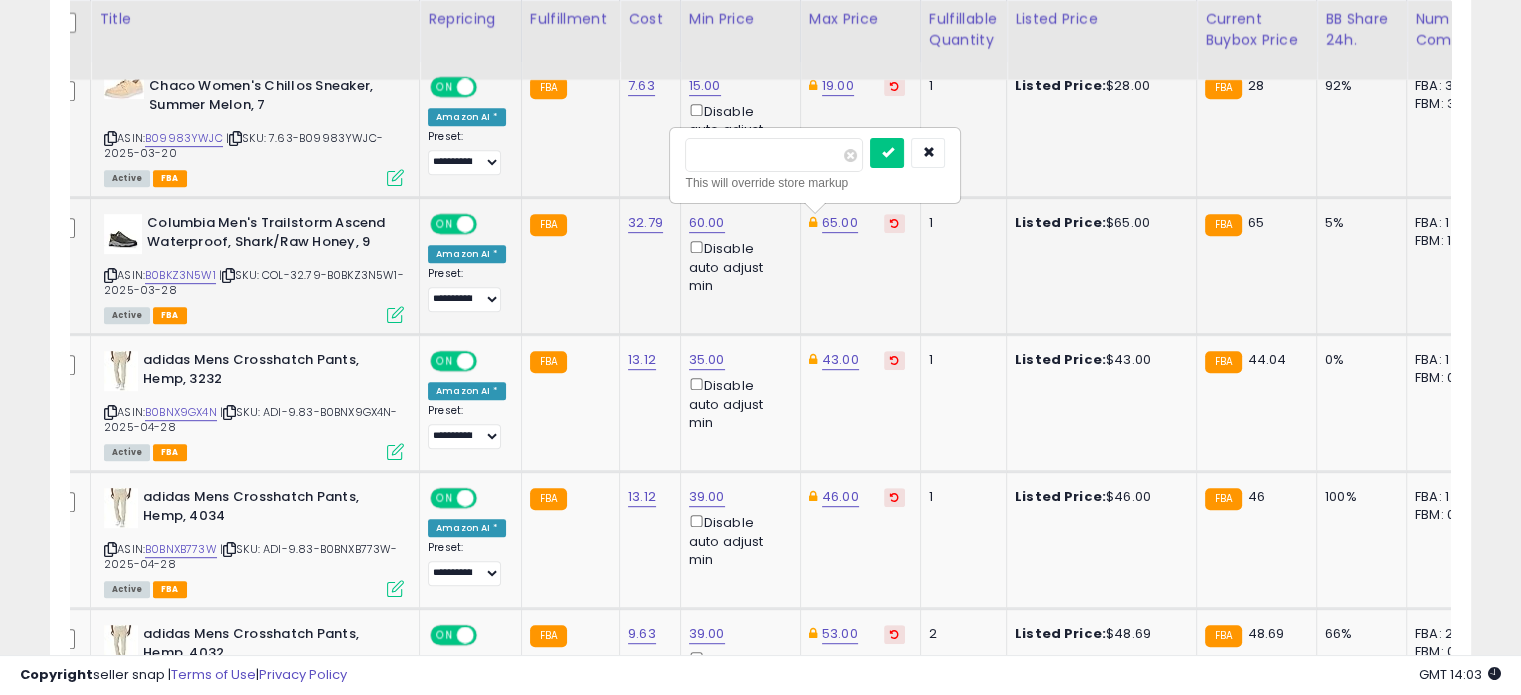 click on "*****" at bounding box center (774, 155) 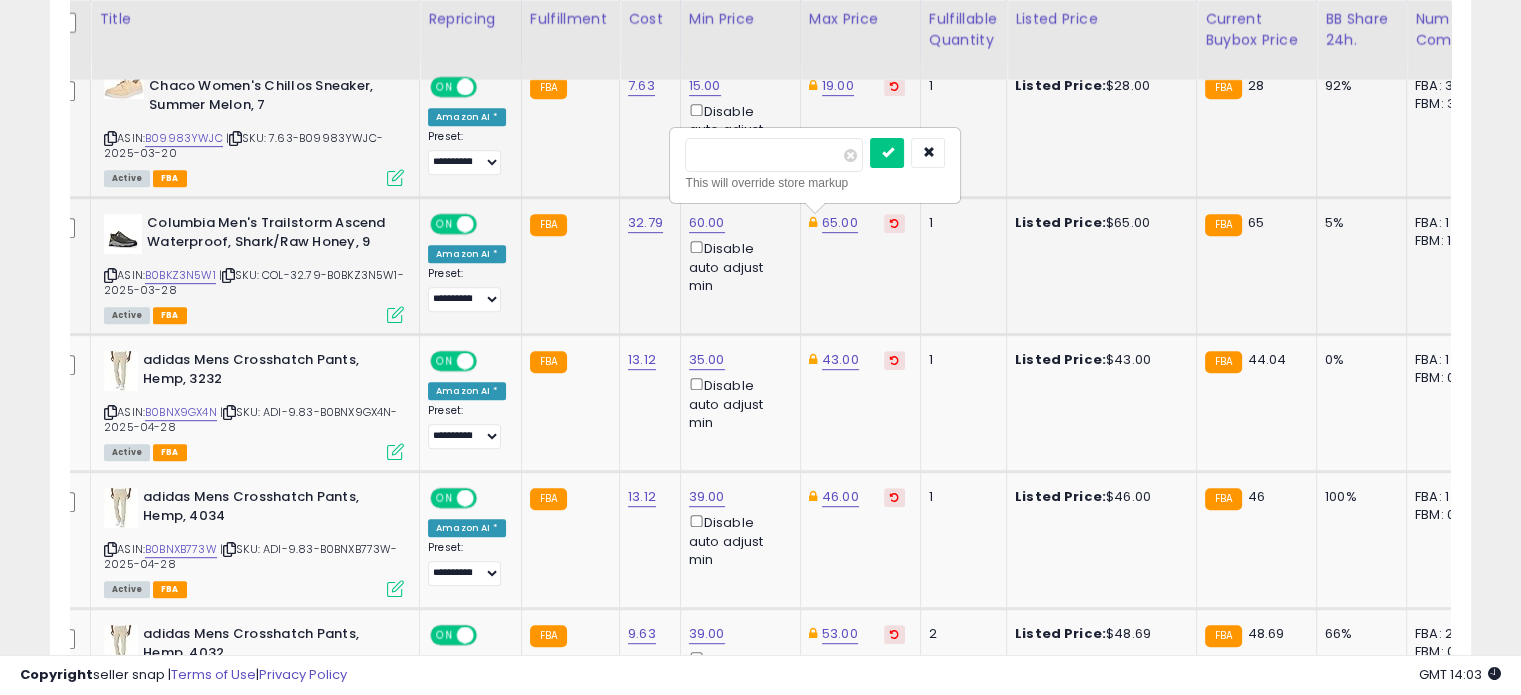 type on "*" 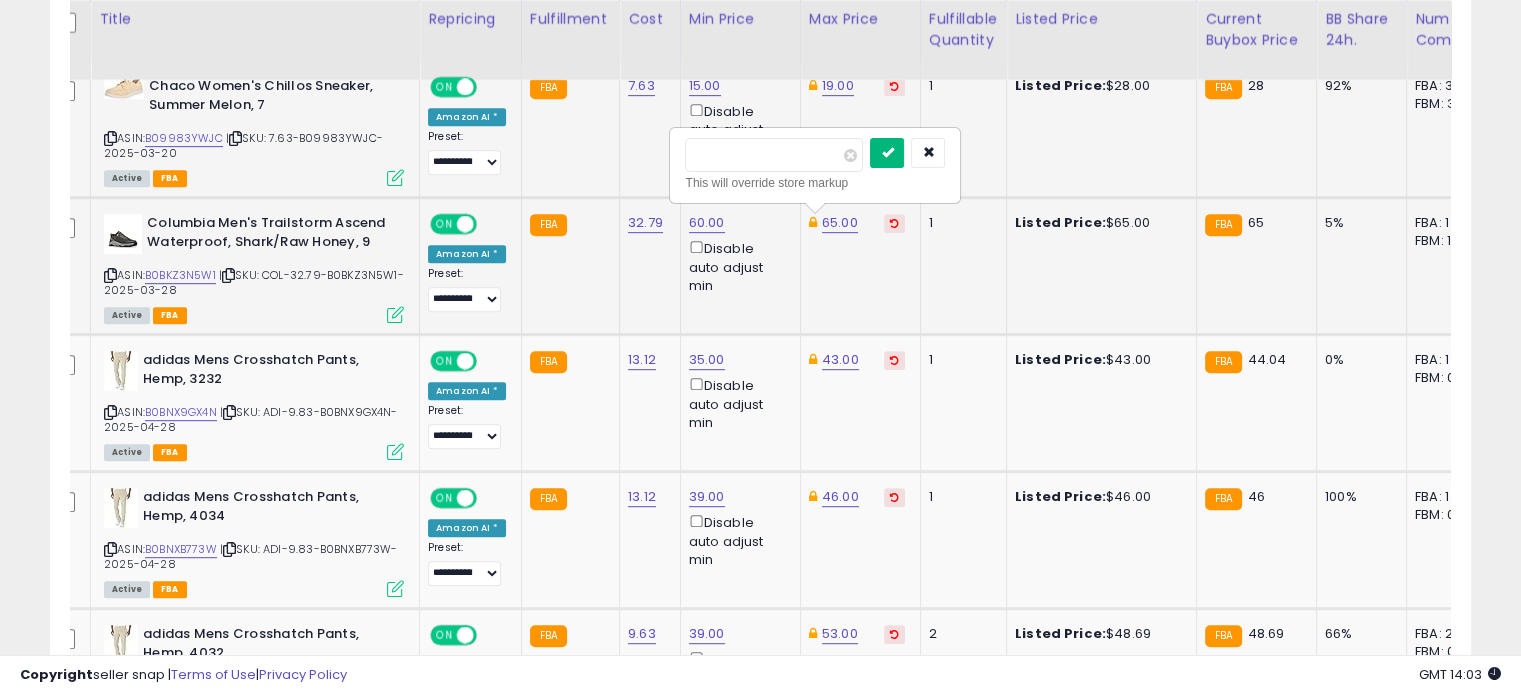 type on "**" 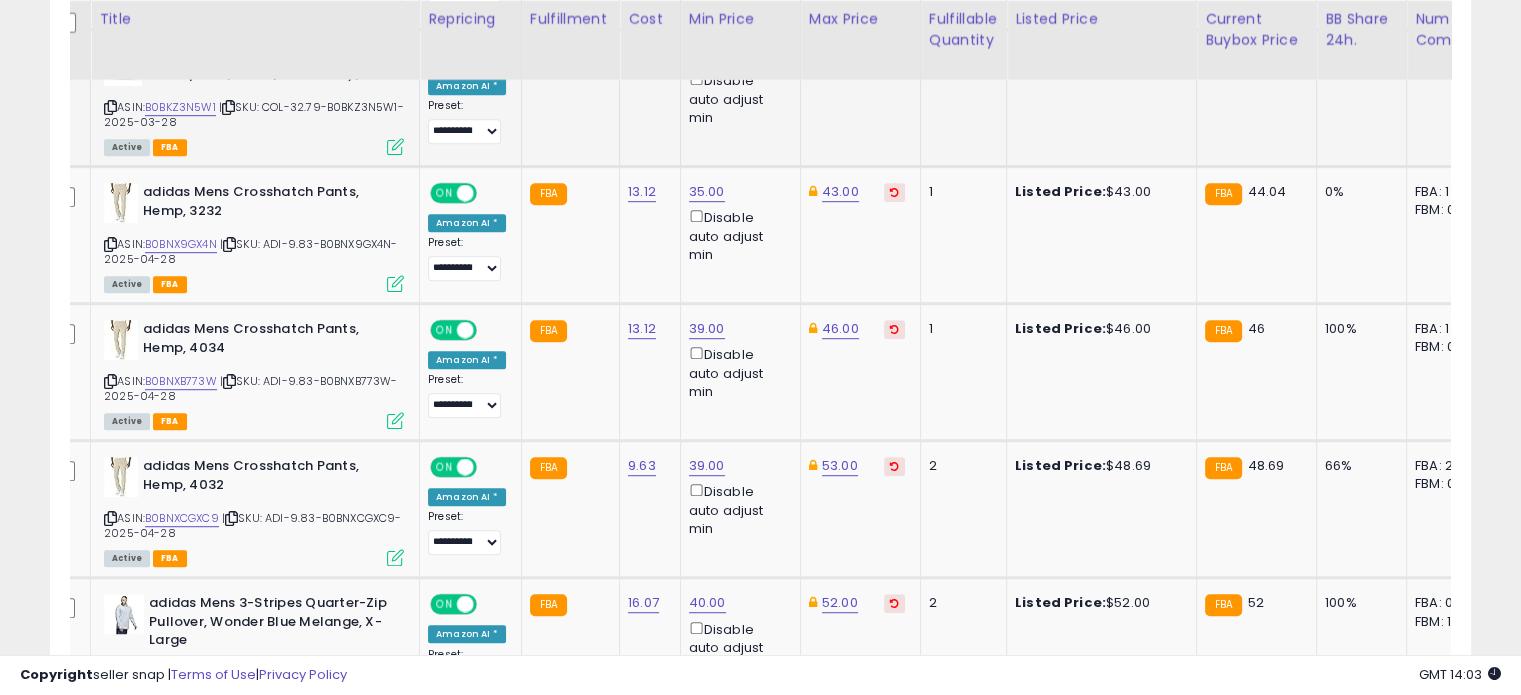 scroll, scrollTop: 1158, scrollLeft: 0, axis: vertical 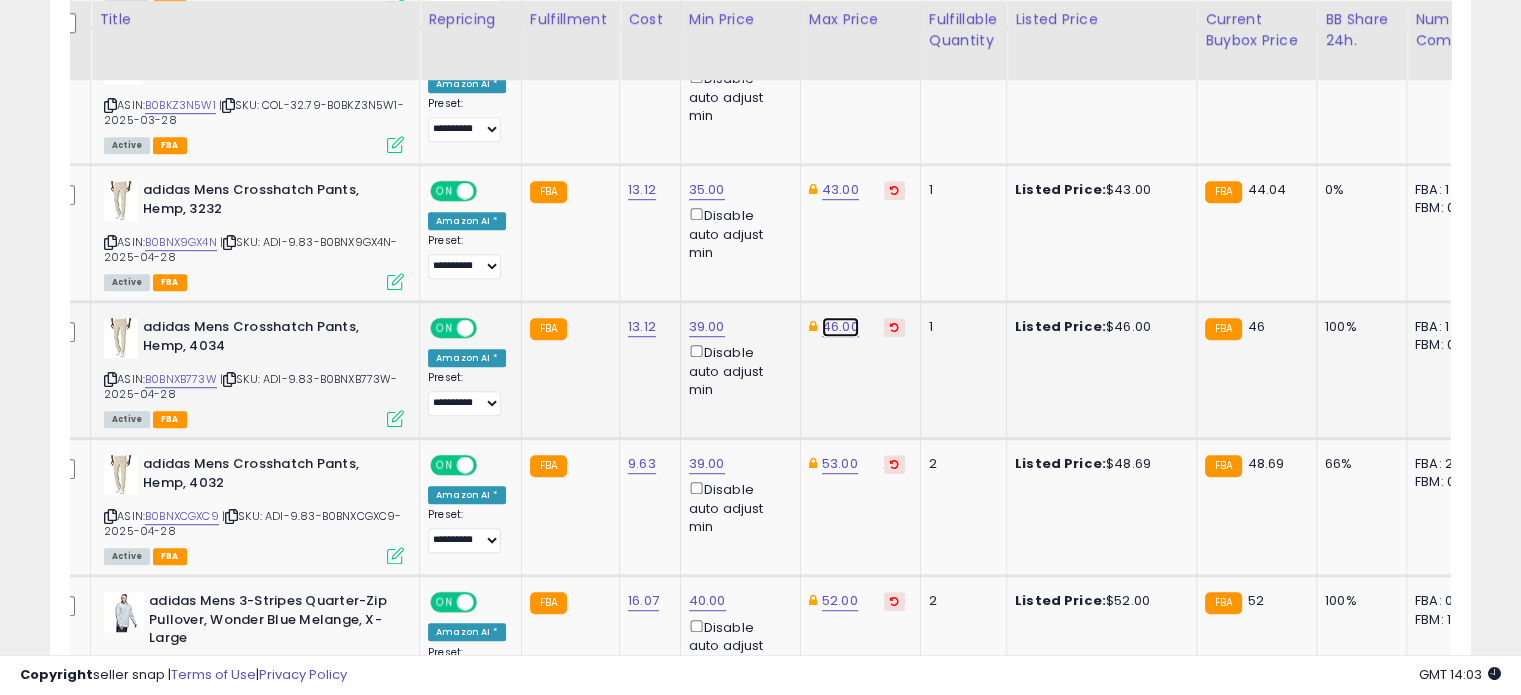 click on "46.00" at bounding box center [838, -84] 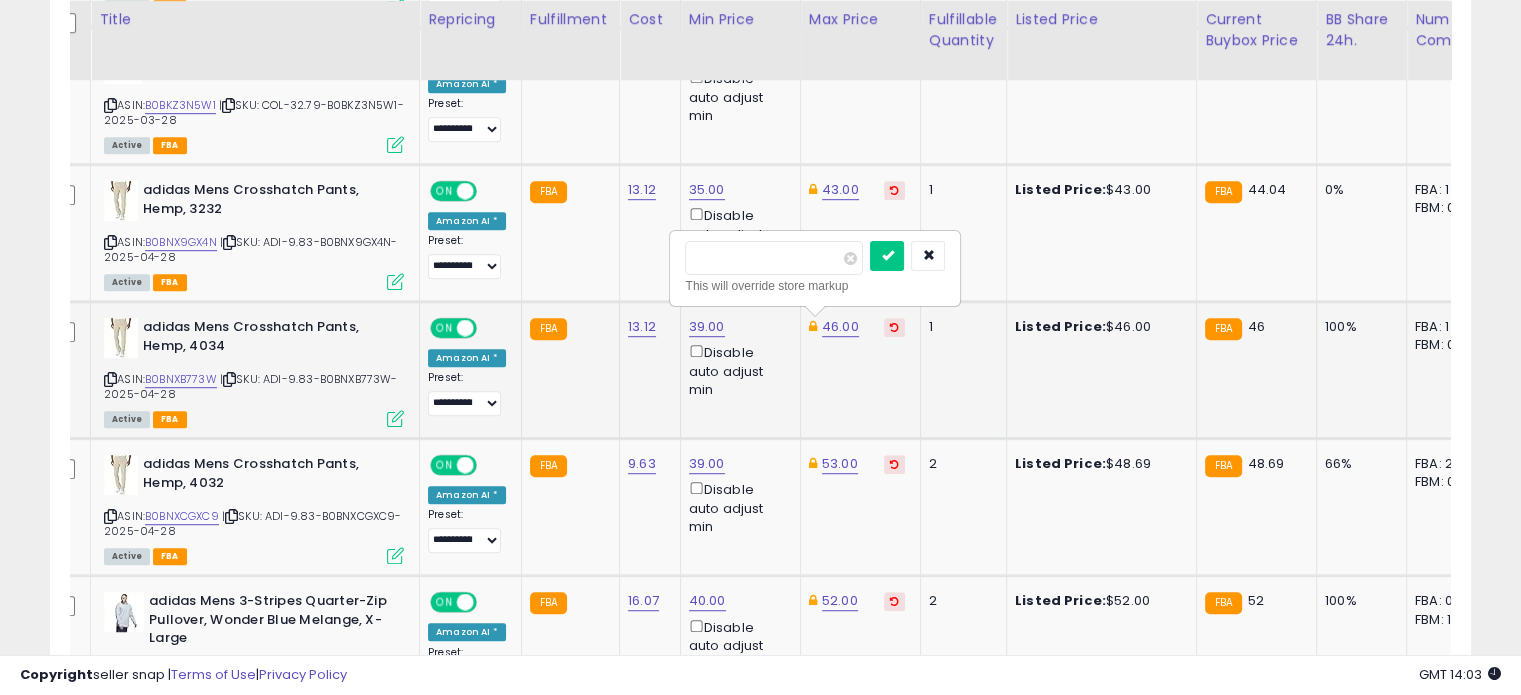 click on "*****" at bounding box center [774, 258] 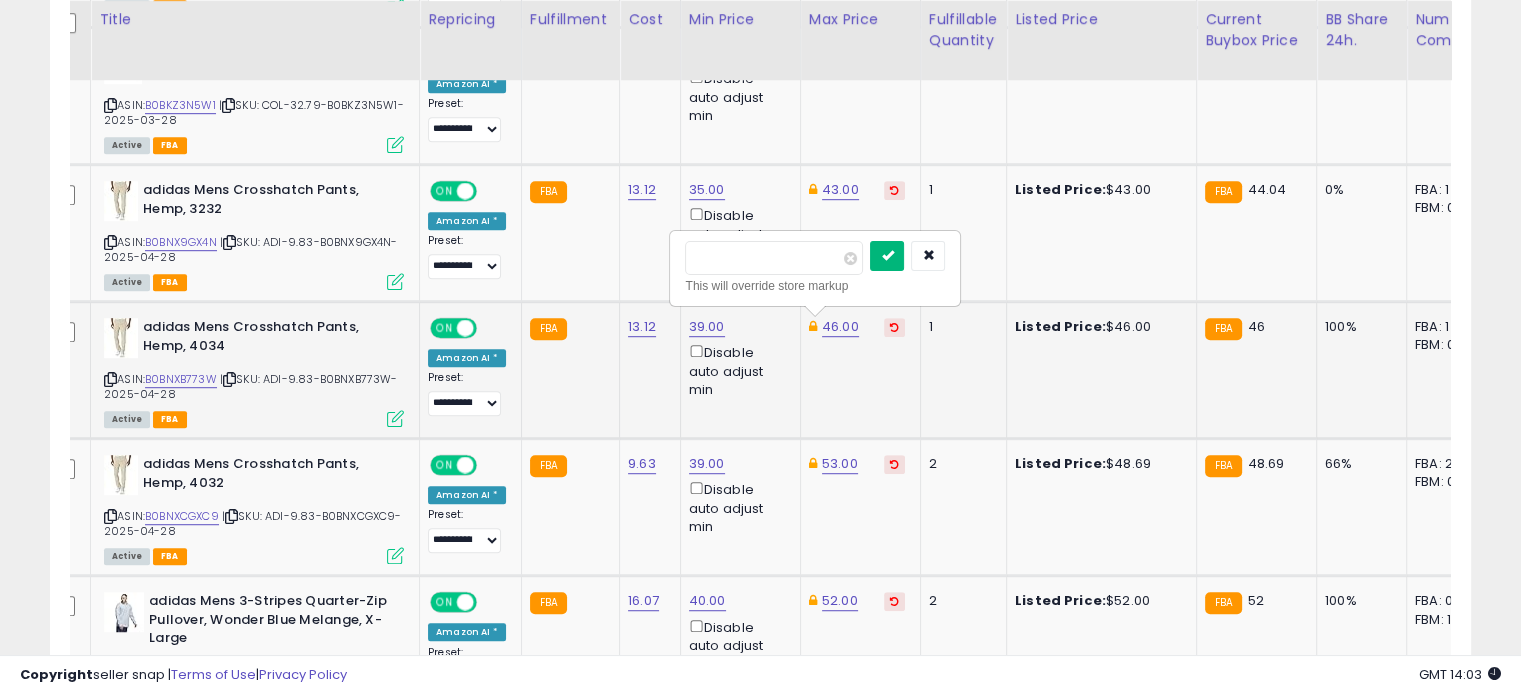 type on "**" 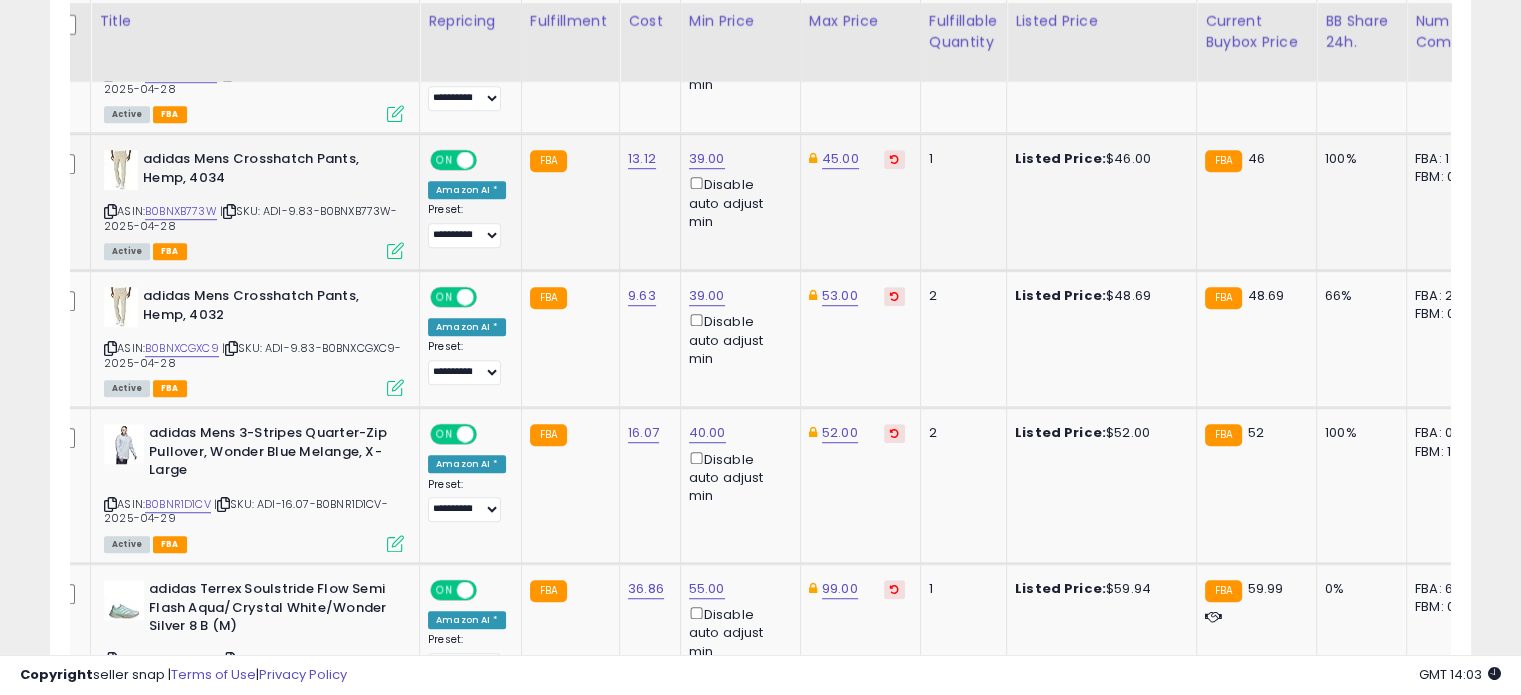 scroll, scrollTop: 1328, scrollLeft: 0, axis: vertical 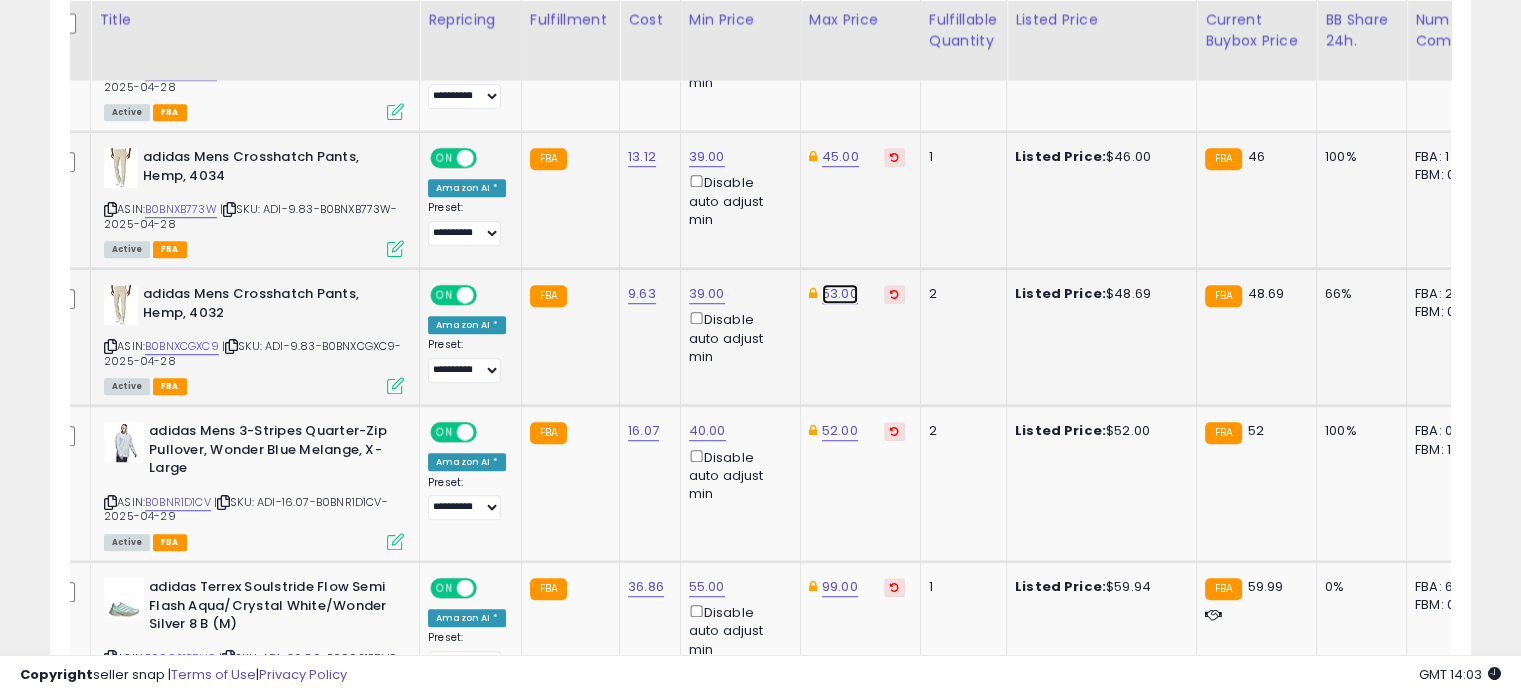 click on "53.00" at bounding box center [838, -254] 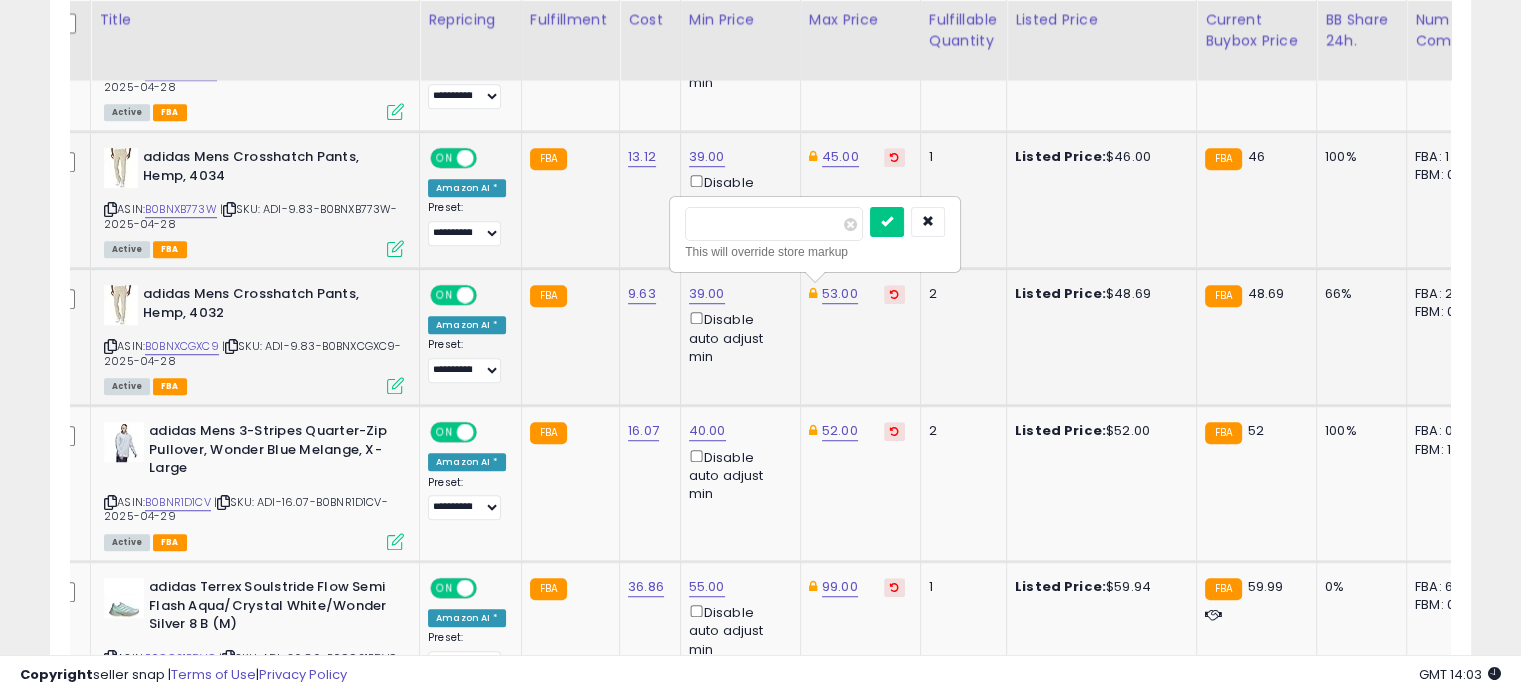 click on "*****" at bounding box center [774, 224] 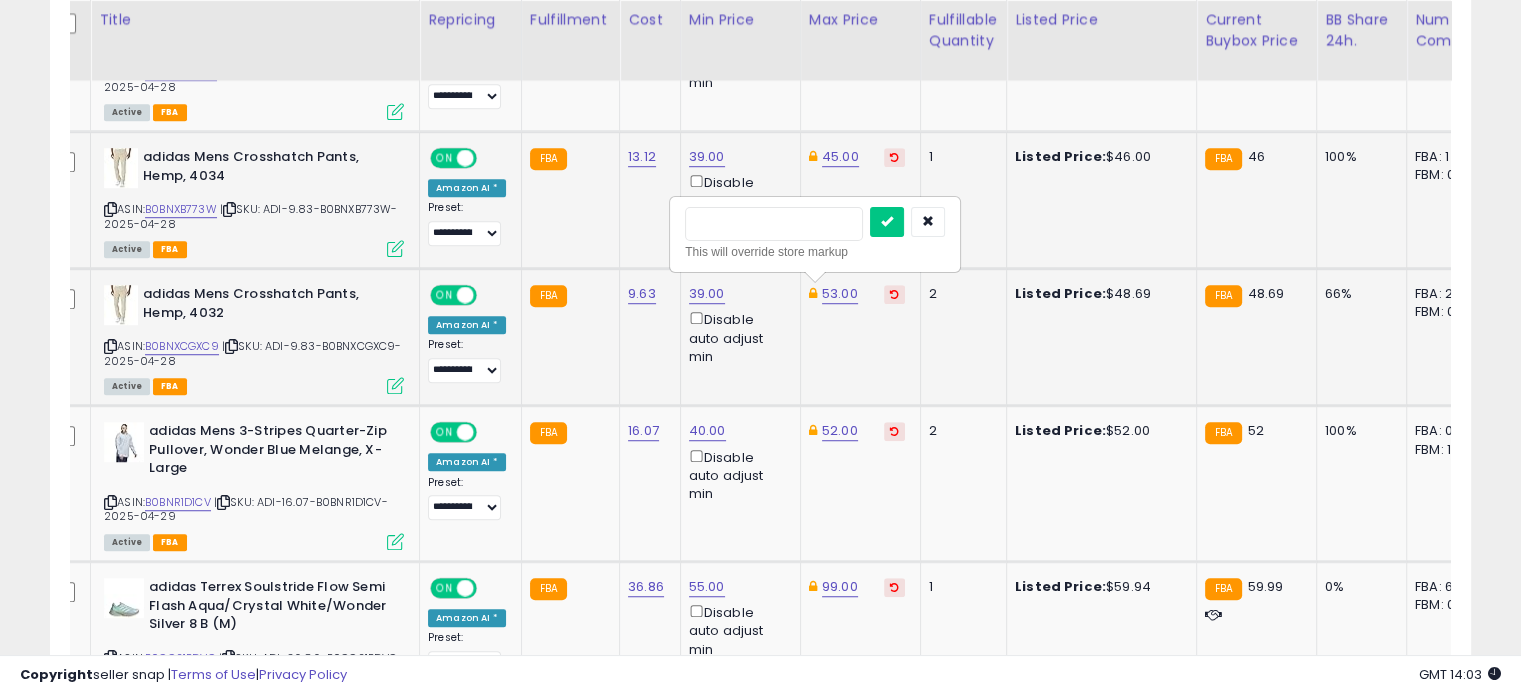 type on "**" 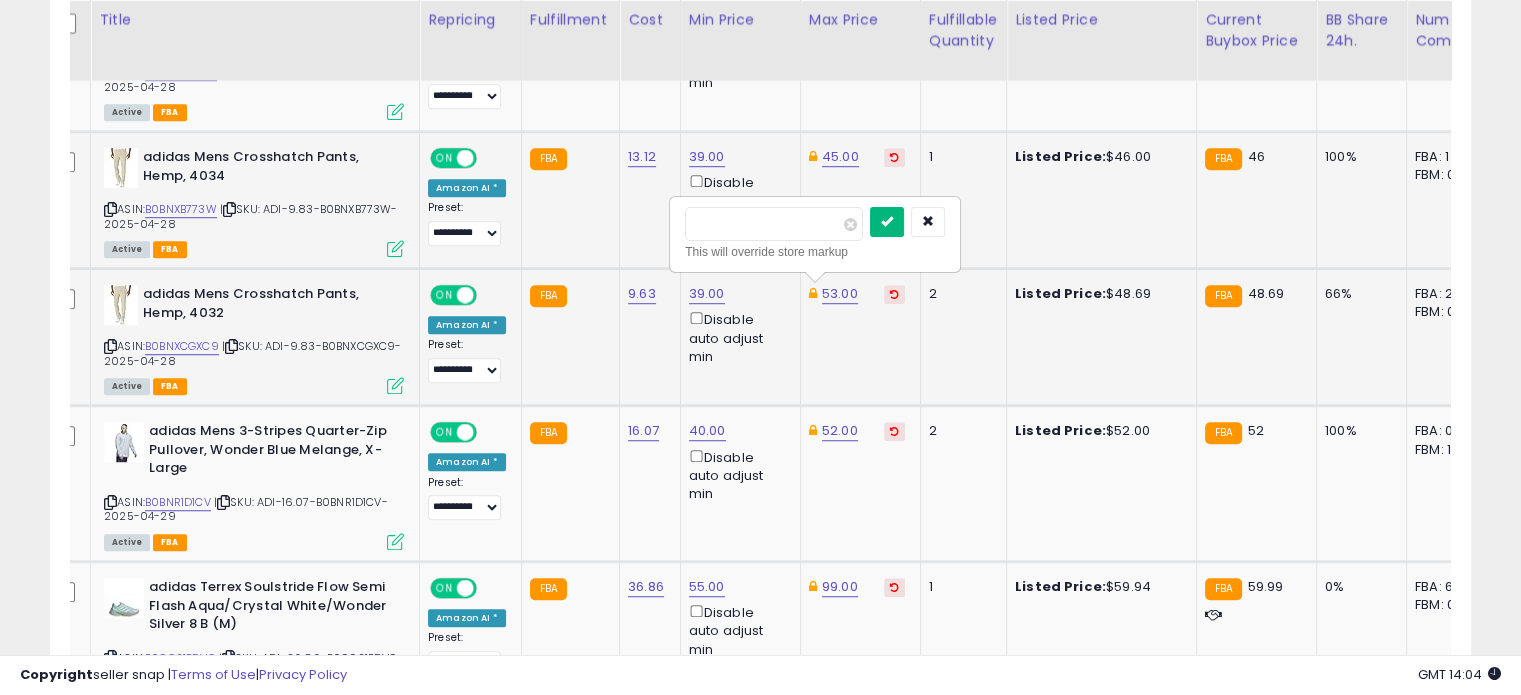 click at bounding box center (887, 221) 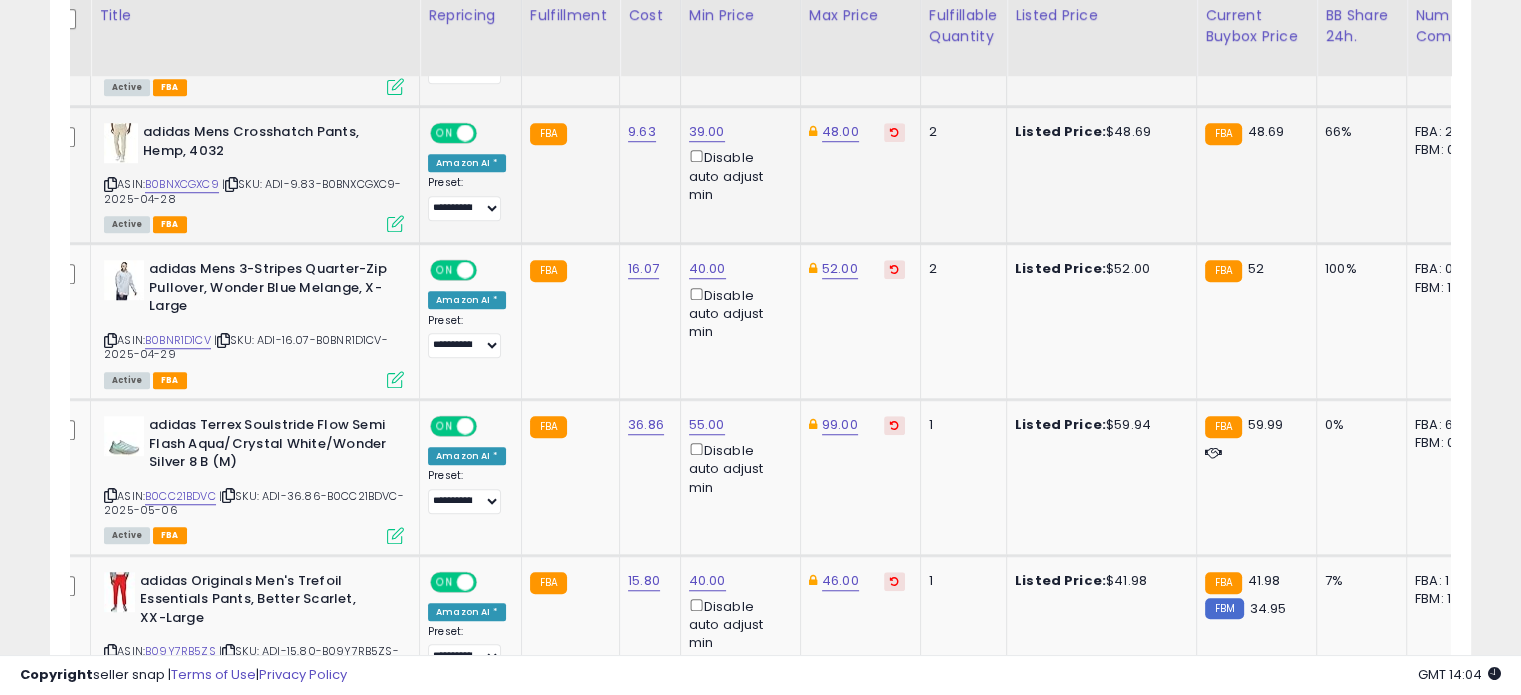 scroll, scrollTop: 1496, scrollLeft: 0, axis: vertical 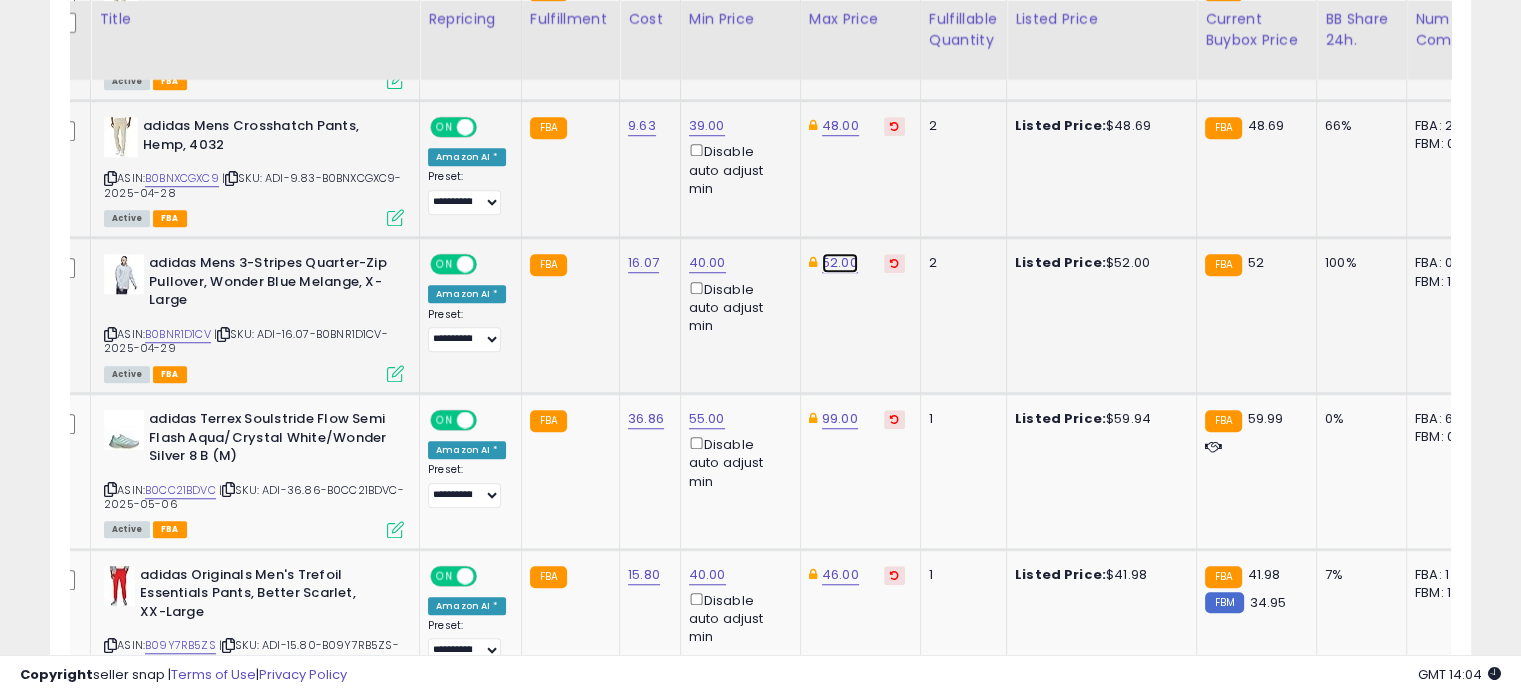 click on "52.00" at bounding box center [838, -422] 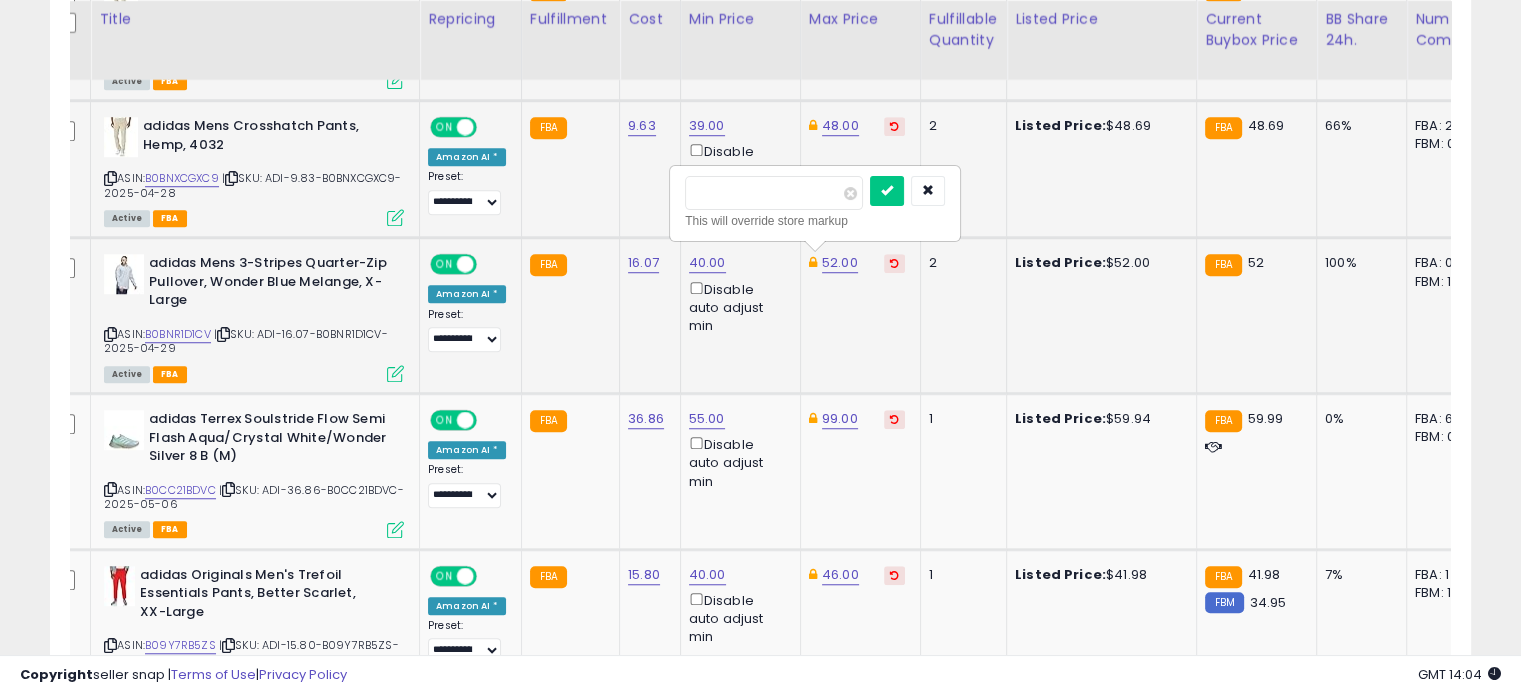 click on "*****" at bounding box center [774, 193] 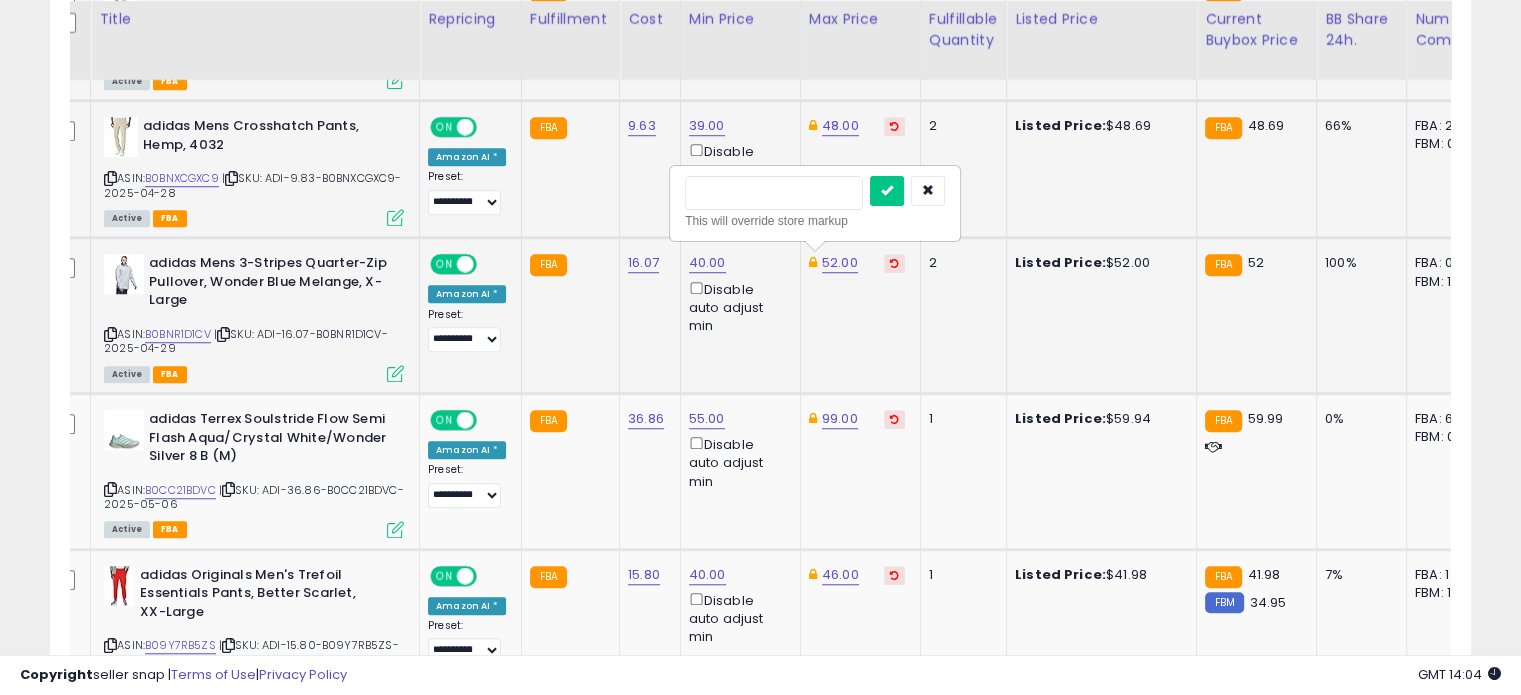 type on "**" 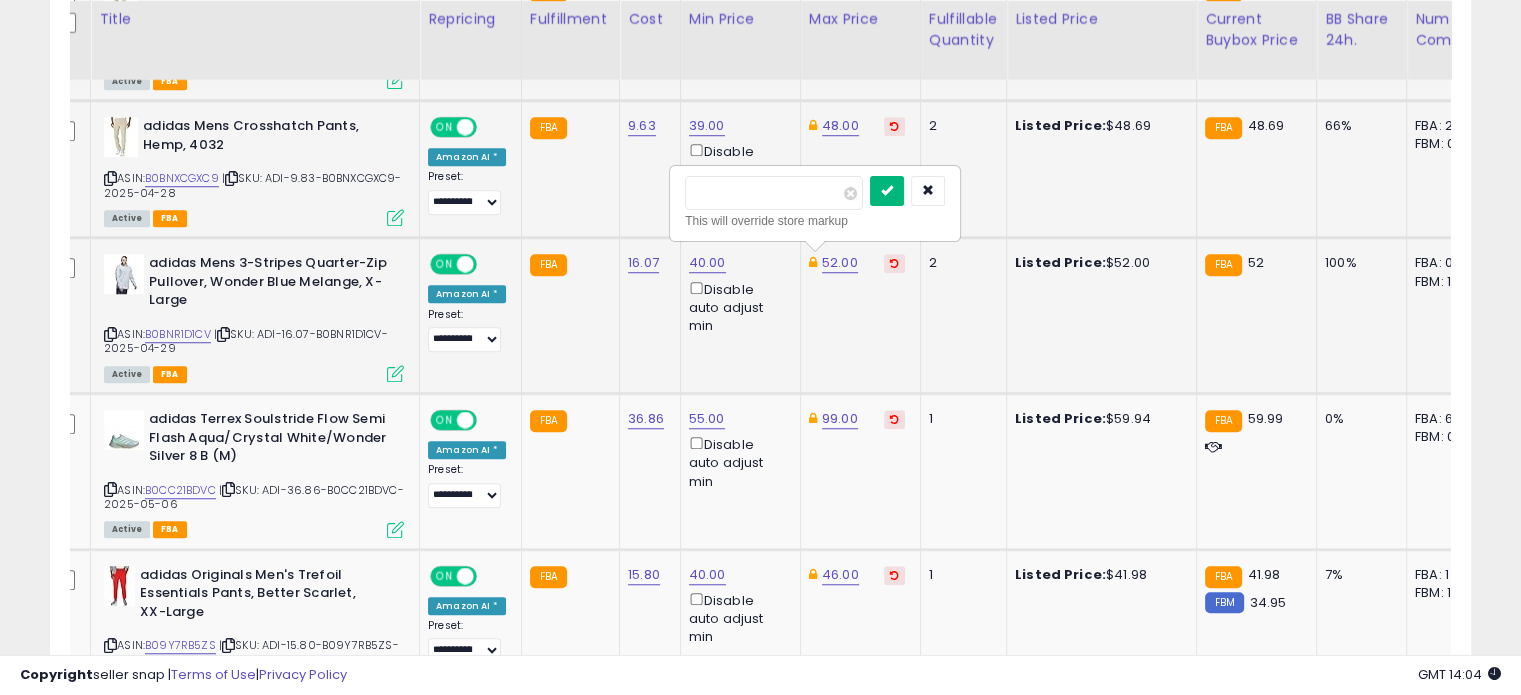 click at bounding box center (887, 191) 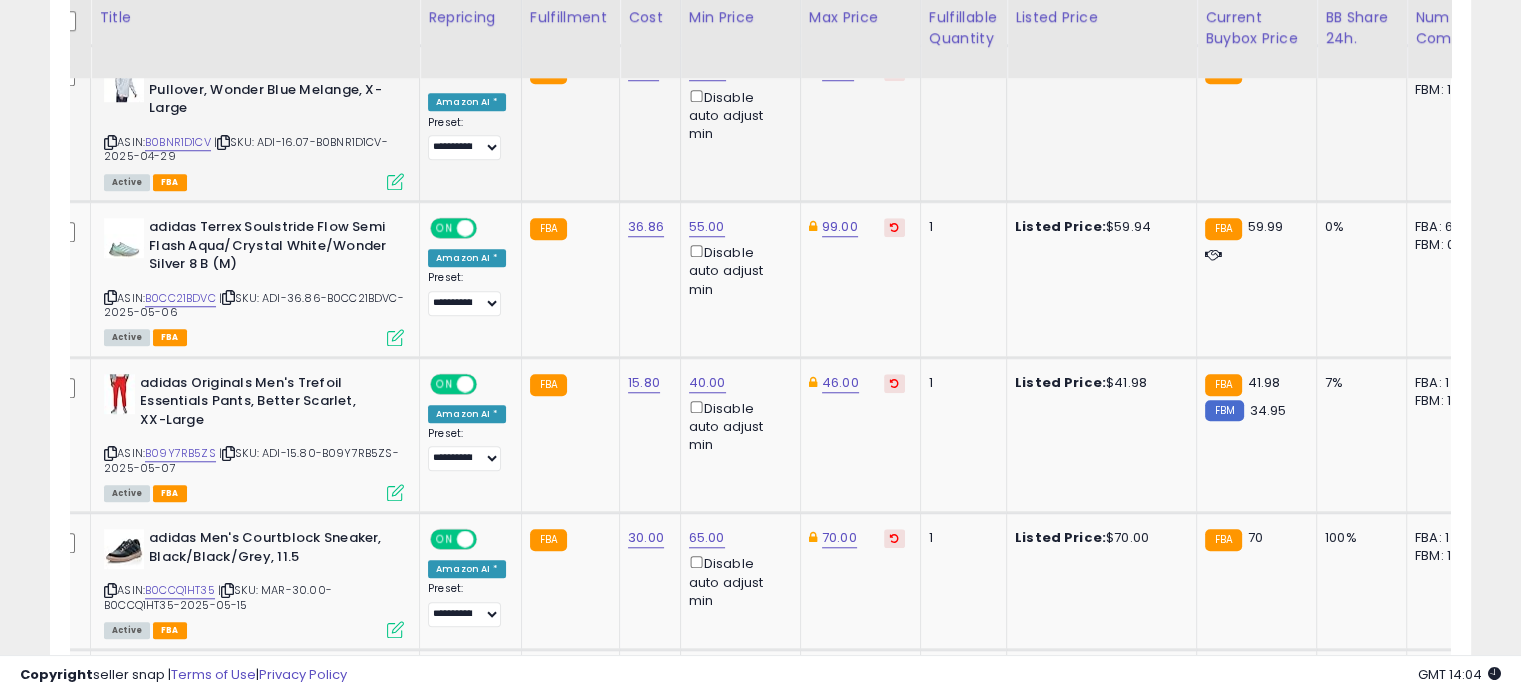 scroll, scrollTop: 1690, scrollLeft: 0, axis: vertical 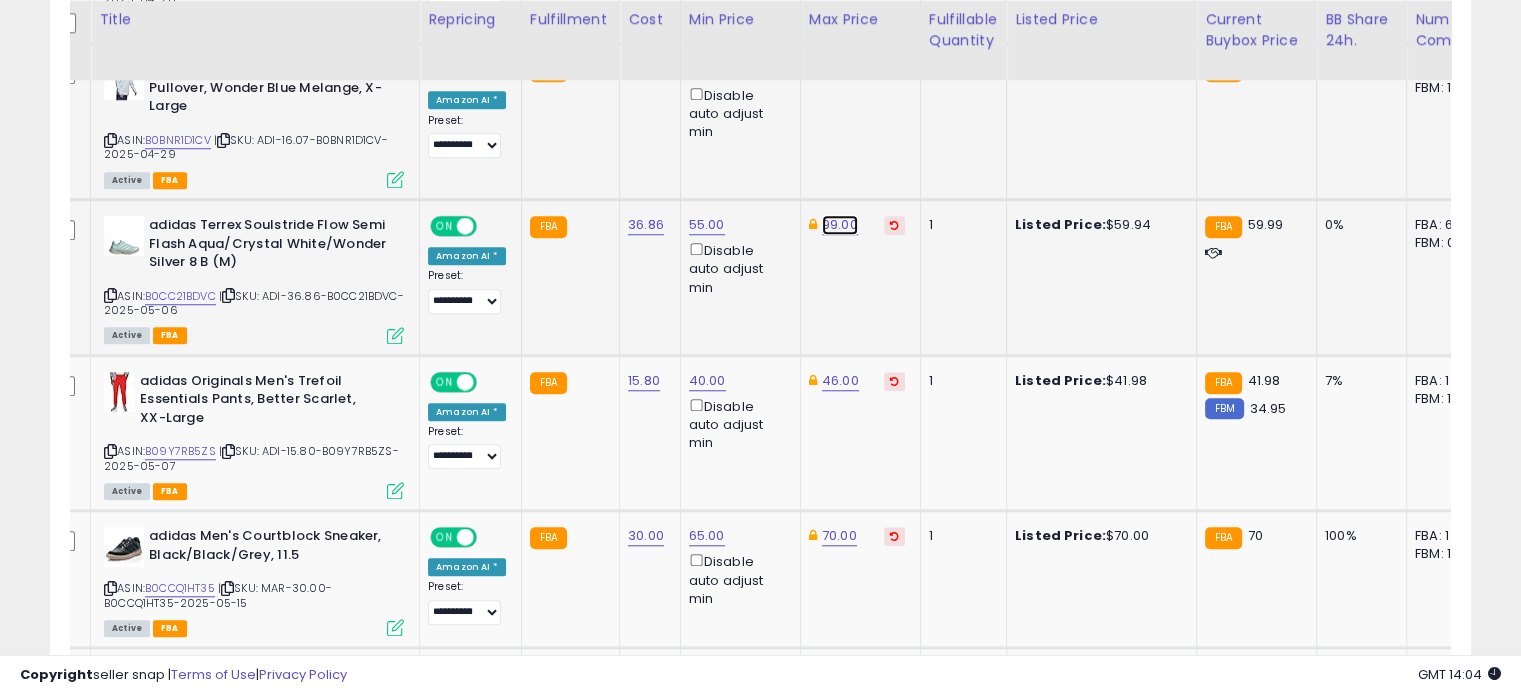 click on "99.00" at bounding box center [838, -616] 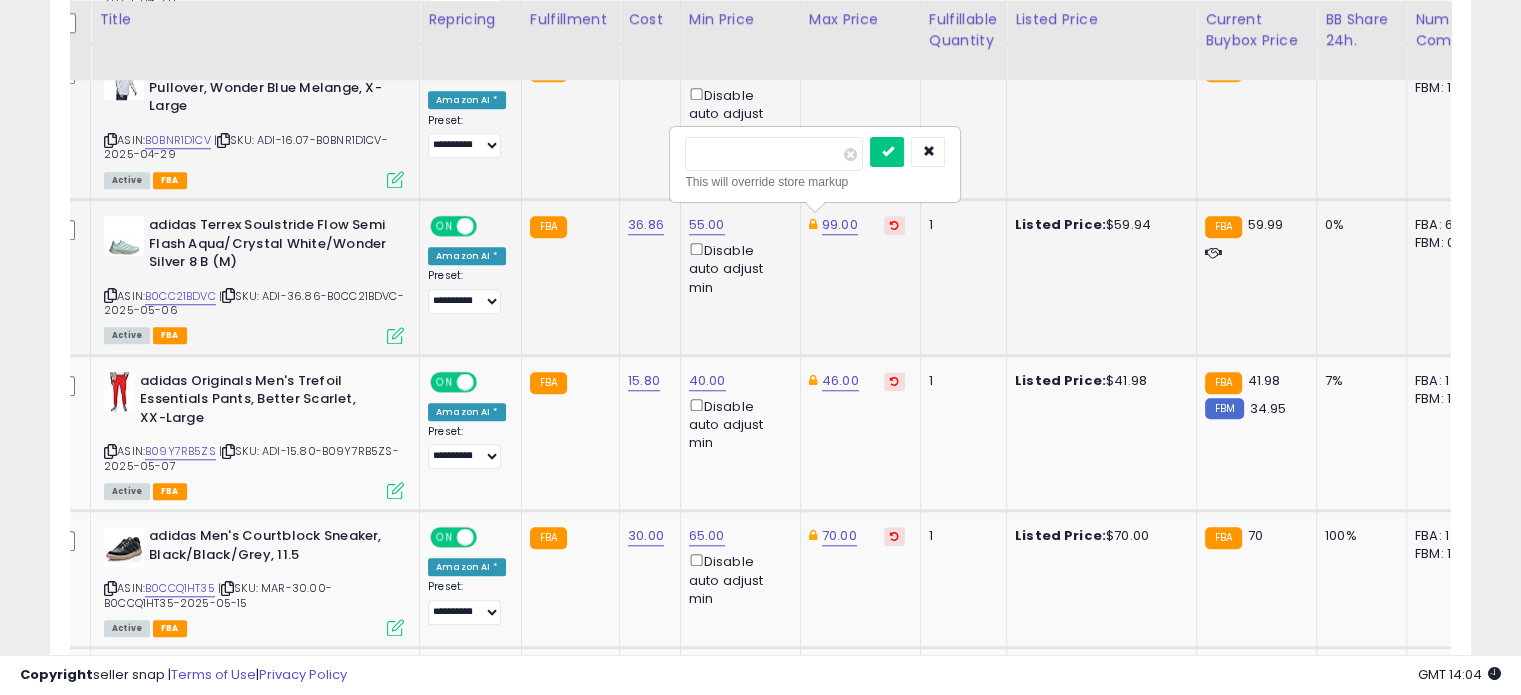 click on "*****" at bounding box center (774, 154) 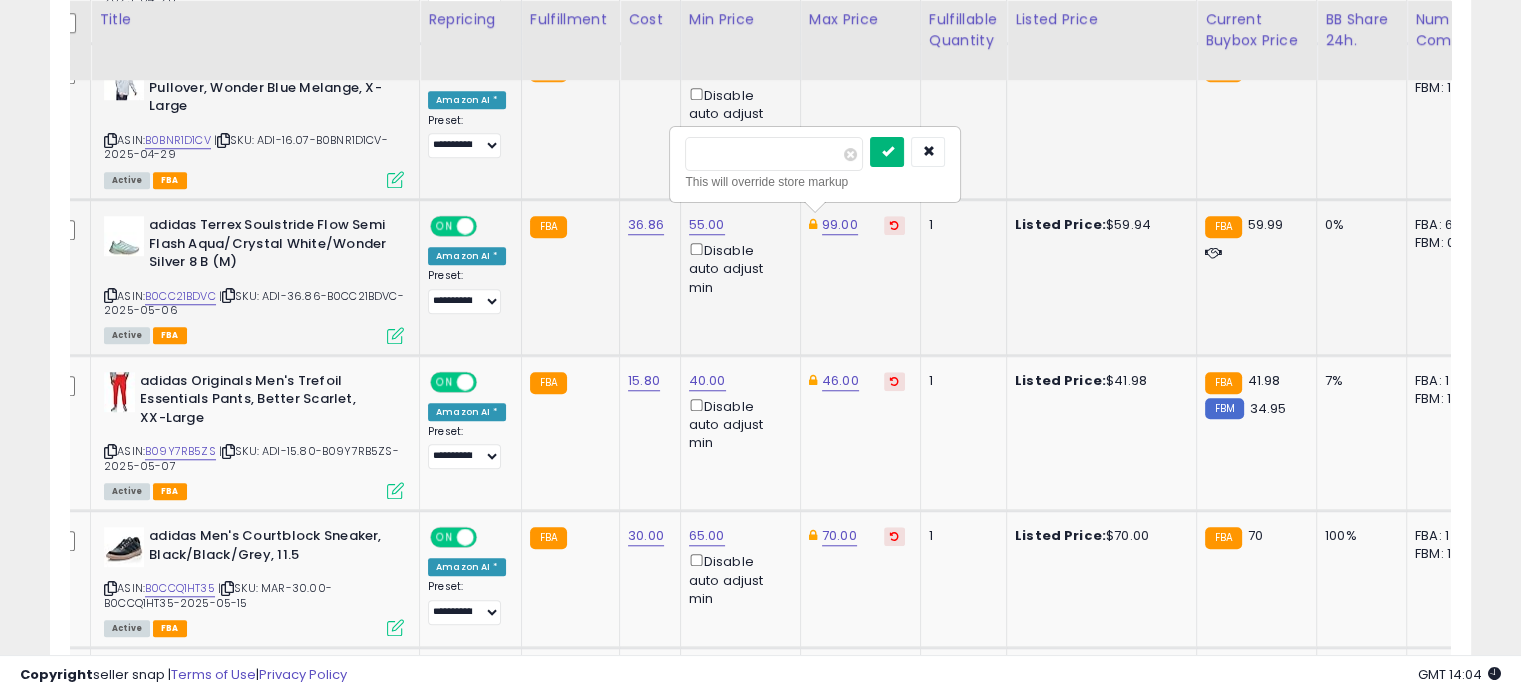 type on "**" 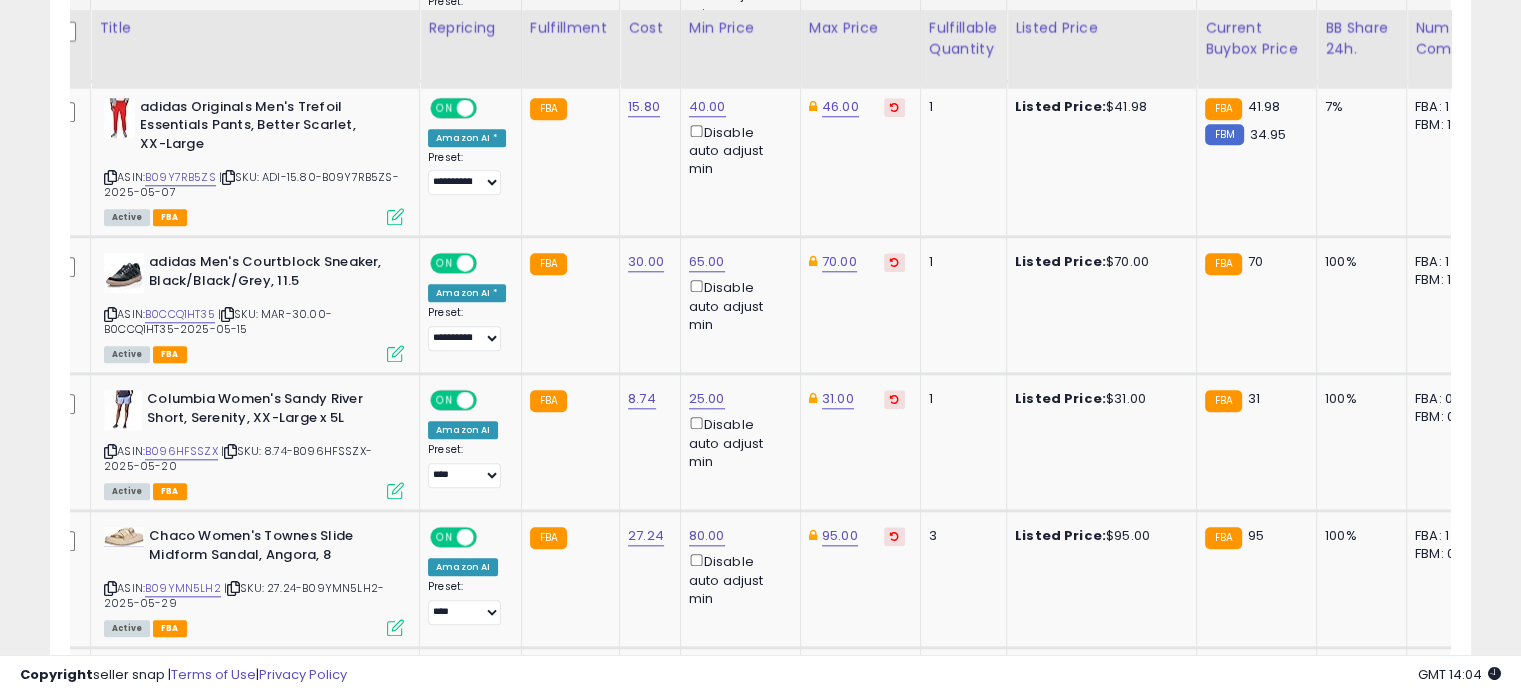 scroll, scrollTop: 1975, scrollLeft: 0, axis: vertical 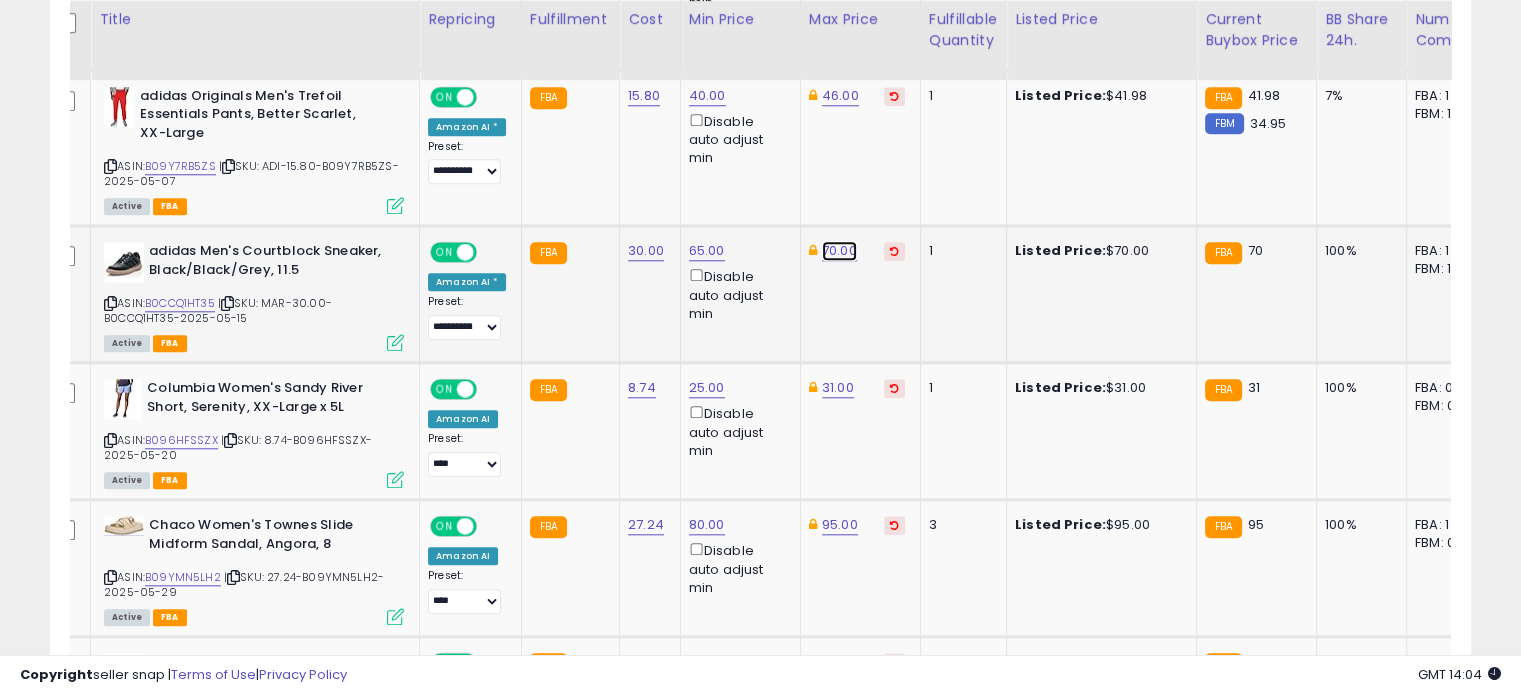 click on "70.00" at bounding box center (838, -901) 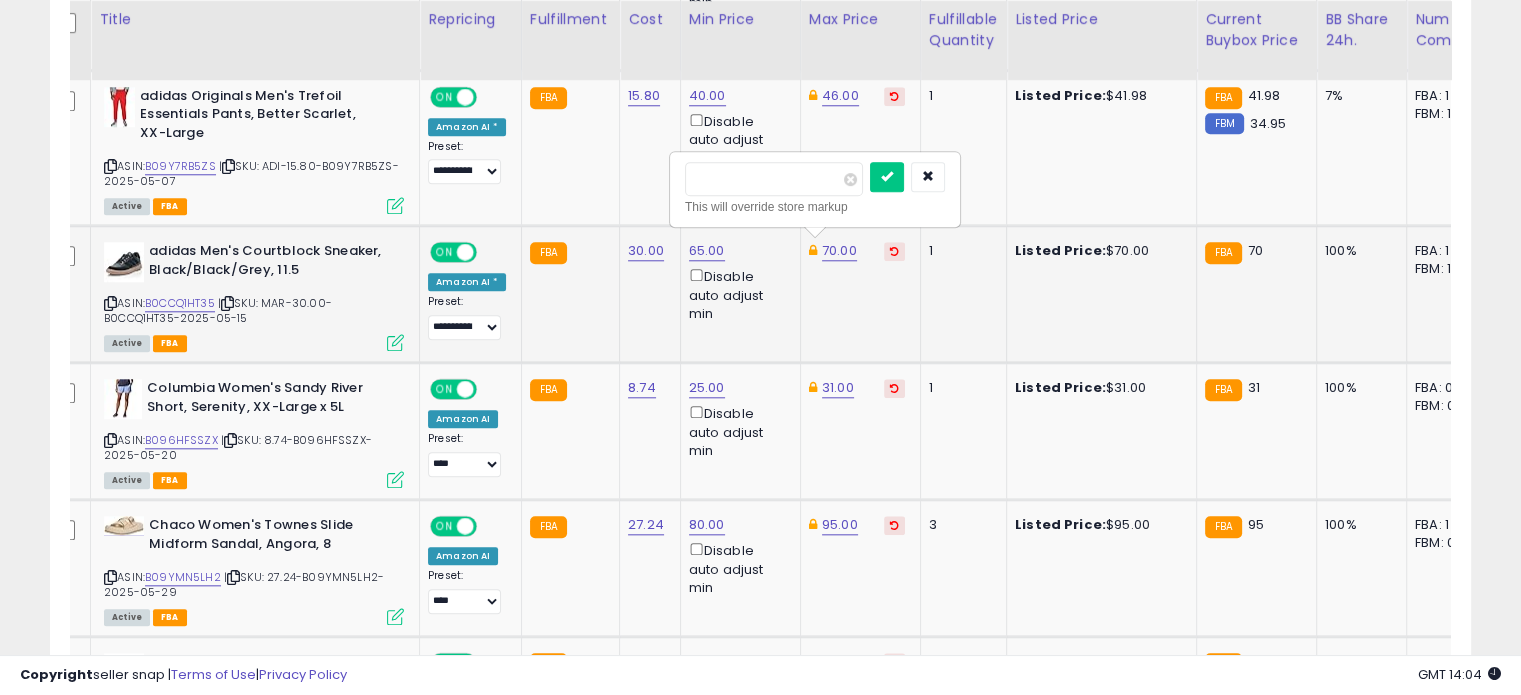 click on "*****" at bounding box center [774, 179] 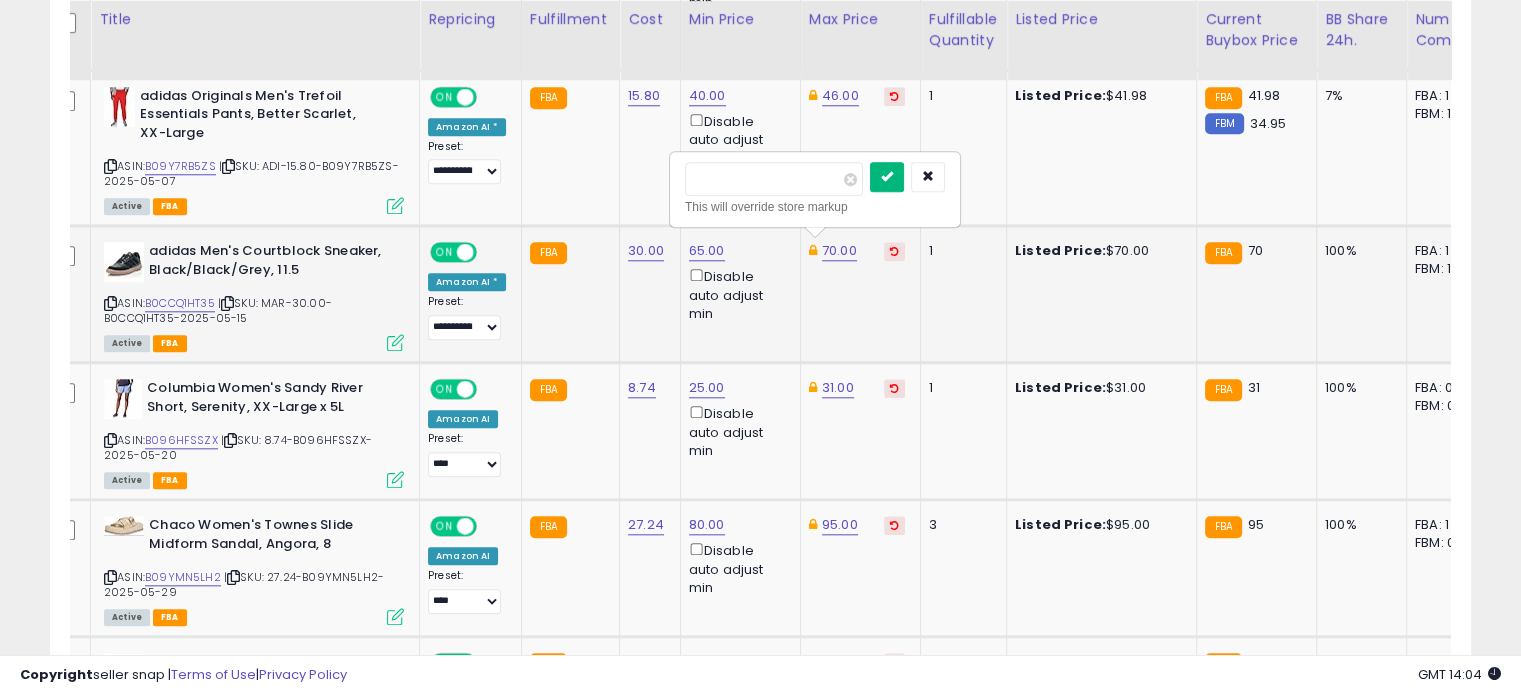 type on "**" 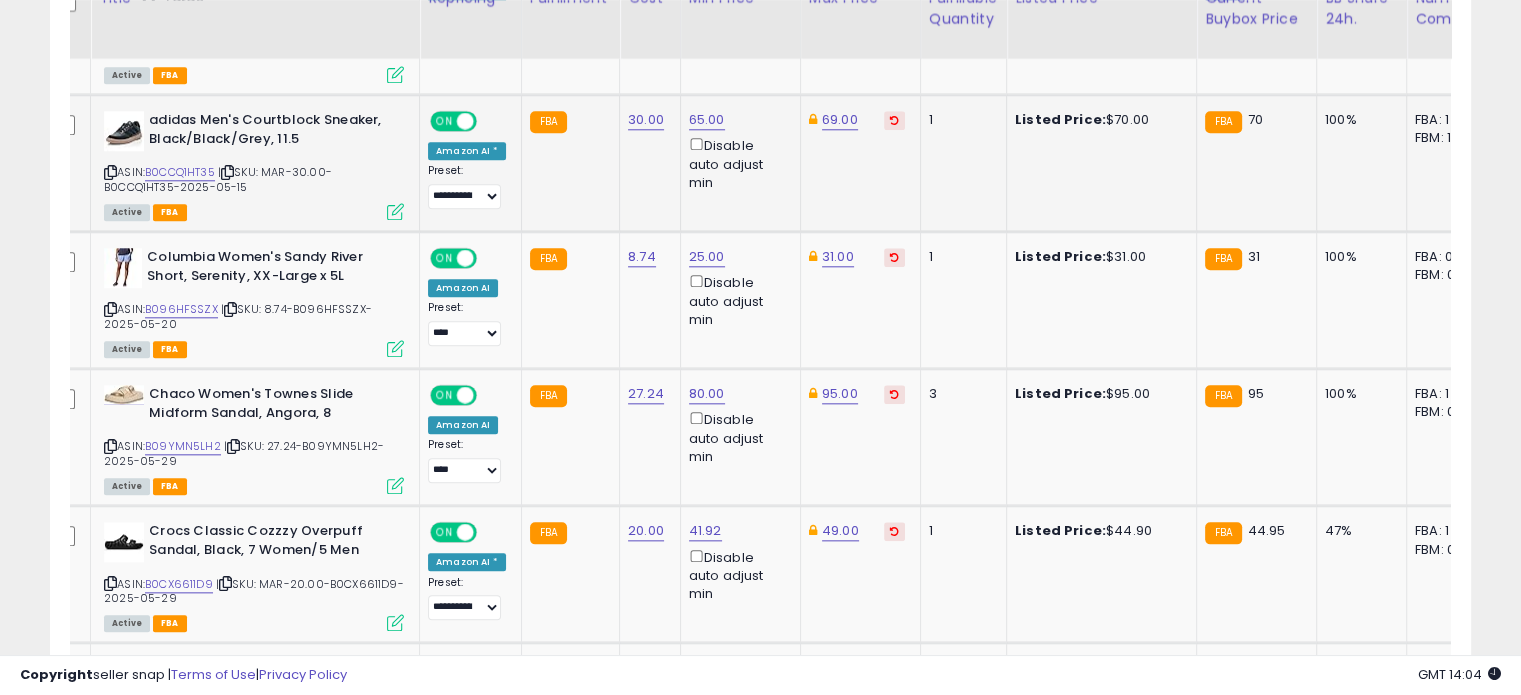 scroll, scrollTop: 2108, scrollLeft: 0, axis: vertical 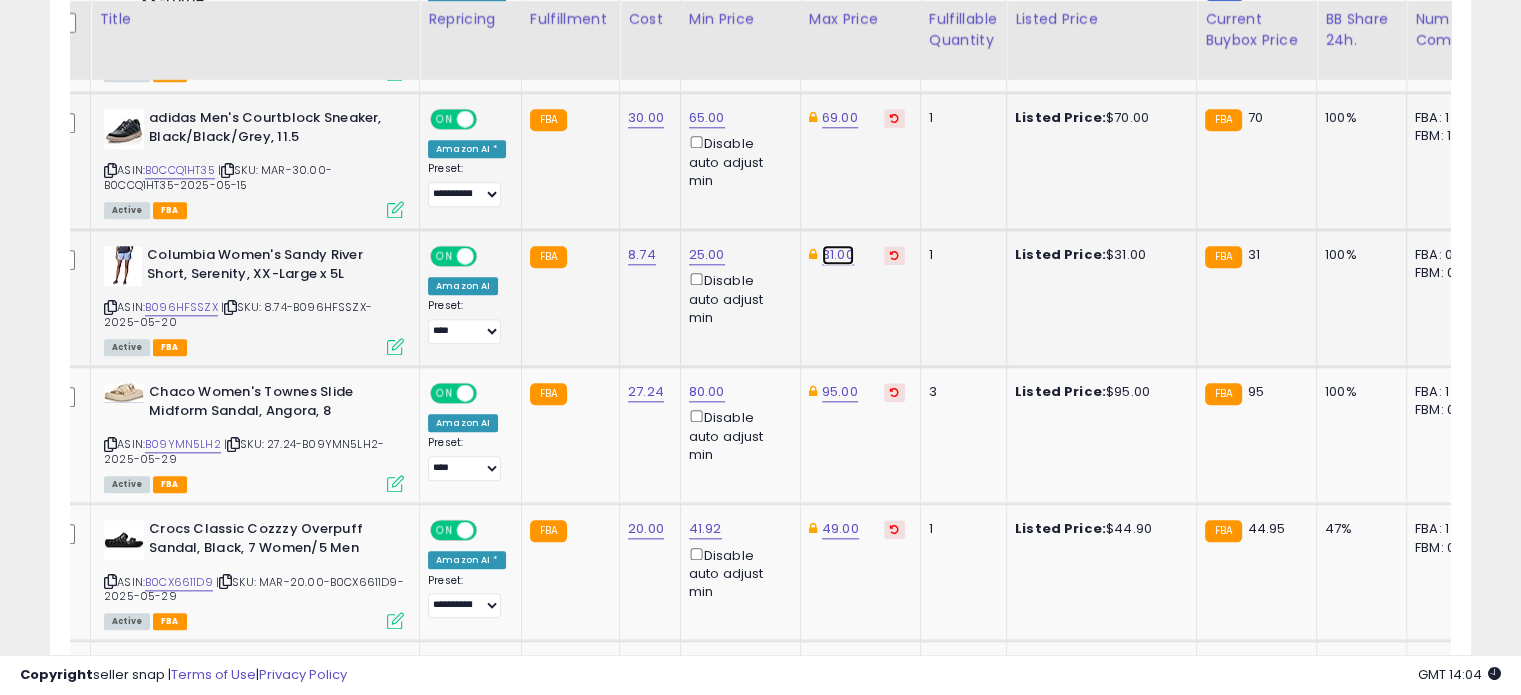 click on "31.00" at bounding box center (838, -1034) 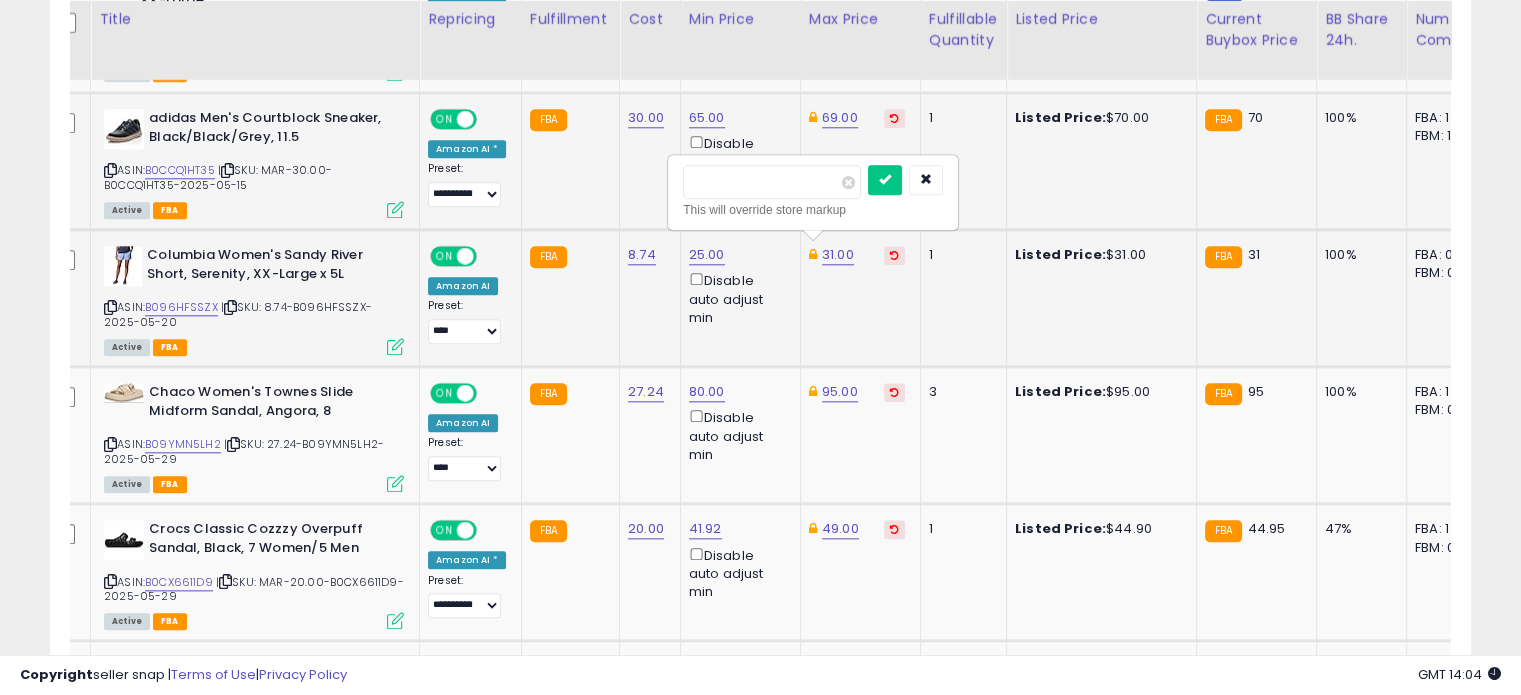 click on "*****" at bounding box center (772, 182) 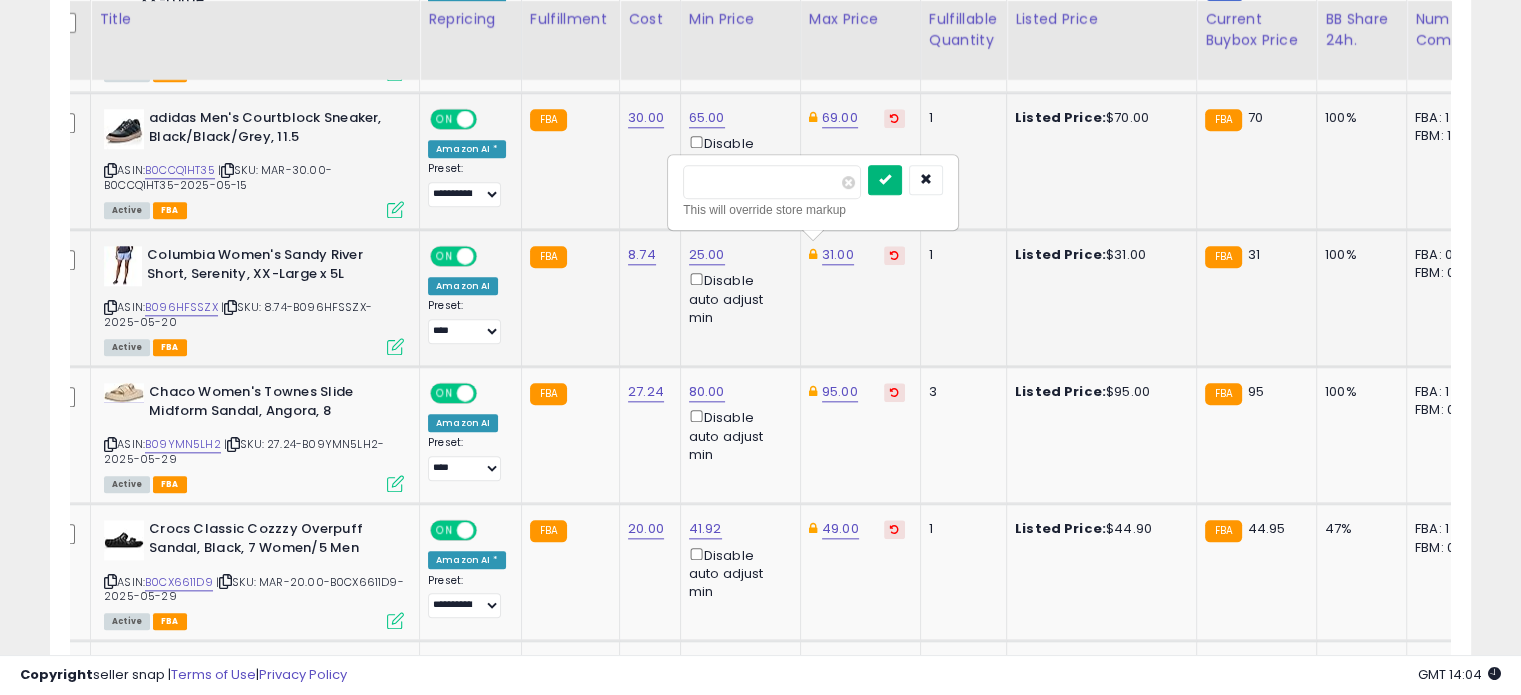 type on "**" 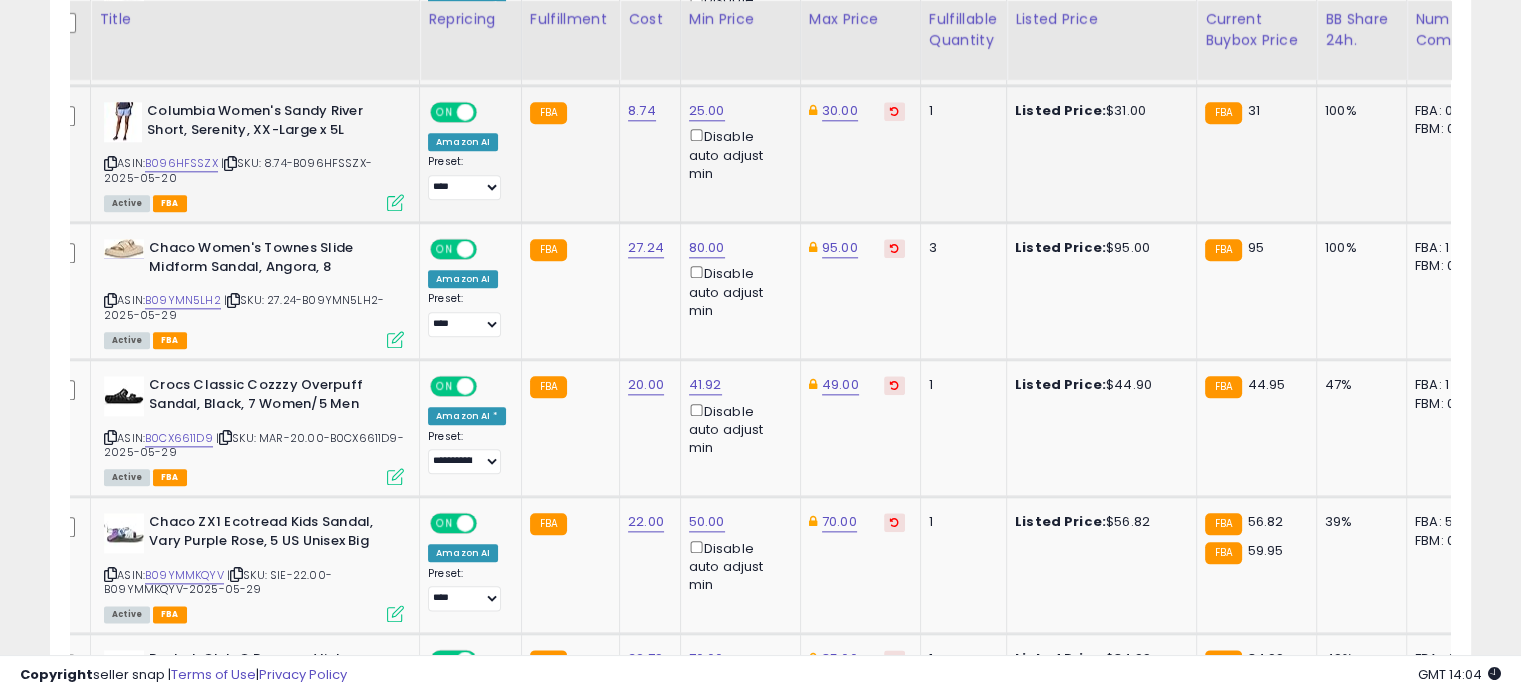 scroll, scrollTop: 2252, scrollLeft: 0, axis: vertical 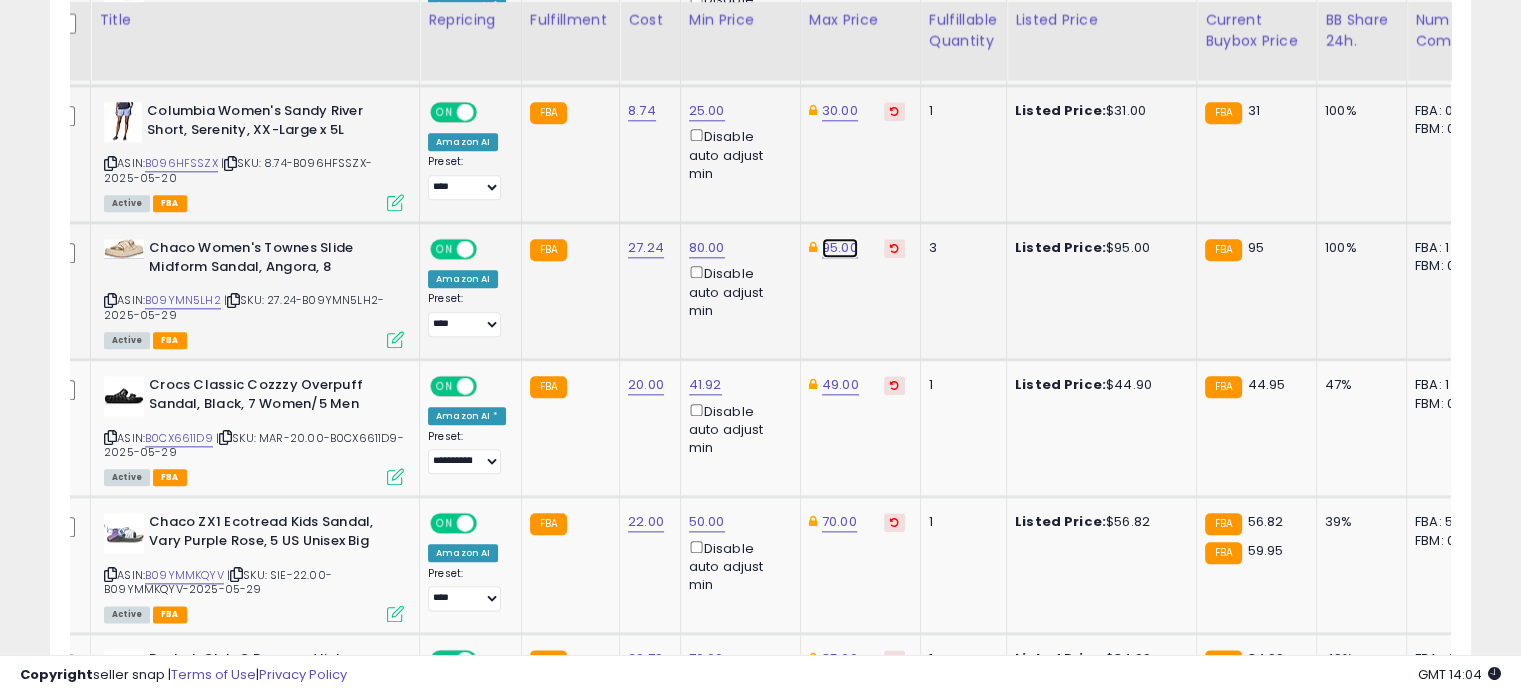 click on "95.00" at bounding box center [838, -1178] 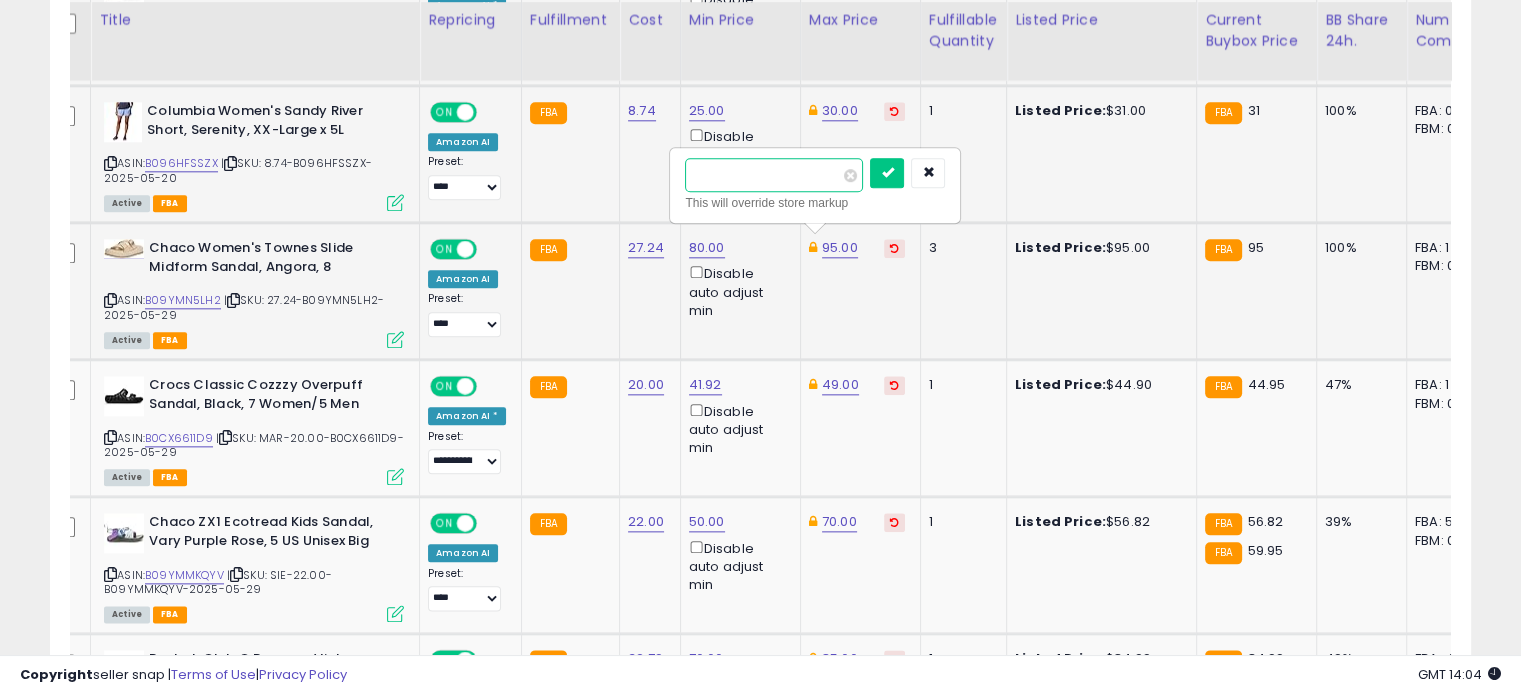 click on "*****" at bounding box center (774, 175) 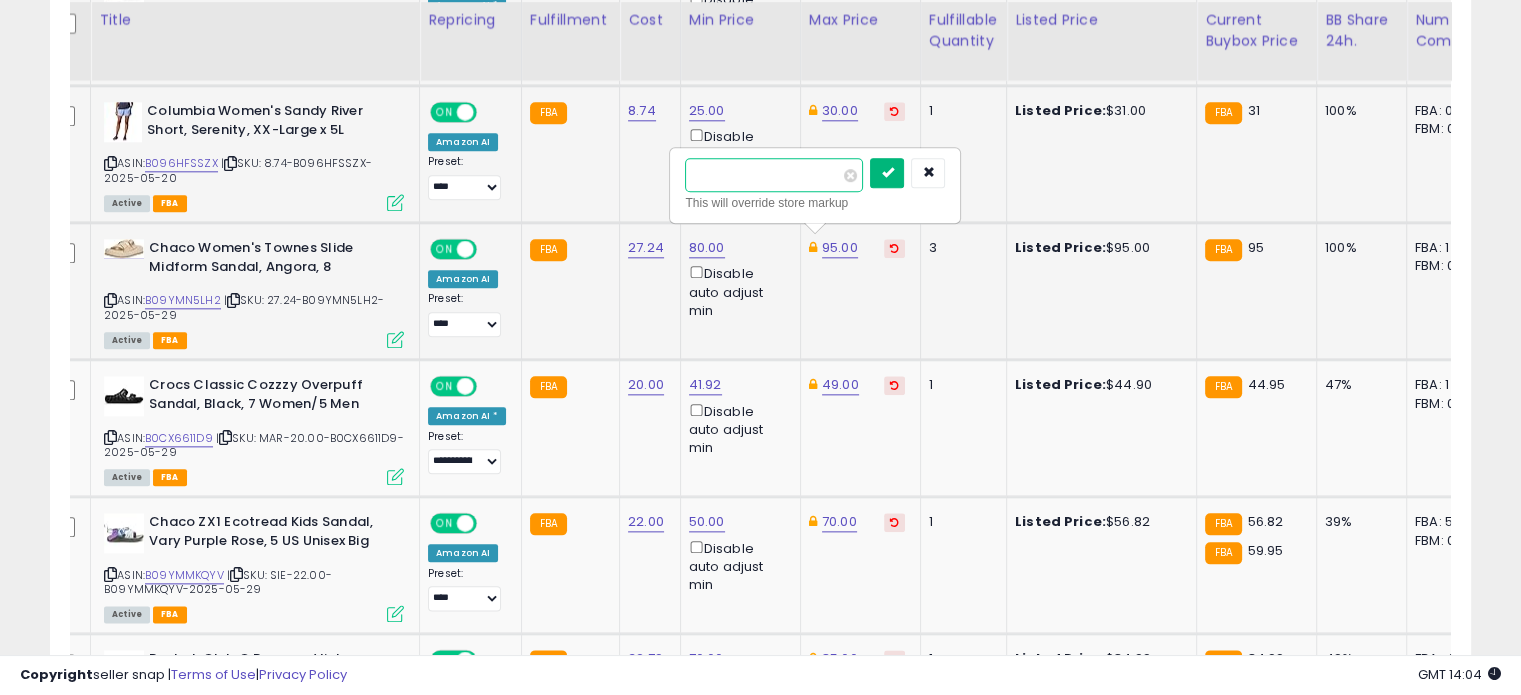 type on "**" 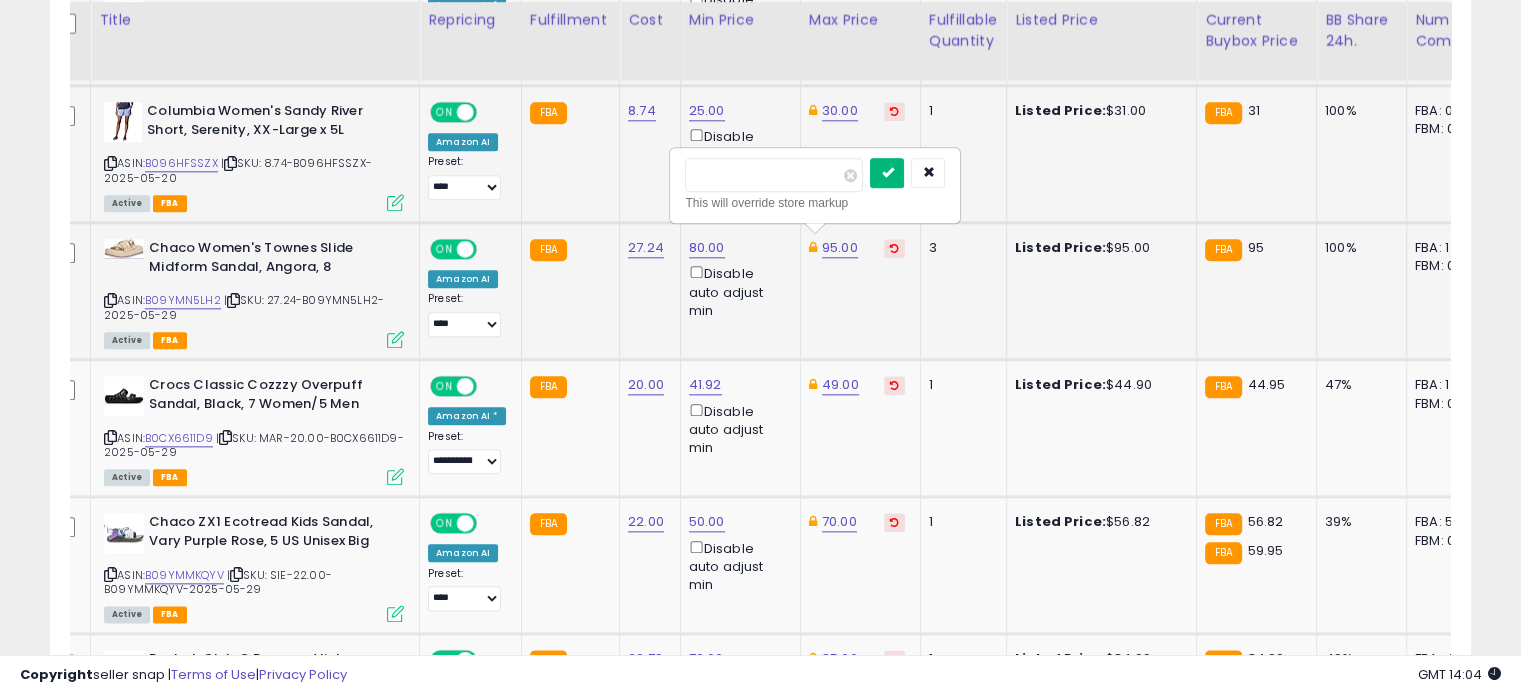 click at bounding box center (887, 173) 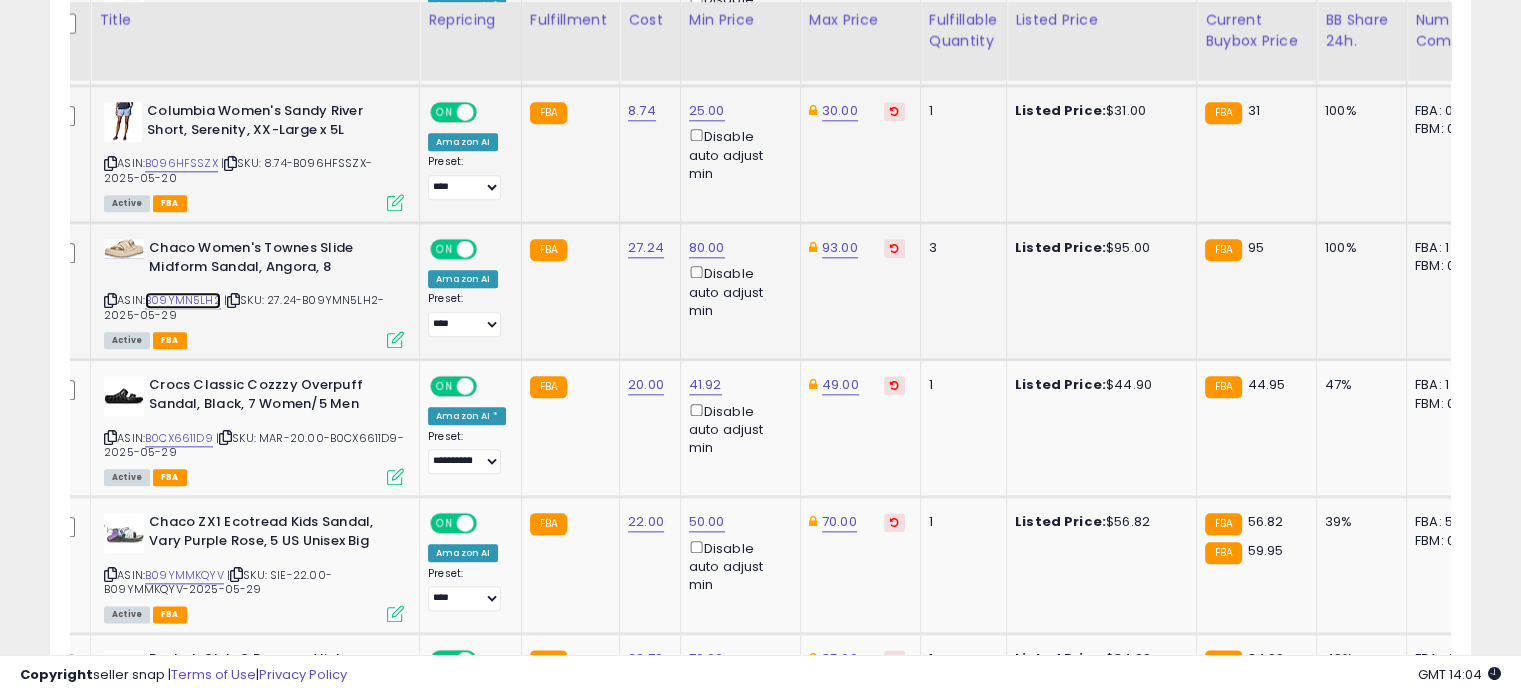 click on "B09YMN5LH2" at bounding box center (183, 300) 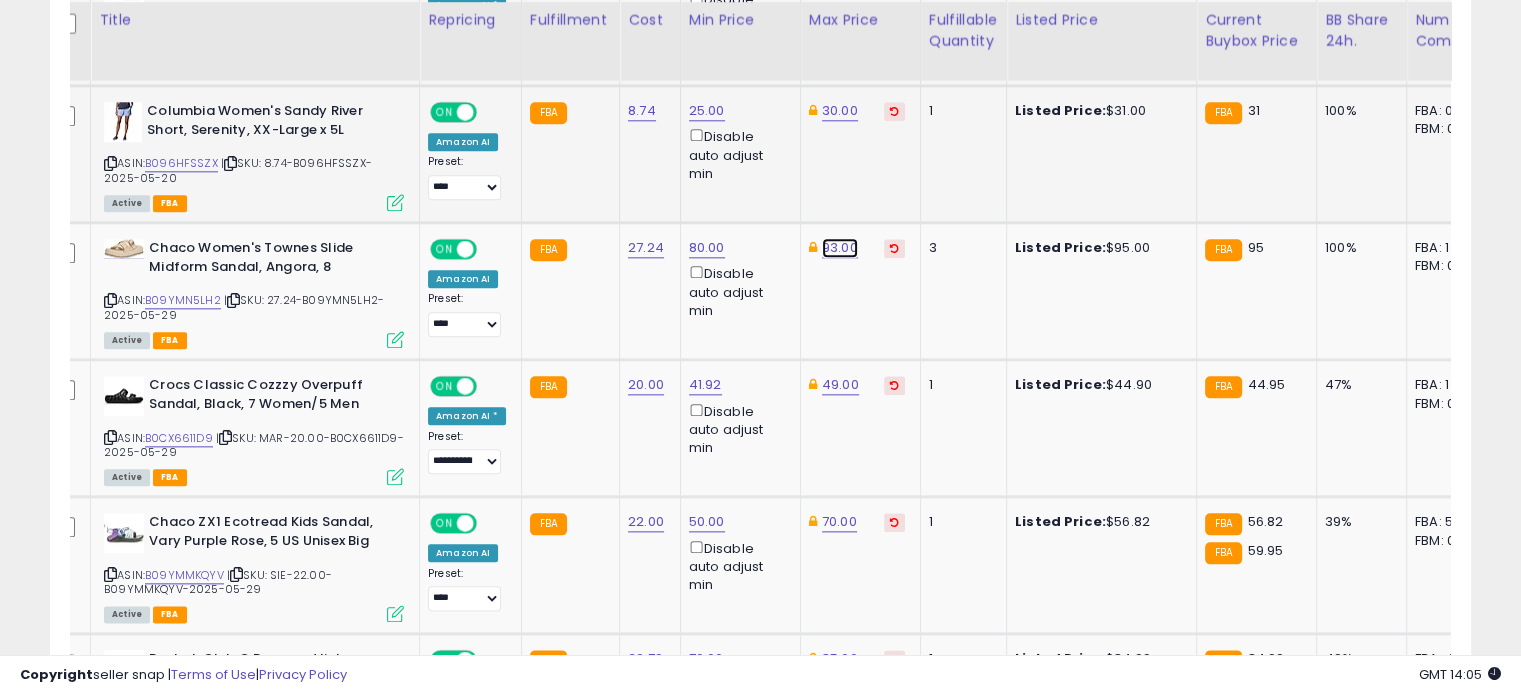 click on "93.00" at bounding box center [838, -1178] 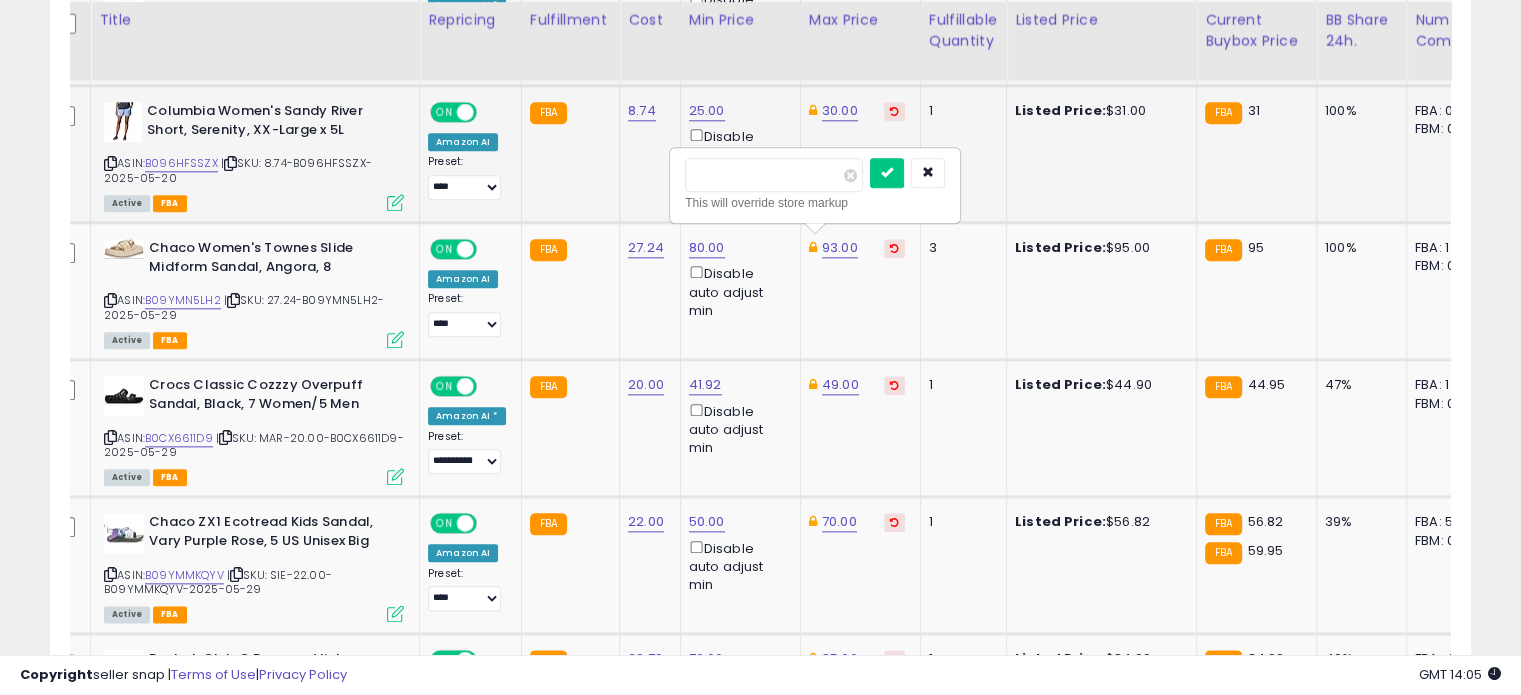 click on "*****" at bounding box center (774, 175) 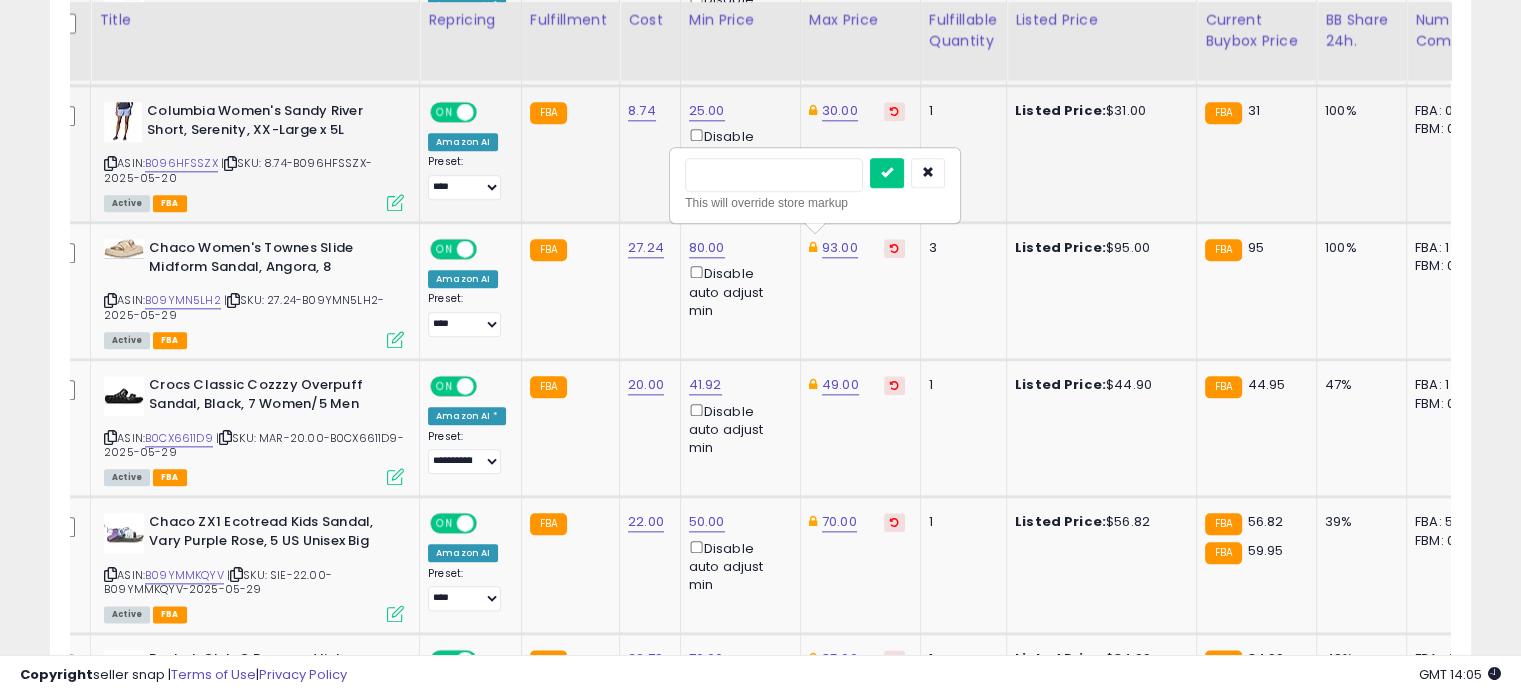 type on "**" 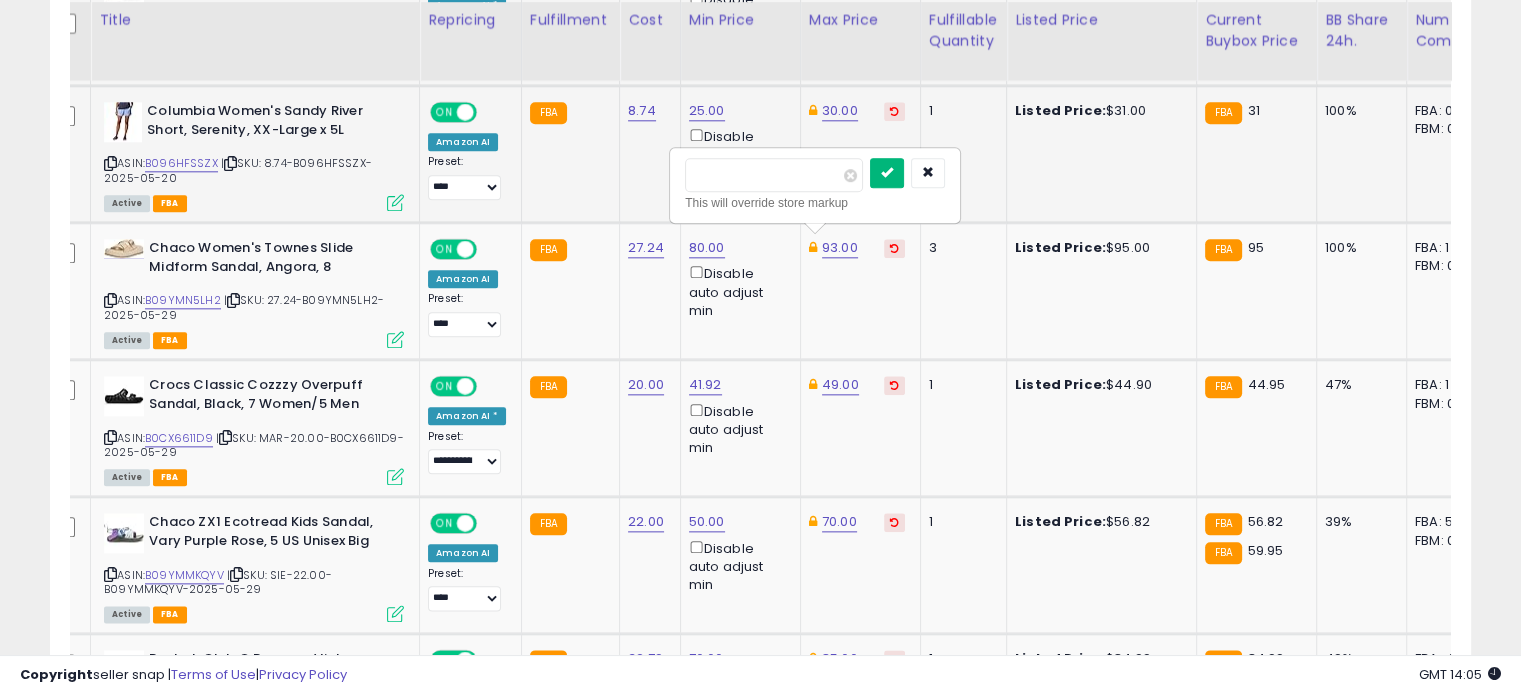 click at bounding box center [887, 173] 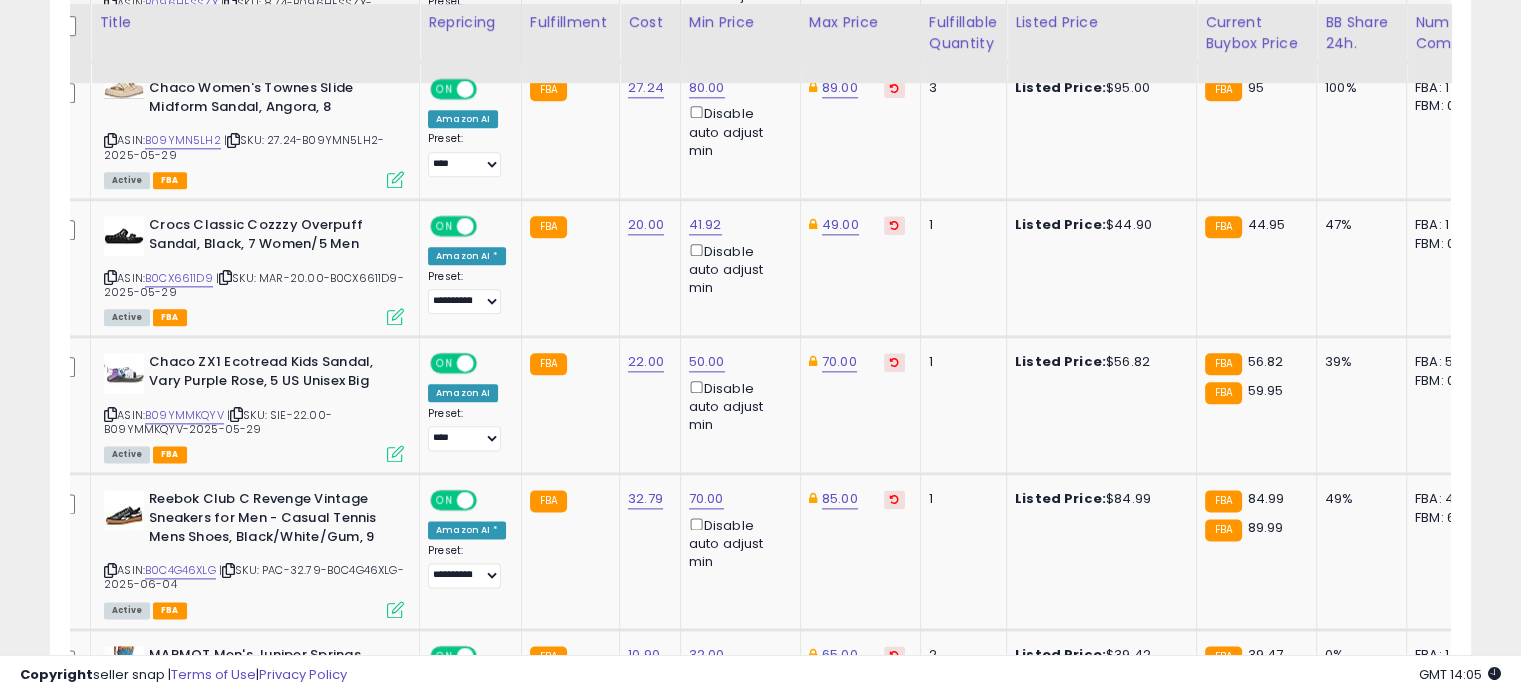 scroll, scrollTop: 2416, scrollLeft: 0, axis: vertical 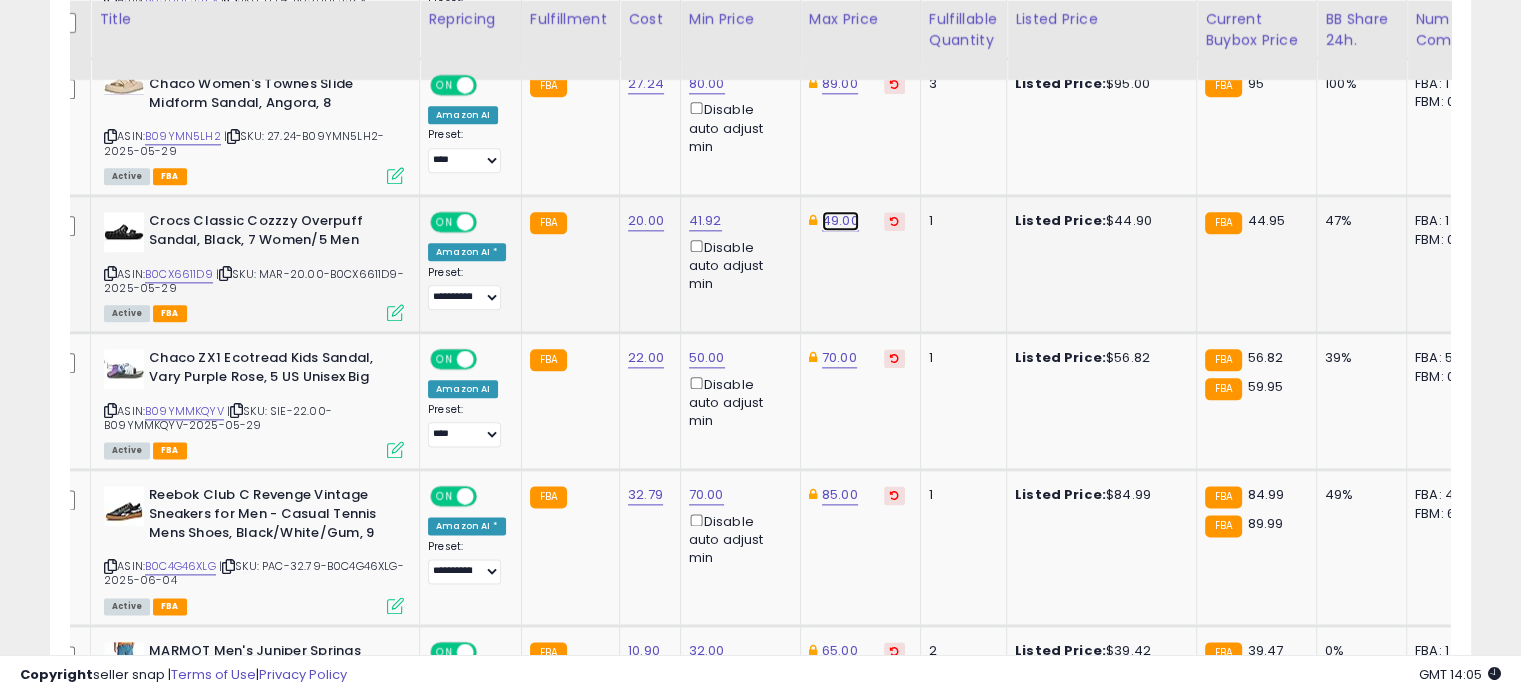 click on "49.00" at bounding box center (838, -1342) 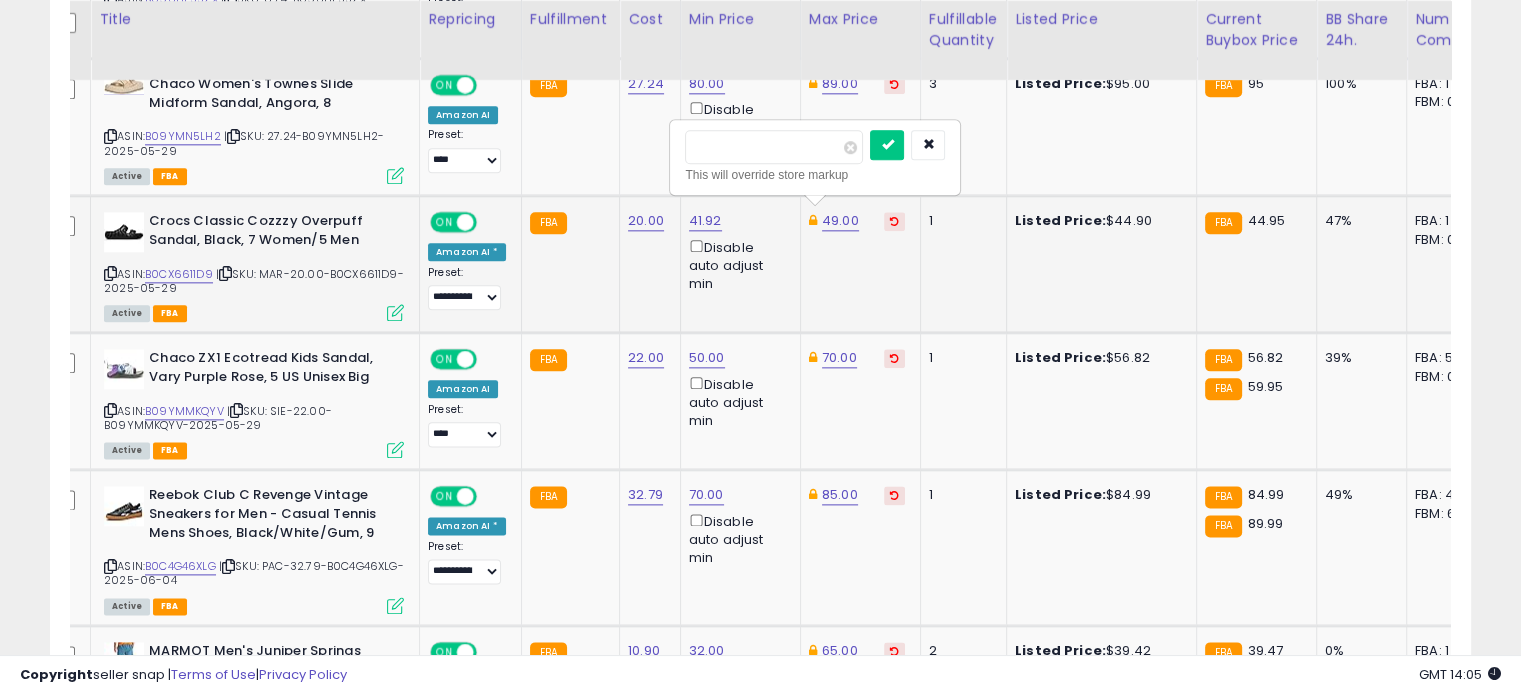 click on "*****" at bounding box center [774, 147] 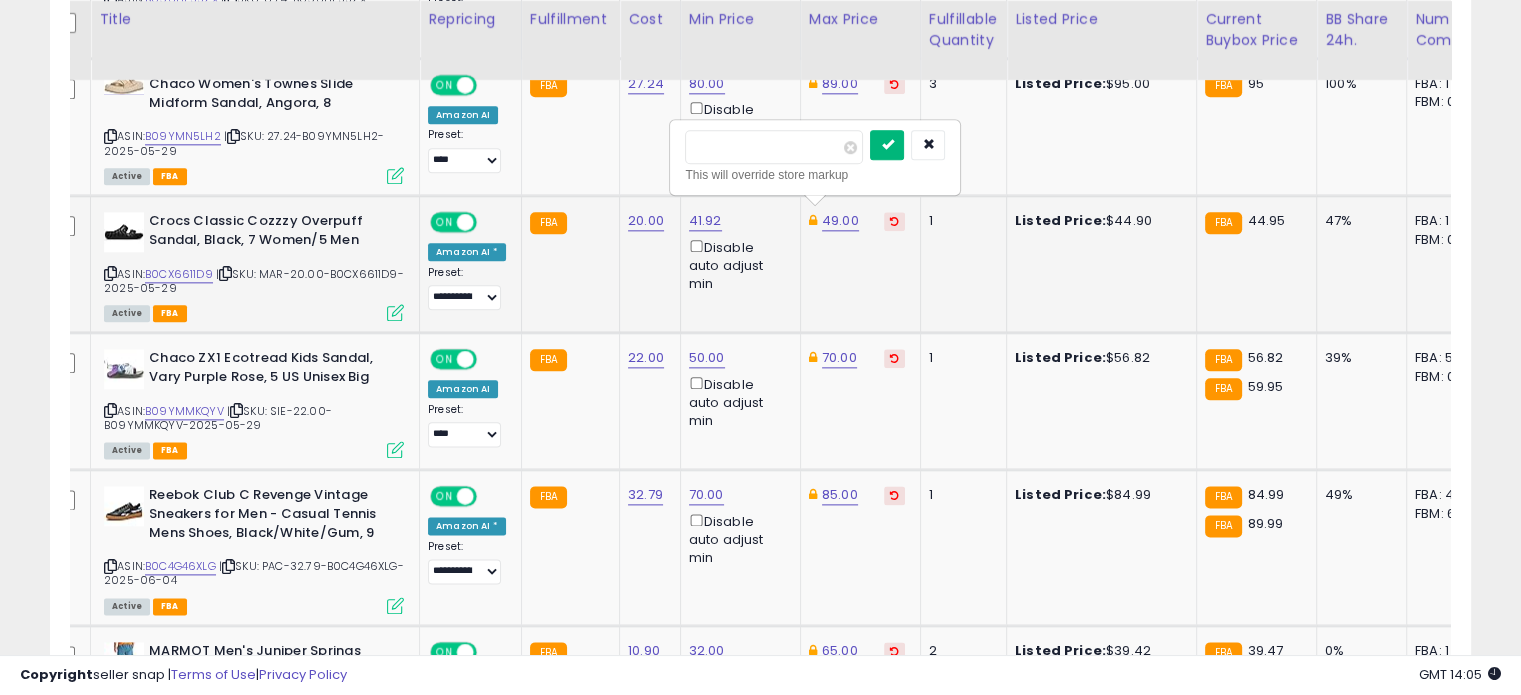 type on "**" 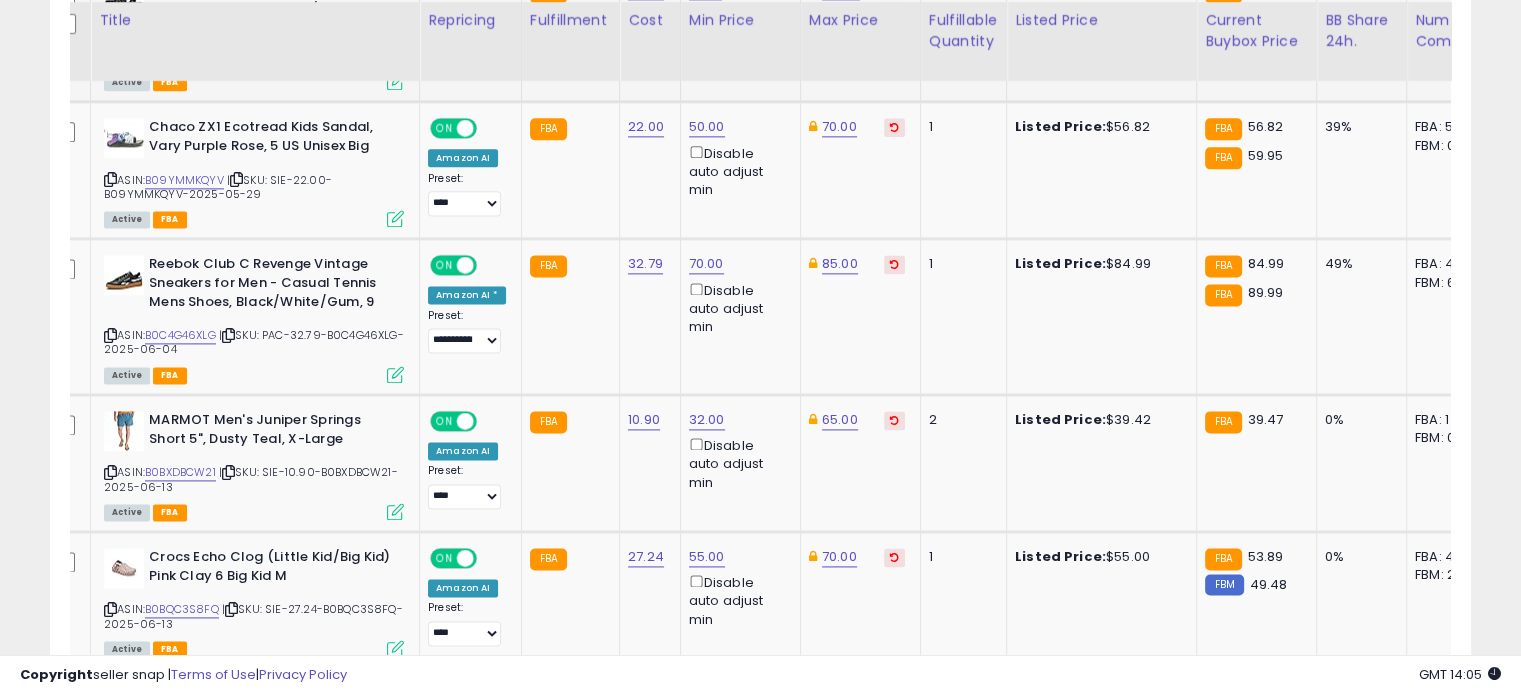 scroll, scrollTop: 2648, scrollLeft: 0, axis: vertical 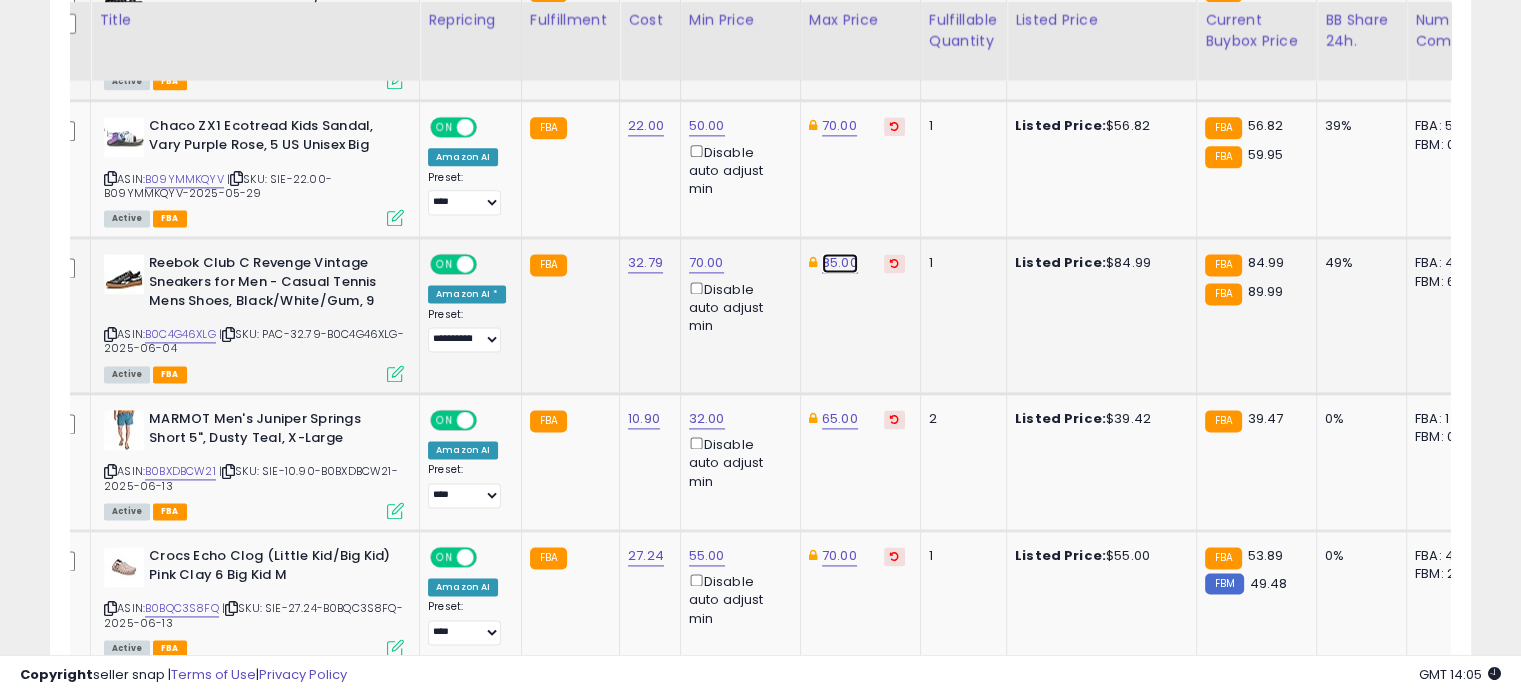 click on "85.00" at bounding box center (838, -1574) 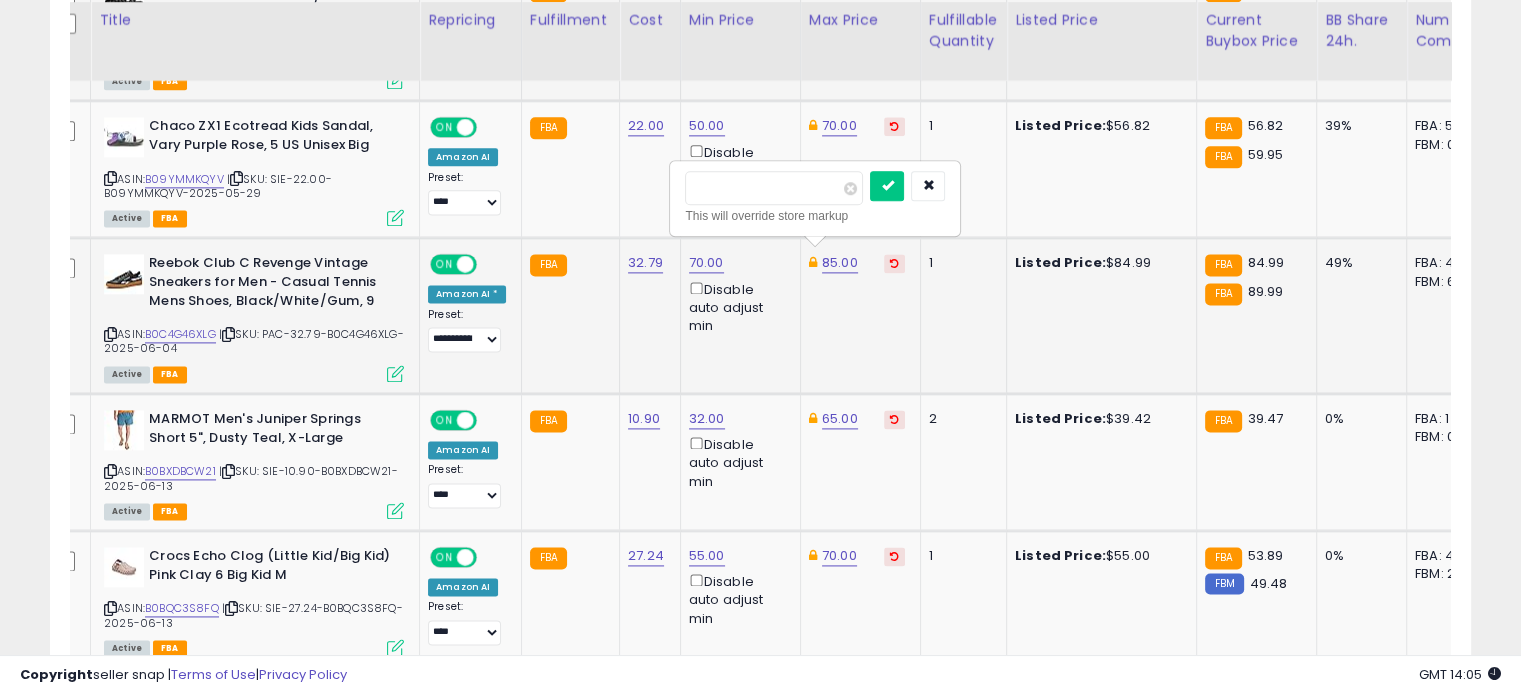 click on "*****" at bounding box center (774, 188) 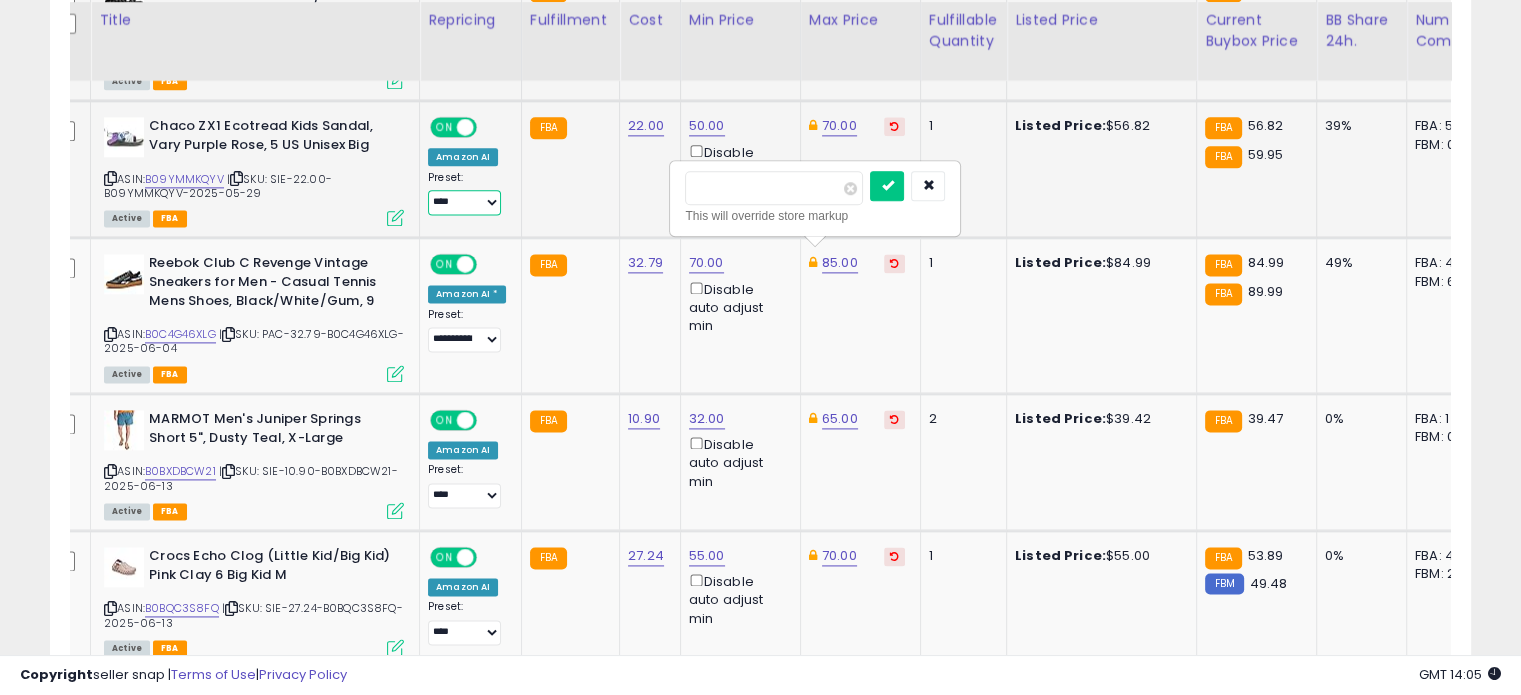 click on "**********" at bounding box center (464, 202) 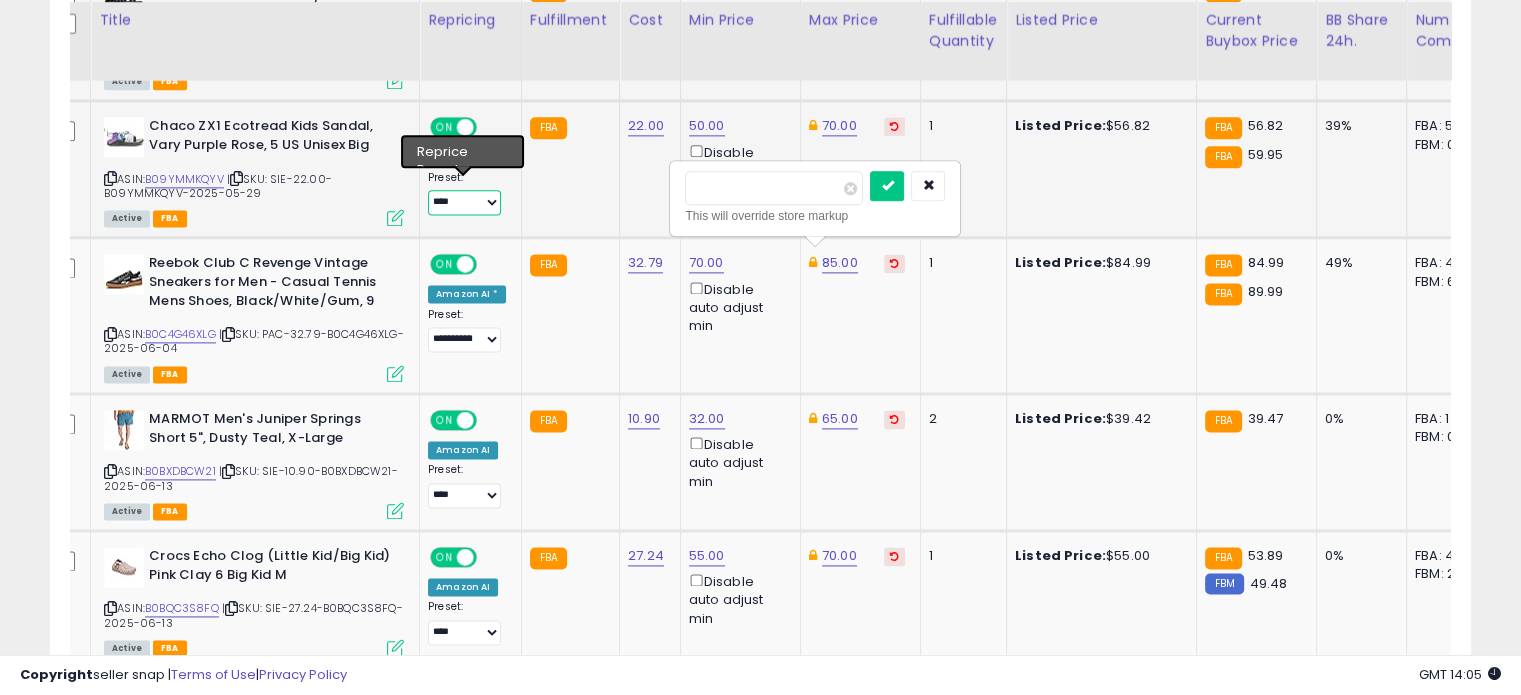 select on "**********" 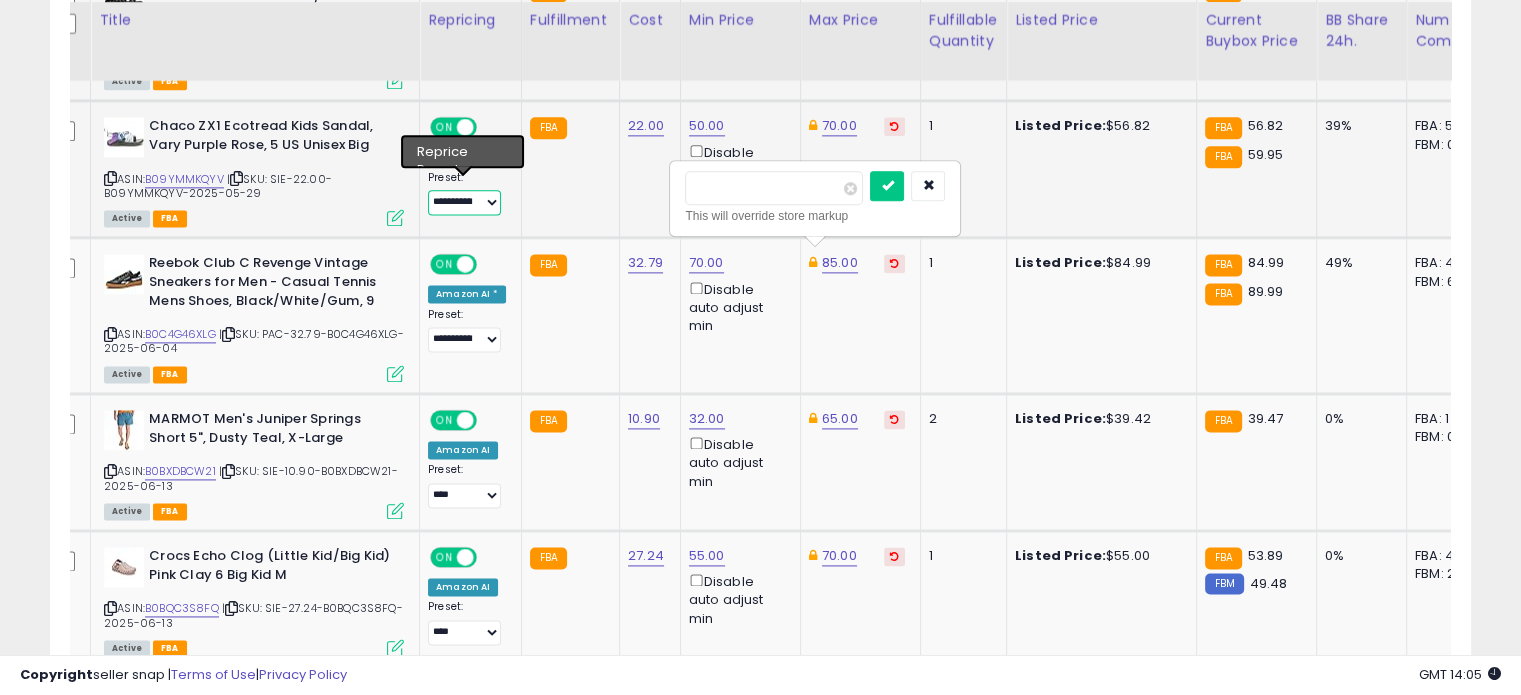 click on "**********" at bounding box center (464, 202) 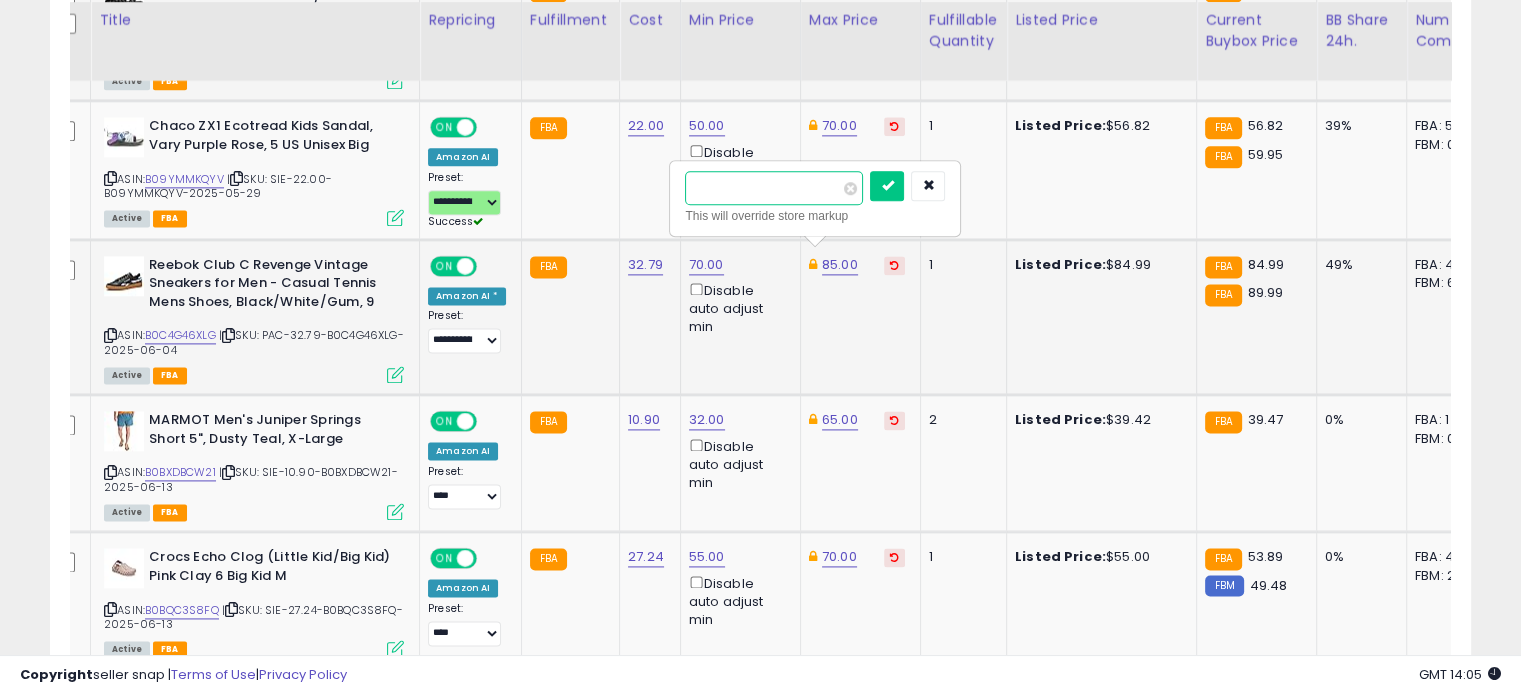 click on "*****" at bounding box center [774, 188] 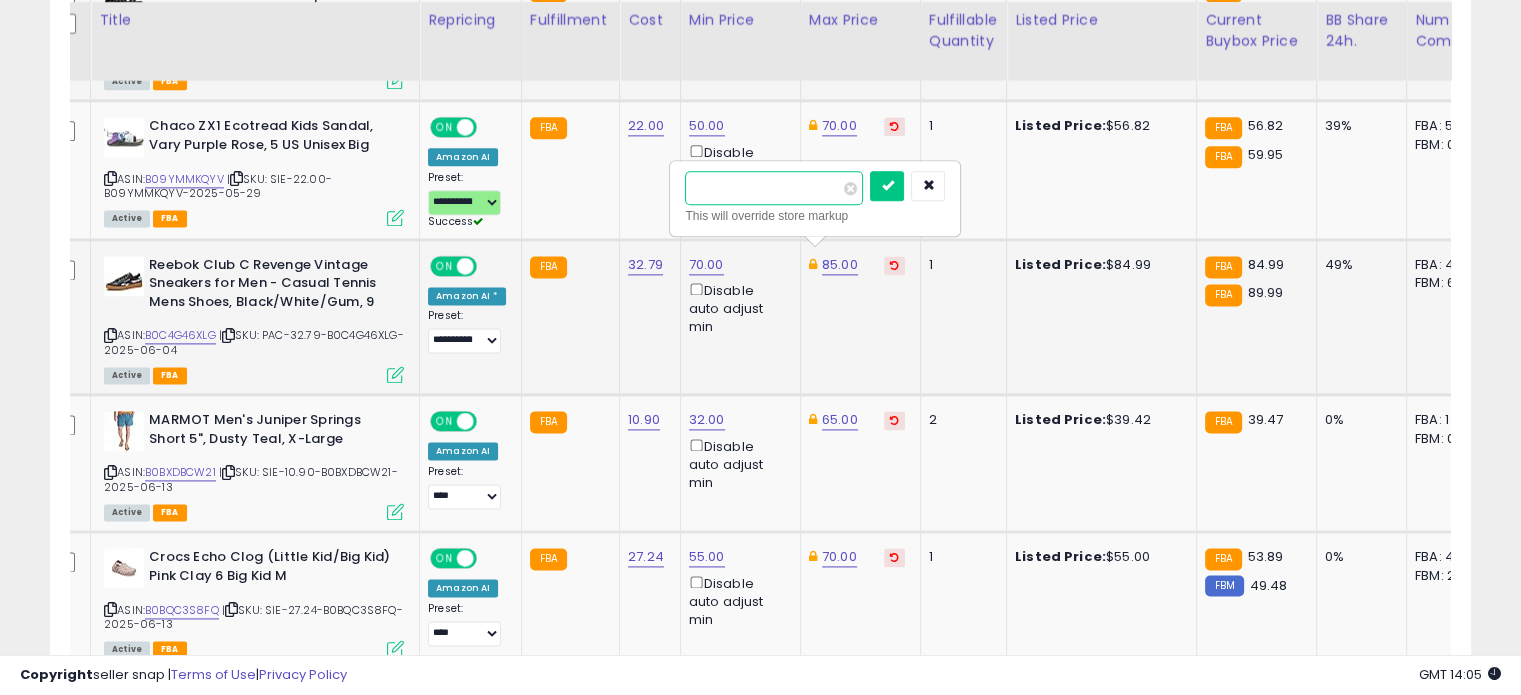type on "*" 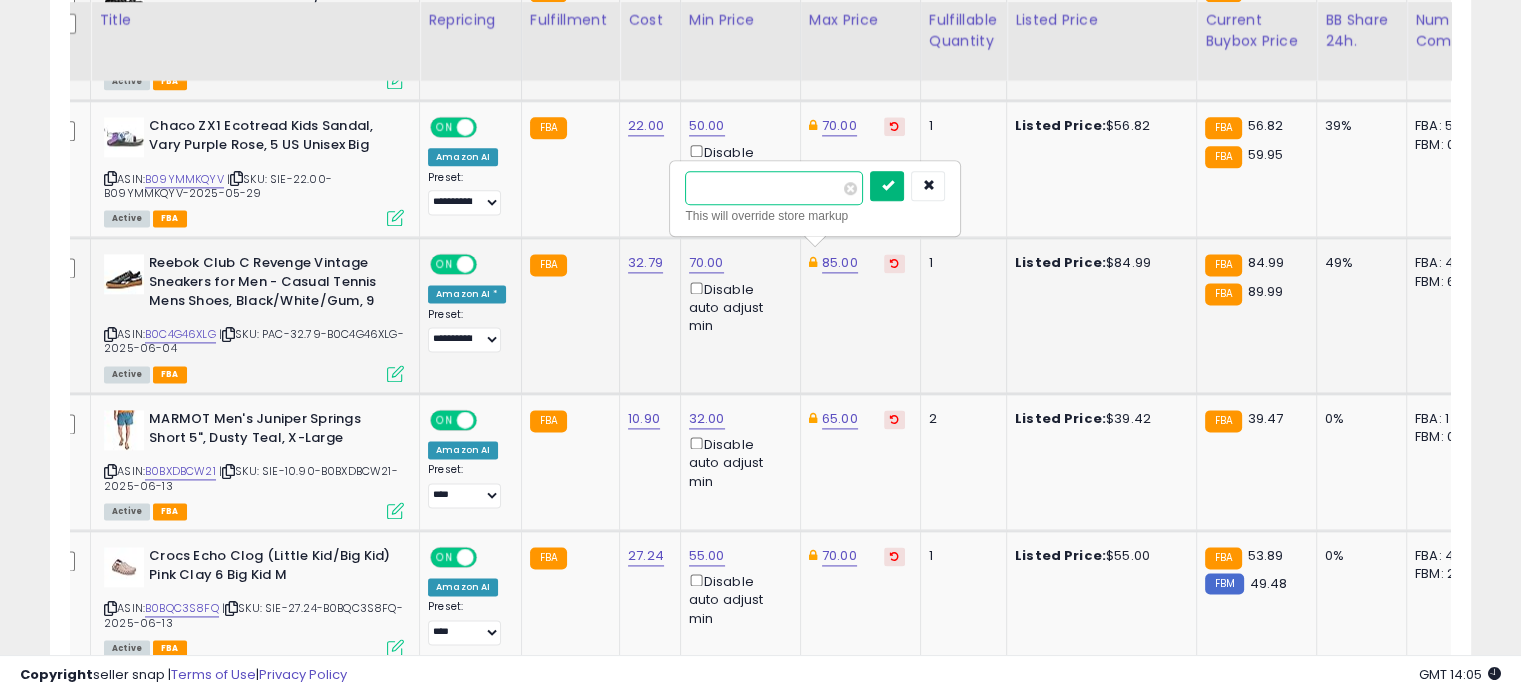 type on "**" 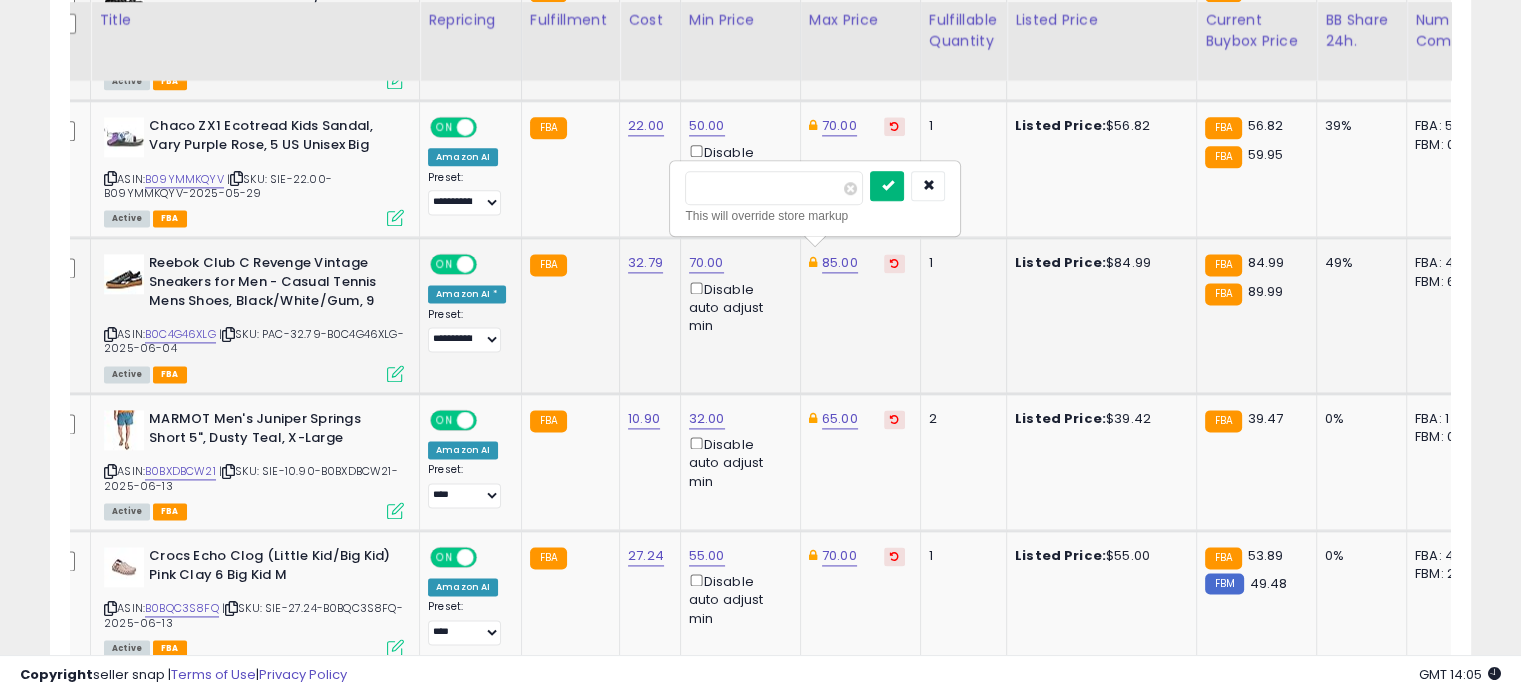 click at bounding box center (887, 186) 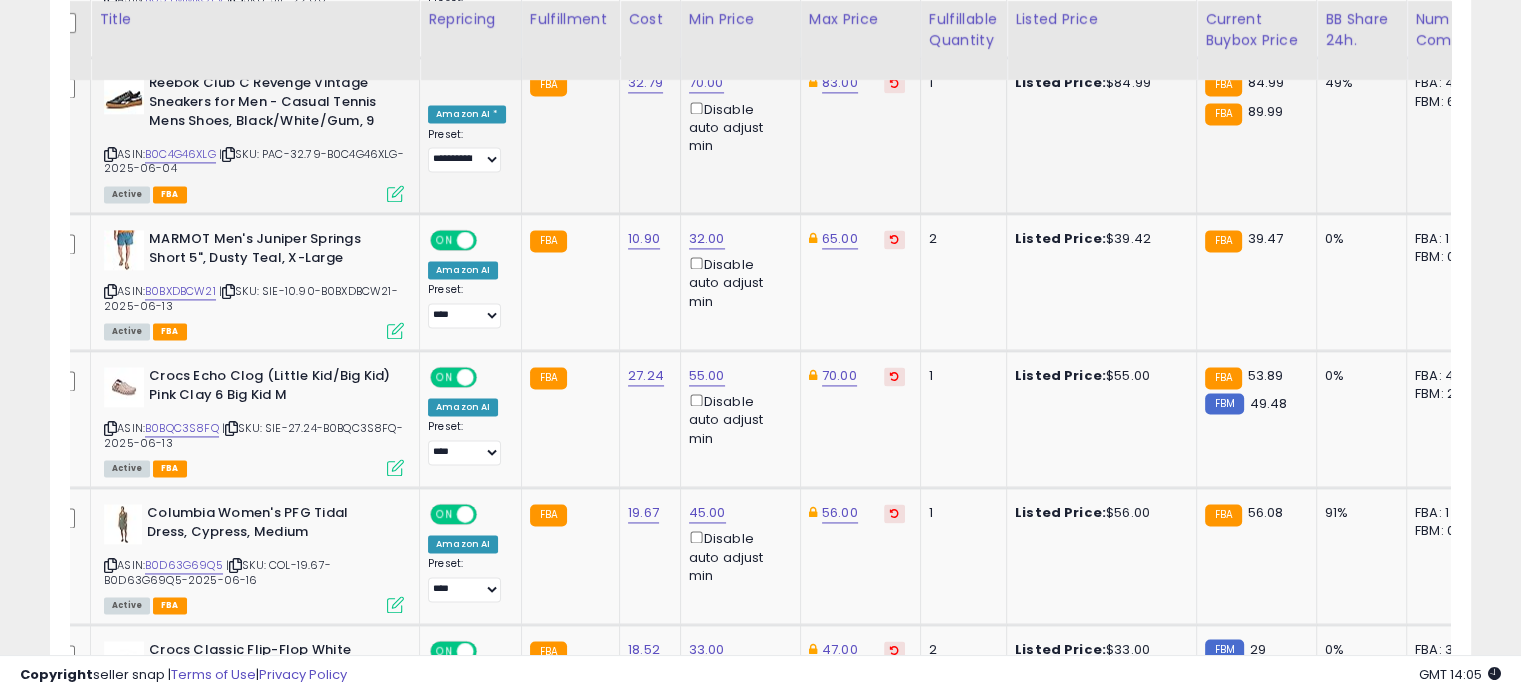 scroll, scrollTop: 2828, scrollLeft: 0, axis: vertical 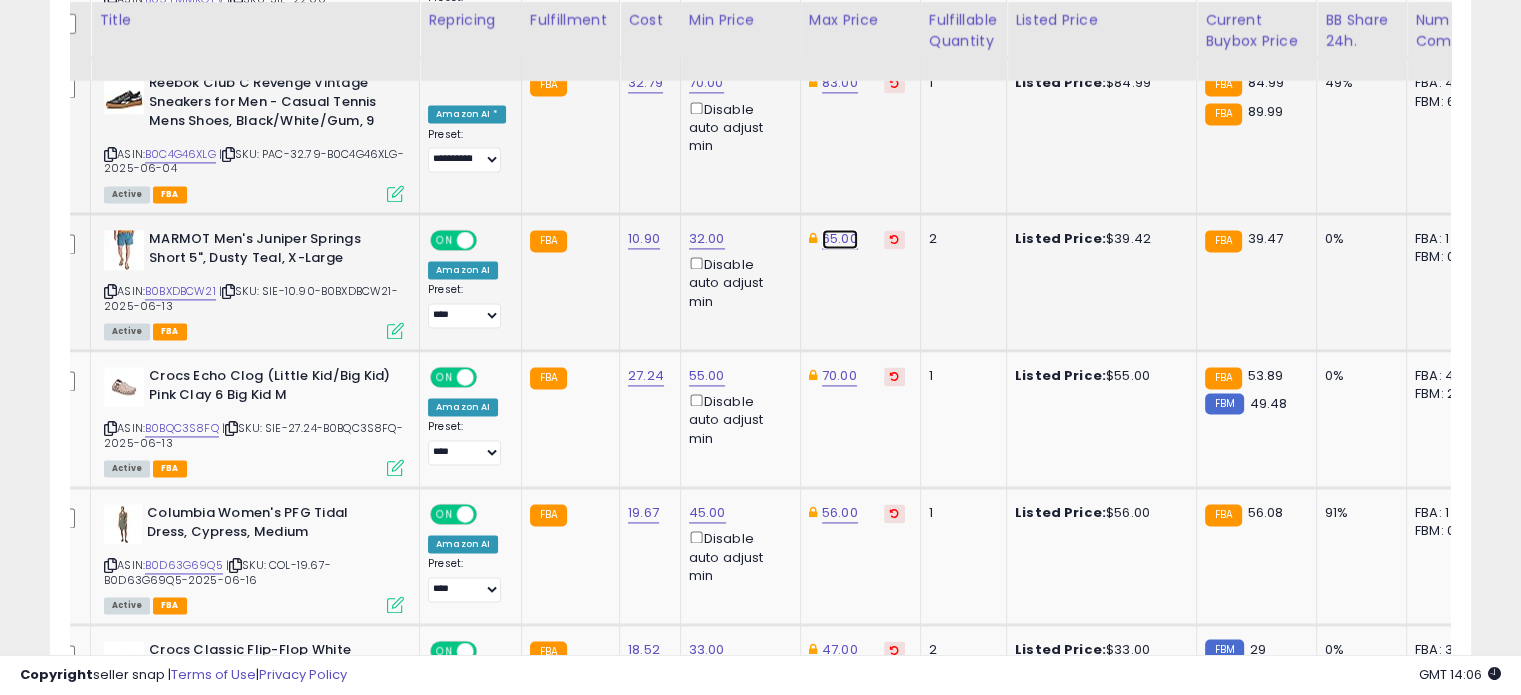 click on "65.00" at bounding box center [838, -1754] 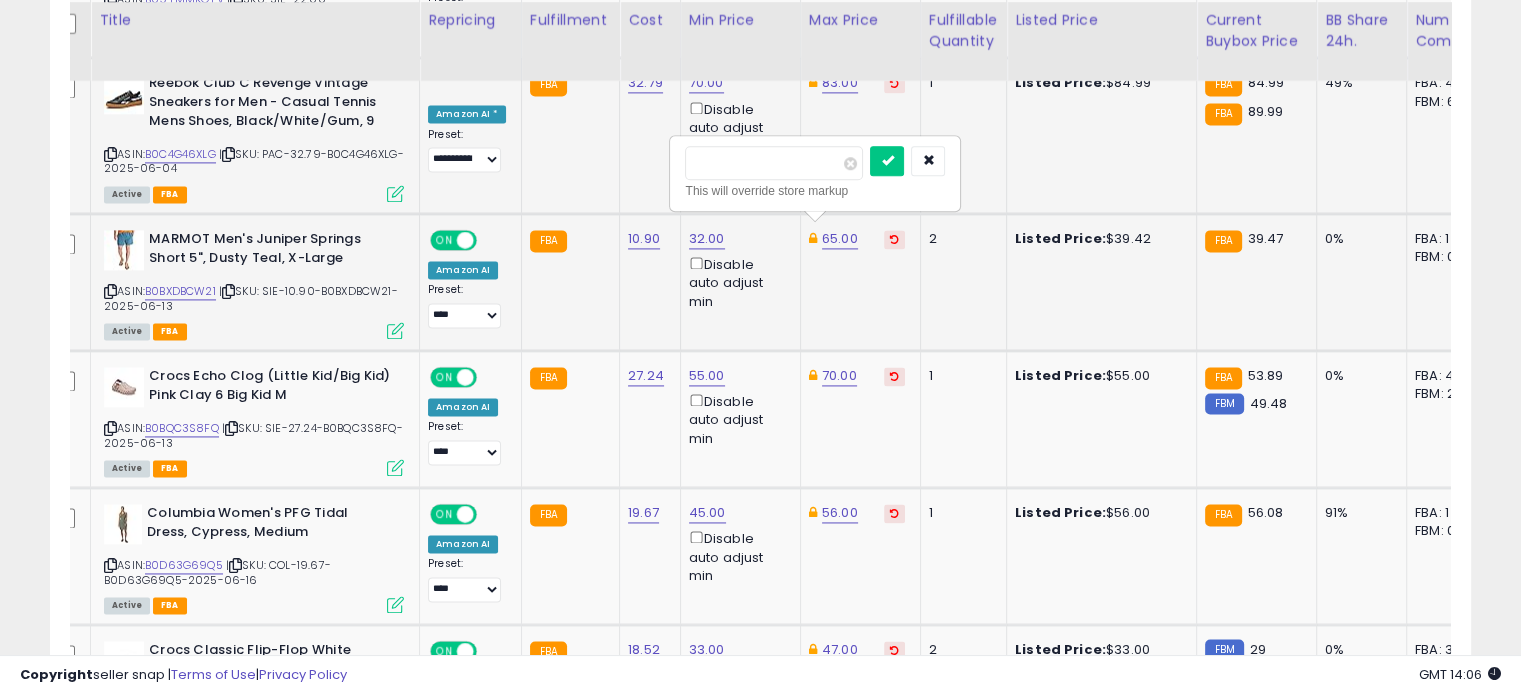 click on "*****" at bounding box center (774, 163) 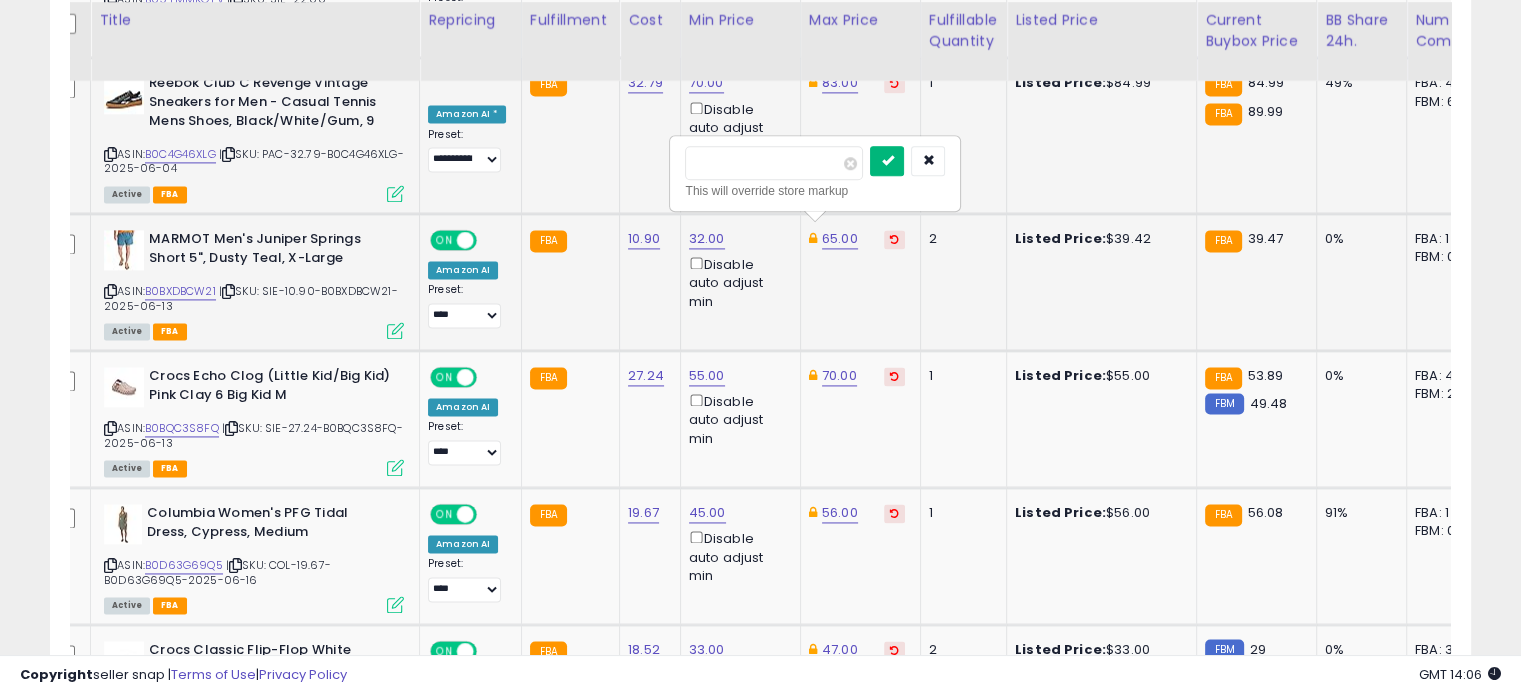 type on "**" 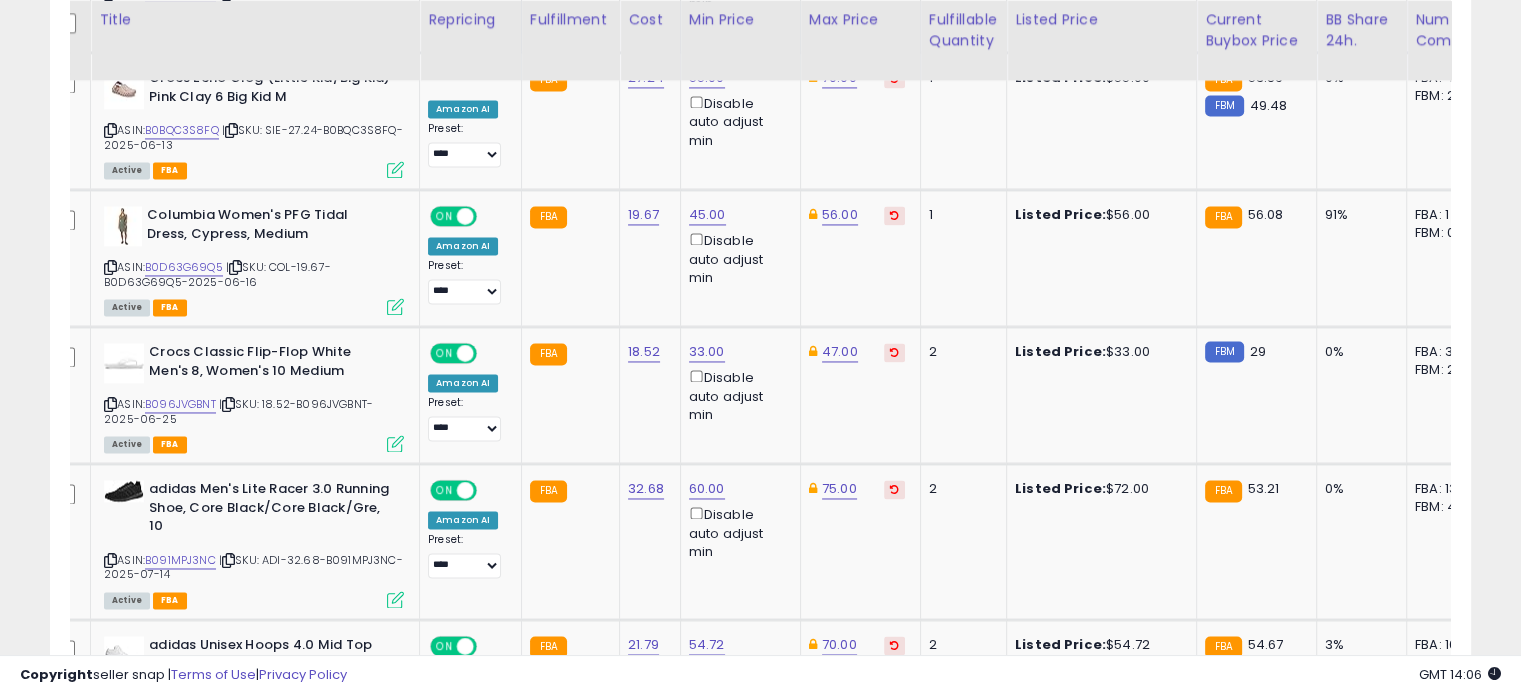 scroll, scrollTop: 3128, scrollLeft: 0, axis: vertical 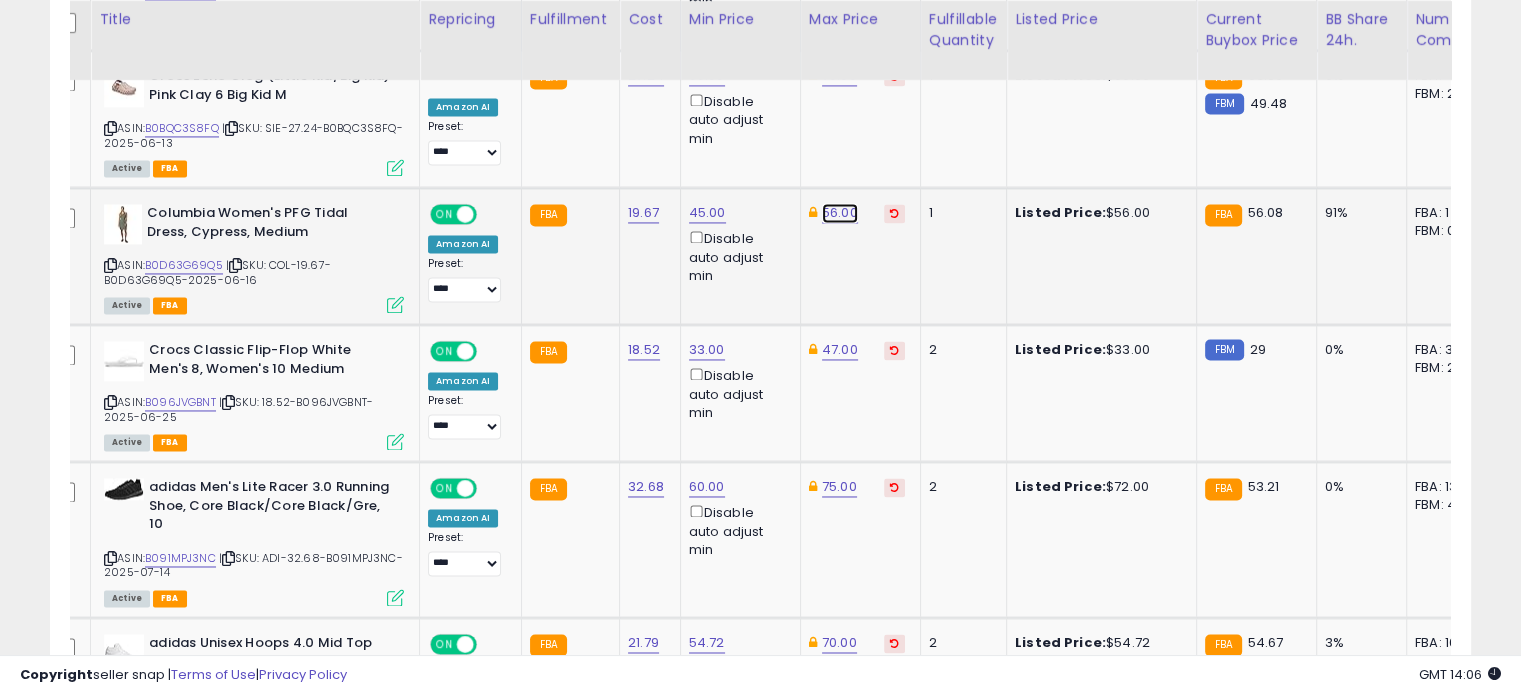 click on "56.00" at bounding box center [838, -2054] 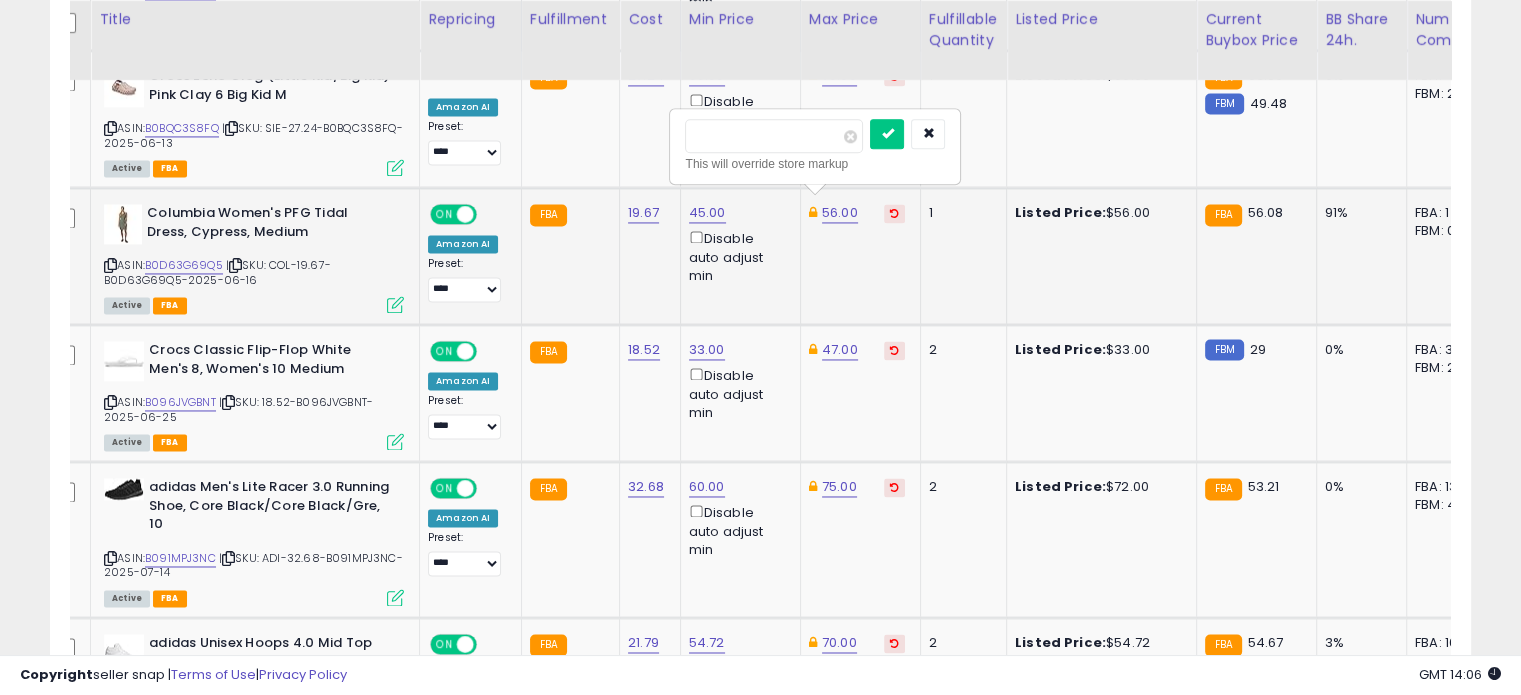 drag, startPoint x: 747, startPoint y: 129, endPoint x: 694, endPoint y: 133, distance: 53.15073 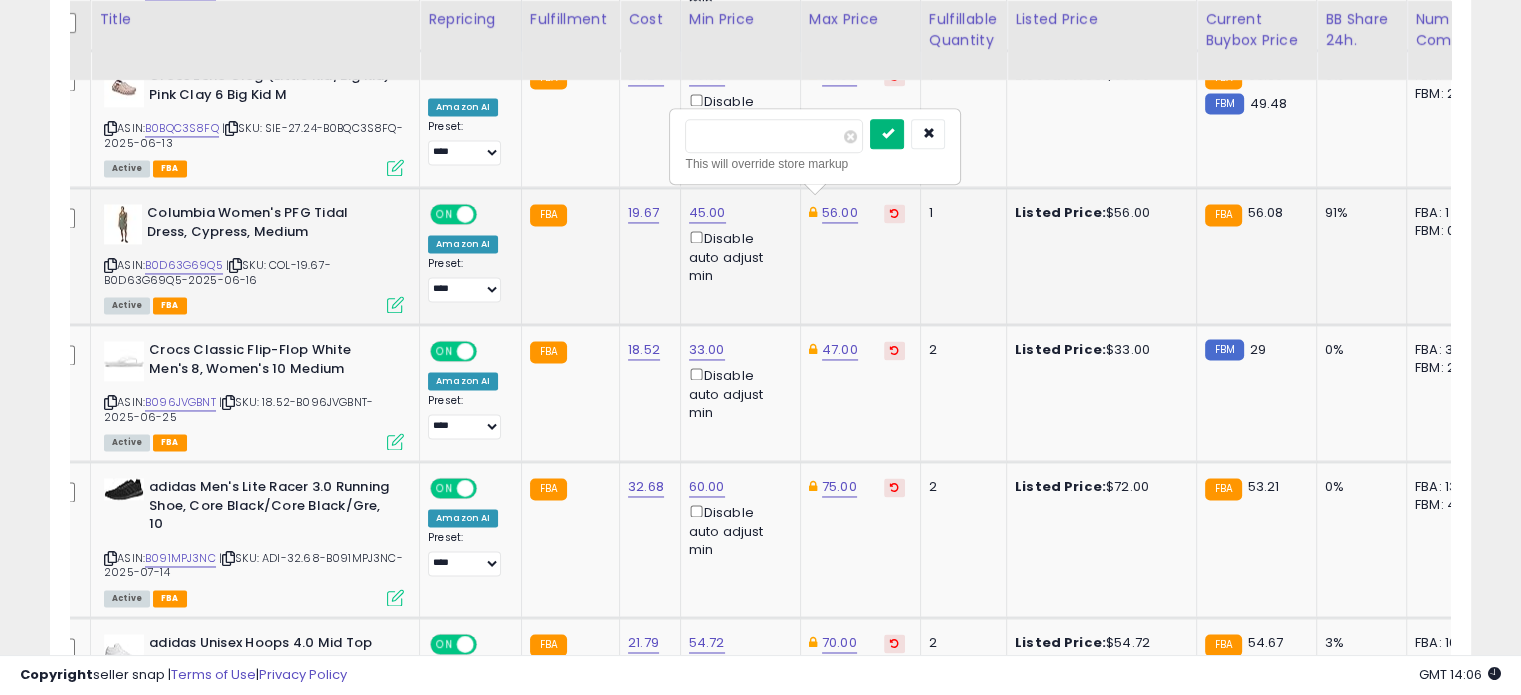 type on "**" 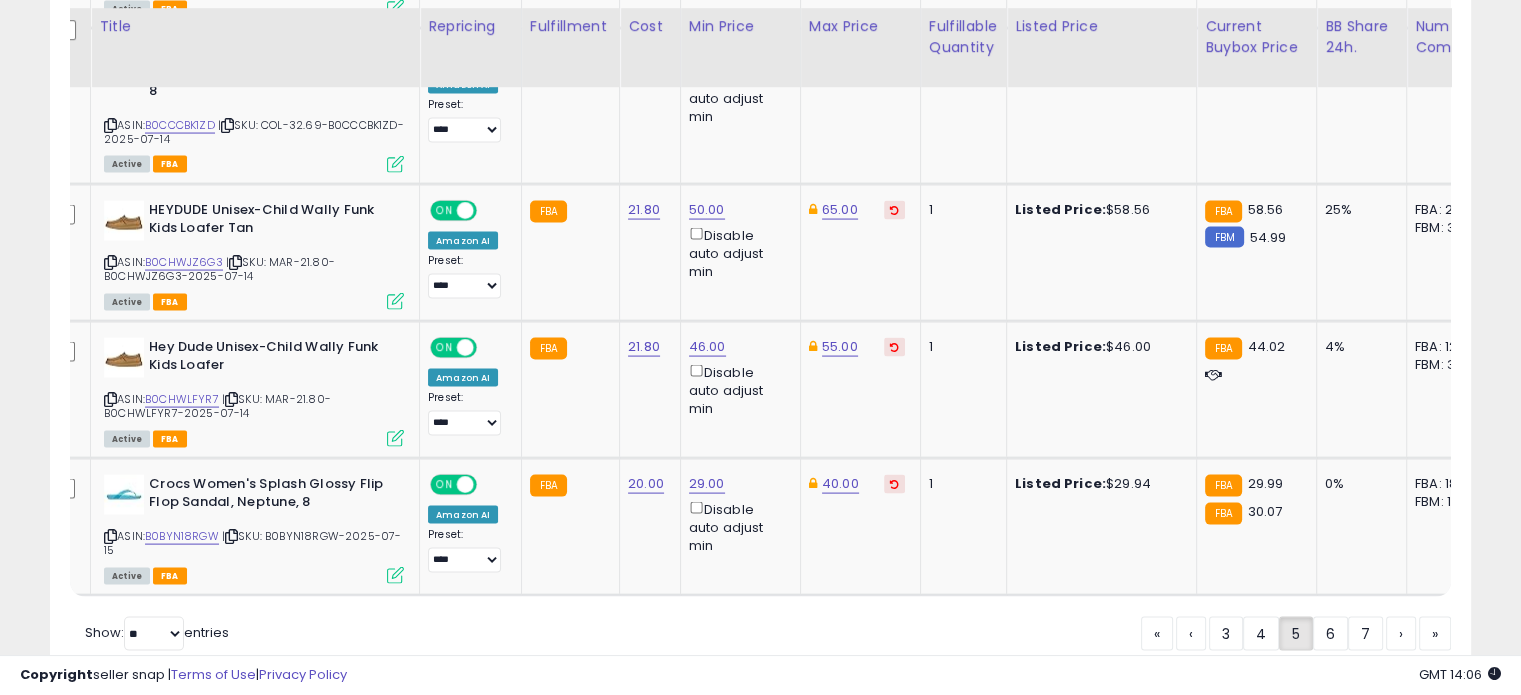 scroll, scrollTop: 4066, scrollLeft: 0, axis: vertical 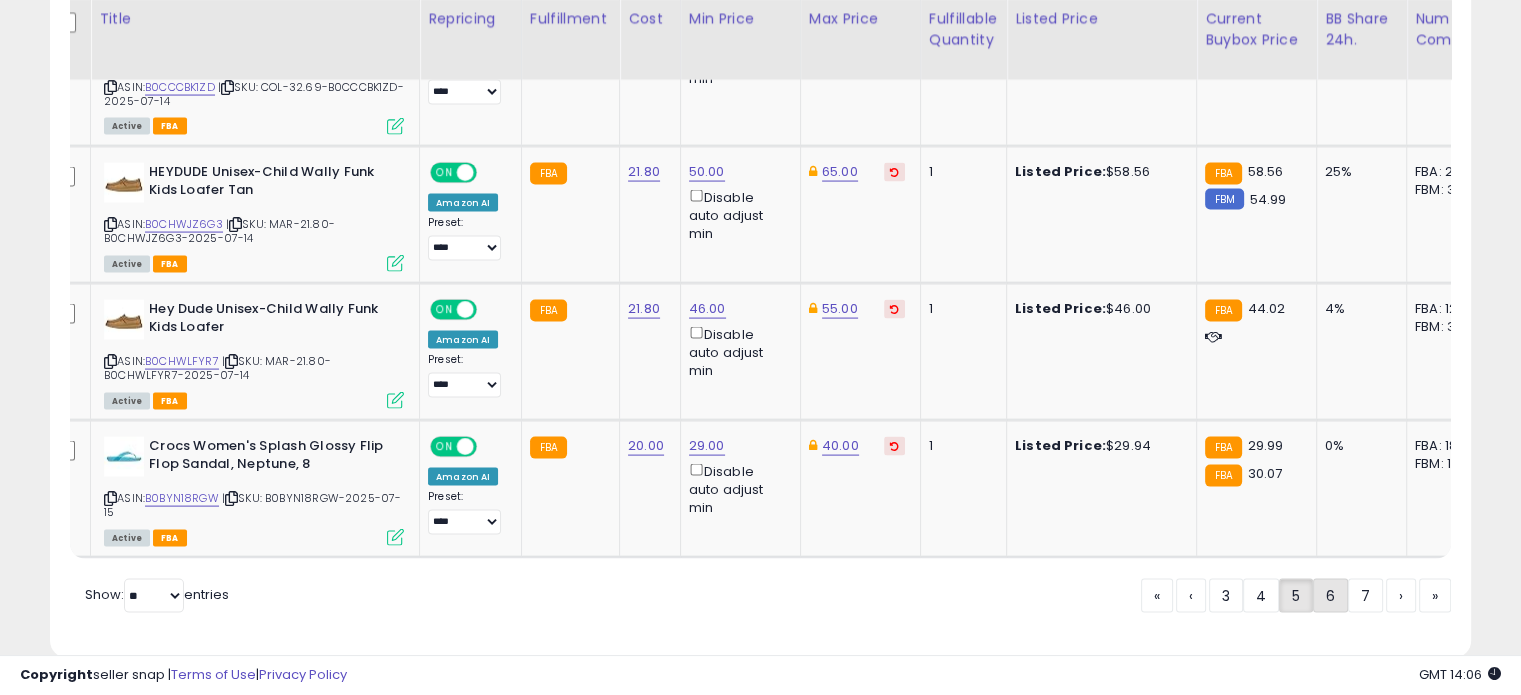 click on "6" 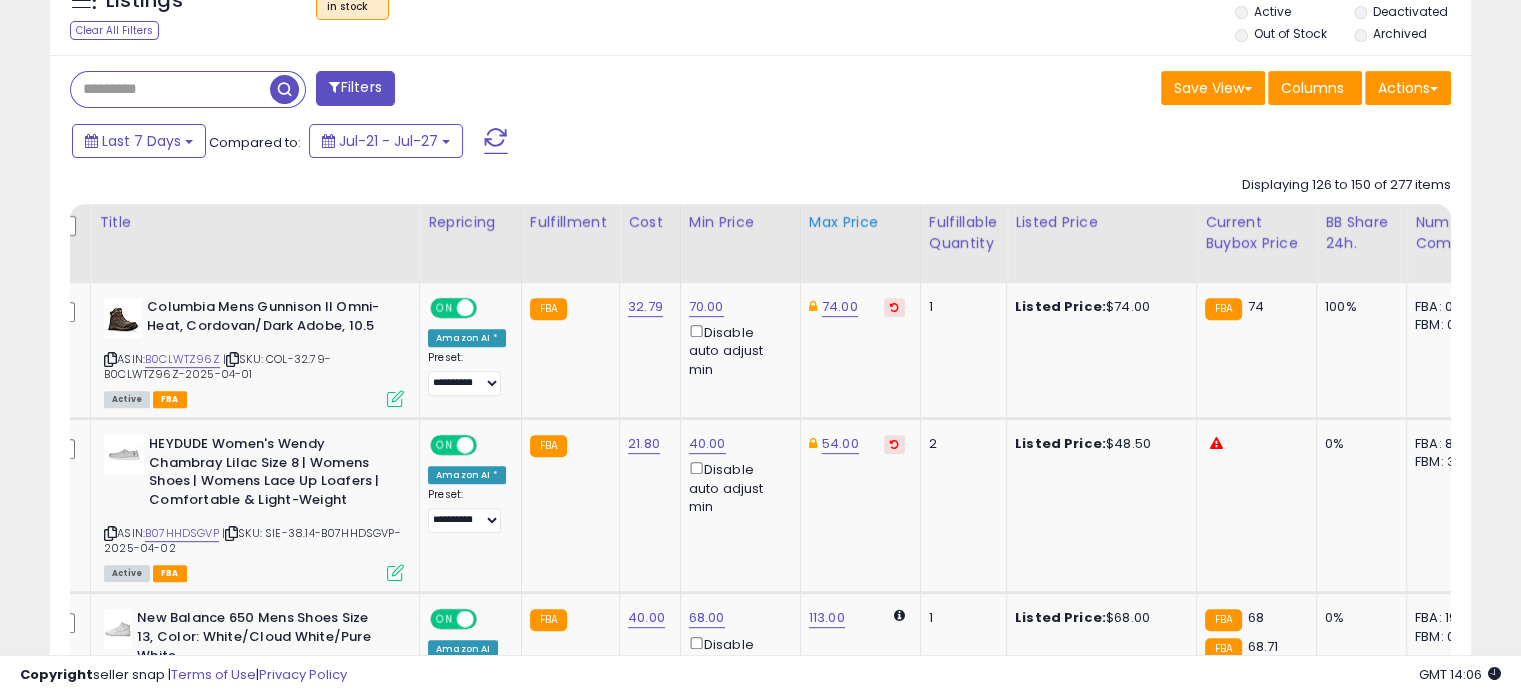scroll, scrollTop: 768, scrollLeft: 0, axis: vertical 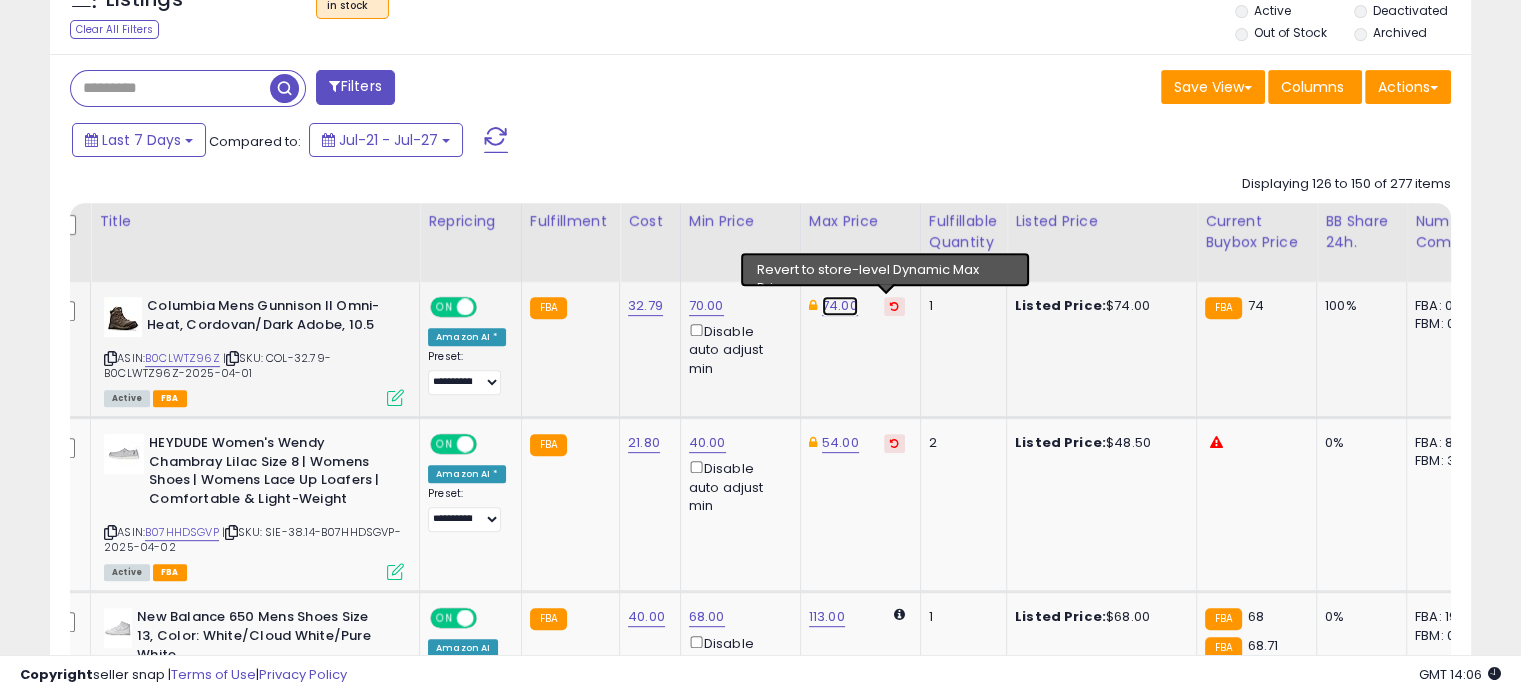 click on "74.00" at bounding box center [840, 306] 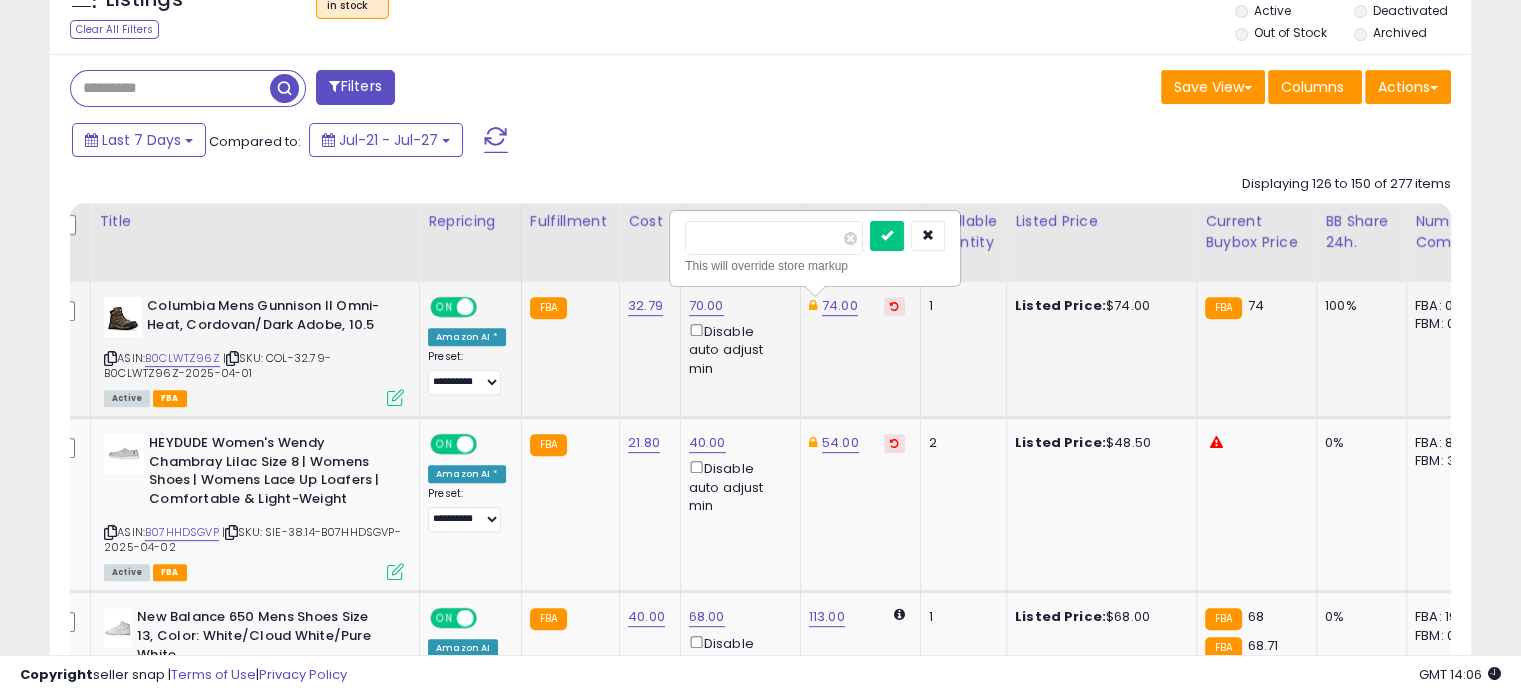 click on "*****" at bounding box center (774, 238) 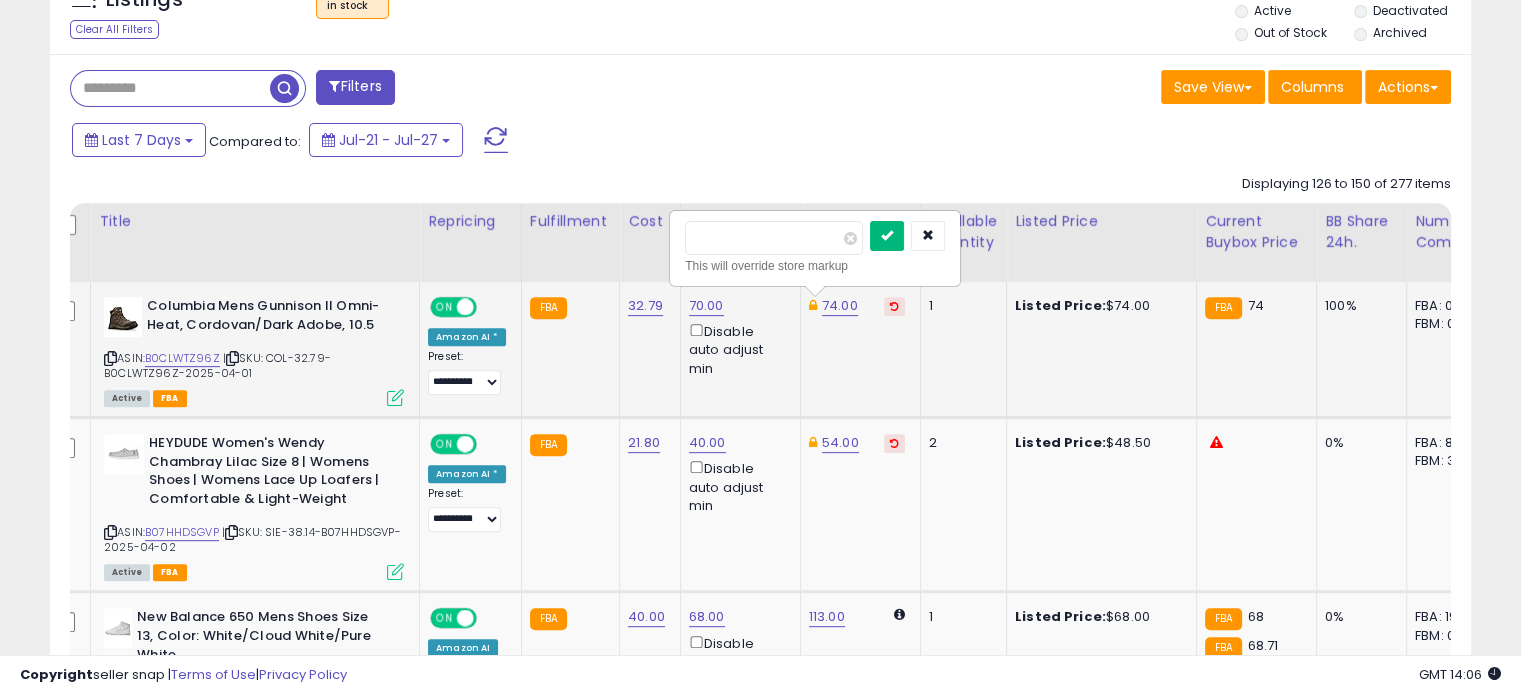 type on "**" 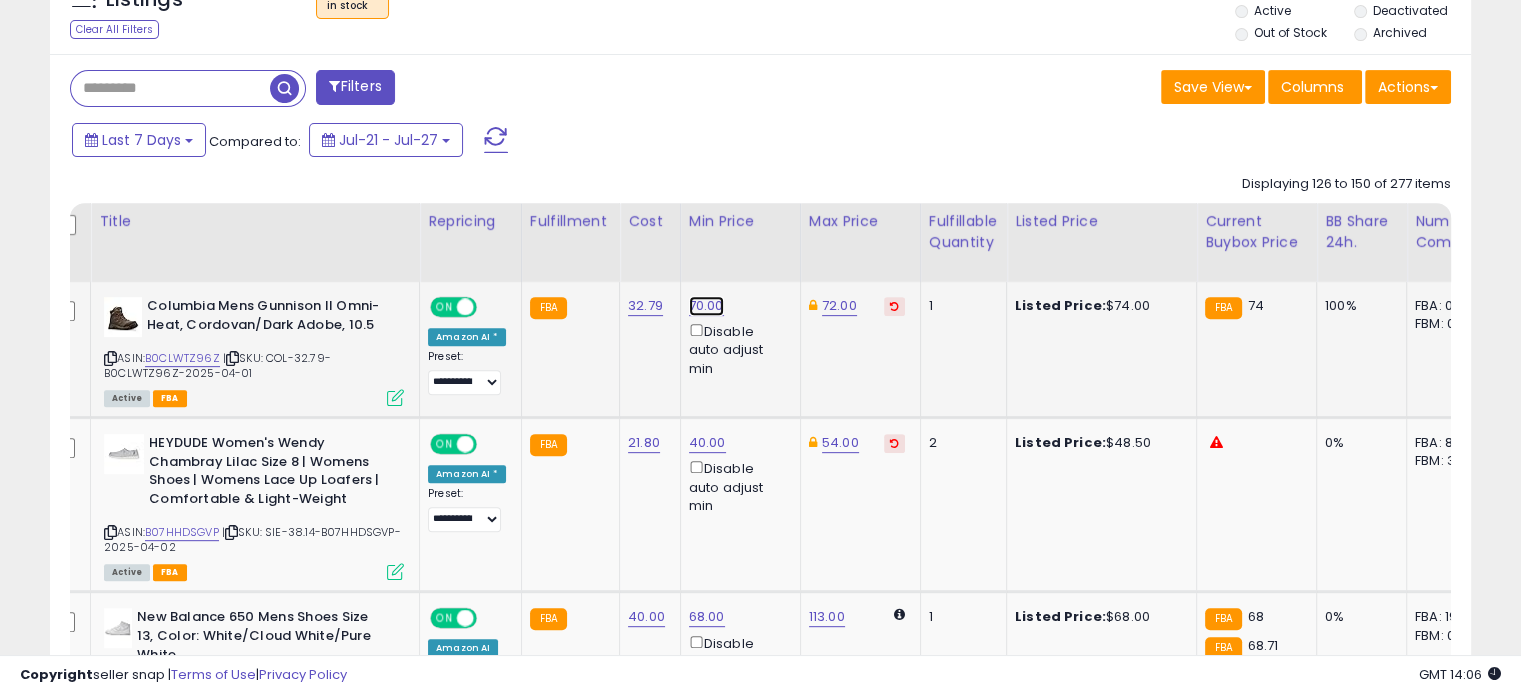 click on "70.00" at bounding box center (706, 306) 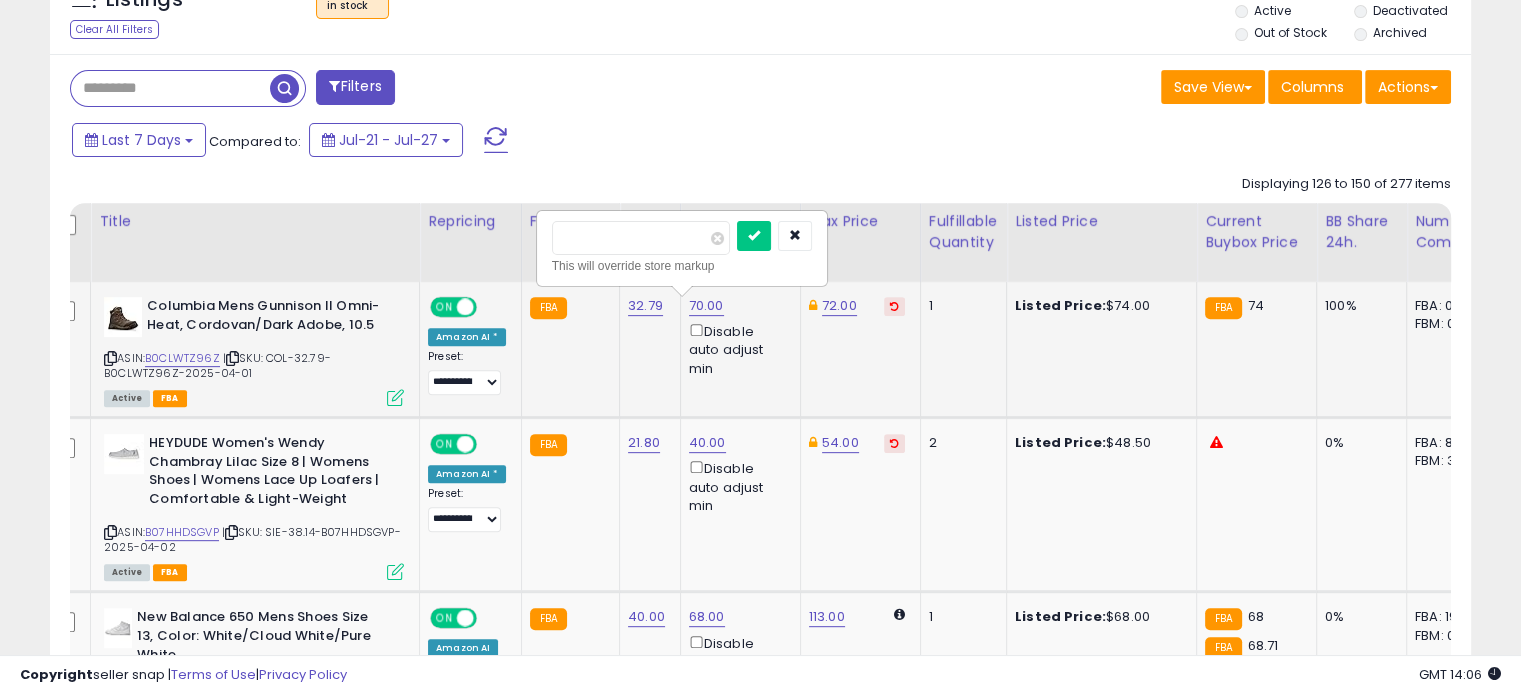 click on "*****" at bounding box center [641, 238] 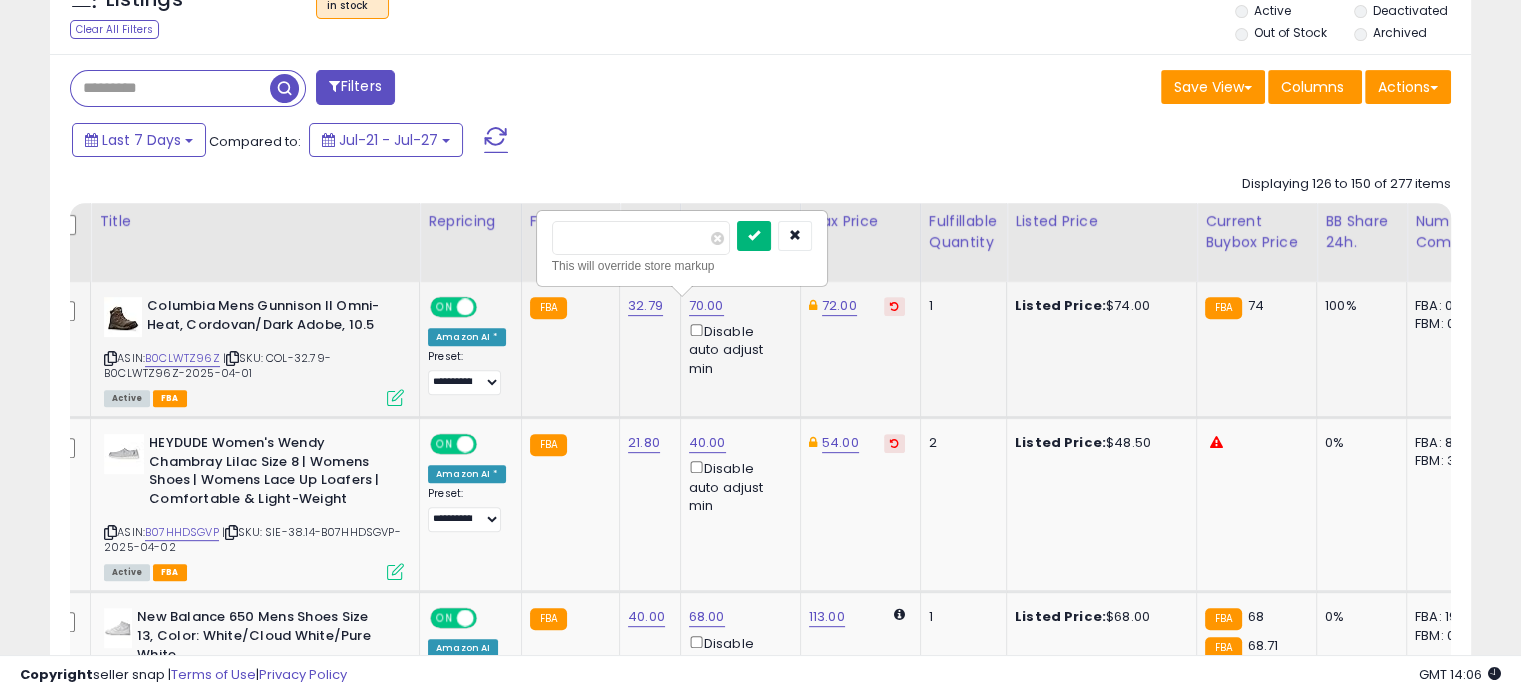 type on "**" 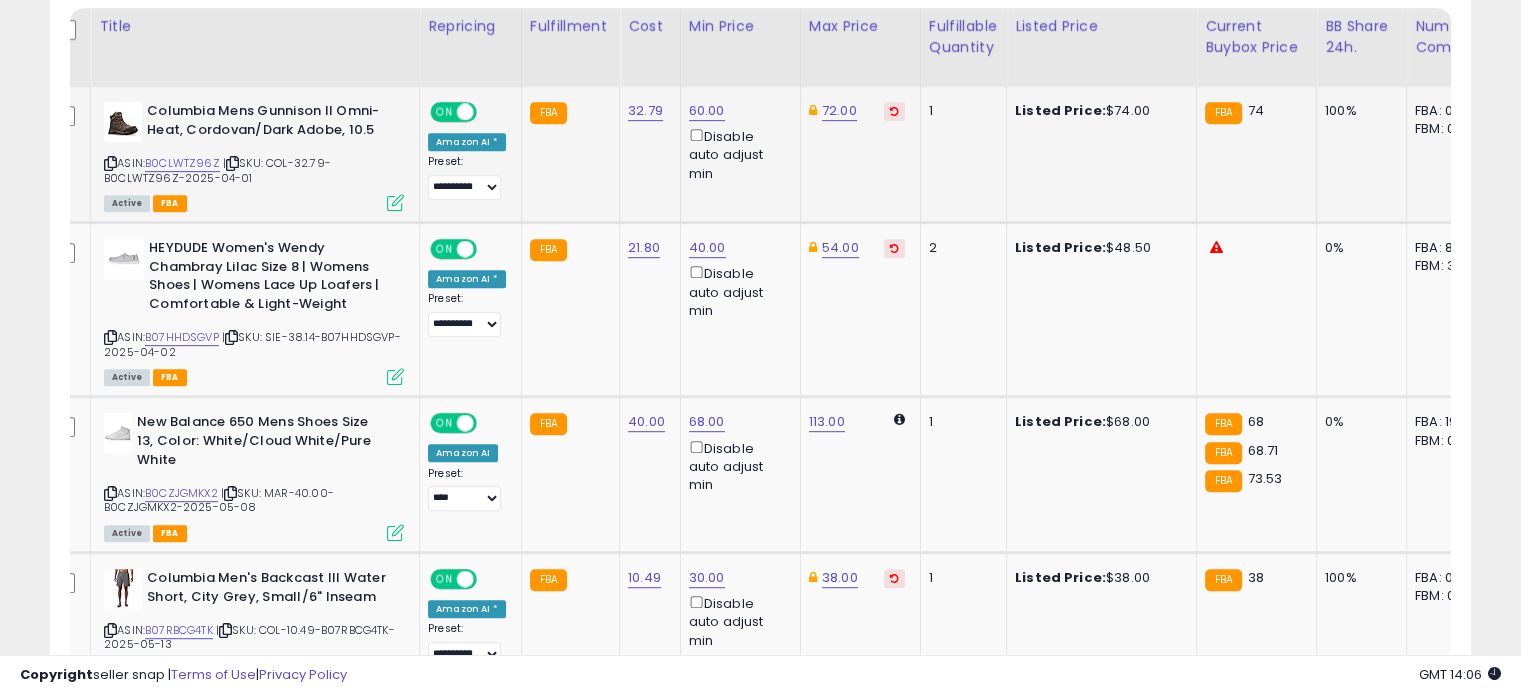 scroll, scrollTop: 964, scrollLeft: 0, axis: vertical 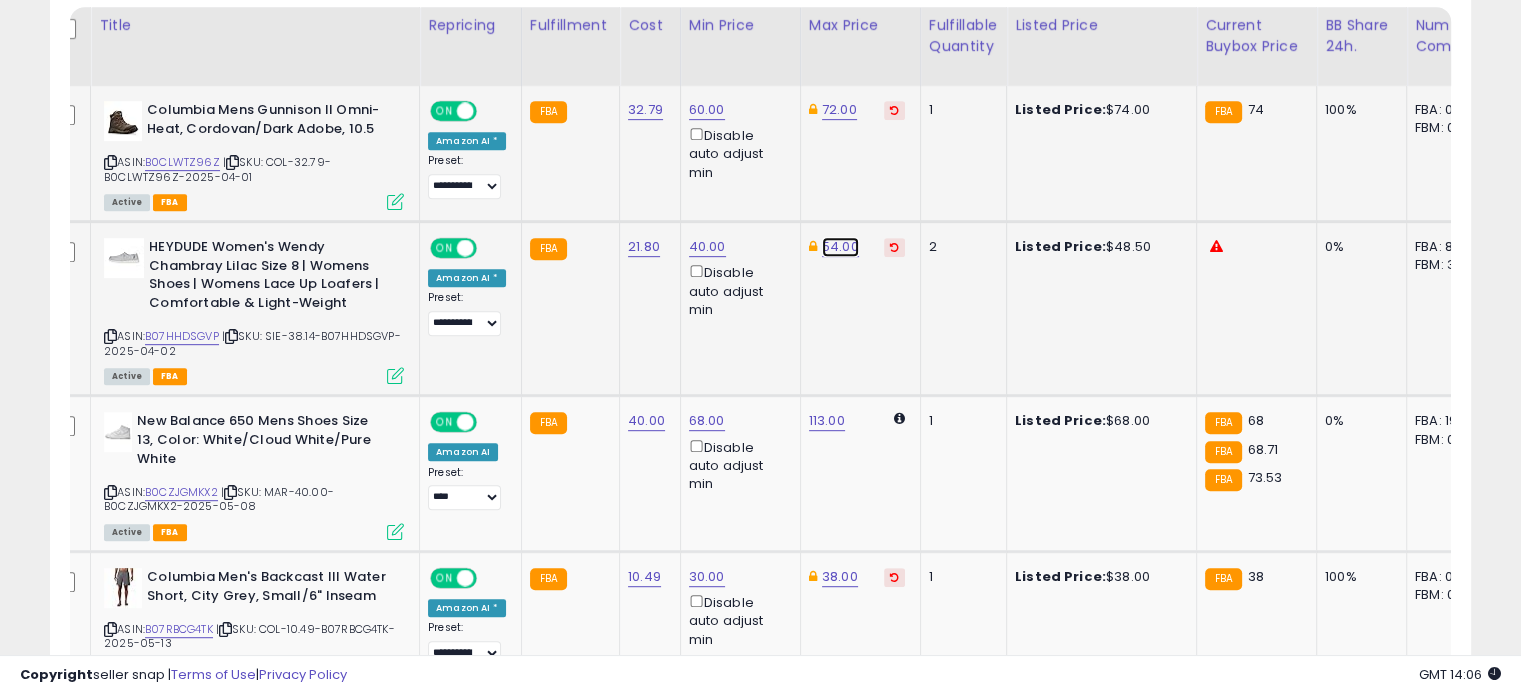 click on "54.00" at bounding box center (839, 110) 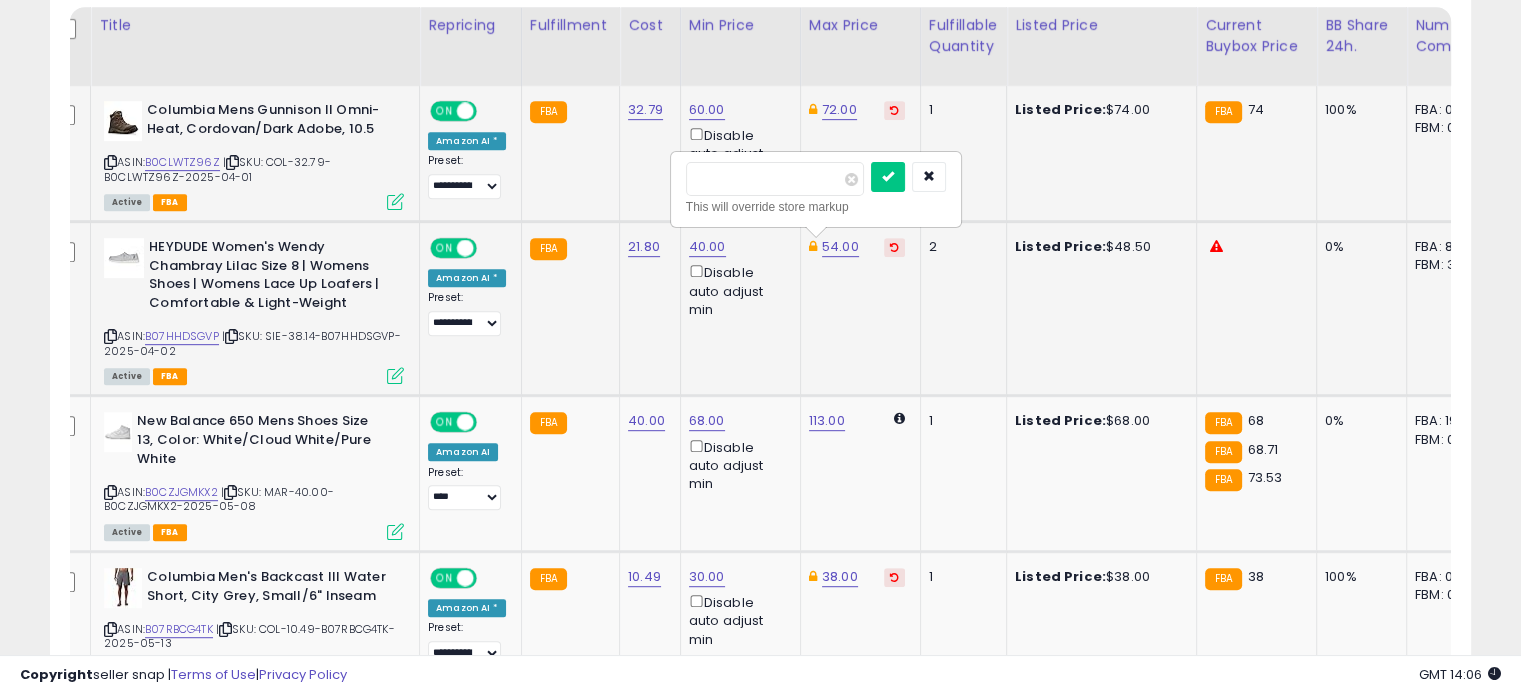 click on "*****" at bounding box center [775, 179] 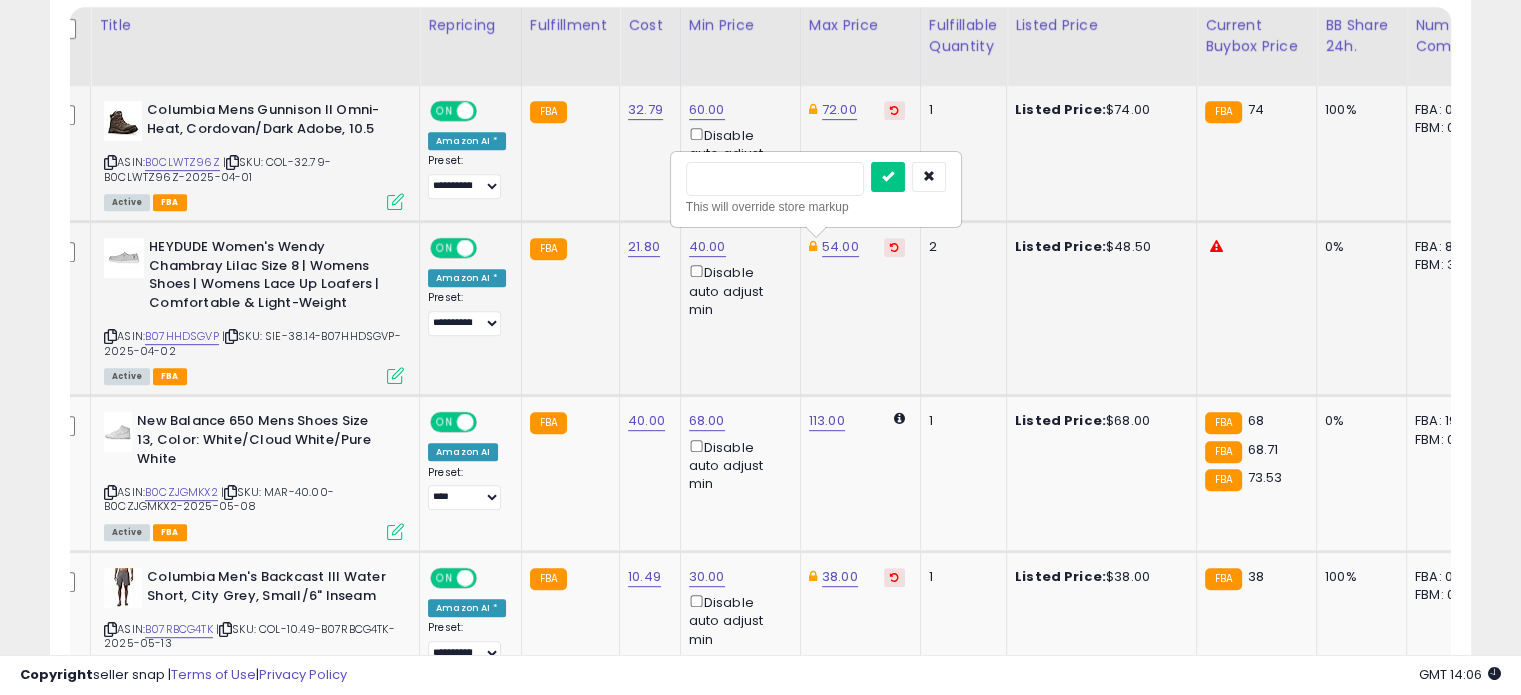 type on "**" 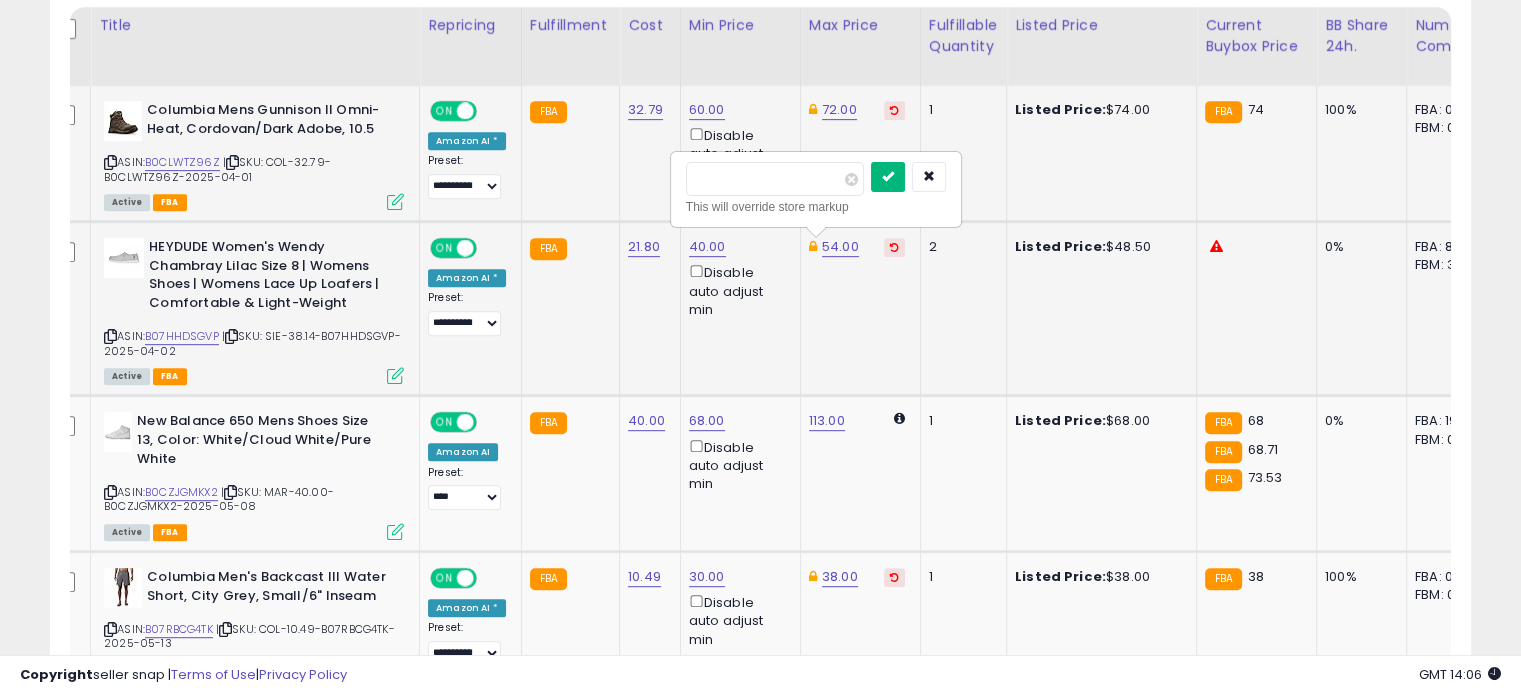 click at bounding box center (888, 176) 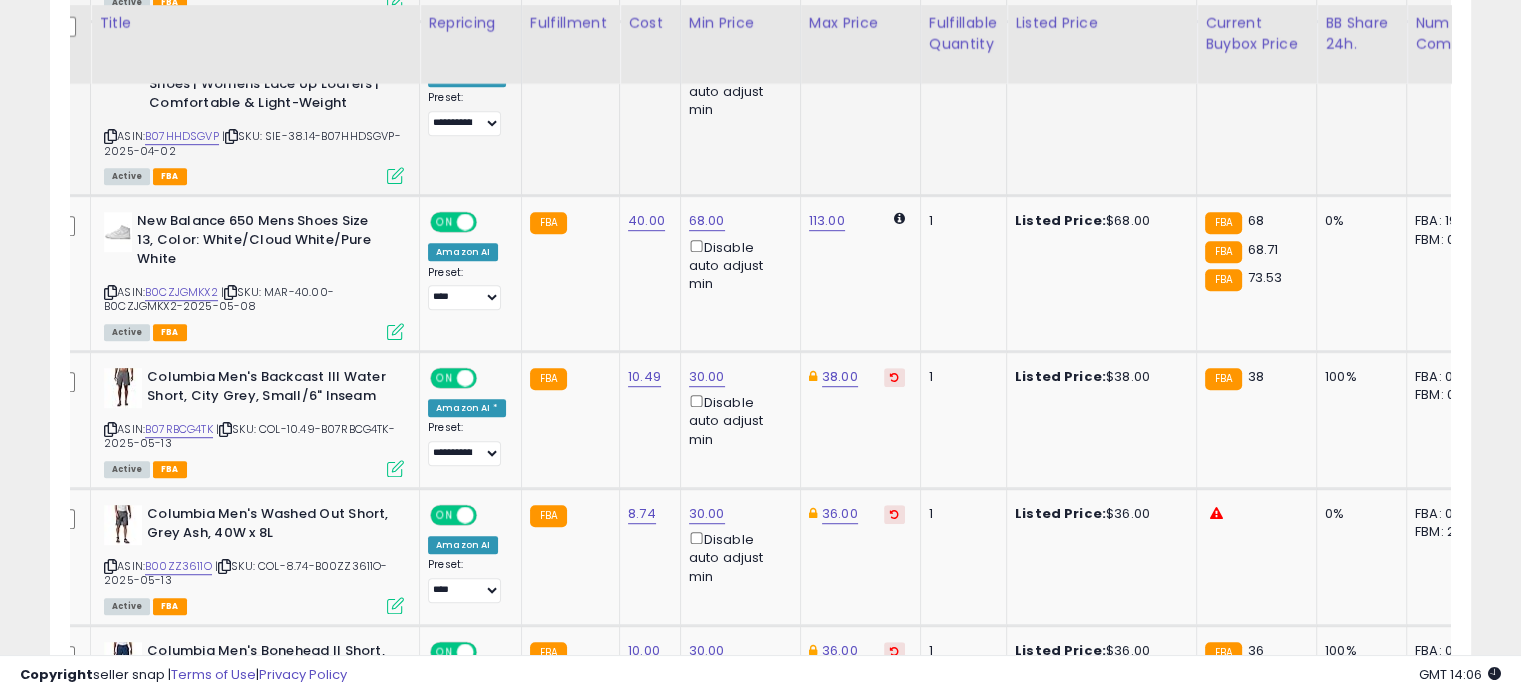 scroll, scrollTop: 1168, scrollLeft: 0, axis: vertical 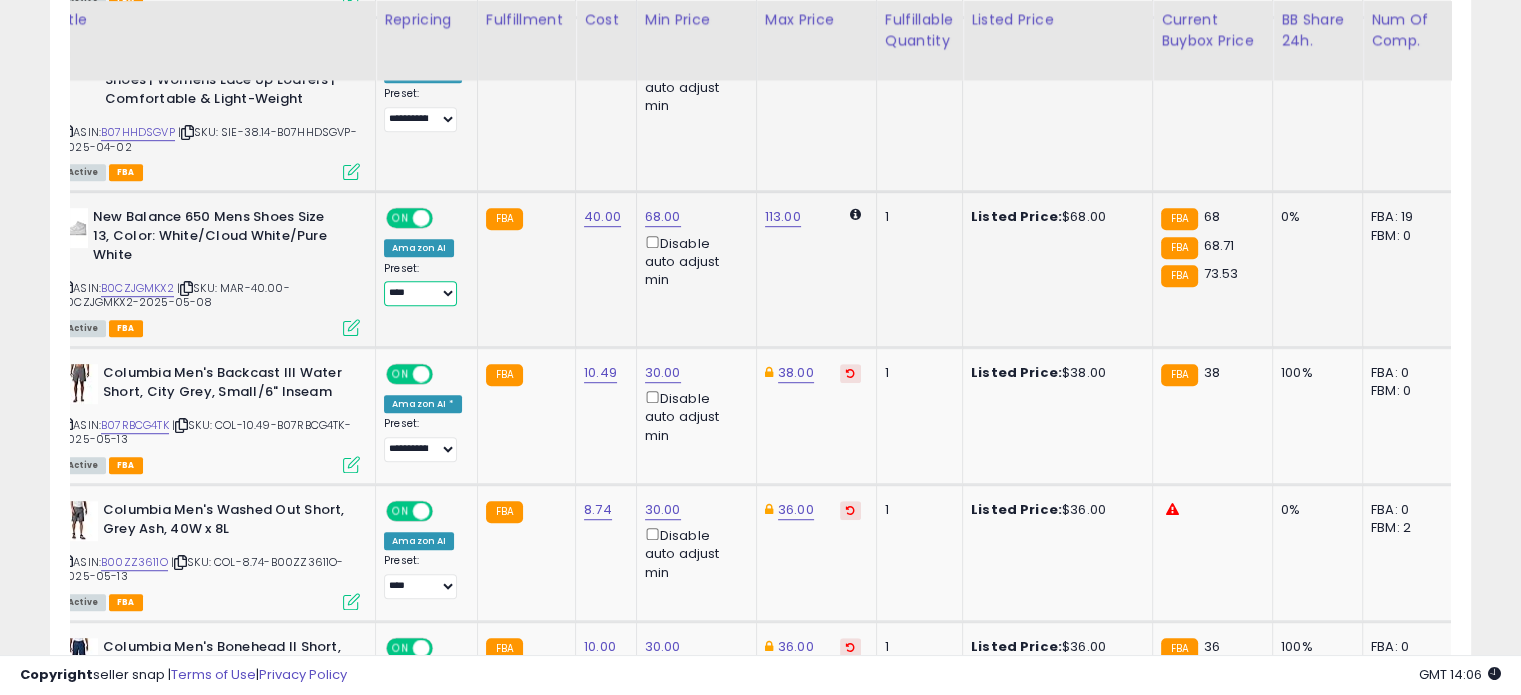 click on "**********" at bounding box center [420, 293] 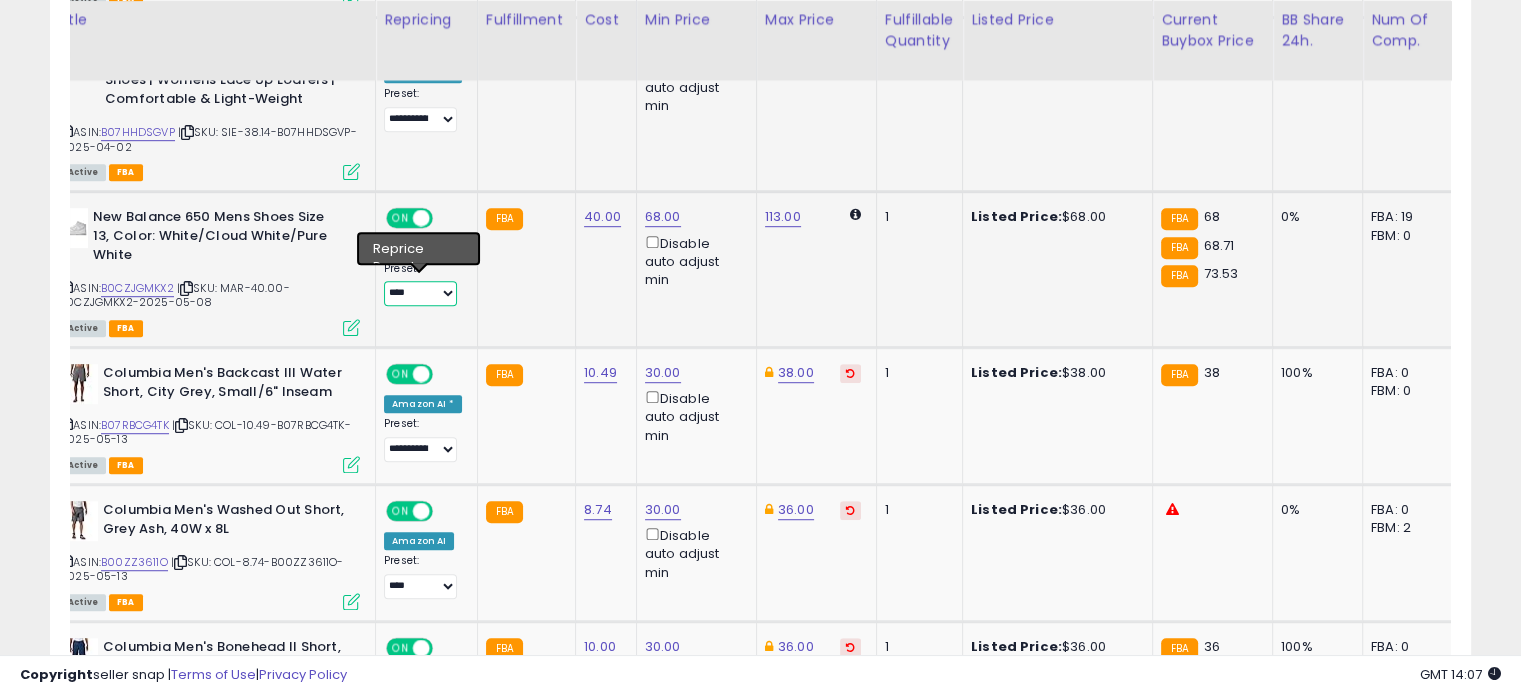 select on "**********" 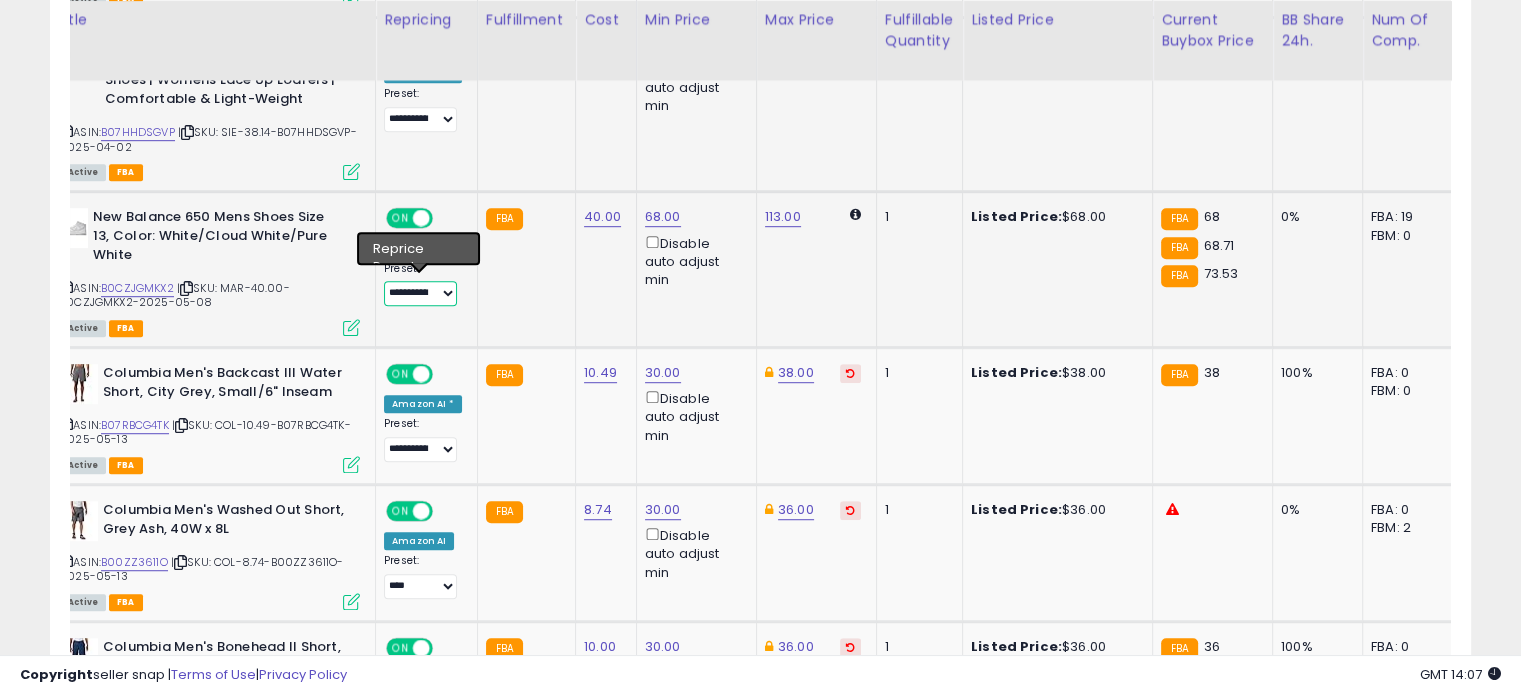 click on "**********" at bounding box center (420, 293) 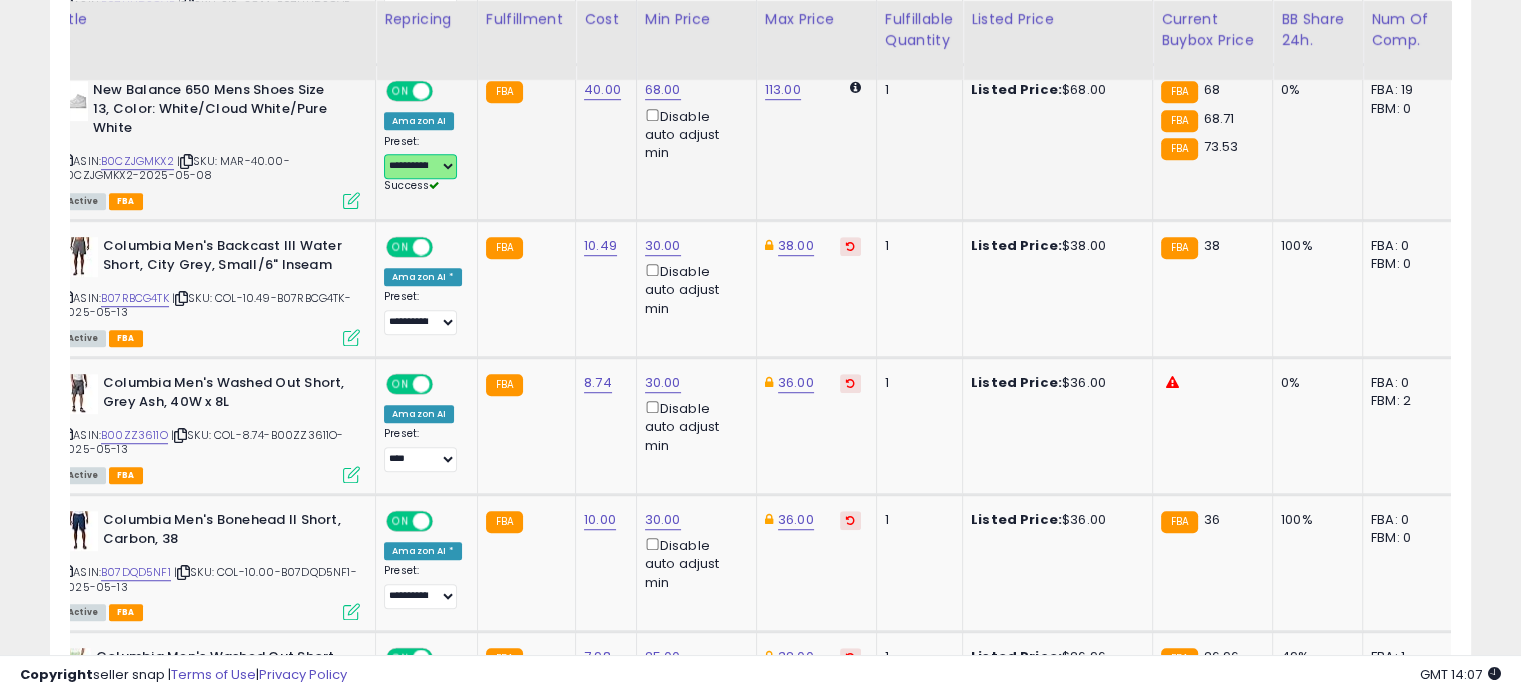 scroll, scrollTop: 1296, scrollLeft: 0, axis: vertical 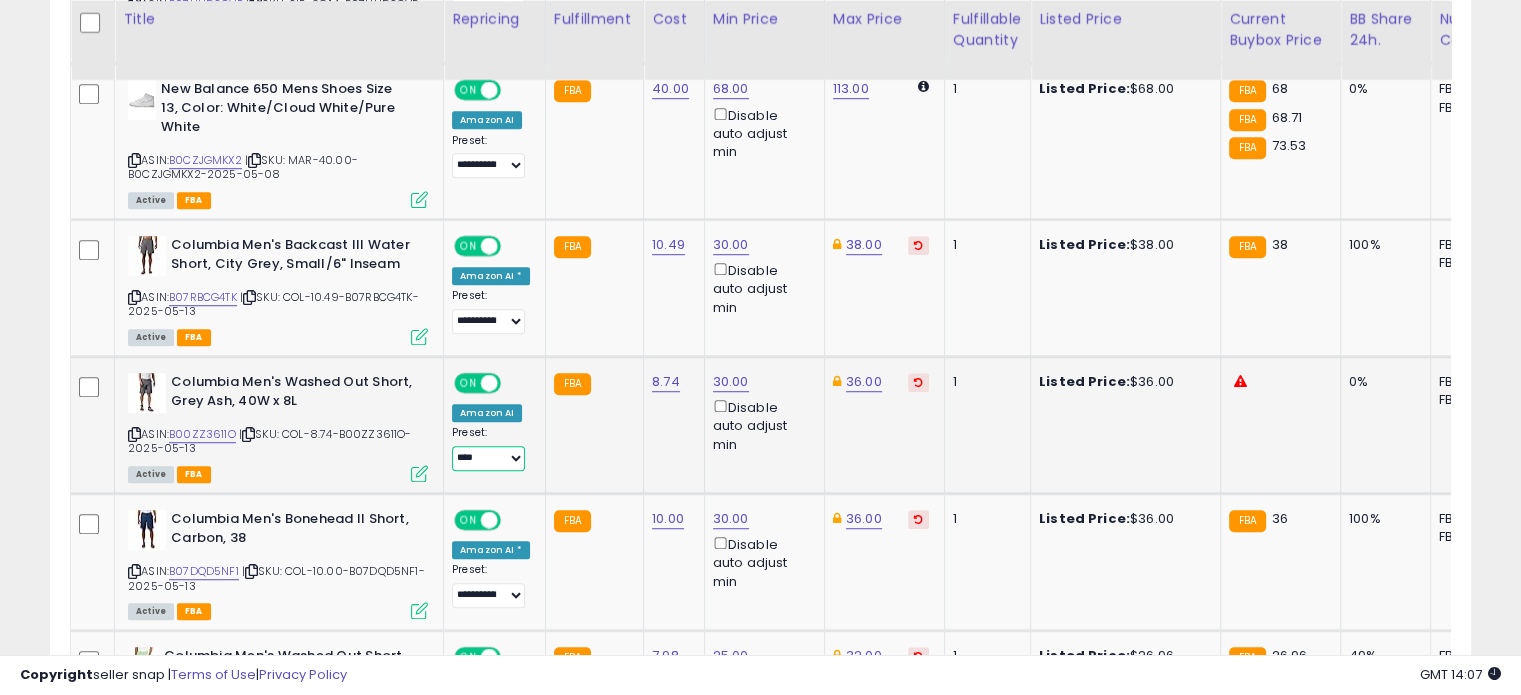 click on "**********" at bounding box center (488, 458) 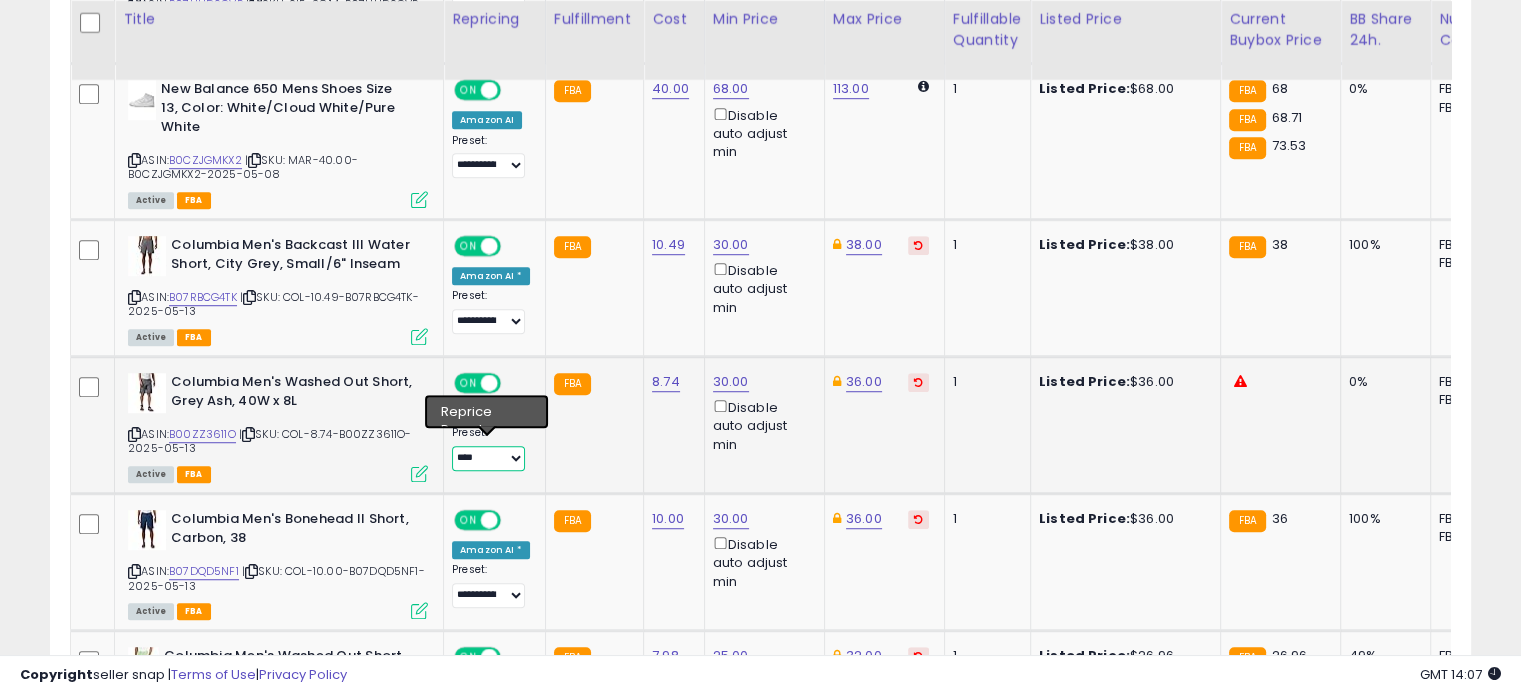 select on "**********" 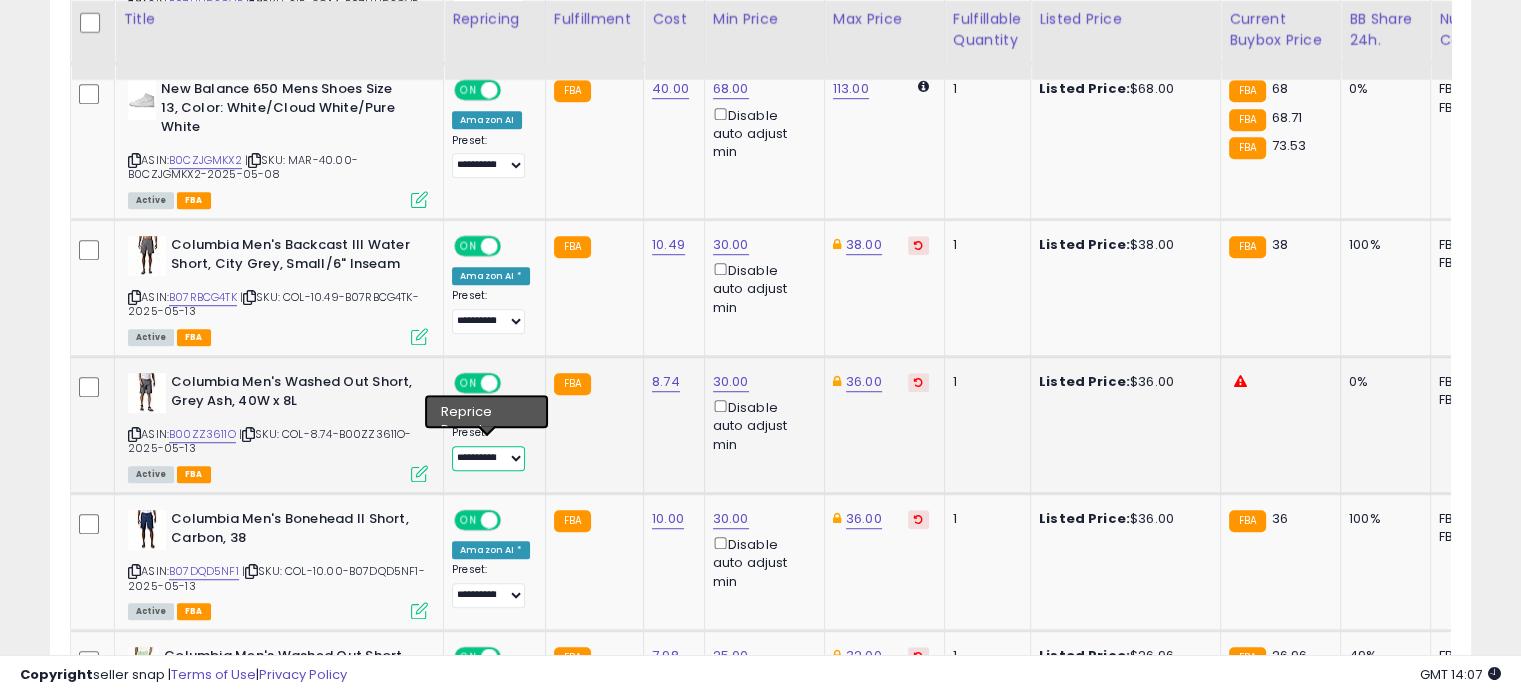 click on "**********" at bounding box center (488, 458) 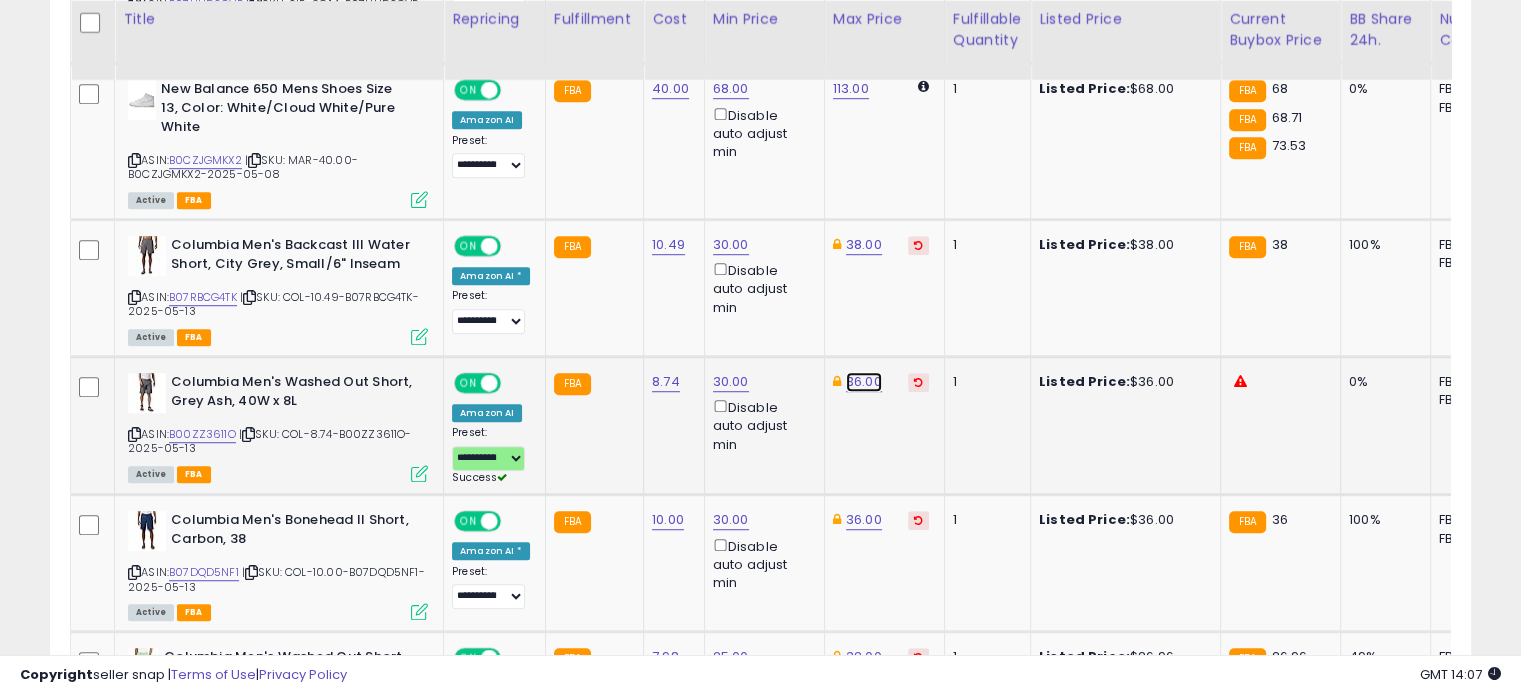 click on "36.00" at bounding box center (863, -222) 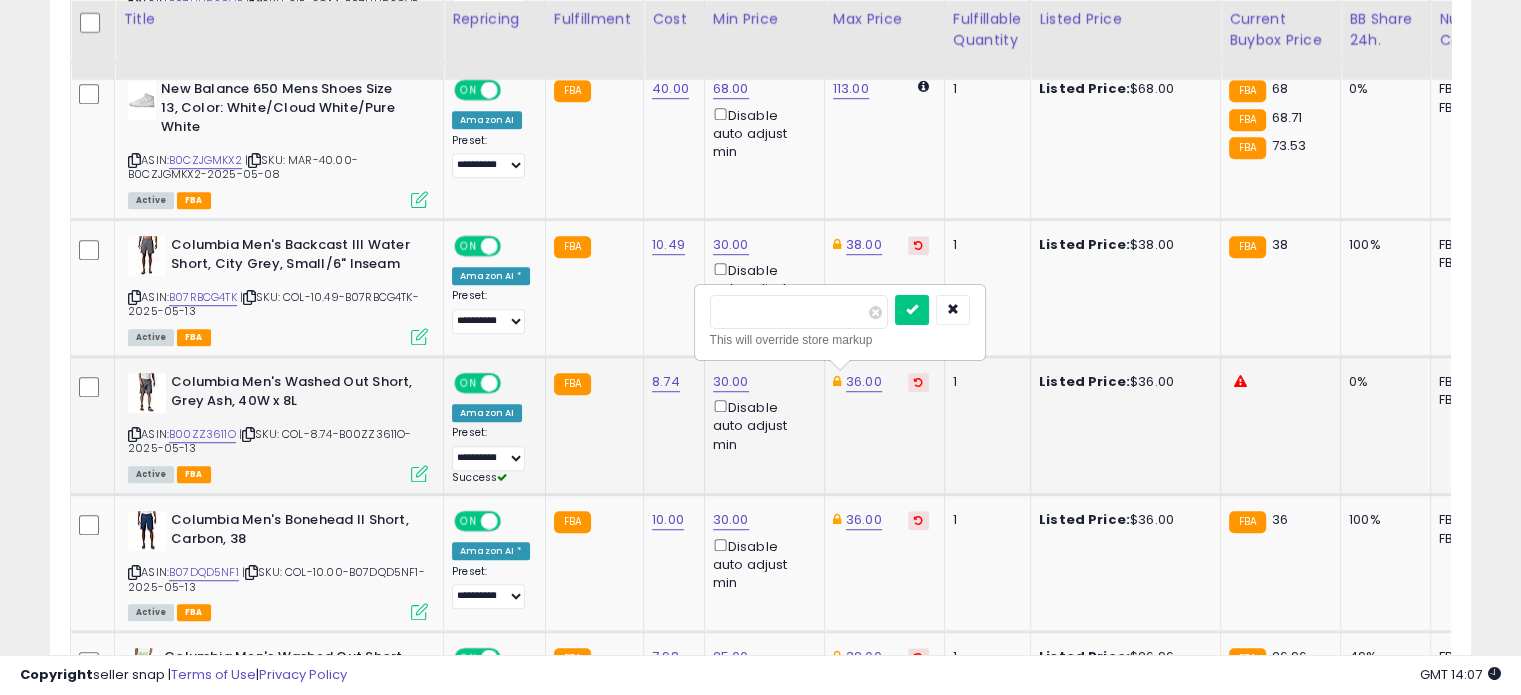 drag, startPoint x: 796, startPoint y: 308, endPoint x: 702, endPoint y: 315, distance: 94.26028 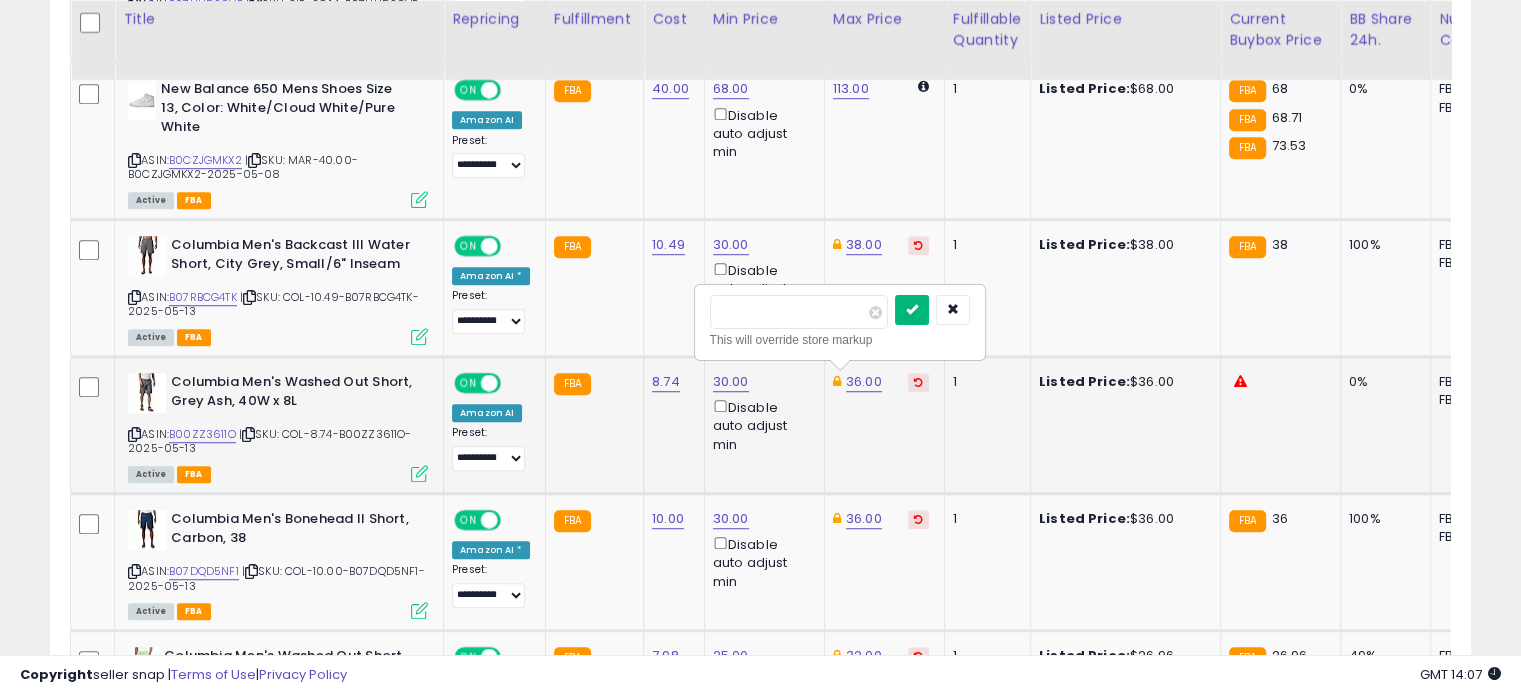 type on "**" 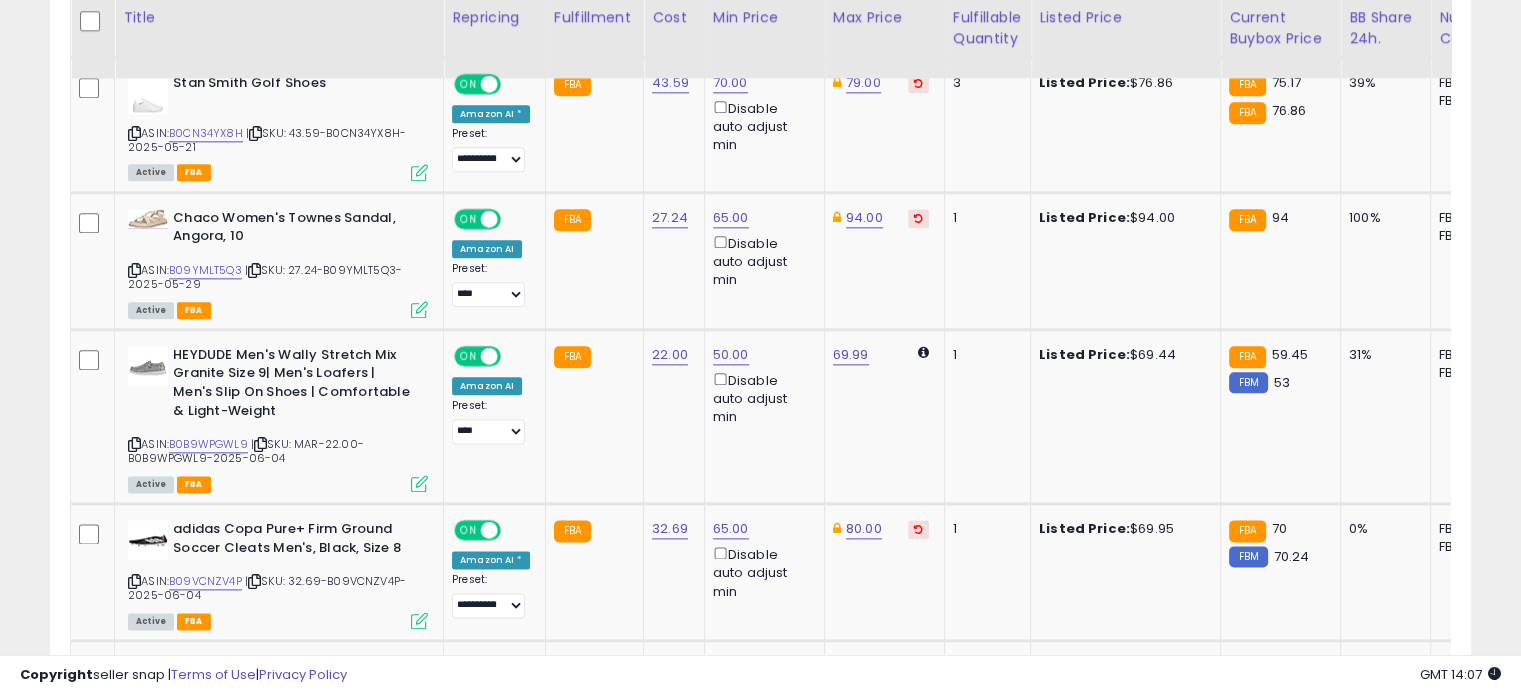 scroll, scrollTop: 2432, scrollLeft: 0, axis: vertical 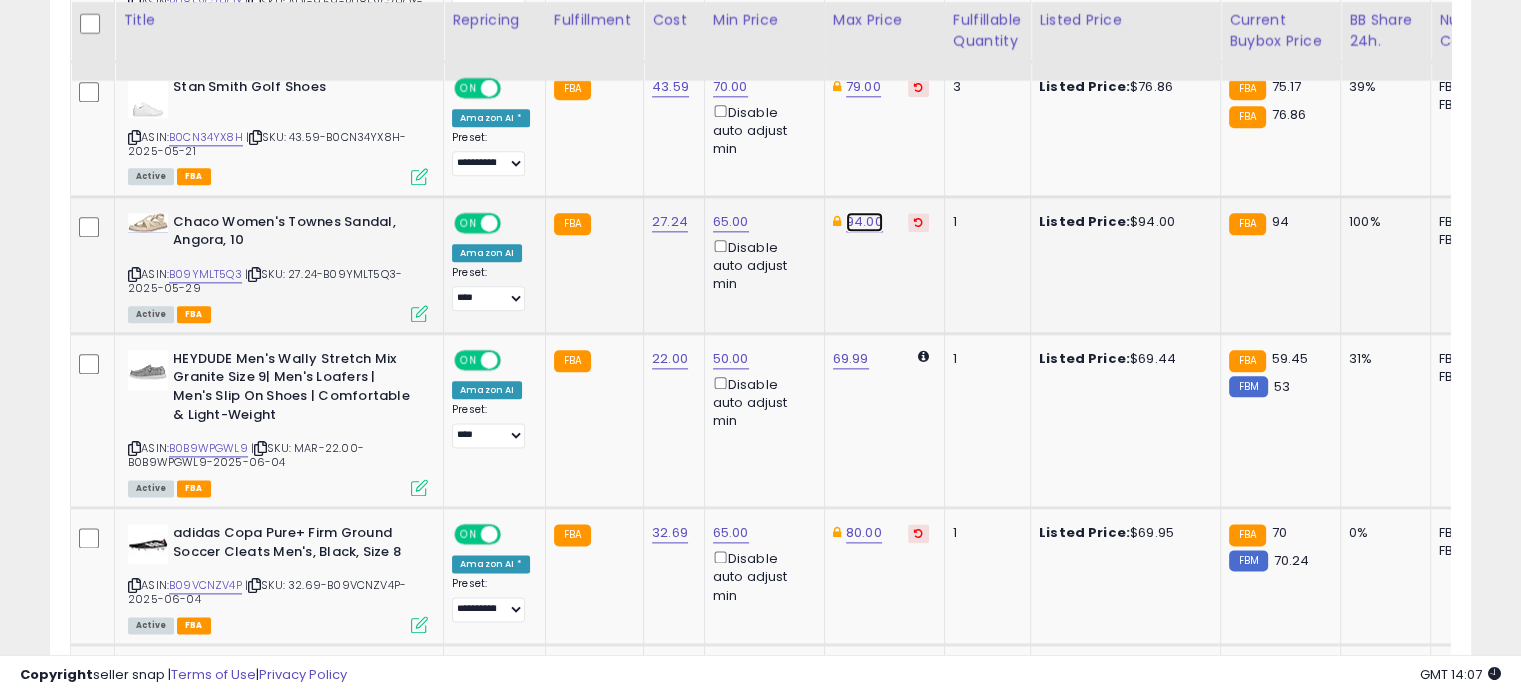 click on "94.00" at bounding box center (863, -1358) 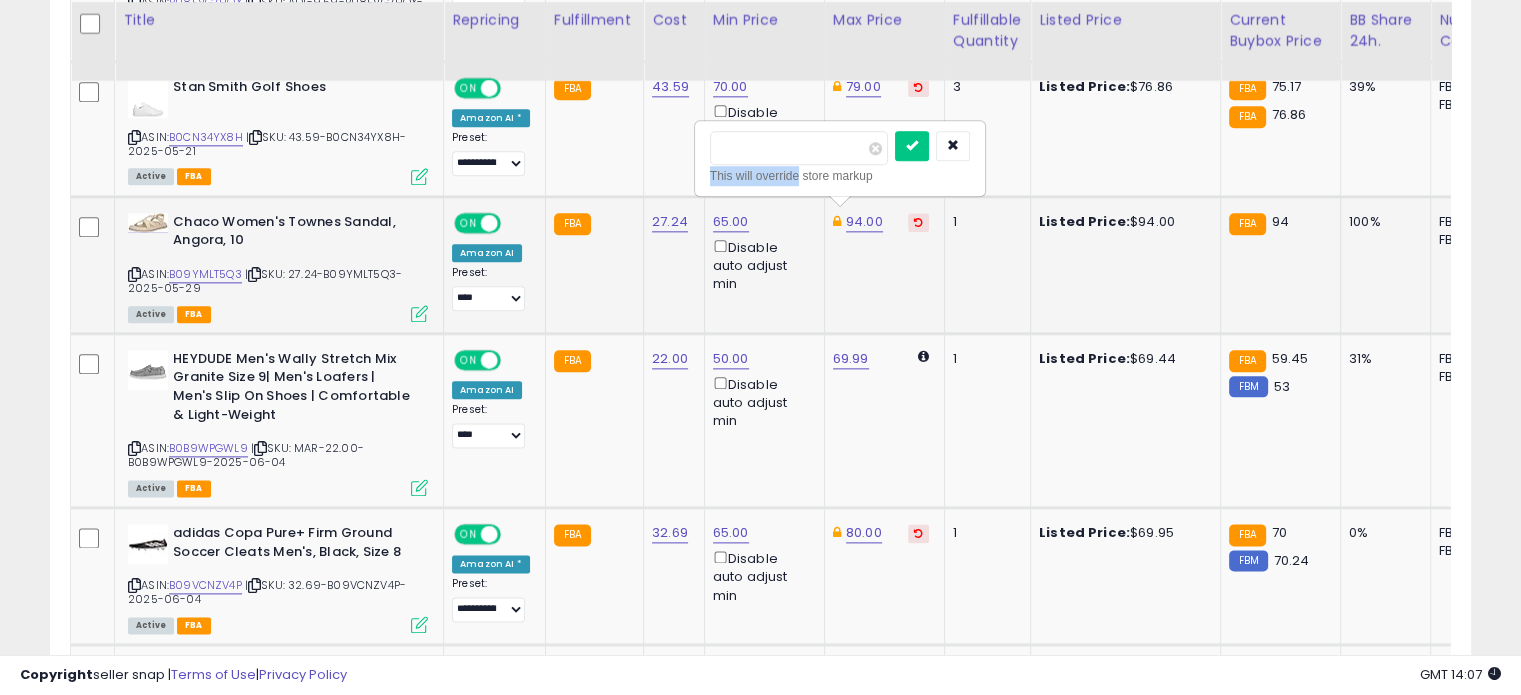 drag, startPoint x: 798, startPoint y: 163, endPoint x: 768, endPoint y: 144, distance: 35.510563 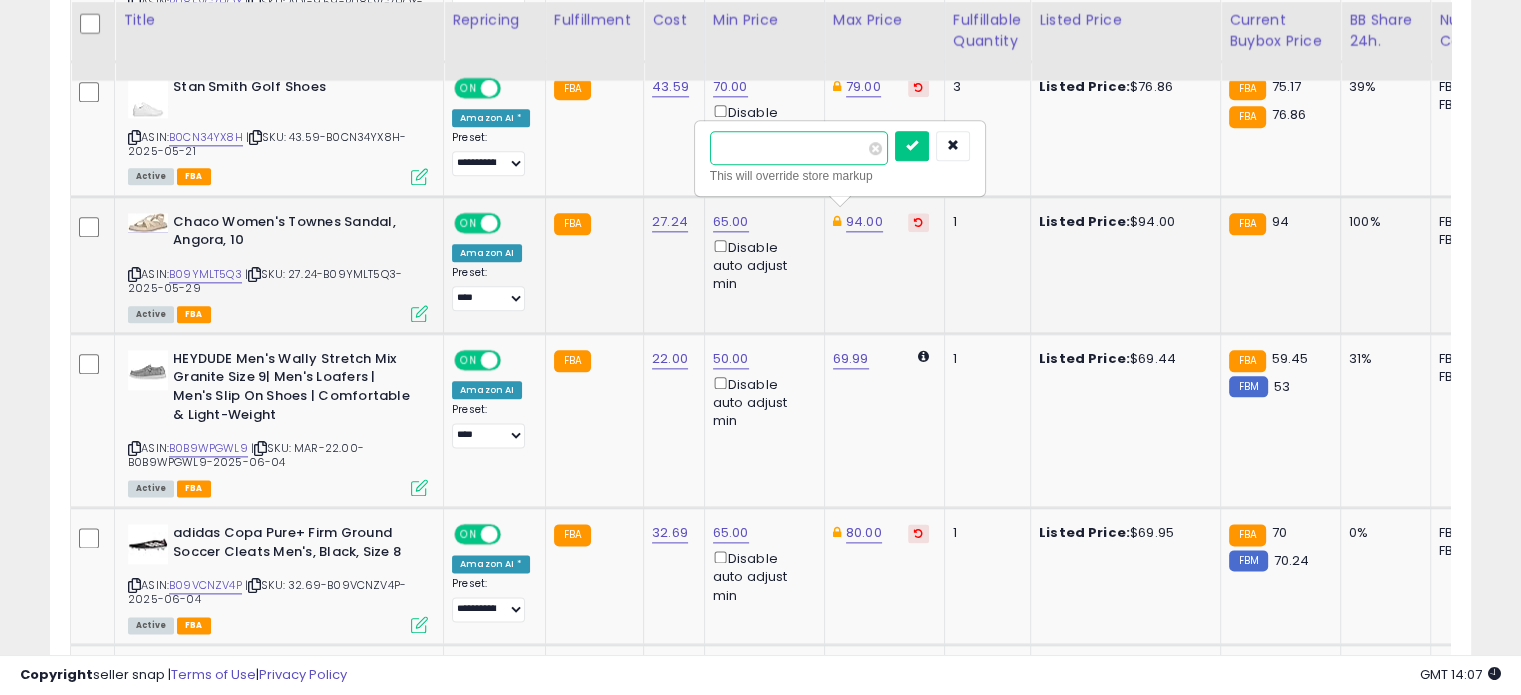 drag, startPoint x: 768, startPoint y: 144, endPoint x: 693, endPoint y: 132, distance: 75.95393 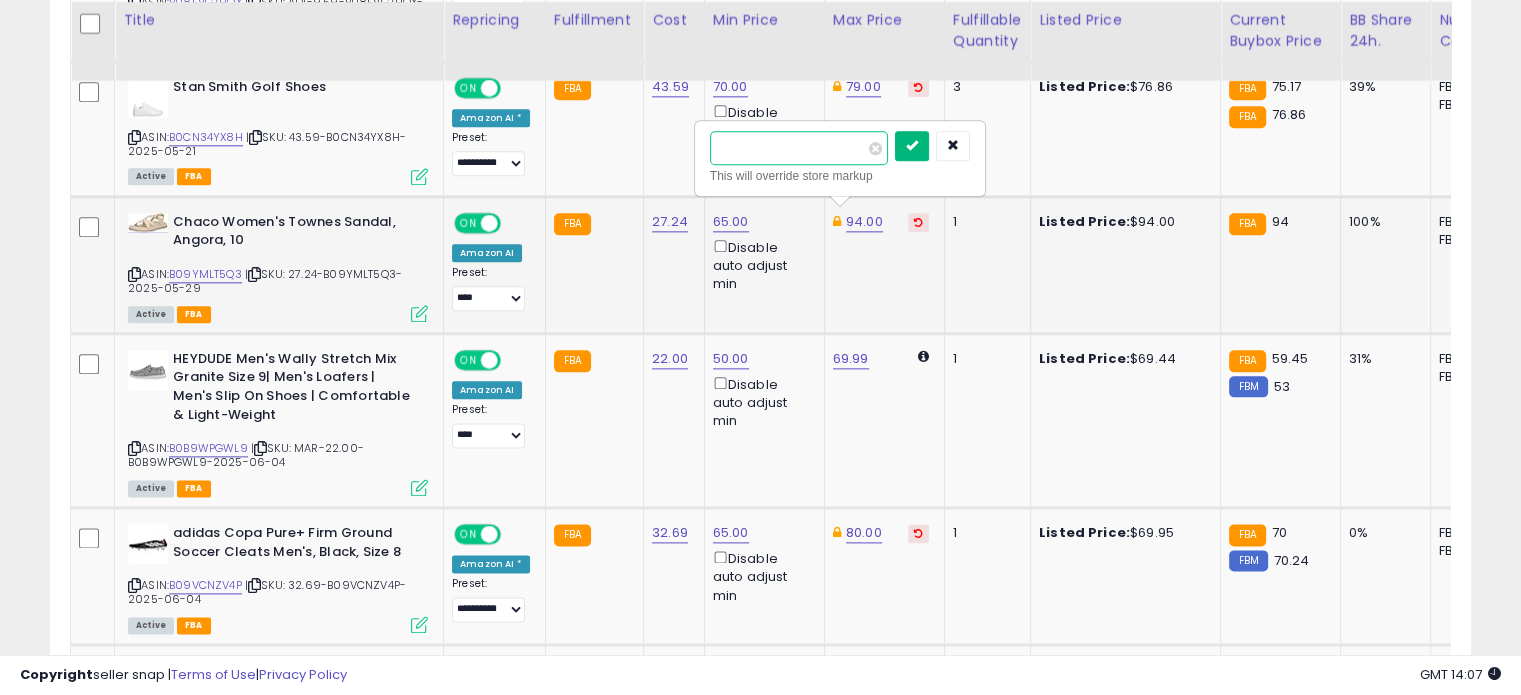 type on "**" 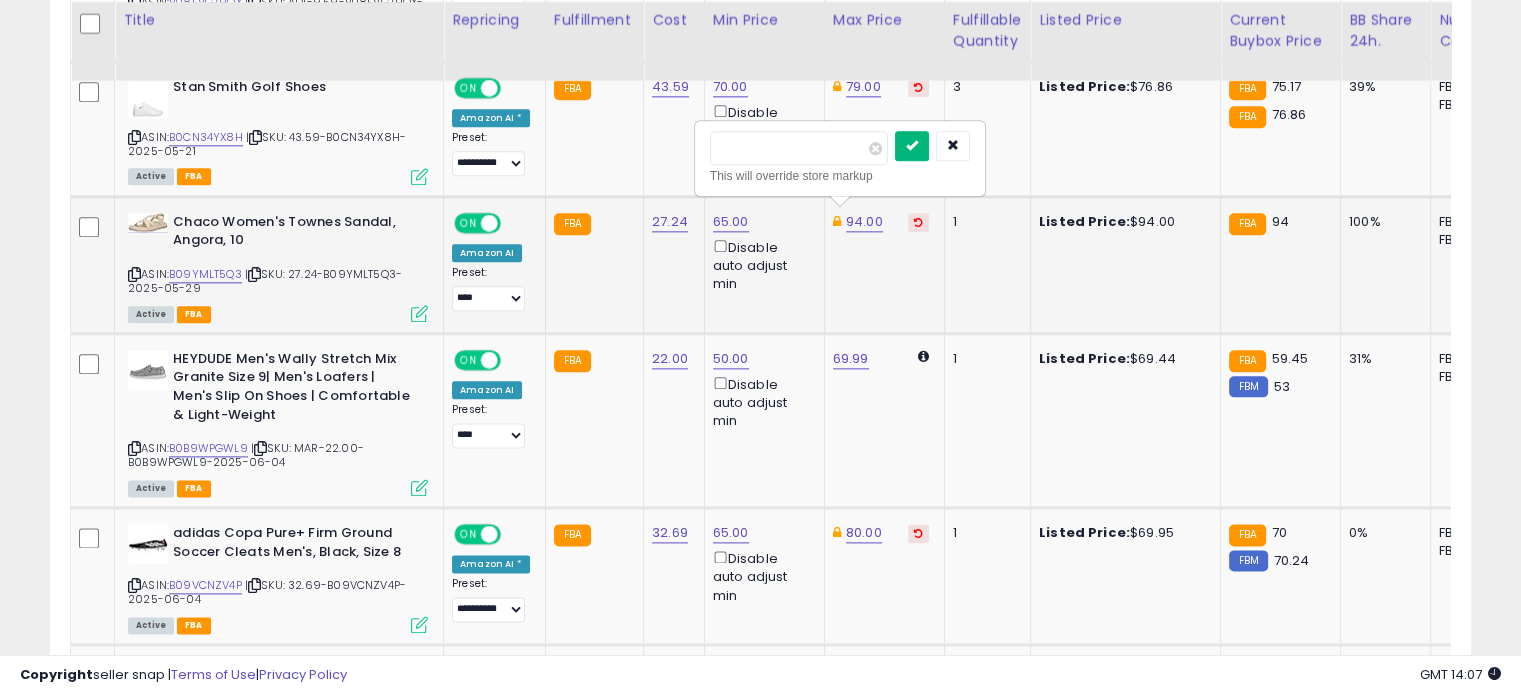 click at bounding box center (912, 146) 